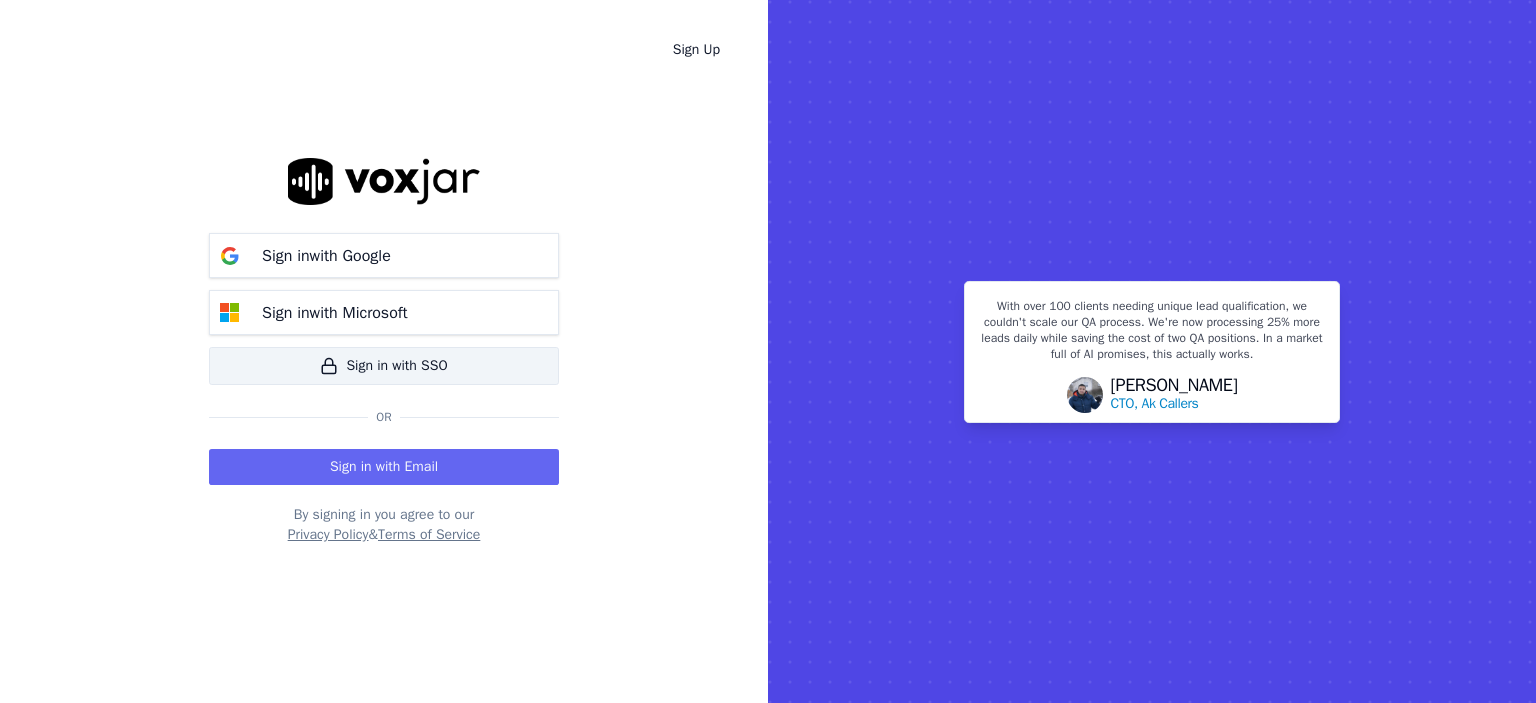 scroll, scrollTop: 0, scrollLeft: 0, axis: both 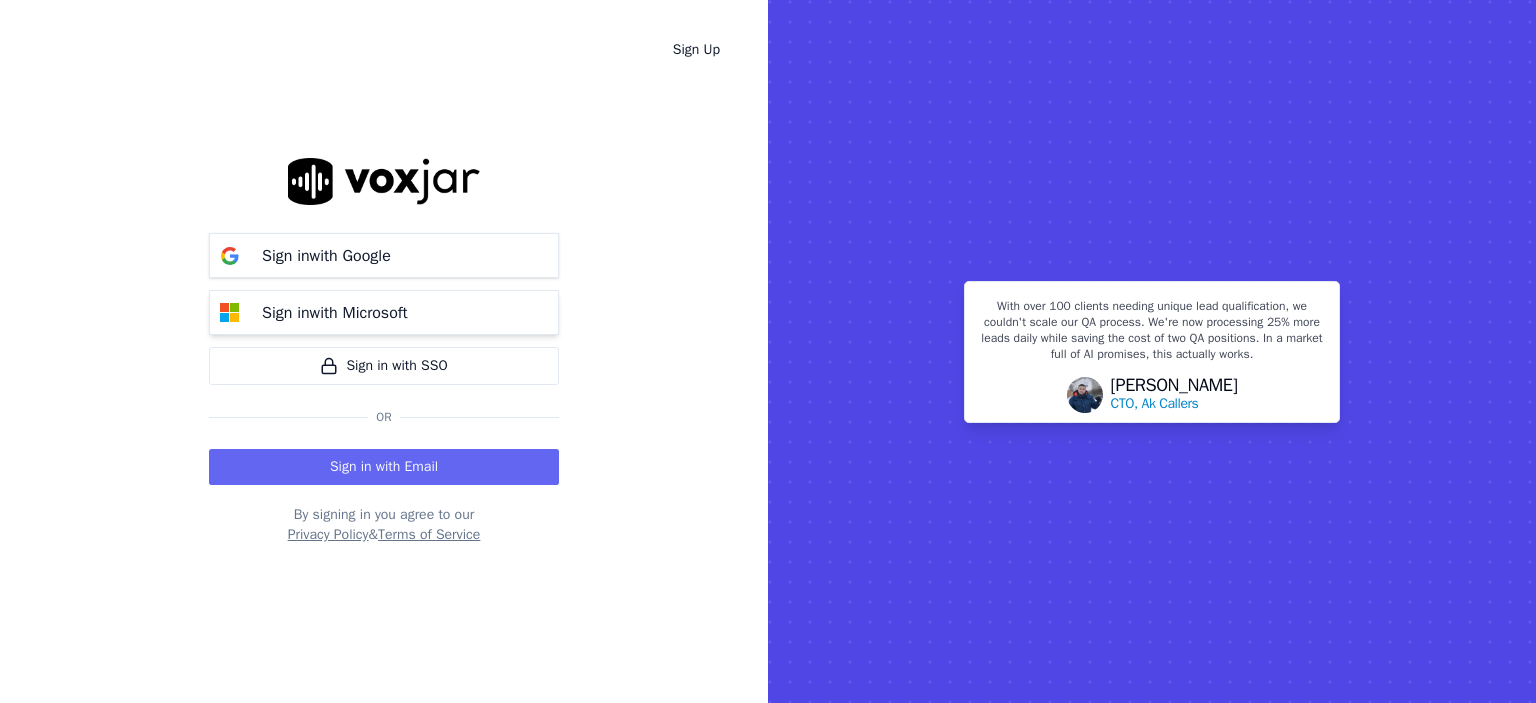 click on "Sign in  with Microsoft" at bounding box center [335, 313] 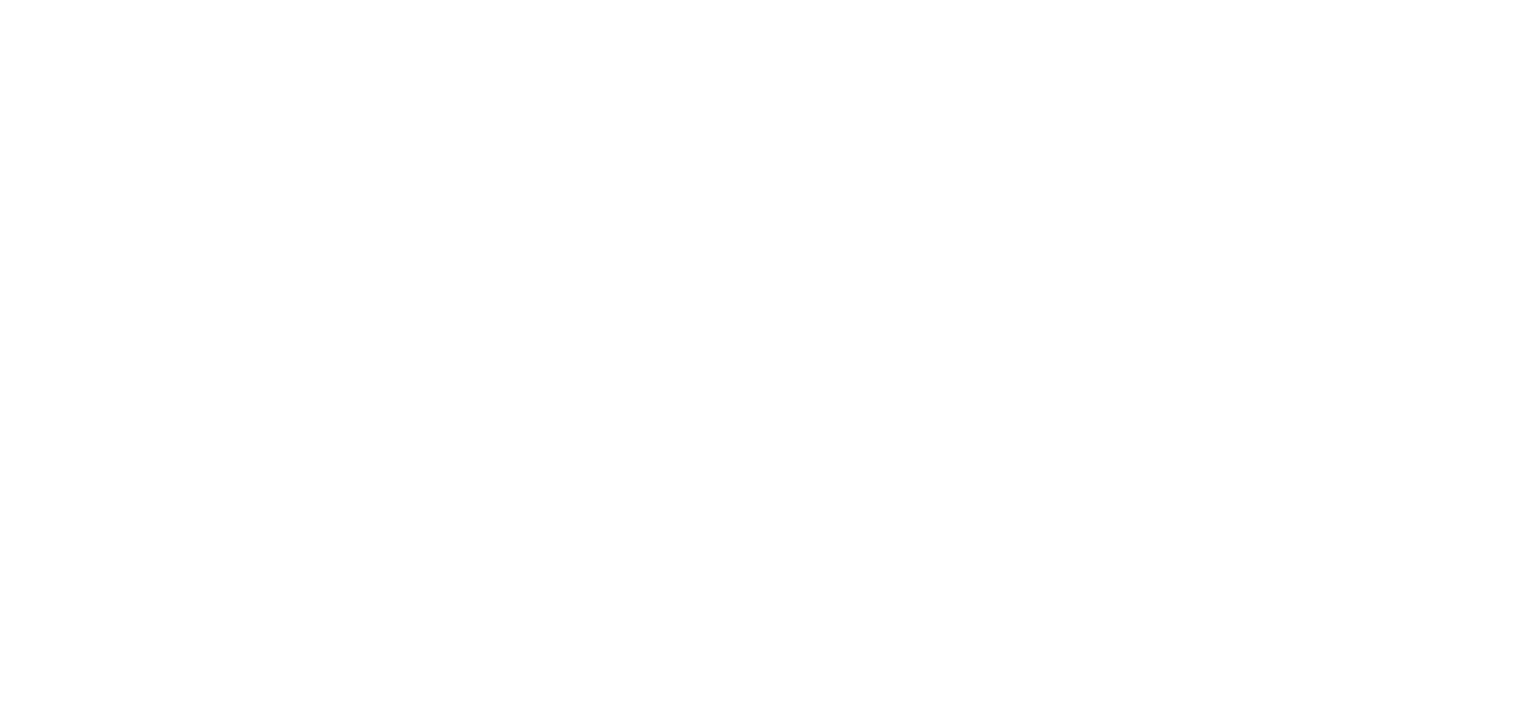 scroll, scrollTop: 0, scrollLeft: 0, axis: both 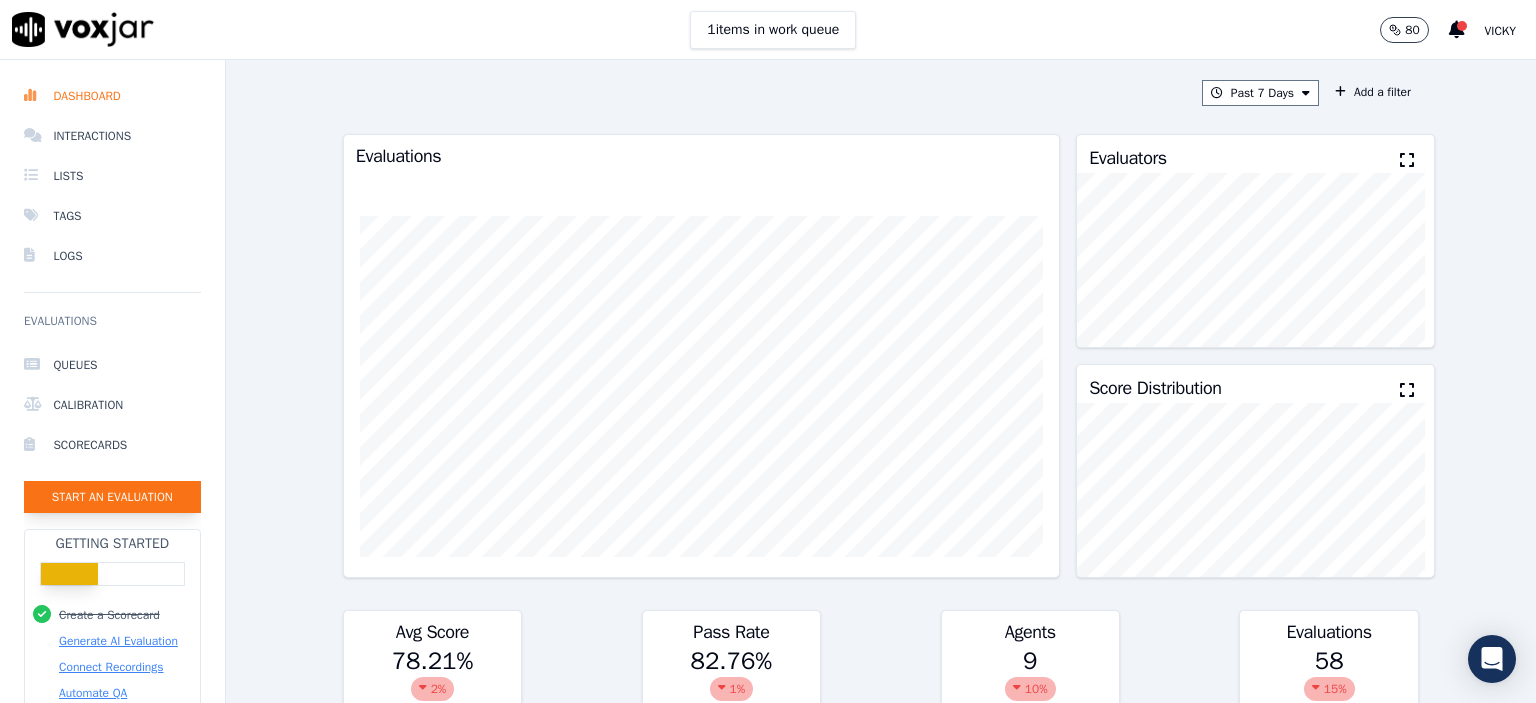 click on "Start an Evaluation" 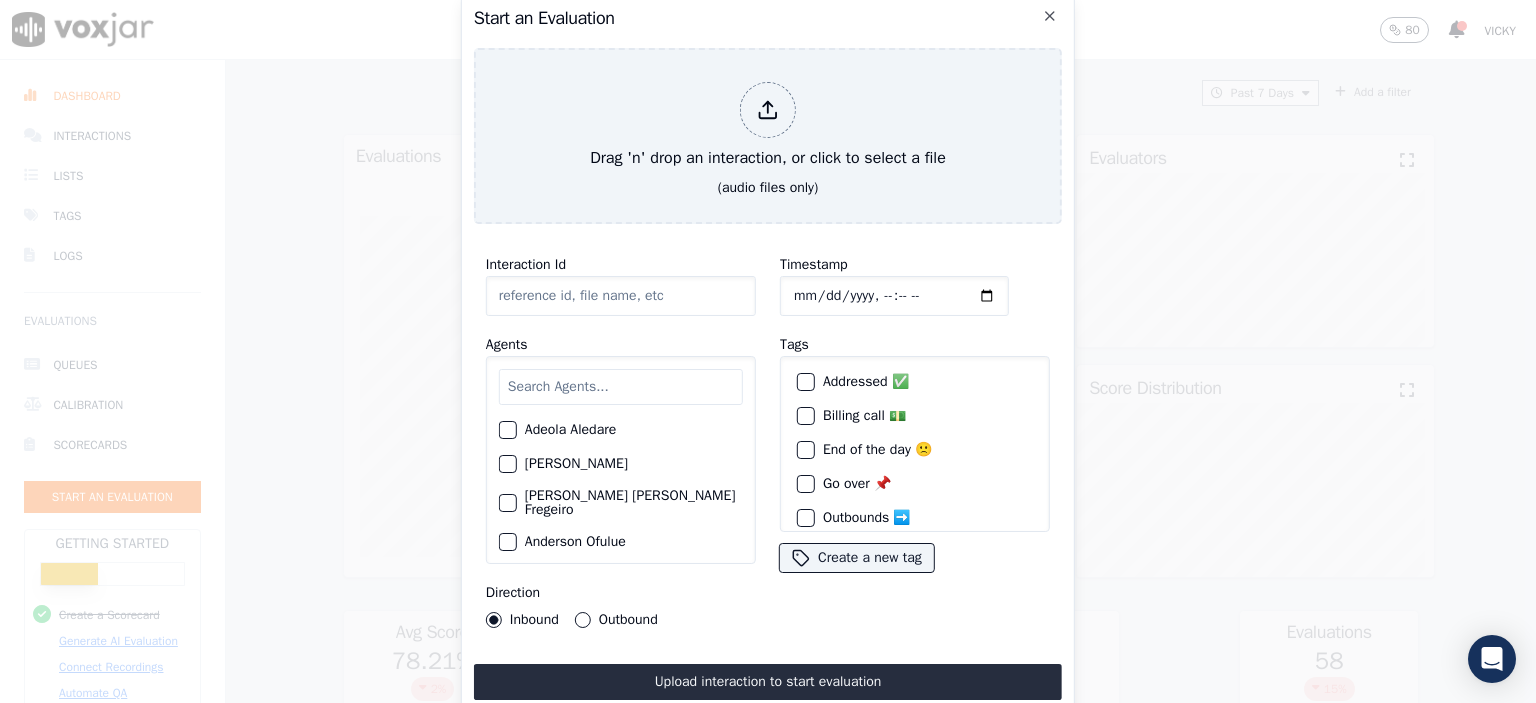click on "Interaction Id" 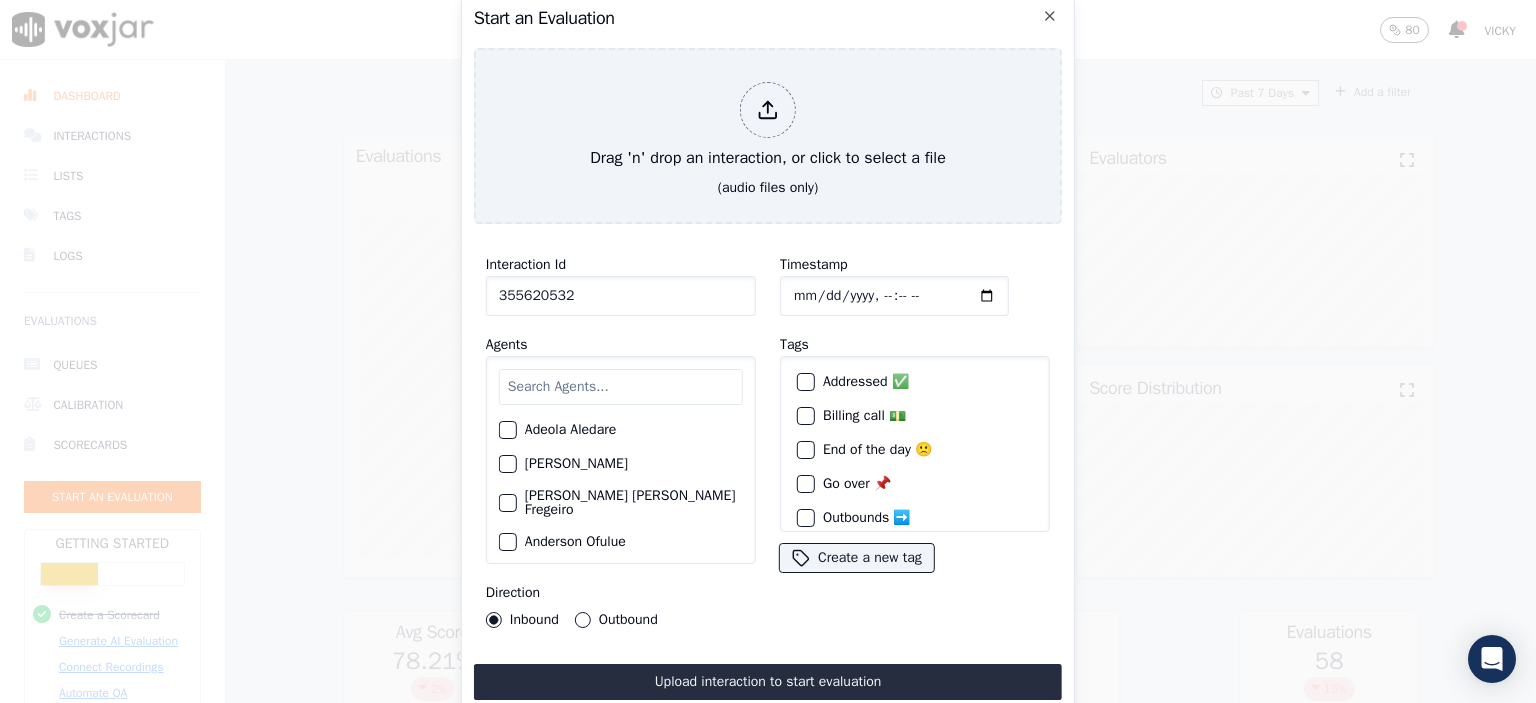 type on "355620532" 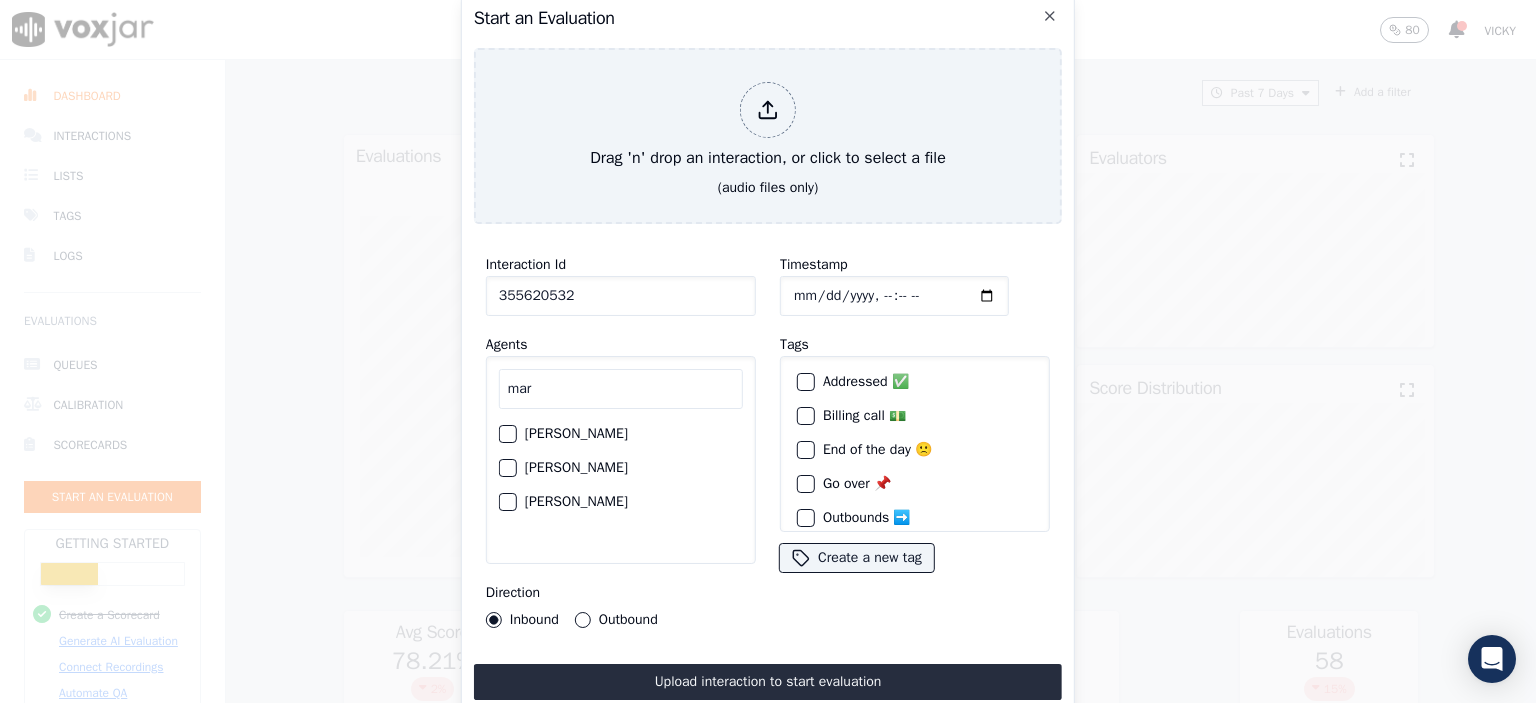 type on "mar" 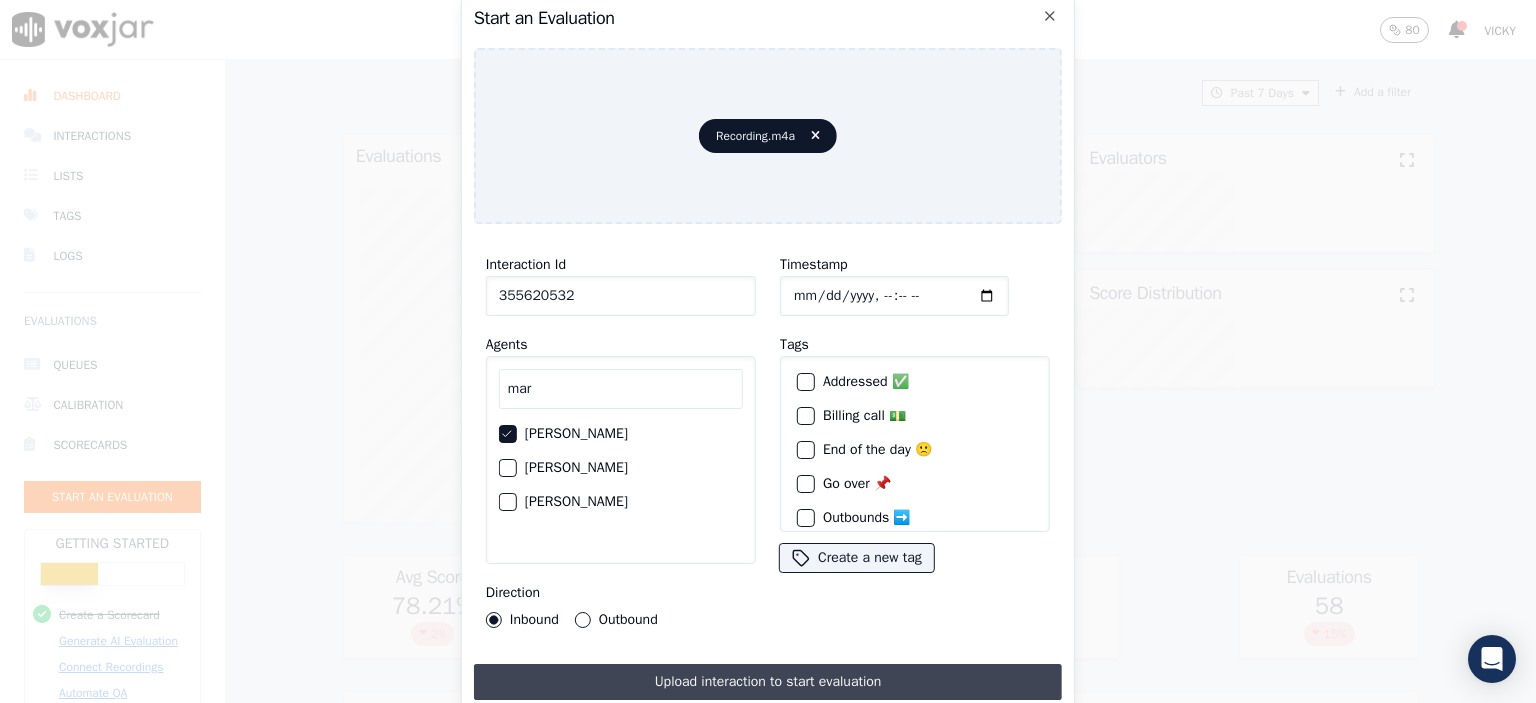 click on "Upload interaction to start evaluation" at bounding box center [768, 682] 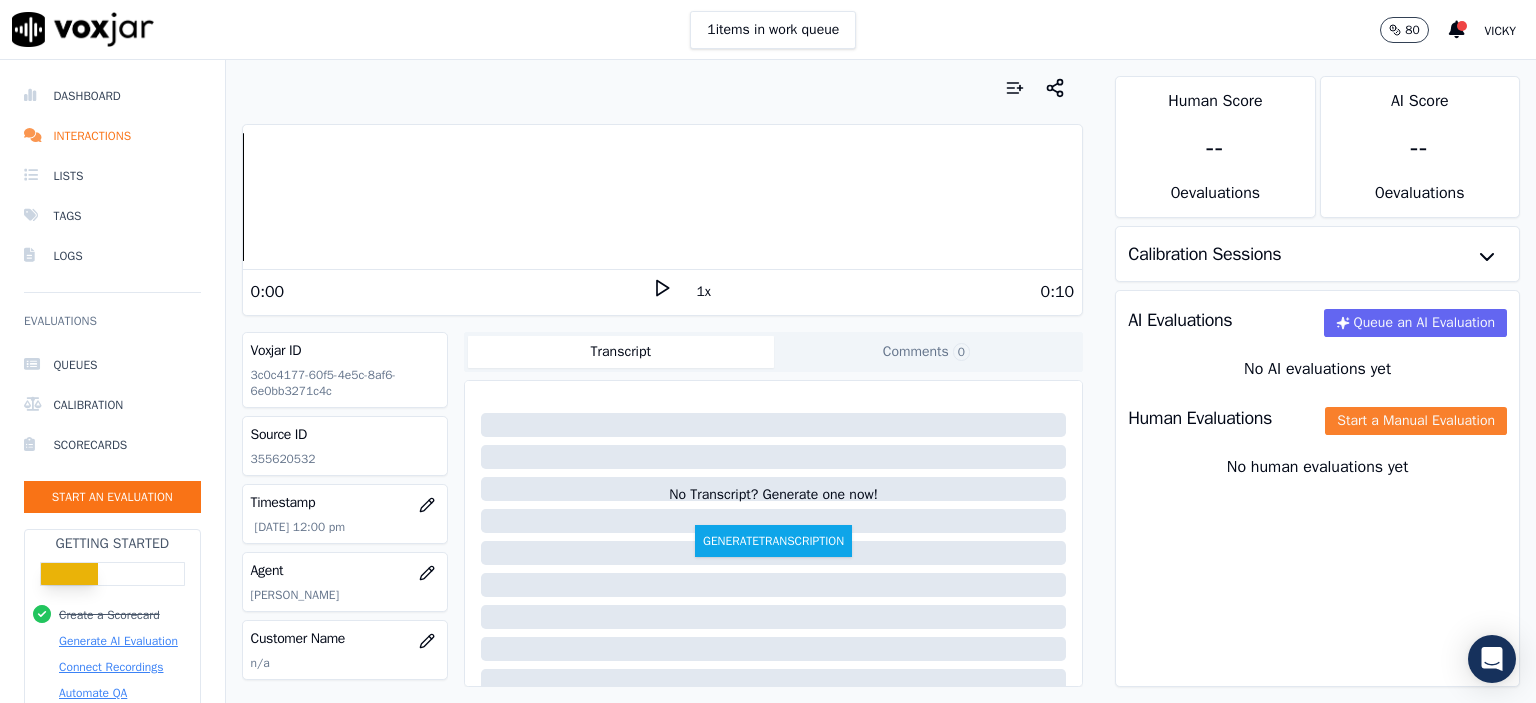 click on "Start a Manual Evaluation" 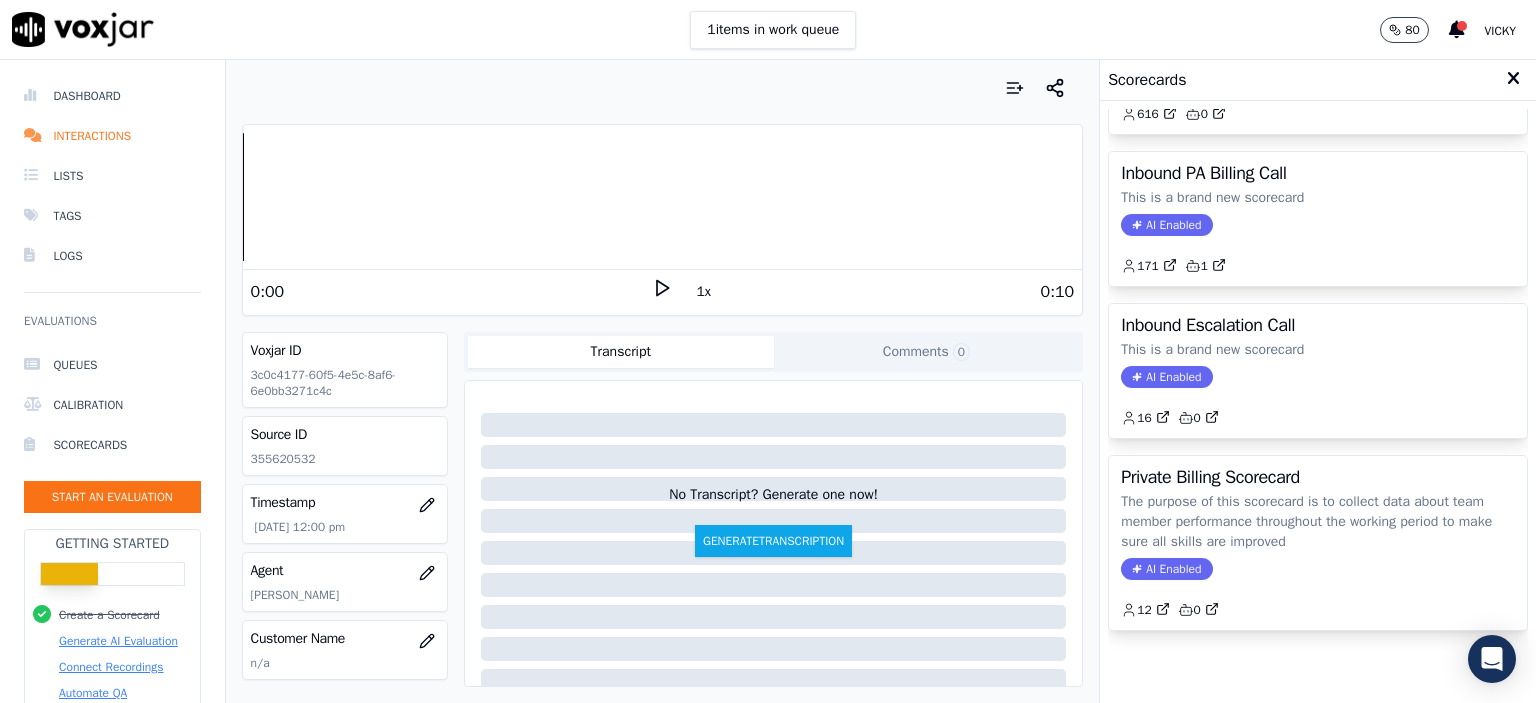 scroll, scrollTop: 0, scrollLeft: 0, axis: both 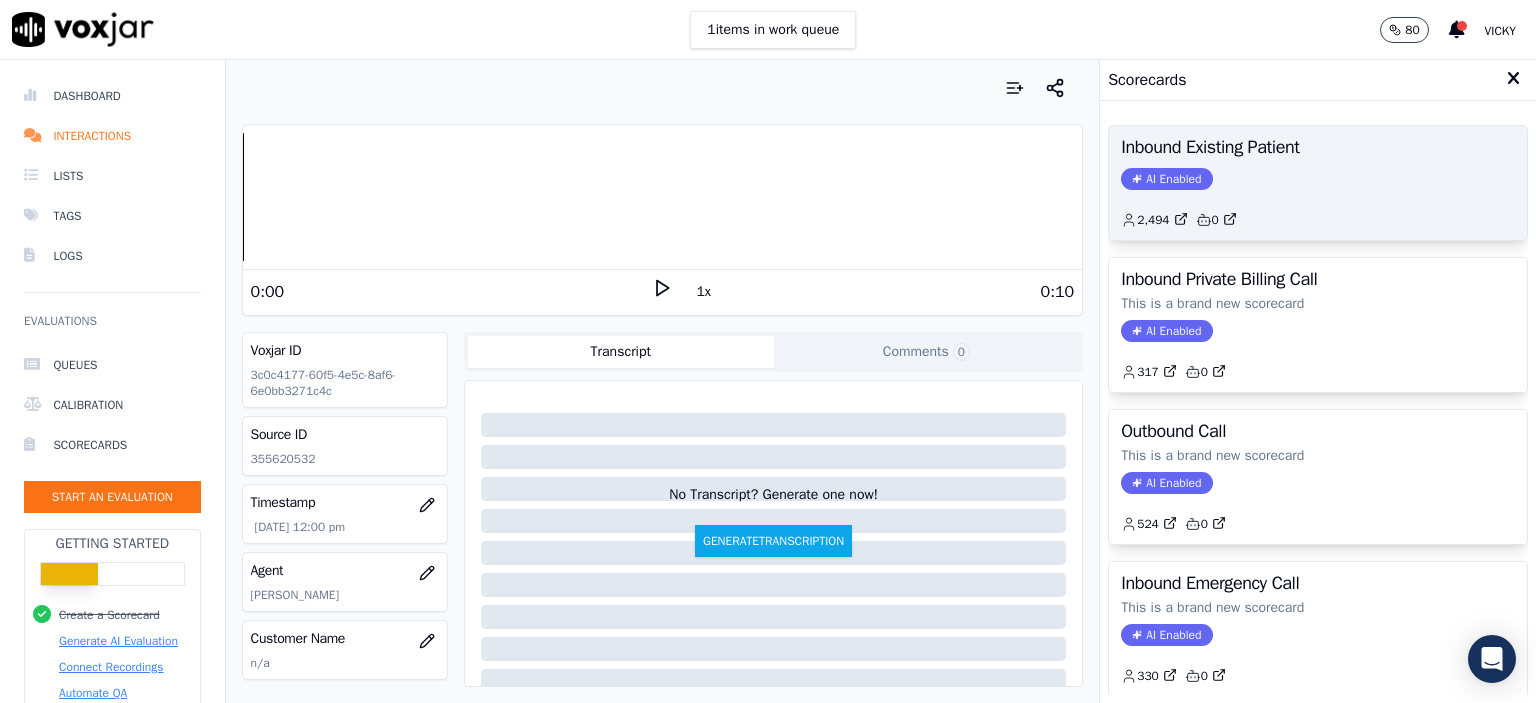 click on "AI Enabled" 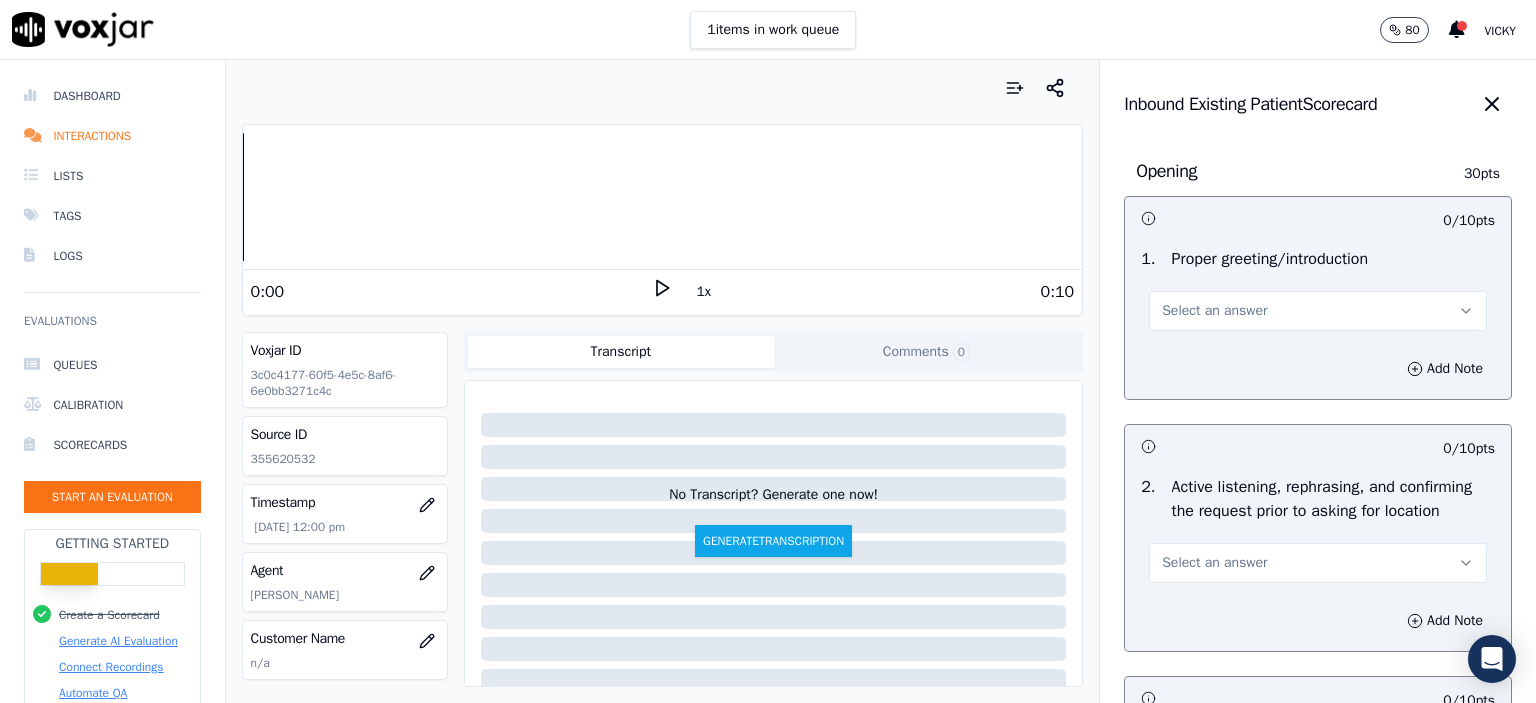 click on "Select an answer" at bounding box center [1214, 311] 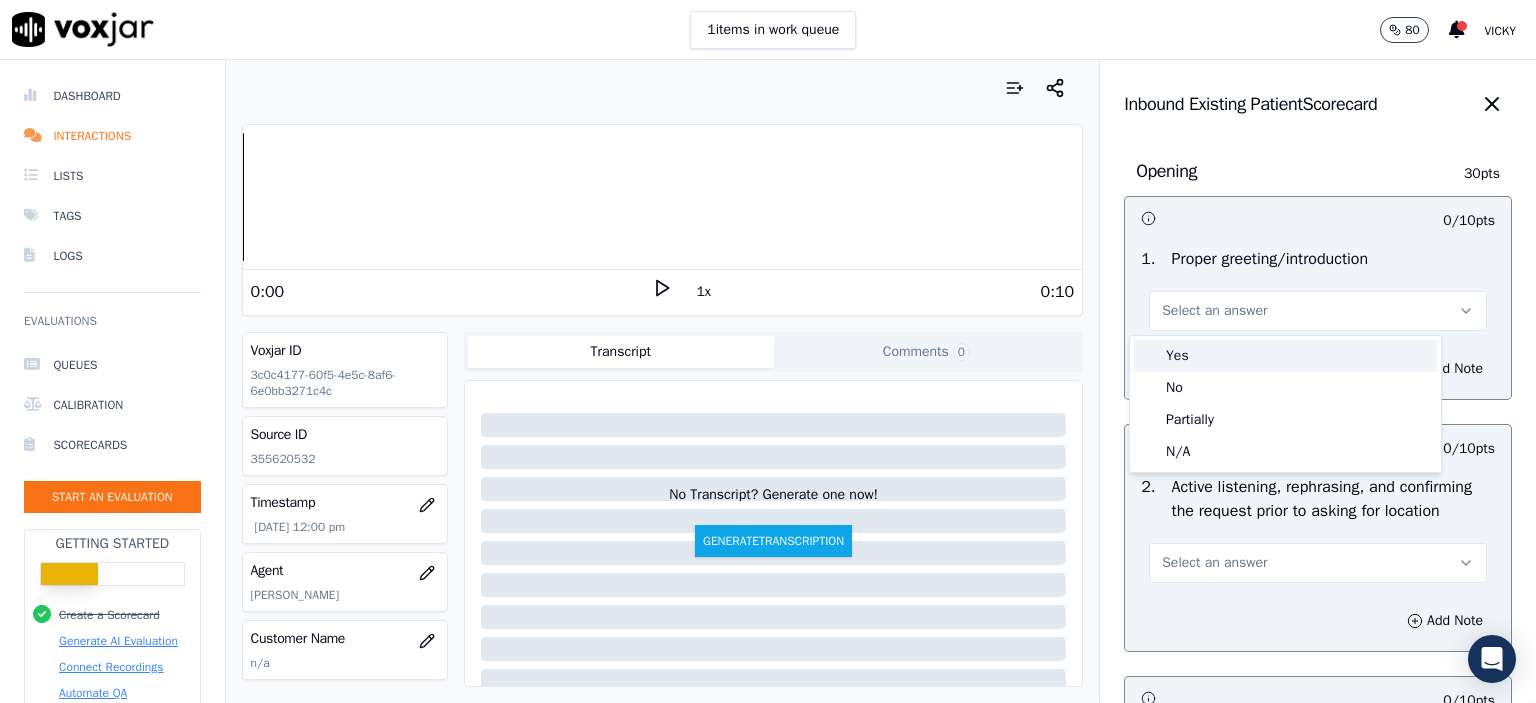 click on "Yes" at bounding box center (1285, 356) 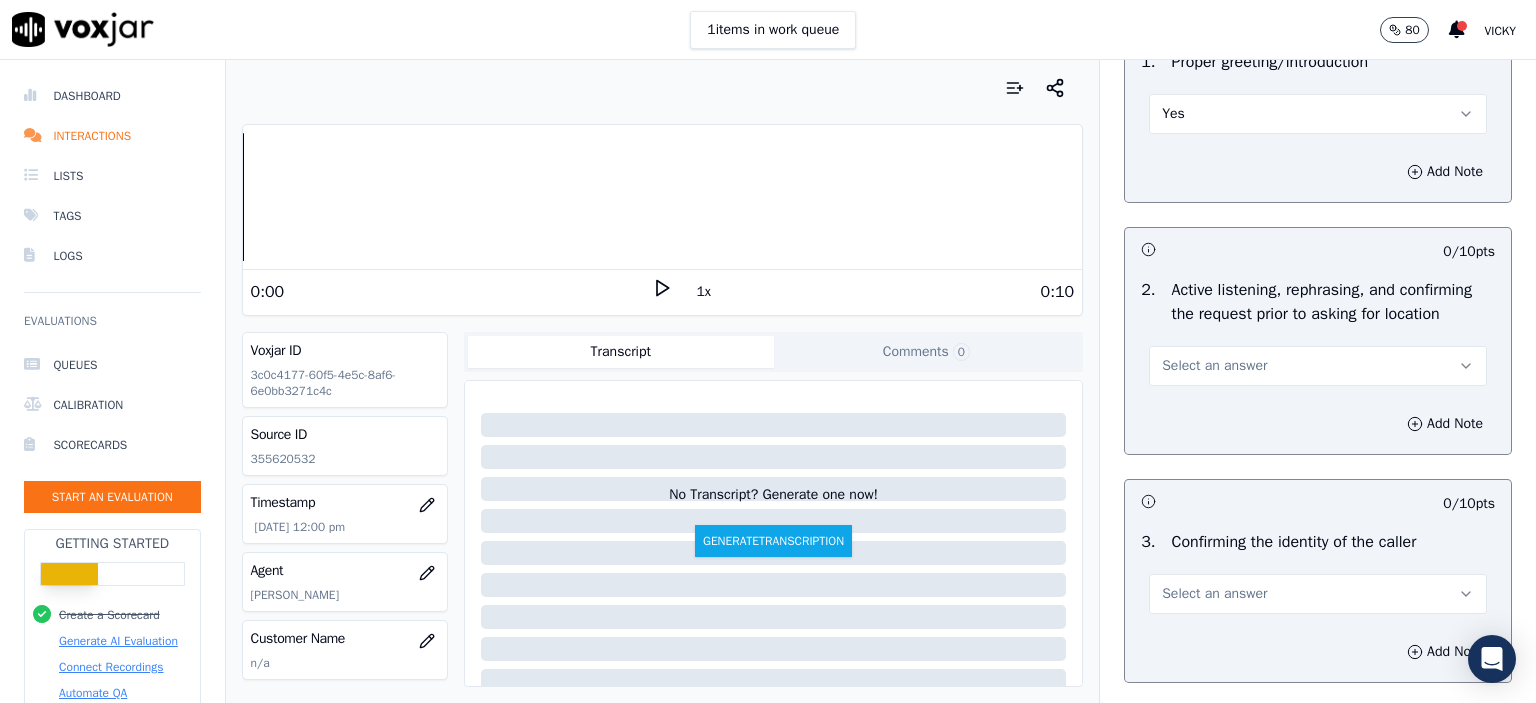 scroll, scrollTop: 200, scrollLeft: 0, axis: vertical 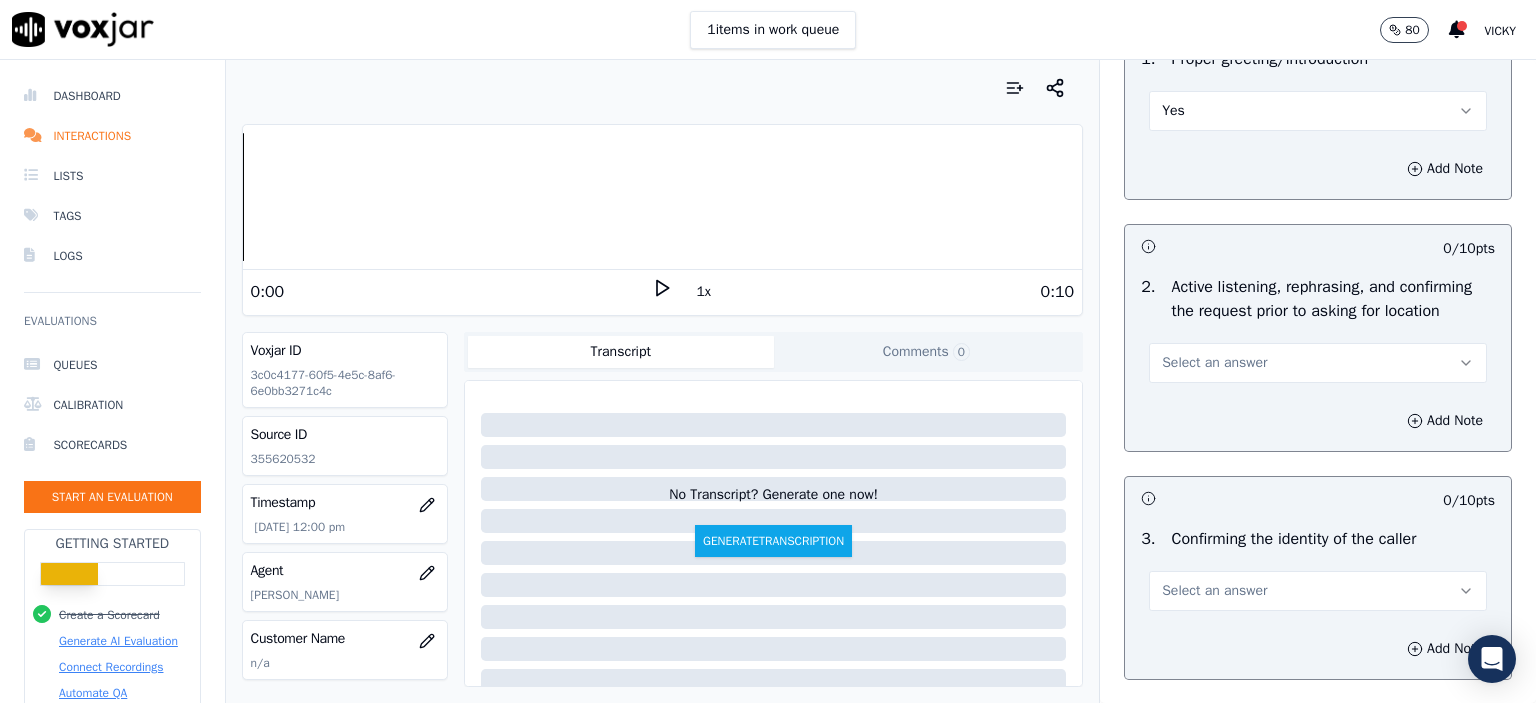 click on "Select an answer" at bounding box center (1214, 363) 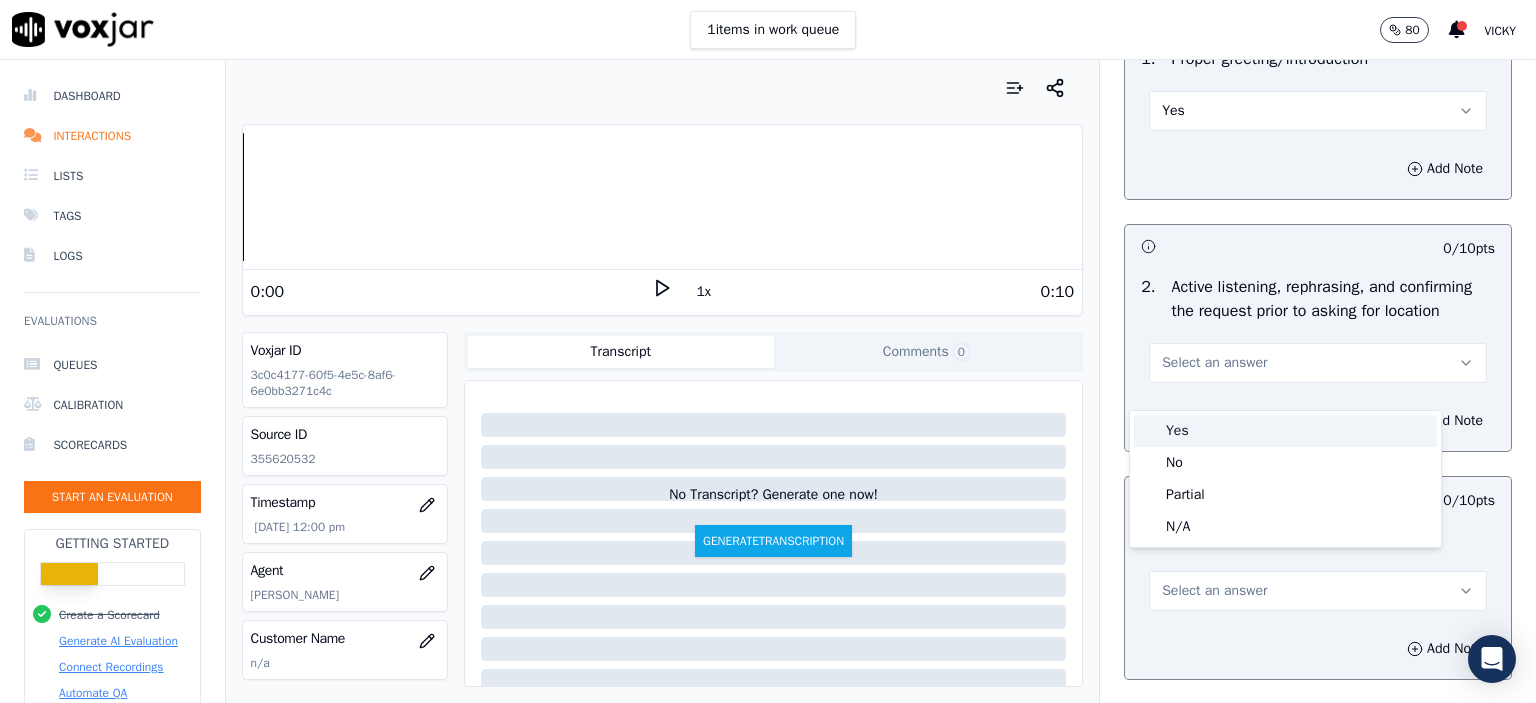 click on "Yes" at bounding box center [1285, 431] 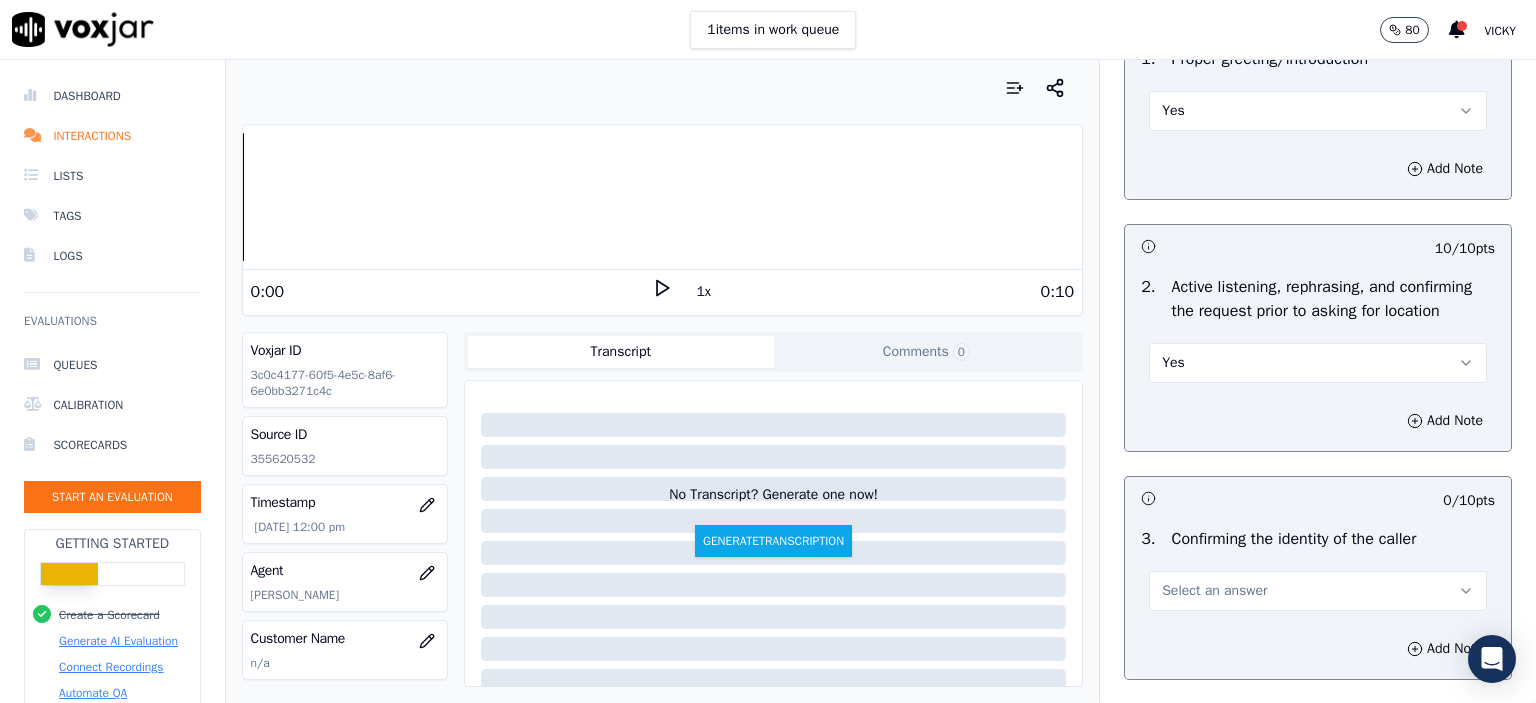 click on "Yes" at bounding box center [1318, 363] 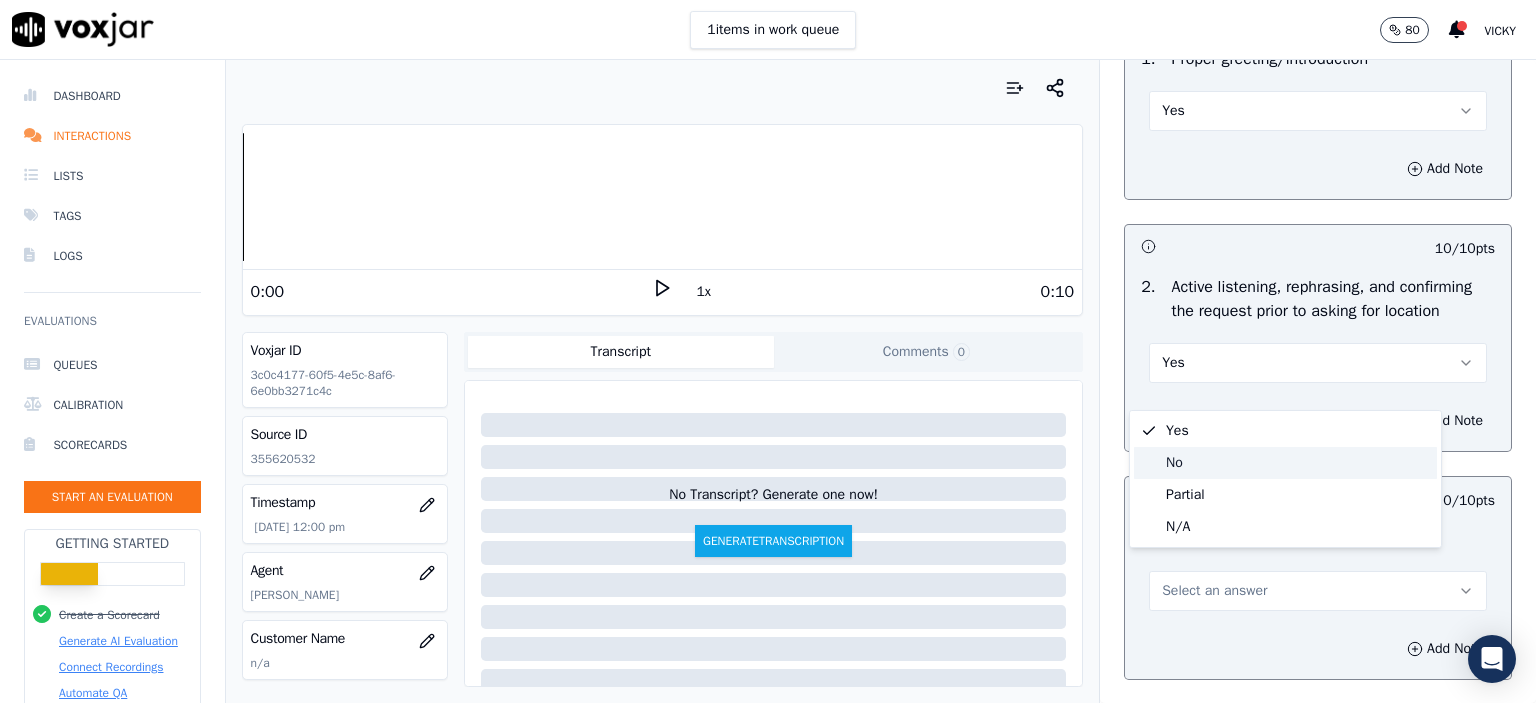 click on "No" 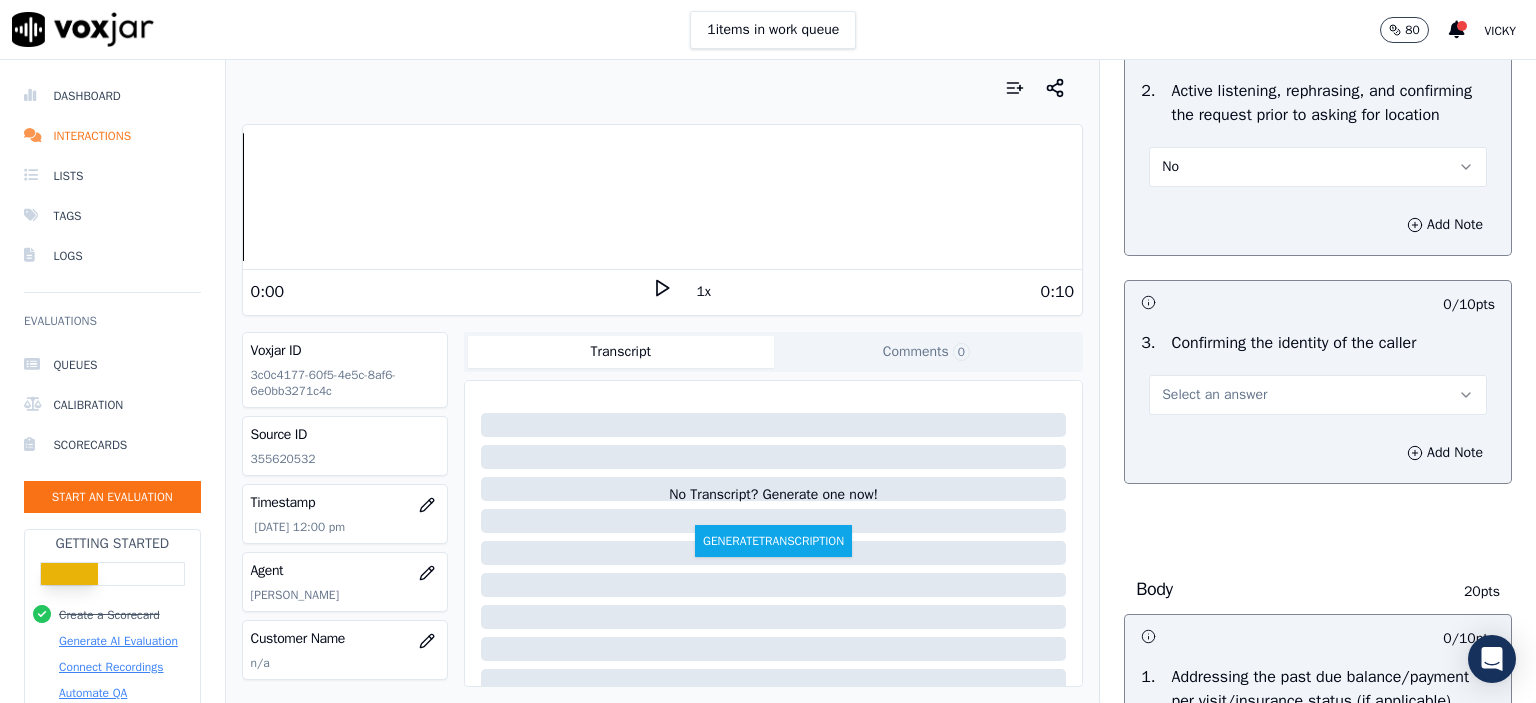scroll, scrollTop: 400, scrollLeft: 0, axis: vertical 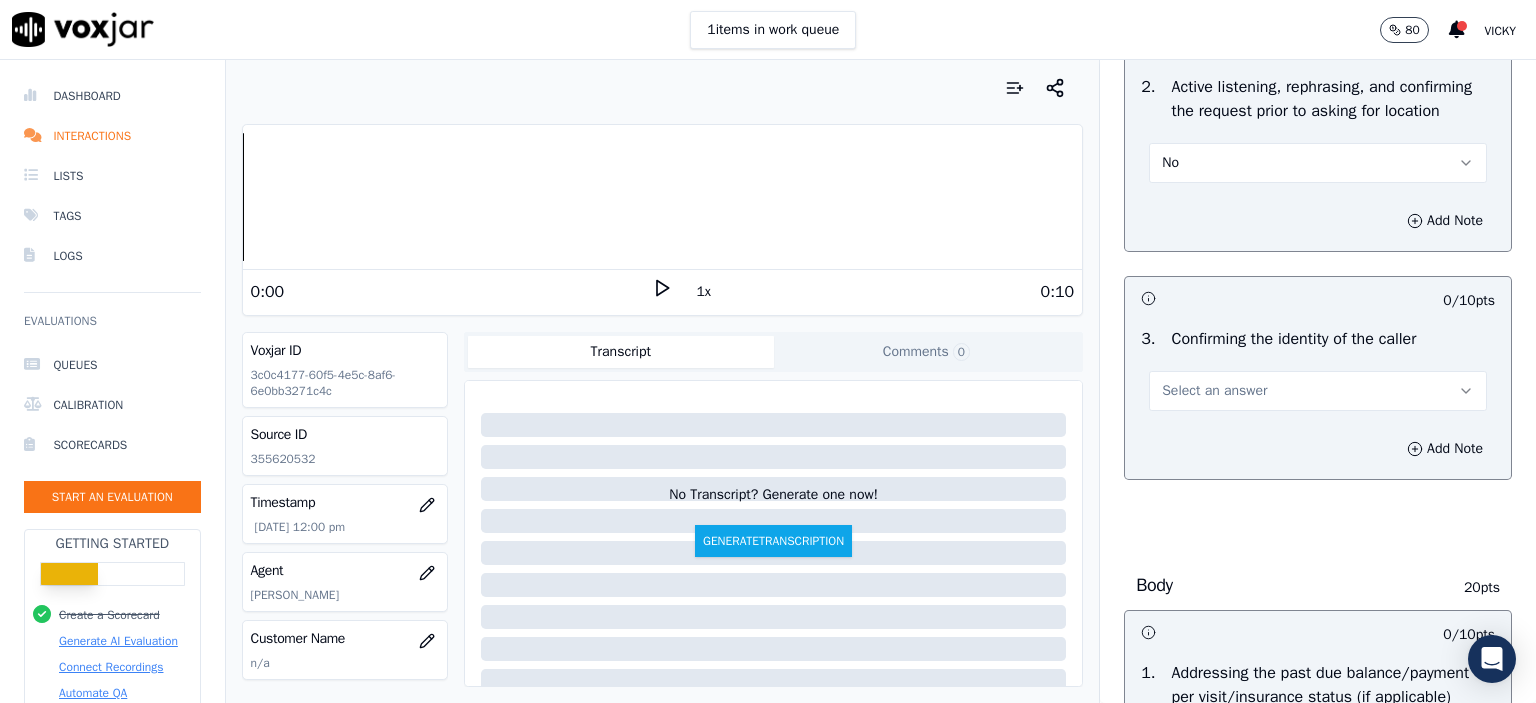 click on "Select an answer" at bounding box center [1318, 391] 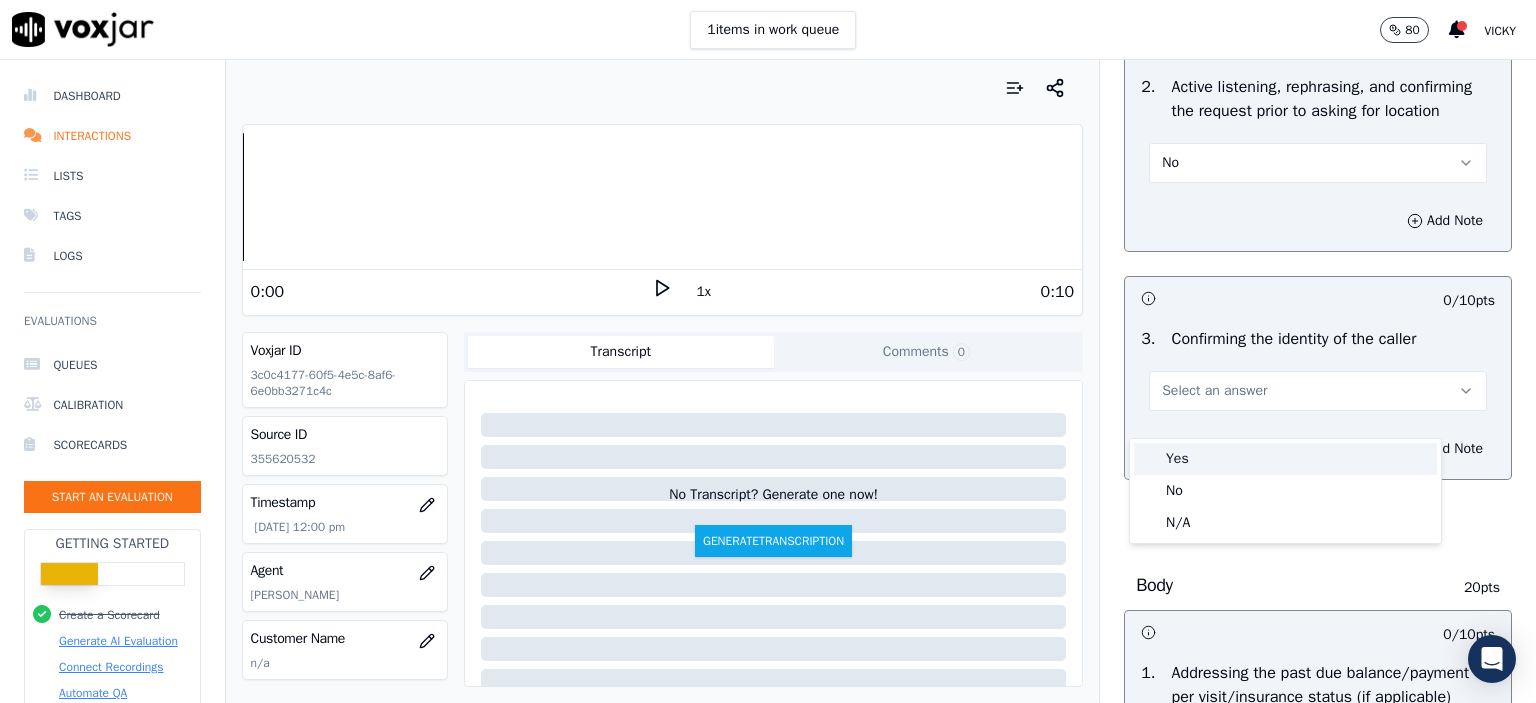click on "Yes" at bounding box center [1285, 459] 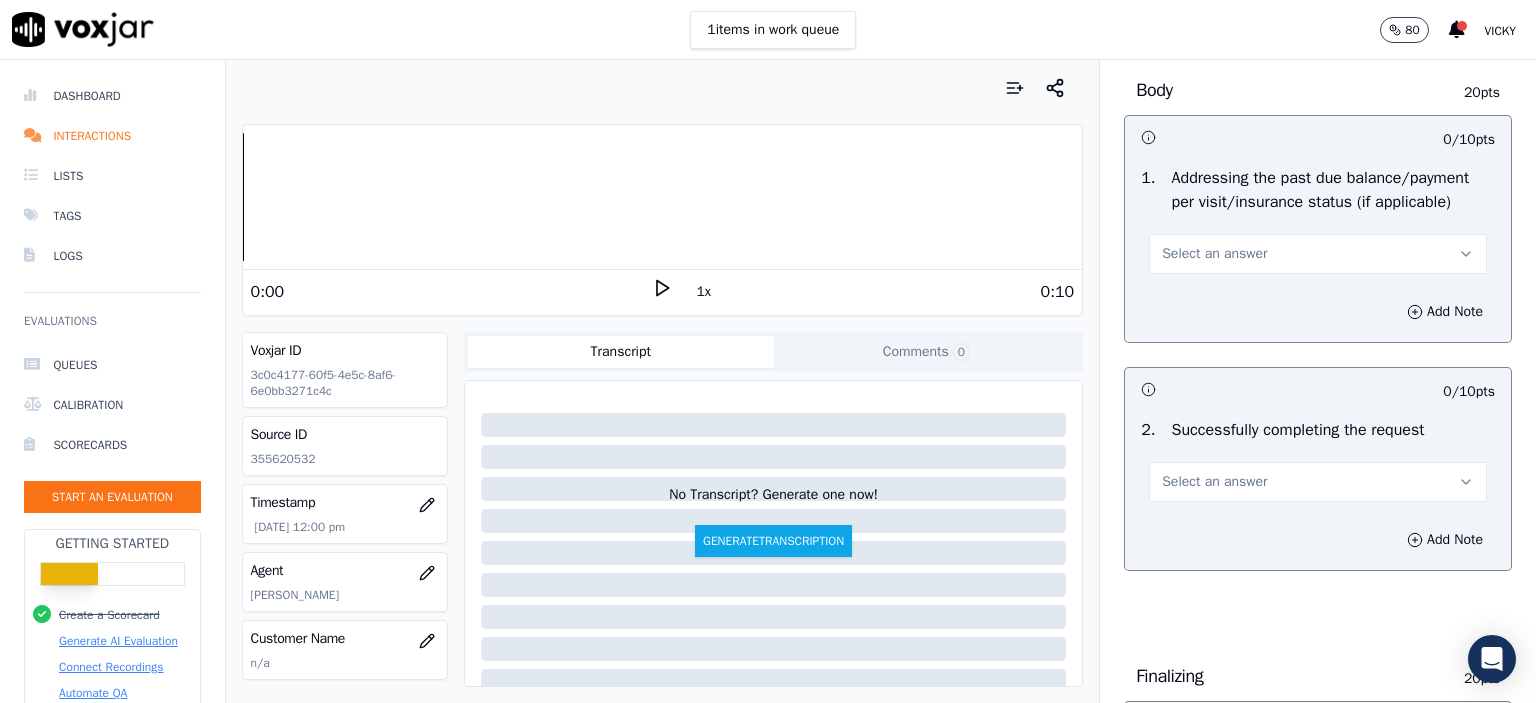 scroll, scrollTop: 900, scrollLeft: 0, axis: vertical 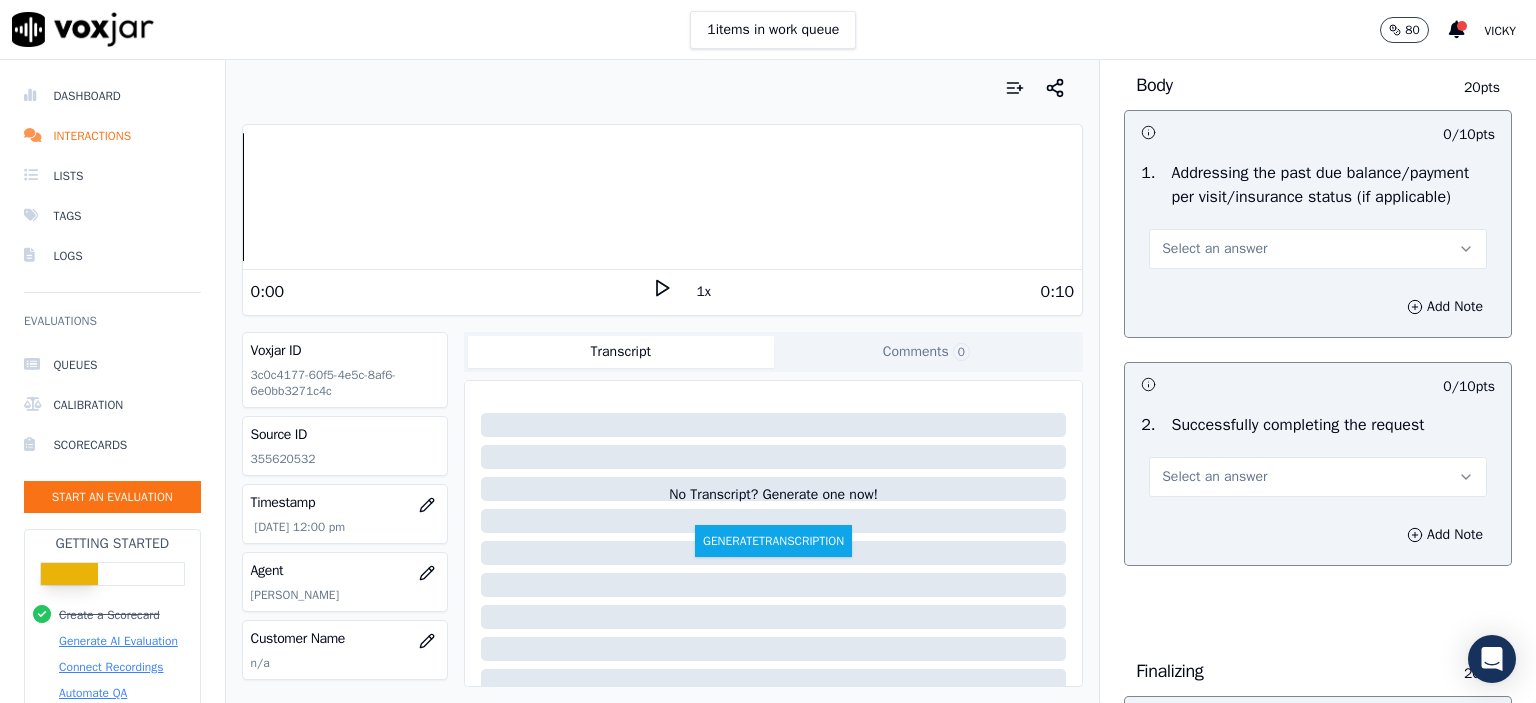 click on "Select an answer" at bounding box center [1318, 249] 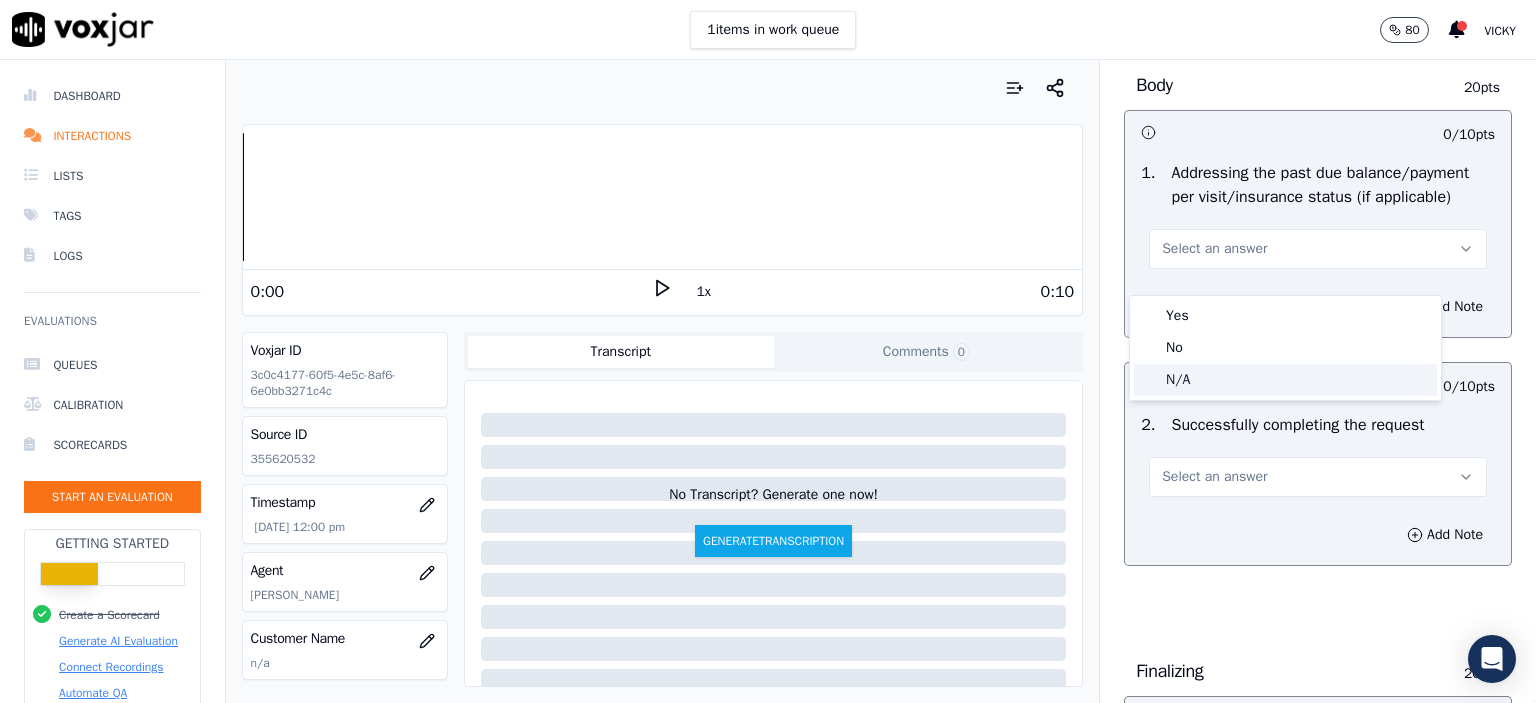 click on "N/A" 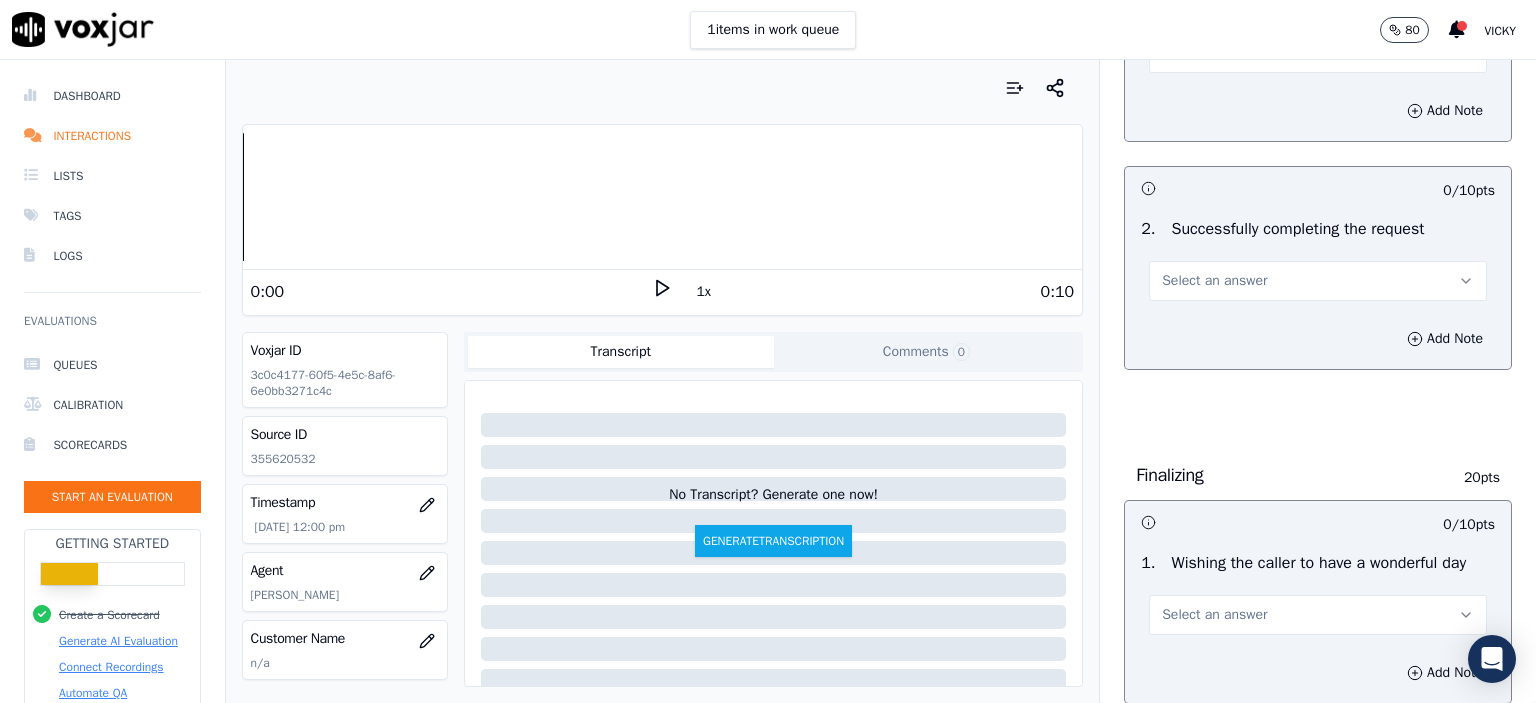 scroll, scrollTop: 1100, scrollLeft: 0, axis: vertical 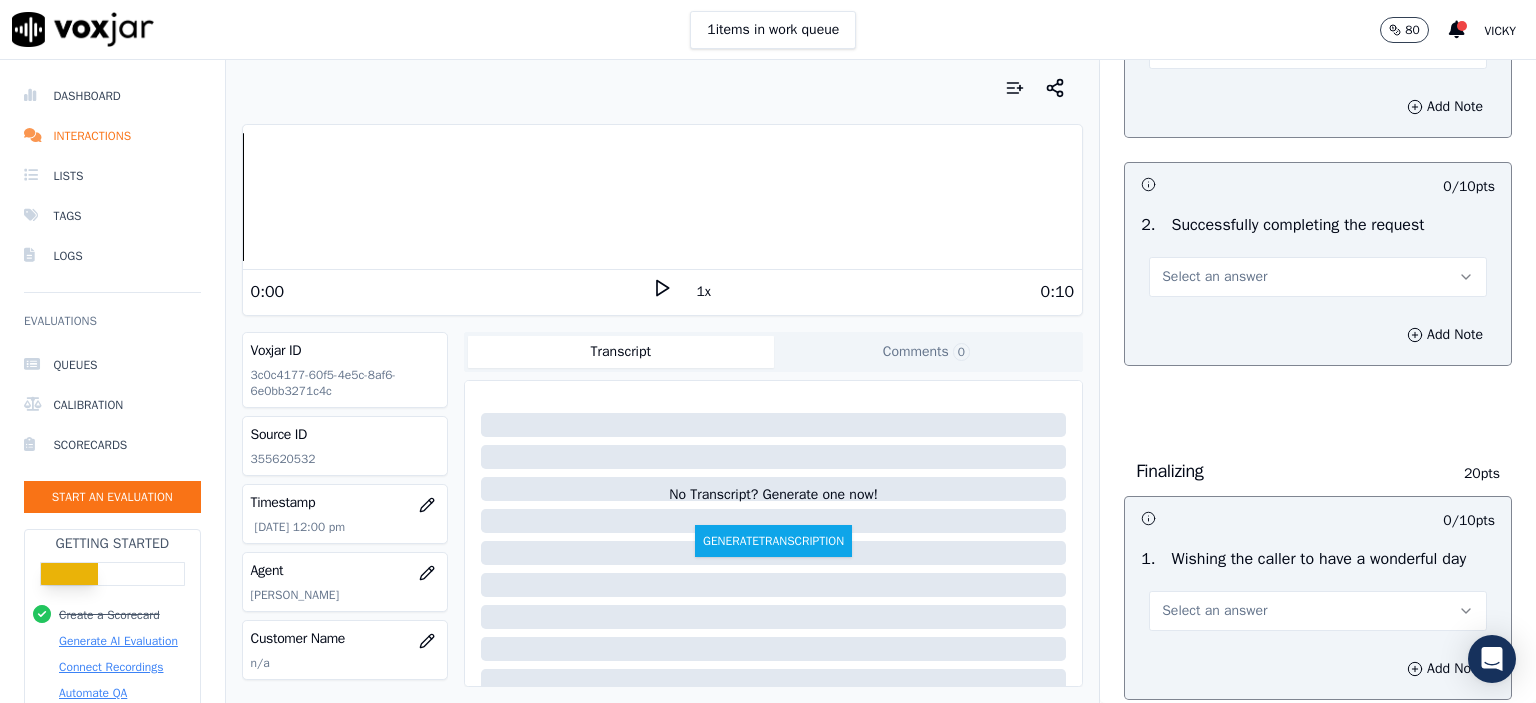 click on "Select an answer" at bounding box center [1318, 277] 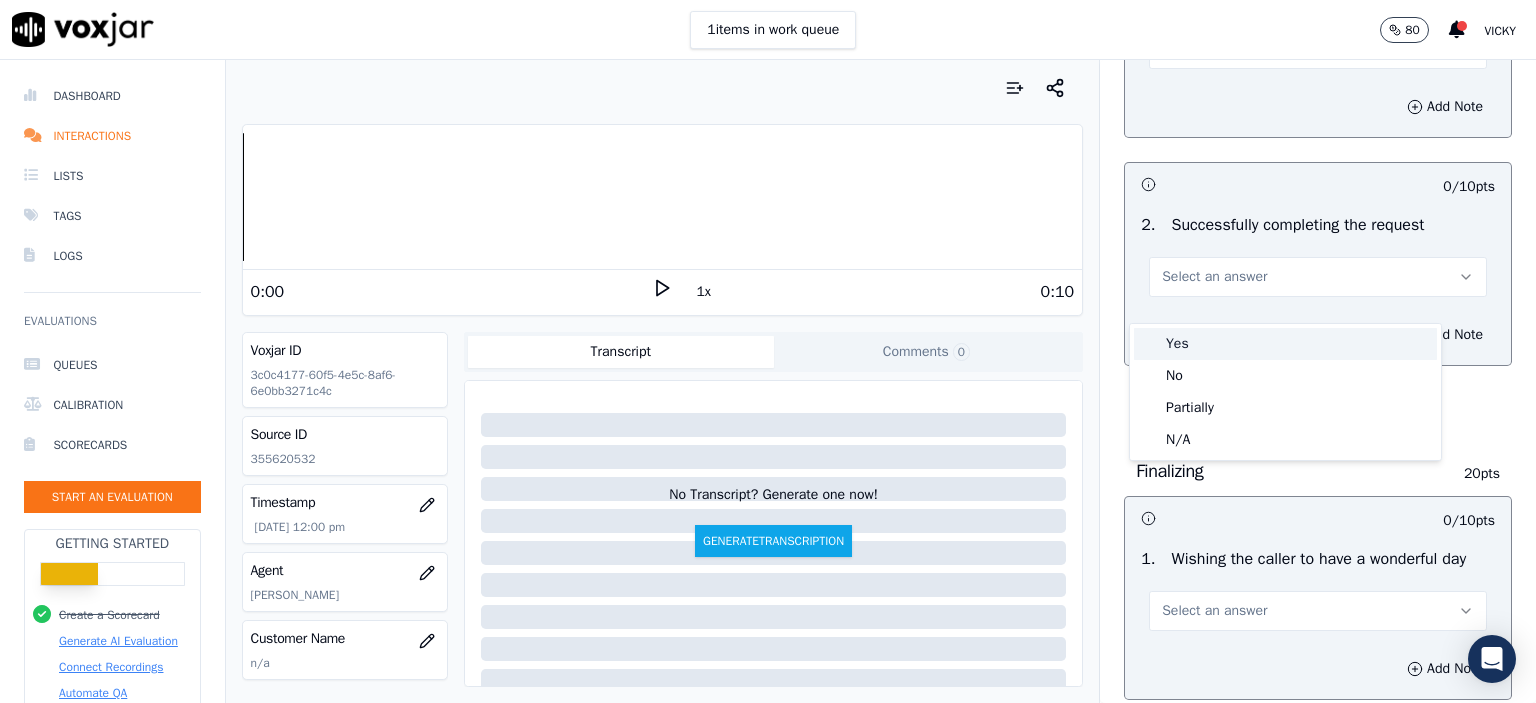 click on "Yes" at bounding box center [1285, 344] 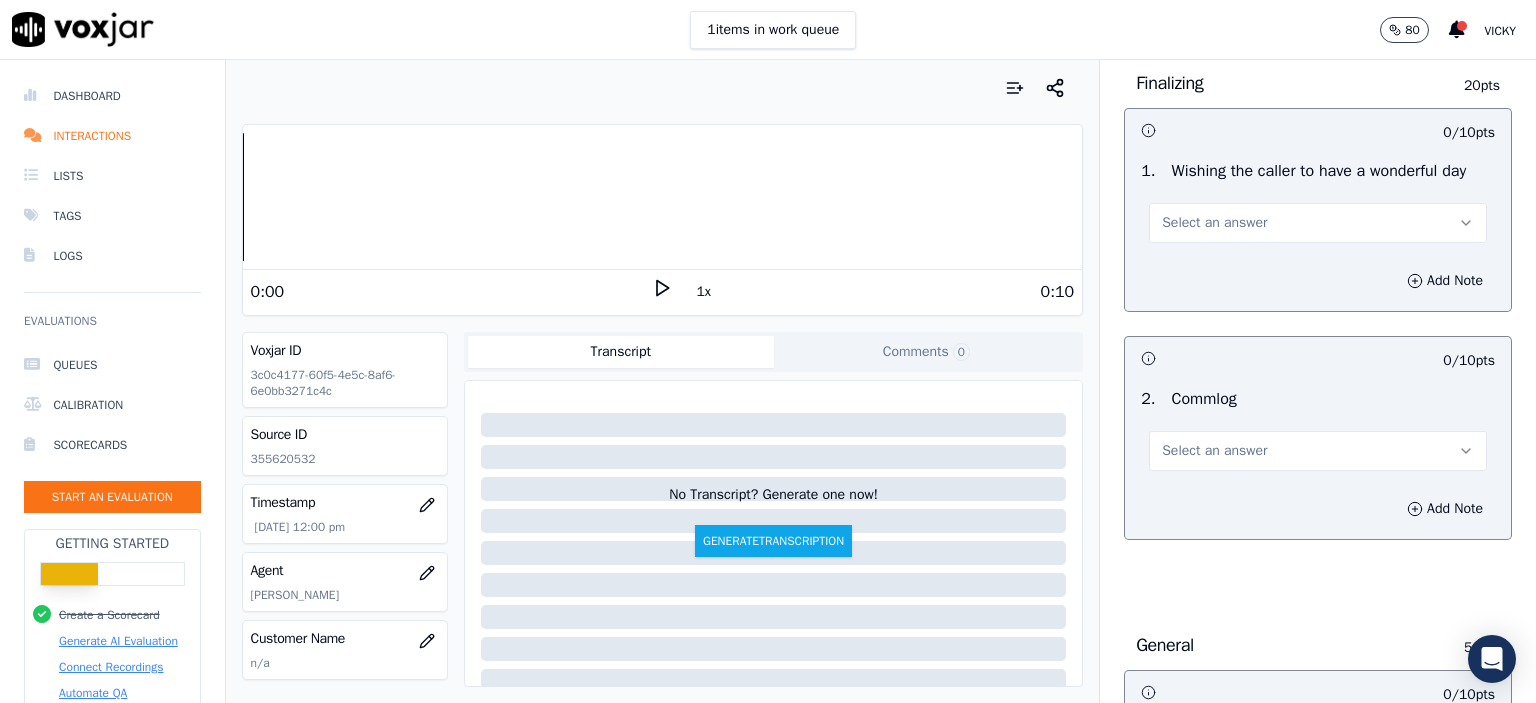 scroll, scrollTop: 1500, scrollLeft: 0, axis: vertical 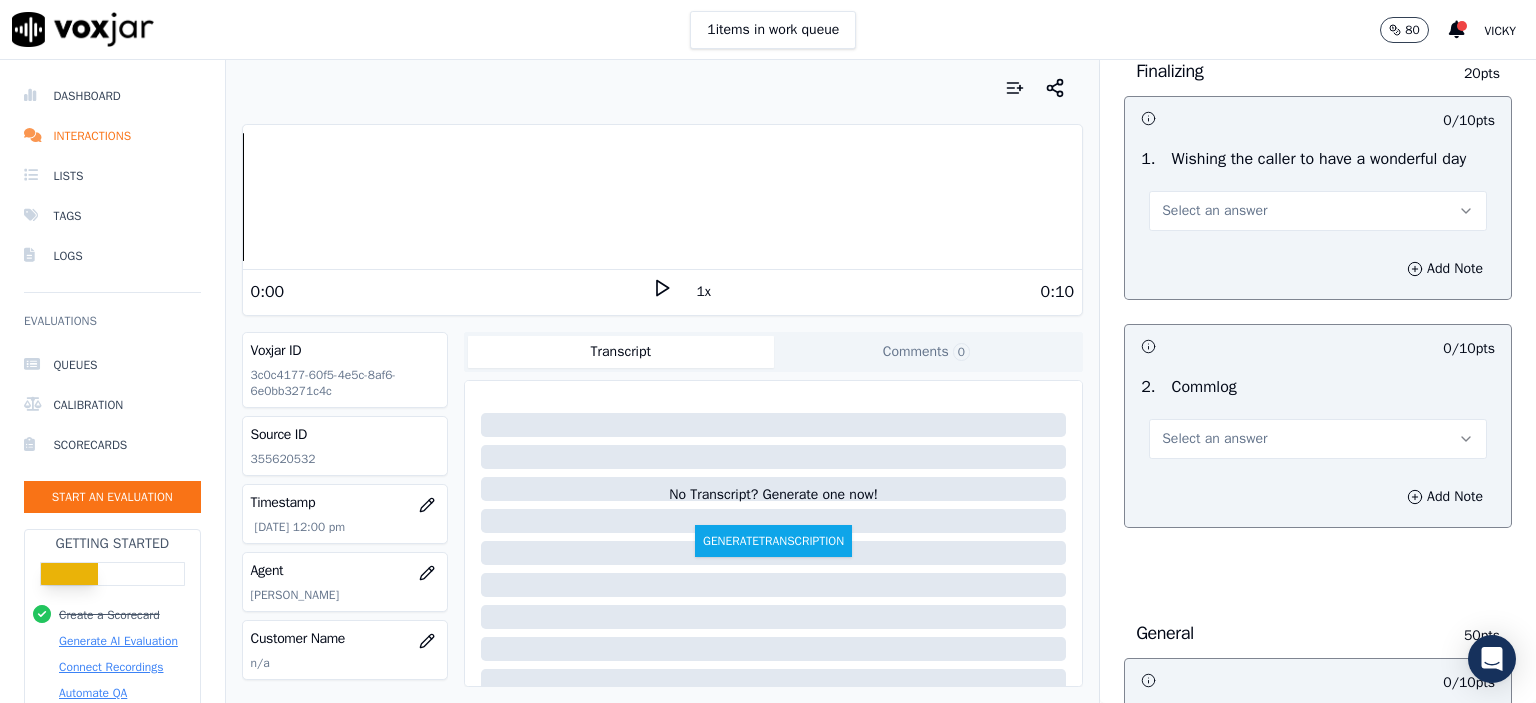 click on "Select an answer" at bounding box center [1318, 211] 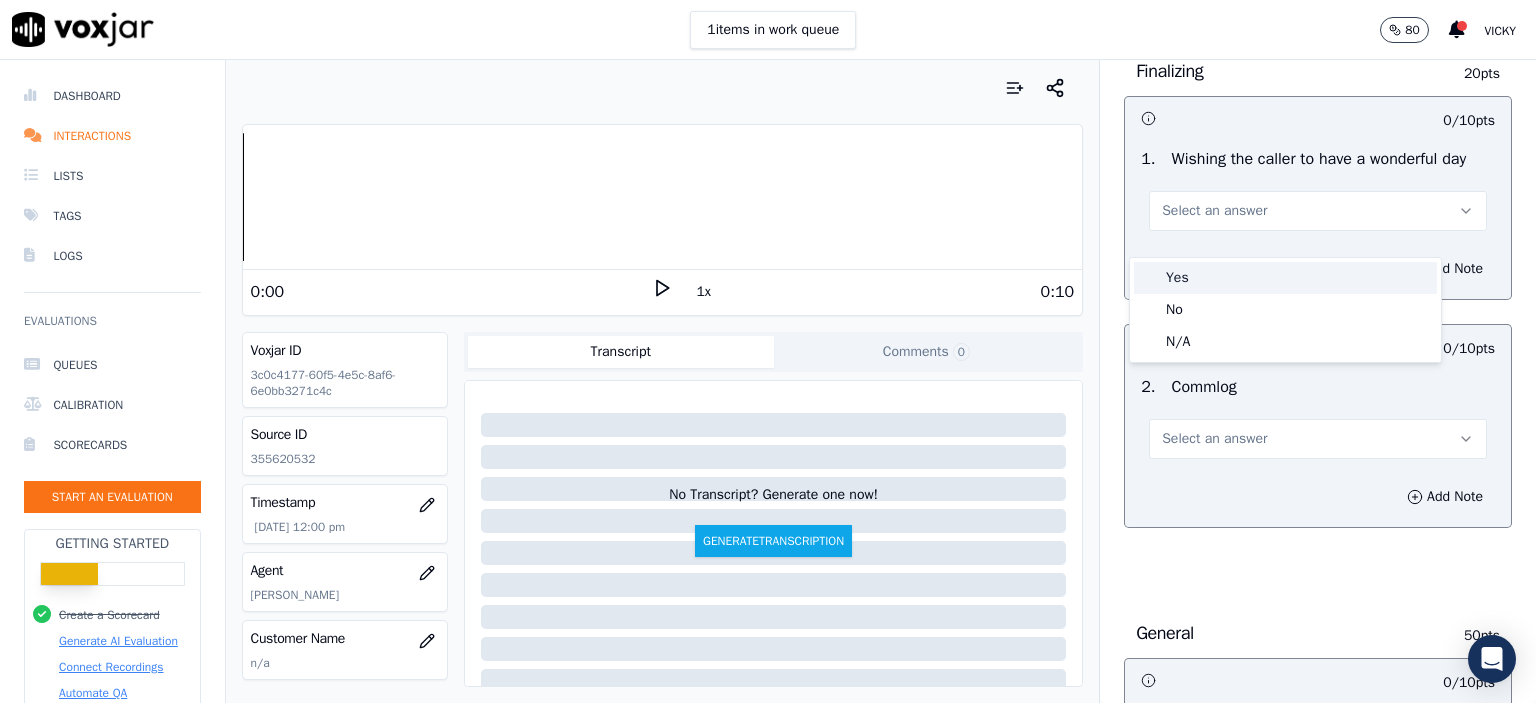 click on "Yes" at bounding box center [1285, 278] 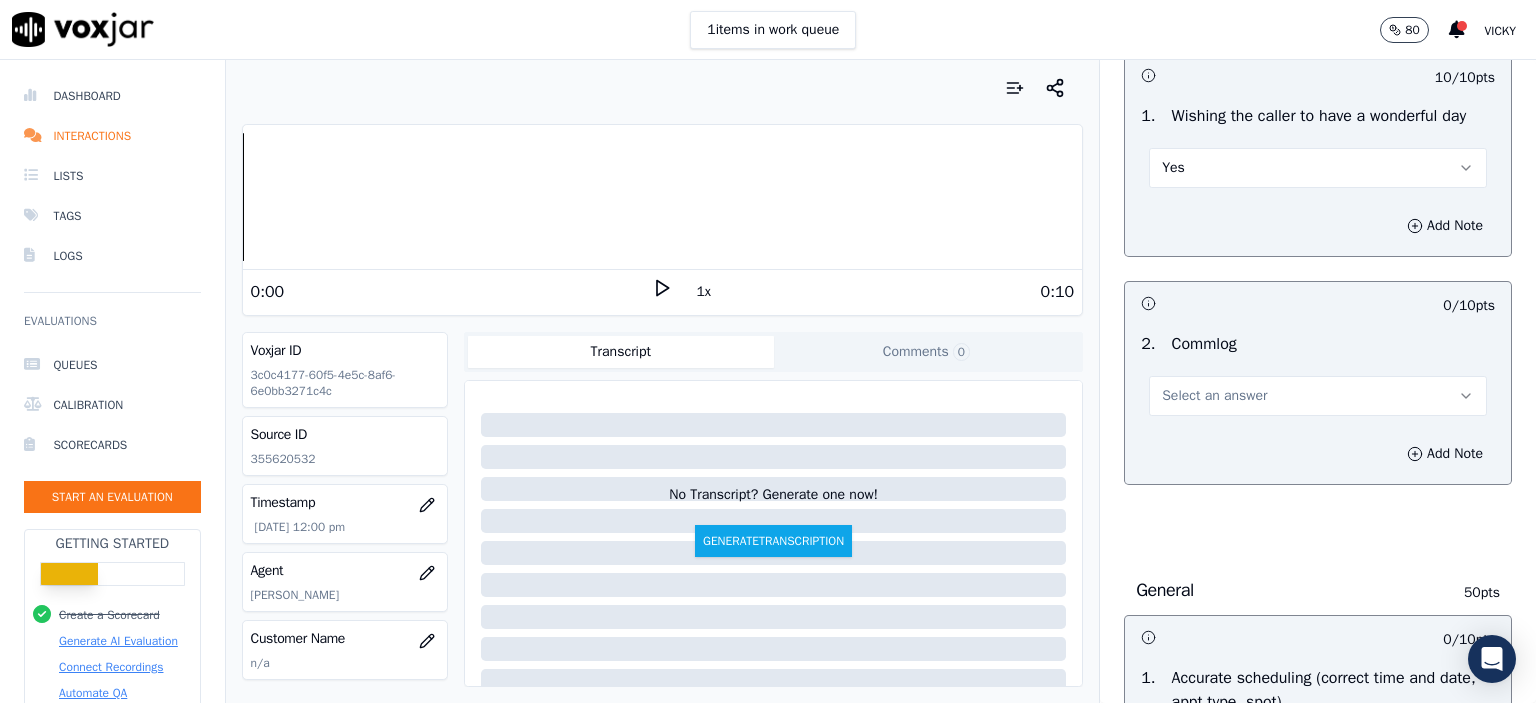 scroll, scrollTop: 1600, scrollLeft: 0, axis: vertical 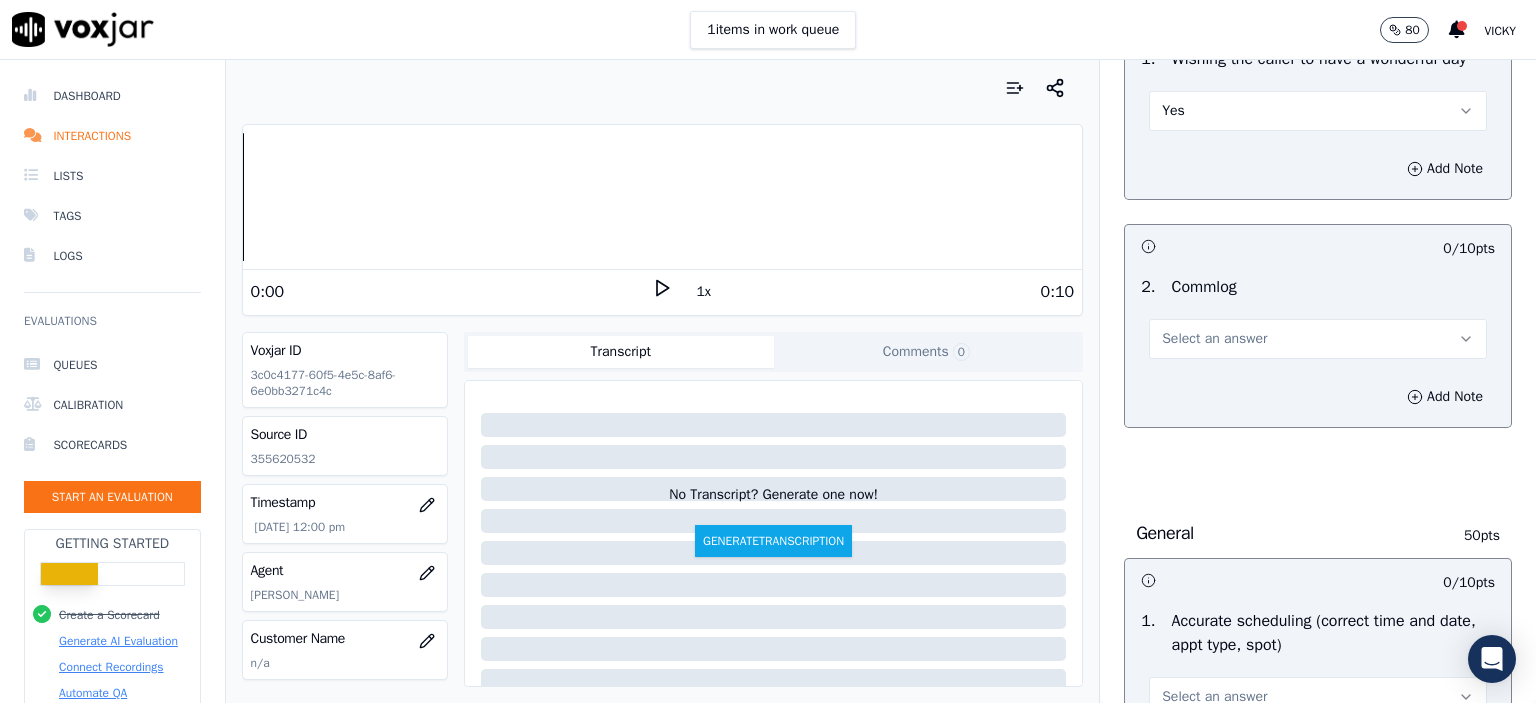 click on "Select an answer" at bounding box center [1214, 339] 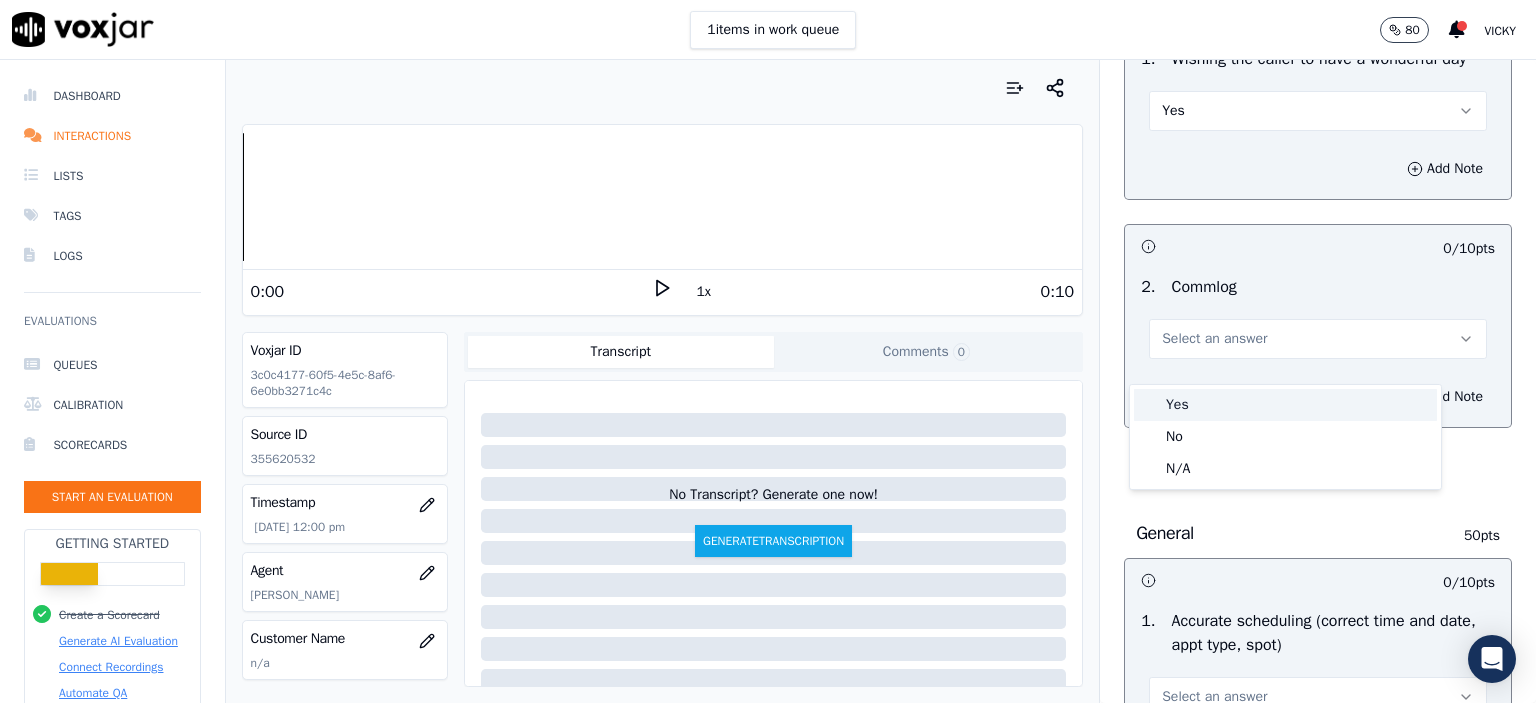 click on "Yes" at bounding box center [1285, 405] 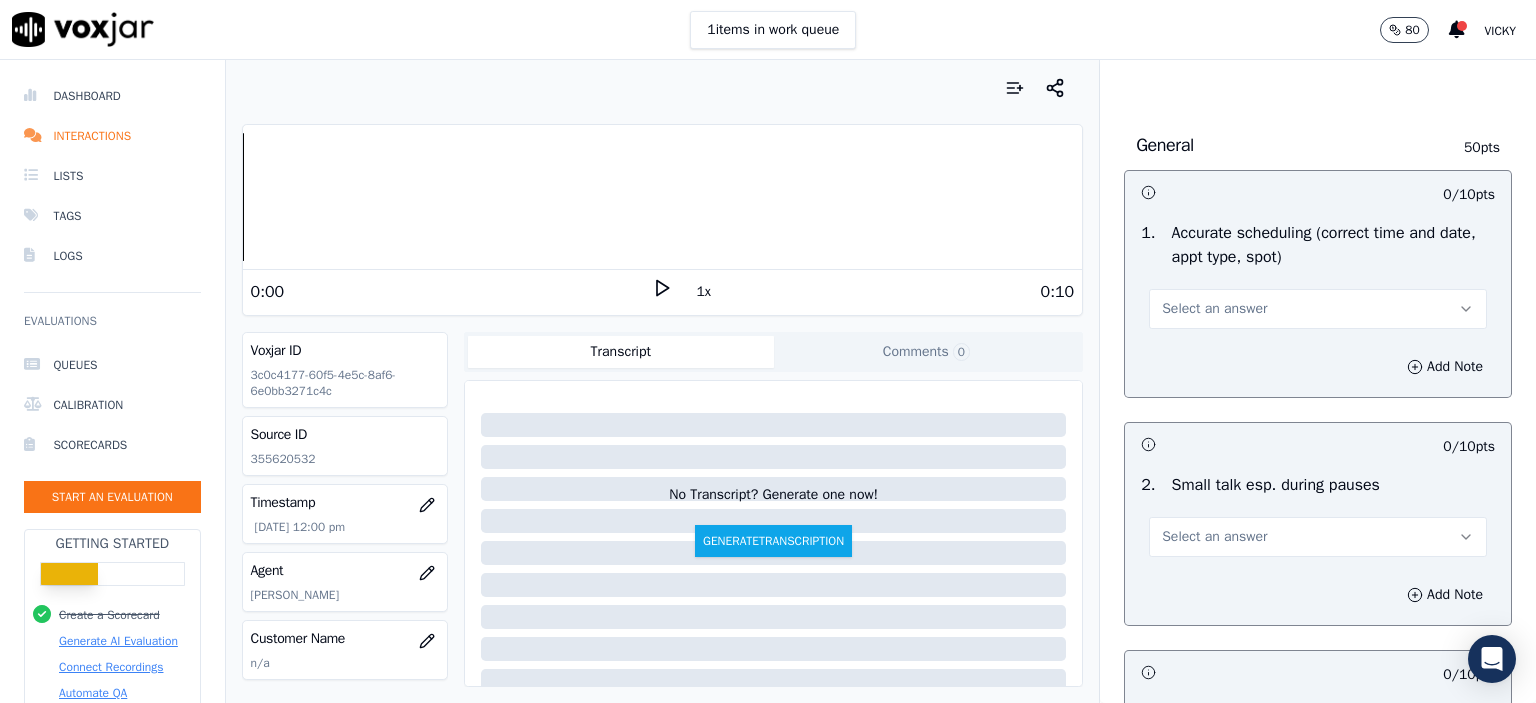 scroll, scrollTop: 2000, scrollLeft: 0, axis: vertical 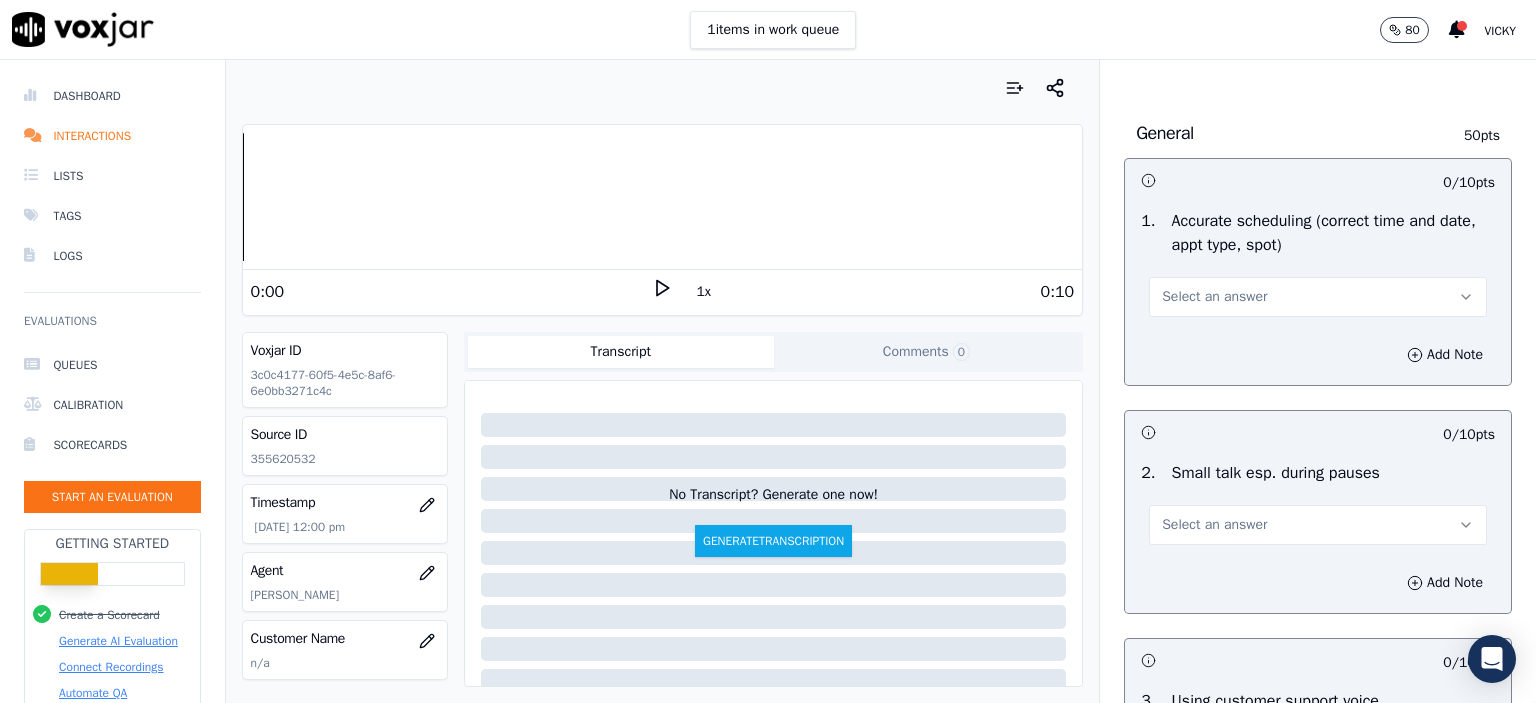 click on "Select an answer" at bounding box center (1214, 297) 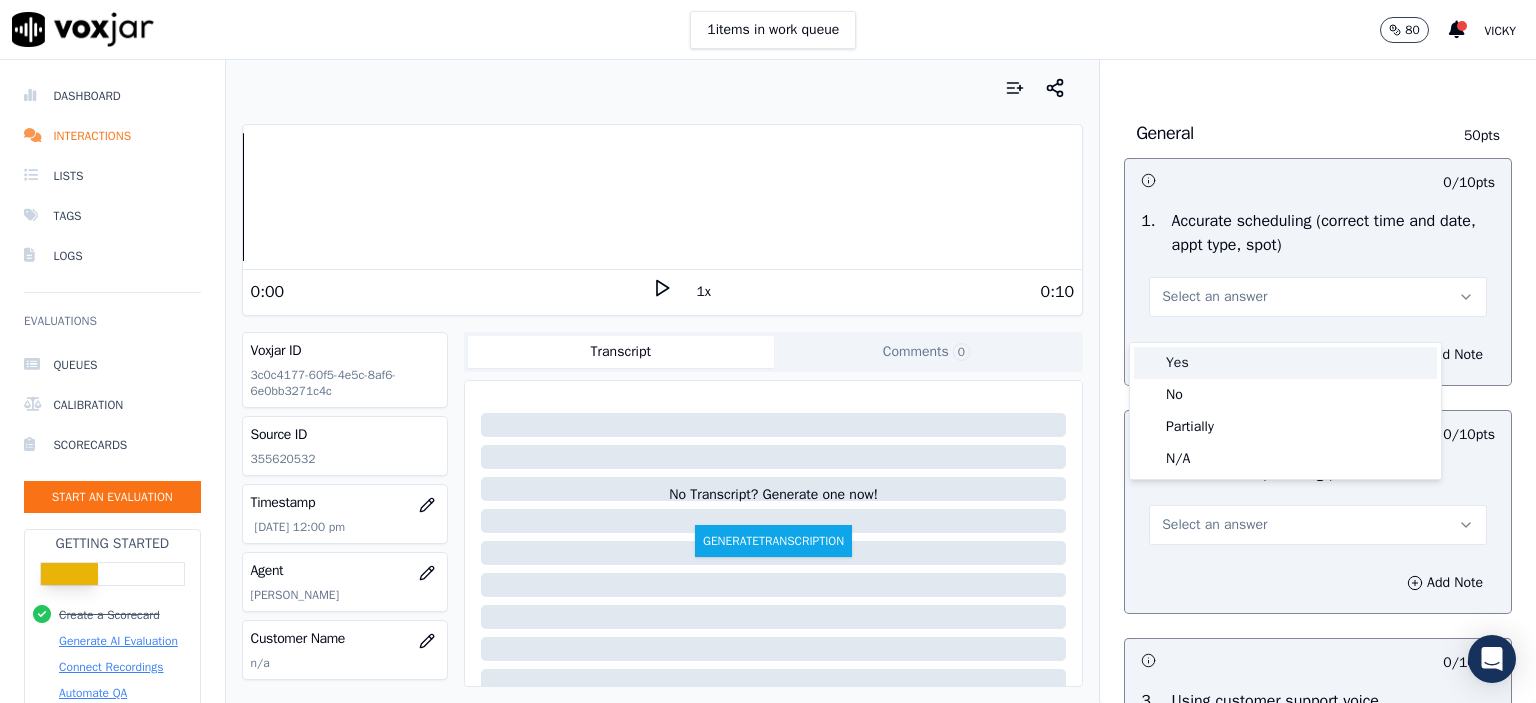 click on "Yes" at bounding box center (1285, 363) 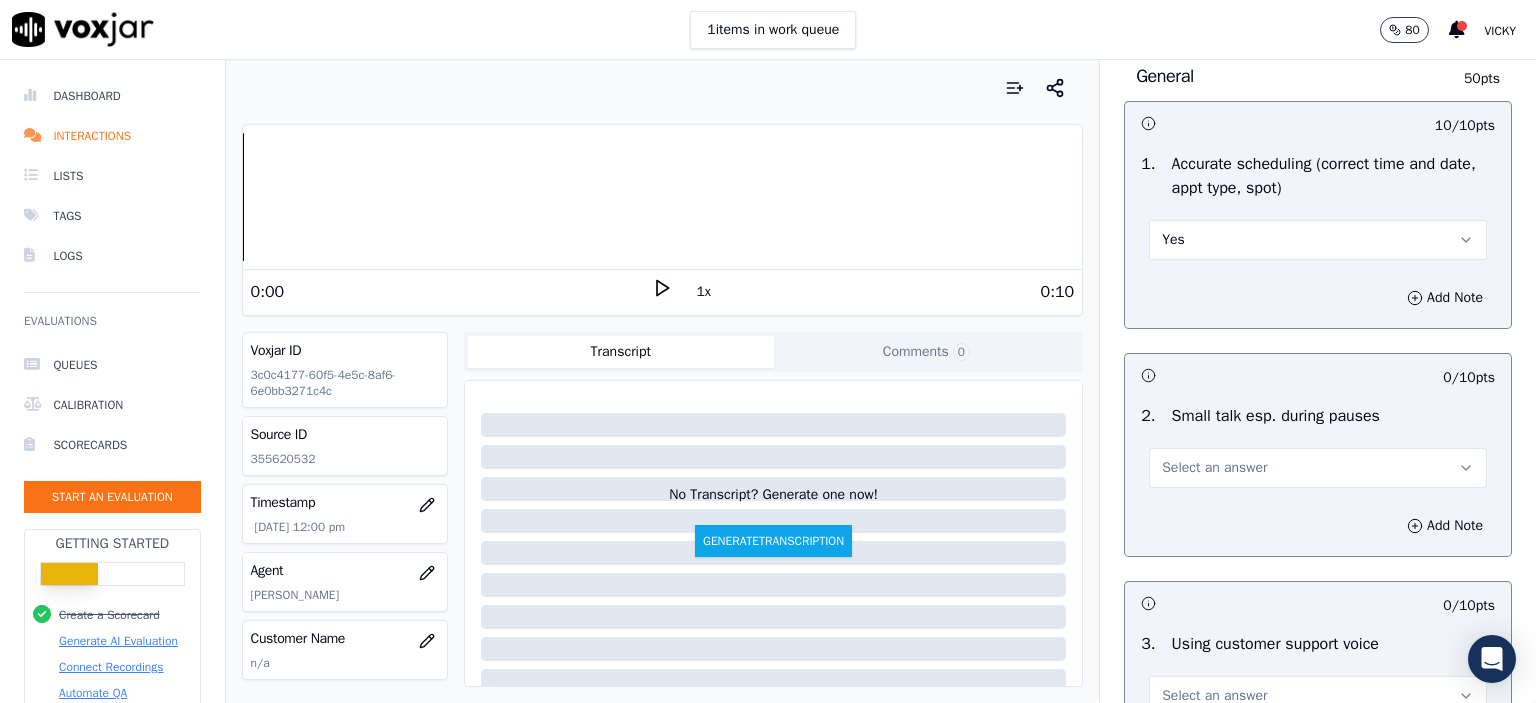 scroll, scrollTop: 2200, scrollLeft: 0, axis: vertical 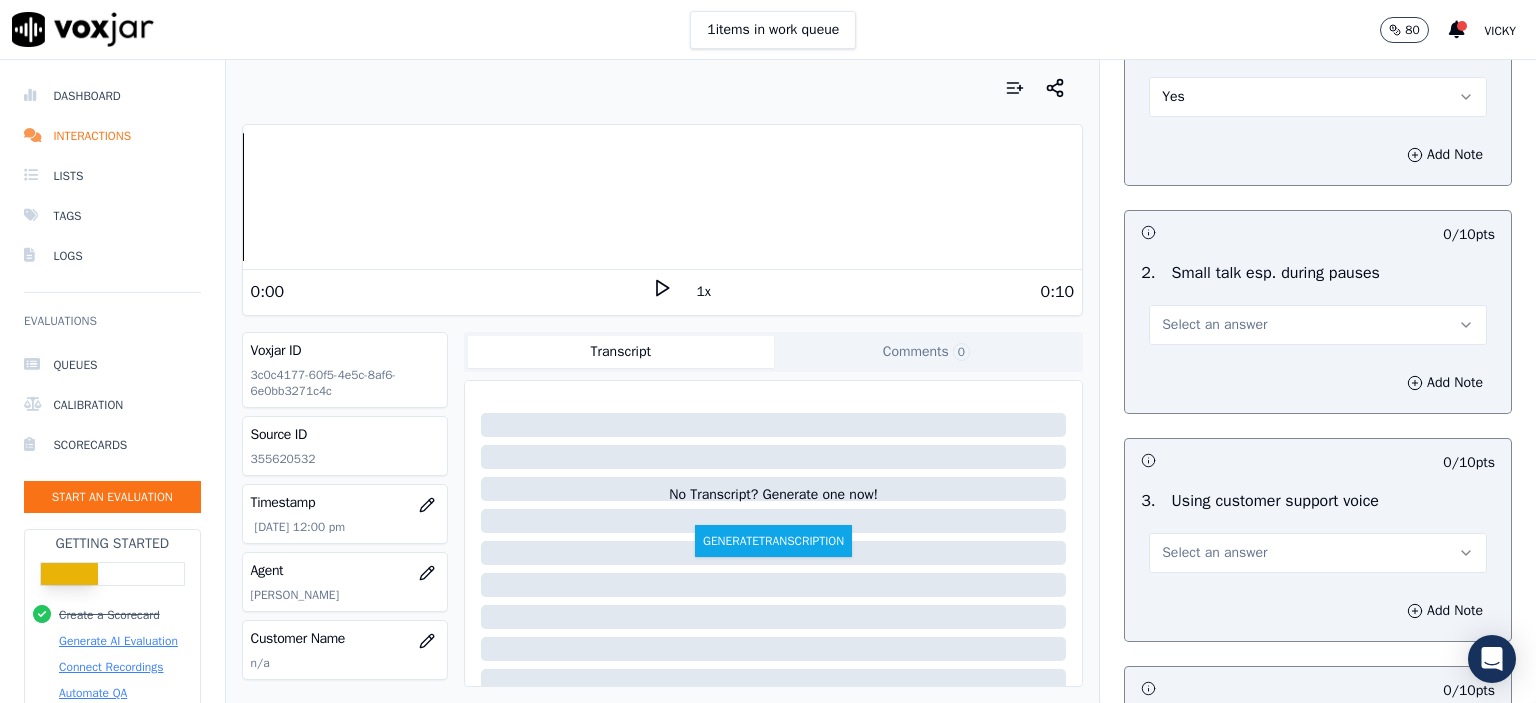 click on "Select an answer" at bounding box center [1214, 325] 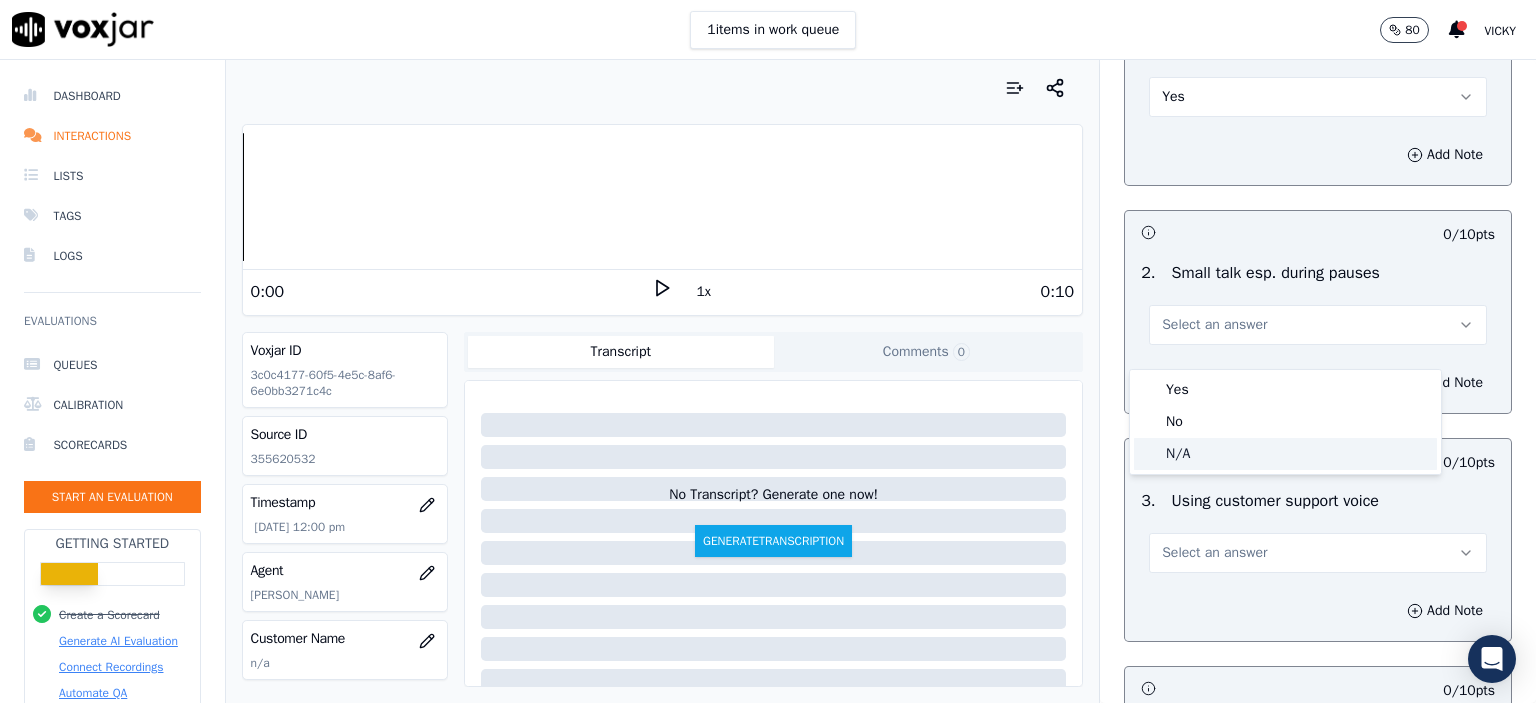 click on "N/A" 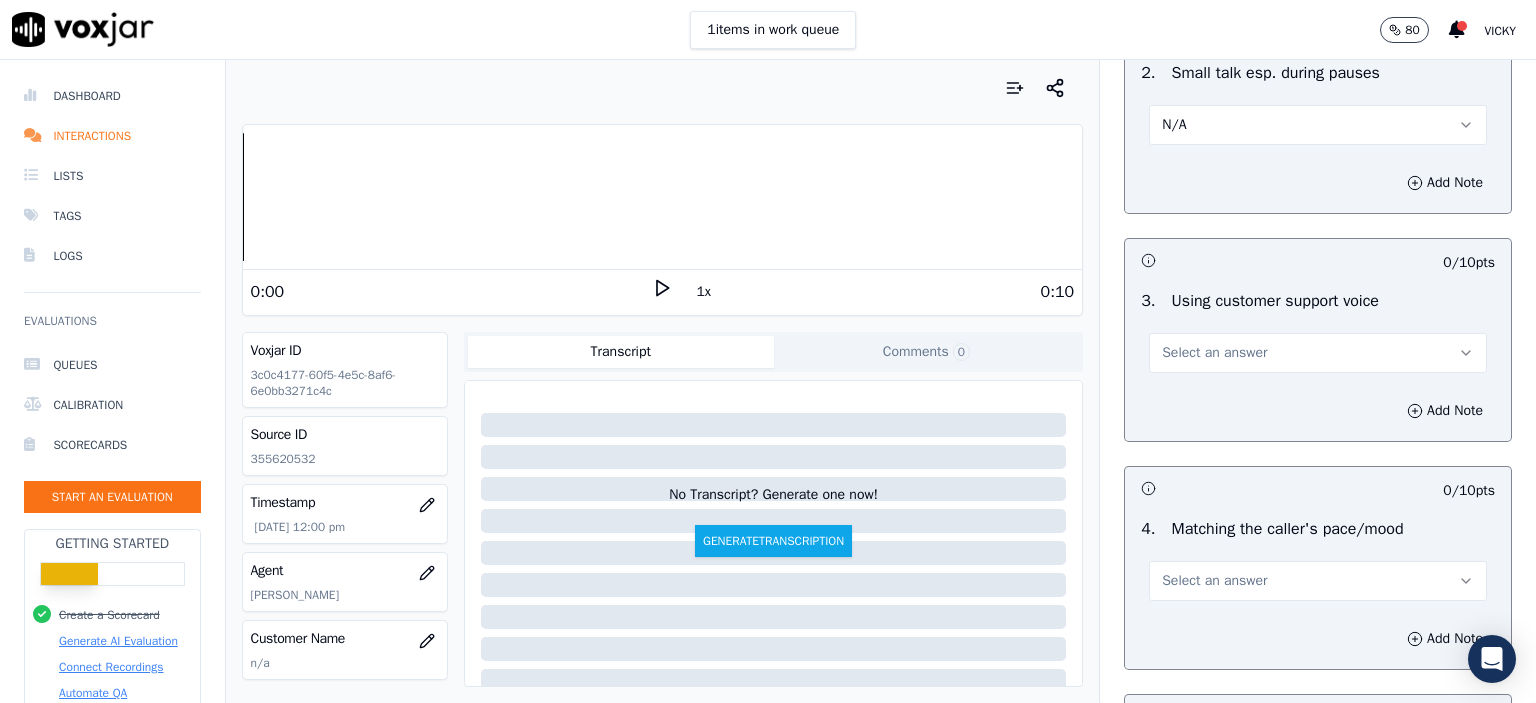 click on "Select an answer" at bounding box center [1214, 353] 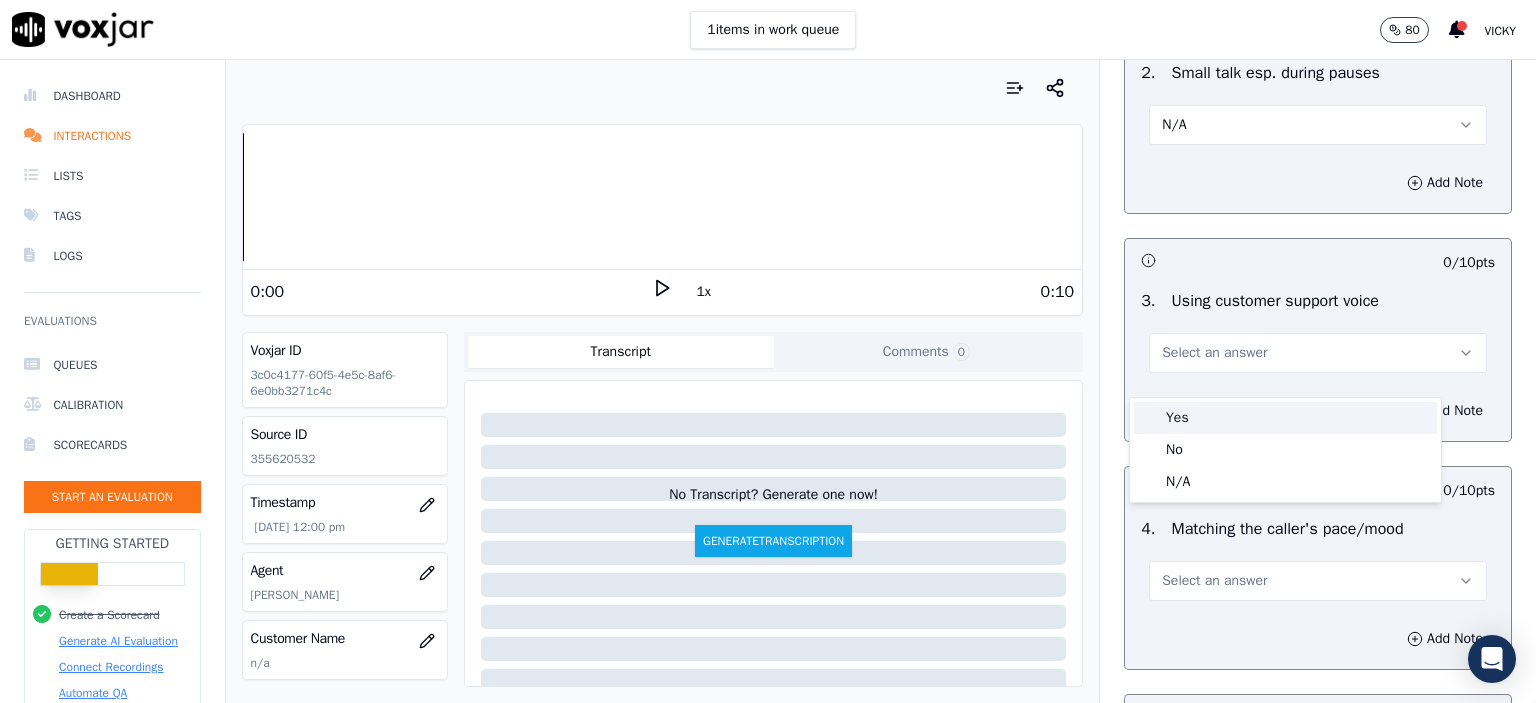 click on "Yes" at bounding box center [1285, 418] 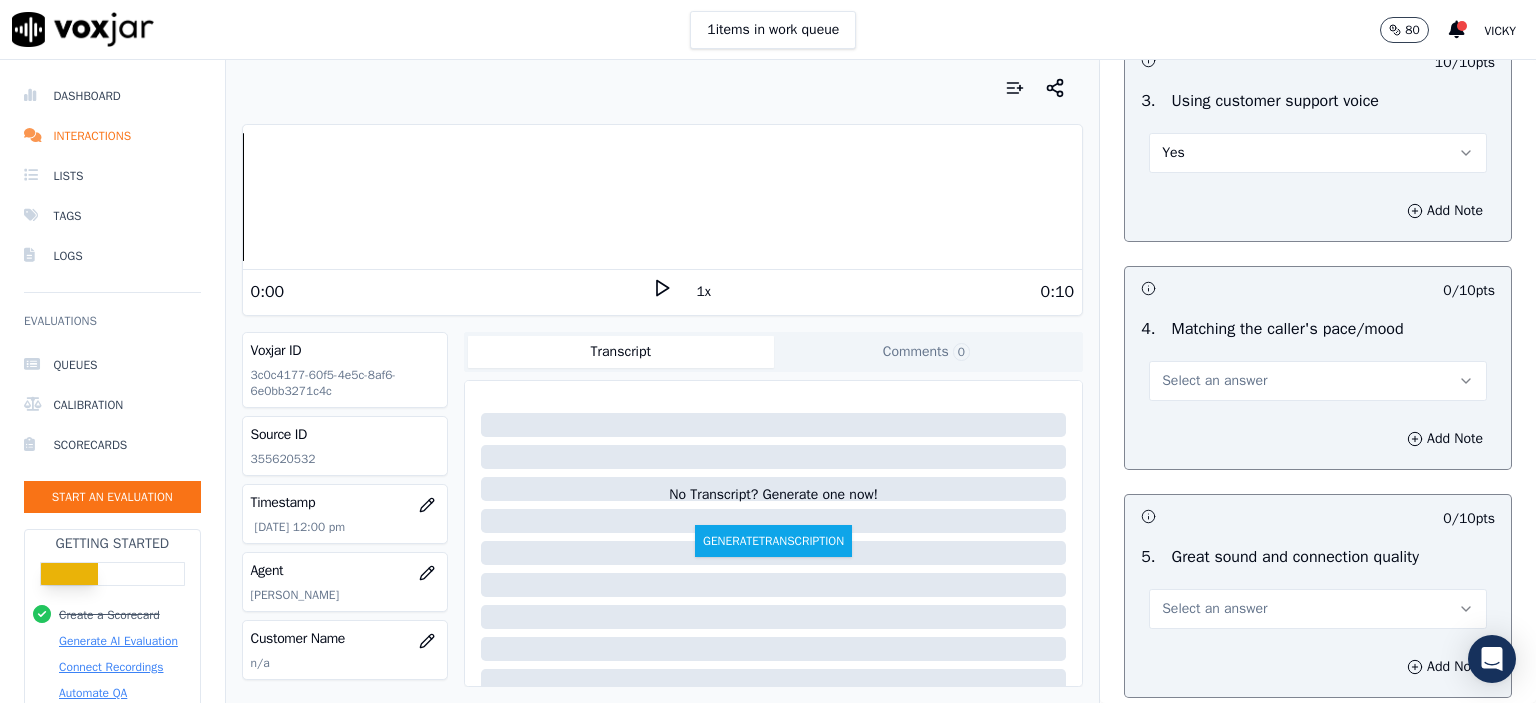 click on "Select an answer" at bounding box center [1214, 381] 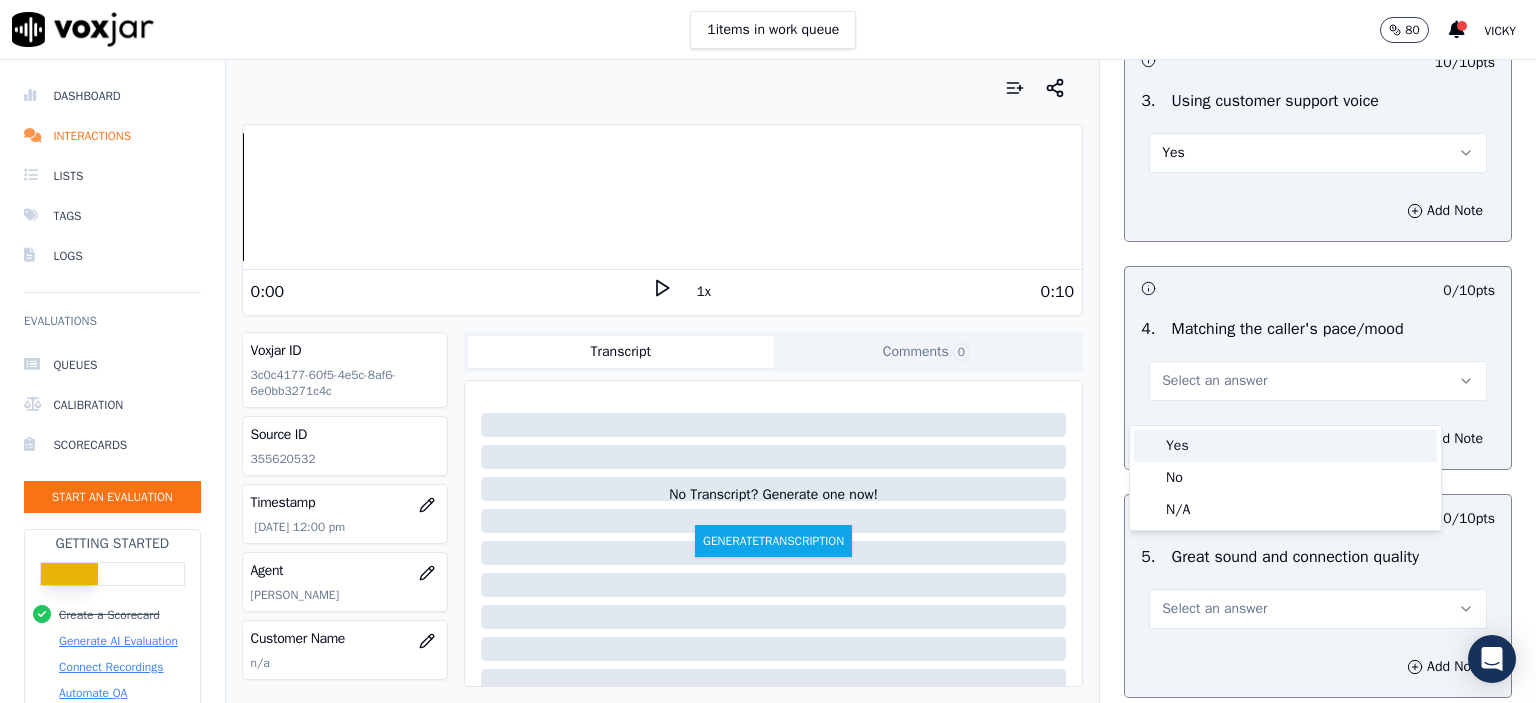 click on "Yes" at bounding box center (1285, 446) 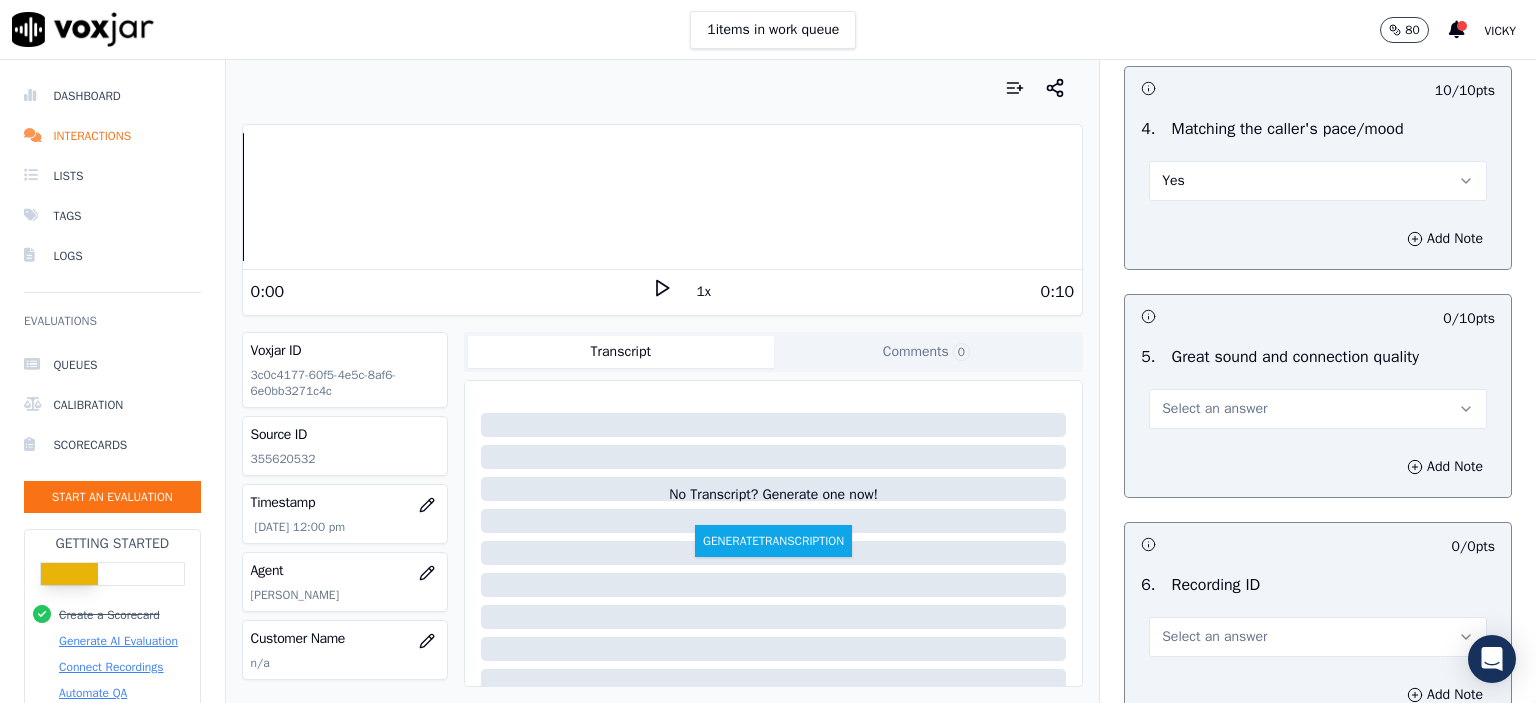 click on "Select an answer" at bounding box center (1214, 409) 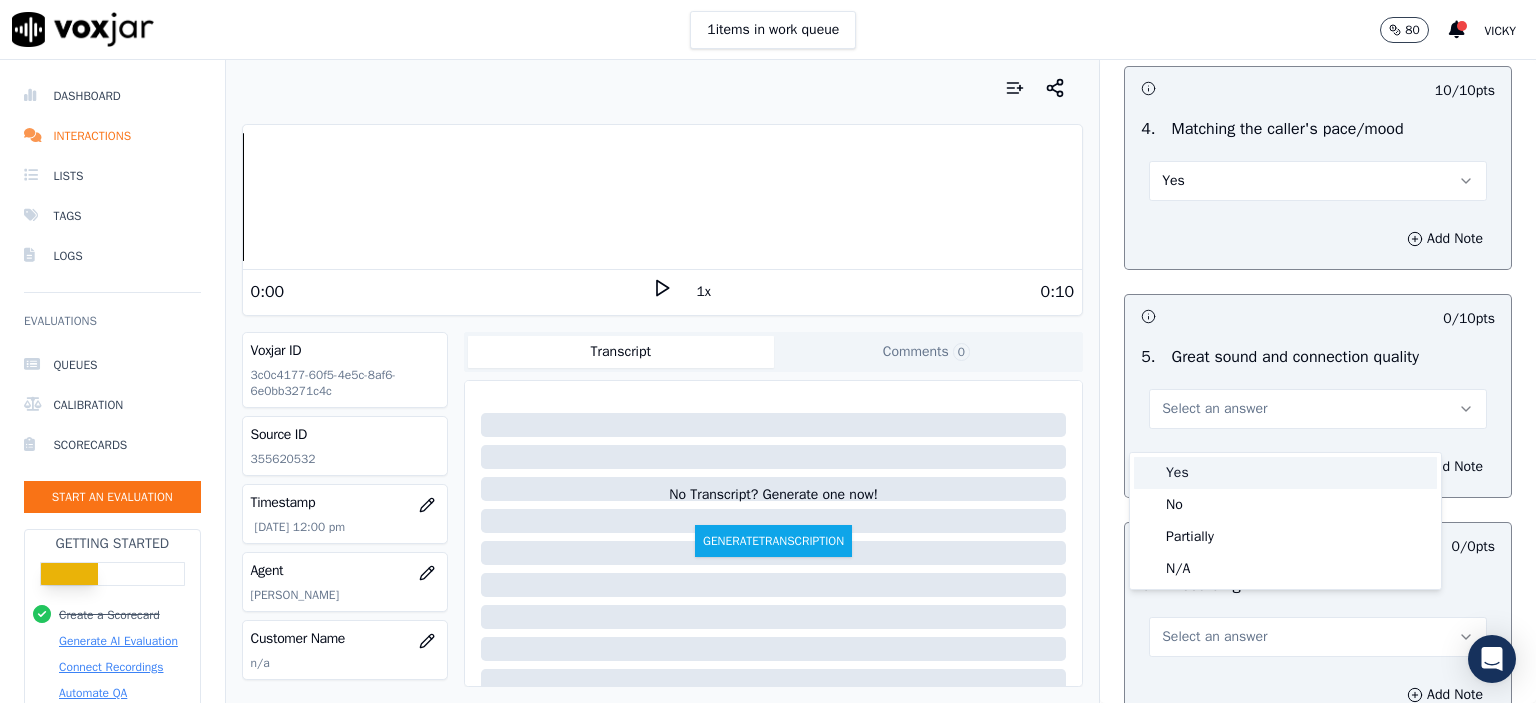 click on "Yes" at bounding box center [1285, 473] 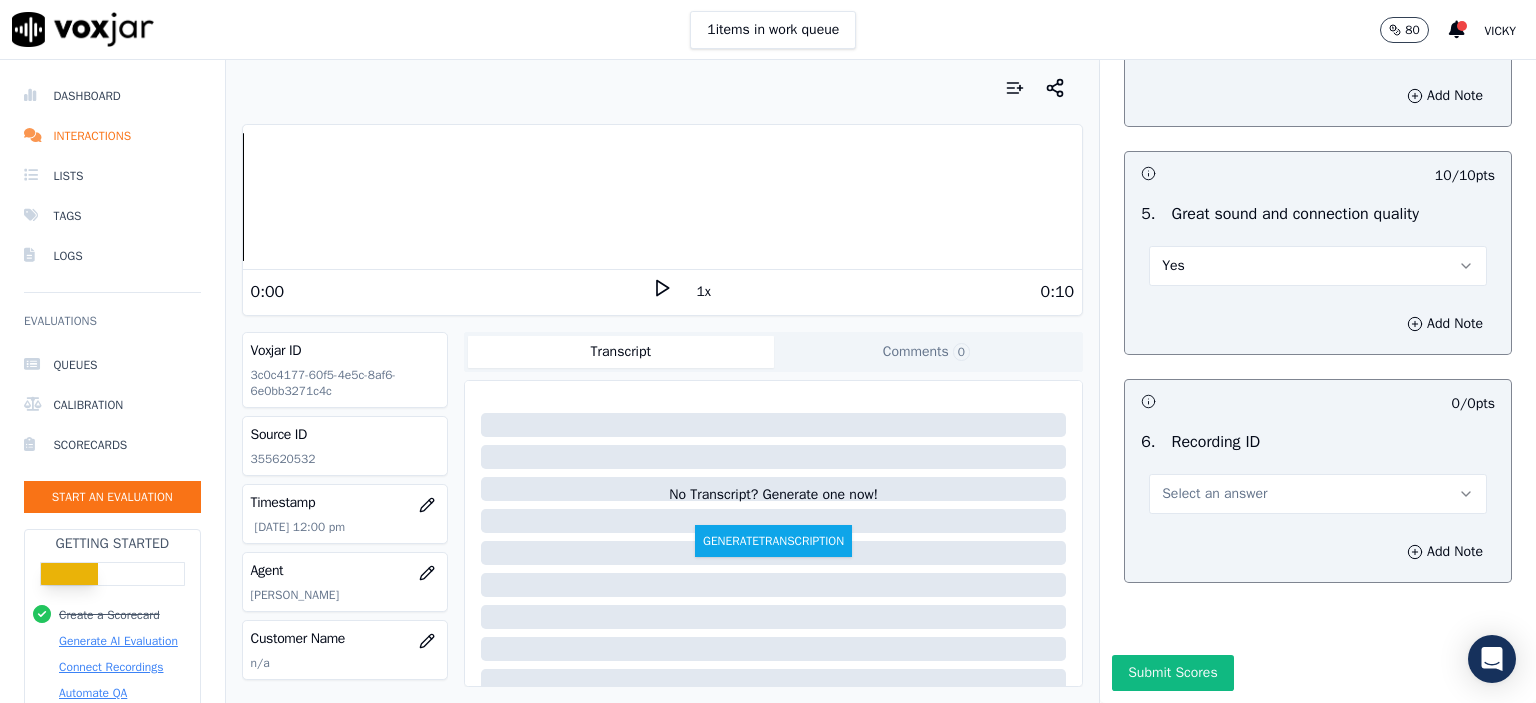 scroll, scrollTop: 3000, scrollLeft: 0, axis: vertical 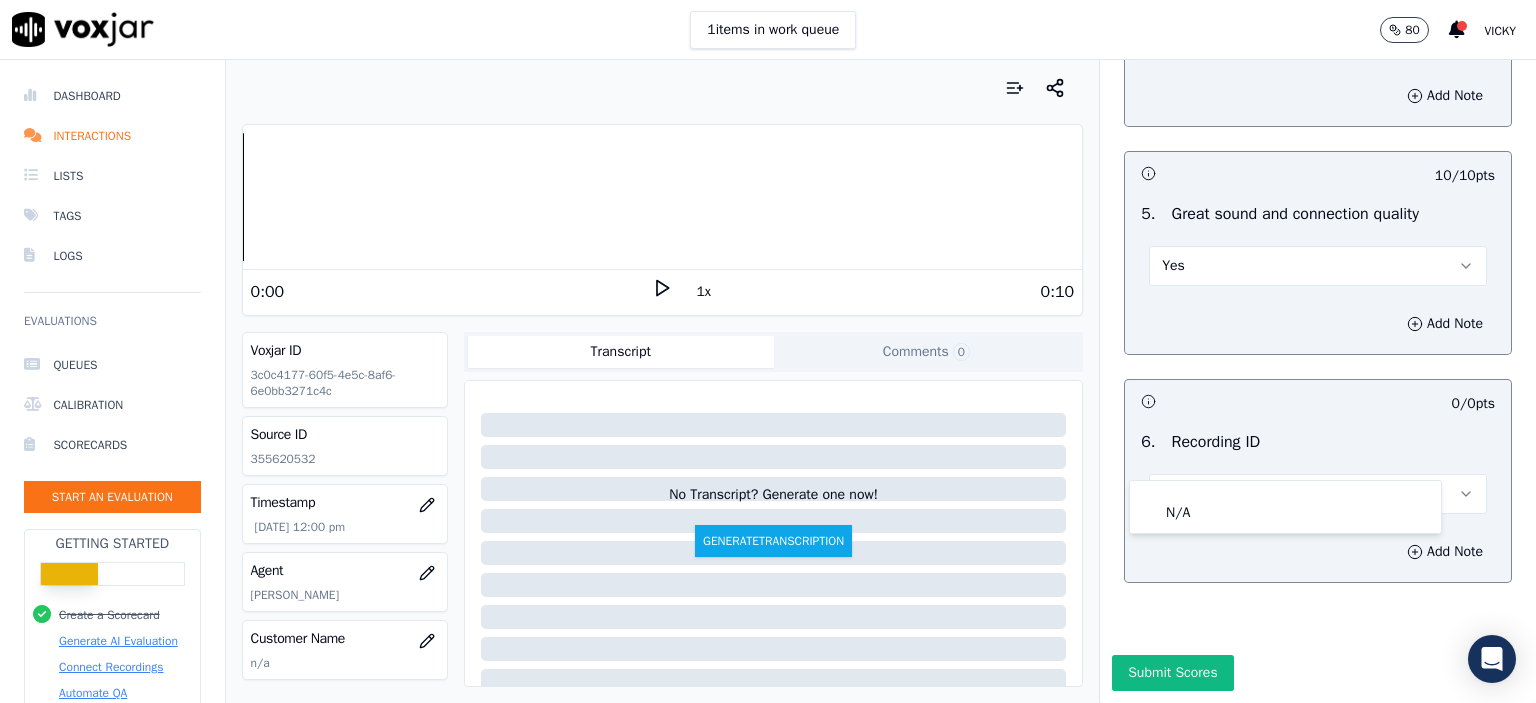 click on "N/A" at bounding box center (1285, 507) 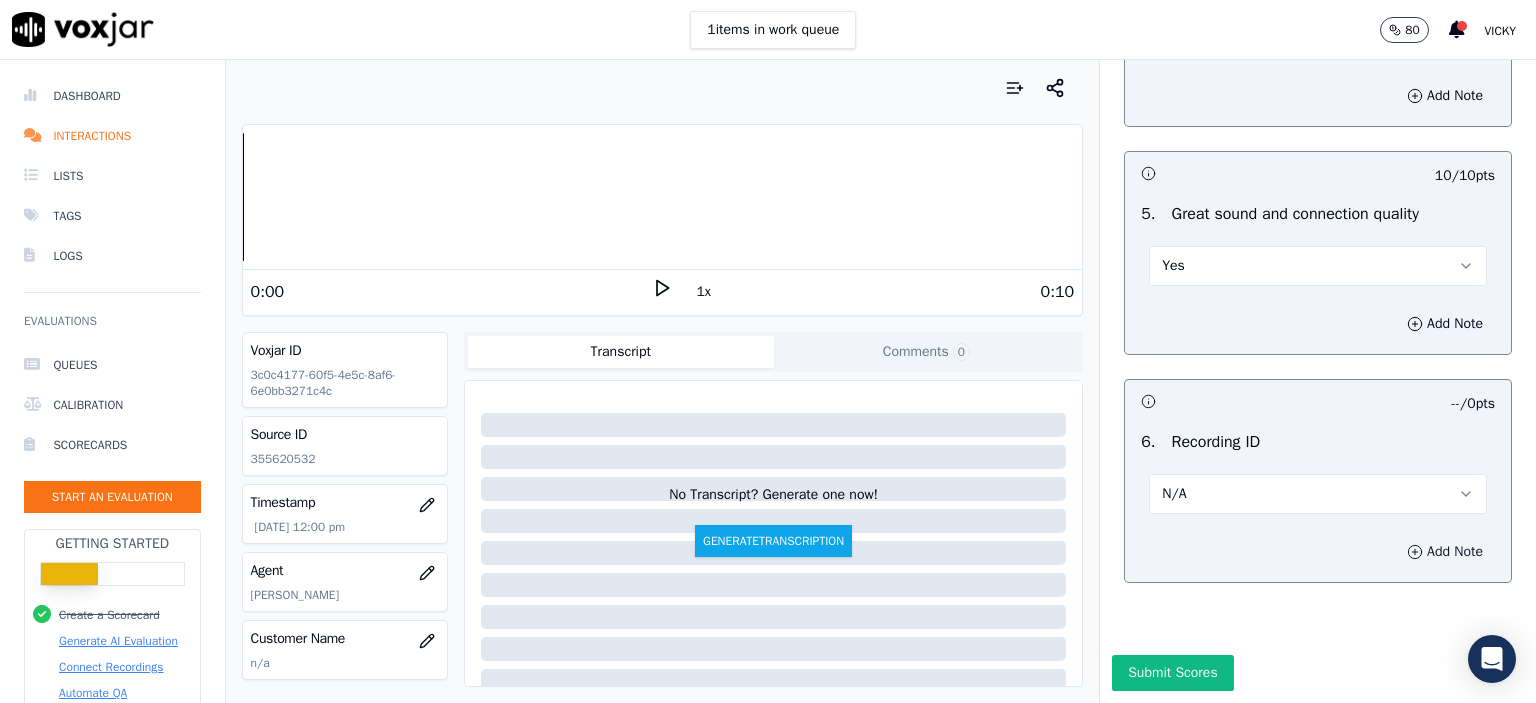 click on "Add Note" at bounding box center (1445, 552) 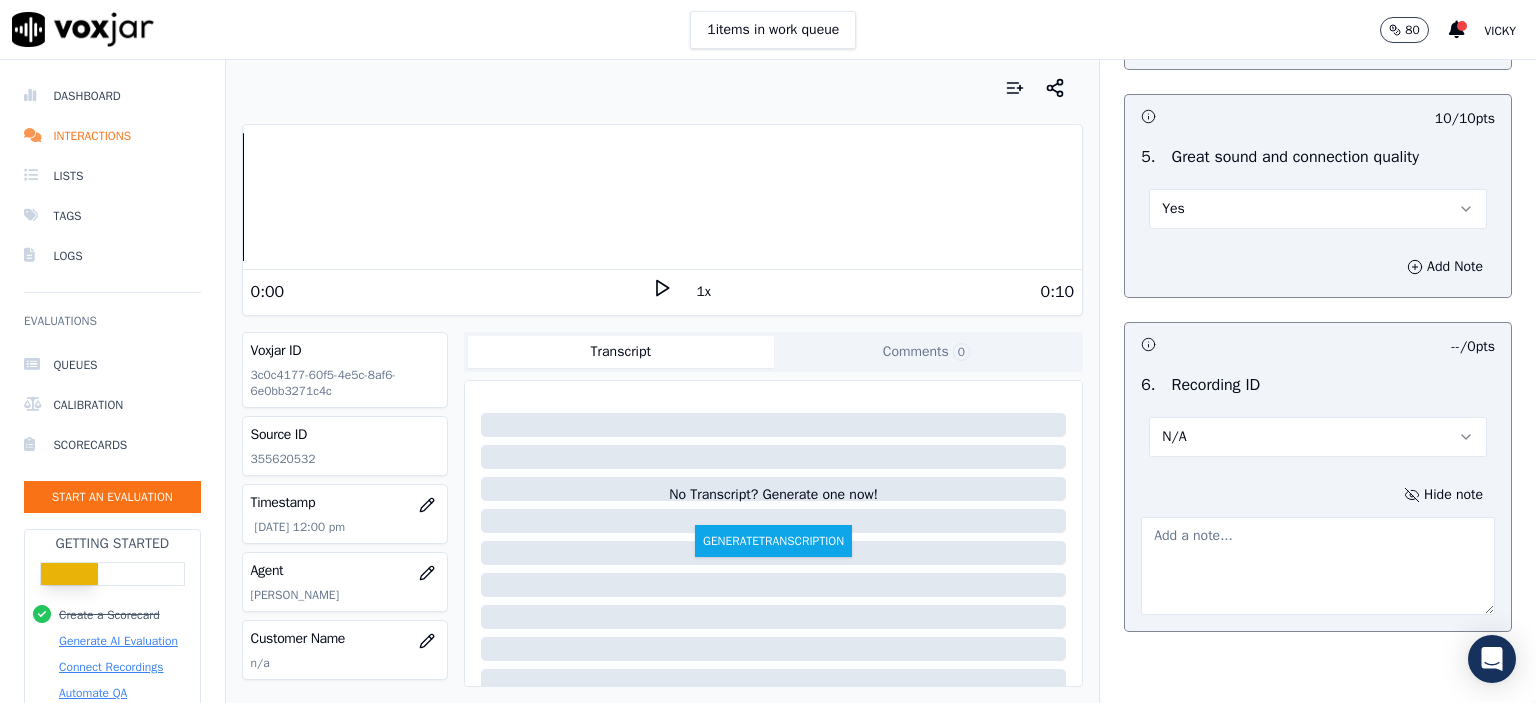 click on "355620532" 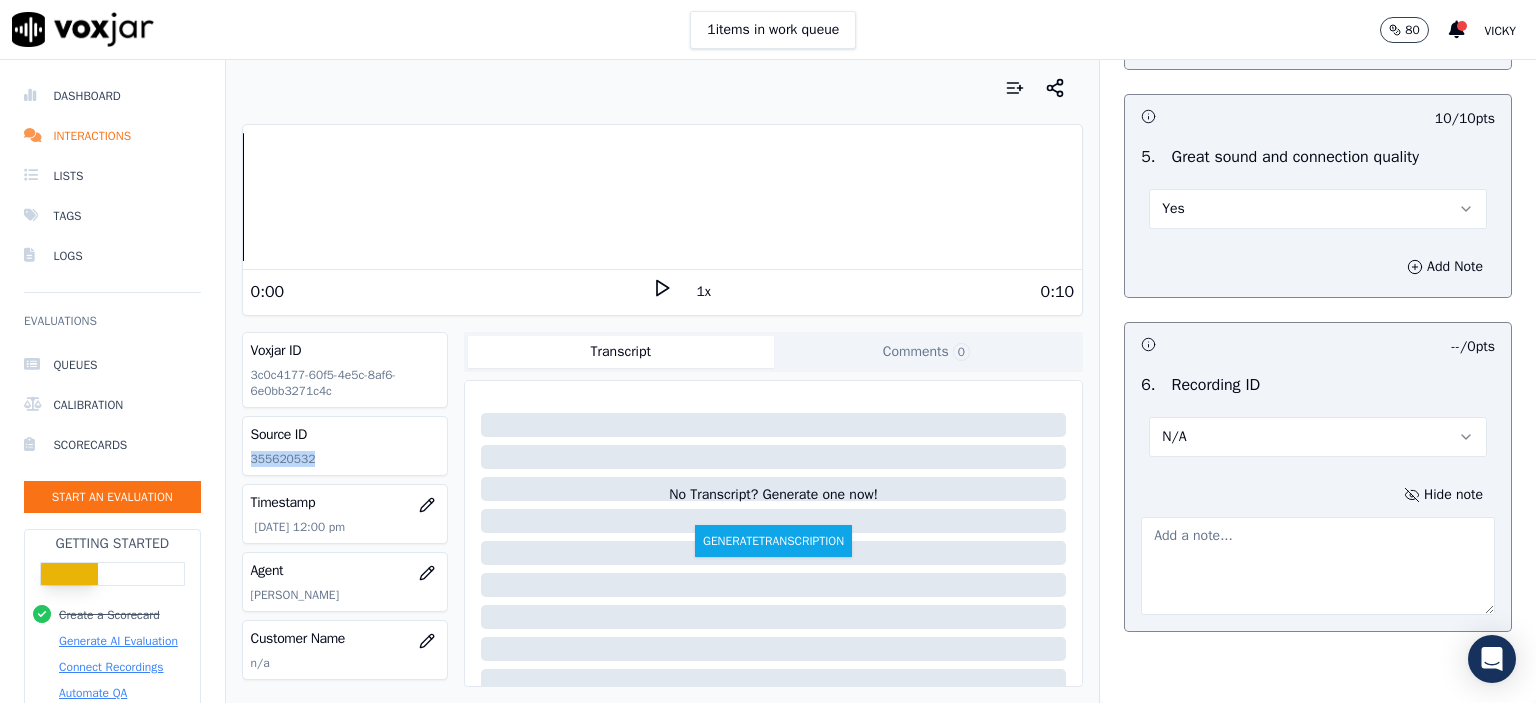 click on "355620532" 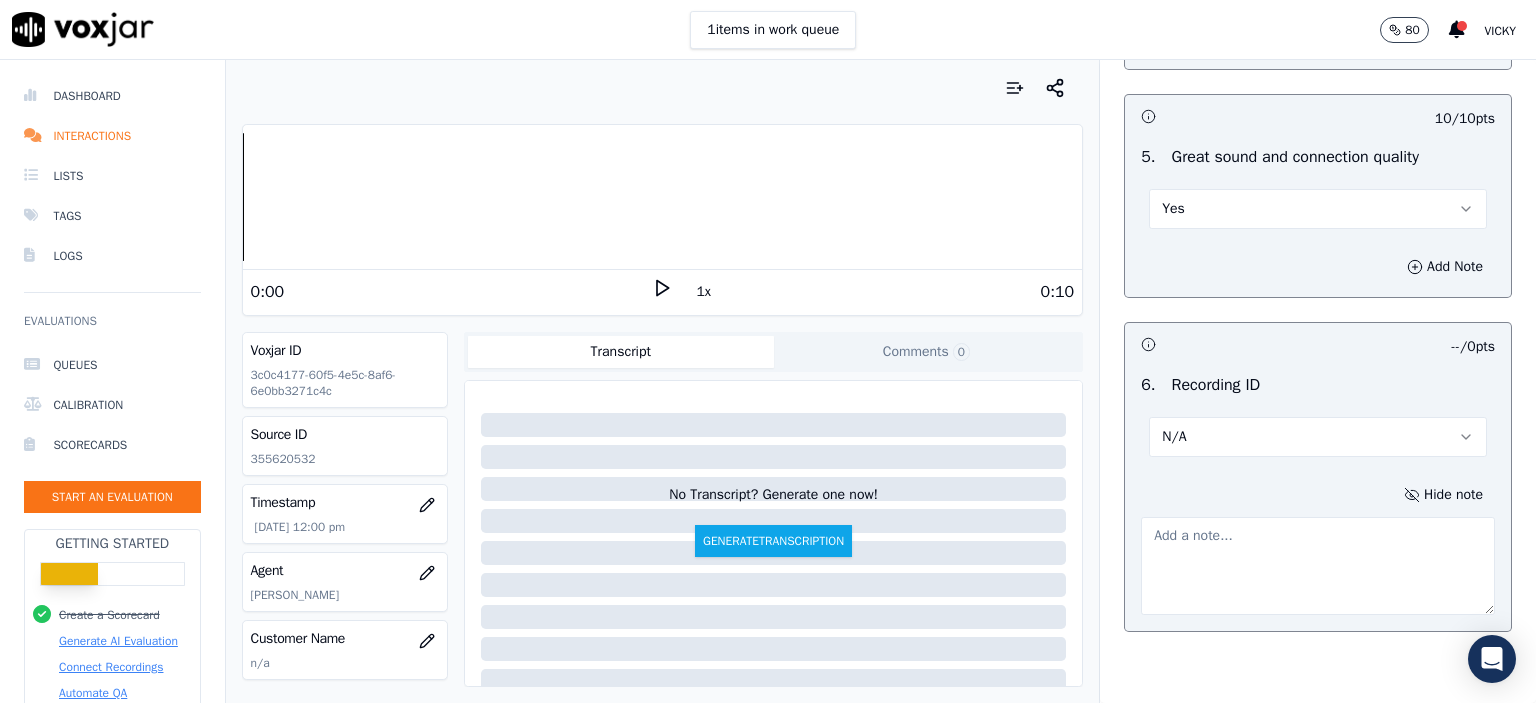 click at bounding box center [1318, 566] 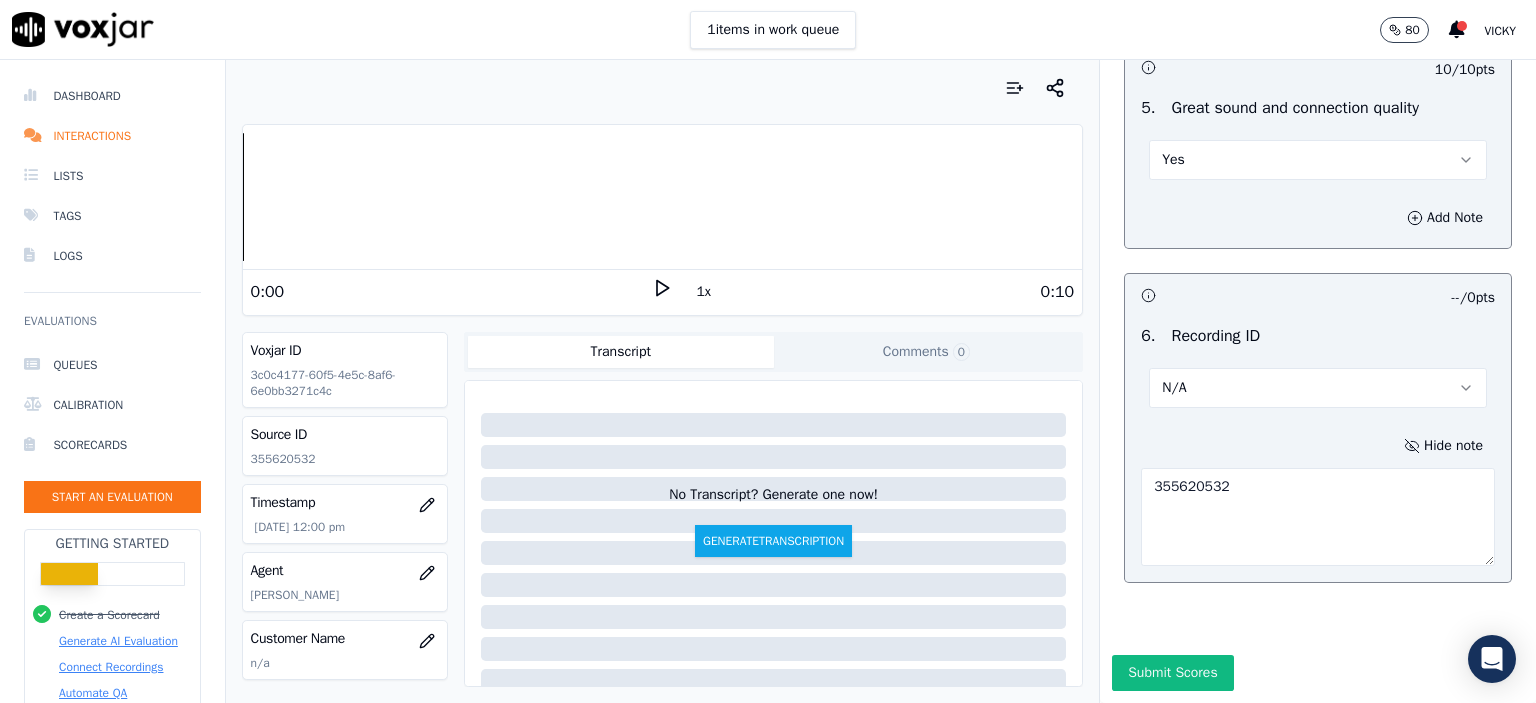 scroll, scrollTop: 3112, scrollLeft: 0, axis: vertical 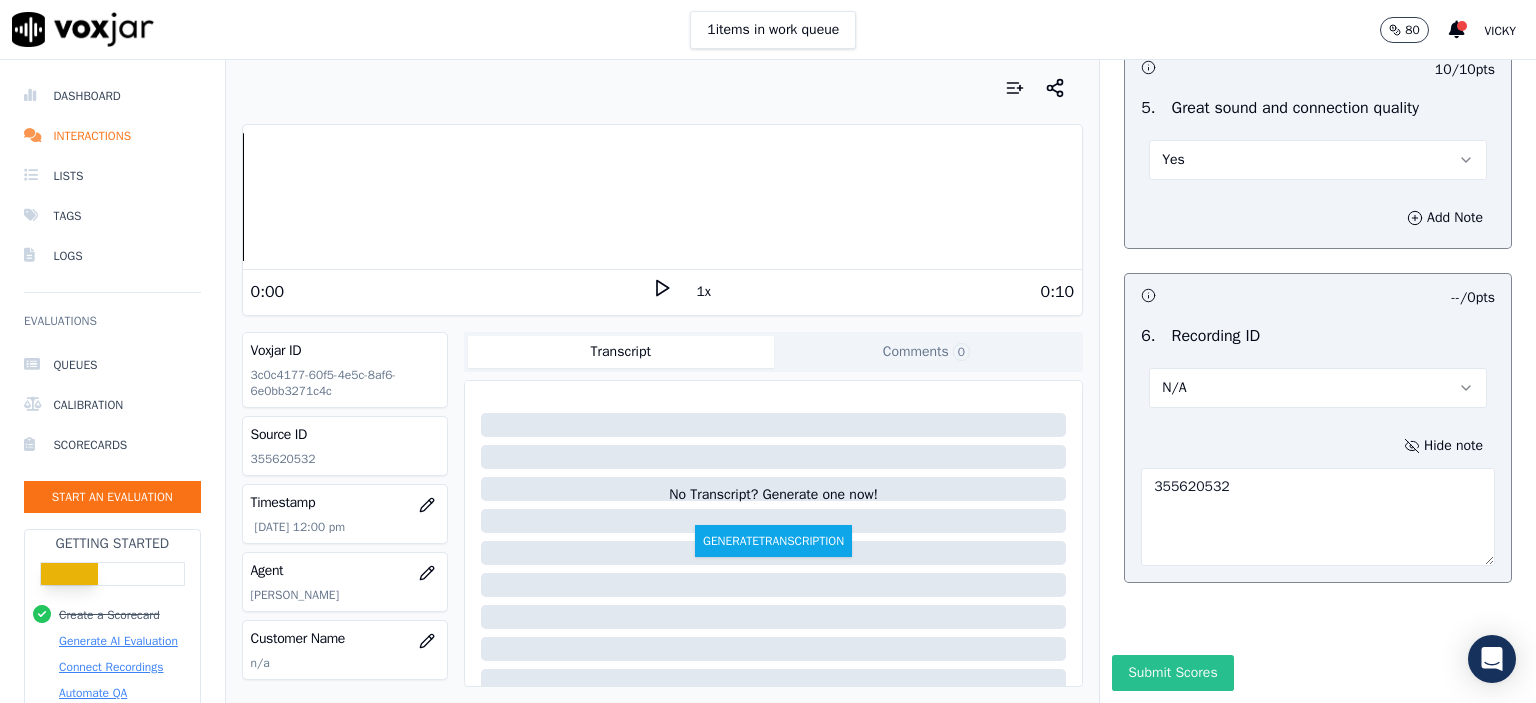 click on "Submit Scores" at bounding box center [1172, 673] 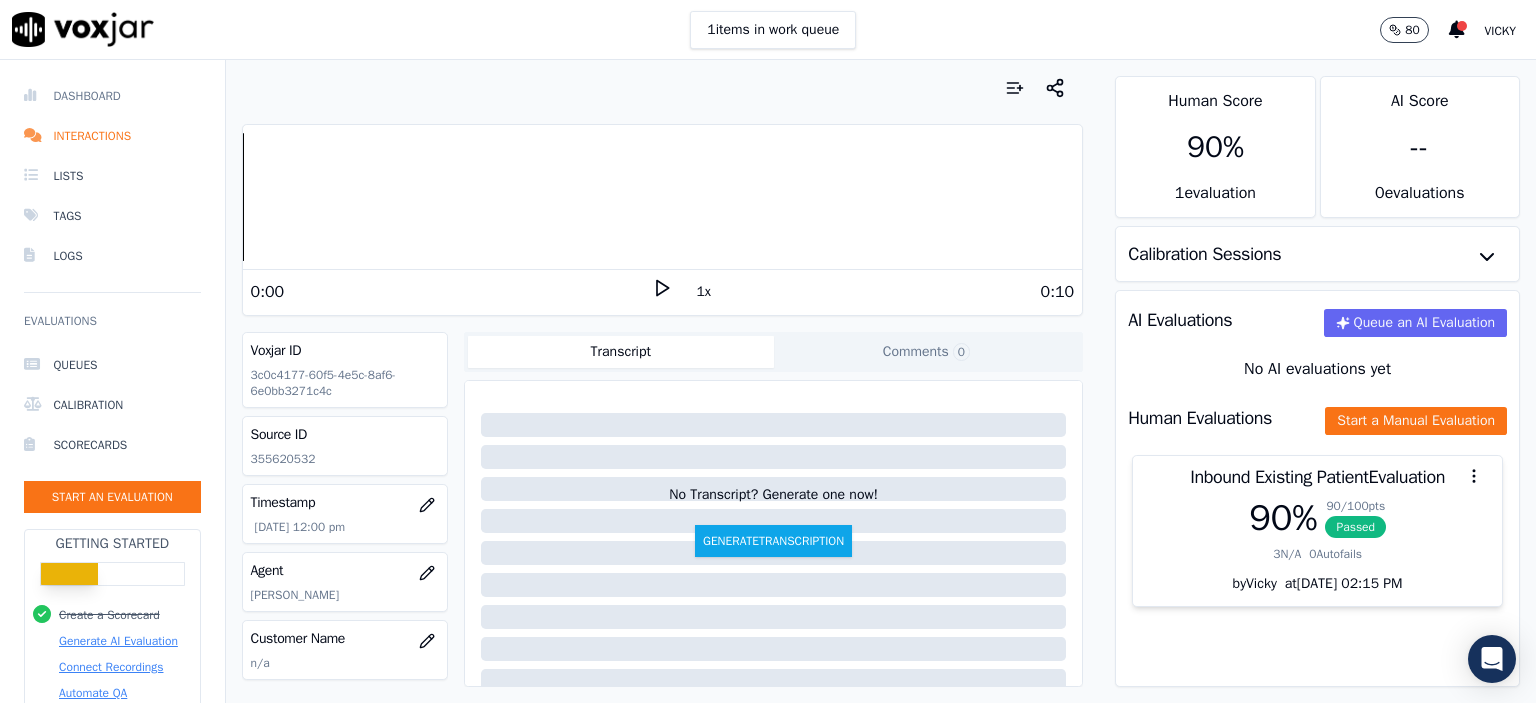 click on "Dashboard" at bounding box center [112, 96] 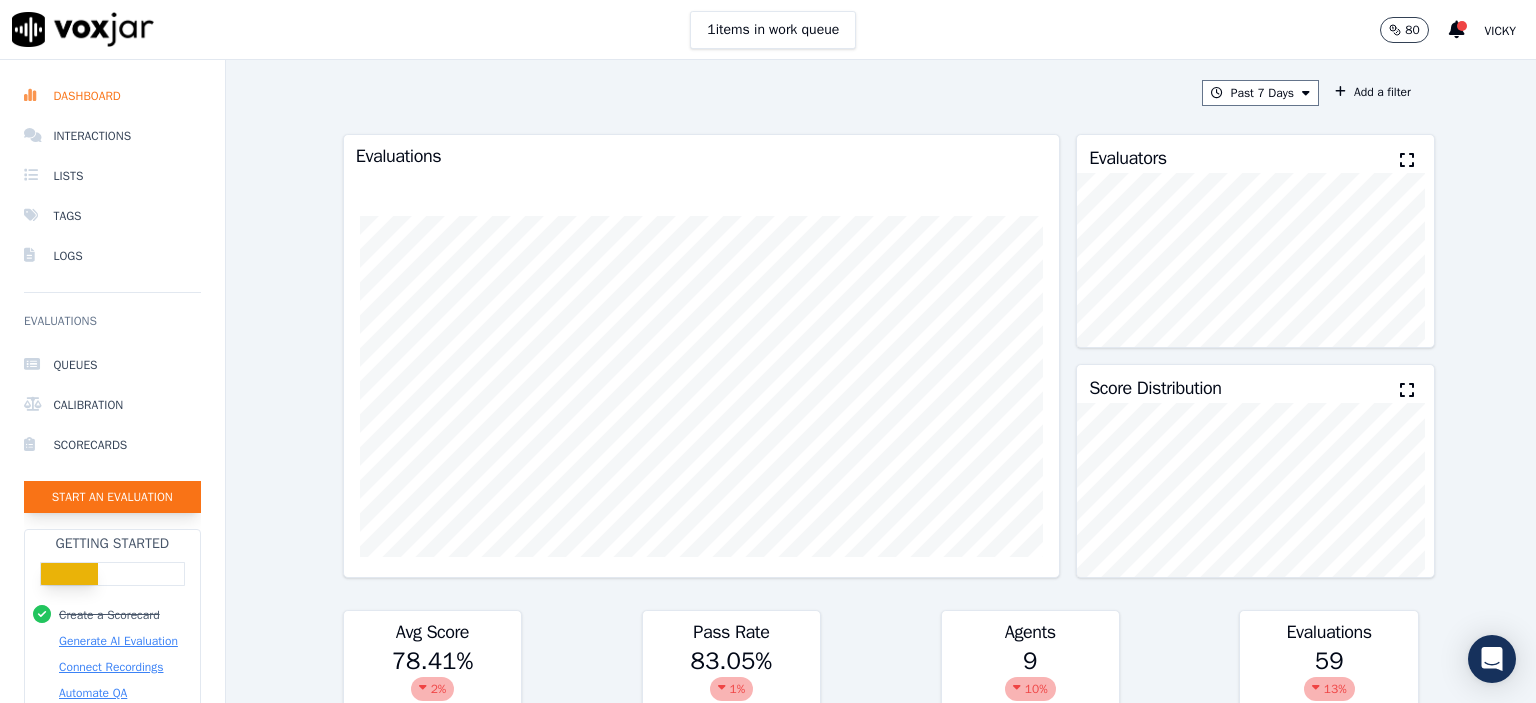 click on "Start an Evaluation" 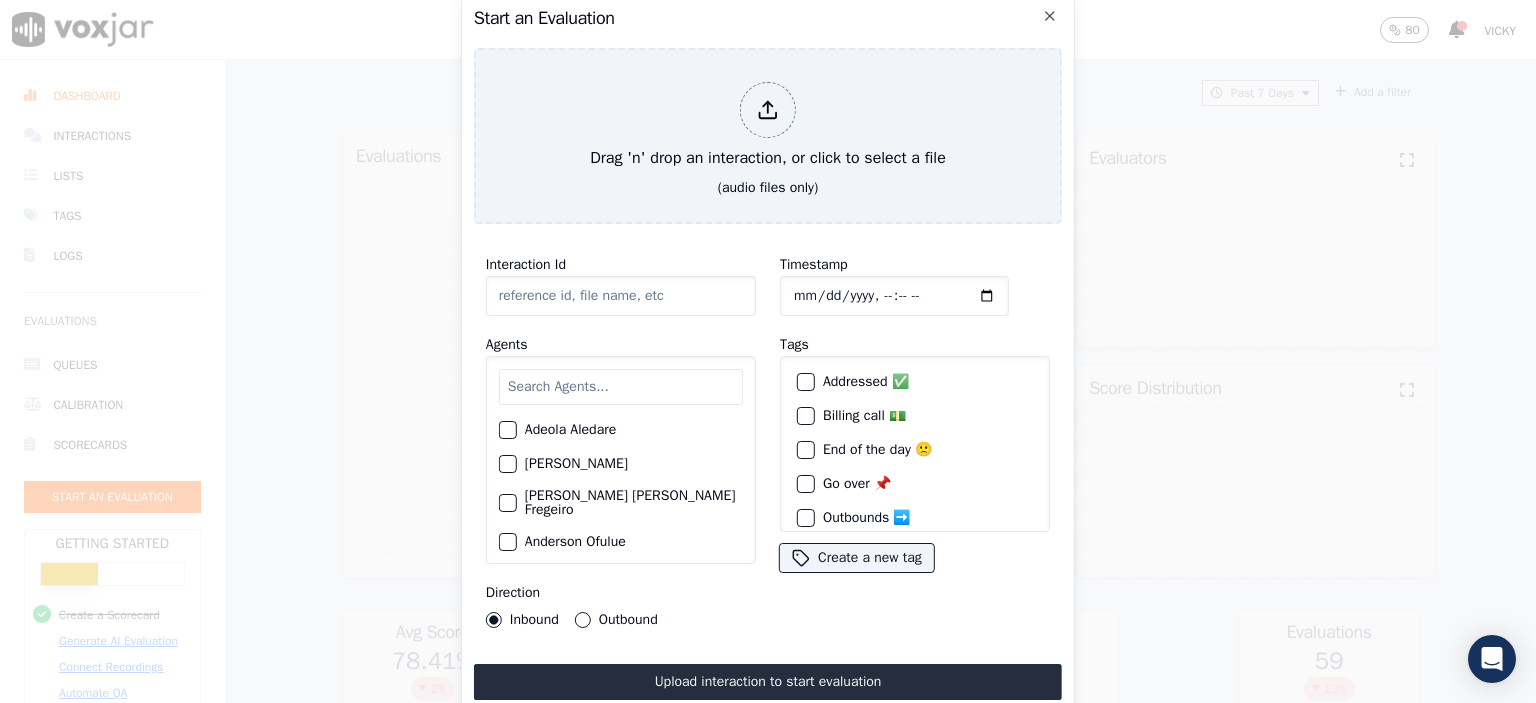 click on "Interaction Id" 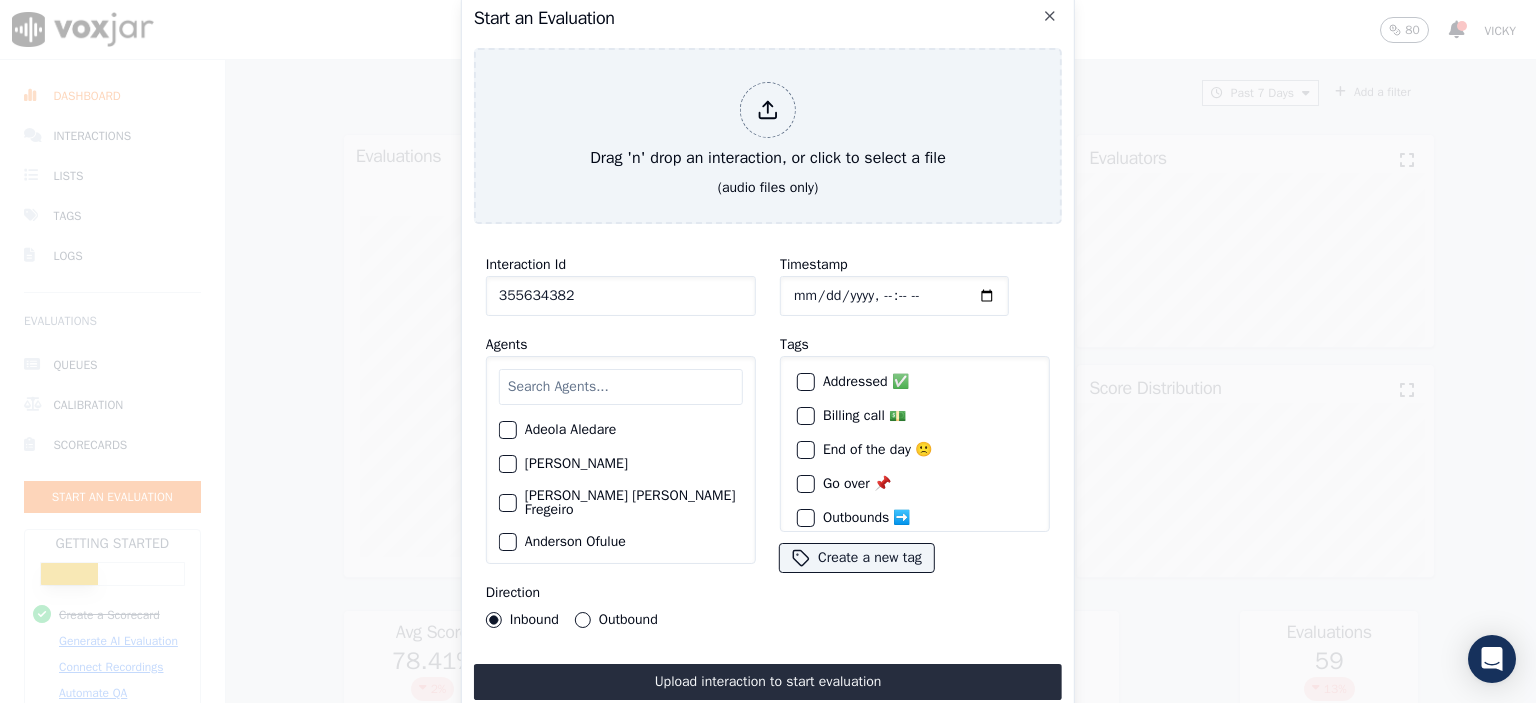 type on "355634382" 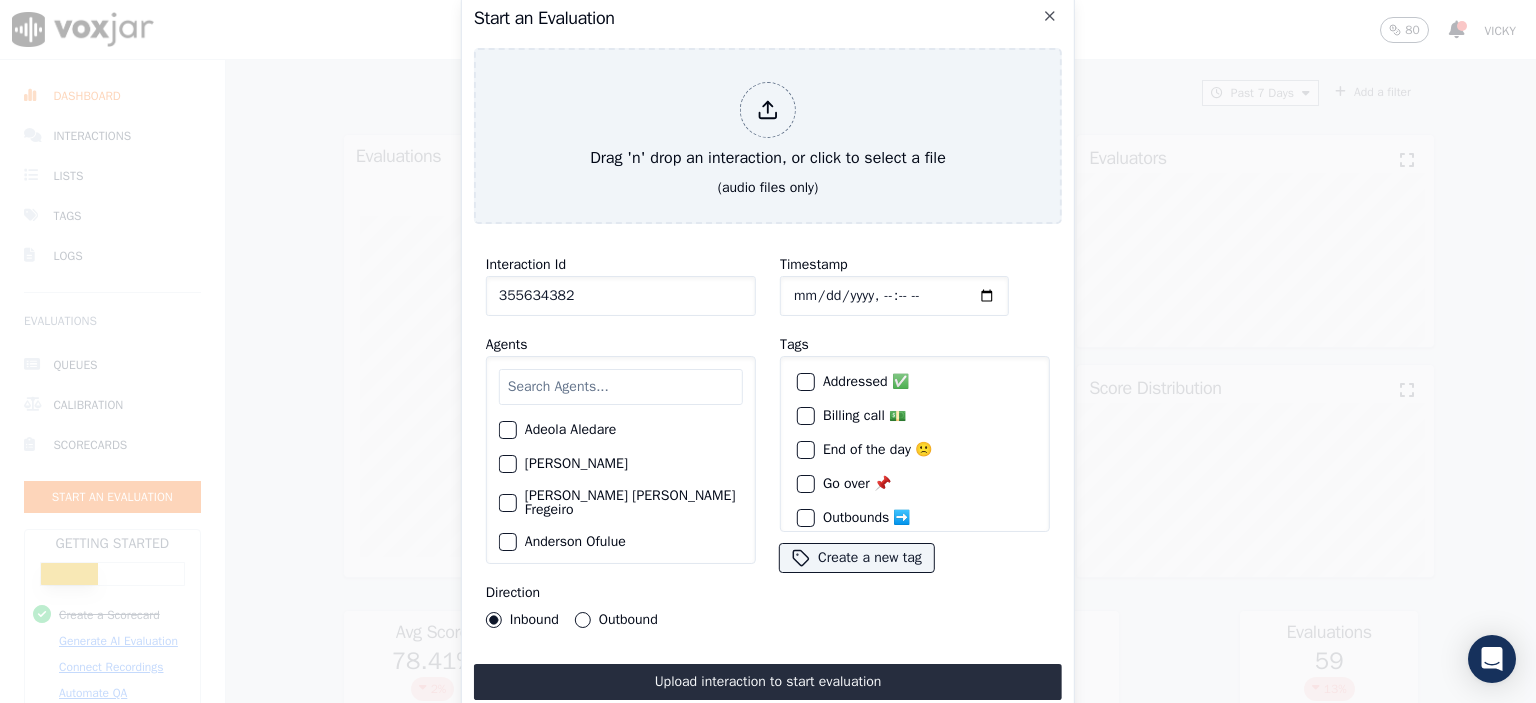 click on "Timestamp" 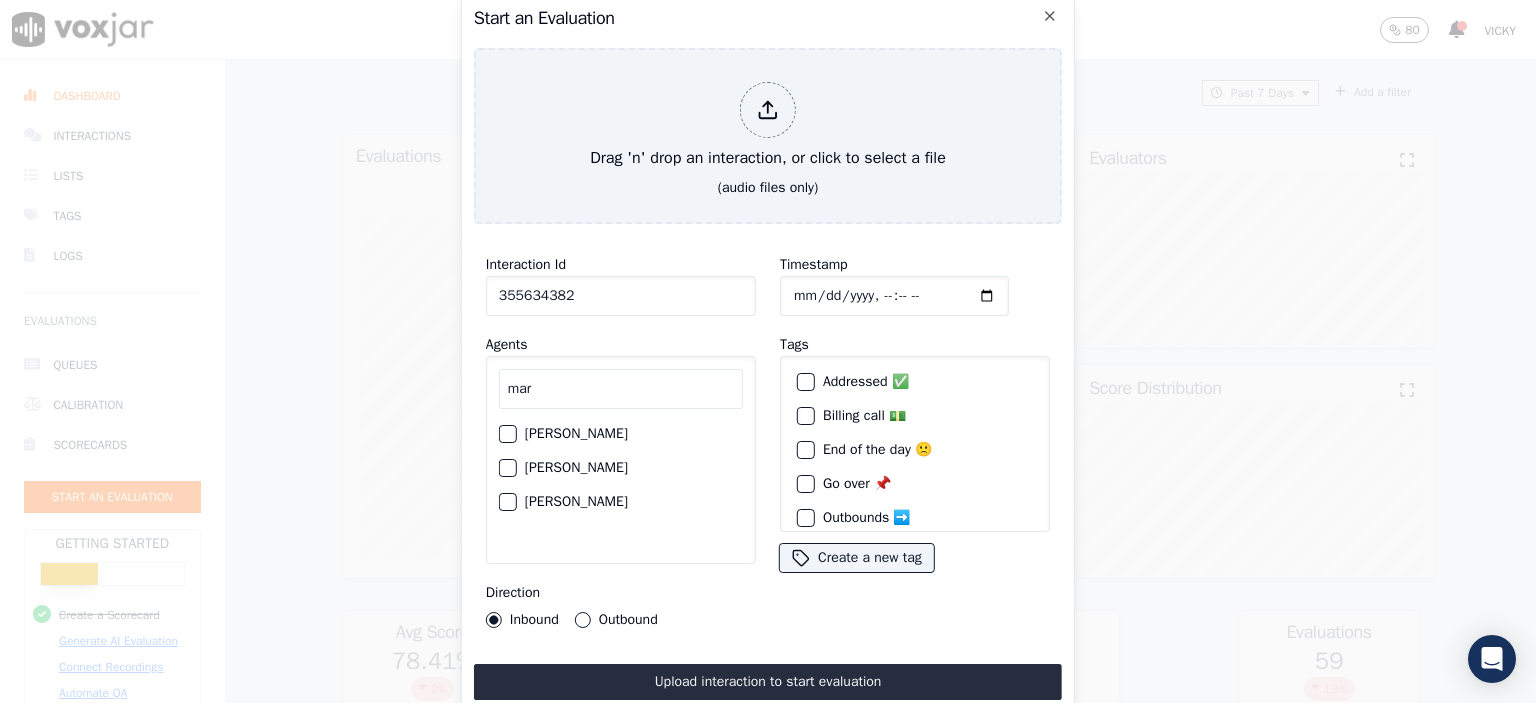 type on "mar" 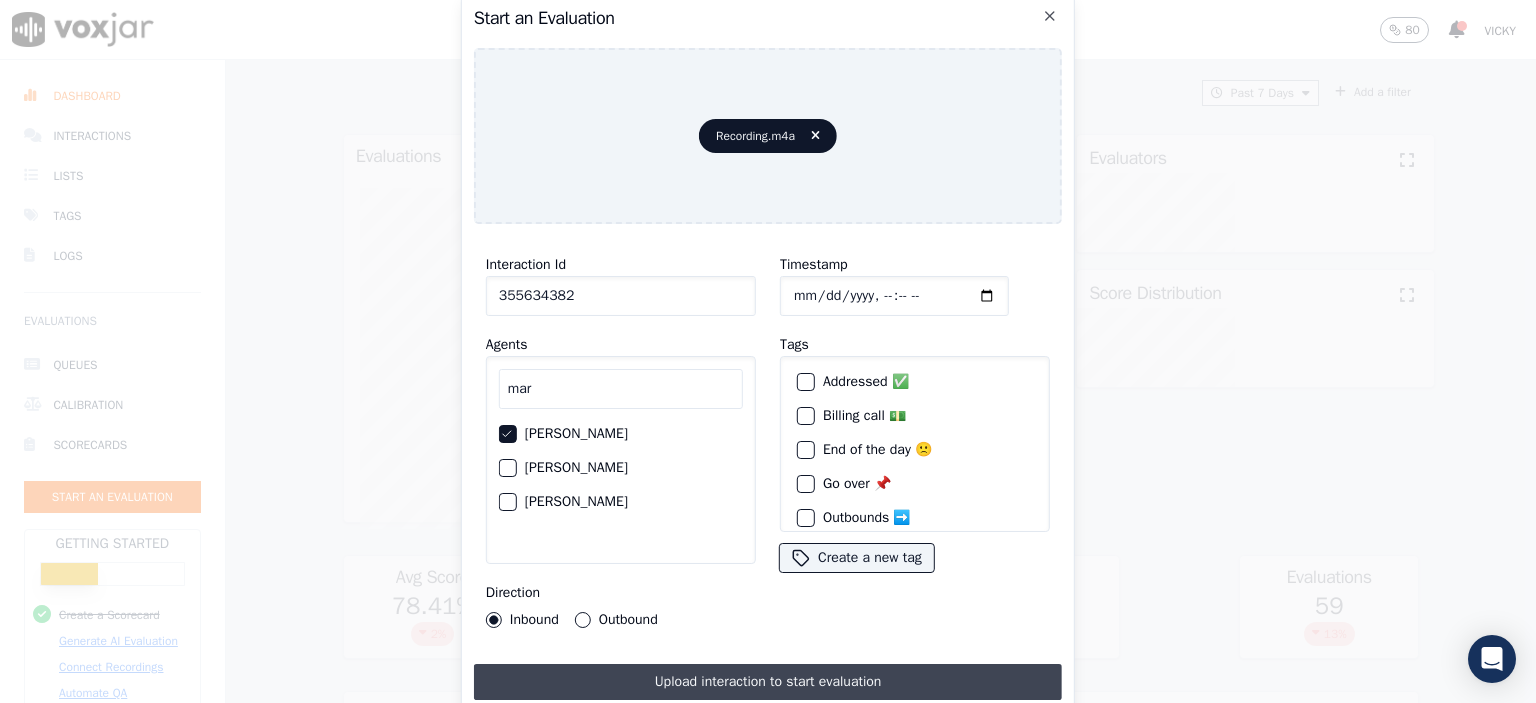 click on "Upload interaction to start evaluation" at bounding box center [768, 682] 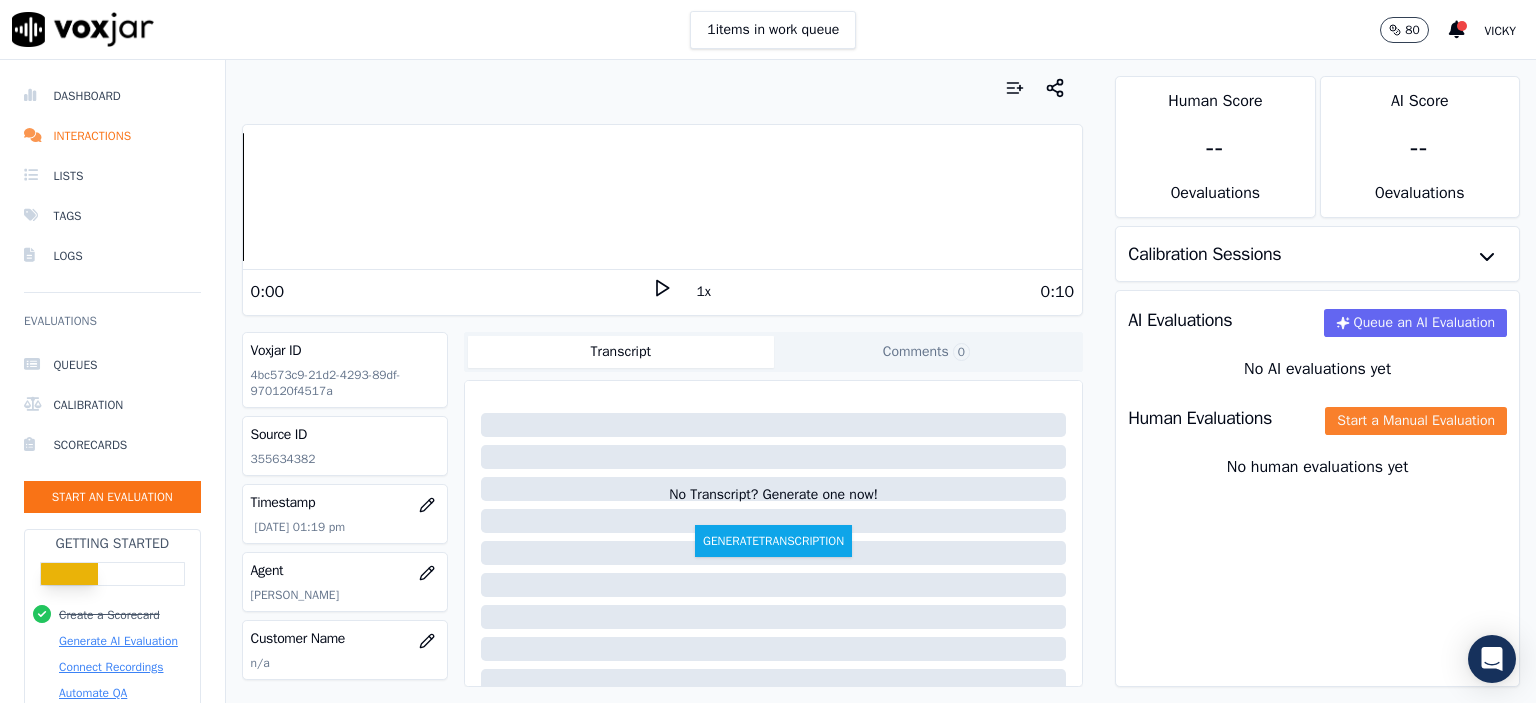click on "Start a Manual Evaluation" 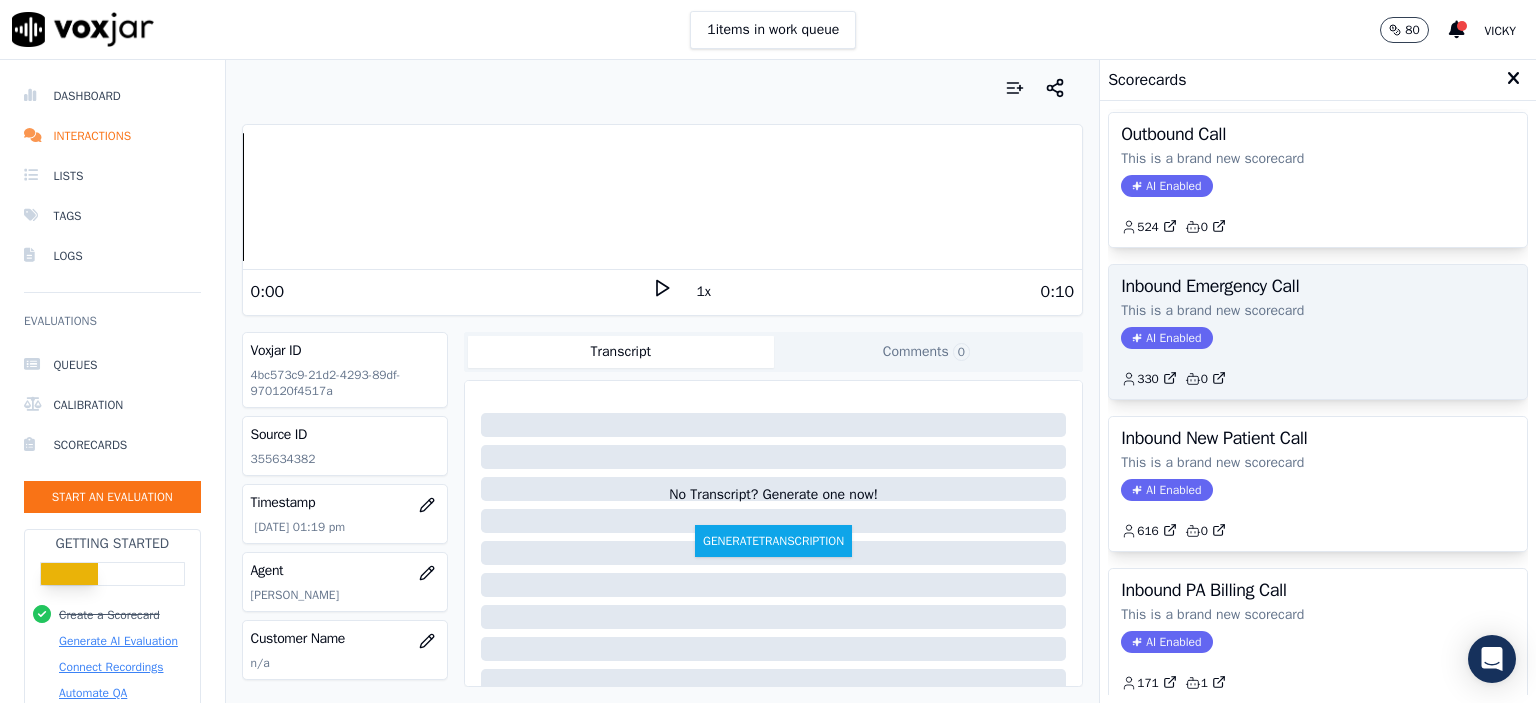 scroll, scrollTop: 300, scrollLeft: 0, axis: vertical 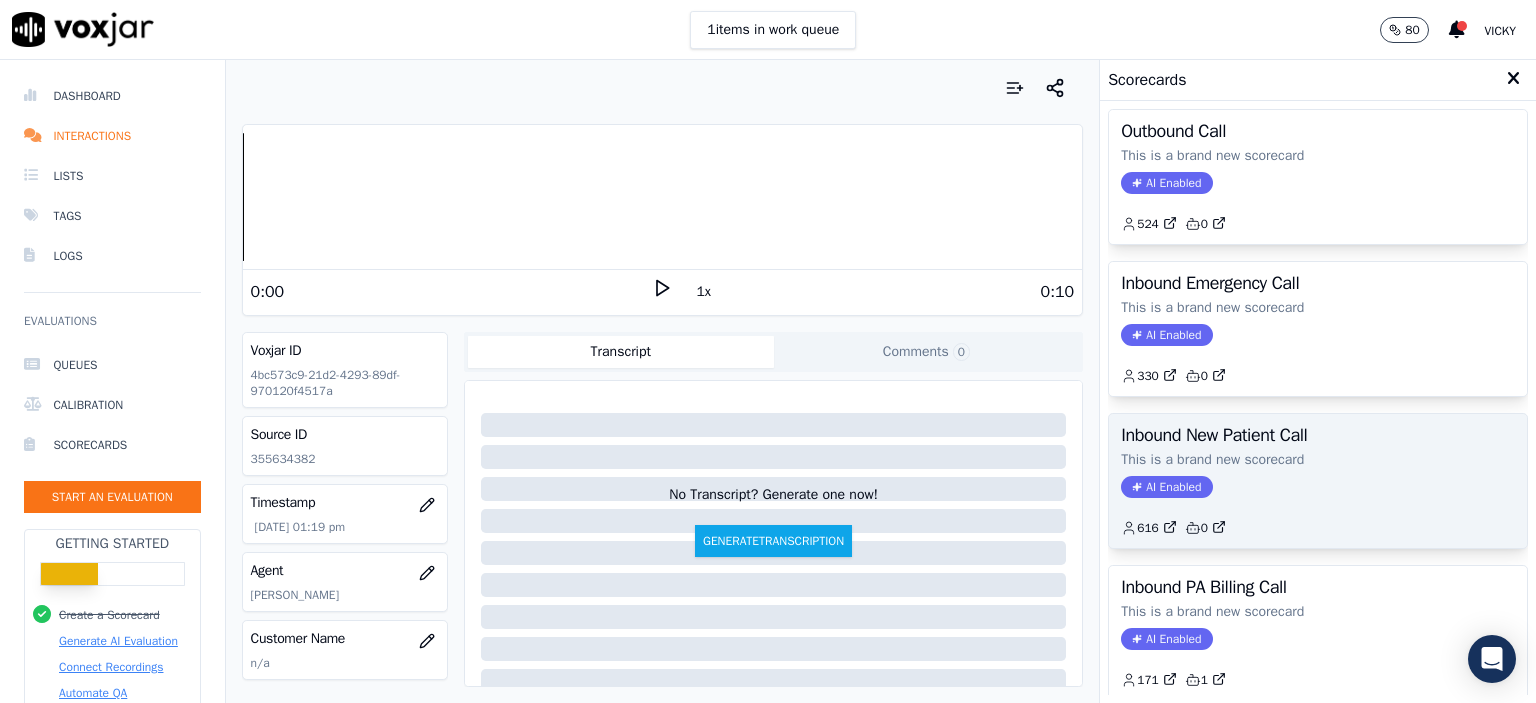 click on "AI Enabled" 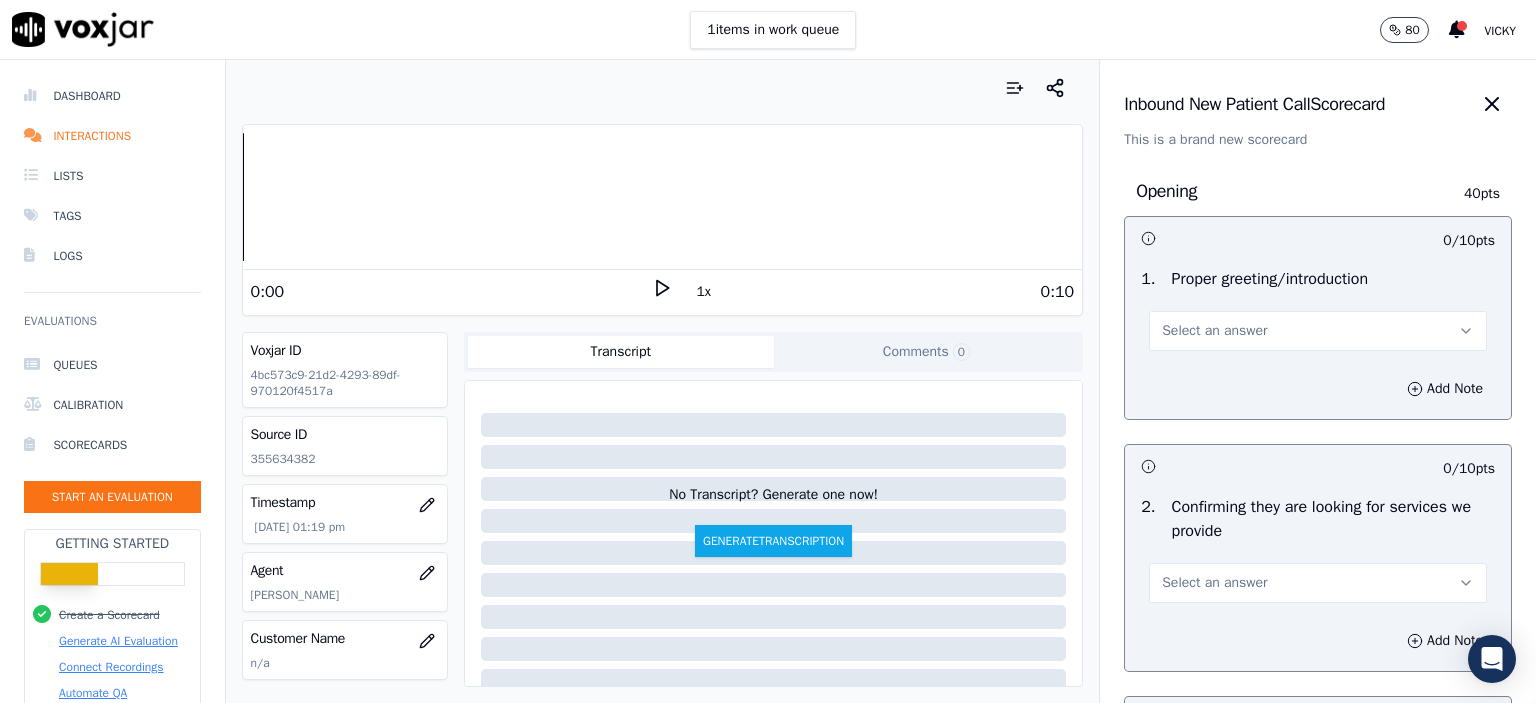 click on "Select an answer" at bounding box center [1318, 331] 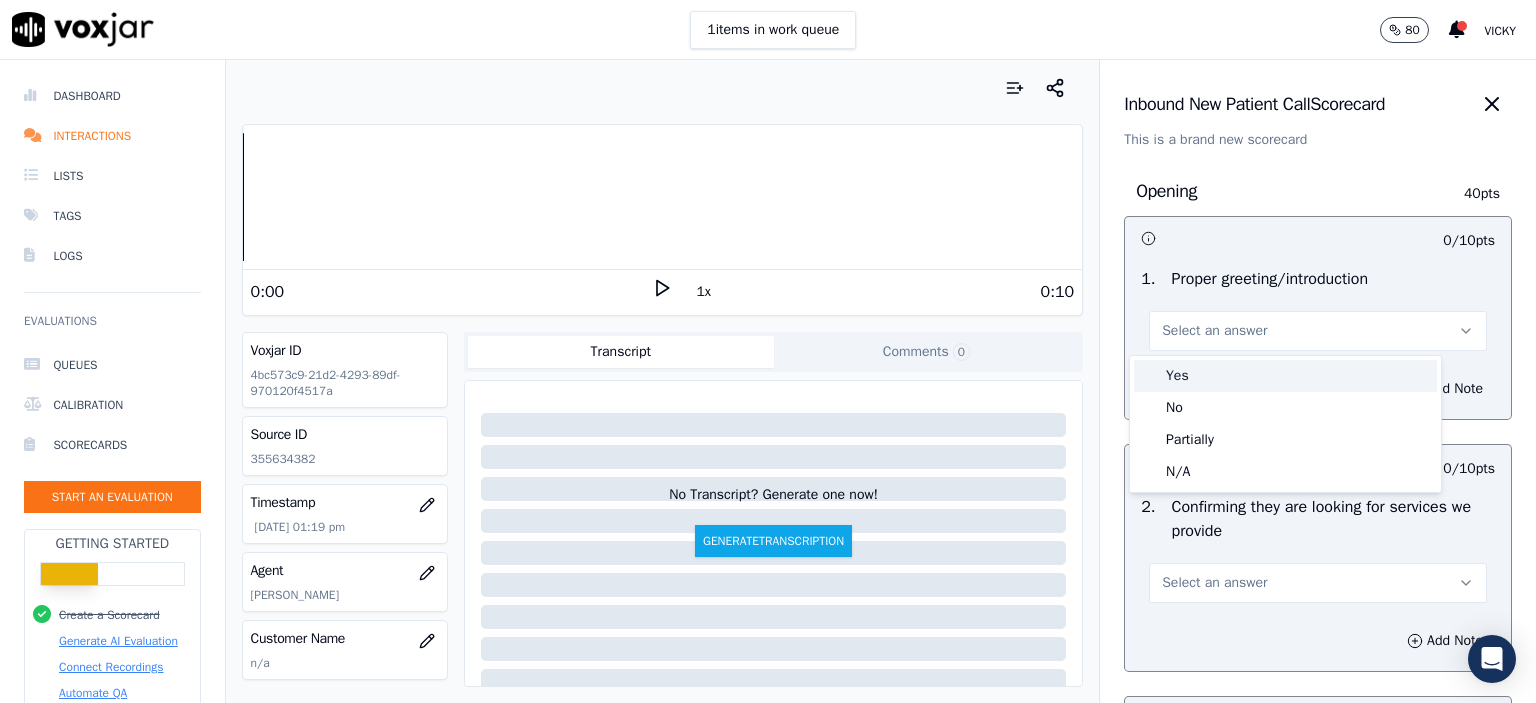 click on "Yes" at bounding box center [1285, 376] 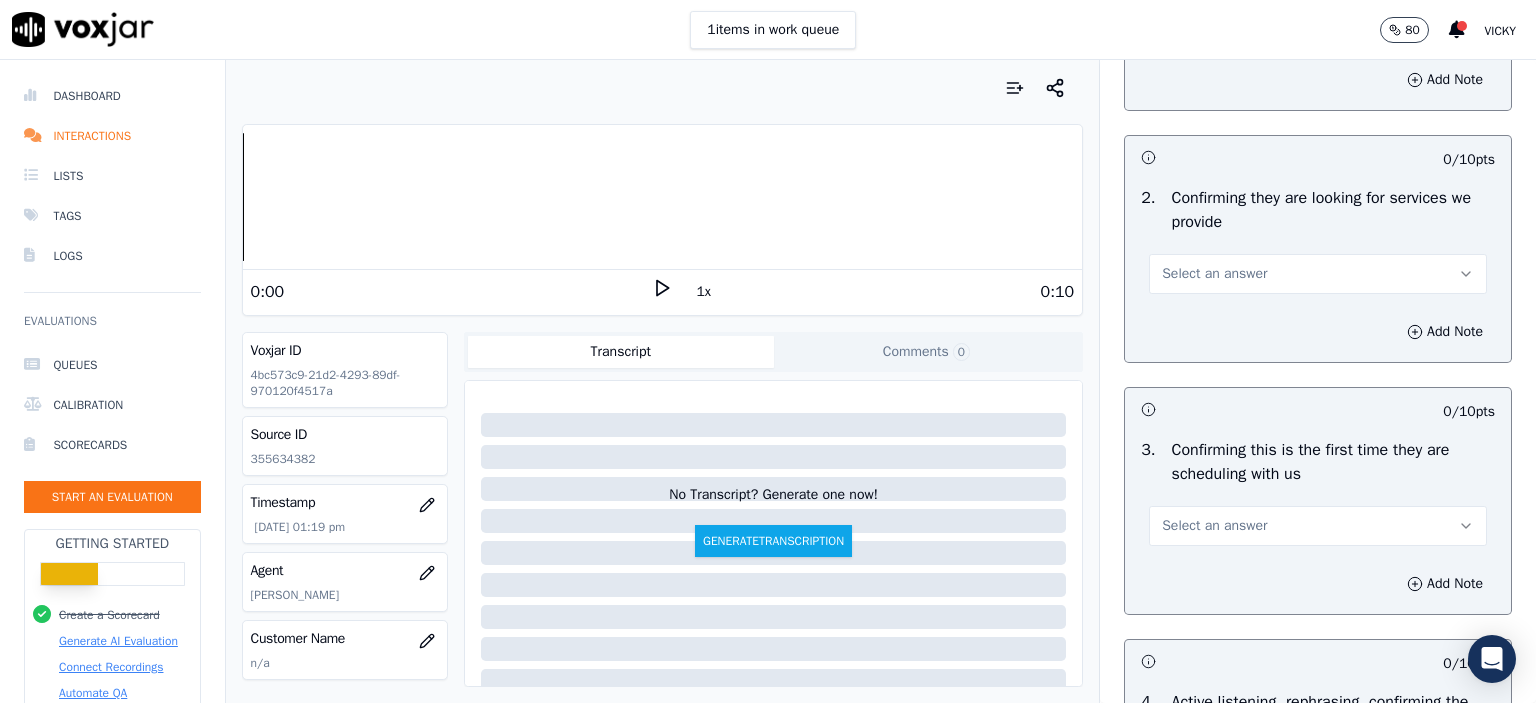 scroll, scrollTop: 300, scrollLeft: 0, axis: vertical 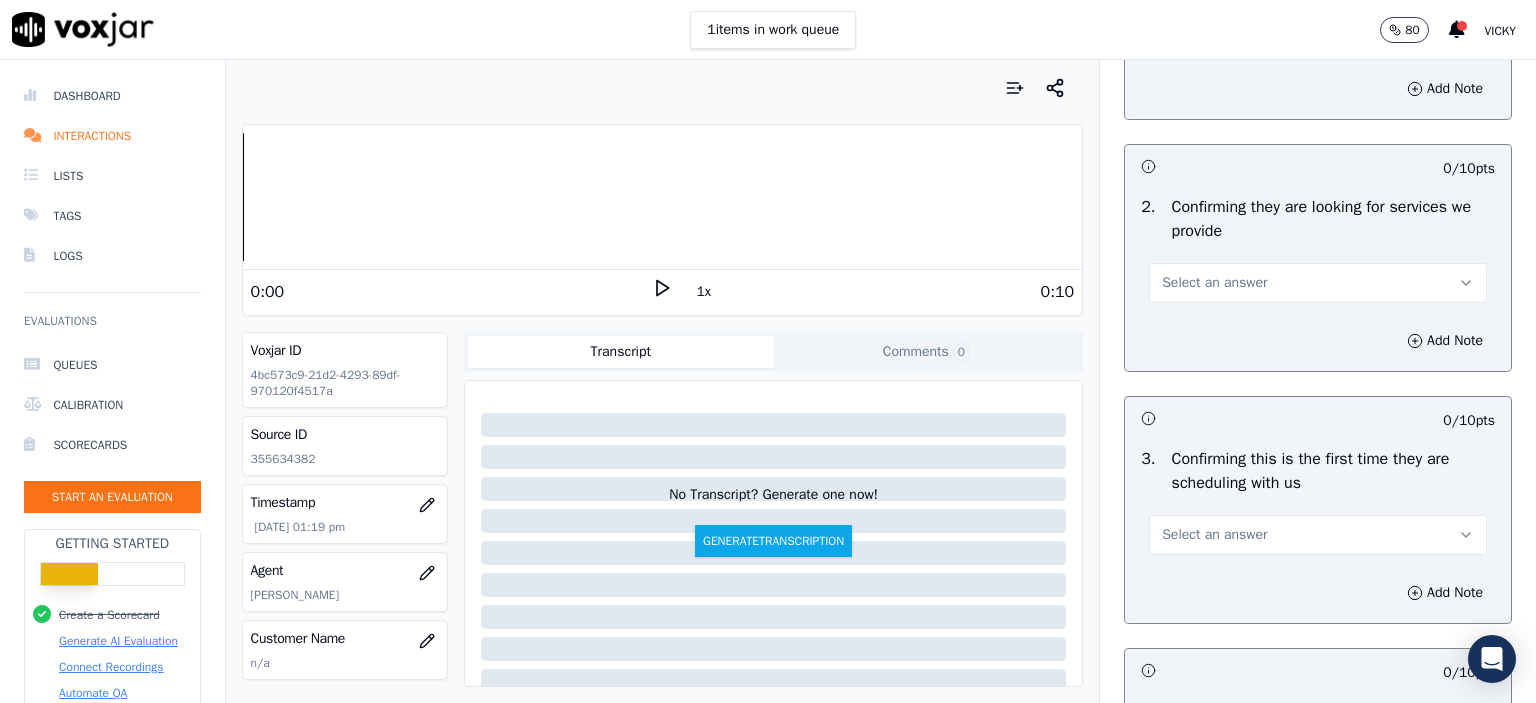 click on "Select an answer" at bounding box center (1318, 283) 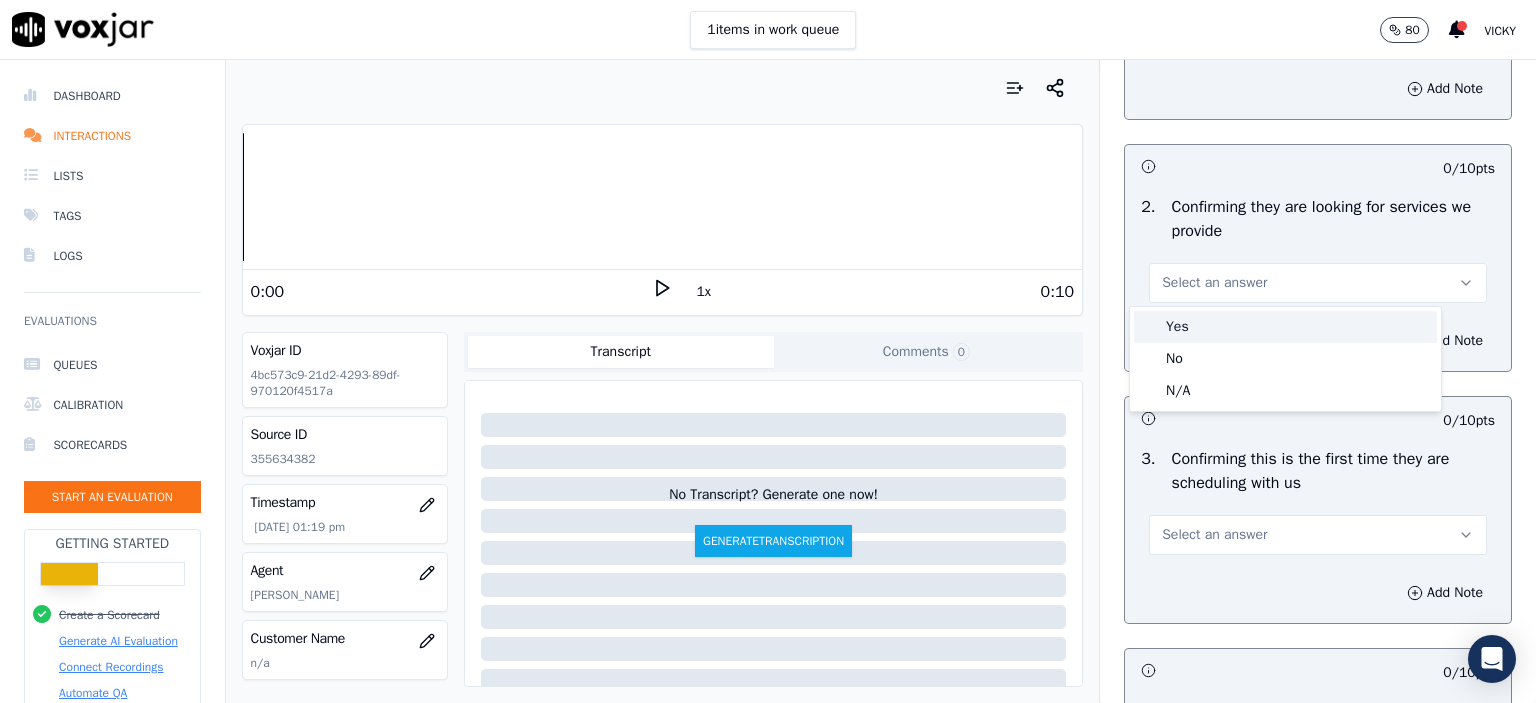 click on "Yes" at bounding box center [1285, 327] 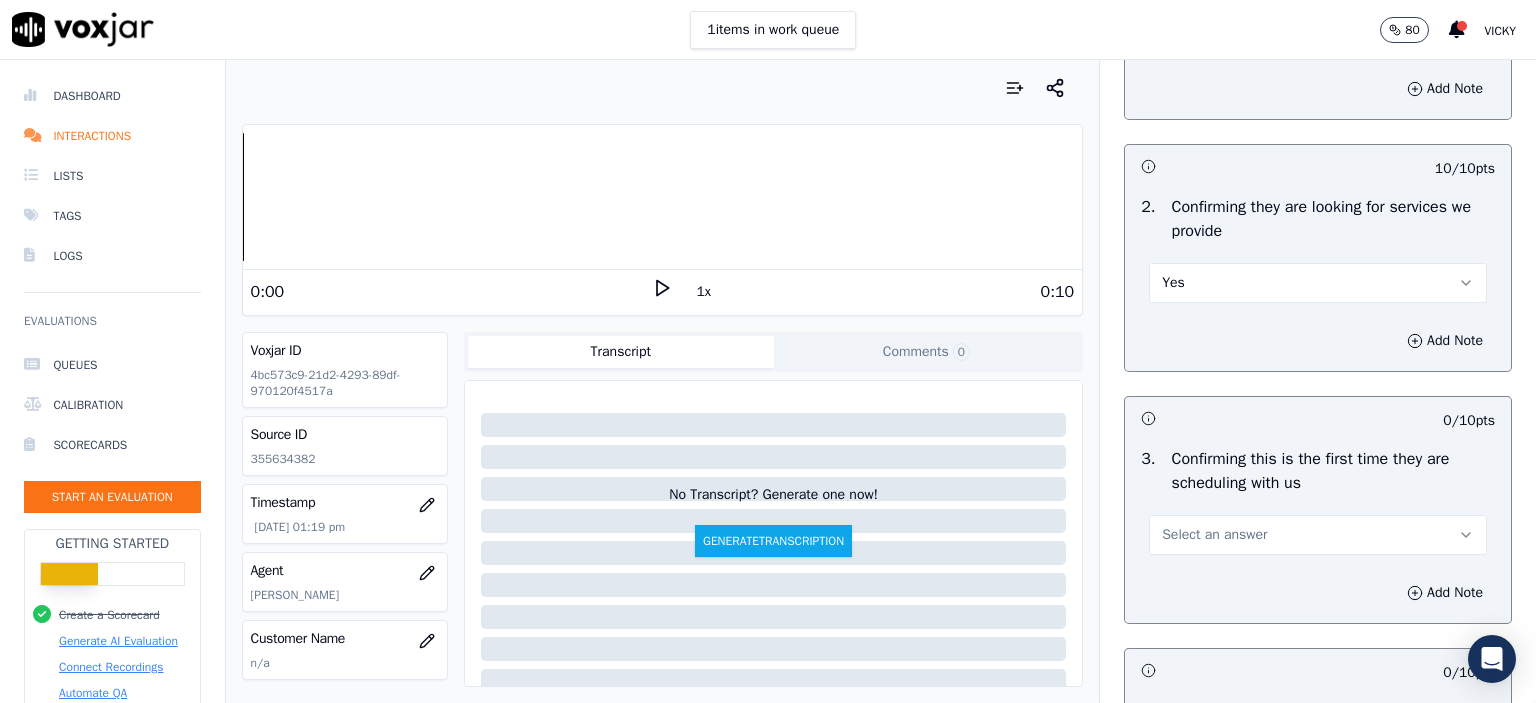click on "Select an answer" at bounding box center (1318, 535) 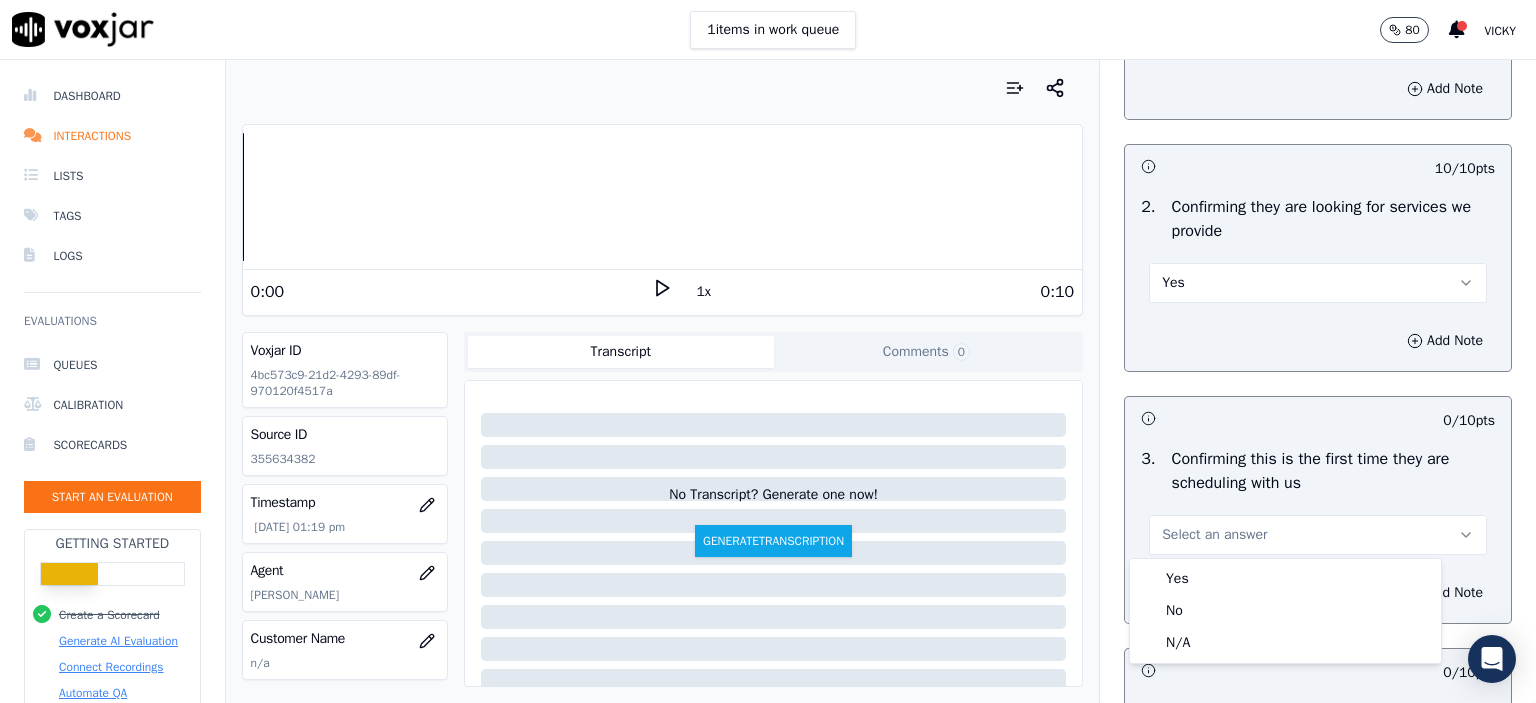click on "Yes" at bounding box center [1285, 579] 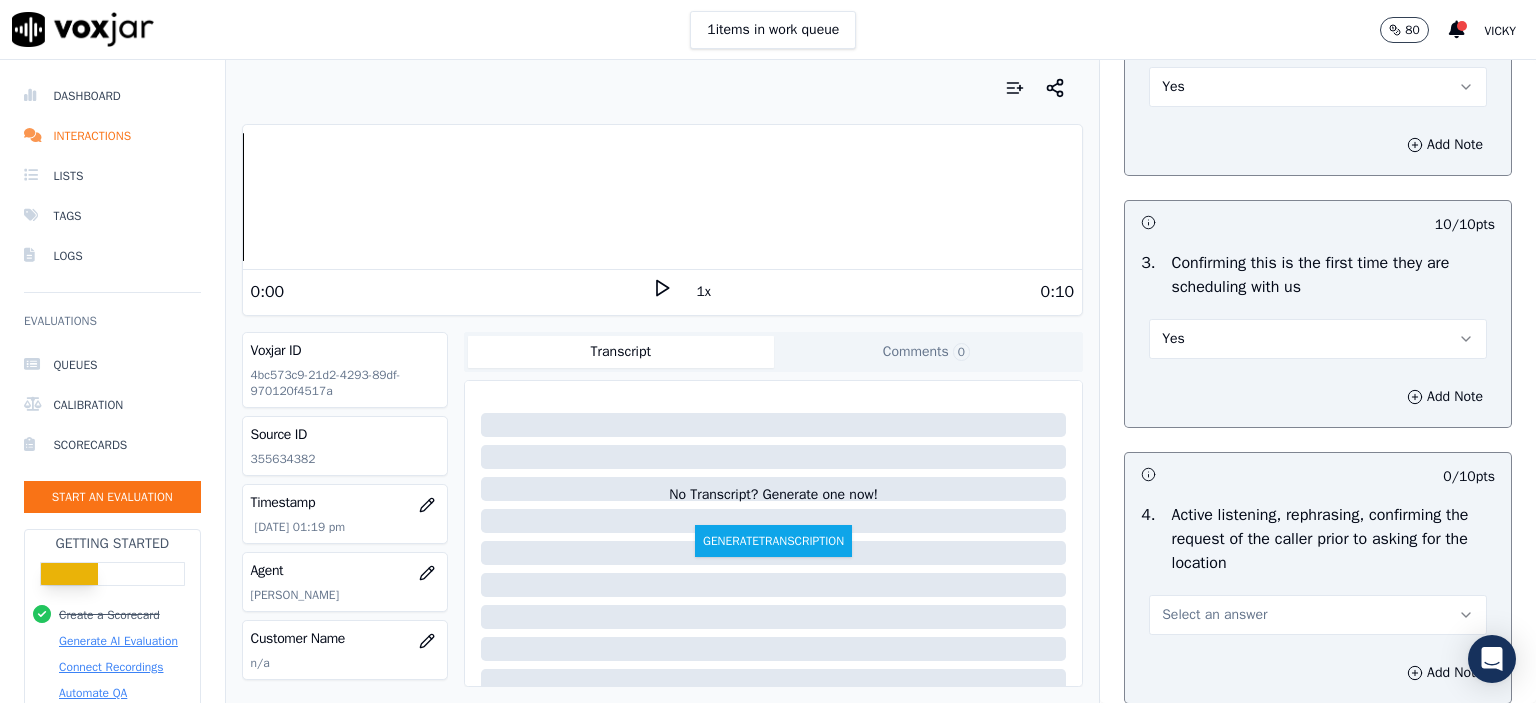 scroll, scrollTop: 500, scrollLeft: 0, axis: vertical 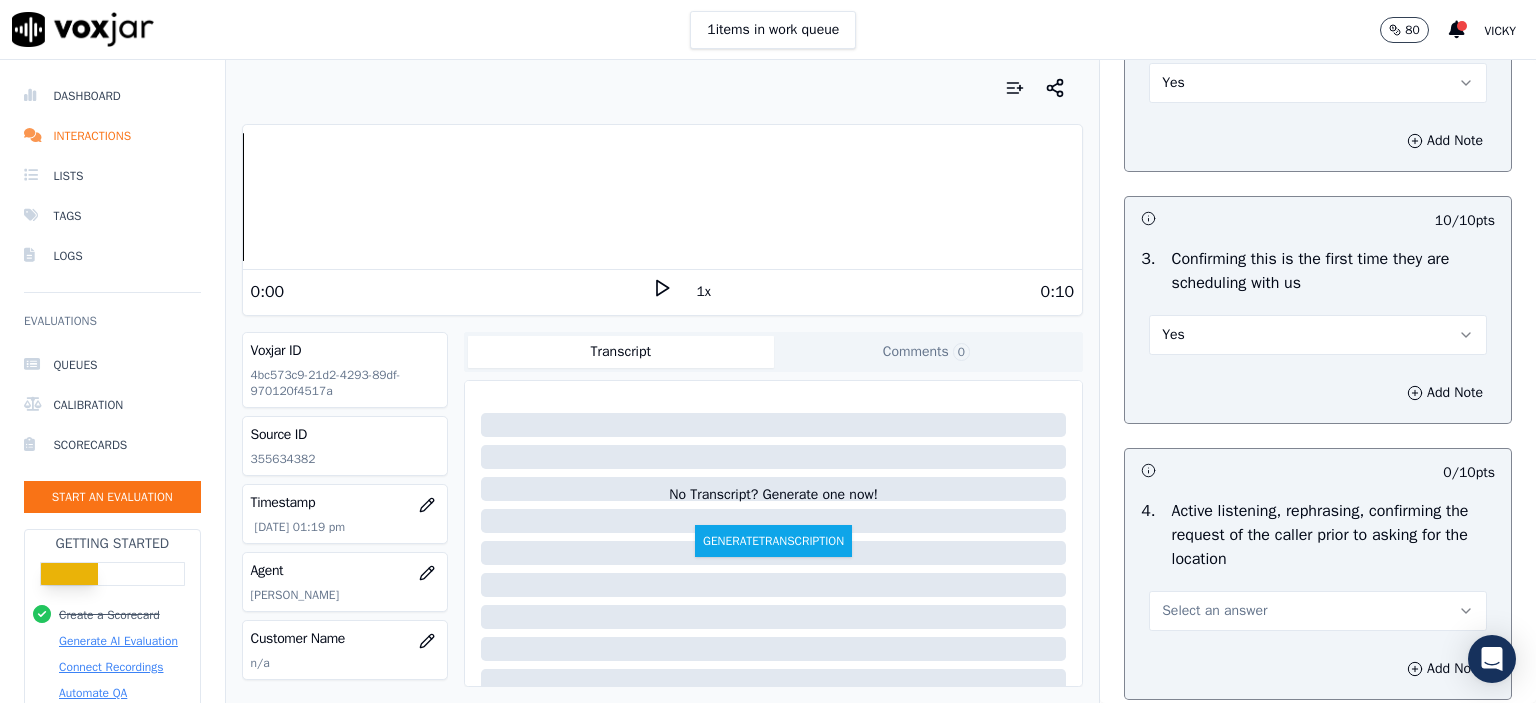 click on "Select an answer" at bounding box center [1214, 611] 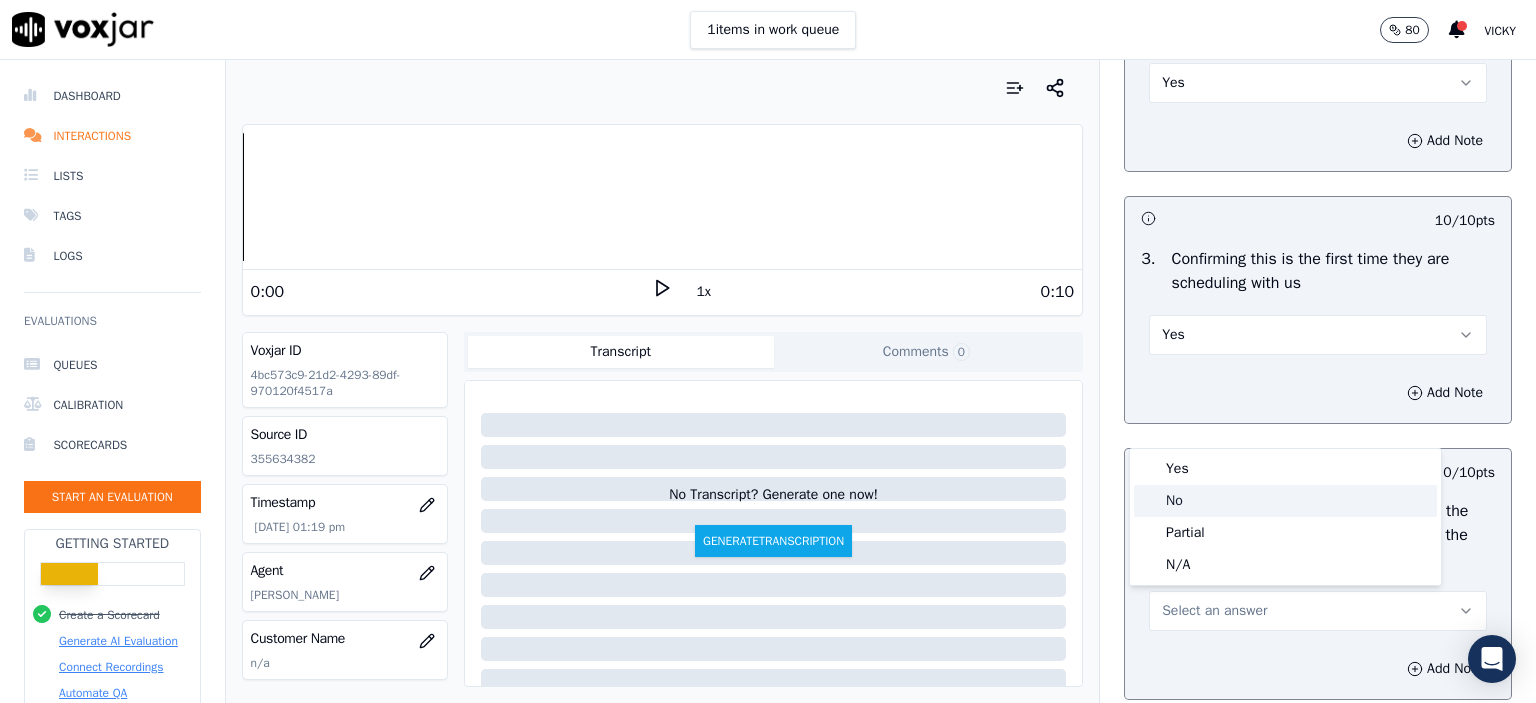 click on "No" 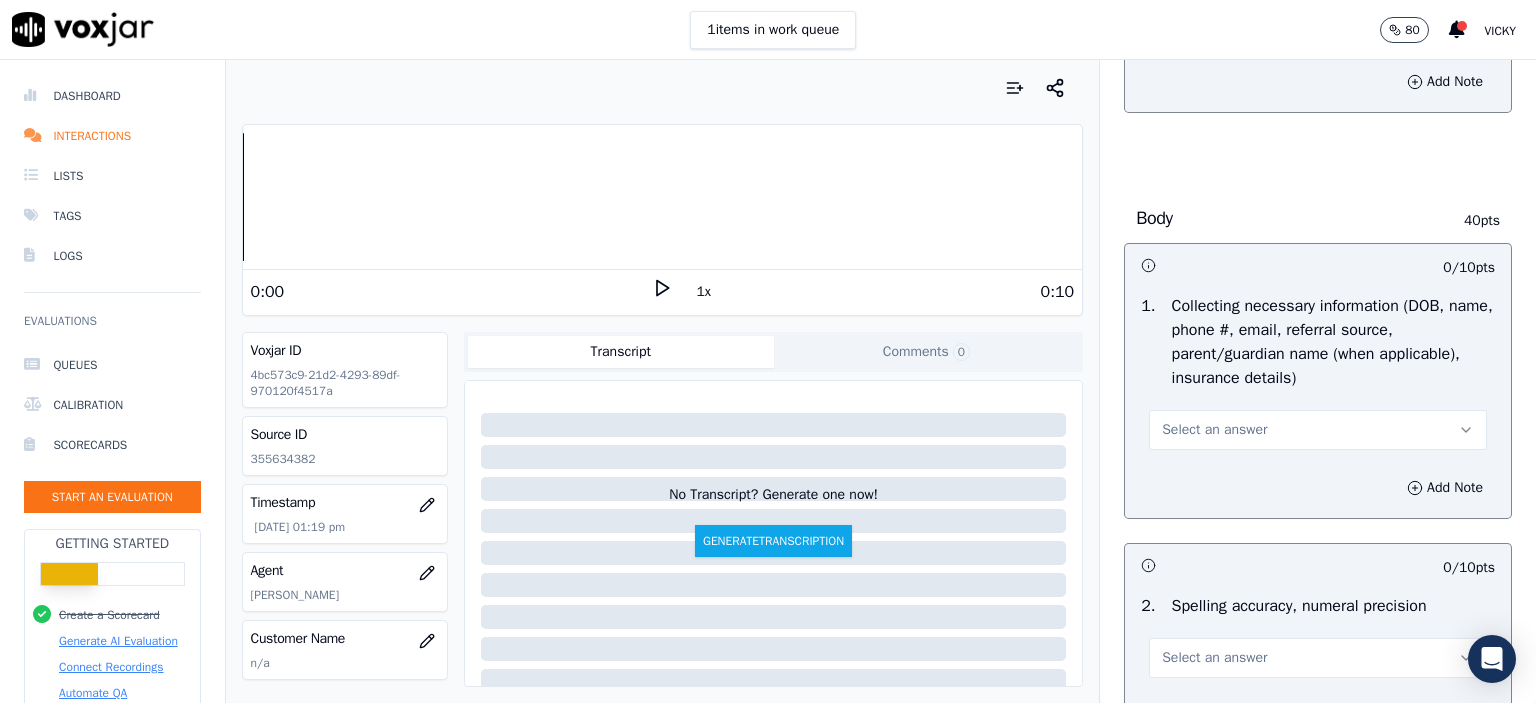 scroll, scrollTop: 1100, scrollLeft: 0, axis: vertical 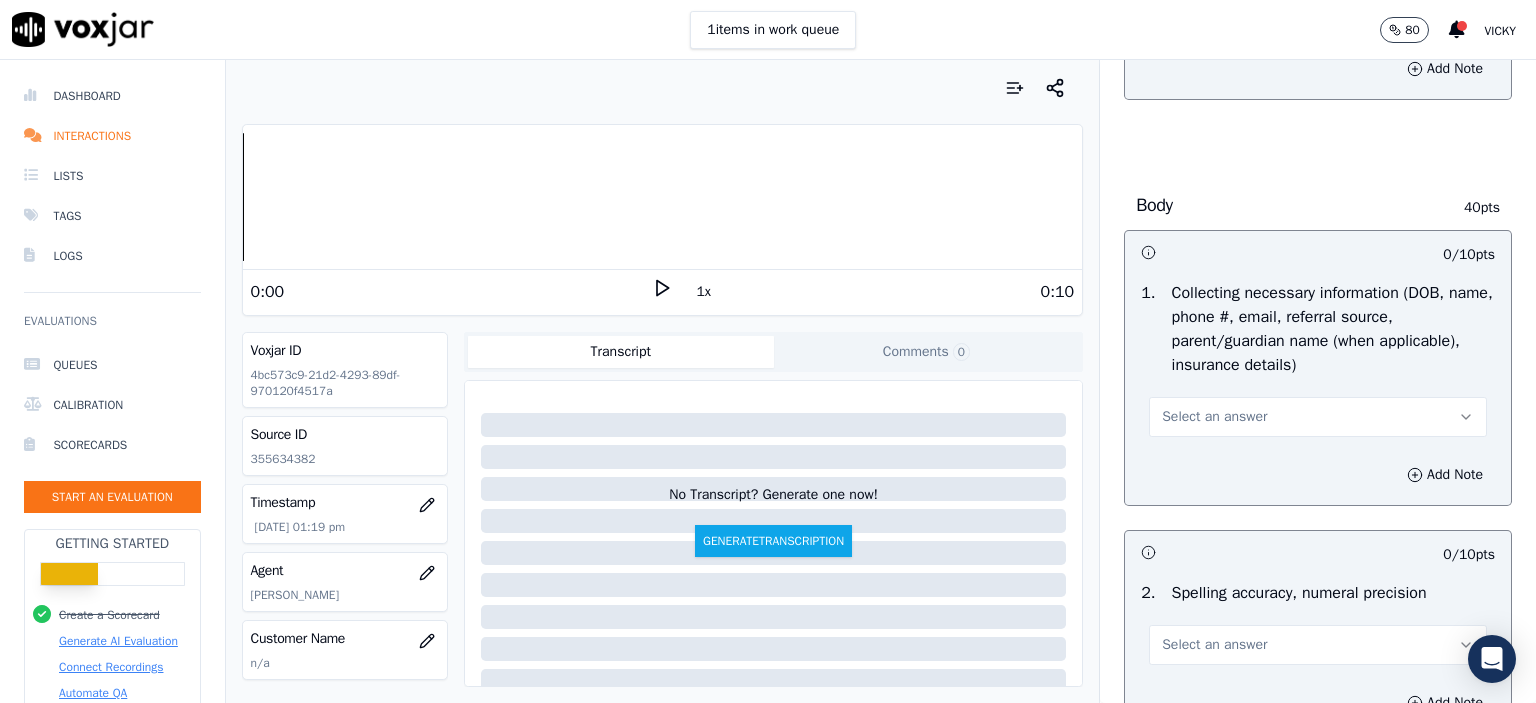 click on "Select an answer" at bounding box center [1318, 417] 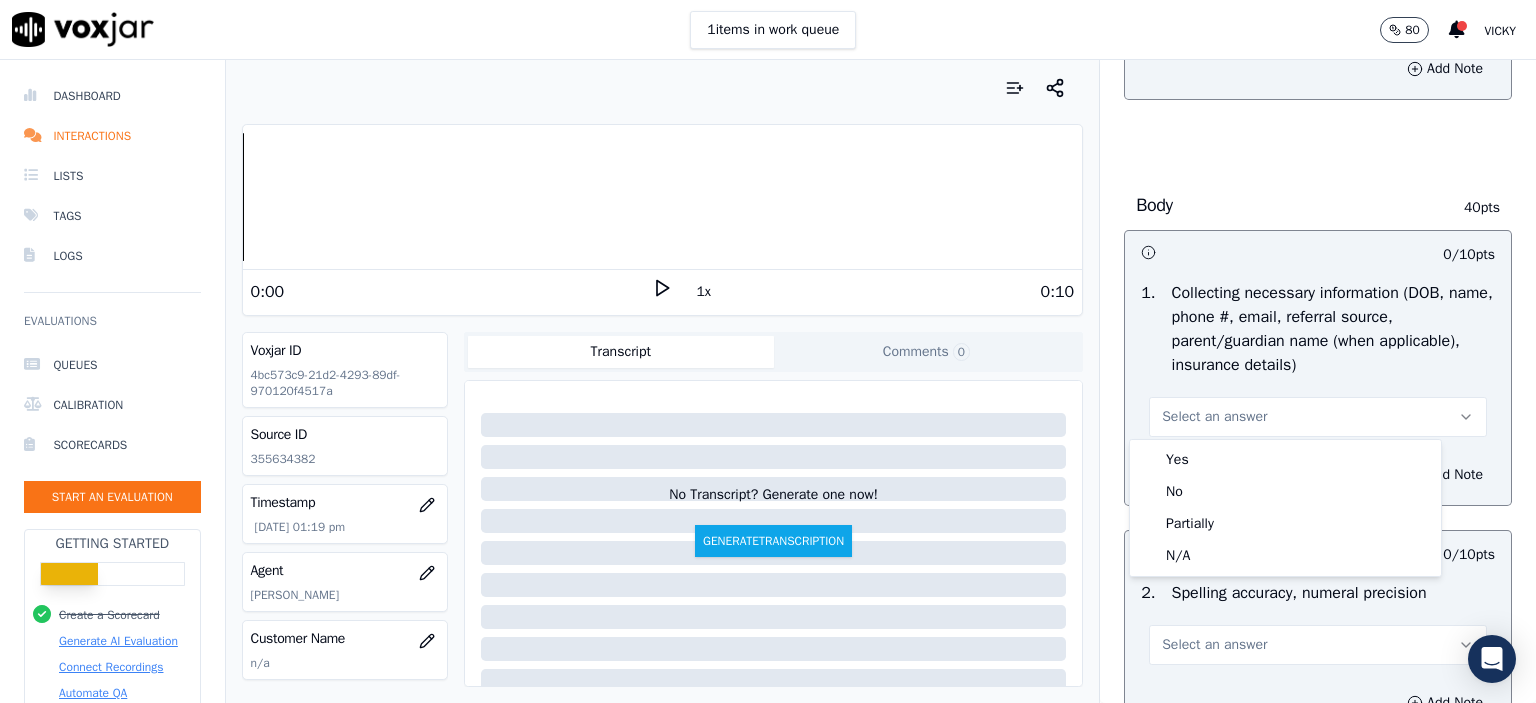 click on "Yes" at bounding box center [1285, 460] 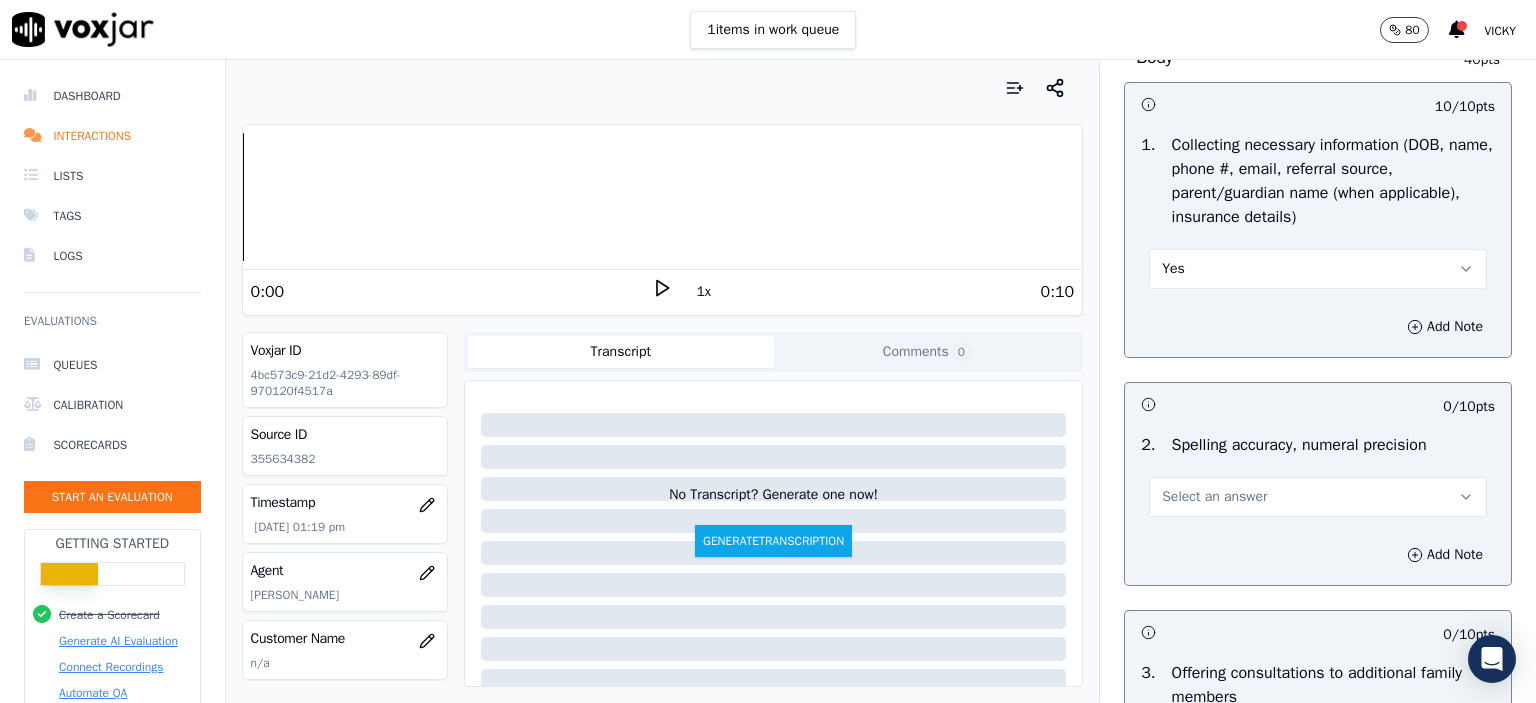 scroll, scrollTop: 1300, scrollLeft: 0, axis: vertical 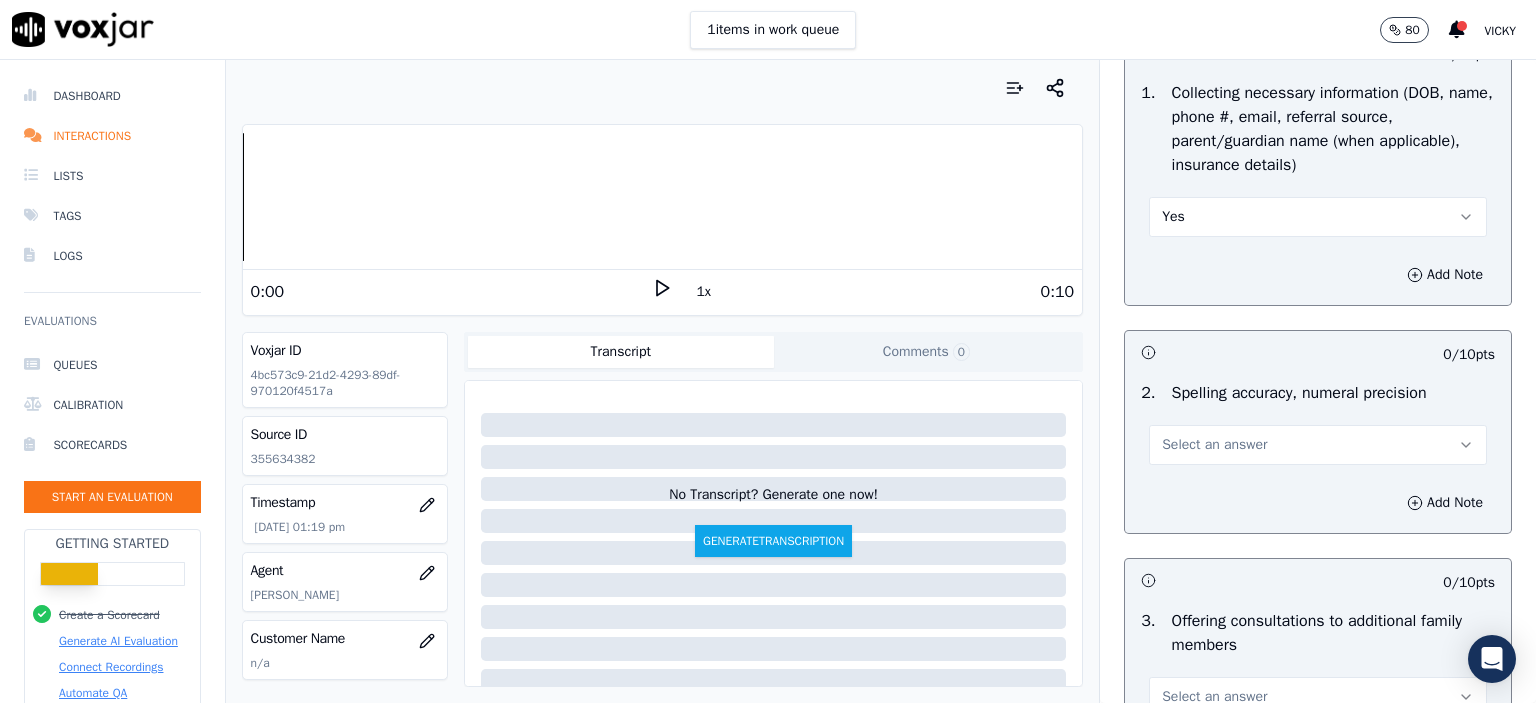 click on "Select an answer" at bounding box center (1214, 445) 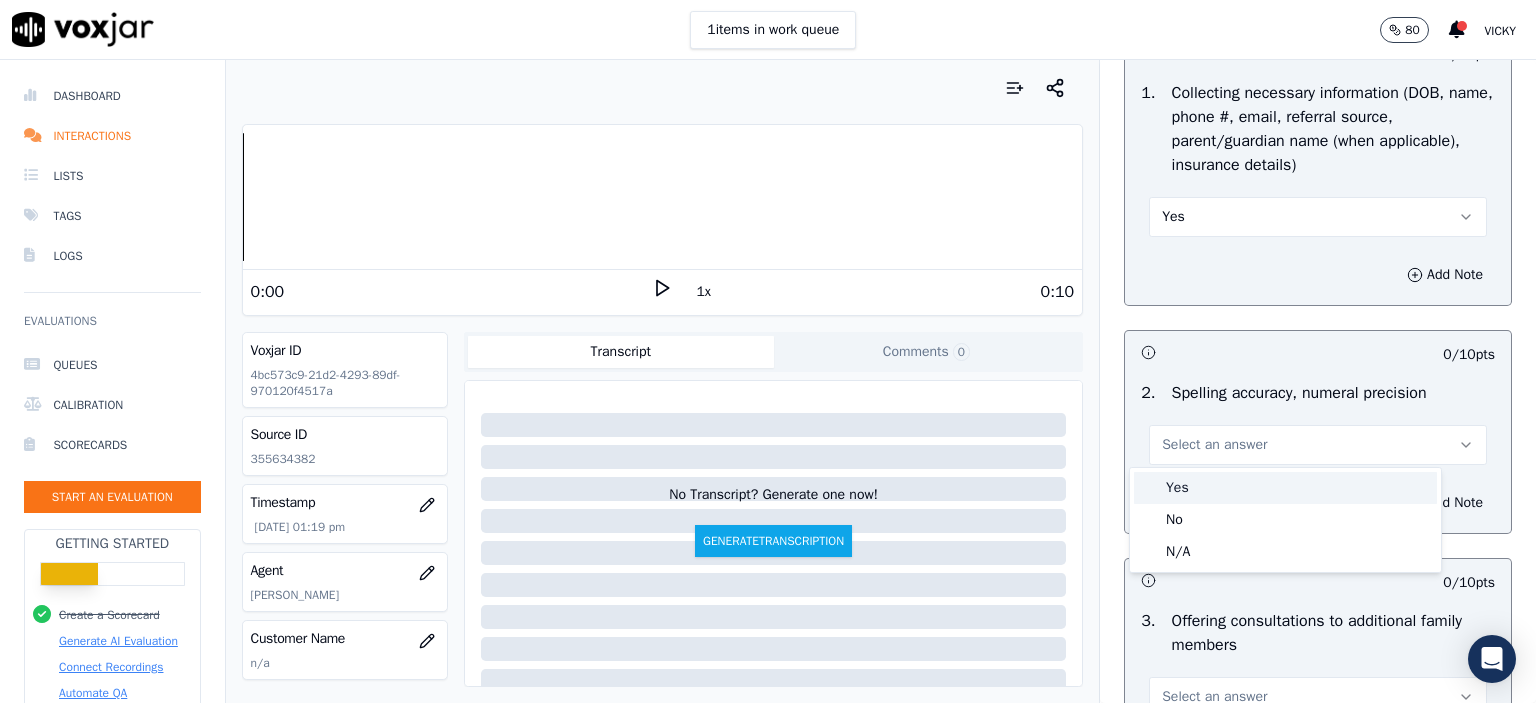click on "Yes" at bounding box center [1285, 488] 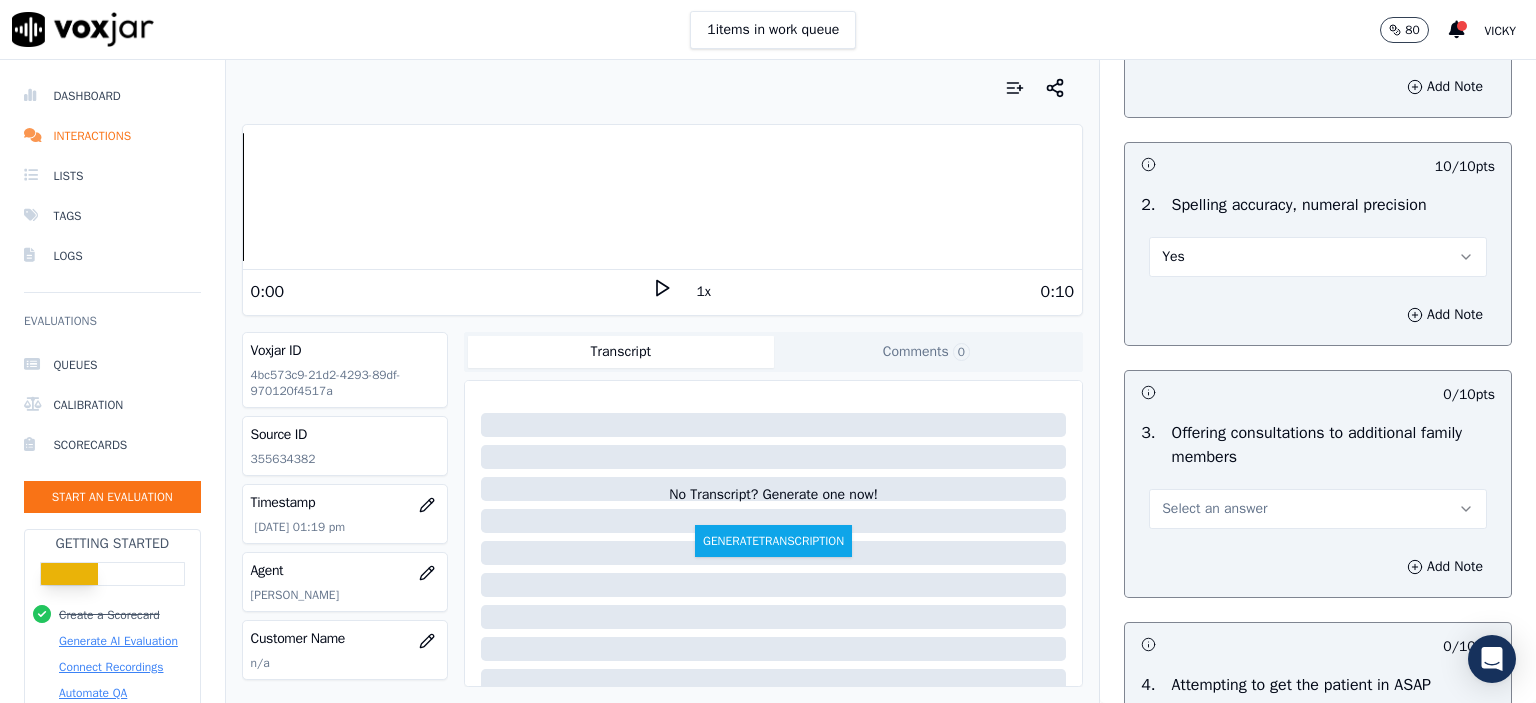 scroll, scrollTop: 1500, scrollLeft: 0, axis: vertical 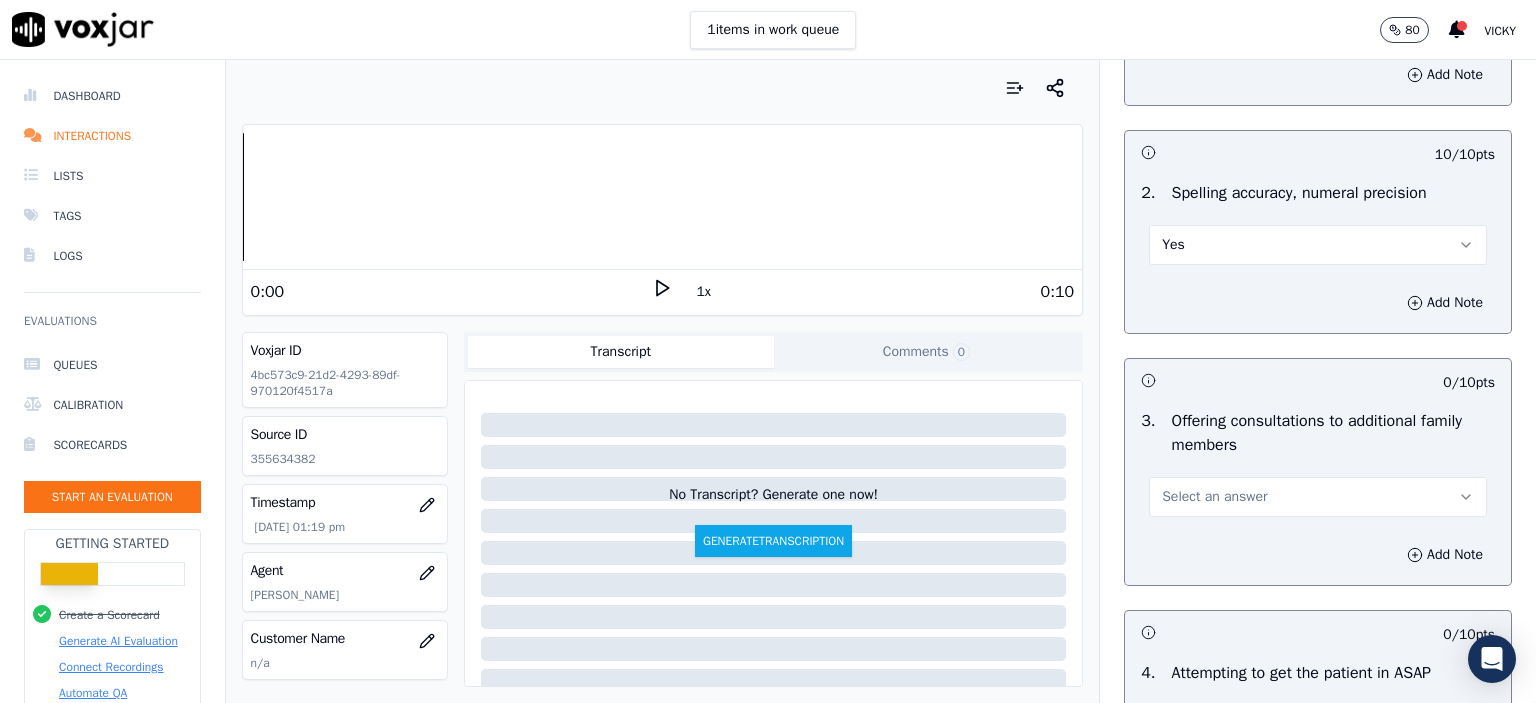 click on "Select an answer" at bounding box center (1214, 497) 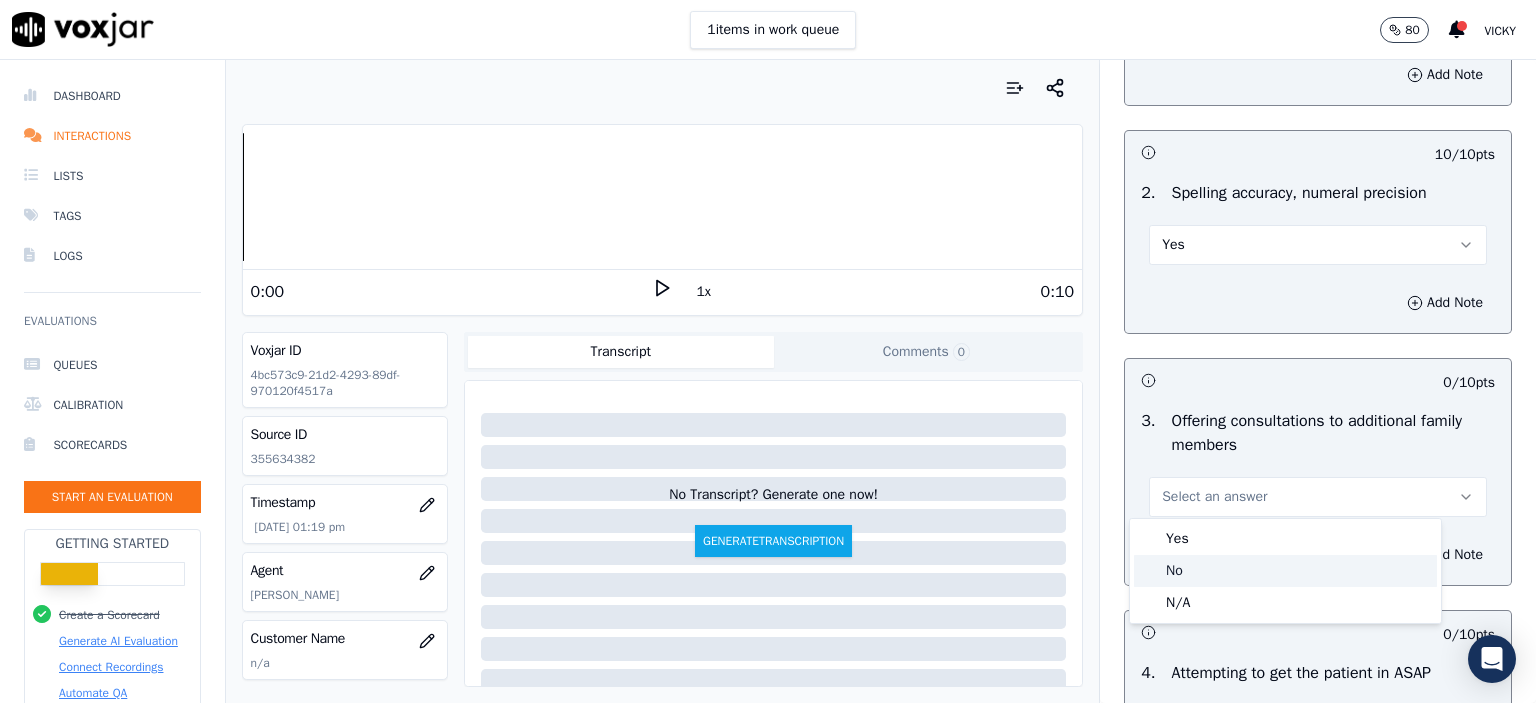click on "No" 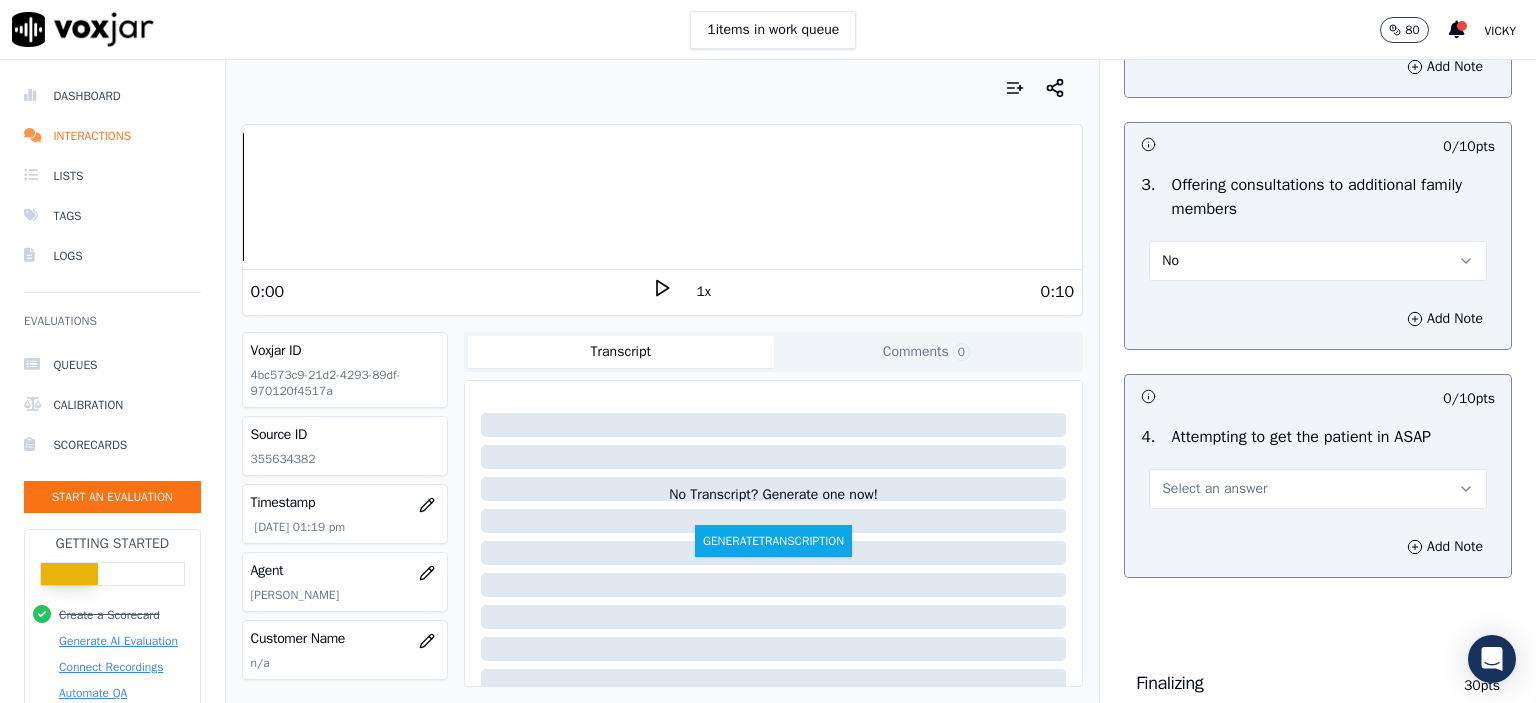 scroll, scrollTop: 1800, scrollLeft: 0, axis: vertical 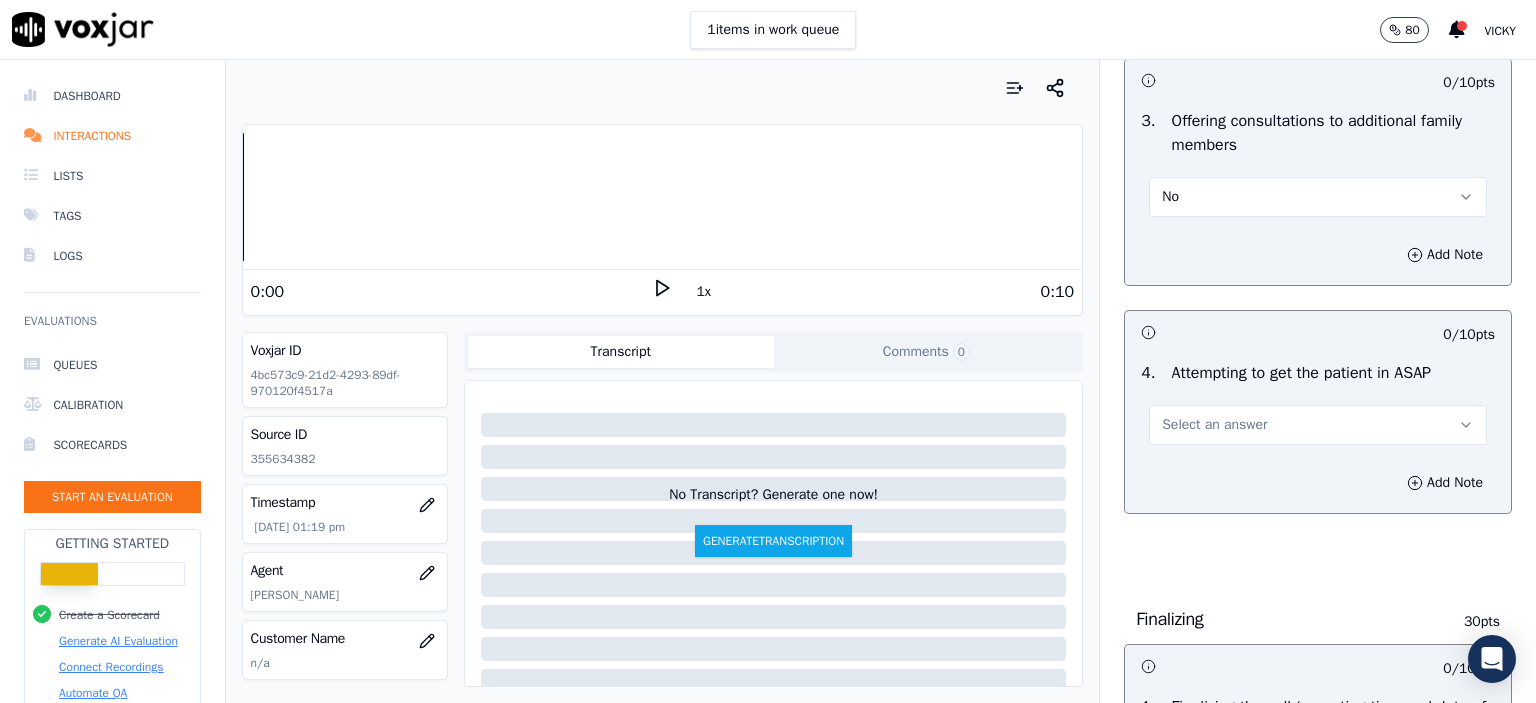 click on "Select an answer" at bounding box center [1318, 425] 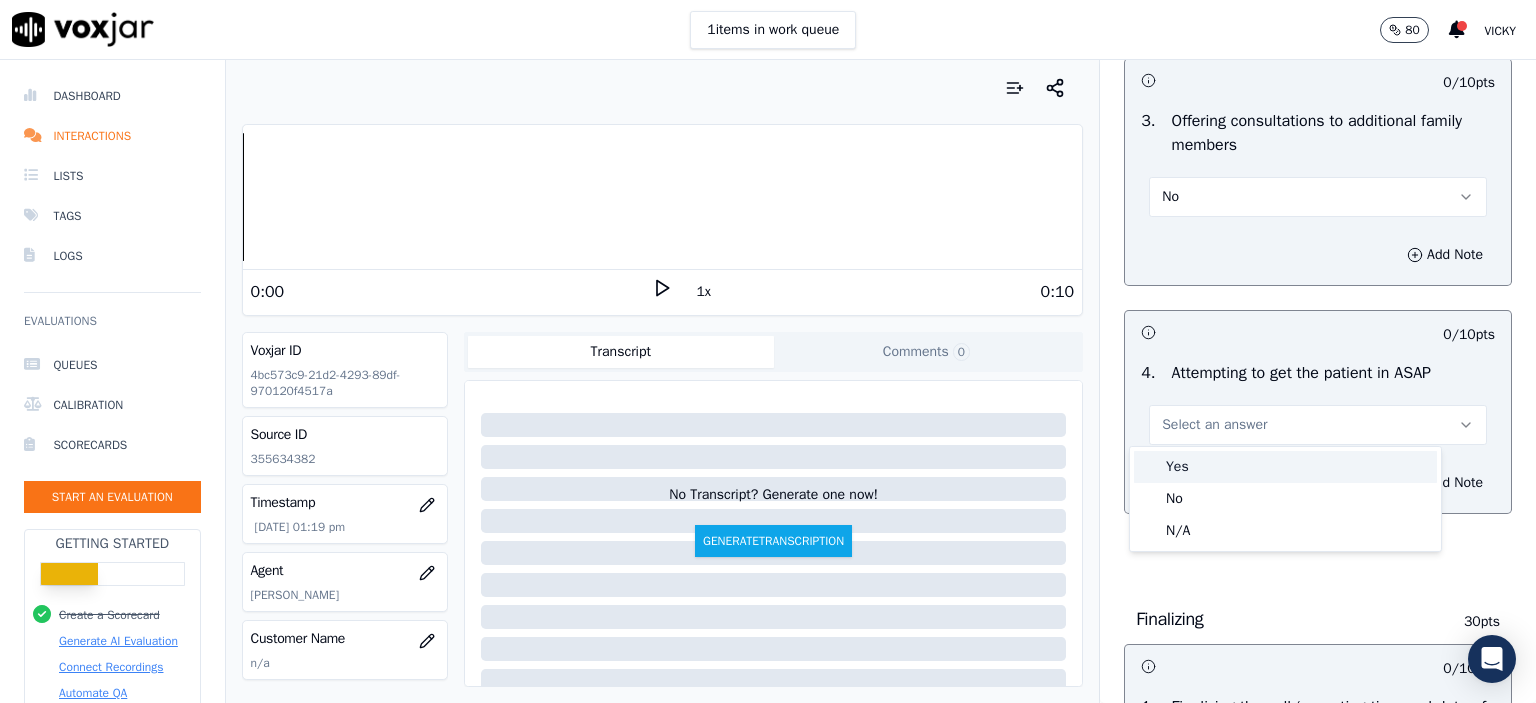 click on "Yes" at bounding box center [1285, 467] 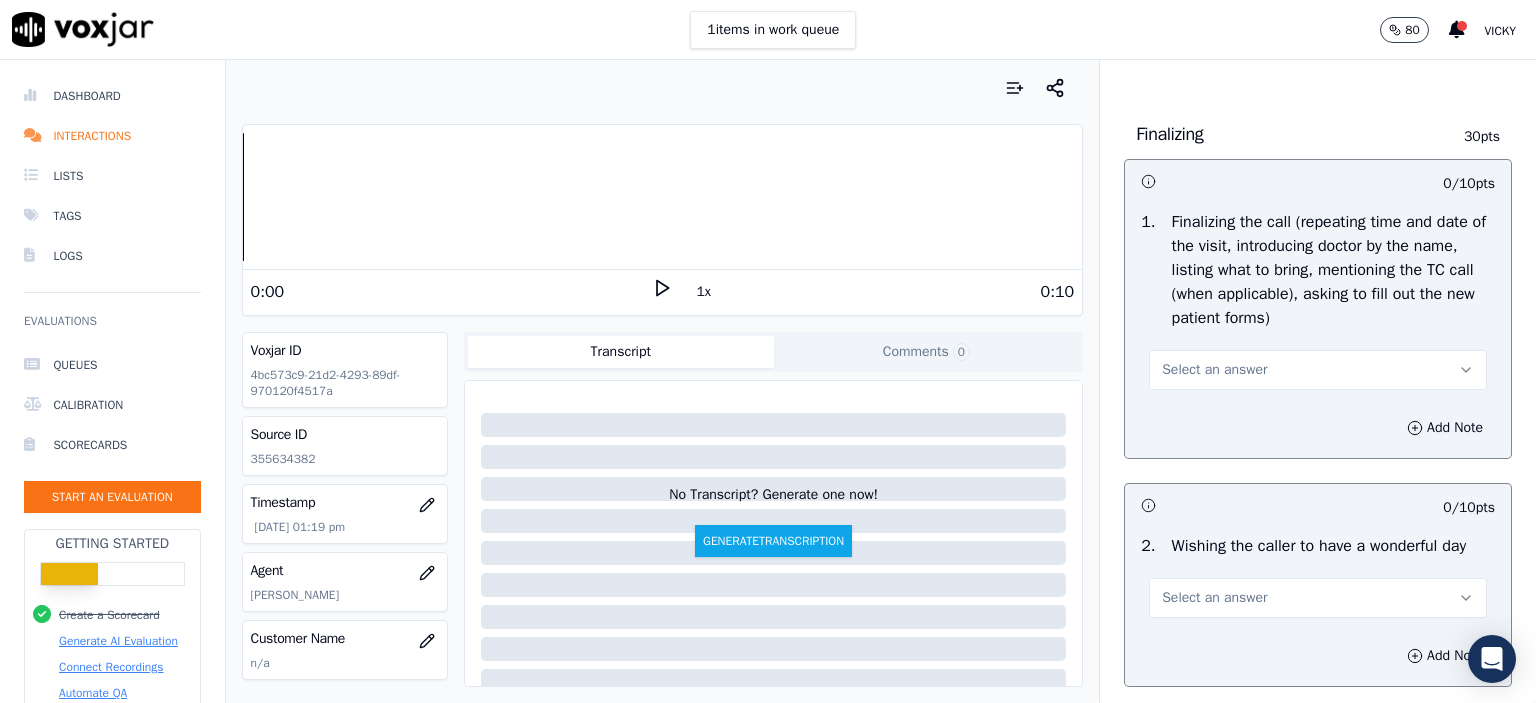 scroll, scrollTop: 2300, scrollLeft: 0, axis: vertical 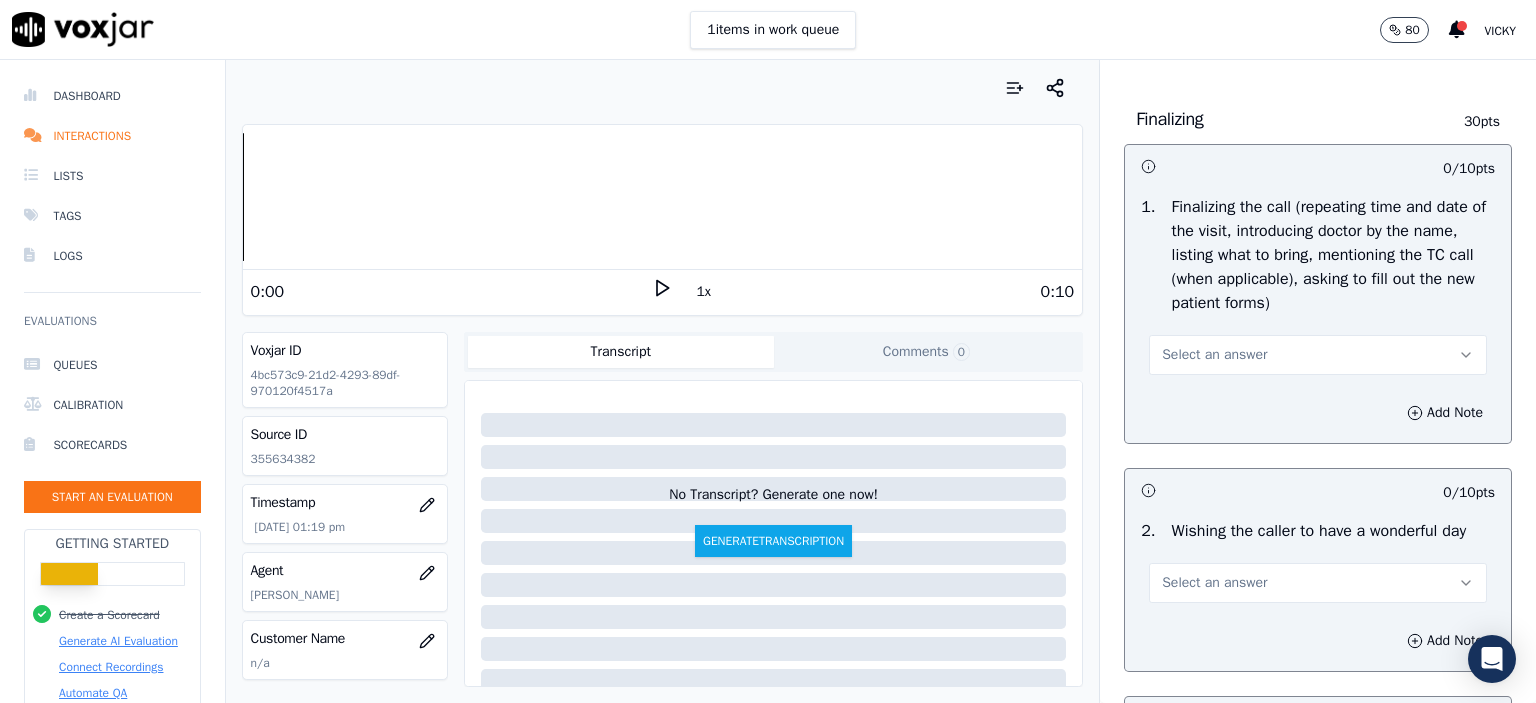 click on "Select an answer" at bounding box center [1318, 355] 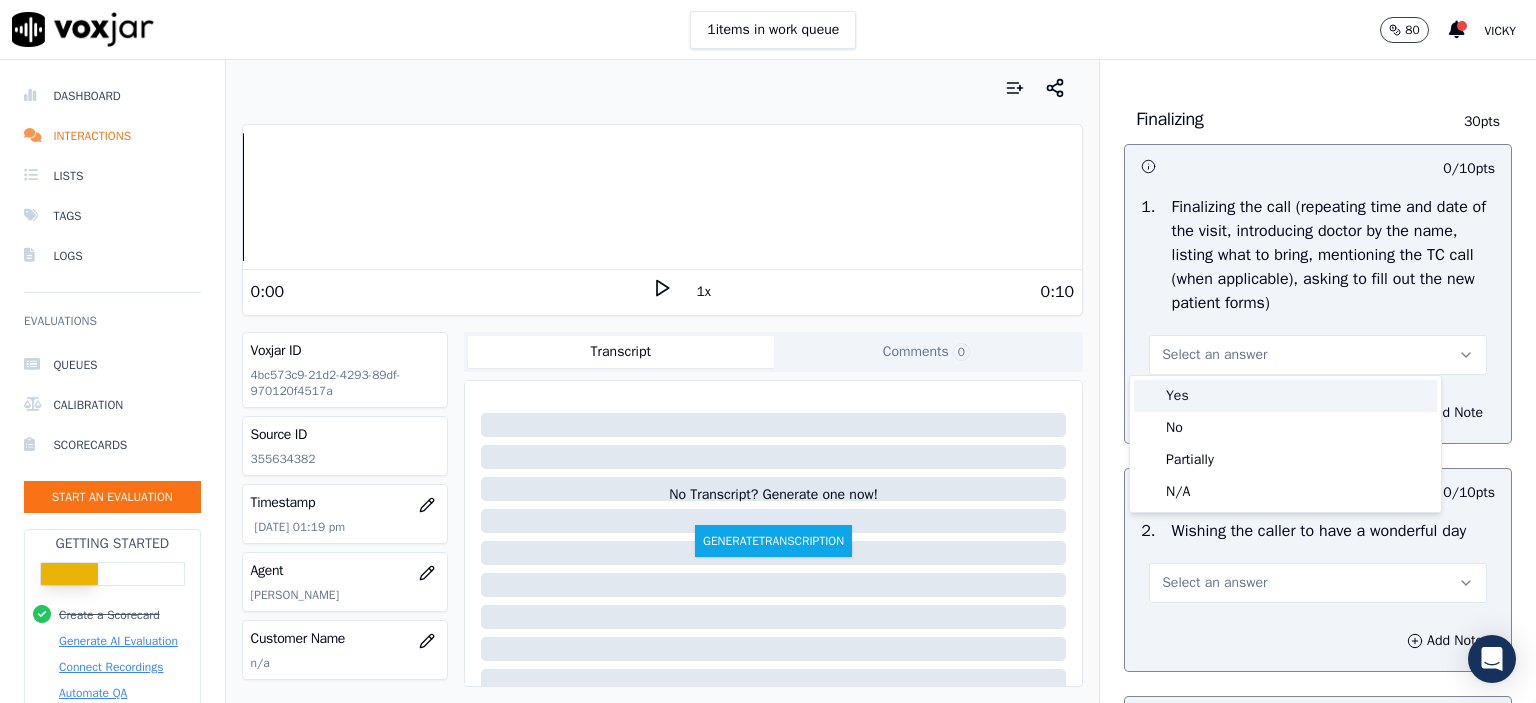 click on "Yes" at bounding box center [1285, 396] 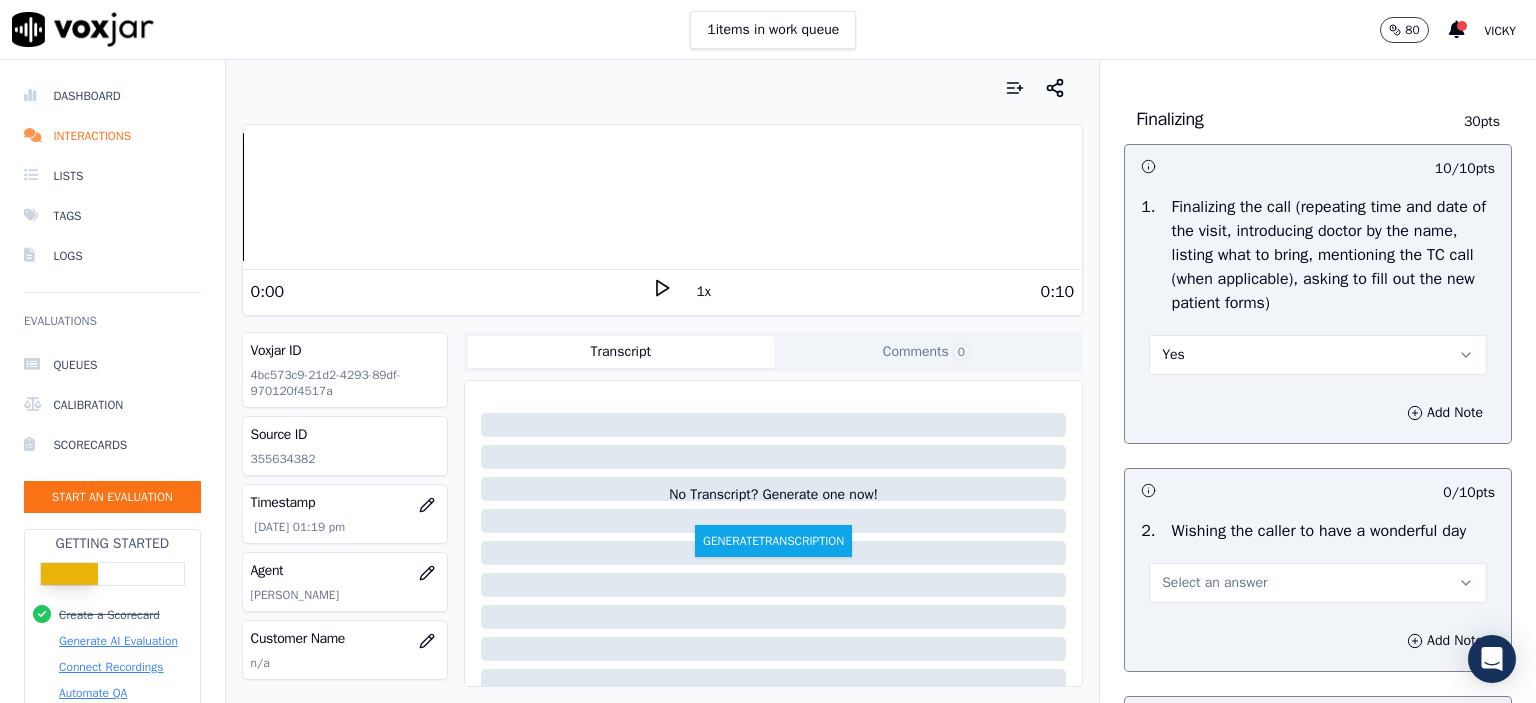 click on "Yes" at bounding box center (1318, 355) 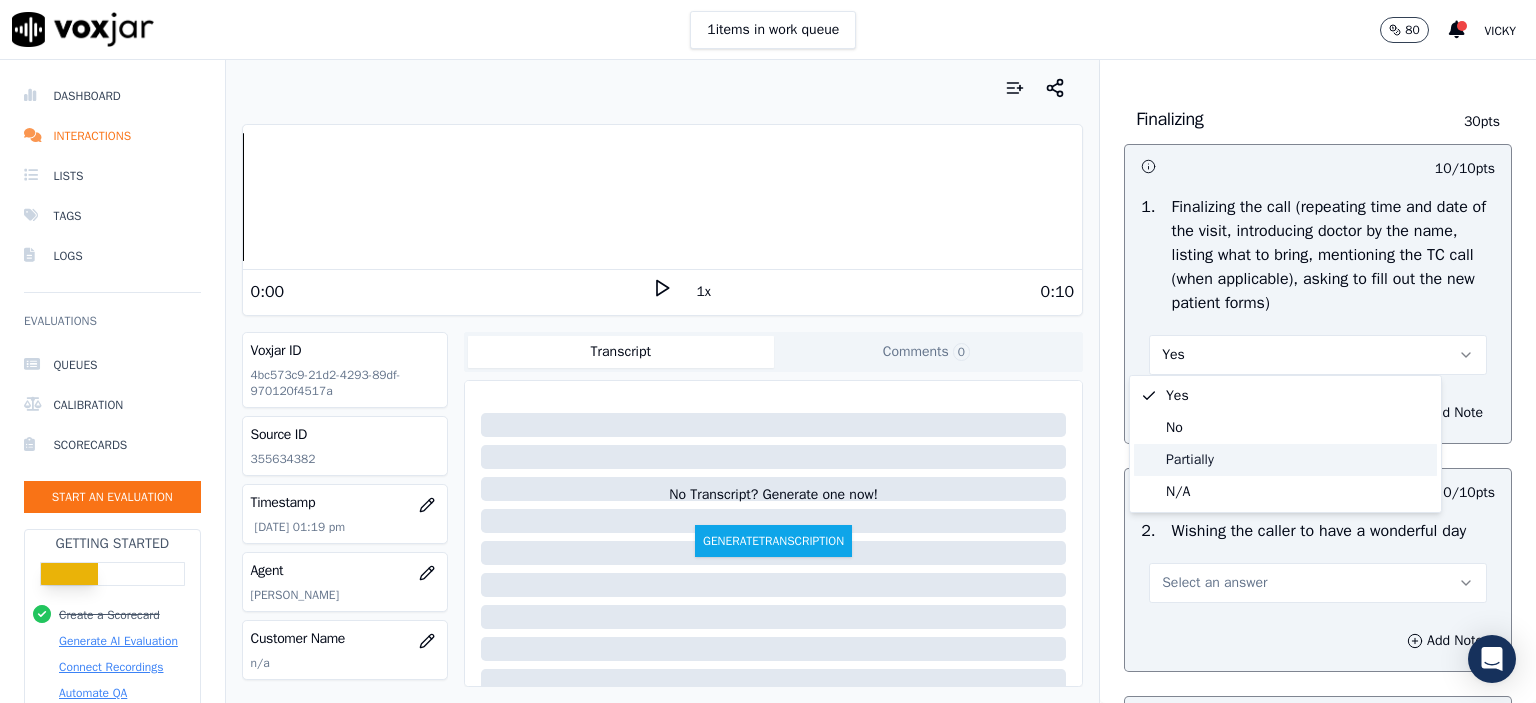 click on "Partially" 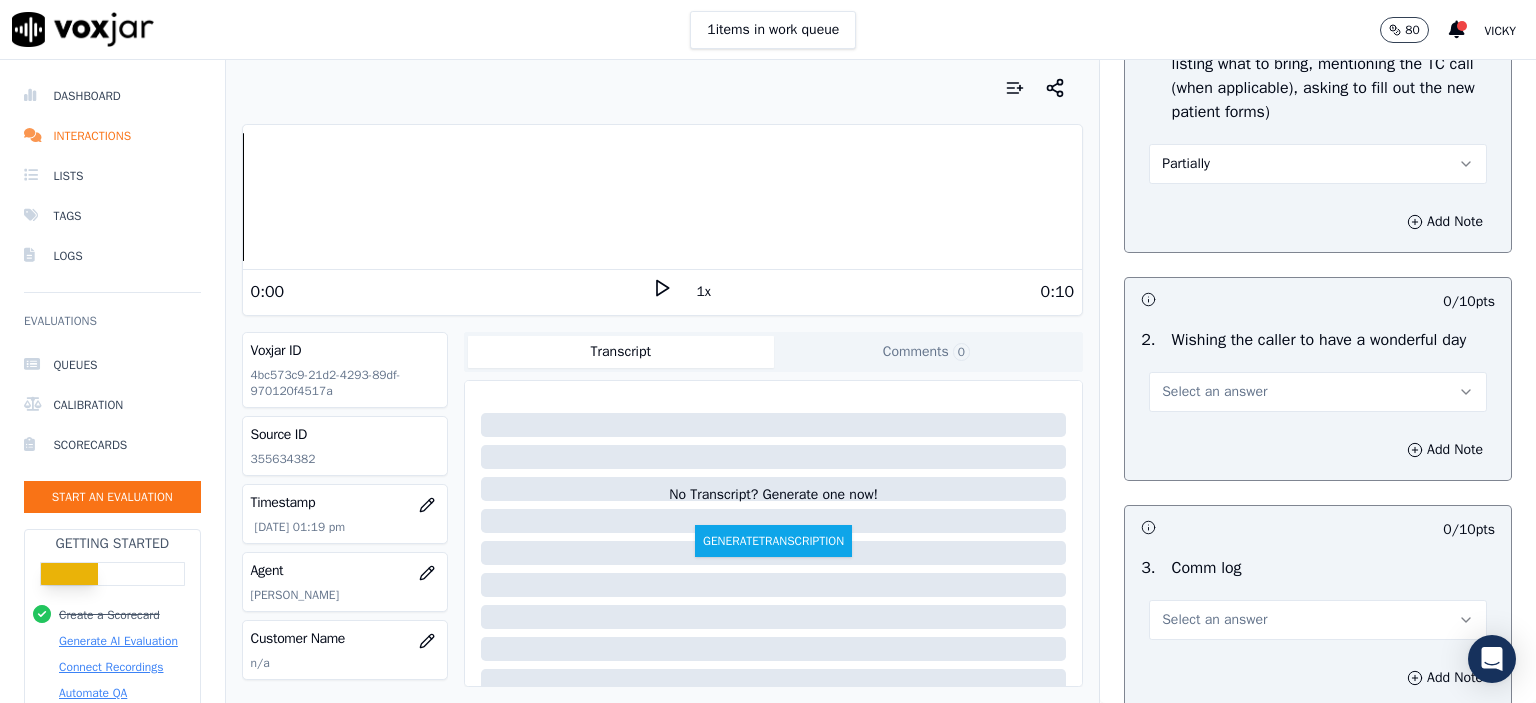 scroll, scrollTop: 2500, scrollLeft: 0, axis: vertical 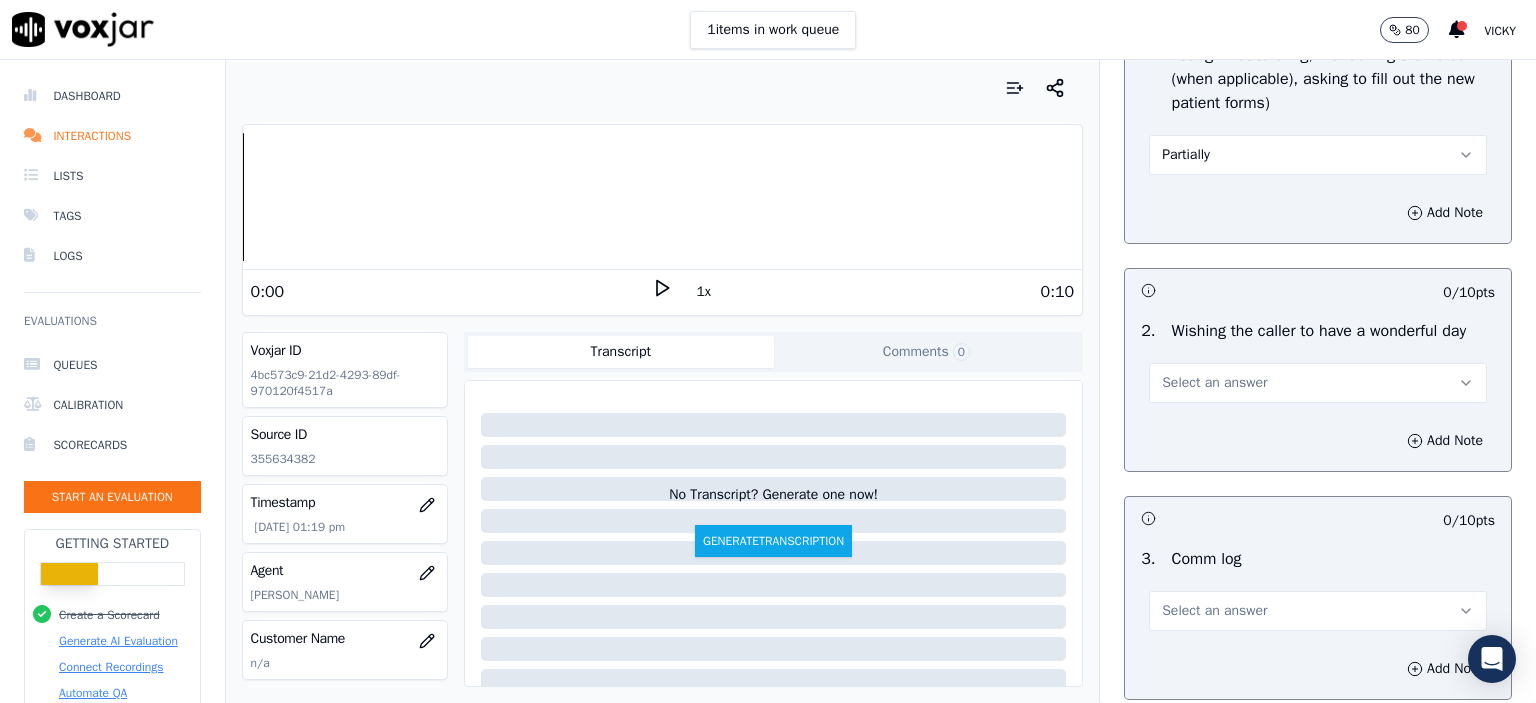 click on "Select an answer" at bounding box center (1318, 383) 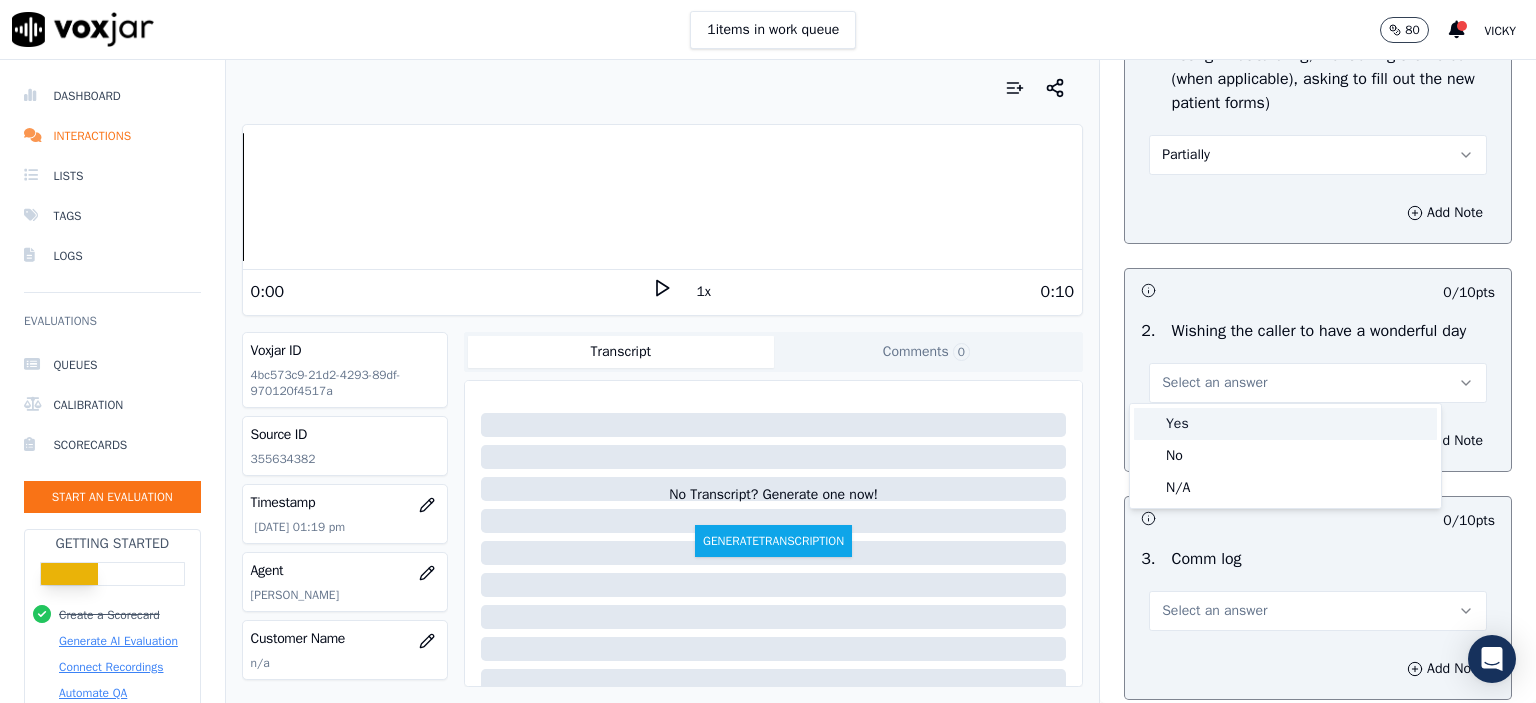 click on "Yes" at bounding box center (1285, 424) 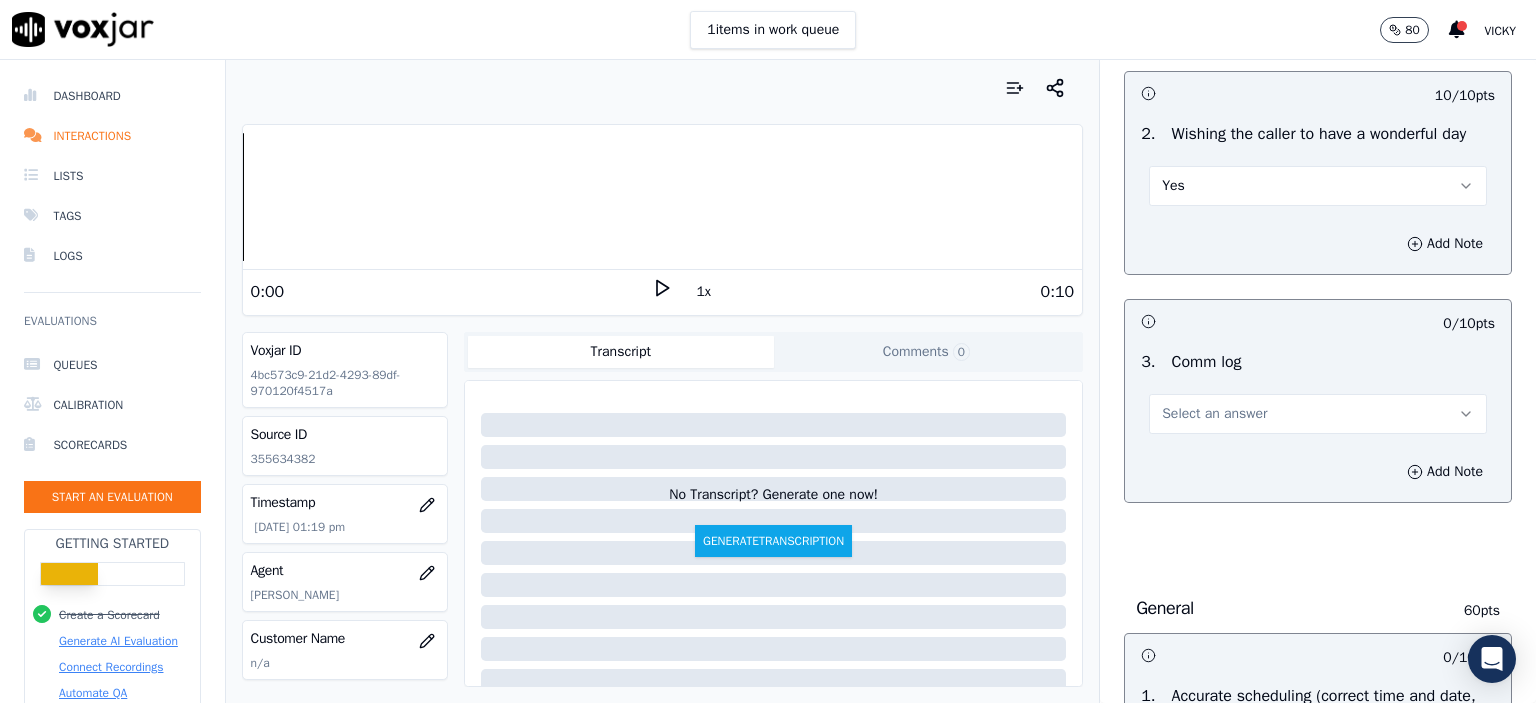 scroll, scrollTop: 2700, scrollLeft: 0, axis: vertical 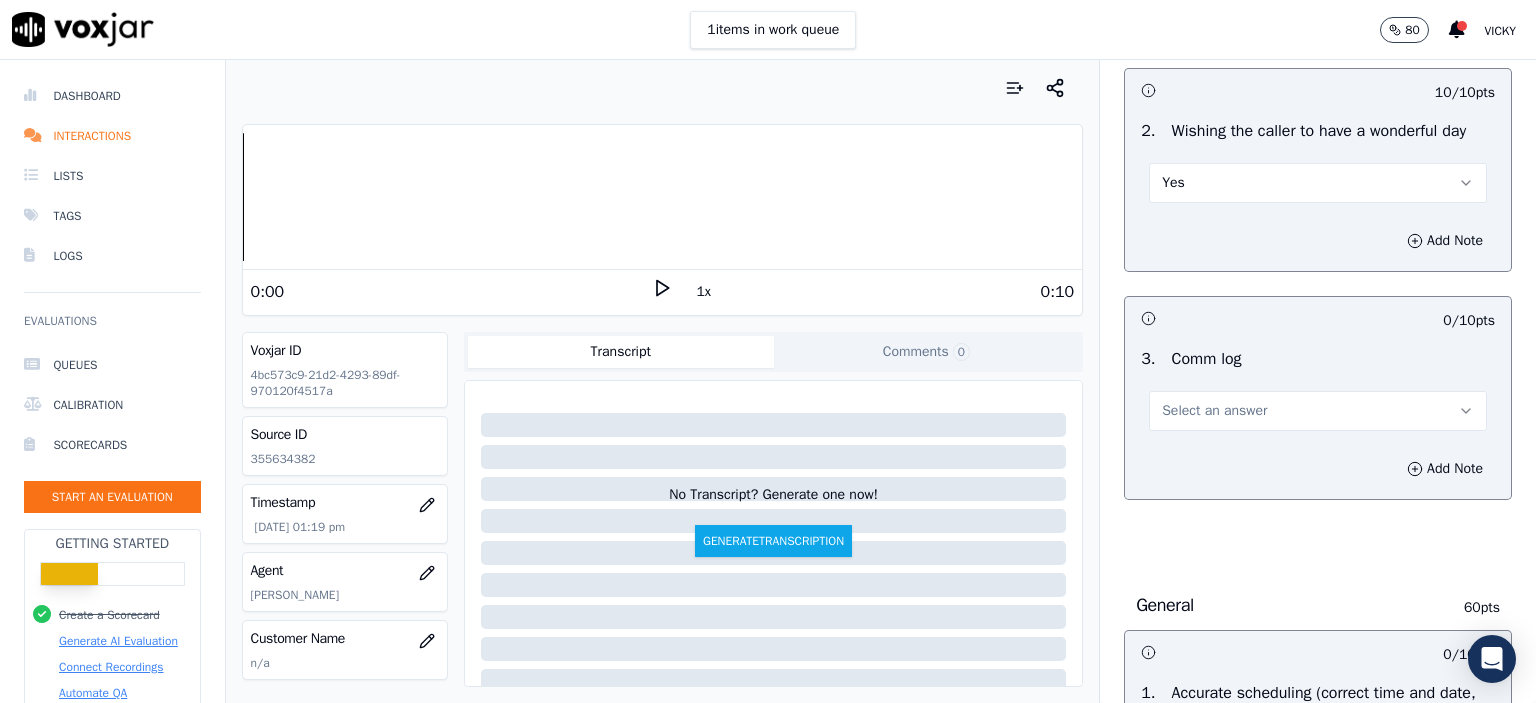 click on "Select an answer" at bounding box center [1318, 411] 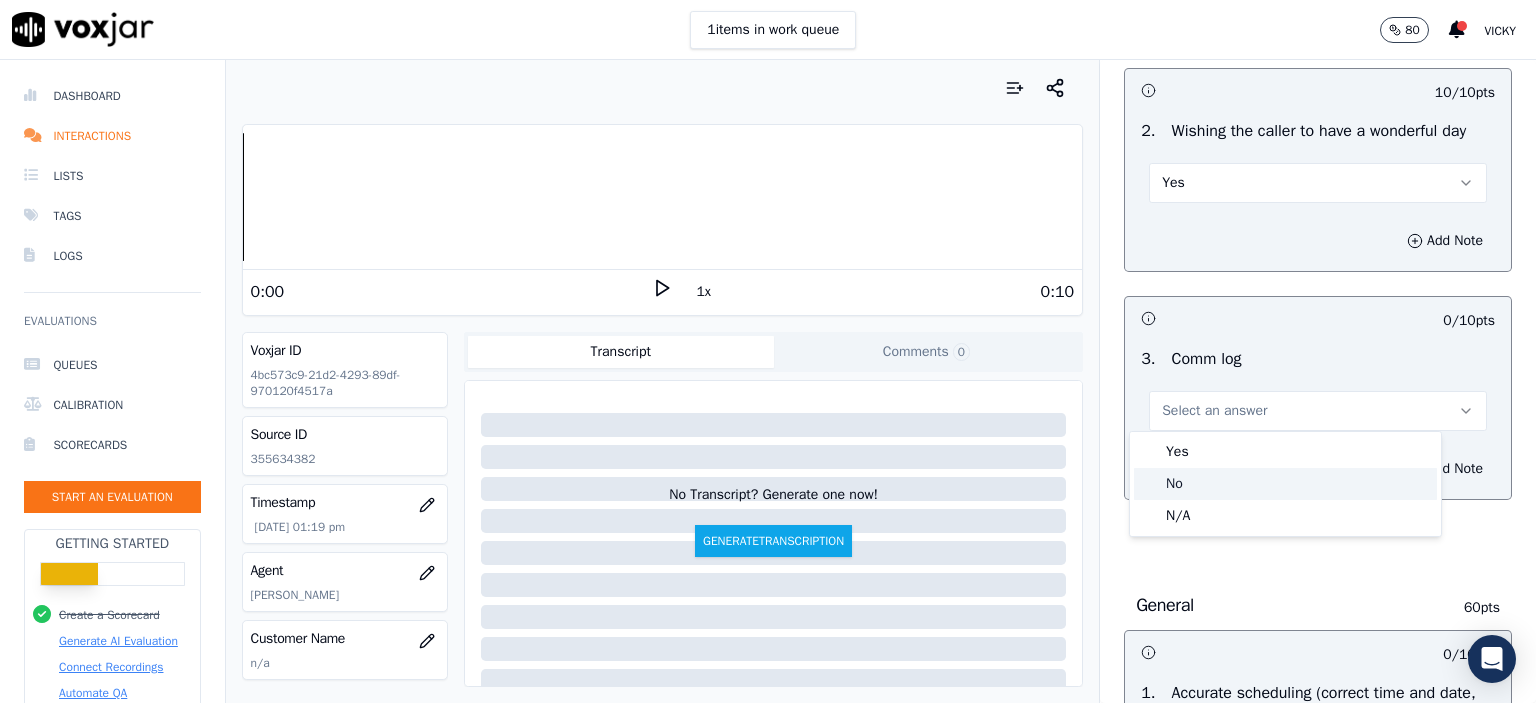 click on "No" 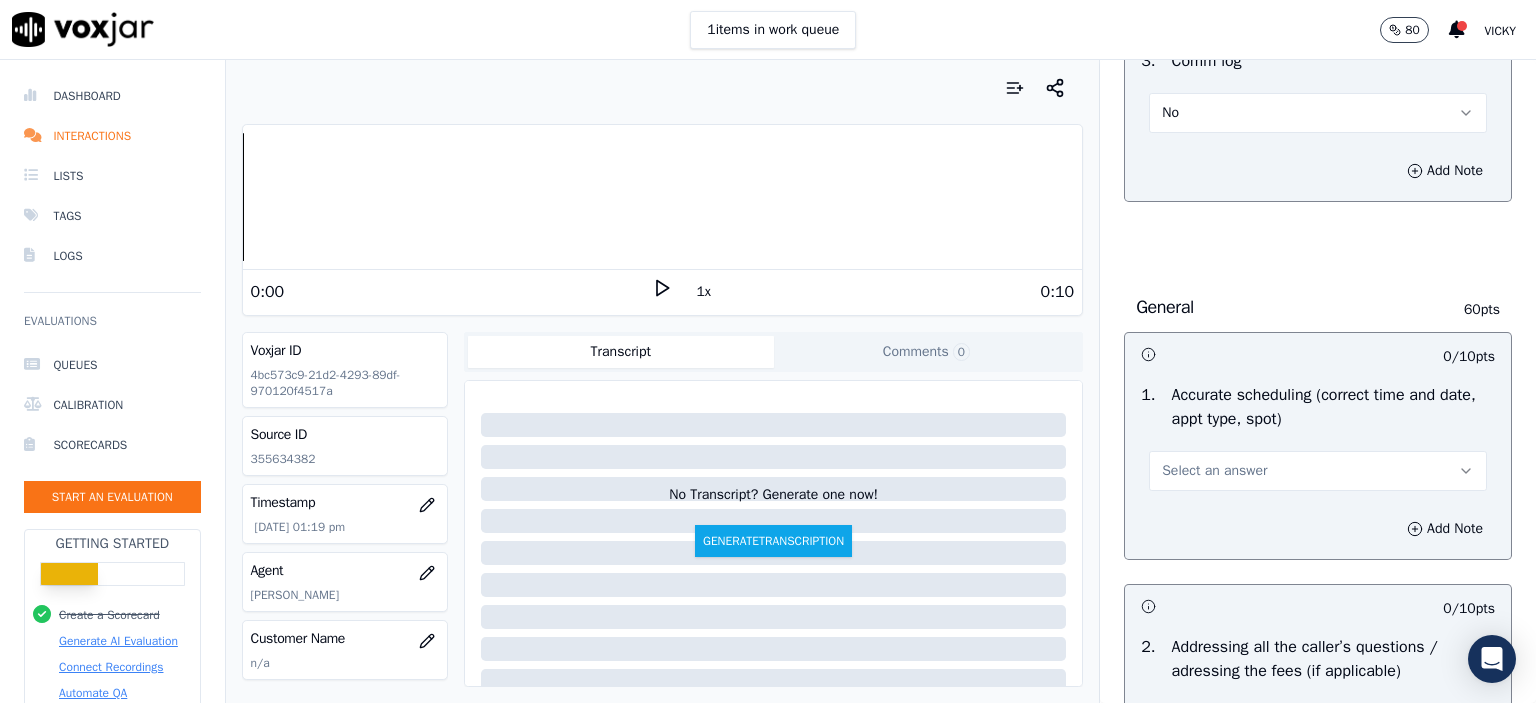 scroll, scrollTop: 3000, scrollLeft: 0, axis: vertical 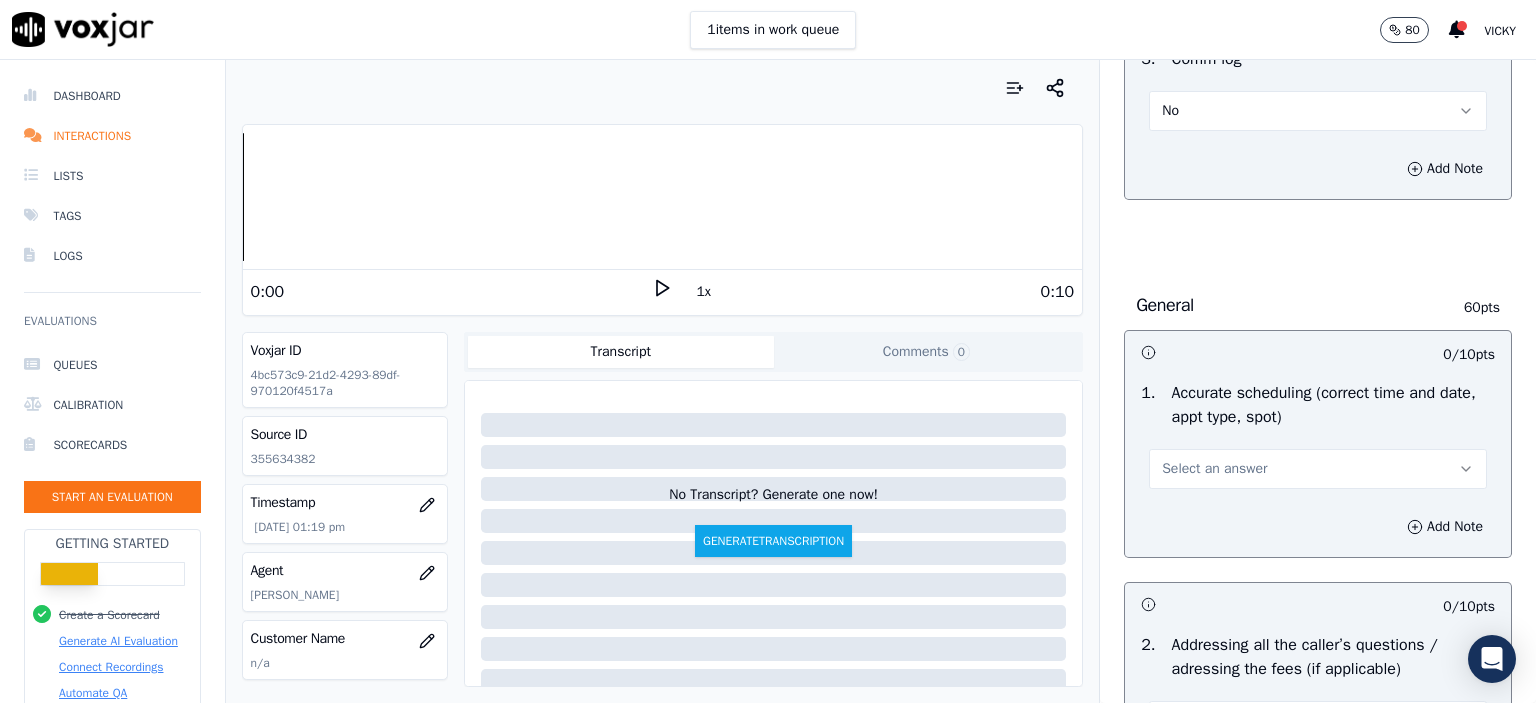 click on "Select an answer" at bounding box center [1318, 469] 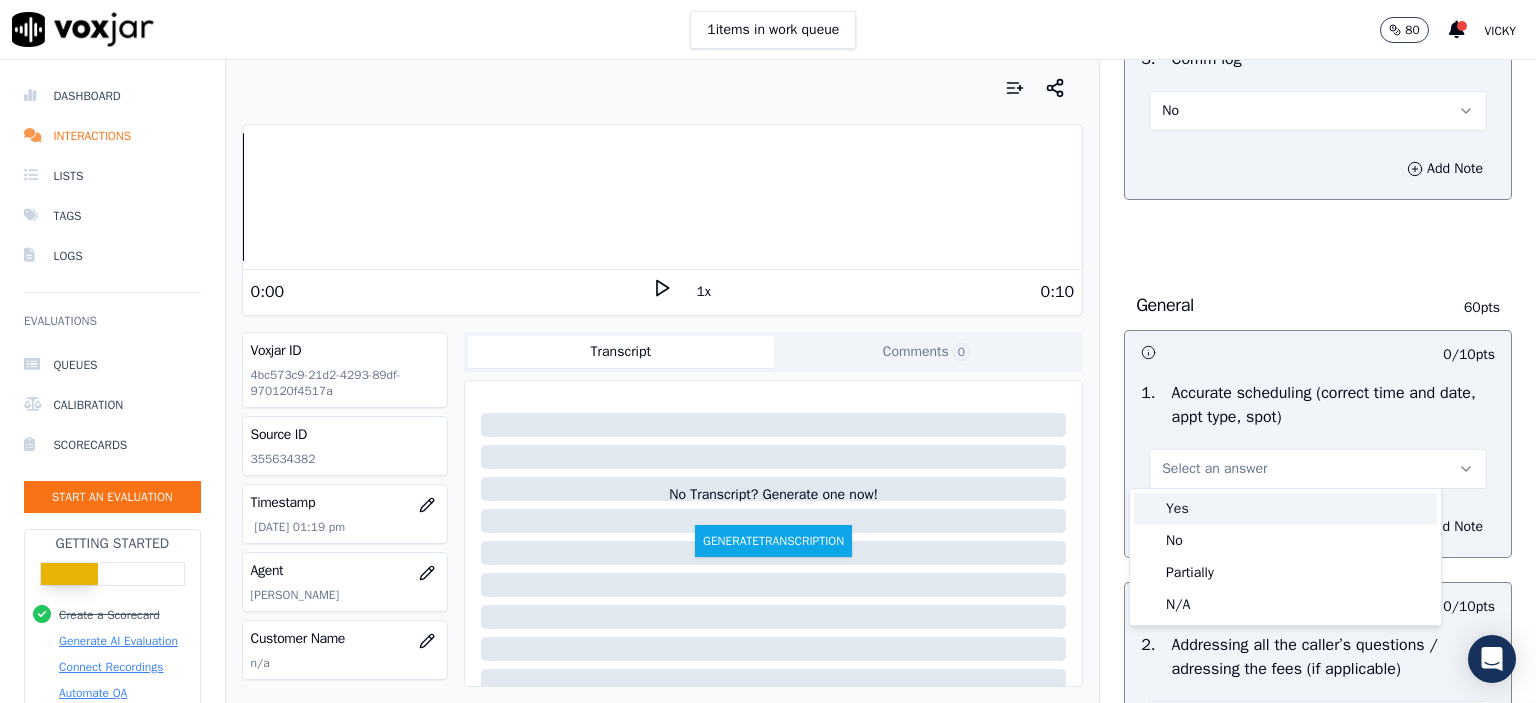 click on "Yes" at bounding box center [1285, 509] 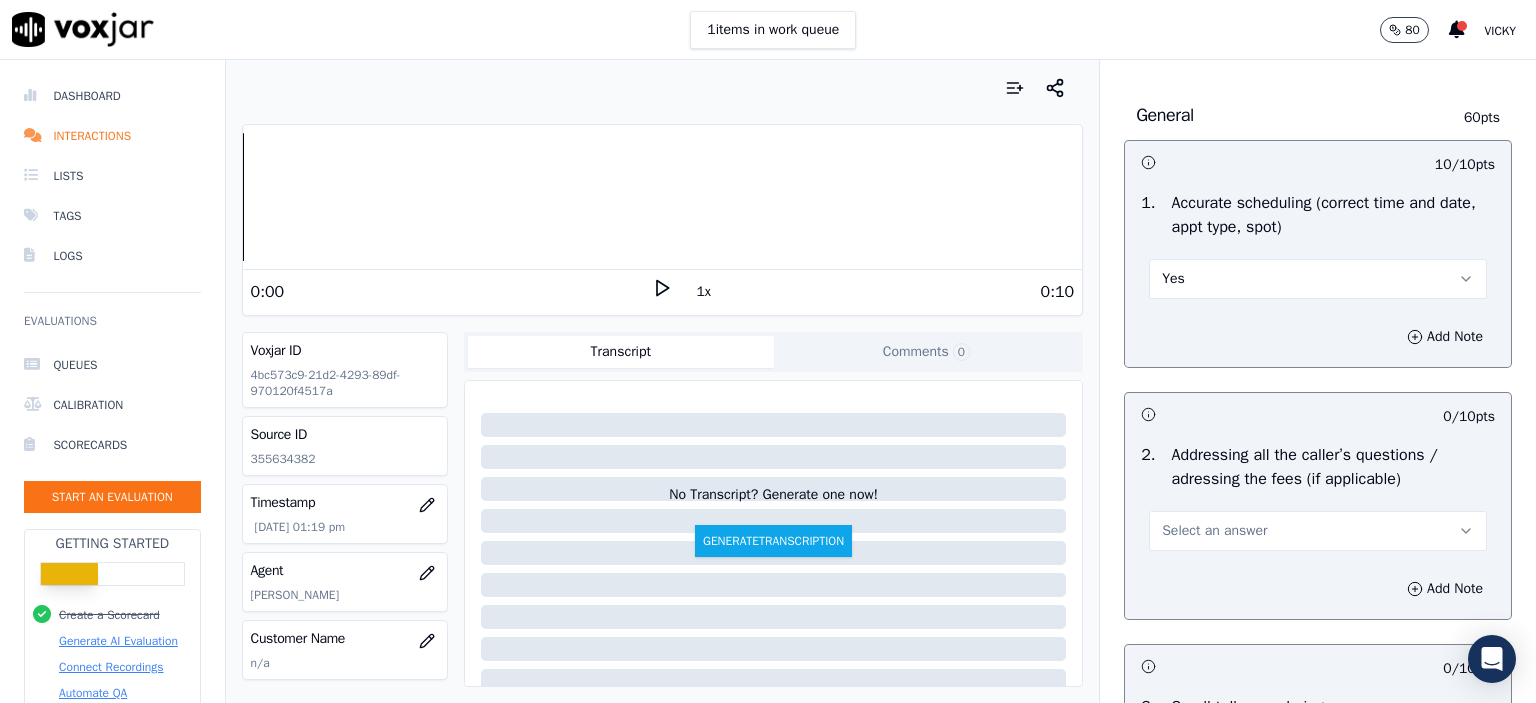 scroll, scrollTop: 3200, scrollLeft: 0, axis: vertical 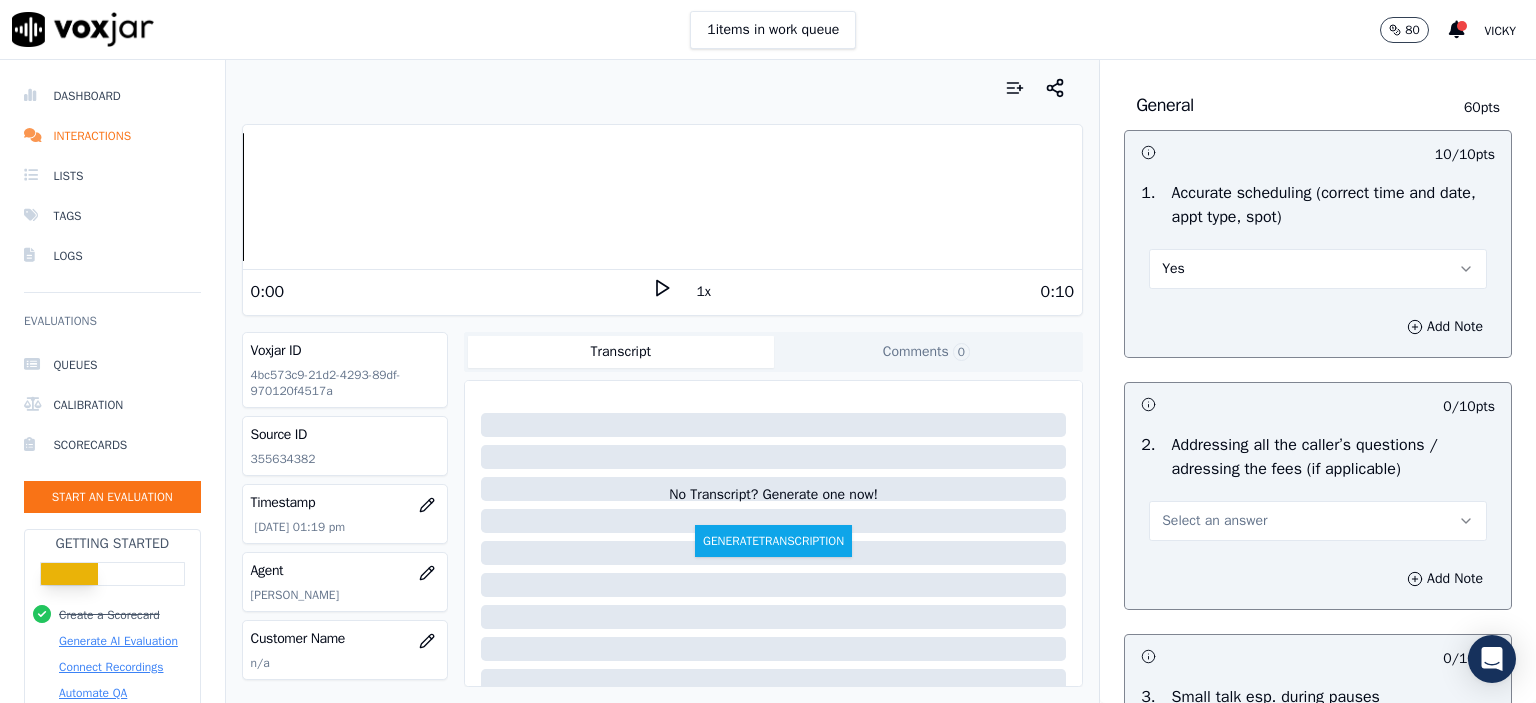 click on "Select an answer" at bounding box center (1214, 521) 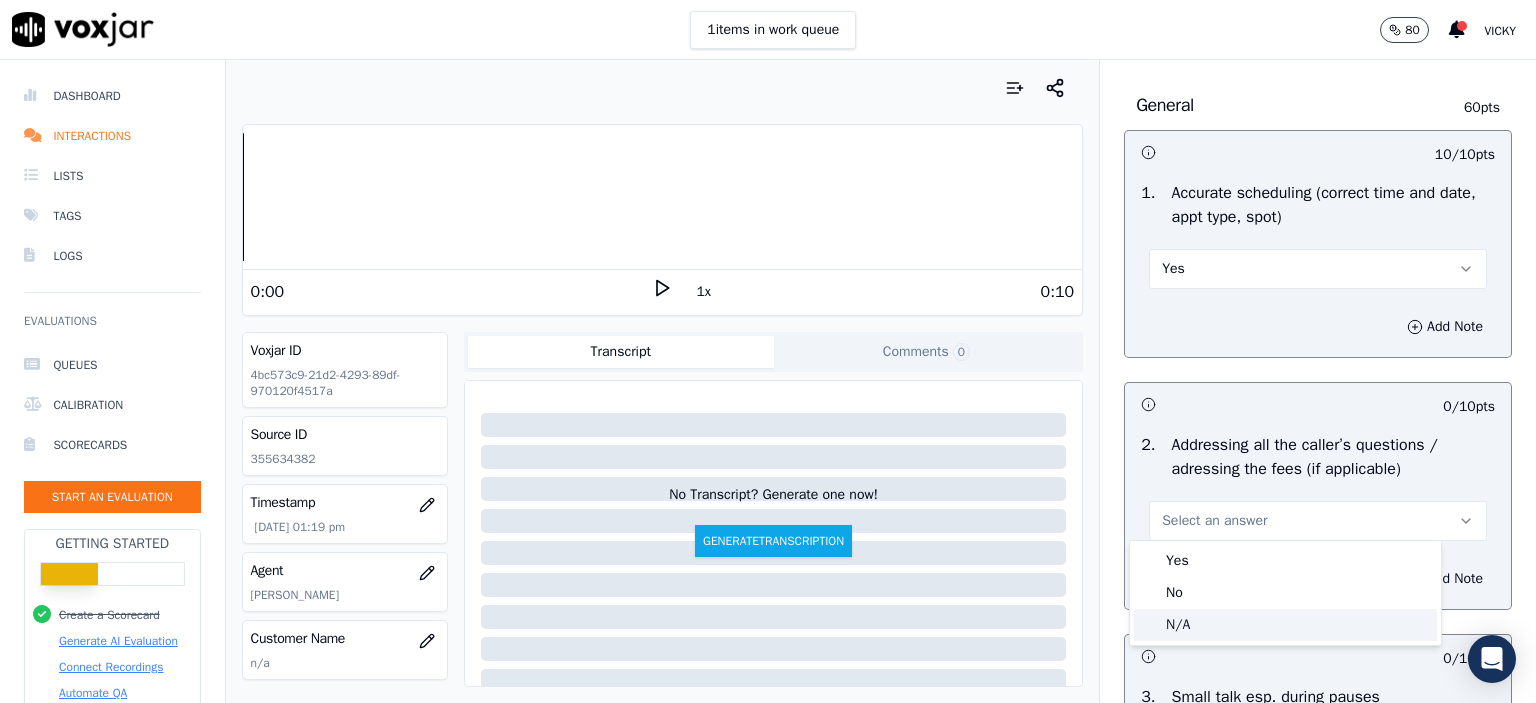 click on "N/A" 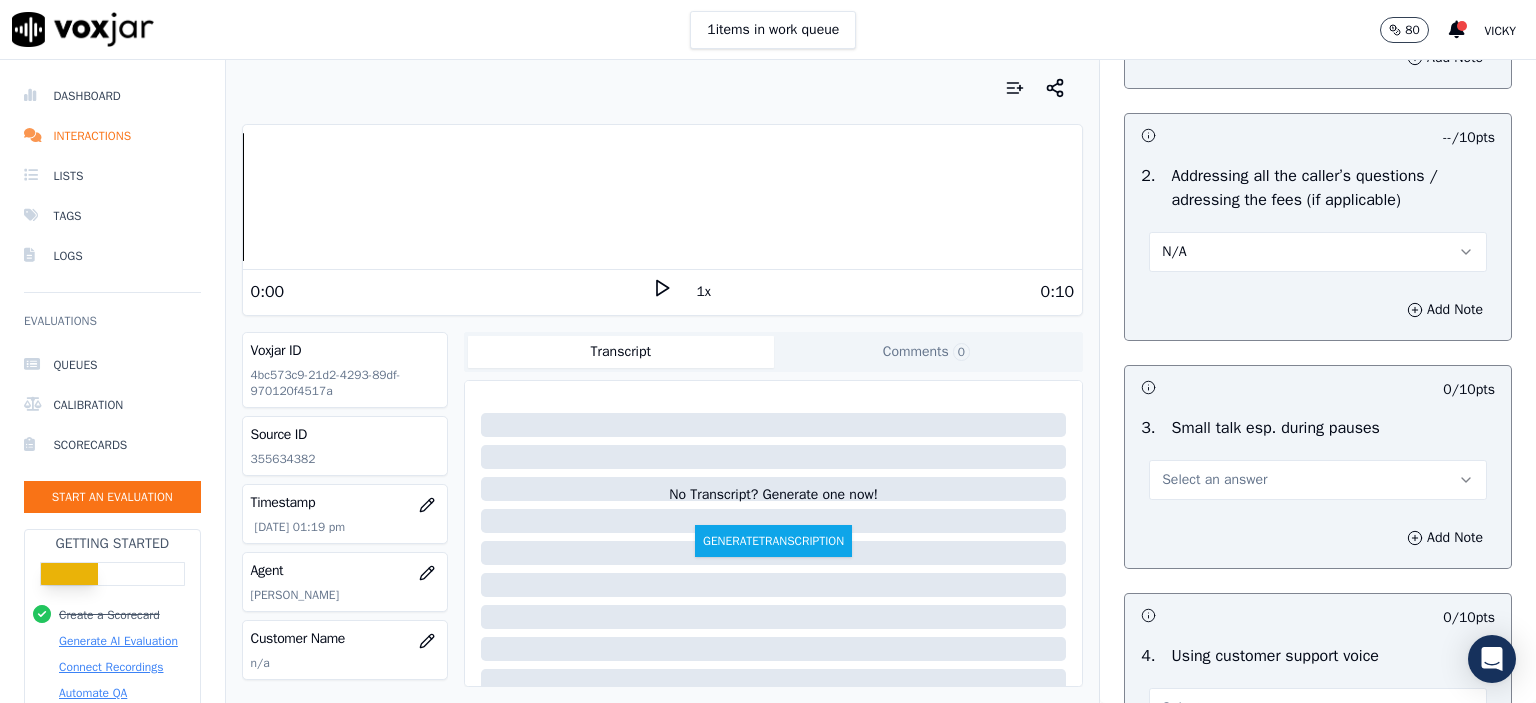 scroll, scrollTop: 3500, scrollLeft: 0, axis: vertical 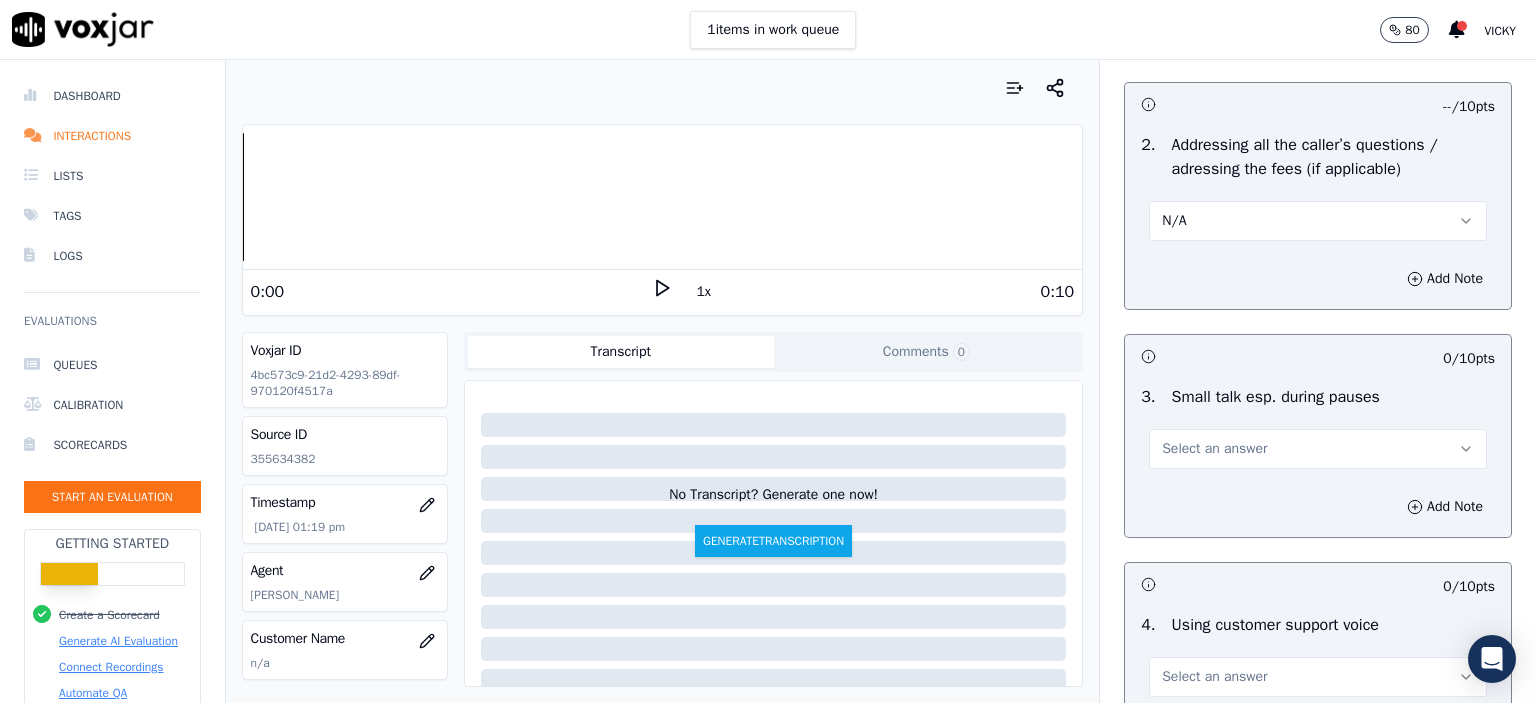 click on "Select an answer" at bounding box center (1214, 449) 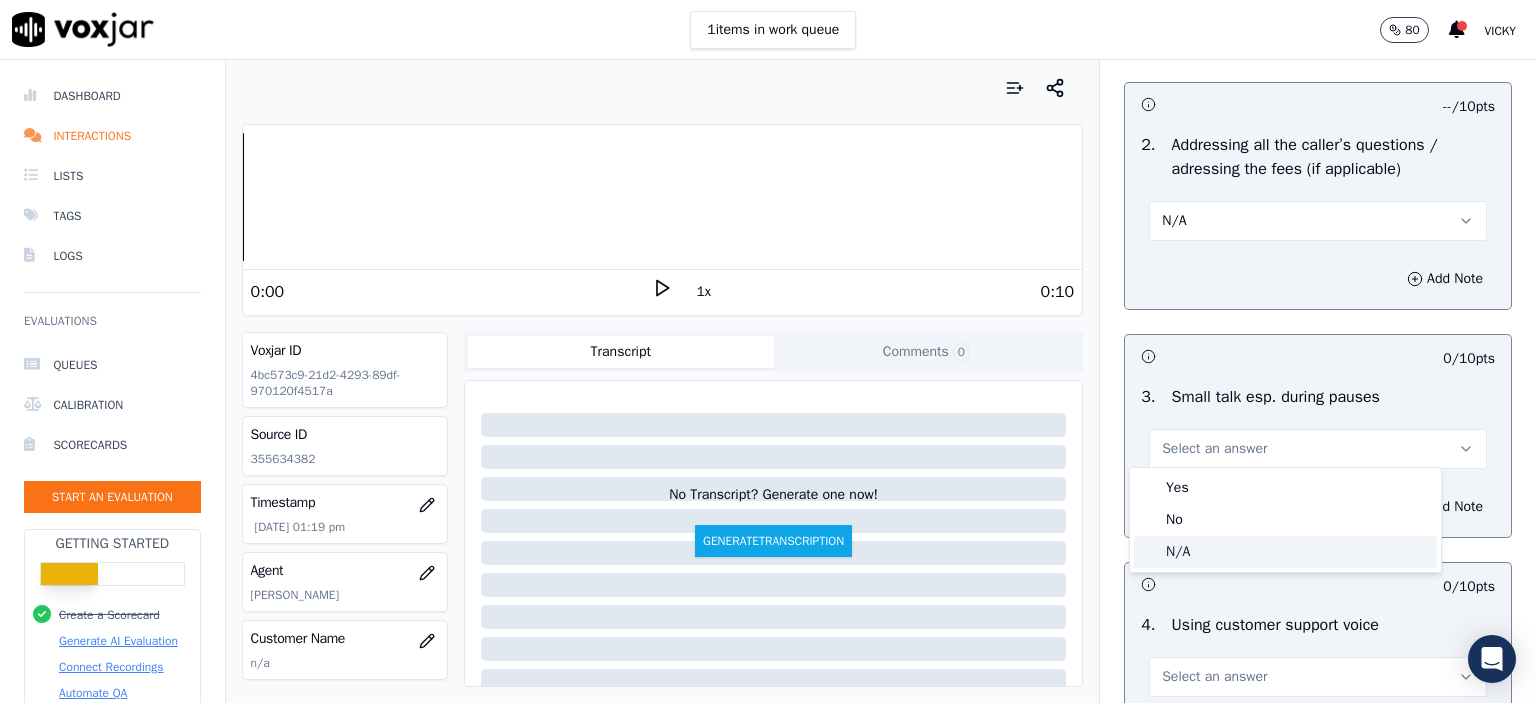 click on "N/A" 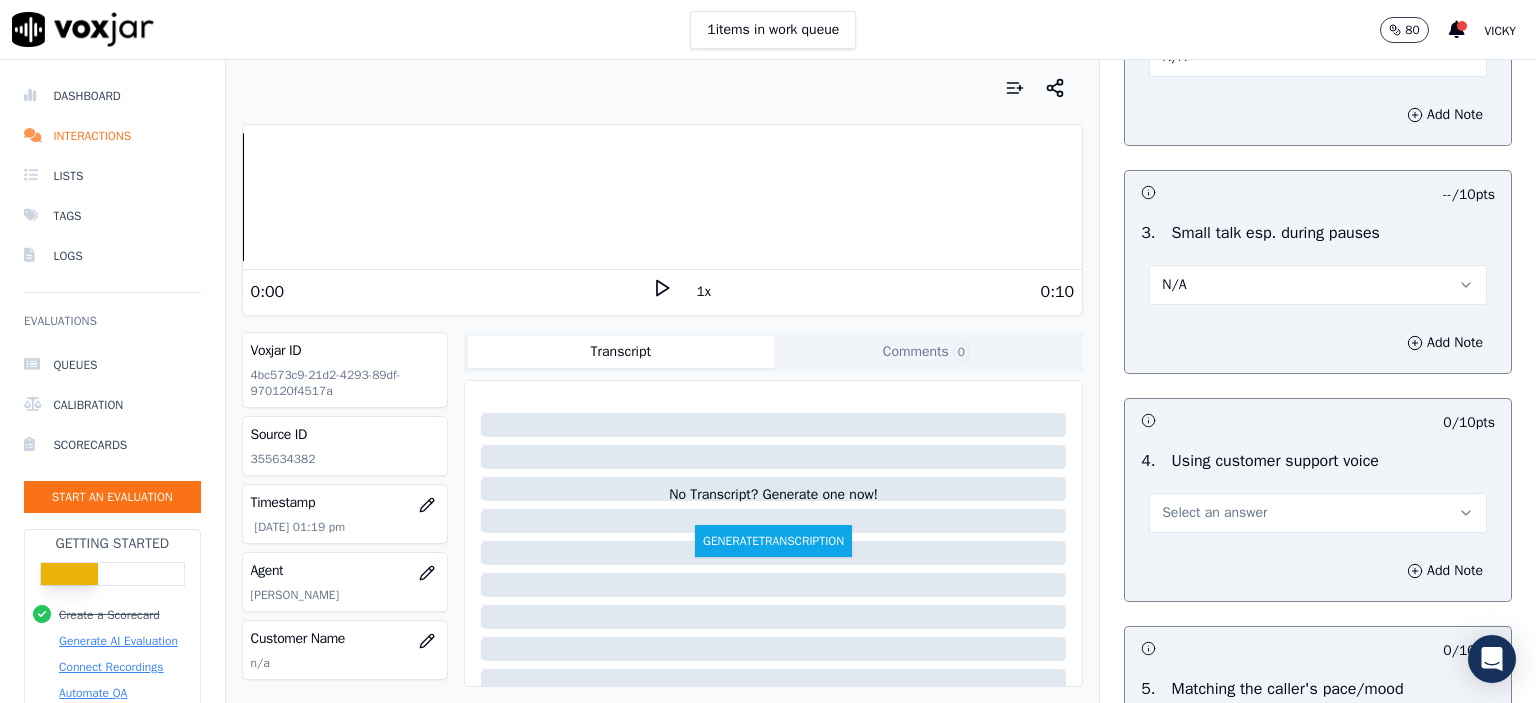 scroll, scrollTop: 3700, scrollLeft: 0, axis: vertical 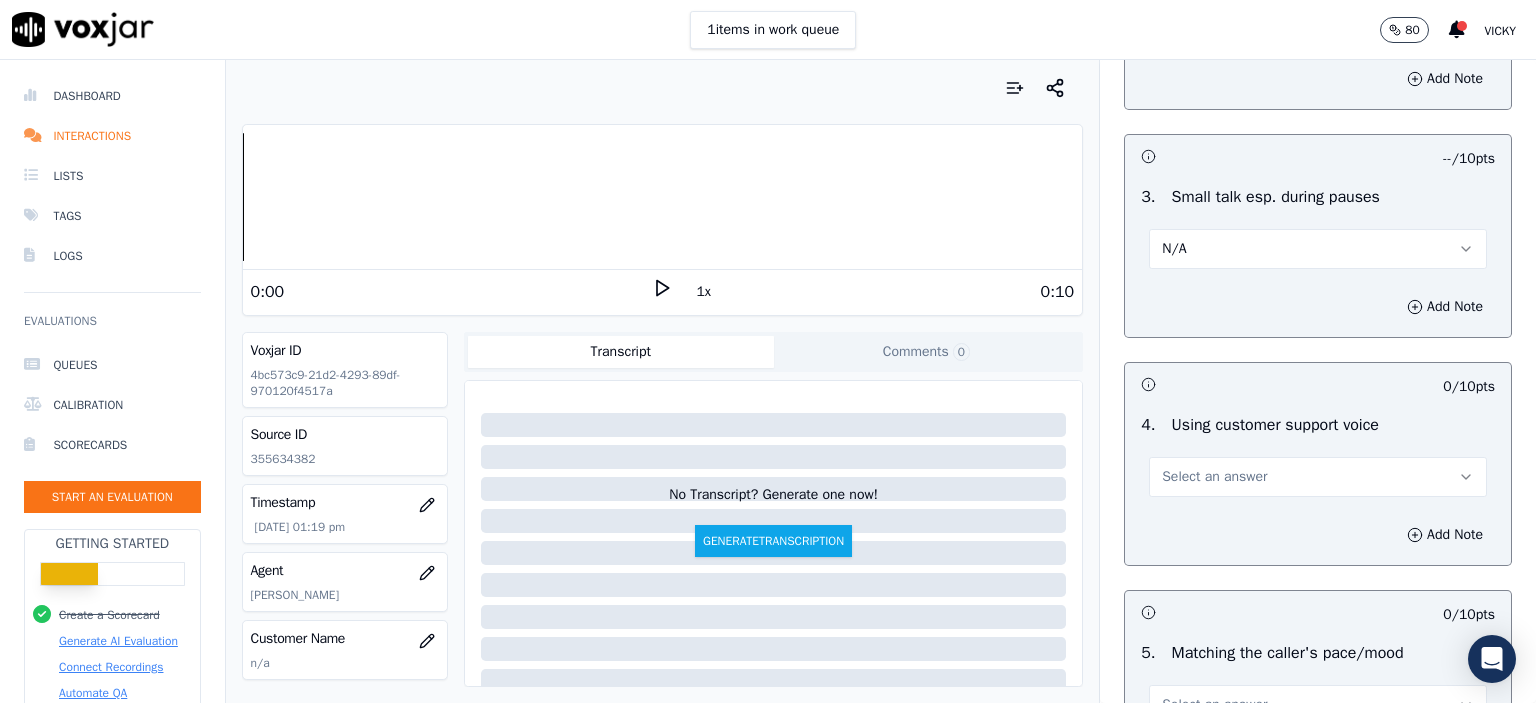 click on "Select an answer" at bounding box center (1214, 477) 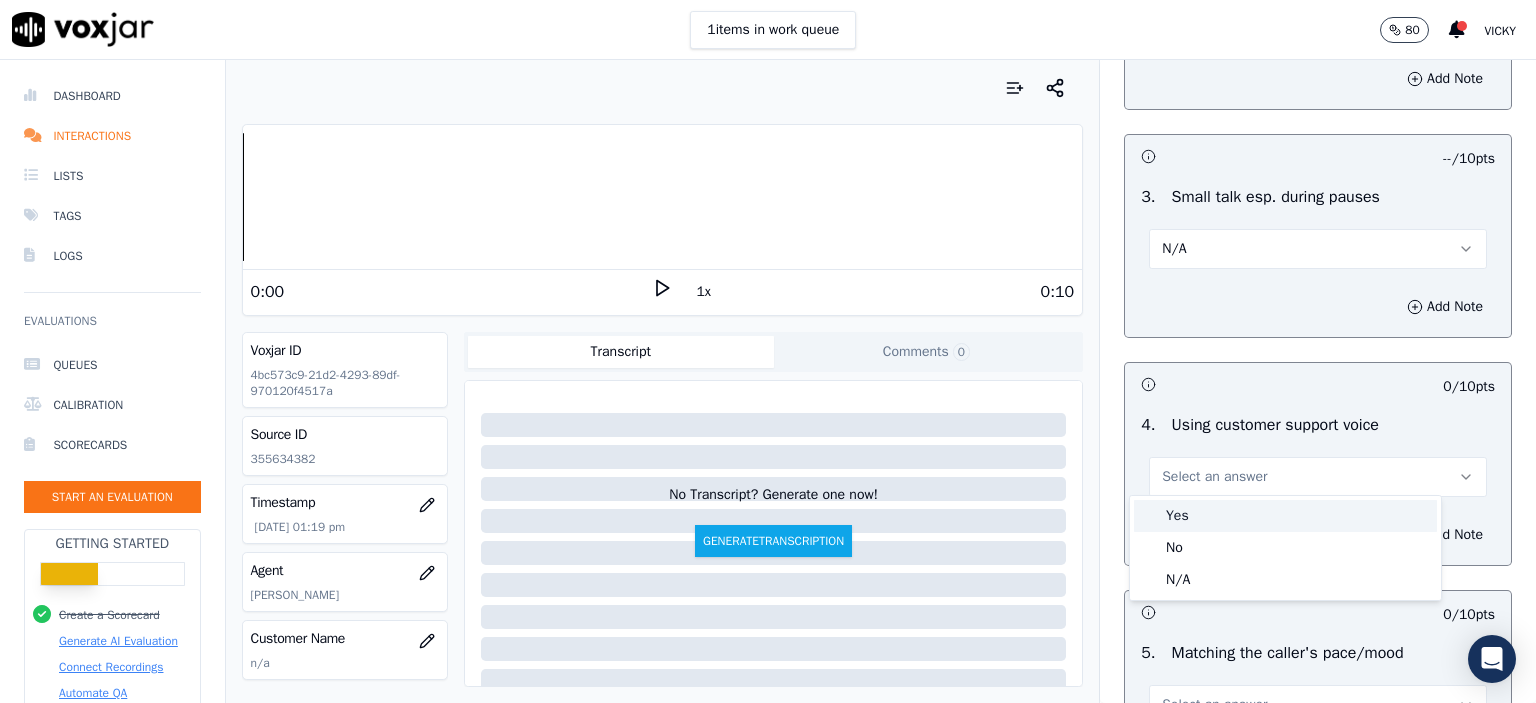click on "Yes" at bounding box center (1285, 516) 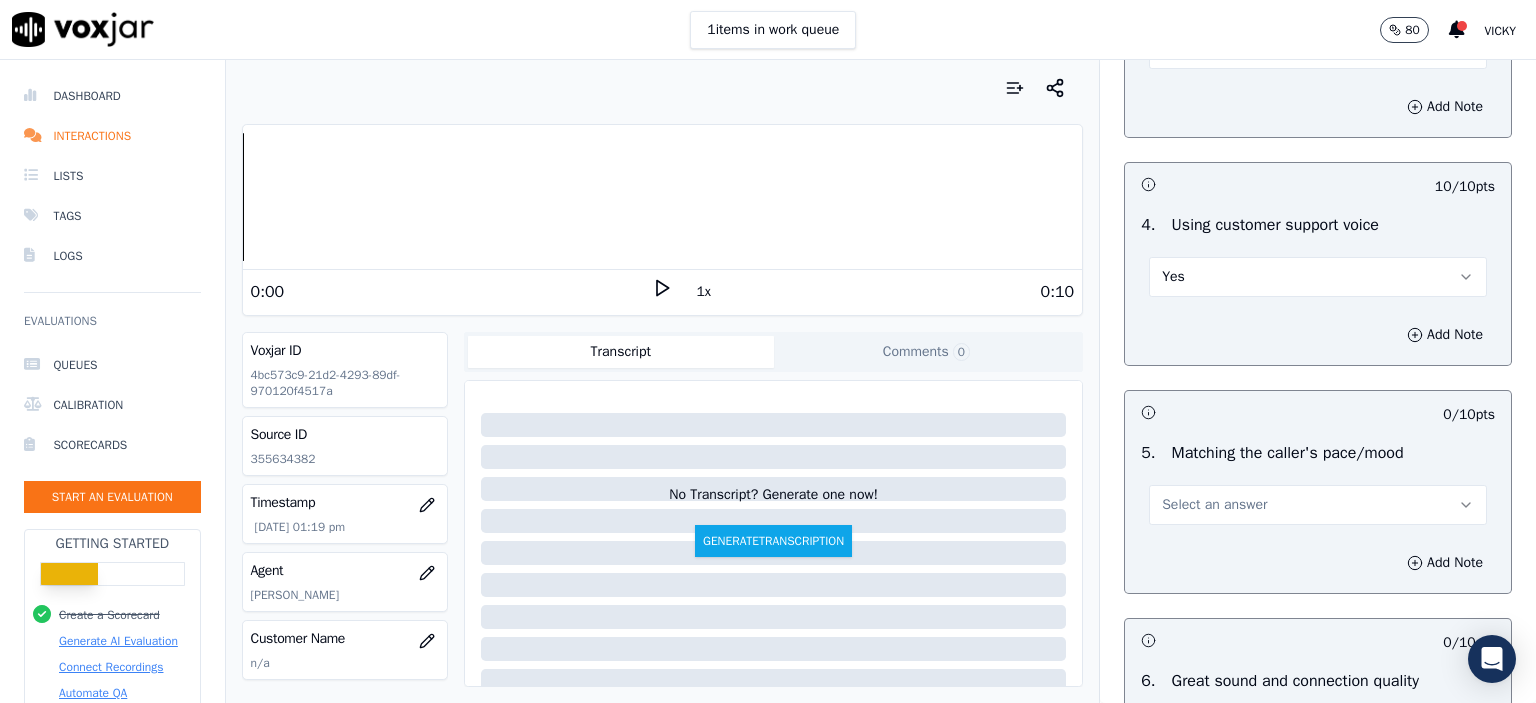 click on "Select an answer" at bounding box center [1214, 505] 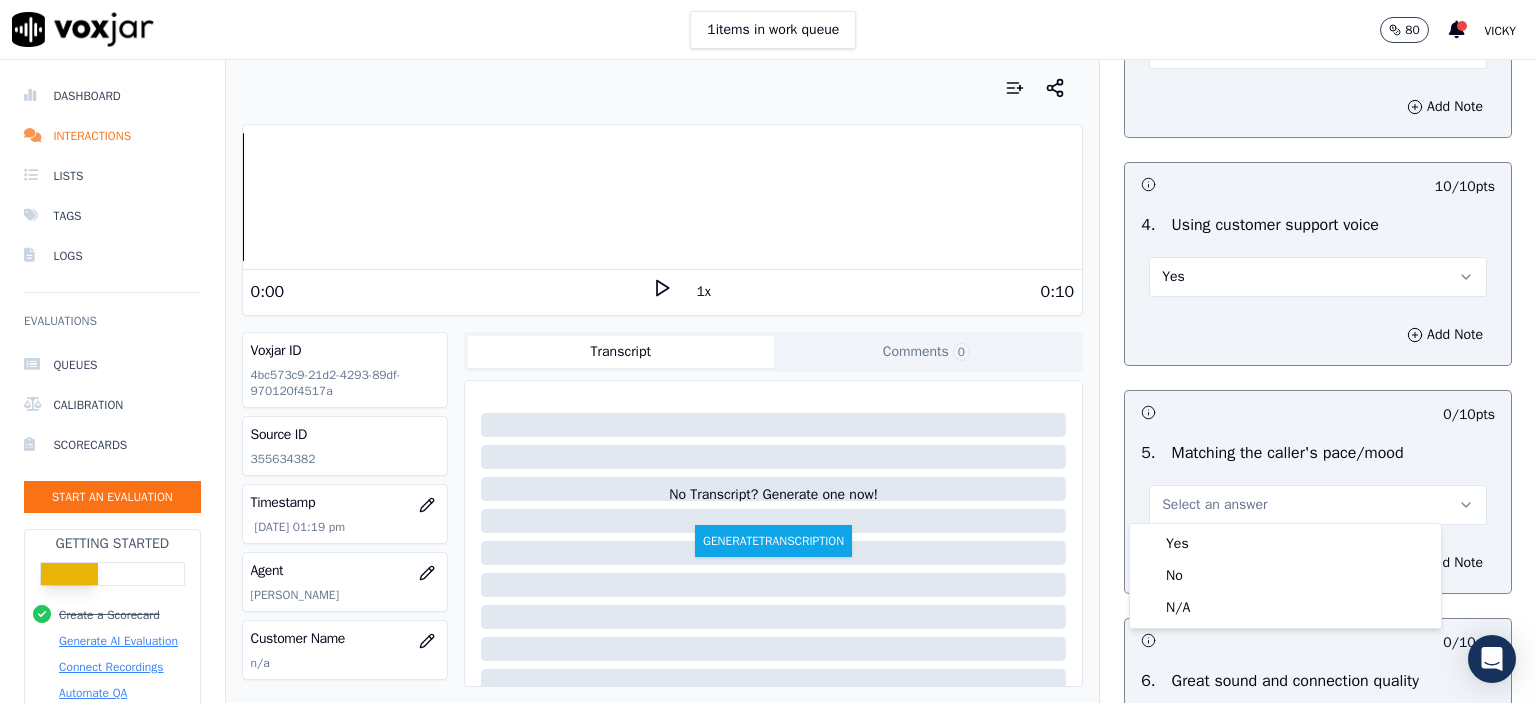 click on "Yes" at bounding box center (1285, 544) 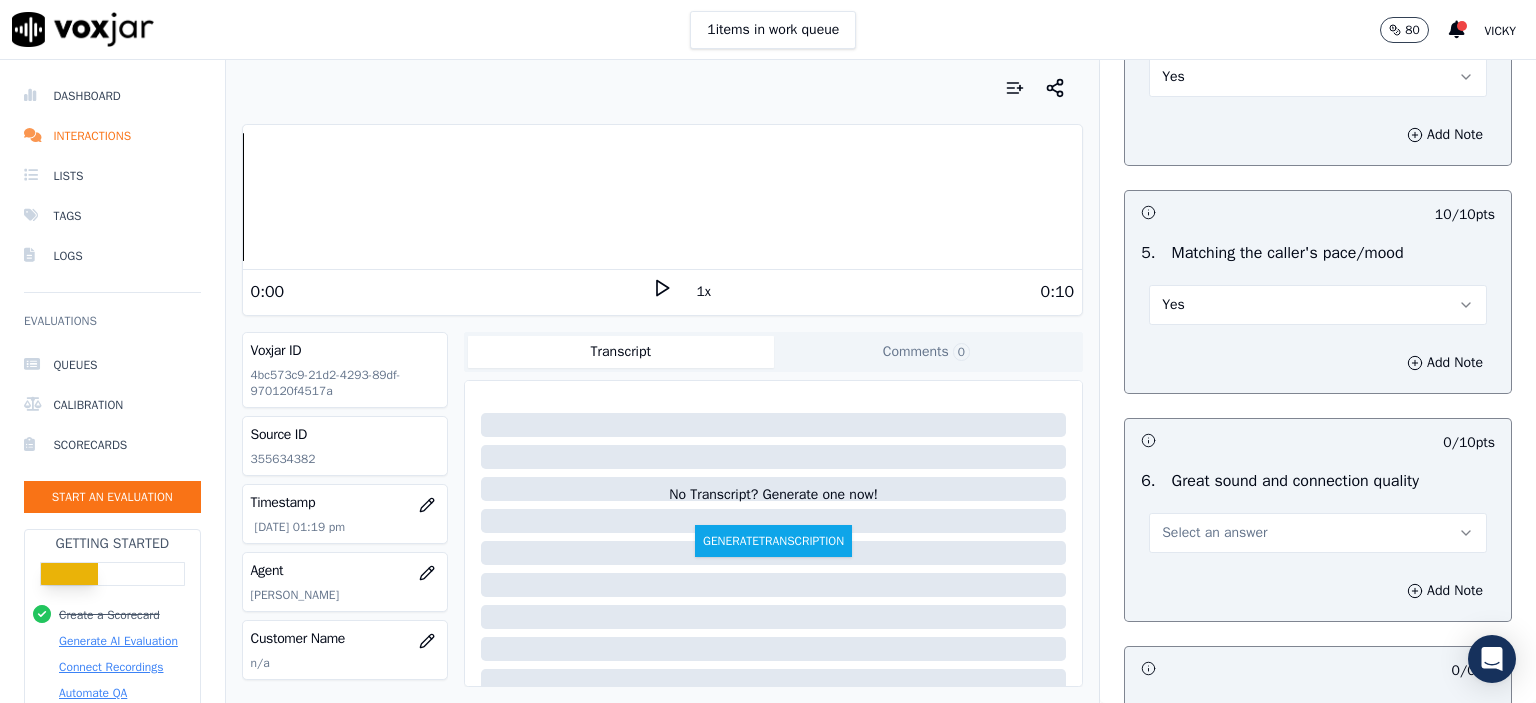 click on "Select an answer" at bounding box center [1214, 533] 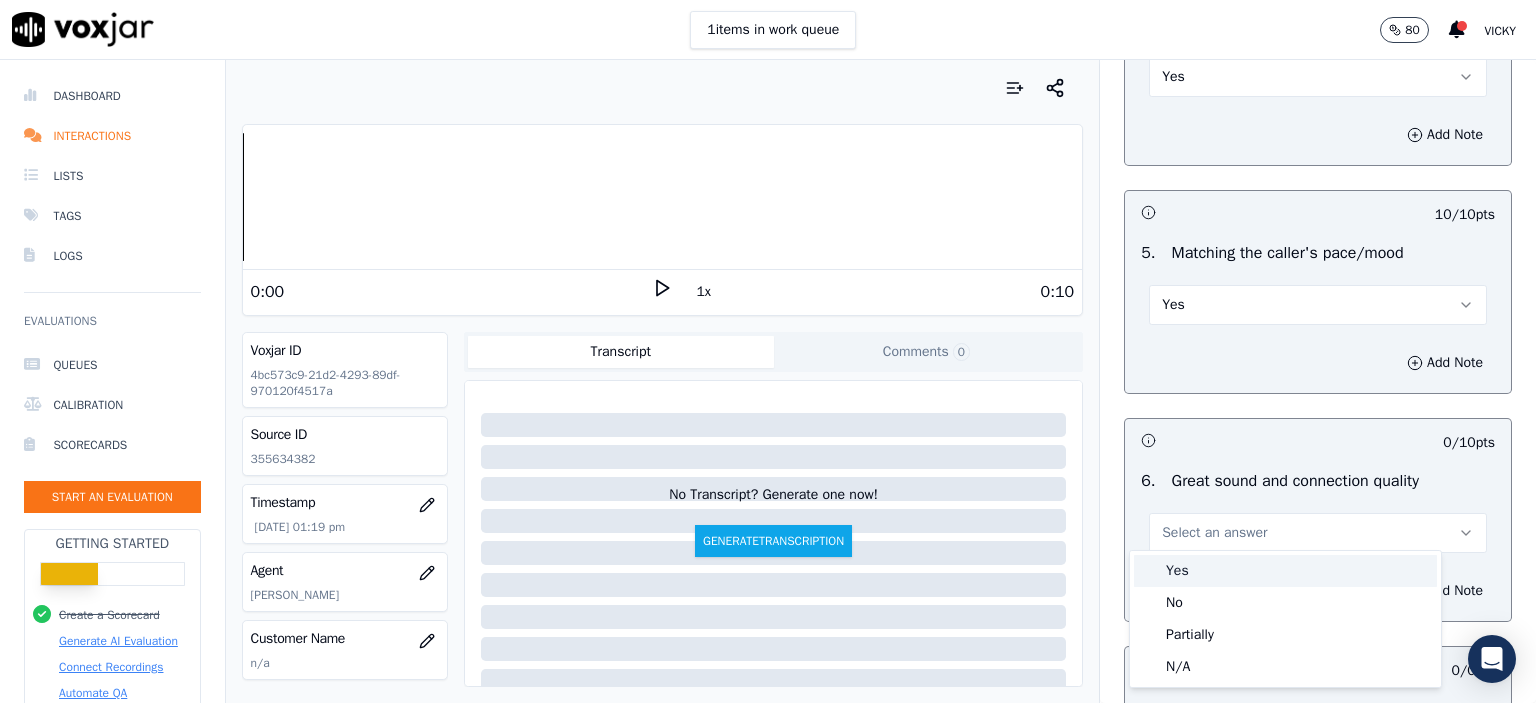 click on "Yes" at bounding box center [1285, 571] 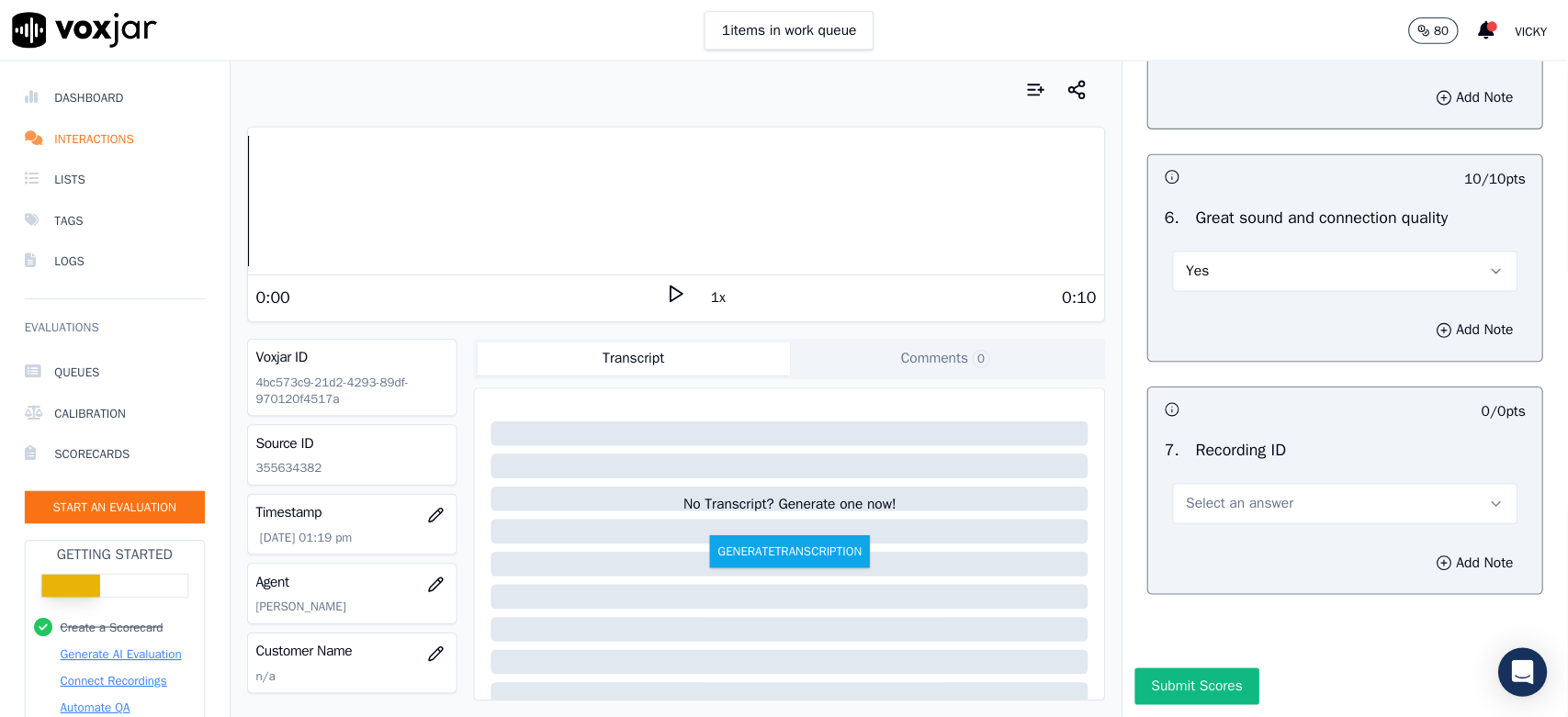 scroll, scrollTop: 4039, scrollLeft: 0, axis: vertical 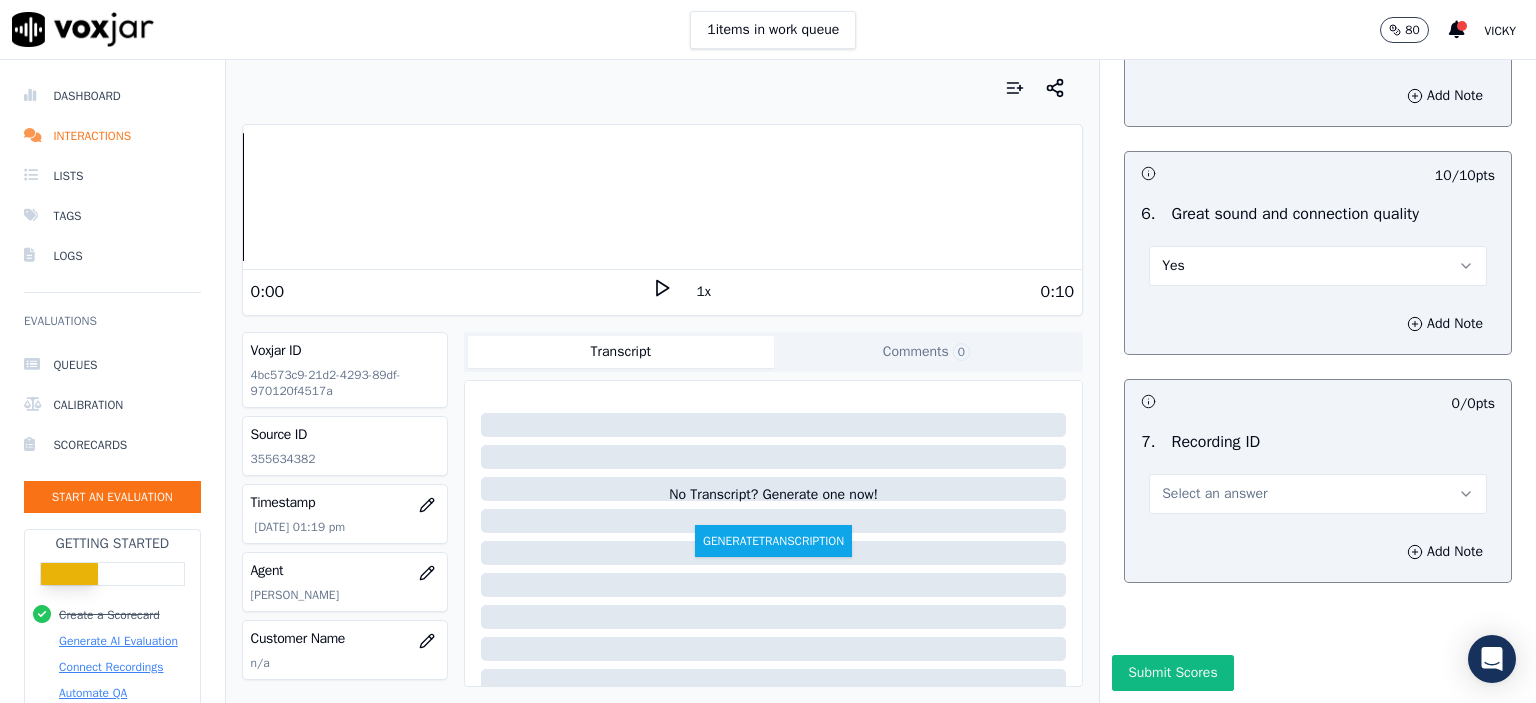 click on "Select an answer" at bounding box center (1214, 494) 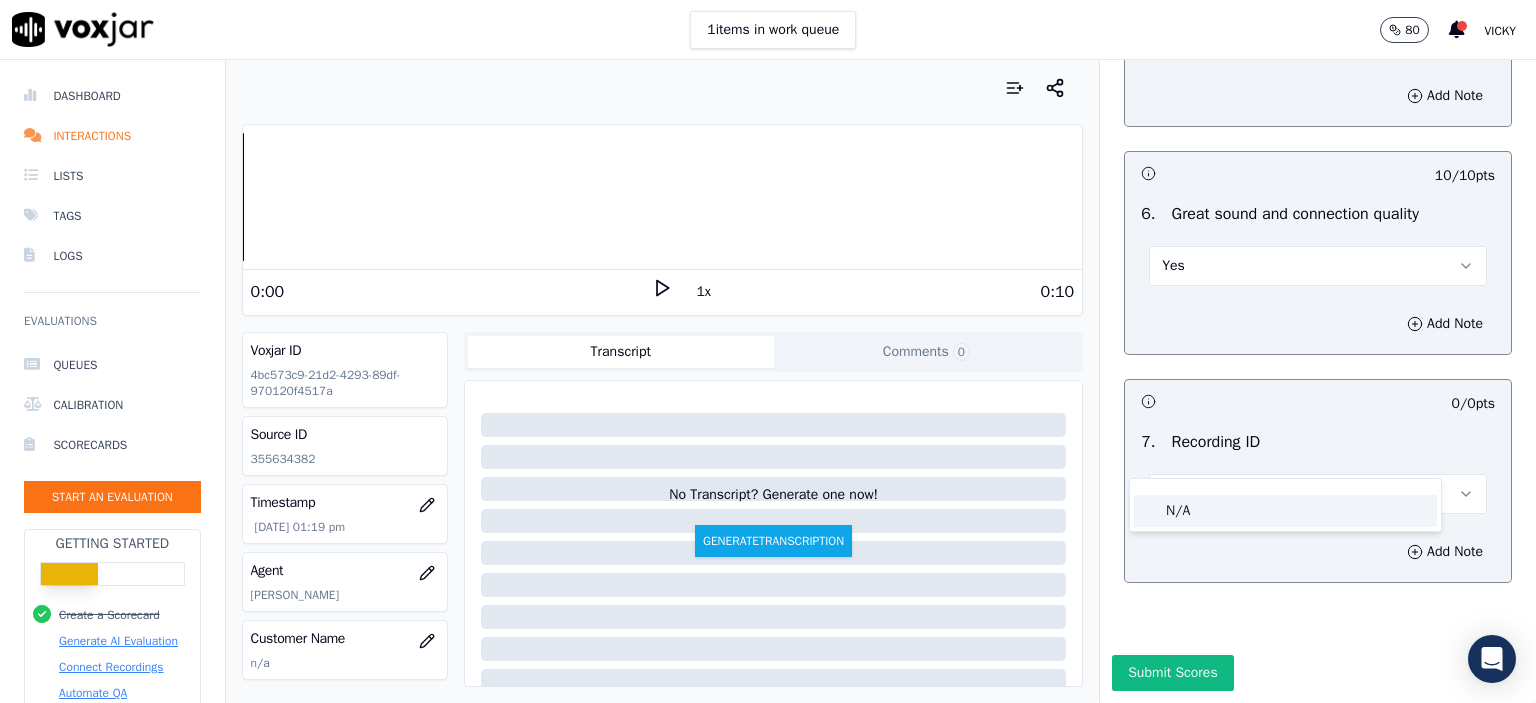 click on "N/A" 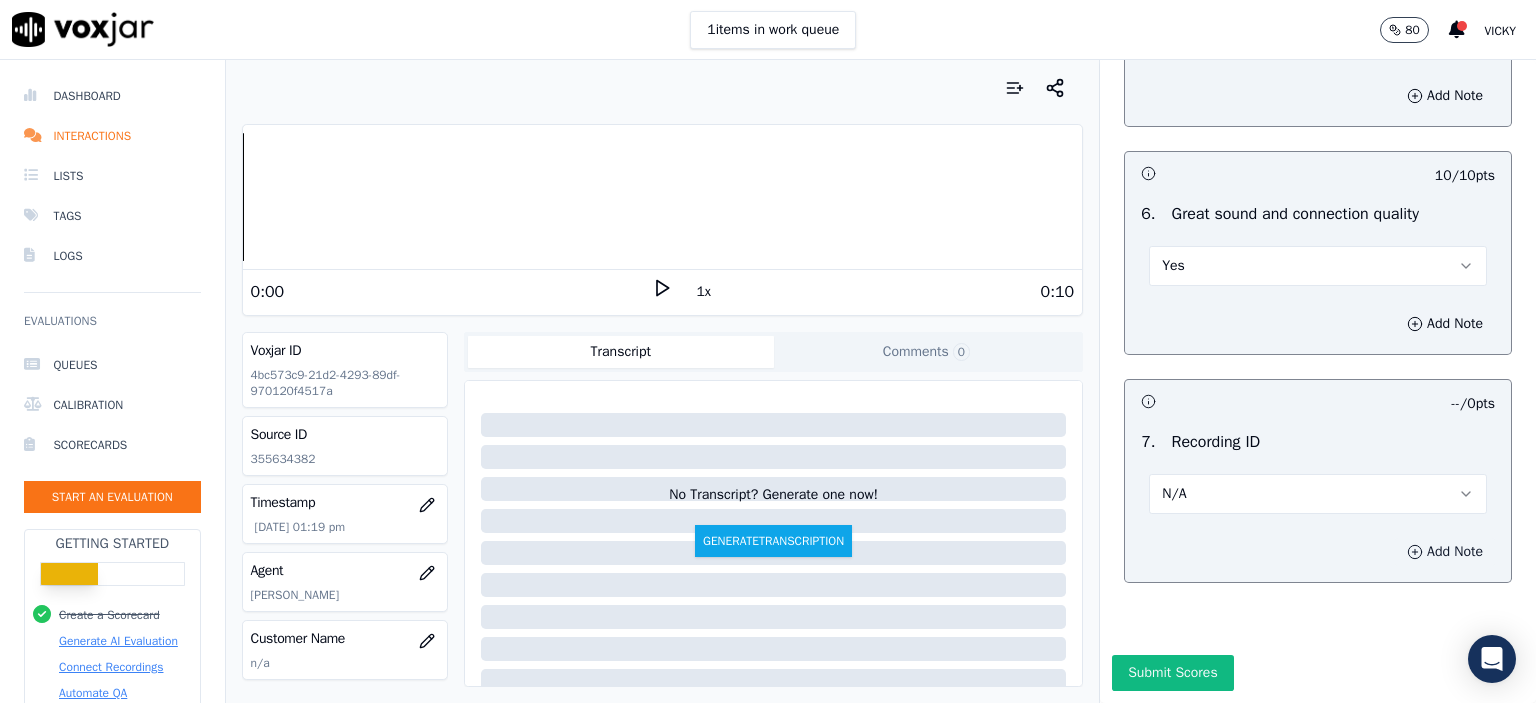 click on "Add Note" at bounding box center (1445, 552) 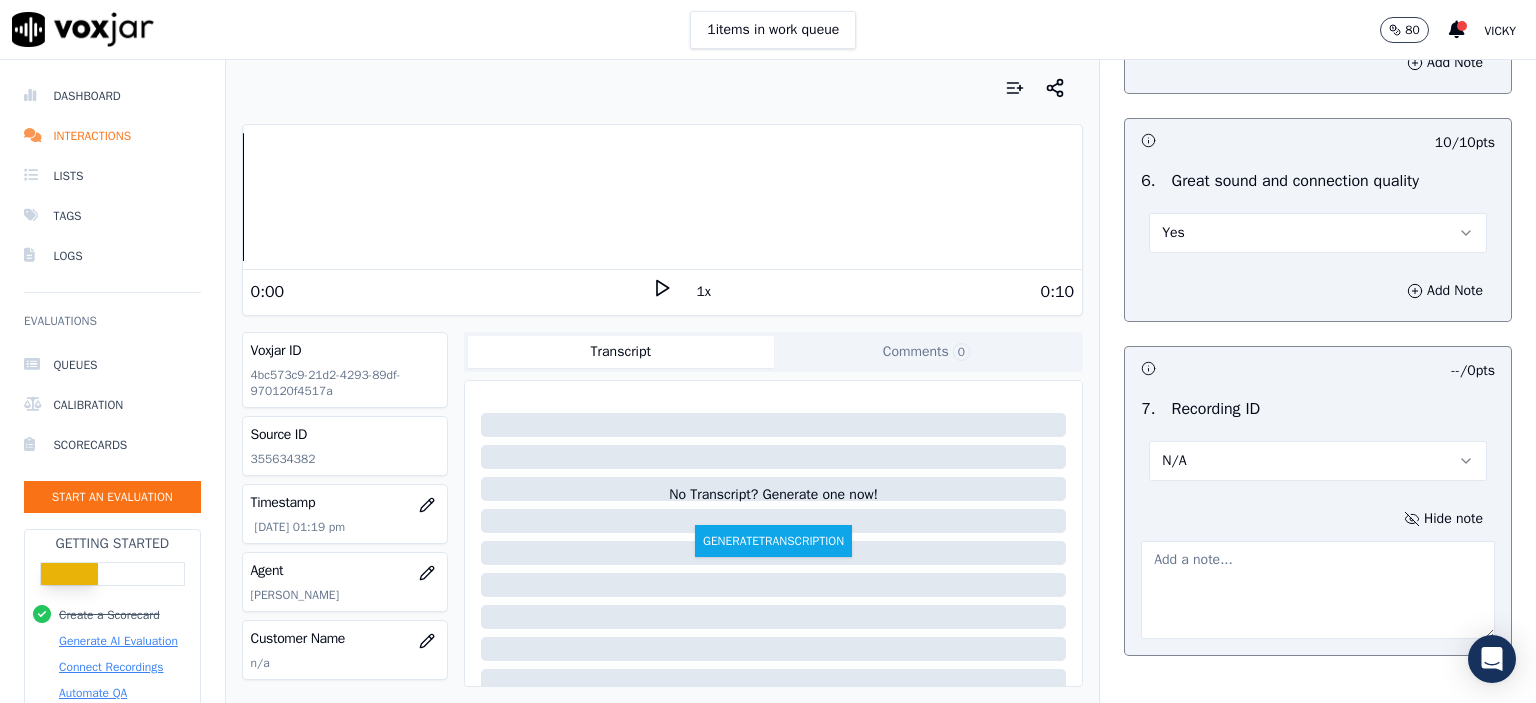 click on "355634382" 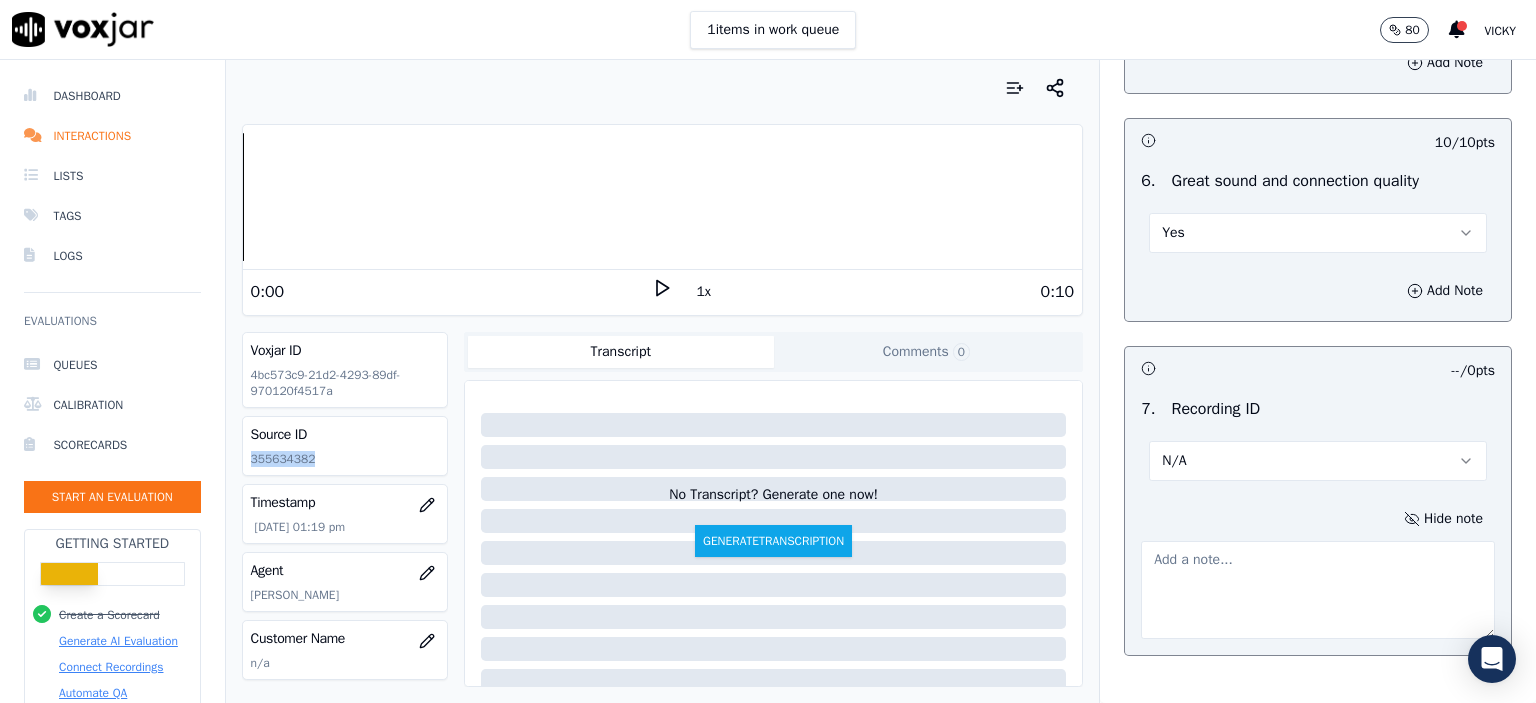 click on "355634382" 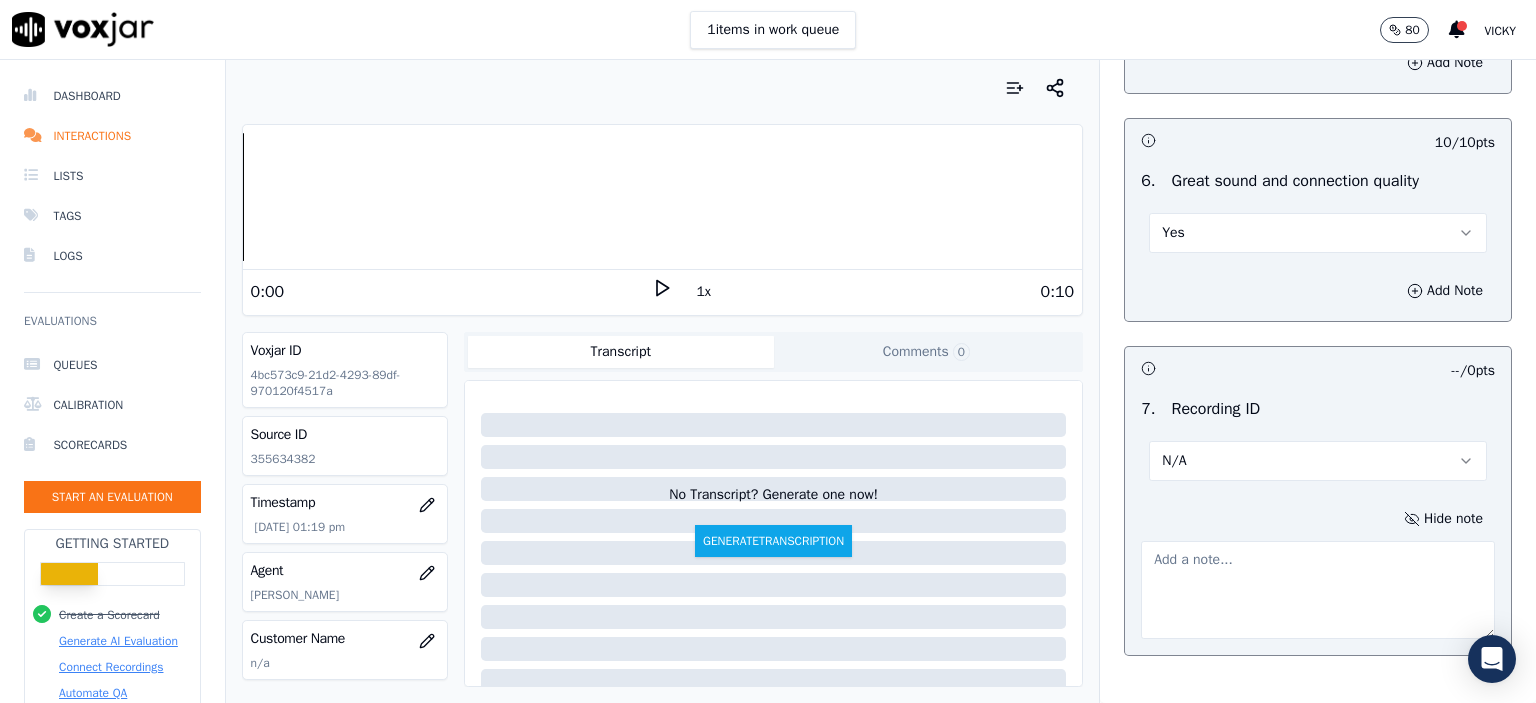 click at bounding box center (1318, 590) 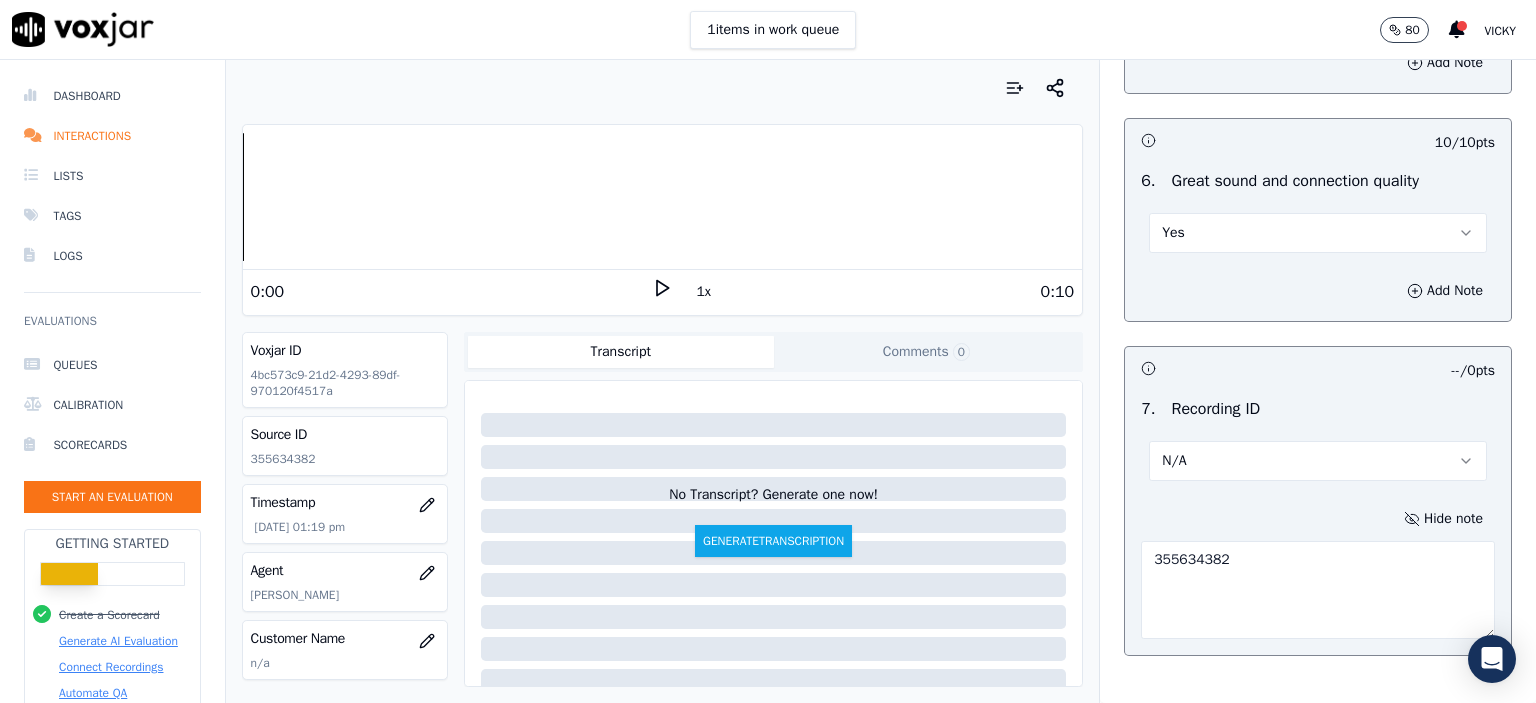 scroll, scrollTop: 4416, scrollLeft: 0, axis: vertical 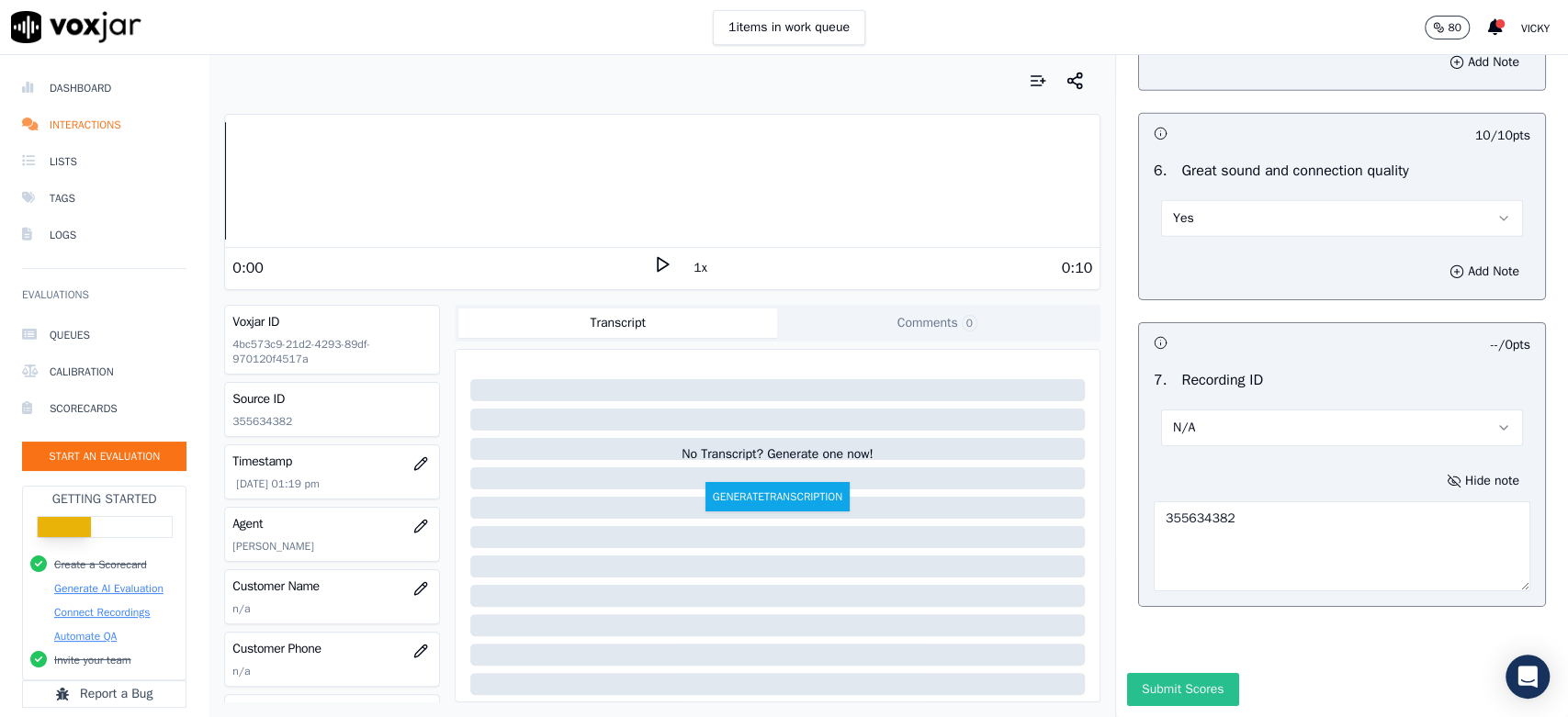 type on "355634382" 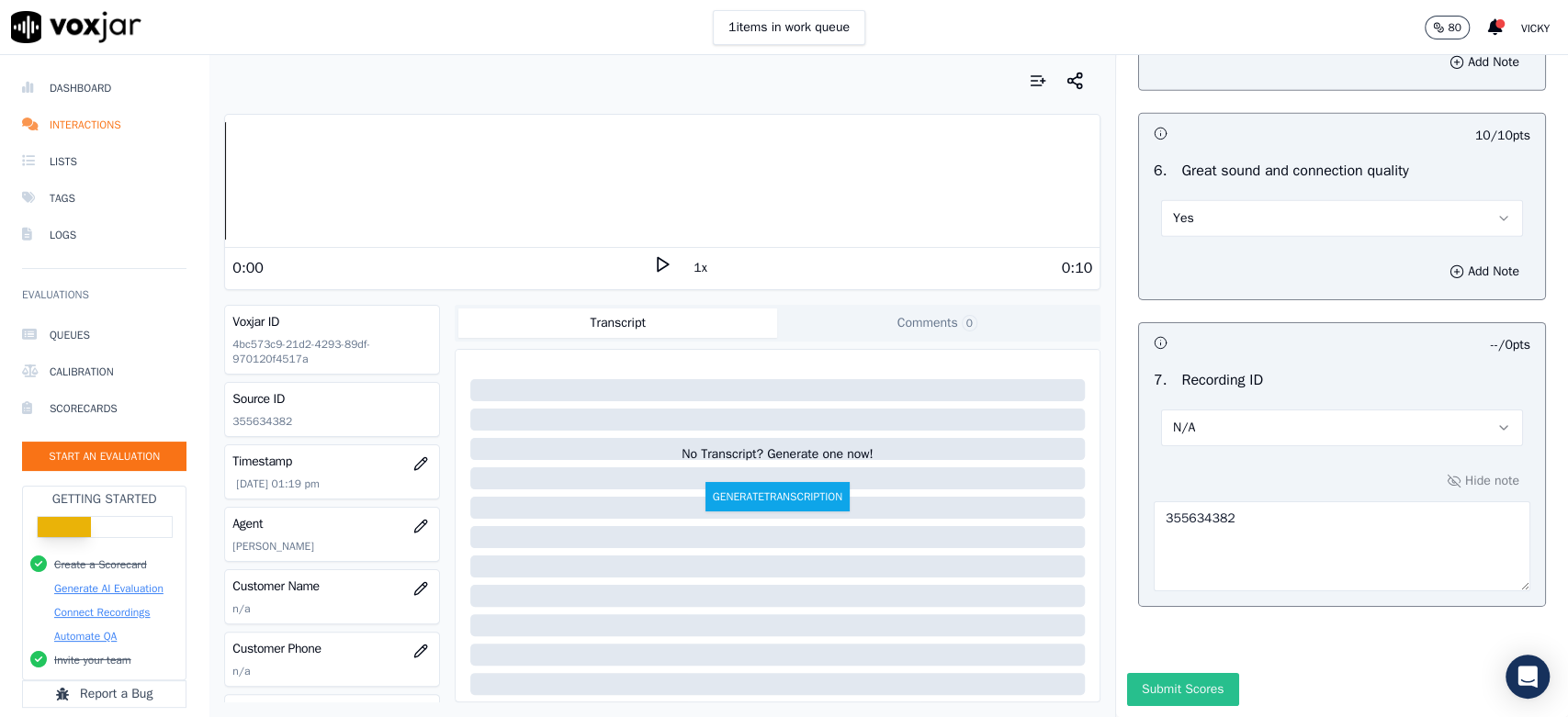 click on "Submit Scores" at bounding box center [1182, 689] 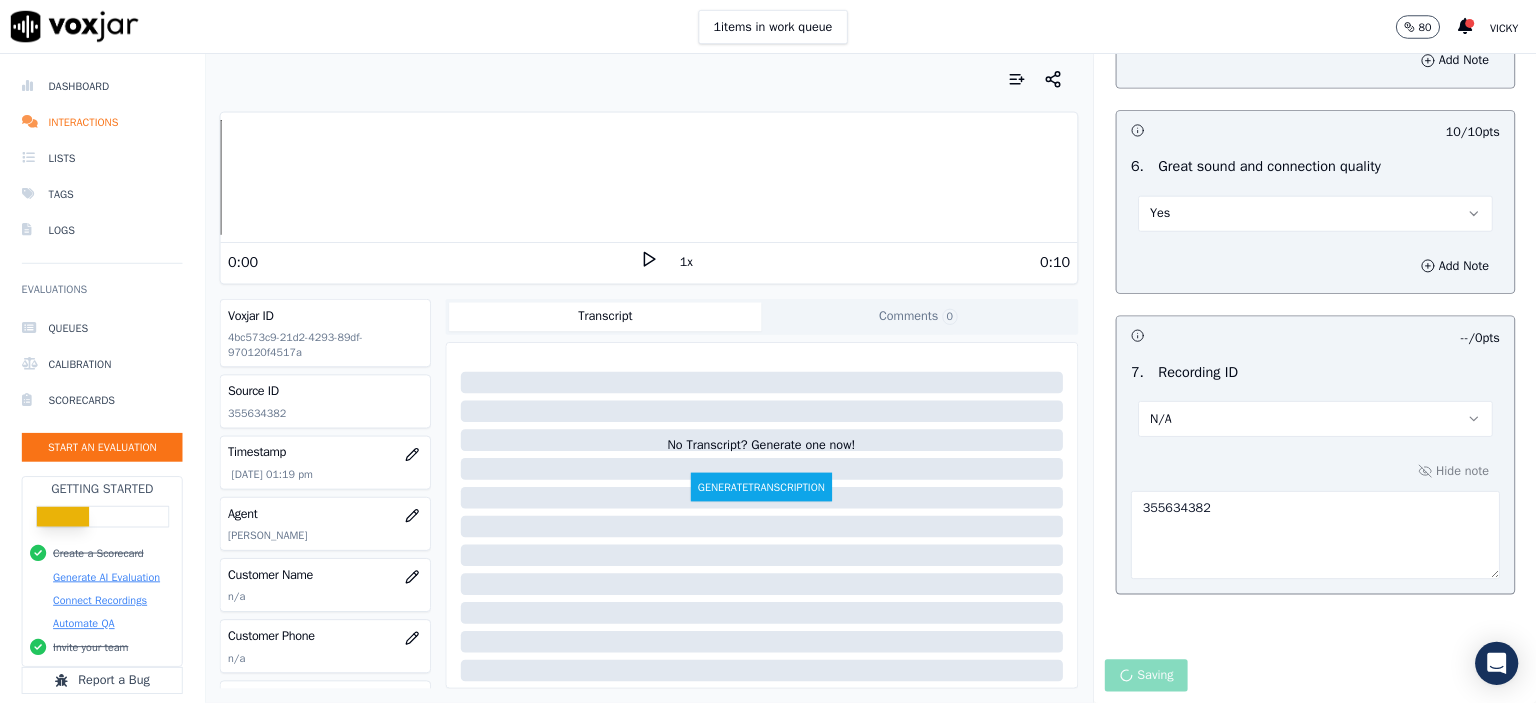 scroll, scrollTop: 4416, scrollLeft: 0, axis: vertical 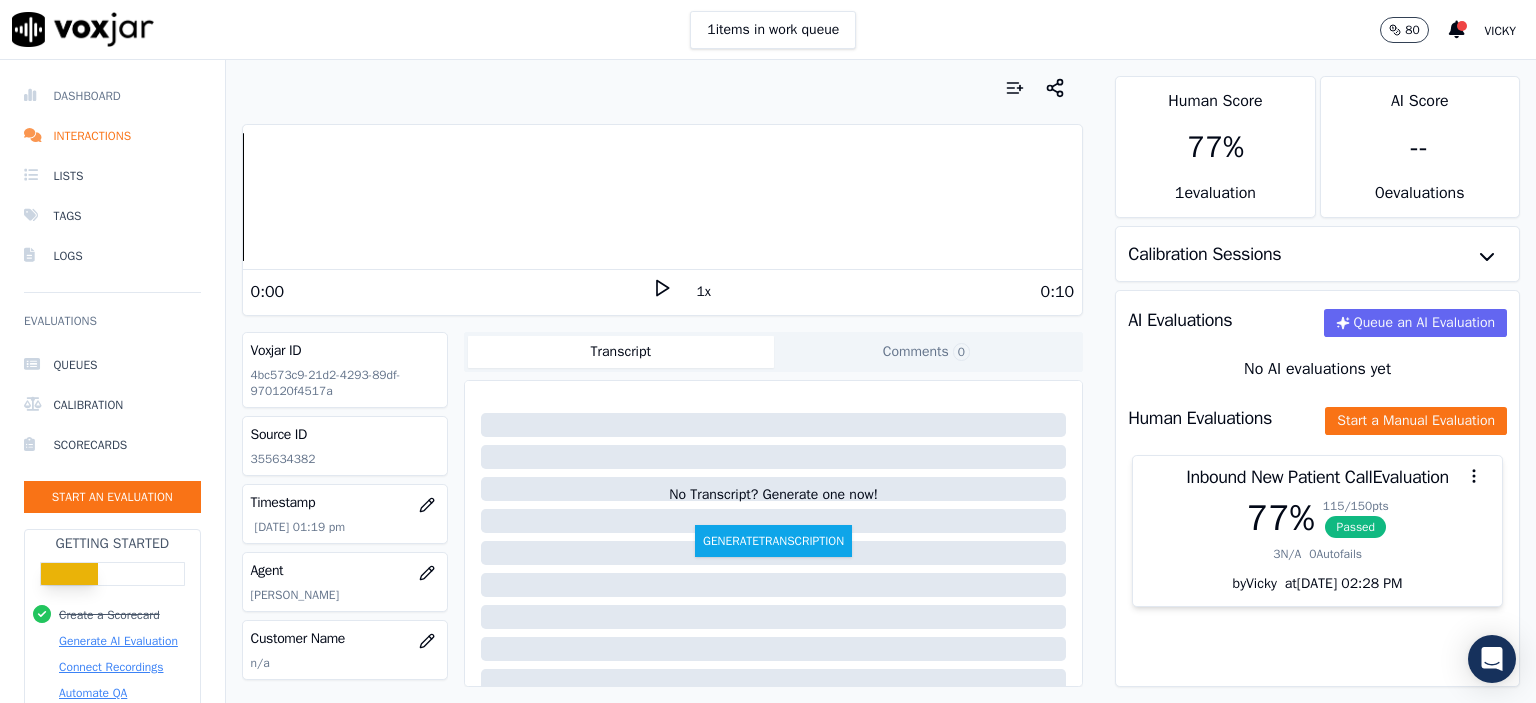 click on "Dashboard" at bounding box center (112, 96) 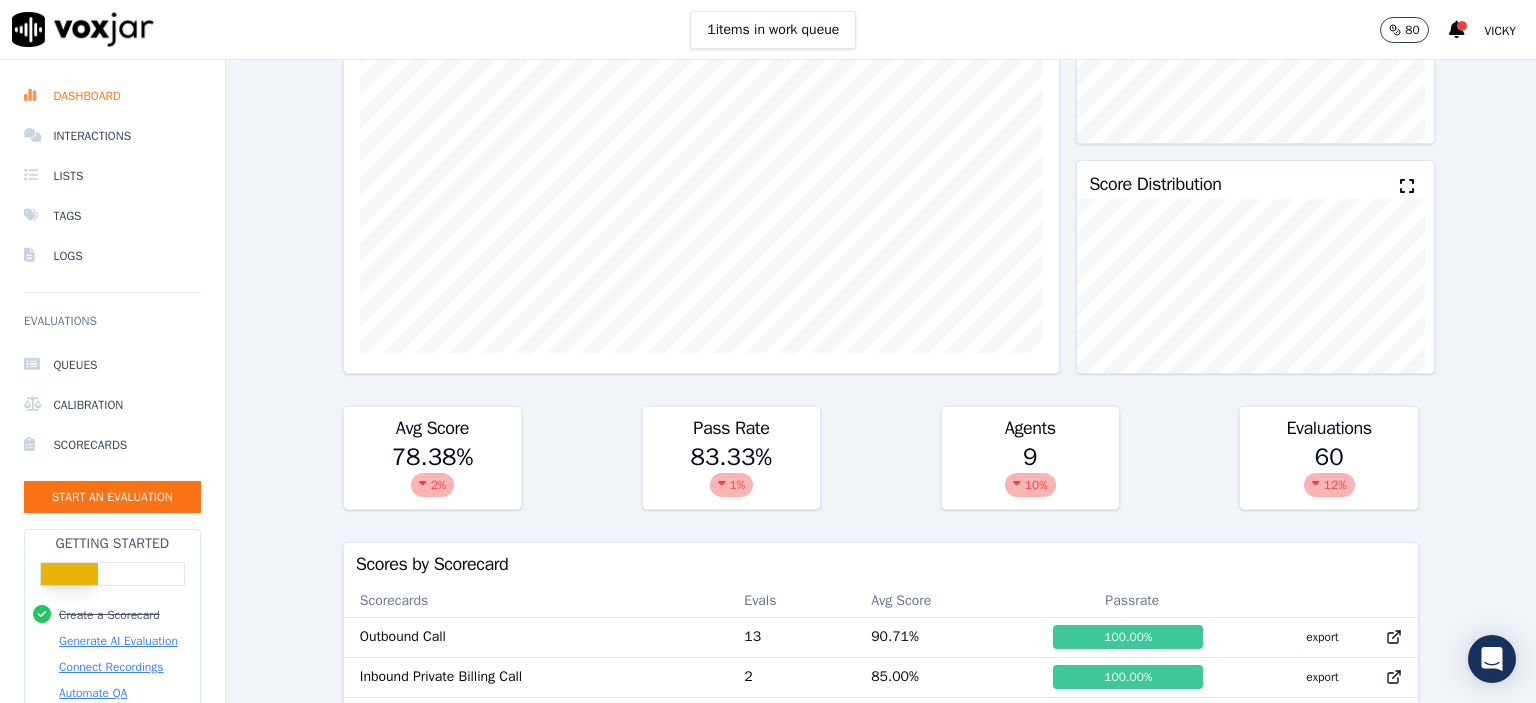 scroll, scrollTop: 0, scrollLeft: 0, axis: both 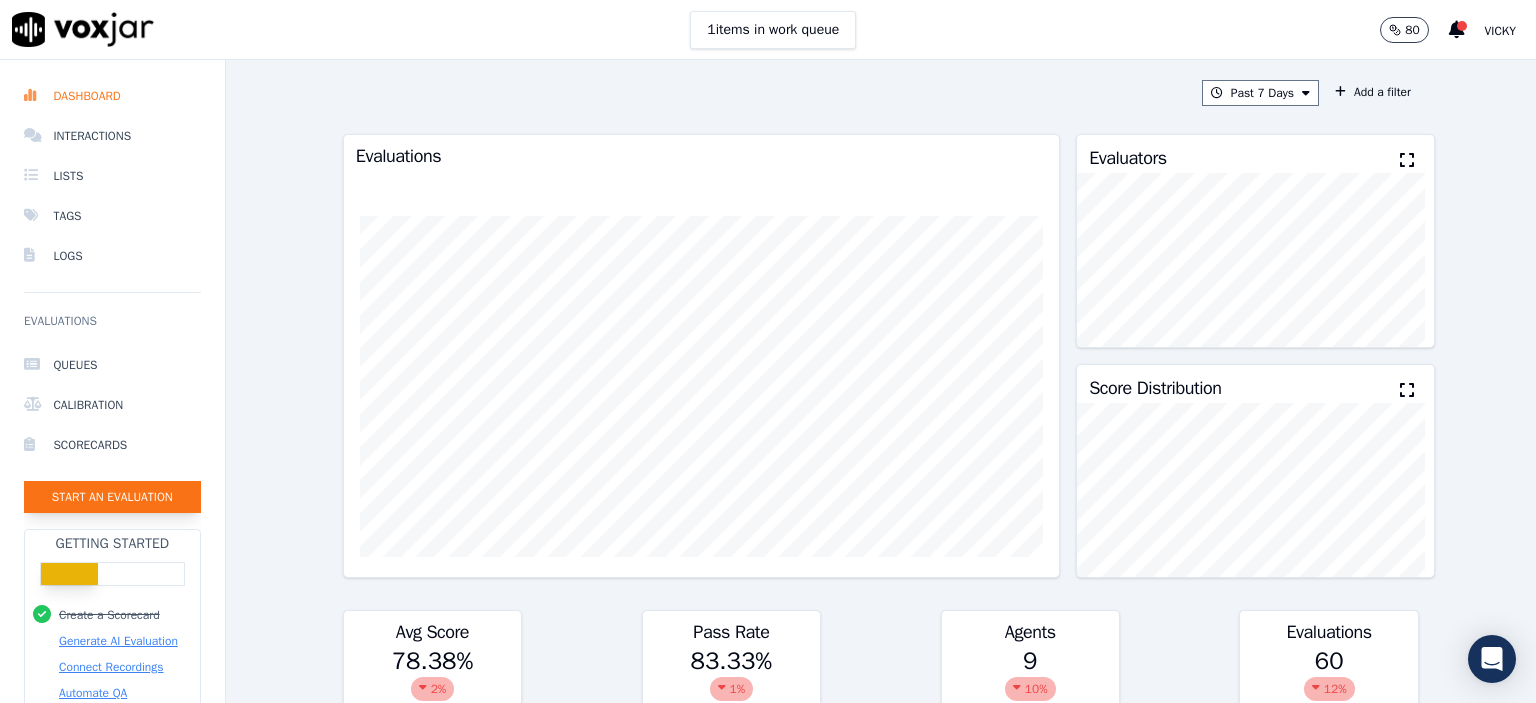 click on "Start an Evaluation" 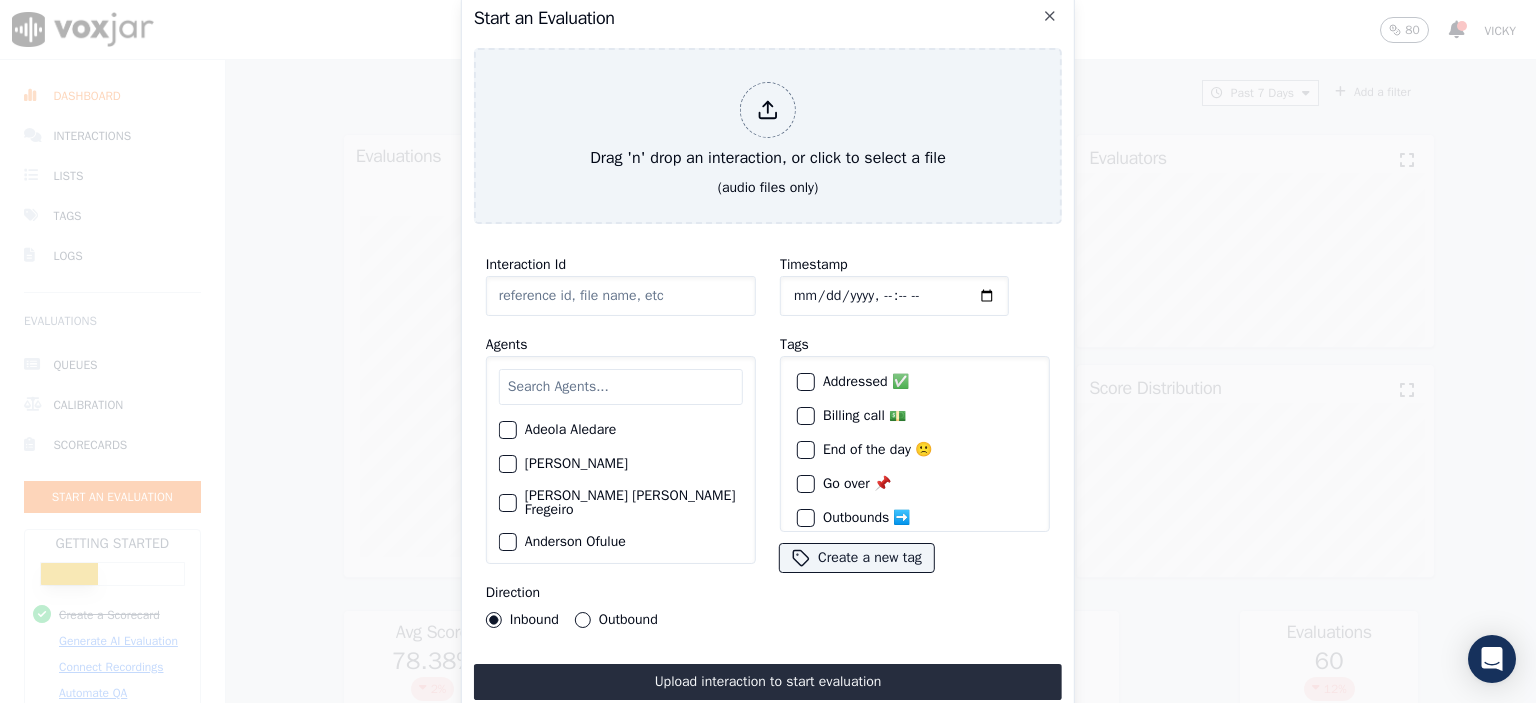 click on "Interaction Id" 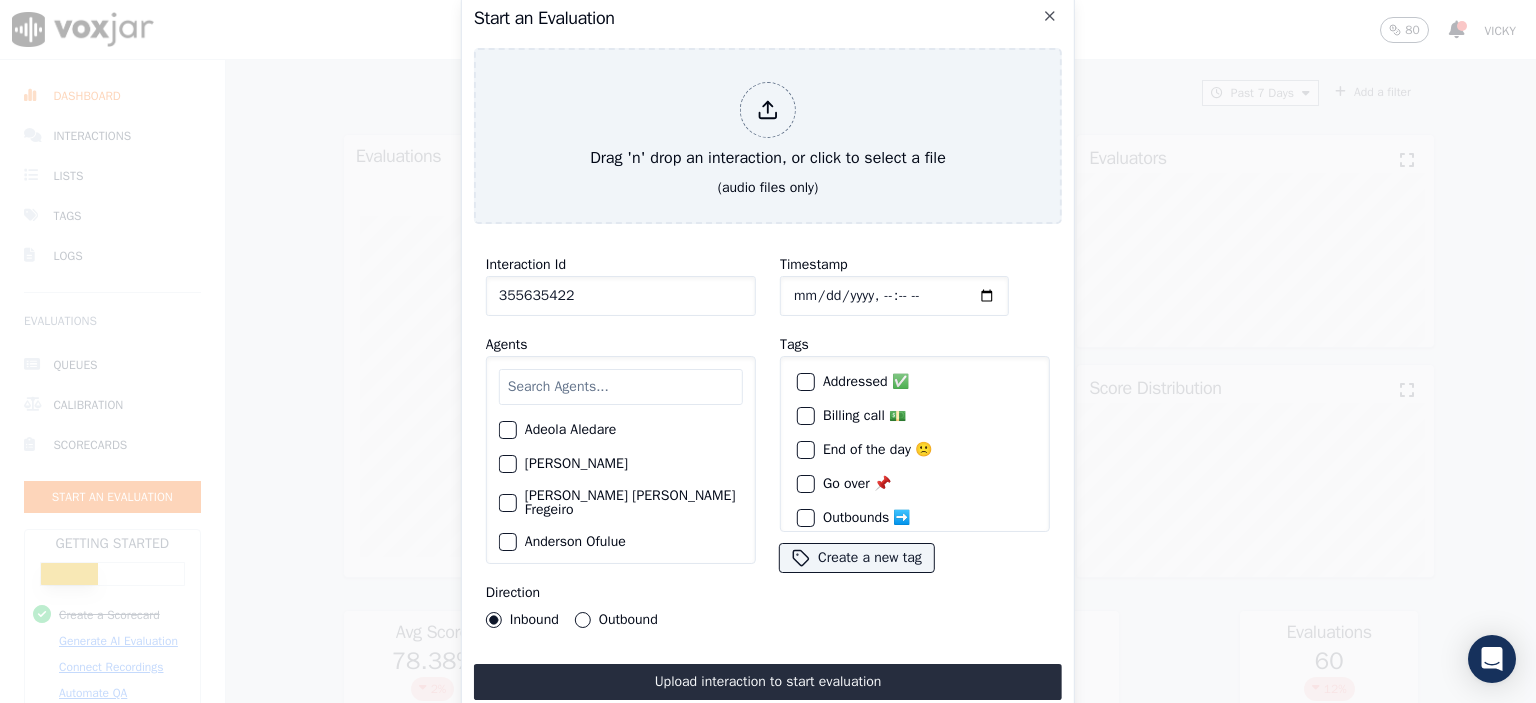 type on "355635422" 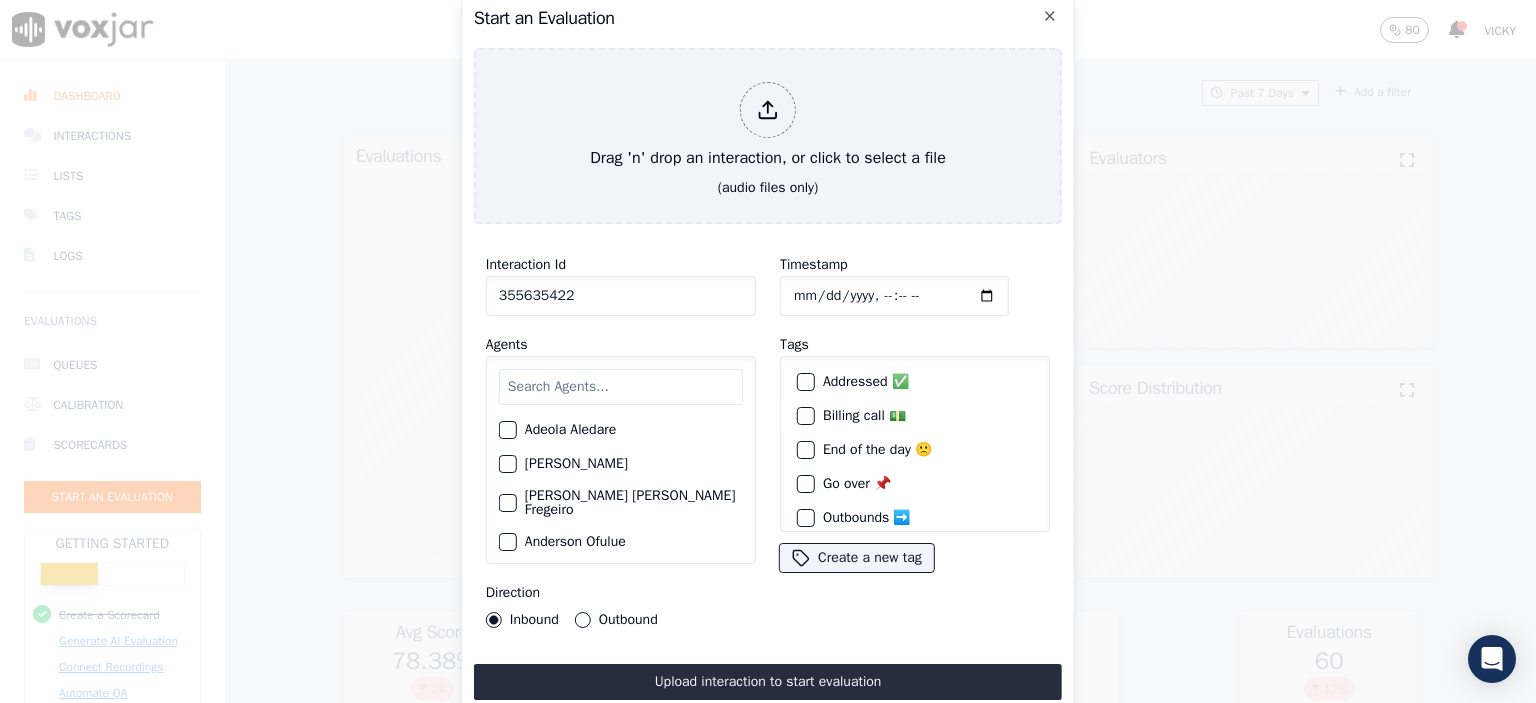 click on "Timestamp" 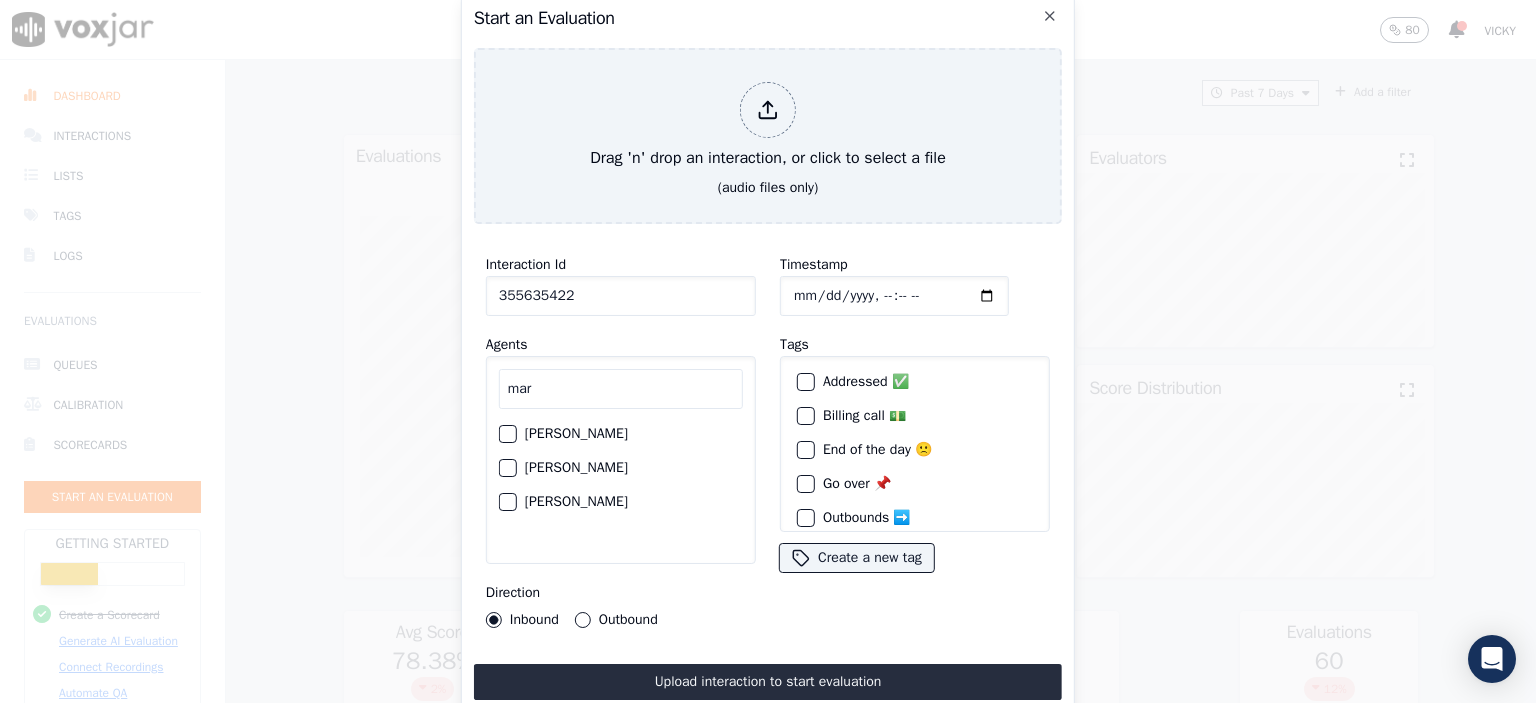type on "mar" 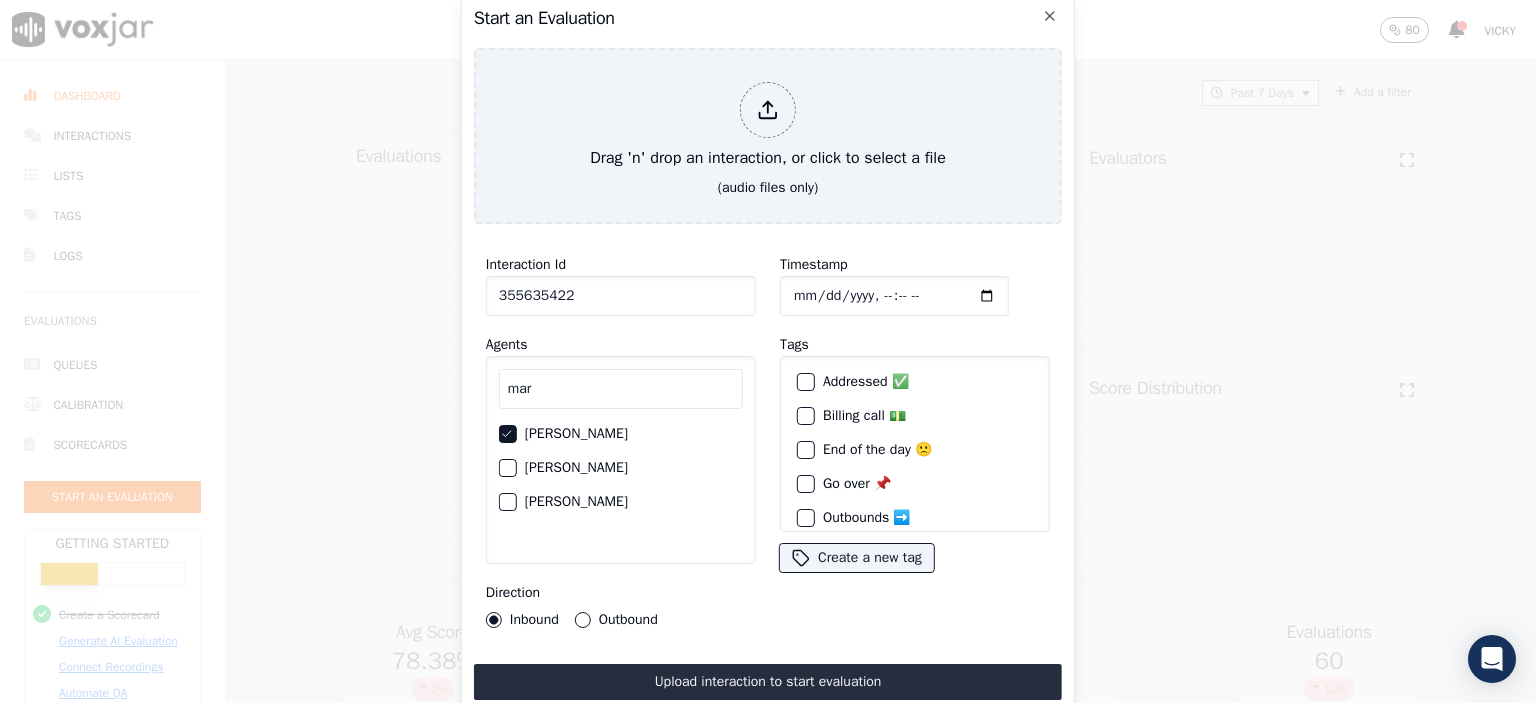 click on "Timestamp" 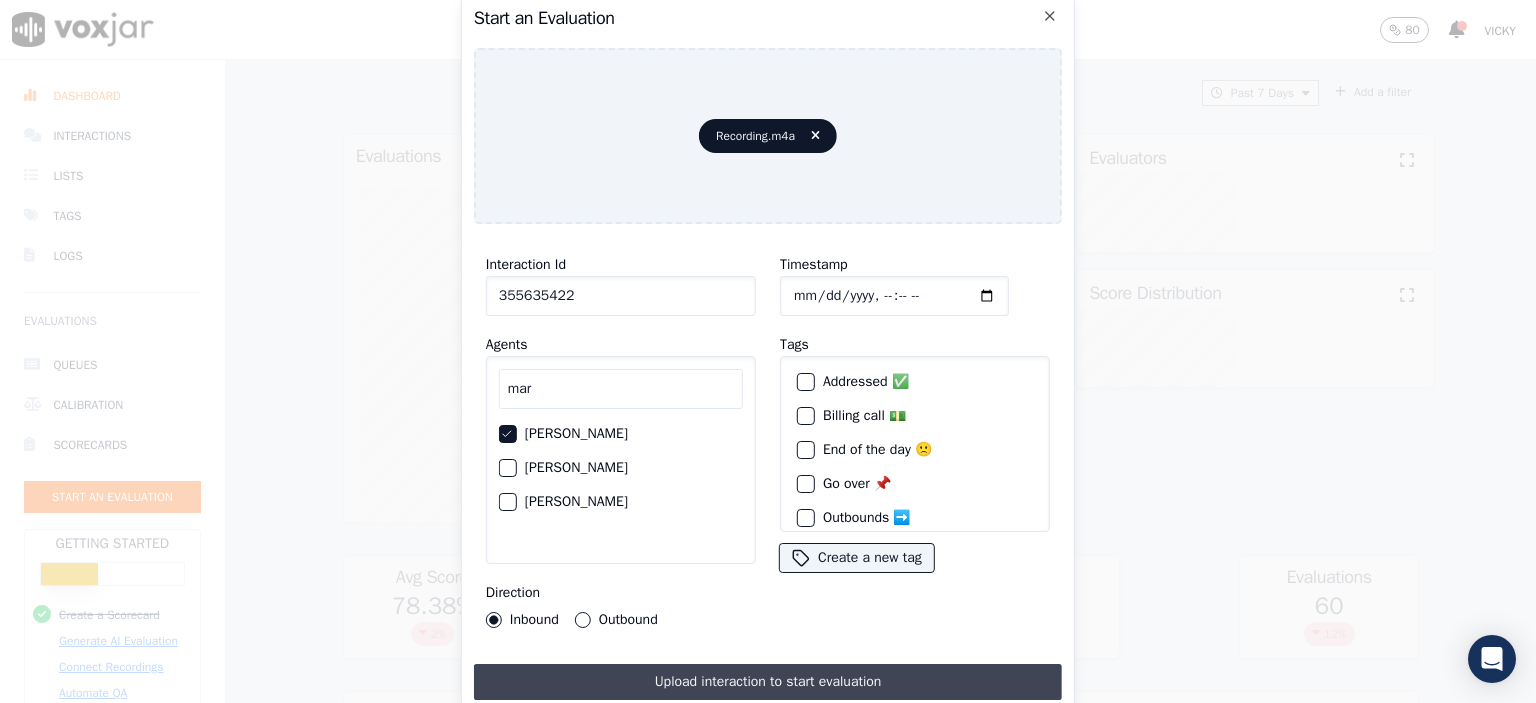 drag, startPoint x: 820, startPoint y: 670, endPoint x: 901, endPoint y: 344, distance: 335.9122 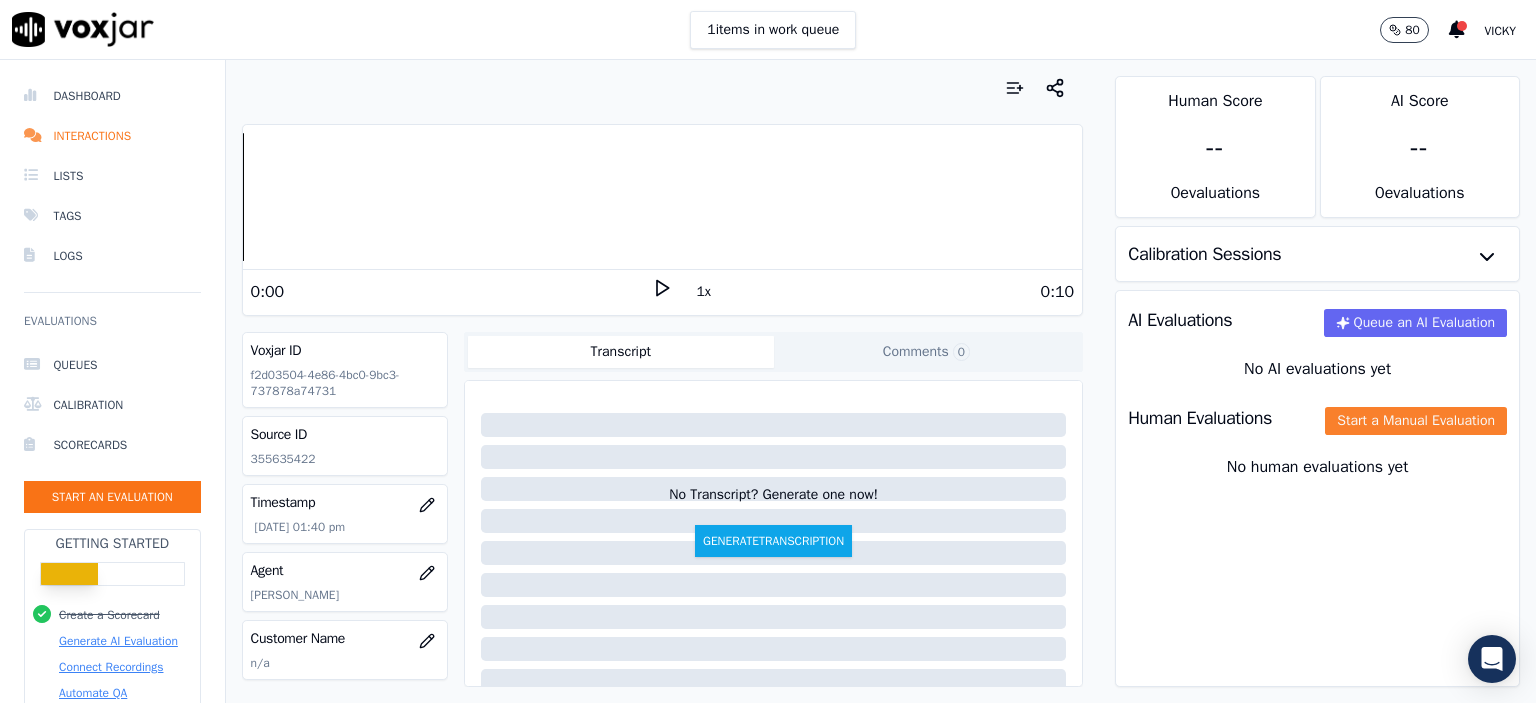 click on "Start a Manual Evaluation" 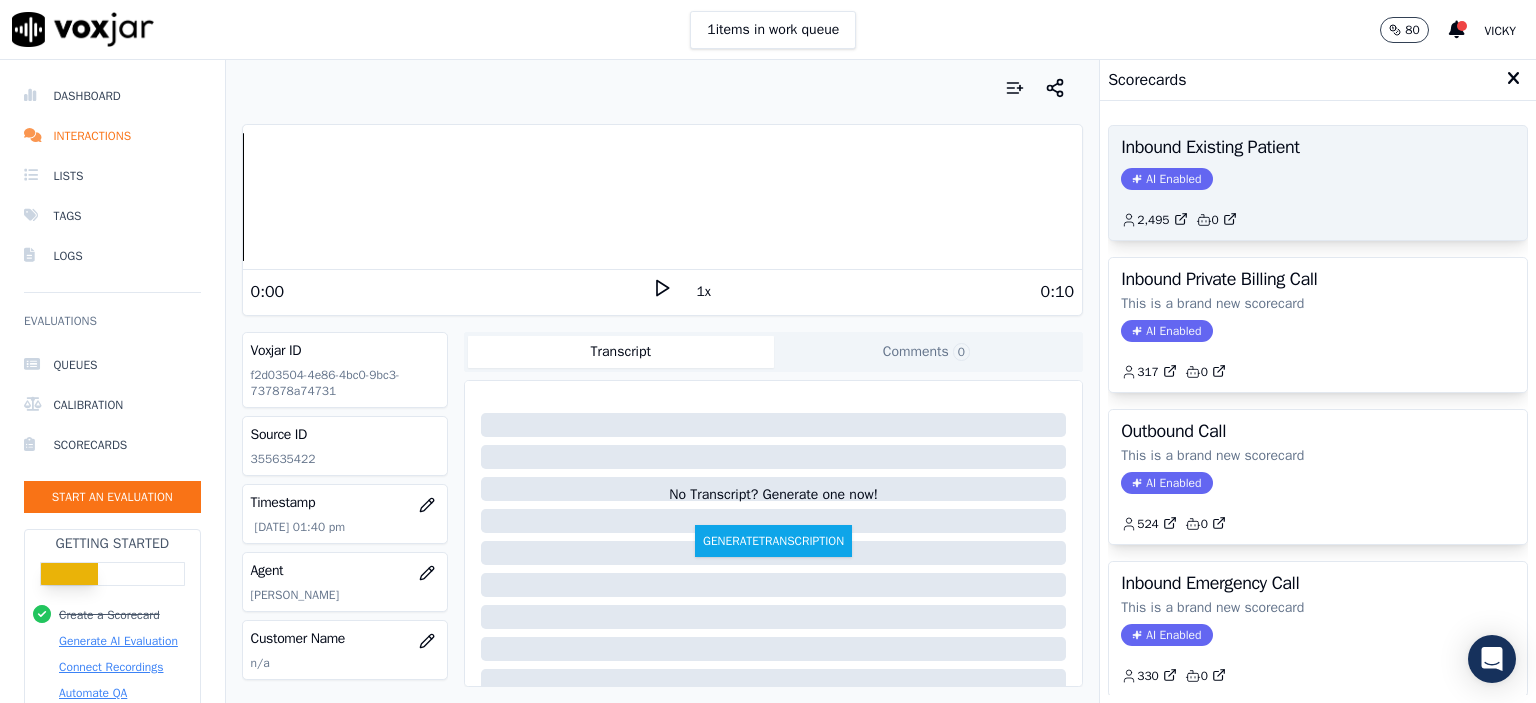 click on "Inbound Existing Patient       AI Enabled       2,495         0" at bounding box center [1318, 183] 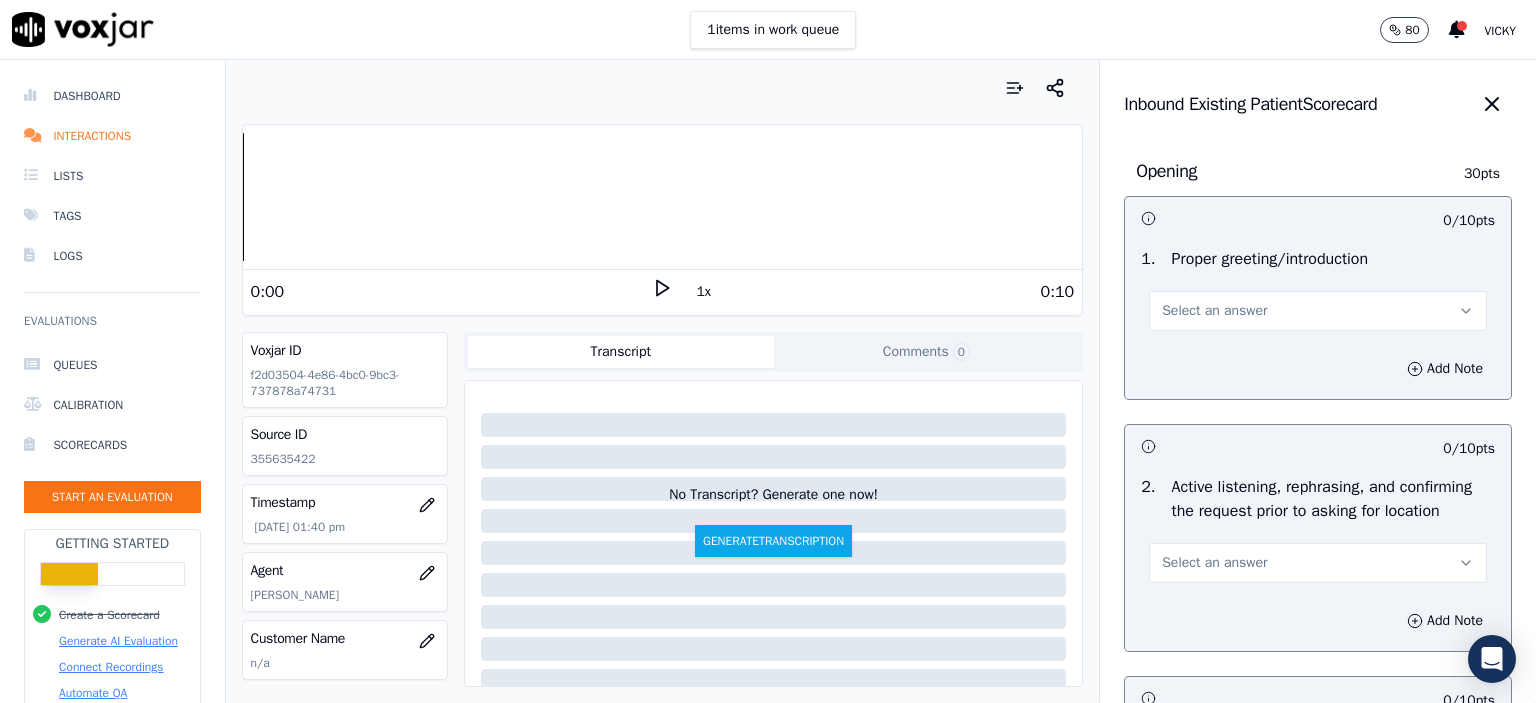 click on "Select an answer" at bounding box center [1318, 311] 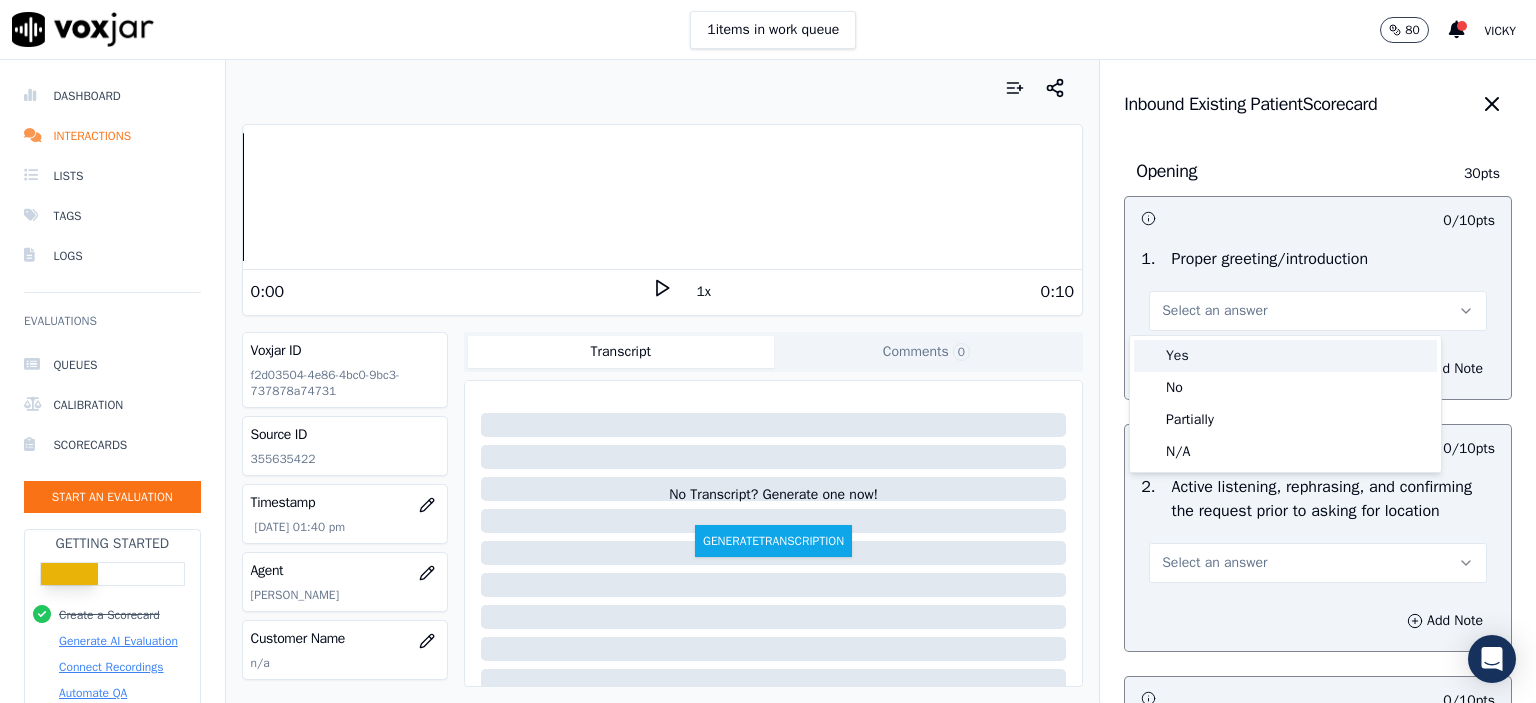 click on "Yes" at bounding box center [1285, 356] 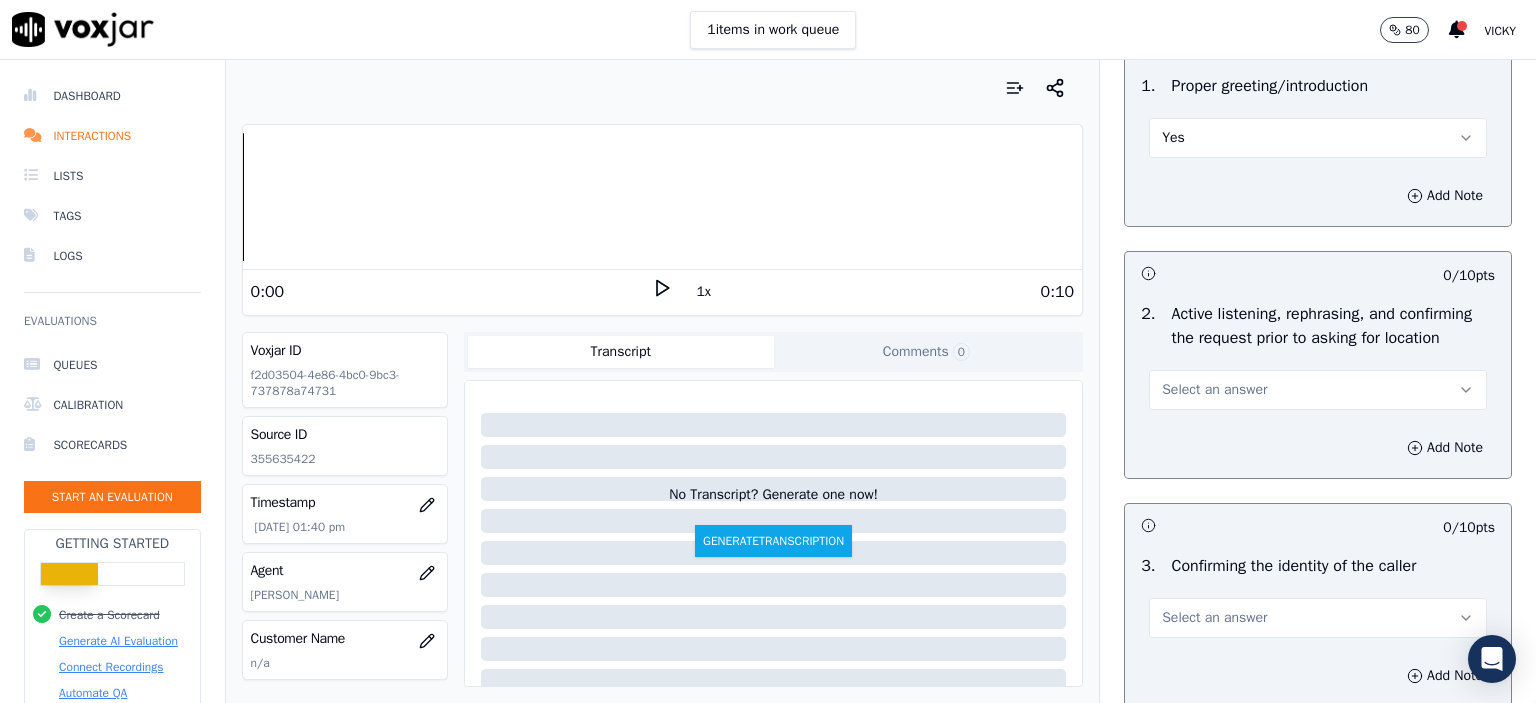 scroll, scrollTop: 200, scrollLeft: 0, axis: vertical 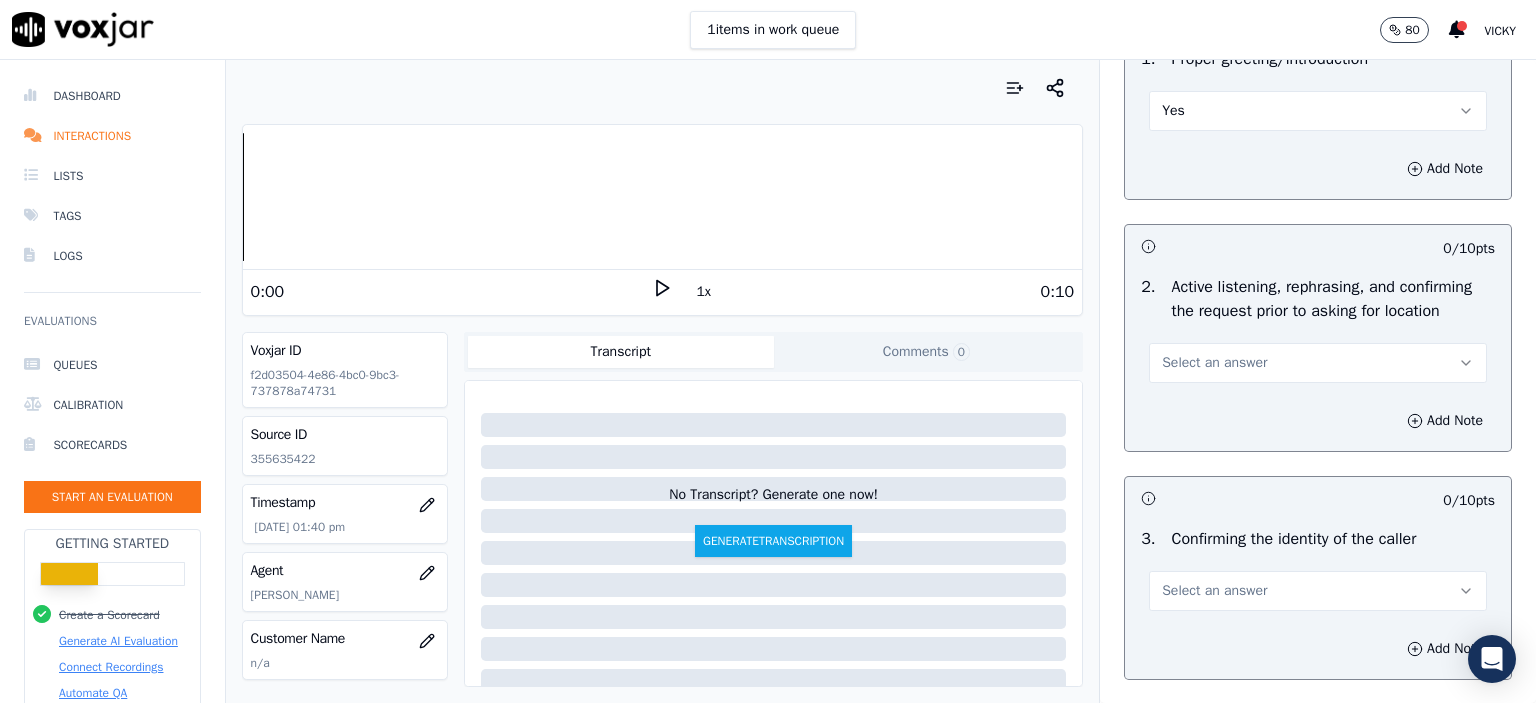 click on "Select an answer" at bounding box center [1318, 363] 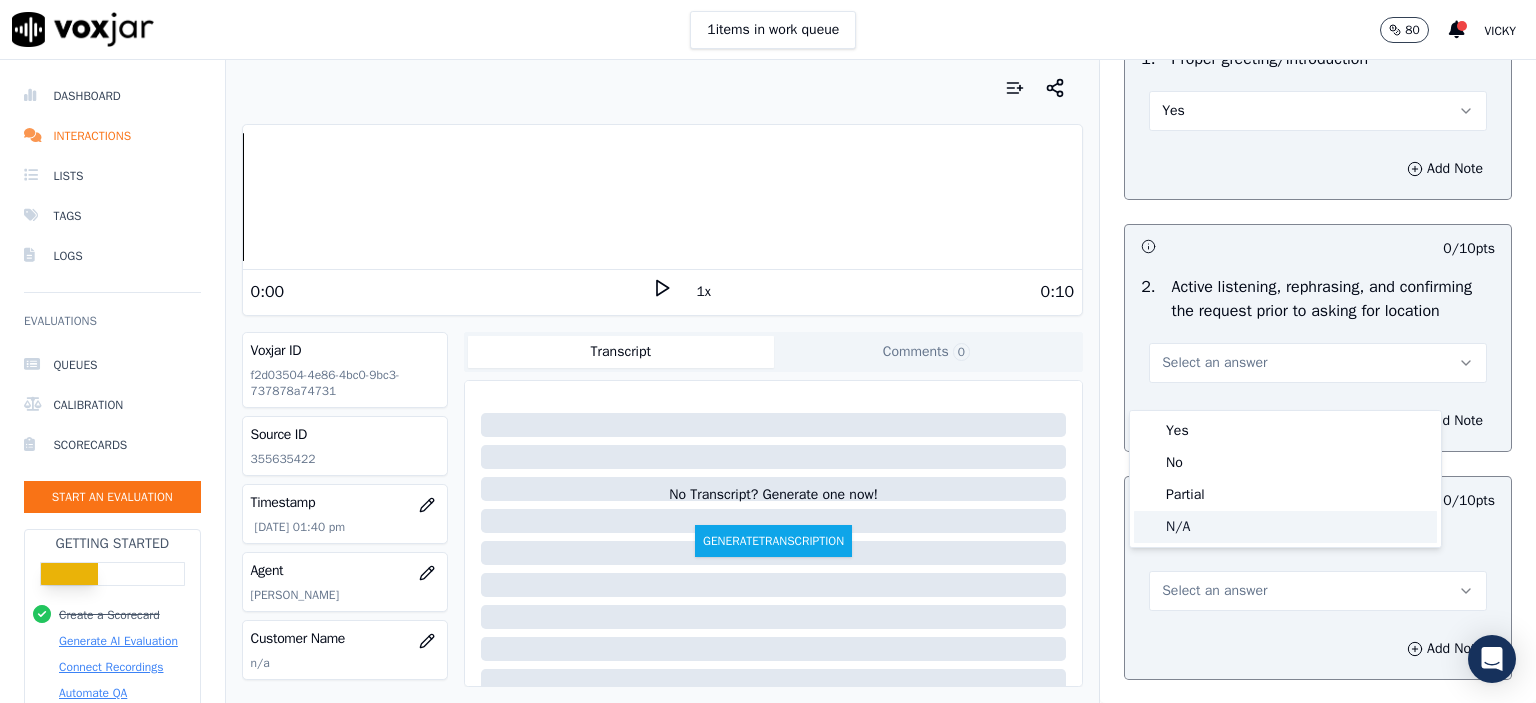 click on "N/A" 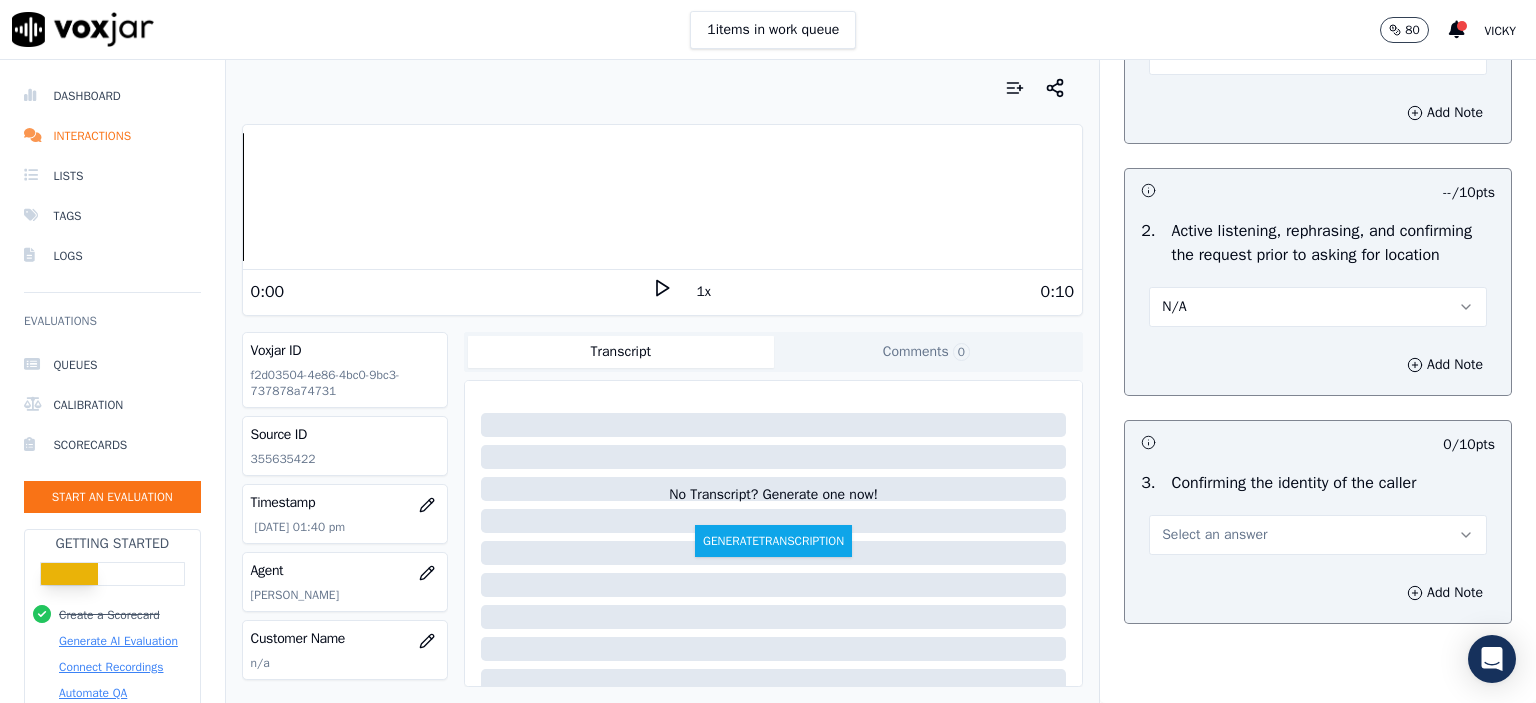 scroll, scrollTop: 400, scrollLeft: 0, axis: vertical 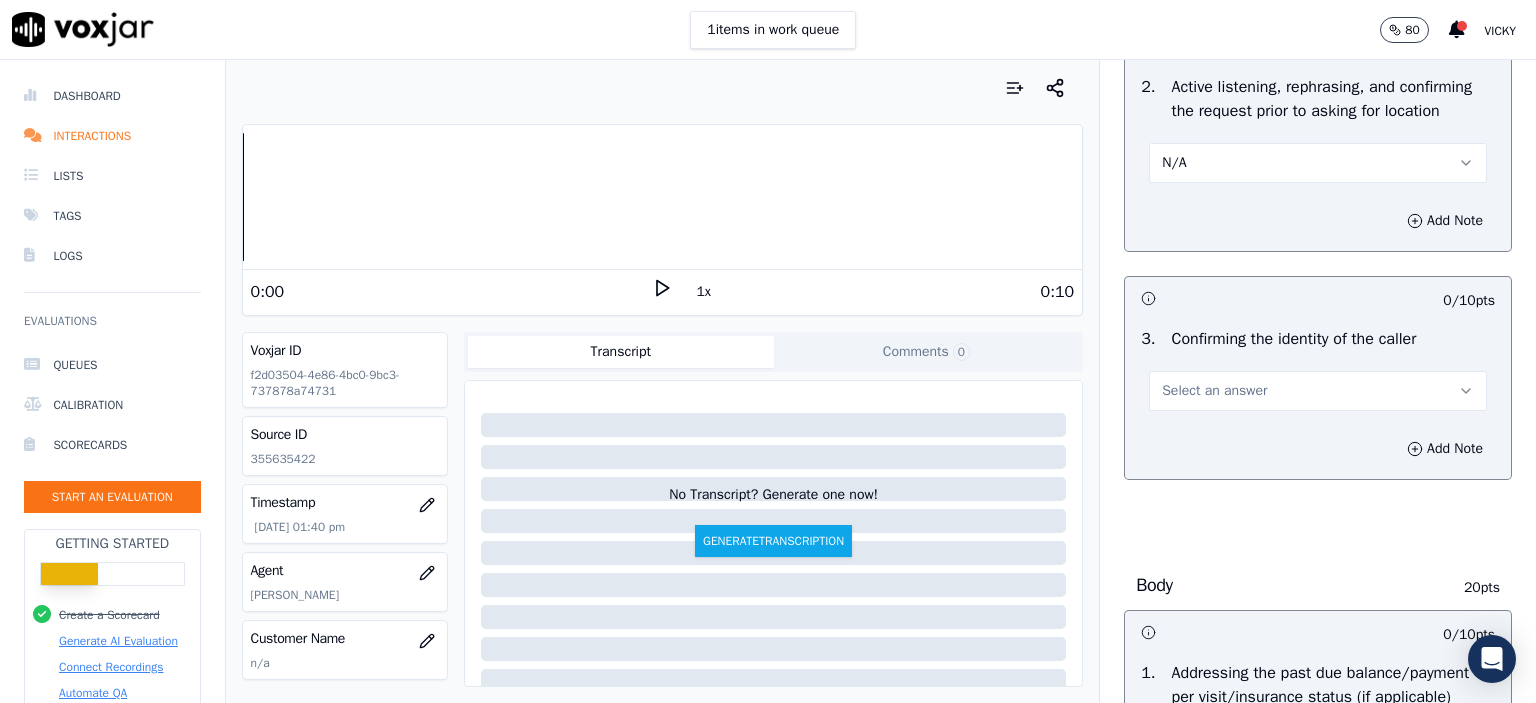 click on "Select an answer" at bounding box center (1318, 391) 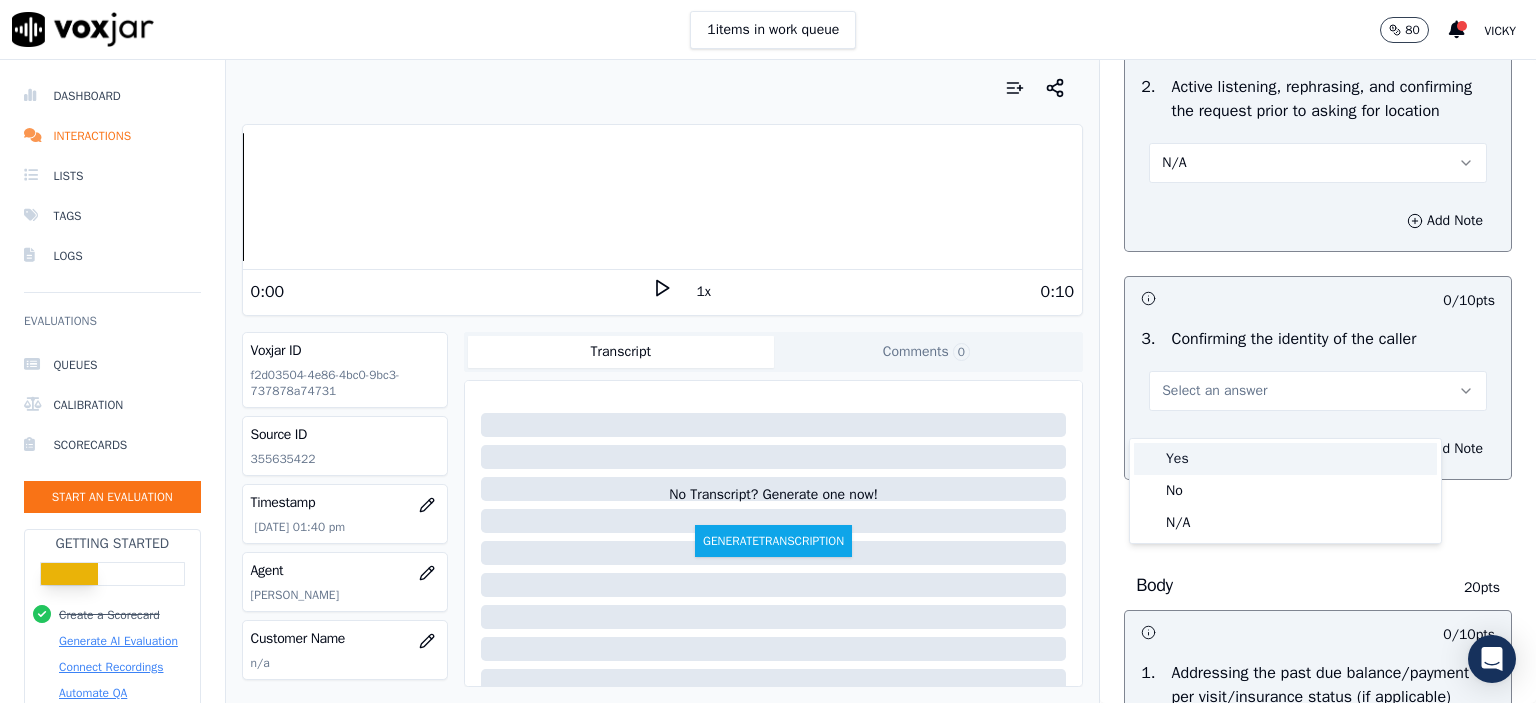 click on "Yes" at bounding box center (1285, 459) 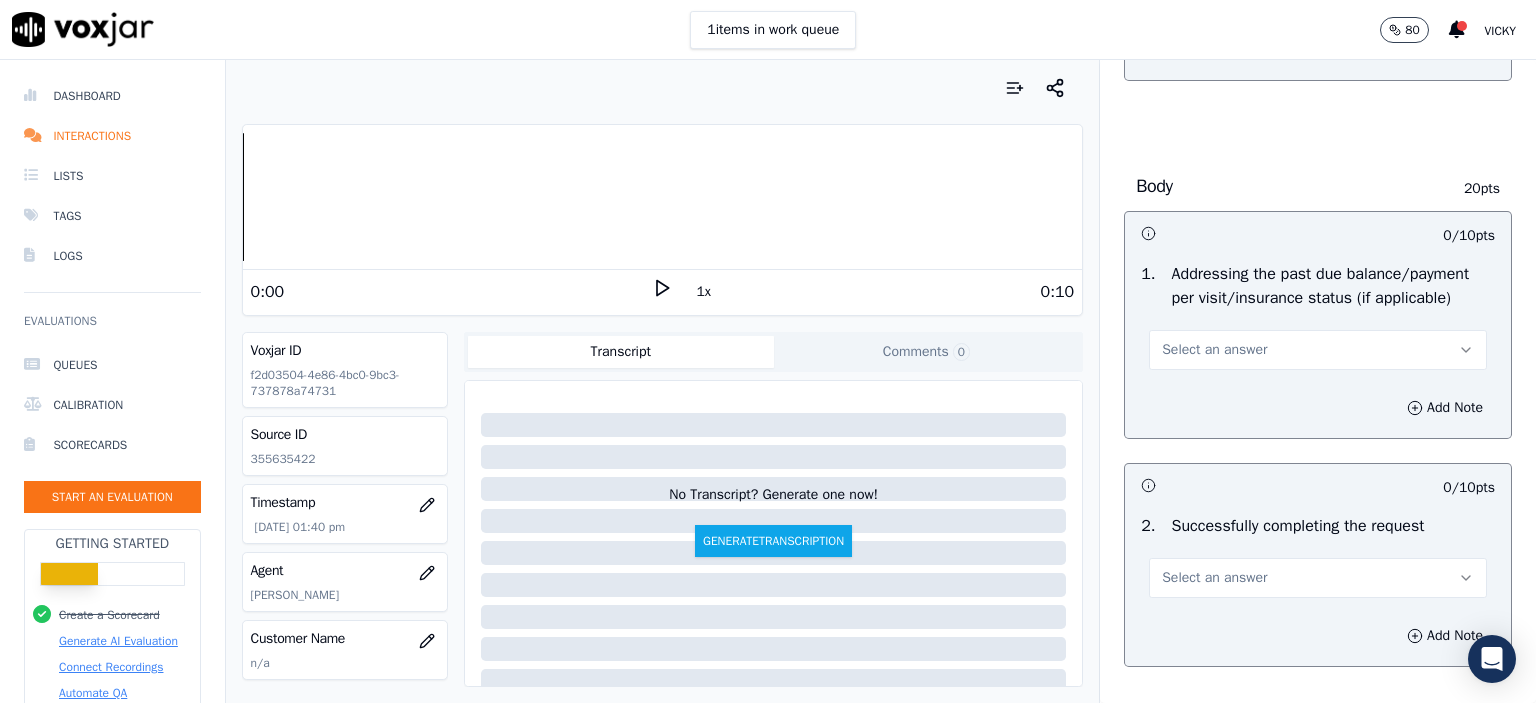 scroll, scrollTop: 800, scrollLeft: 0, axis: vertical 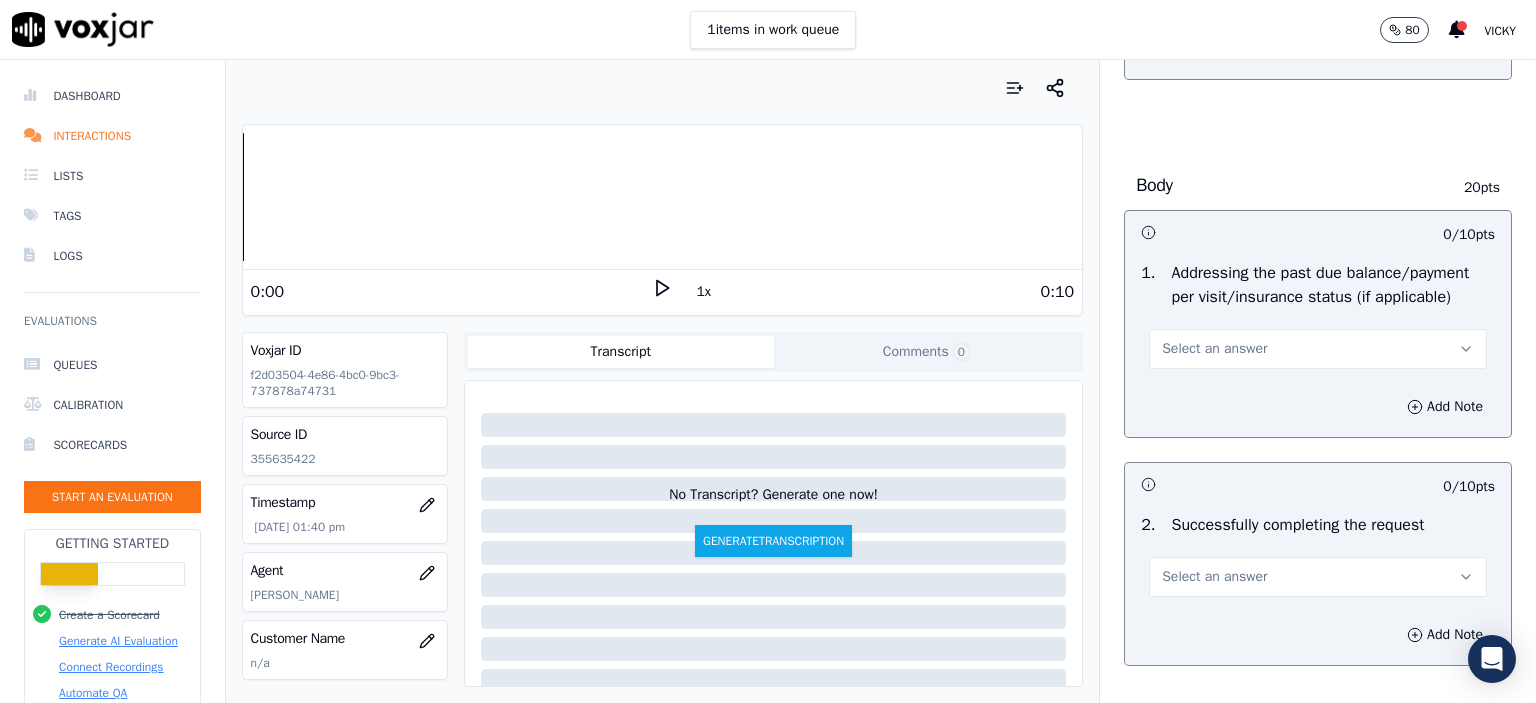 click on "Select an answer" at bounding box center [1318, 349] 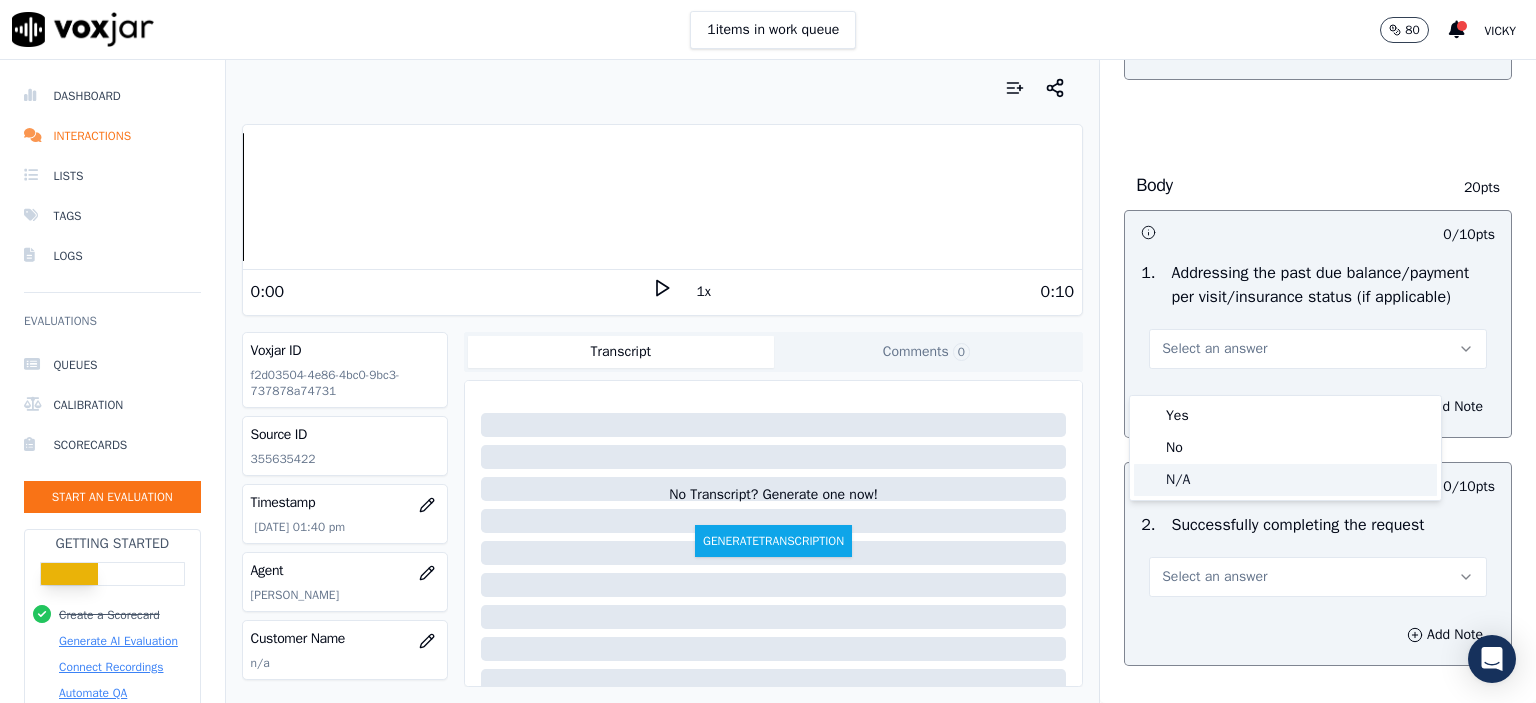 click on "N/A" 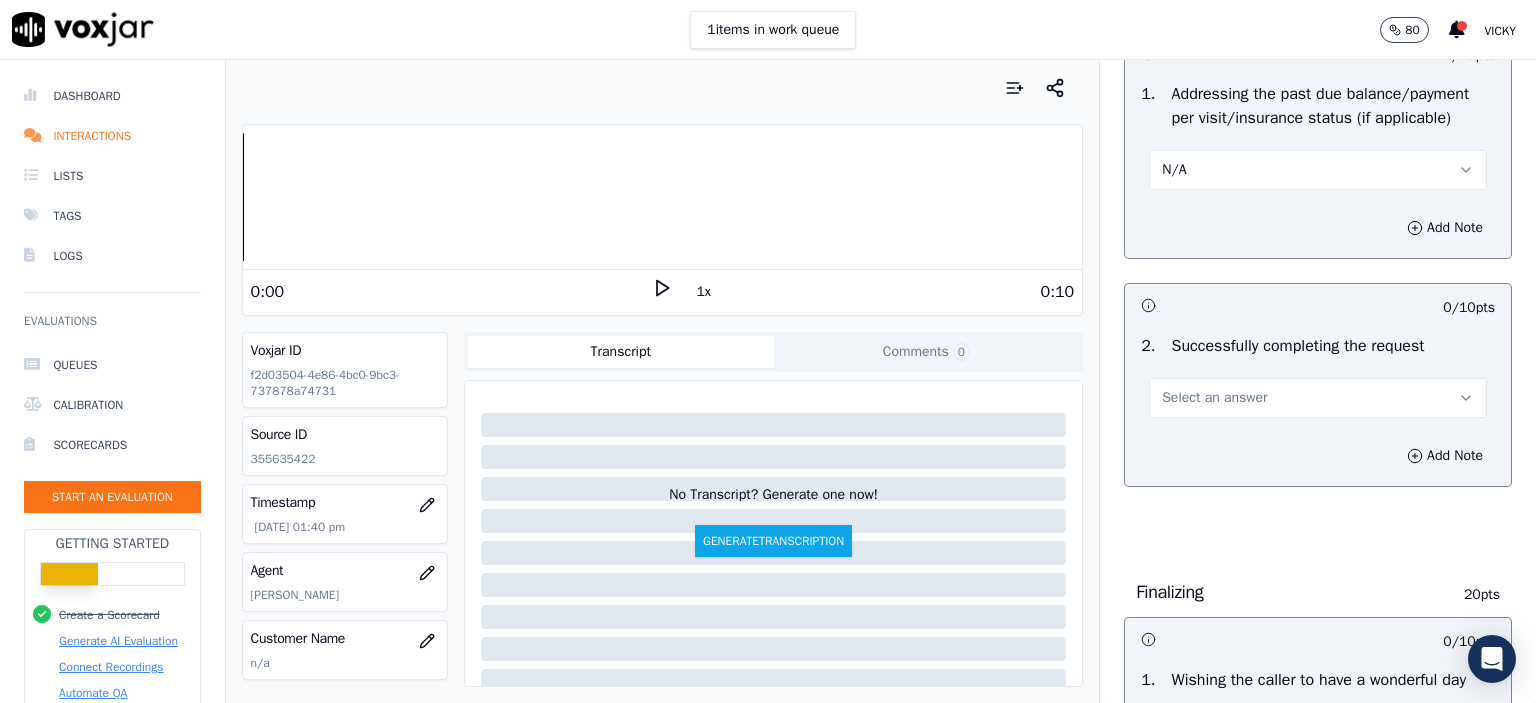 scroll, scrollTop: 1000, scrollLeft: 0, axis: vertical 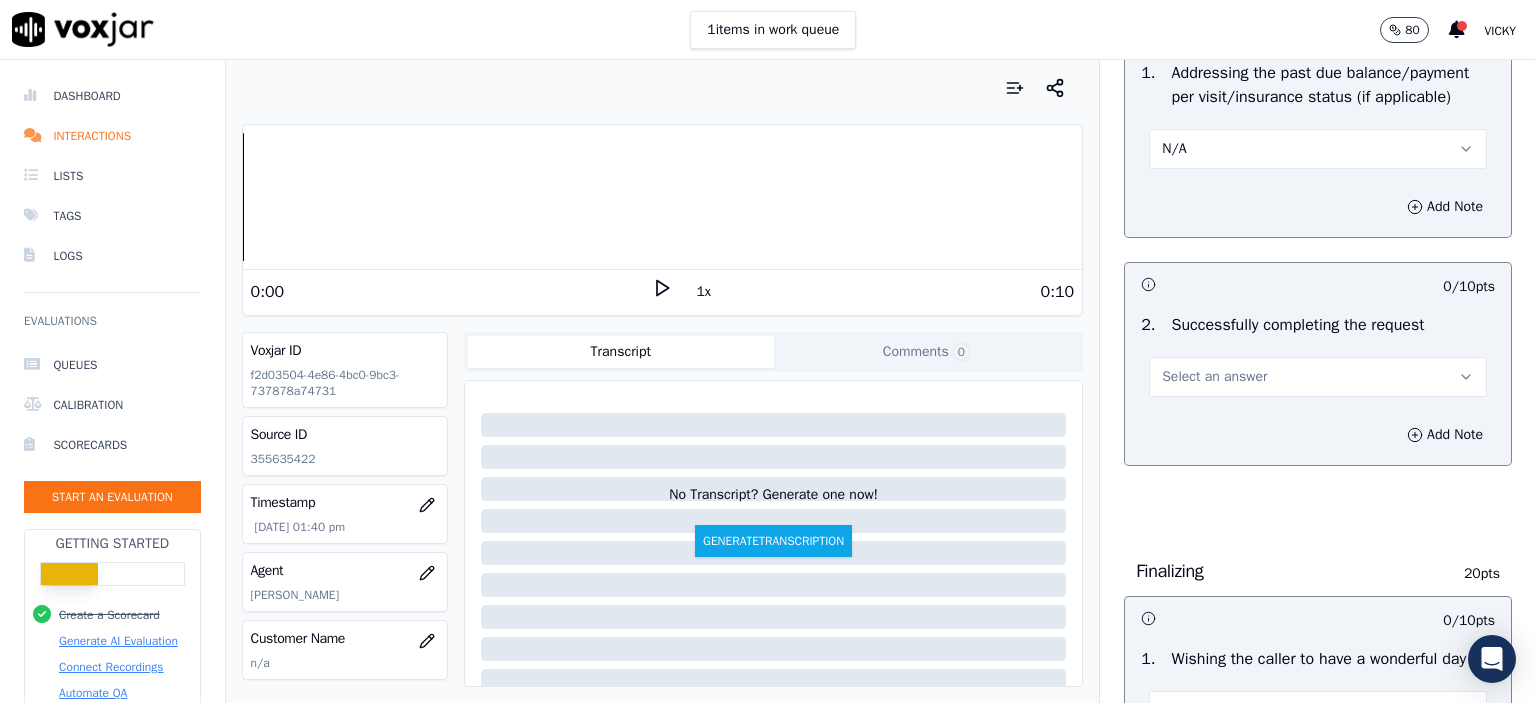 click on "Select an answer" at bounding box center [1318, 377] 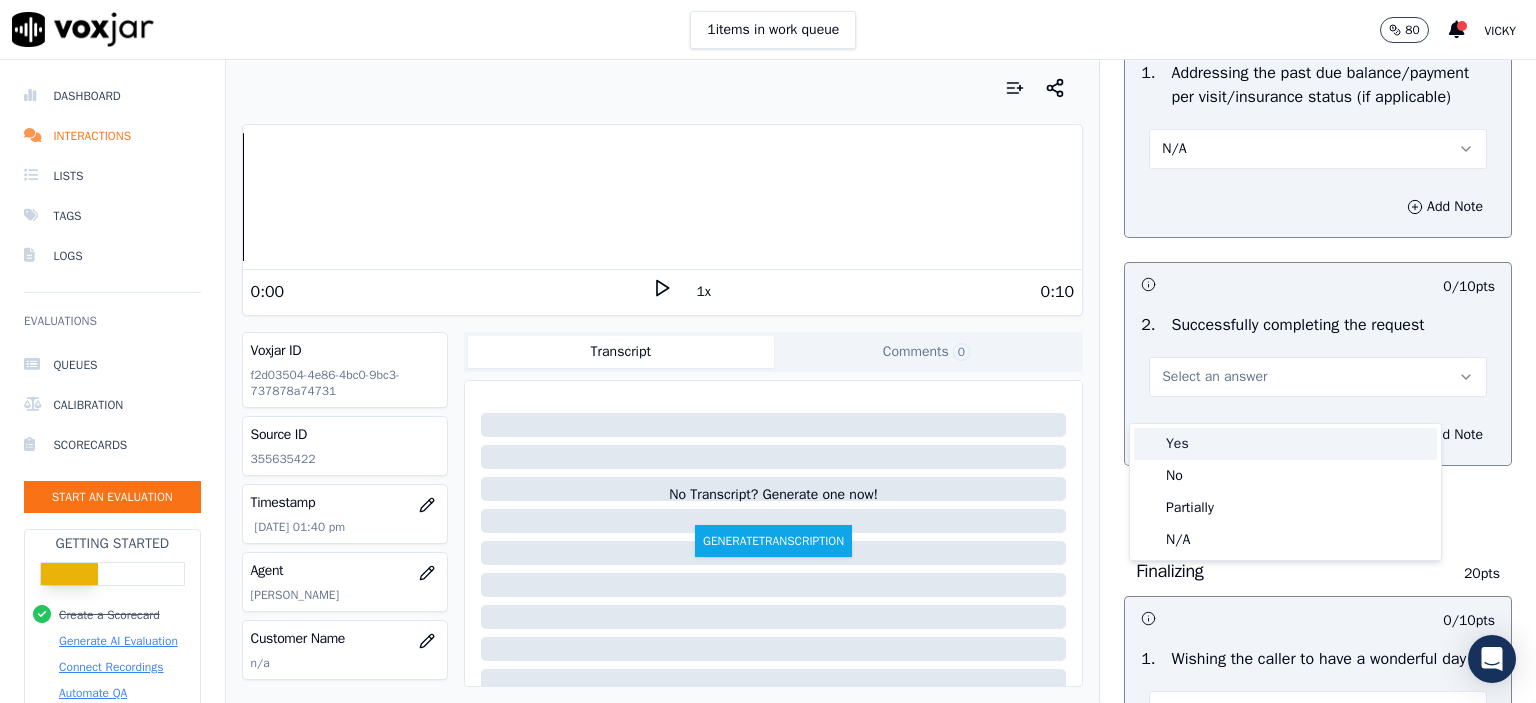 click on "Yes" at bounding box center (1285, 444) 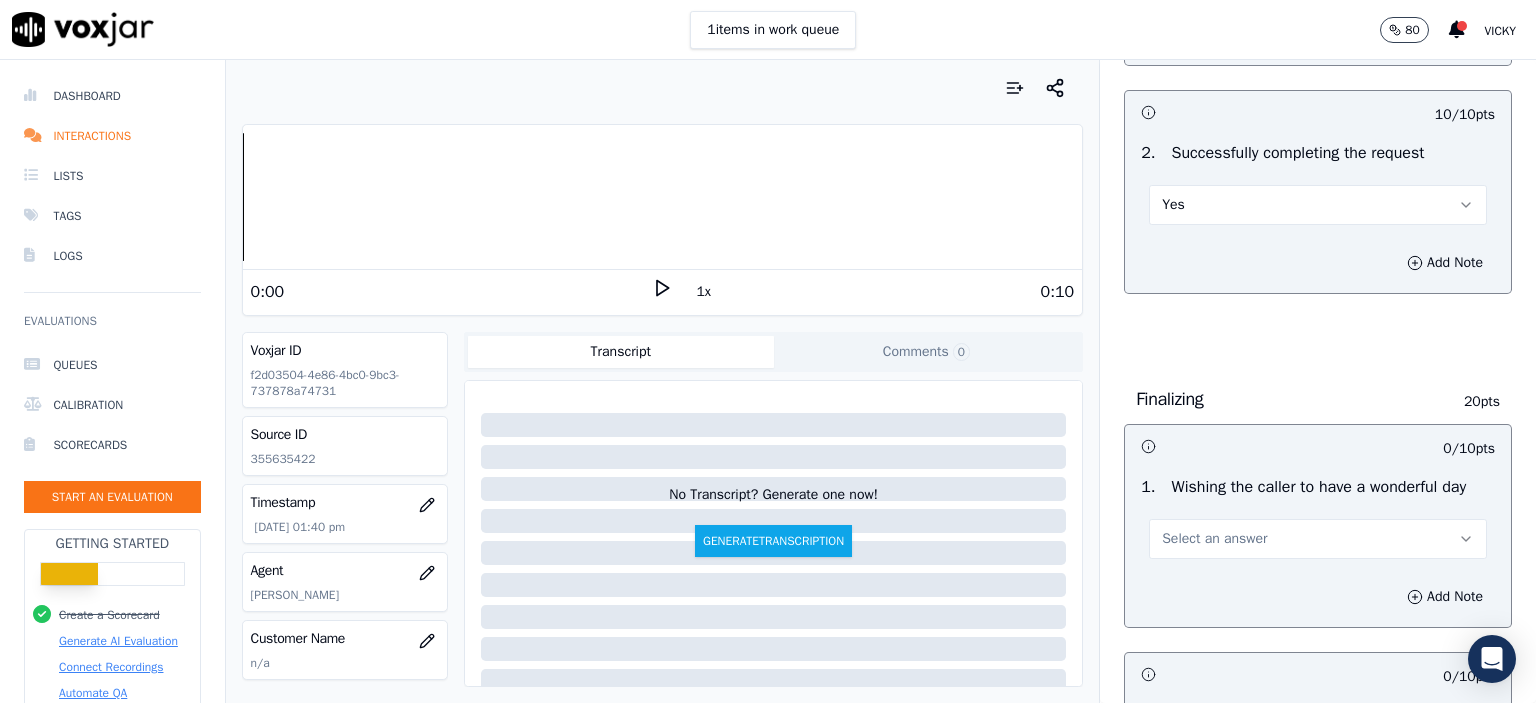 scroll, scrollTop: 1300, scrollLeft: 0, axis: vertical 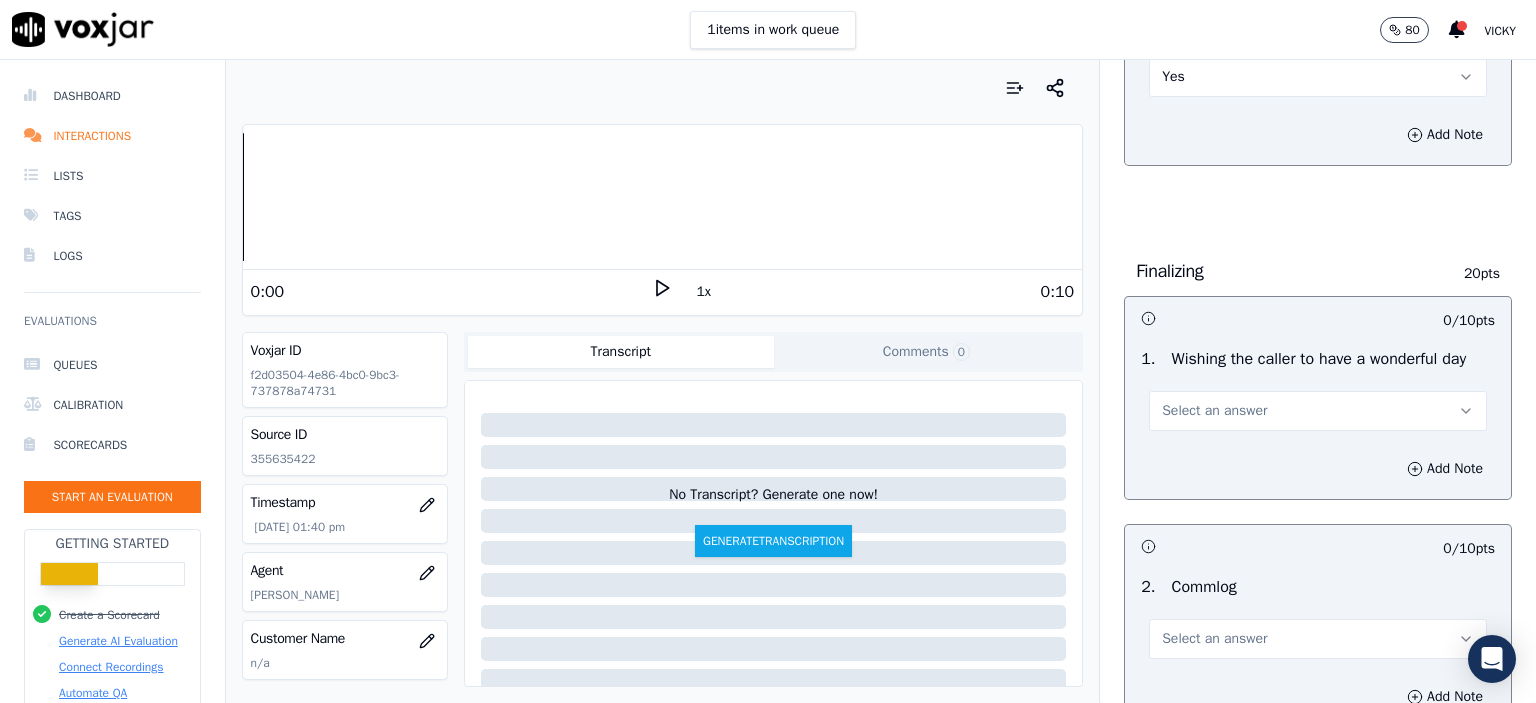 click on "Select an answer" at bounding box center (1318, 411) 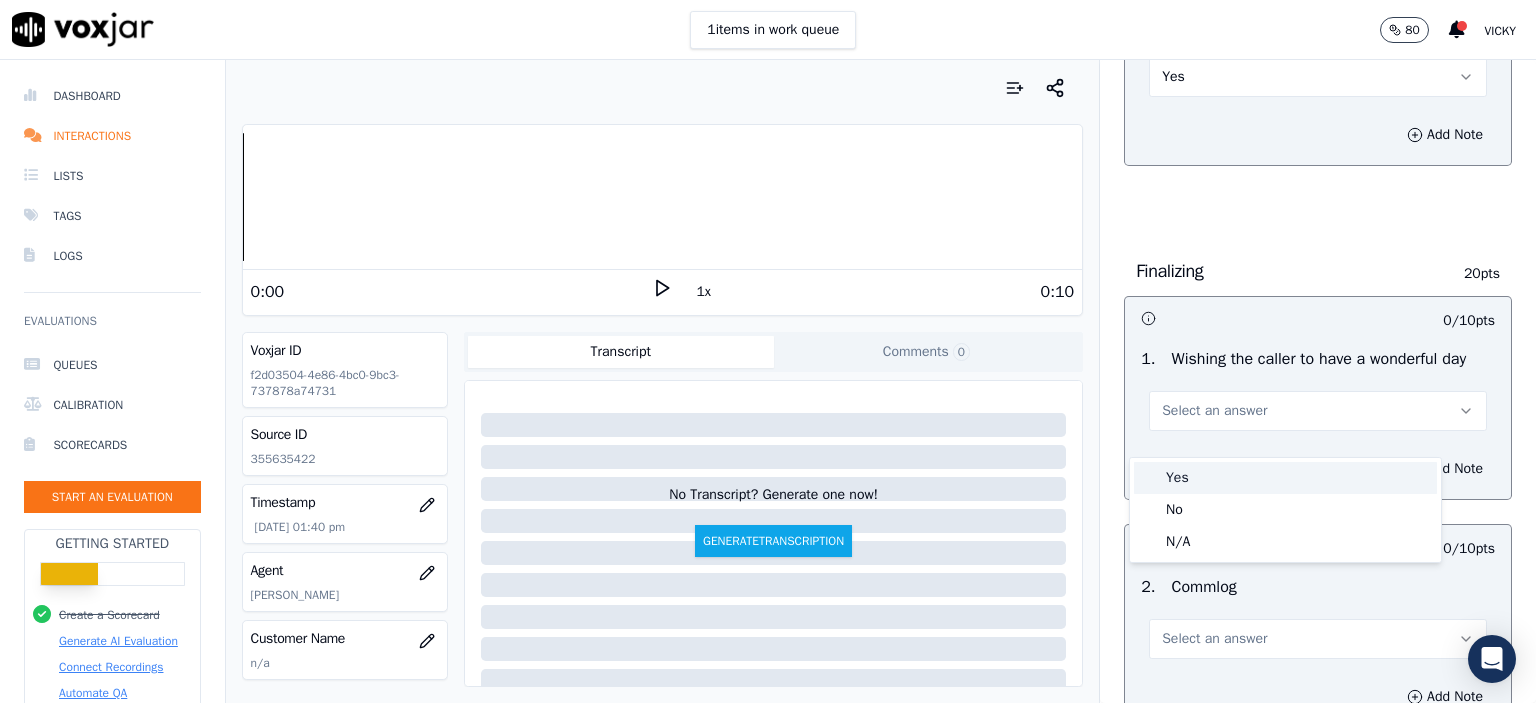 click on "Yes" at bounding box center [1285, 478] 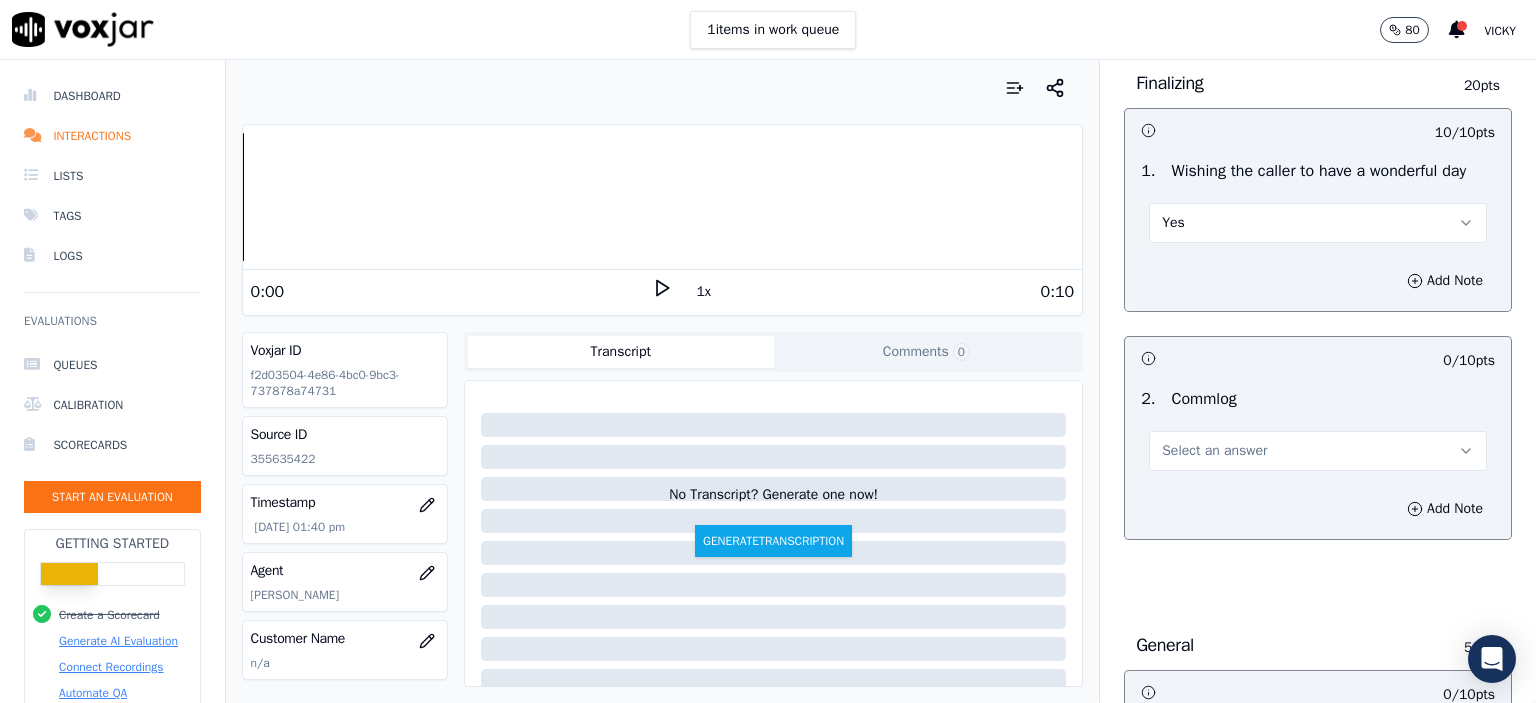 scroll, scrollTop: 1500, scrollLeft: 0, axis: vertical 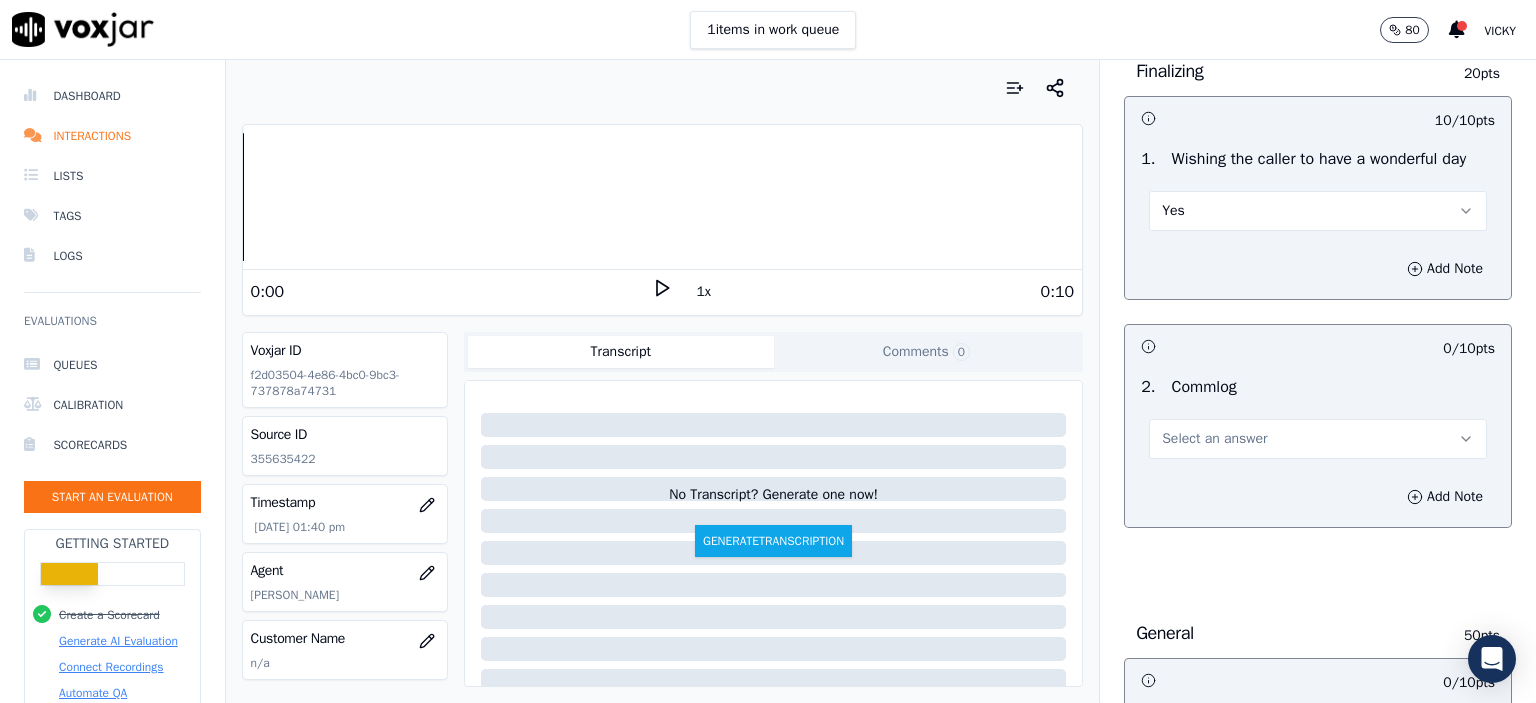 click on "Select an answer" at bounding box center (1318, 439) 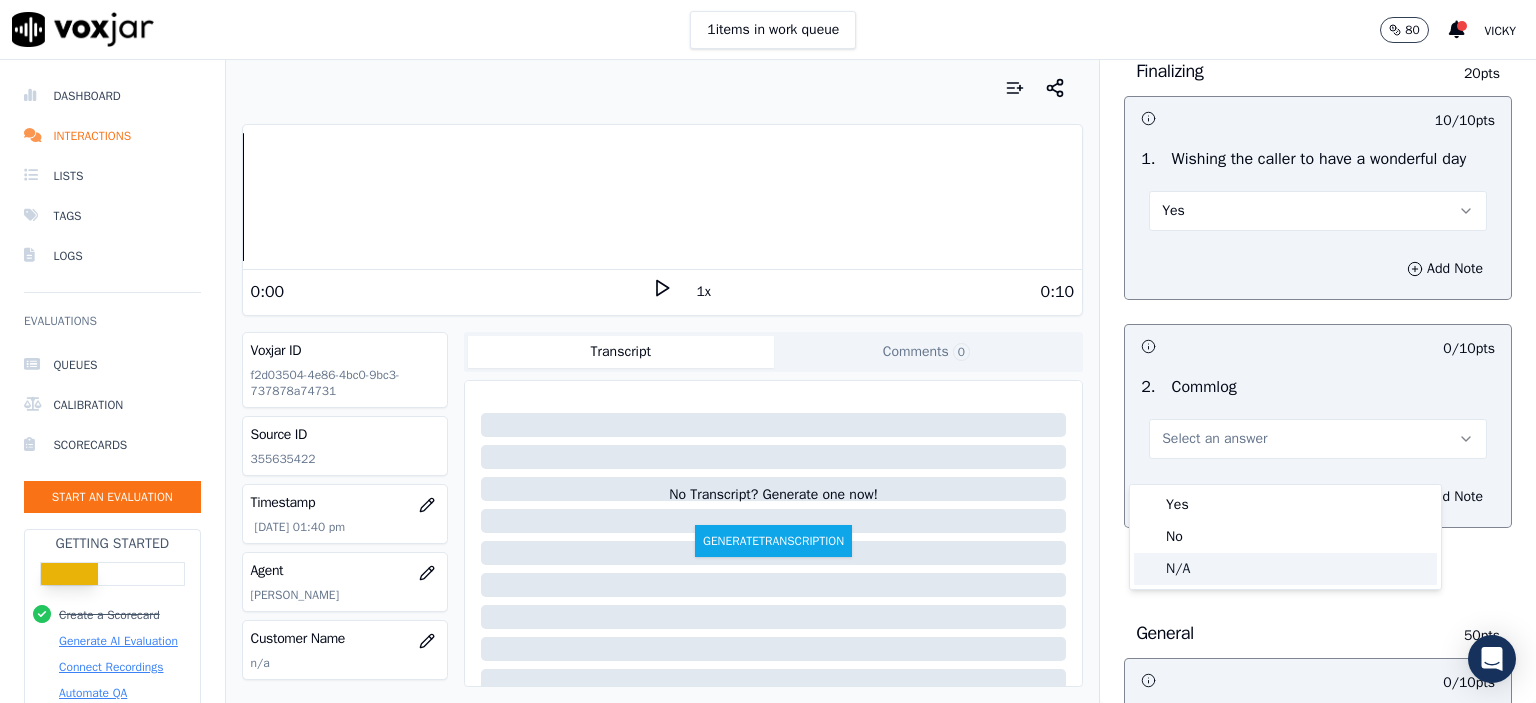 click on "N/A" 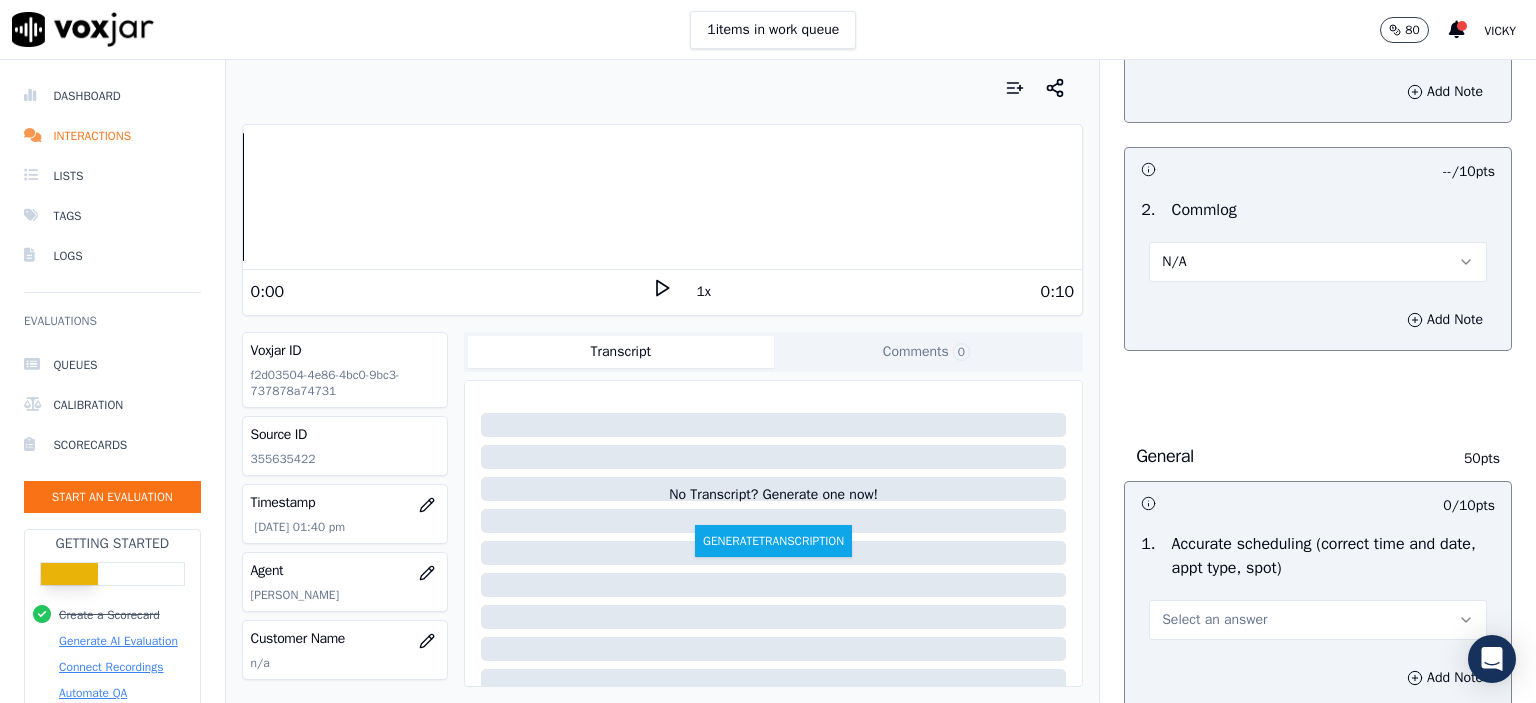 scroll, scrollTop: 1700, scrollLeft: 0, axis: vertical 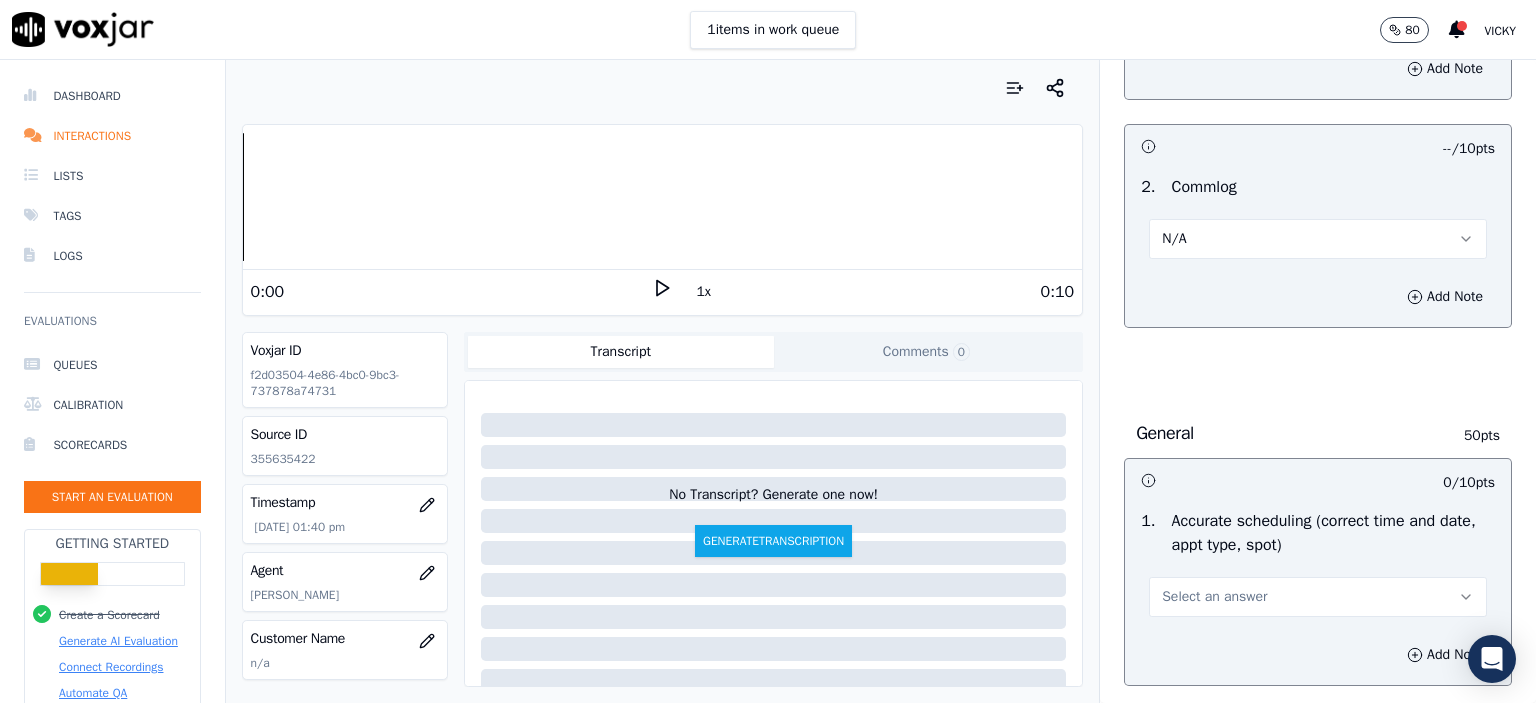 click on "N/A" at bounding box center (1318, 239) 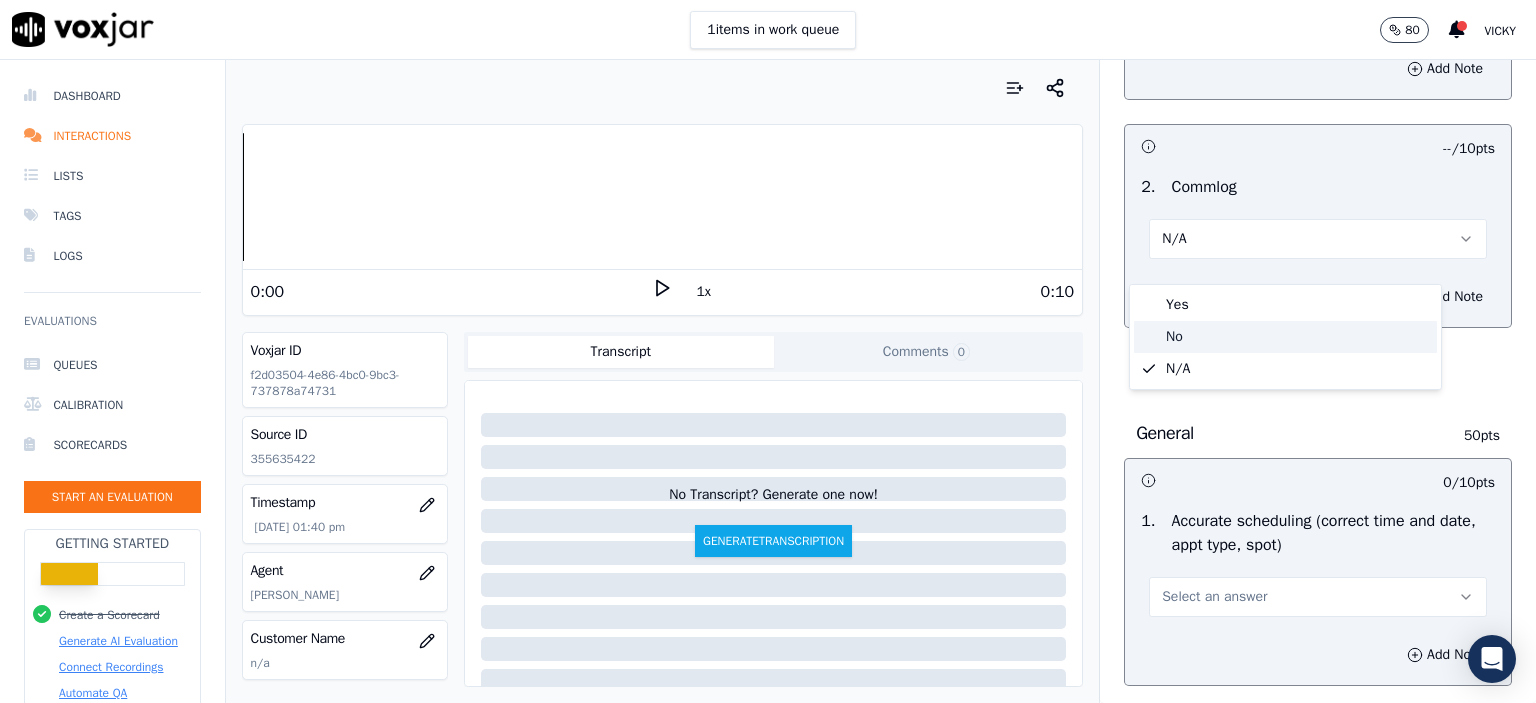 click on "No" 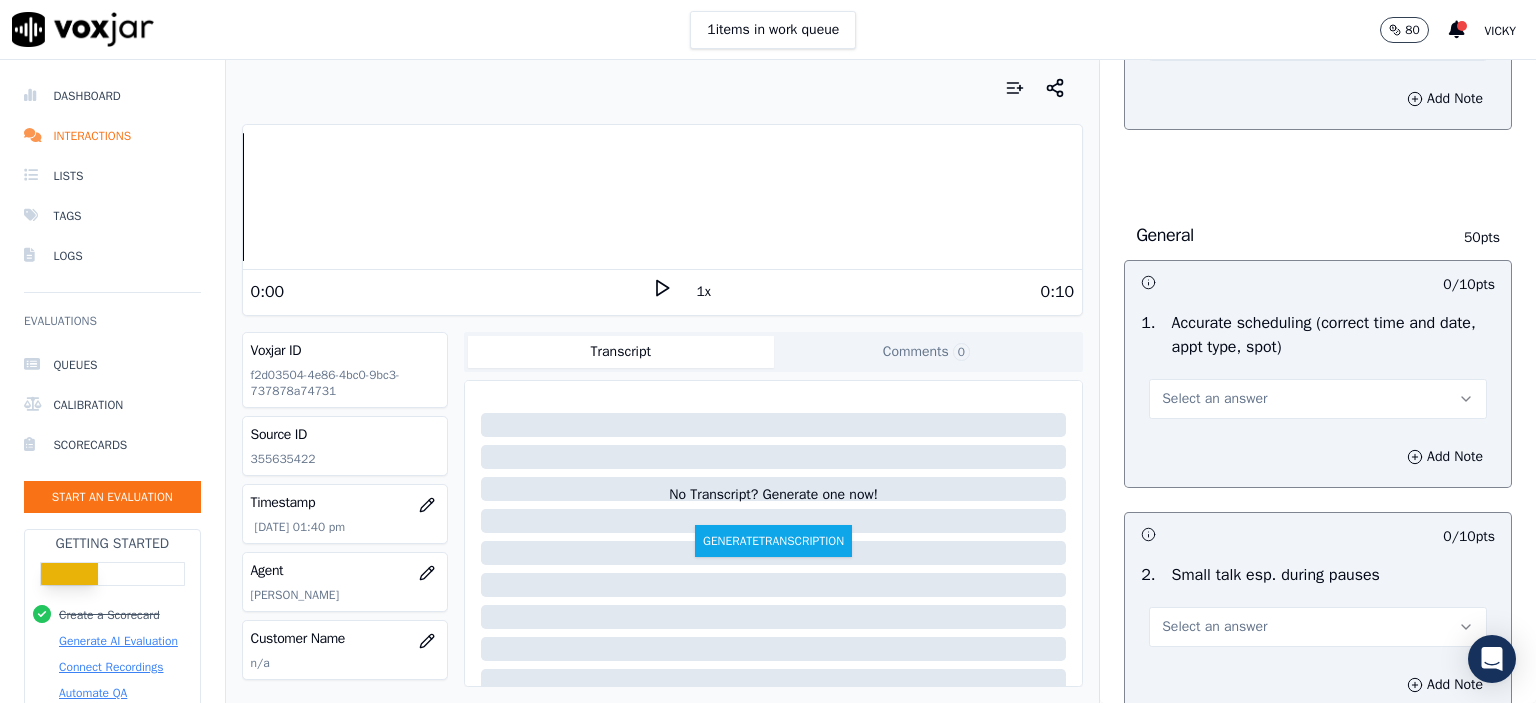scroll, scrollTop: 1900, scrollLeft: 0, axis: vertical 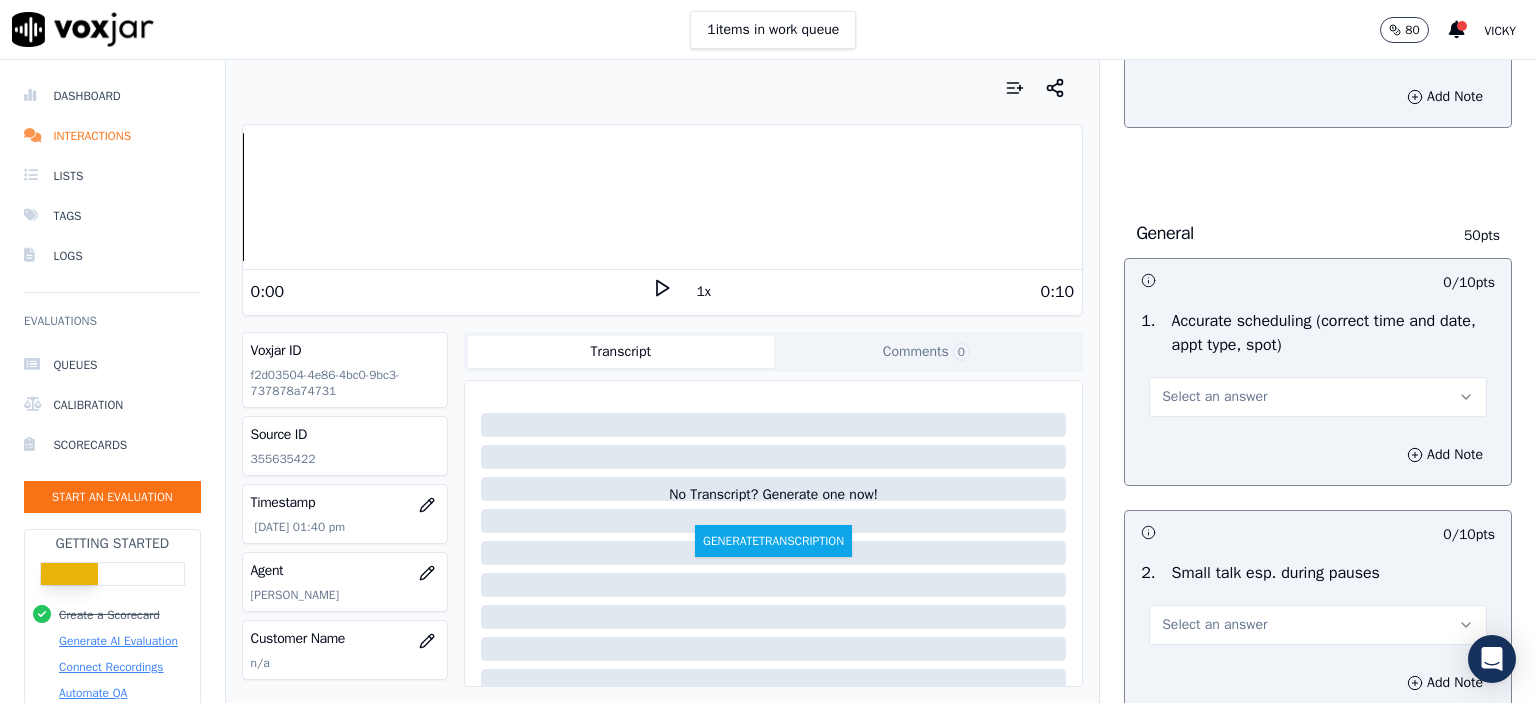 click on "Select an answer" at bounding box center (1318, 387) 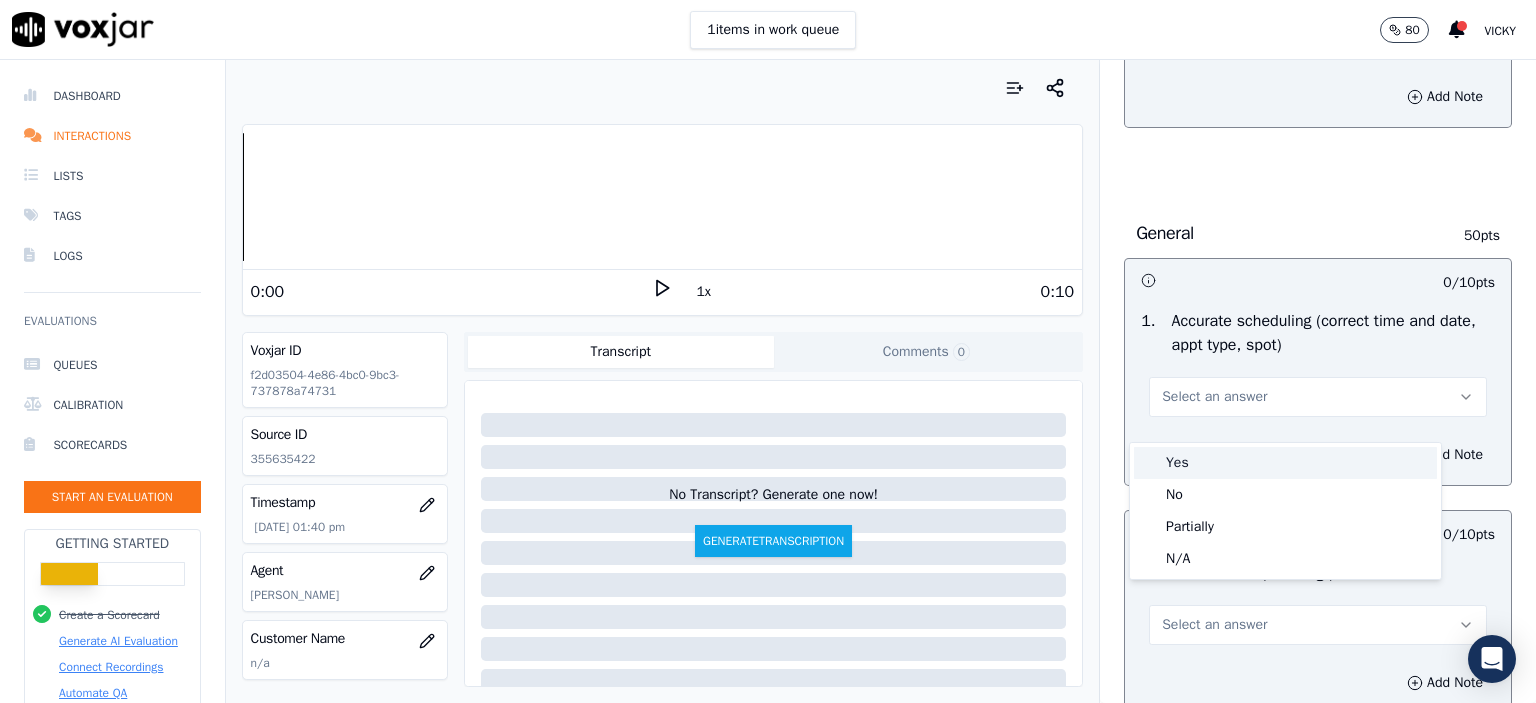 click on "Yes" at bounding box center [1285, 463] 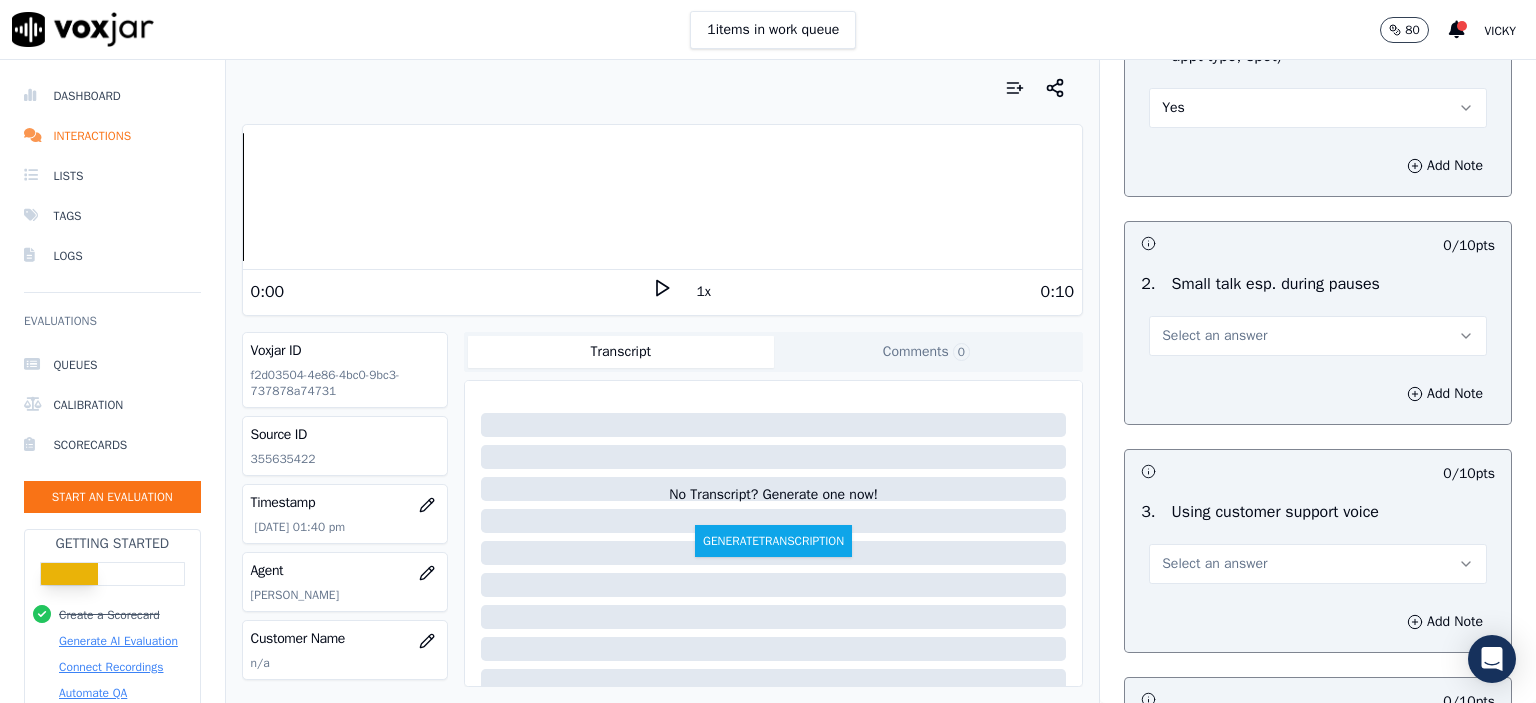 scroll, scrollTop: 2200, scrollLeft: 0, axis: vertical 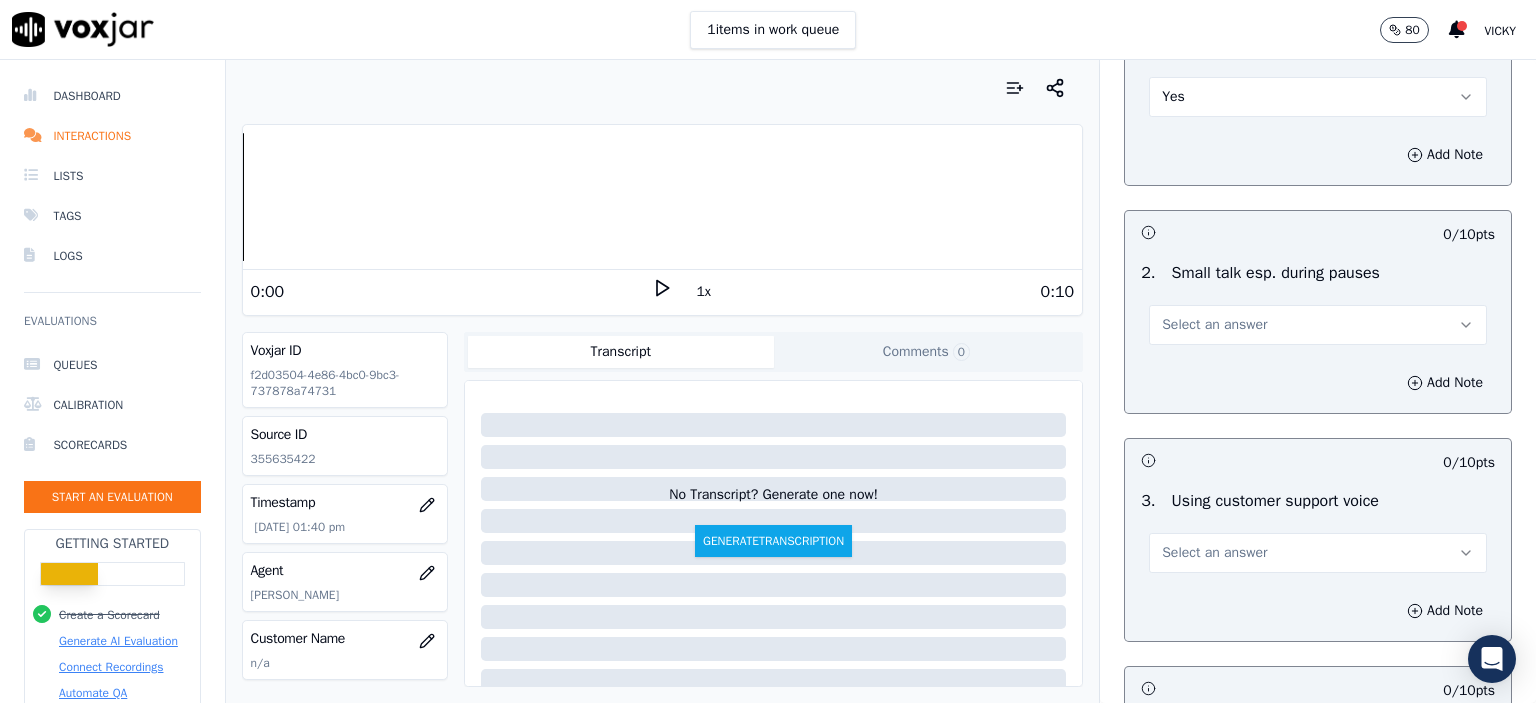 click on "Select an answer" at bounding box center (1318, 325) 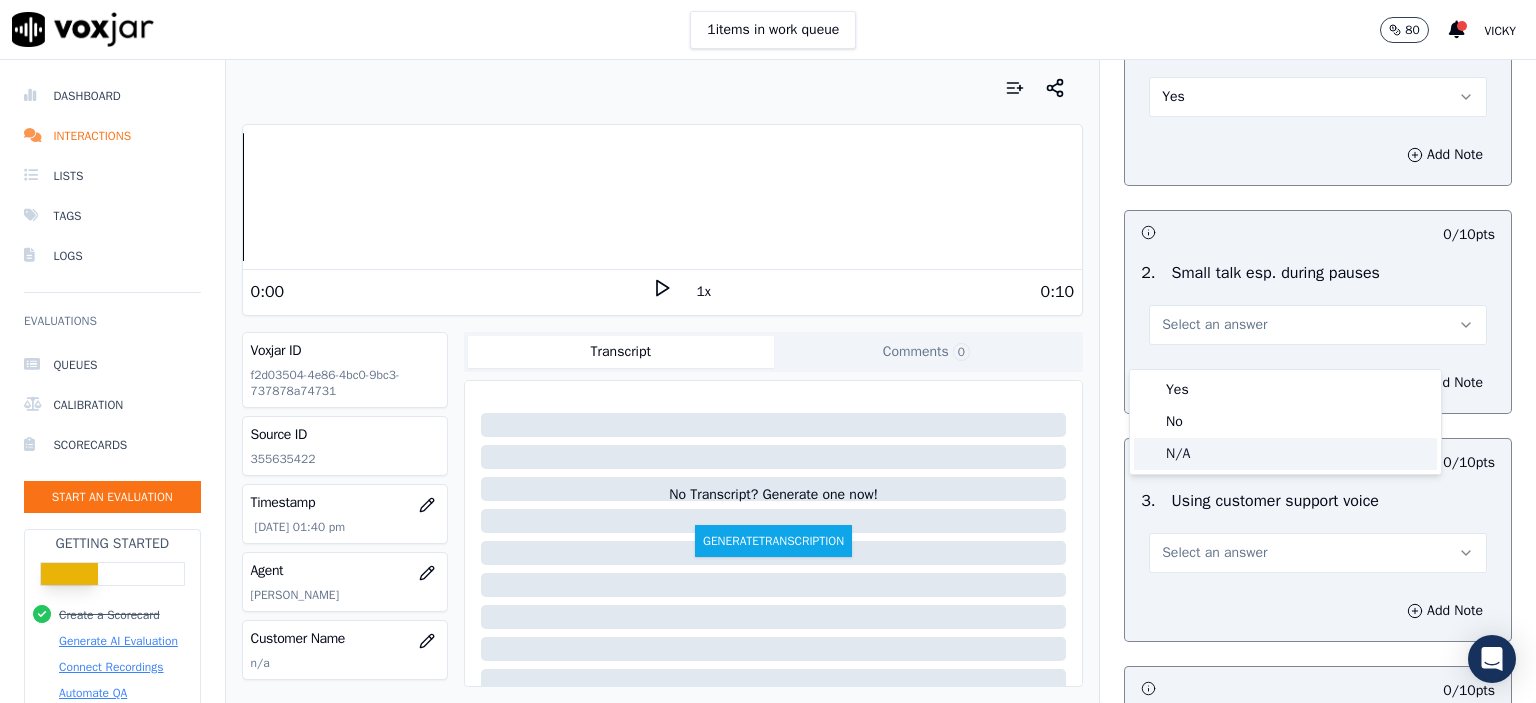 click on "N/A" 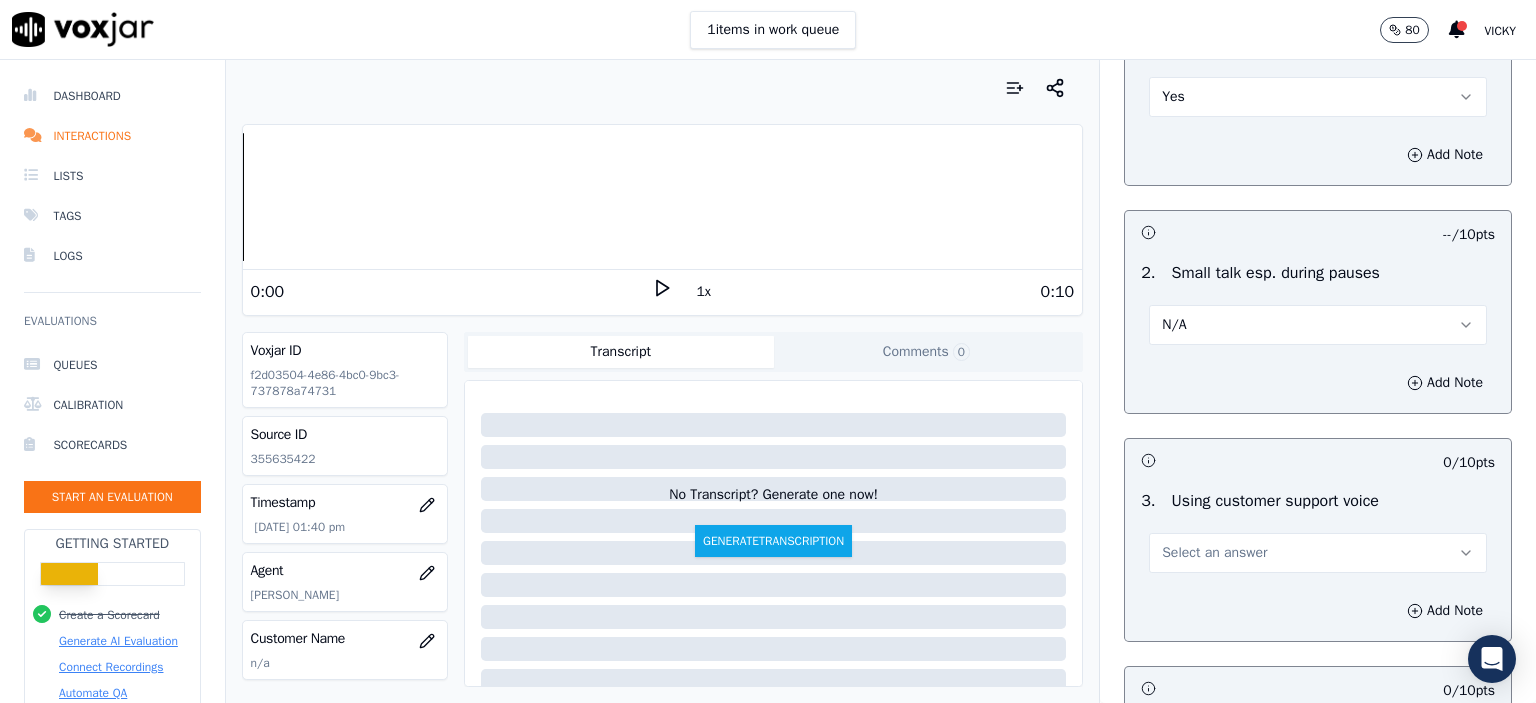 click on "N/A" at bounding box center [1318, 325] 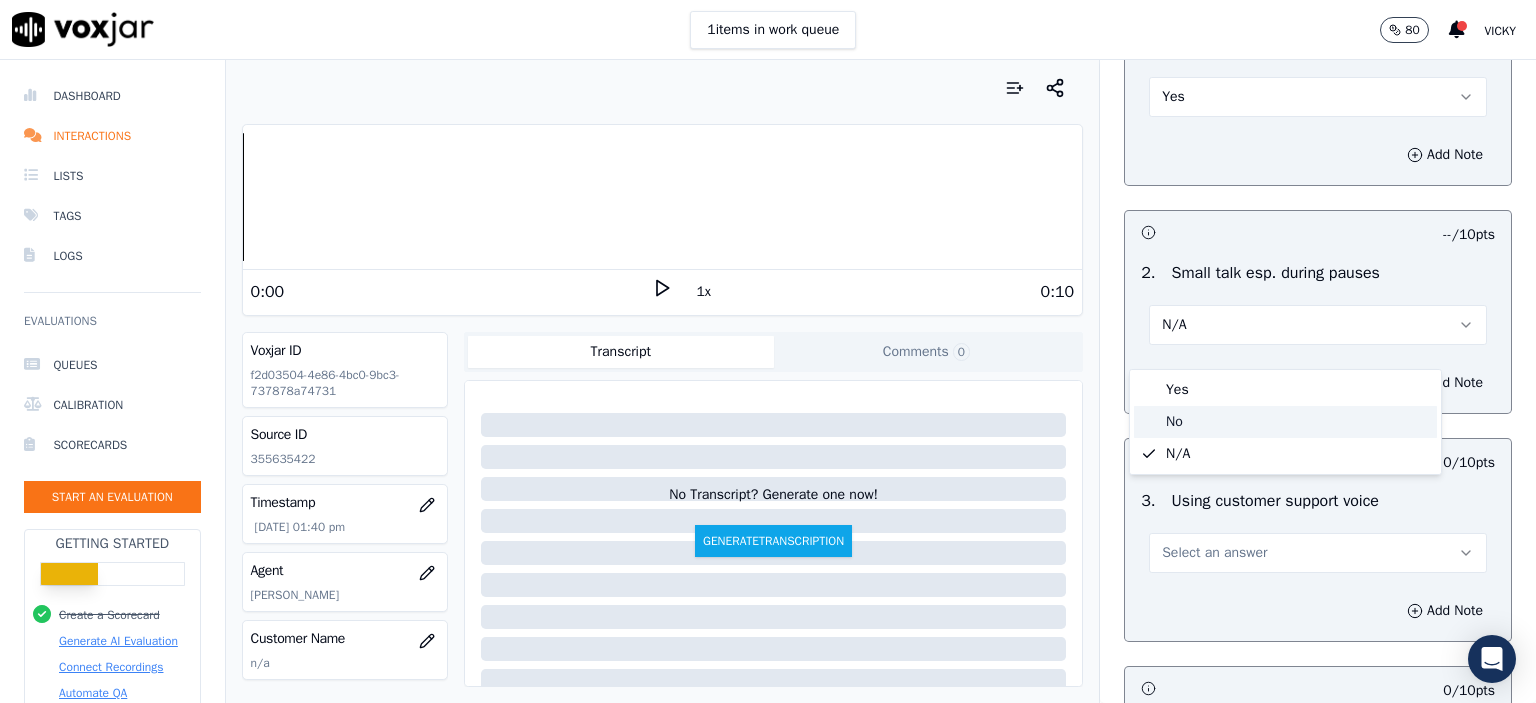 click on "No" 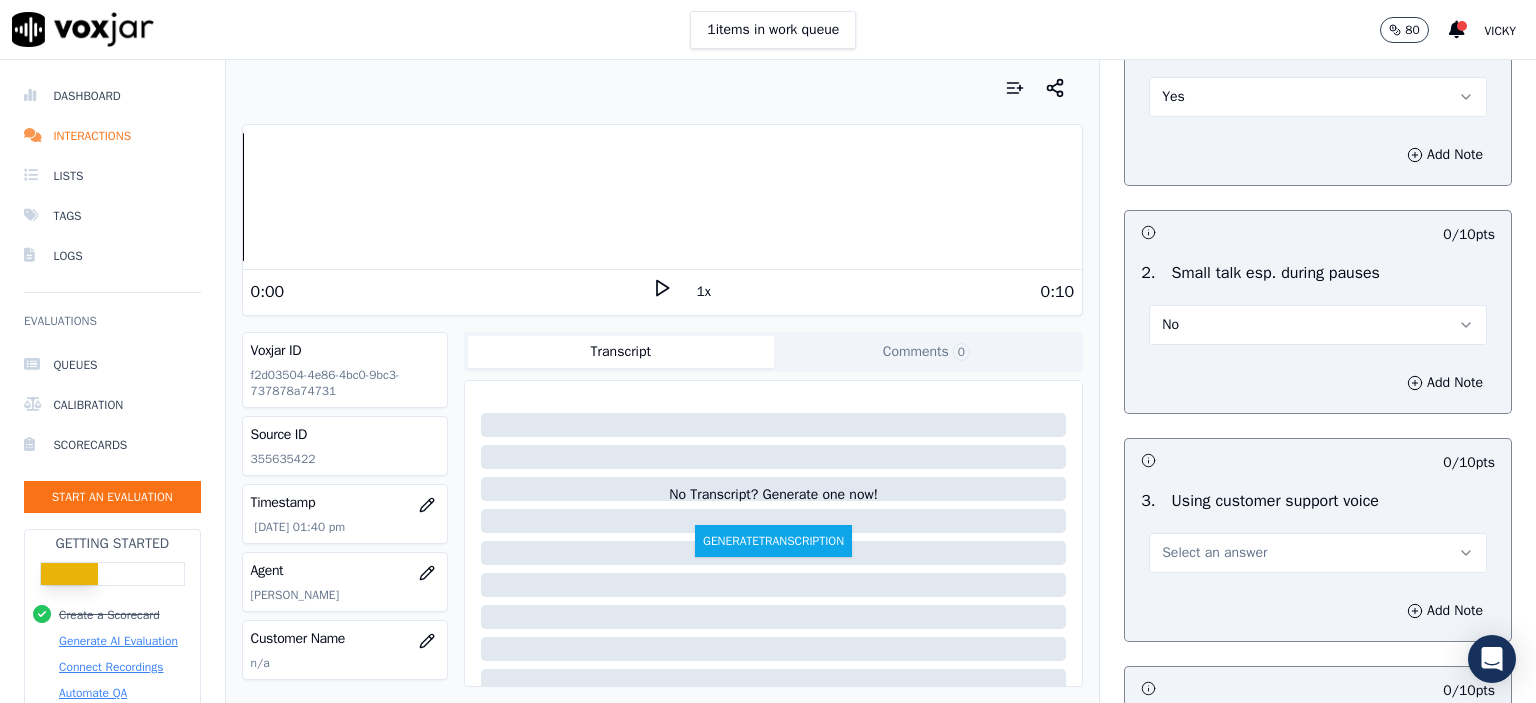 click on "Select an answer" at bounding box center [1214, 553] 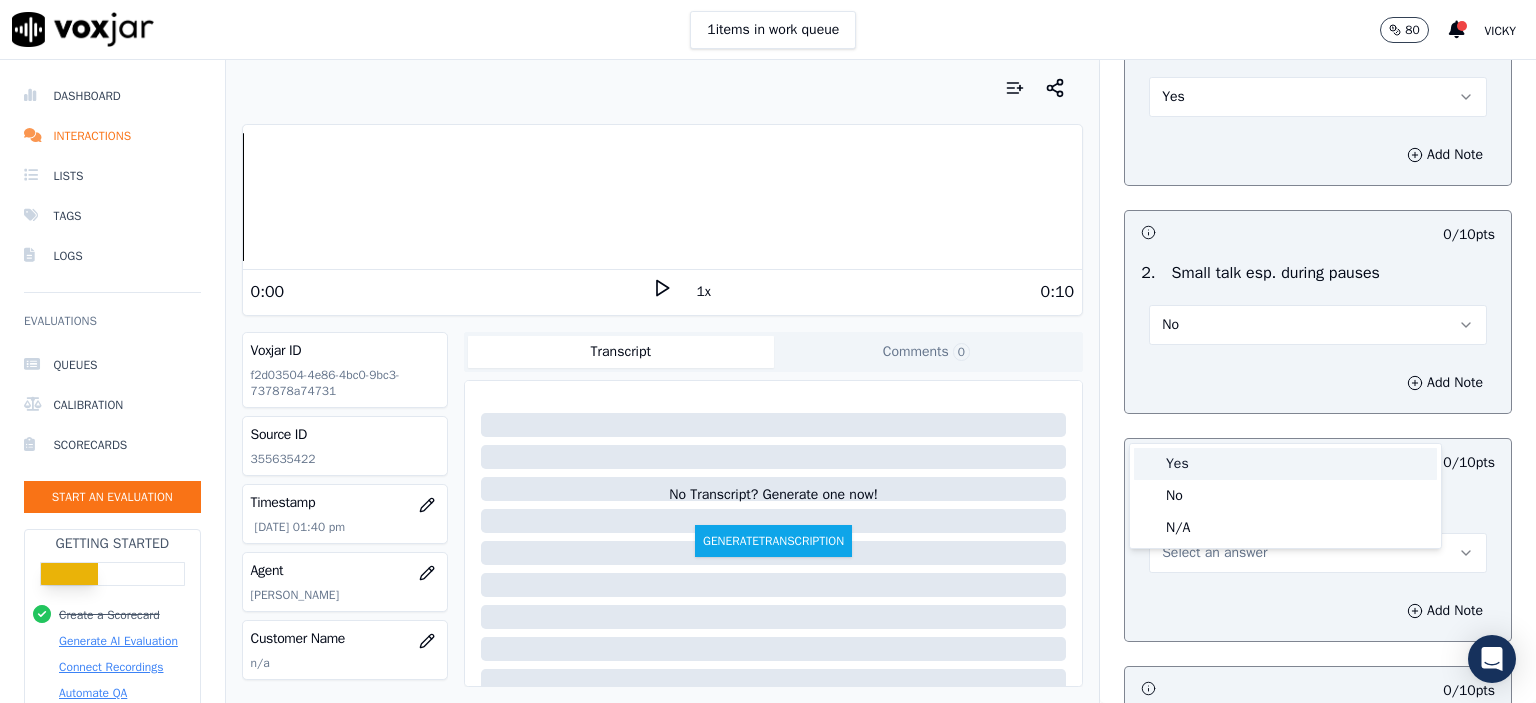 click on "Yes" at bounding box center [1285, 464] 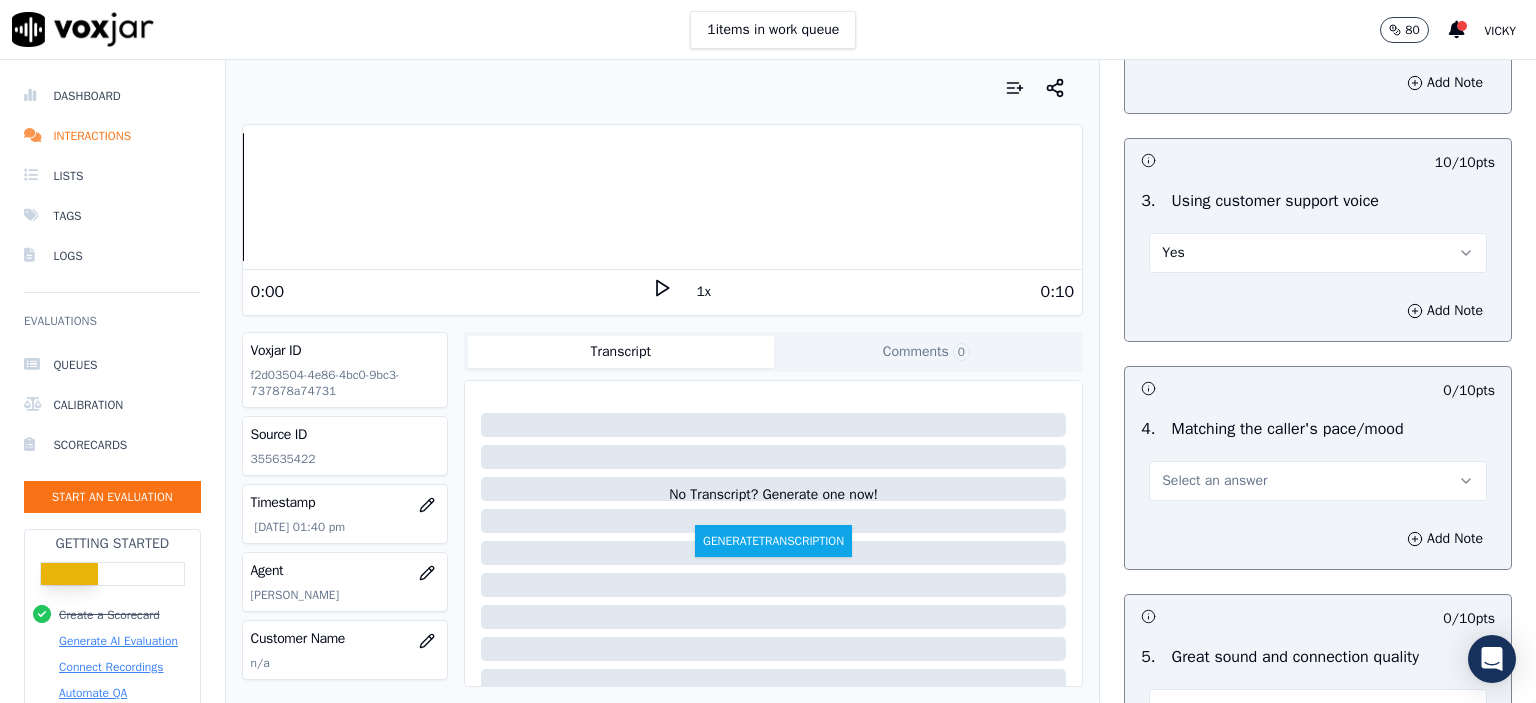 click on "Select an answer" at bounding box center [1214, 481] 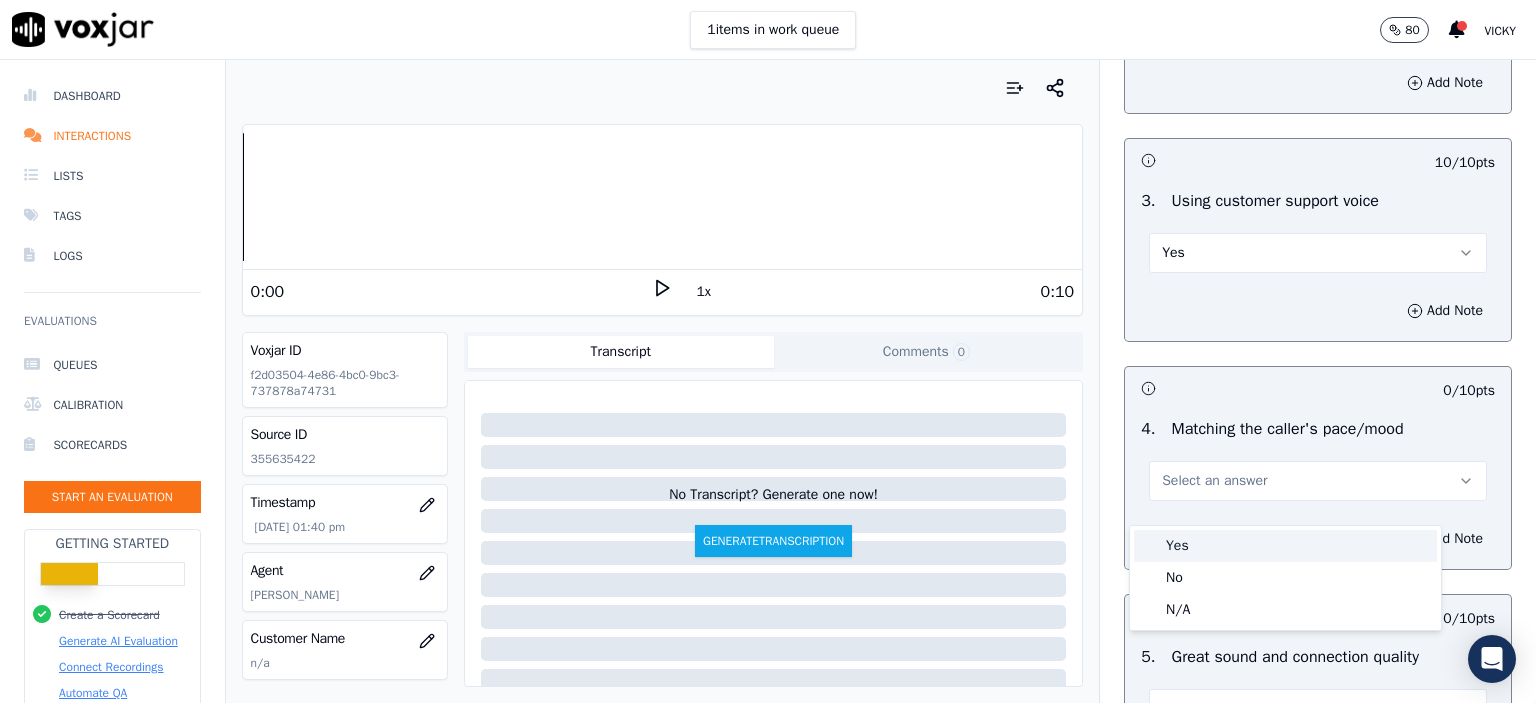 click on "Yes" at bounding box center (1285, 546) 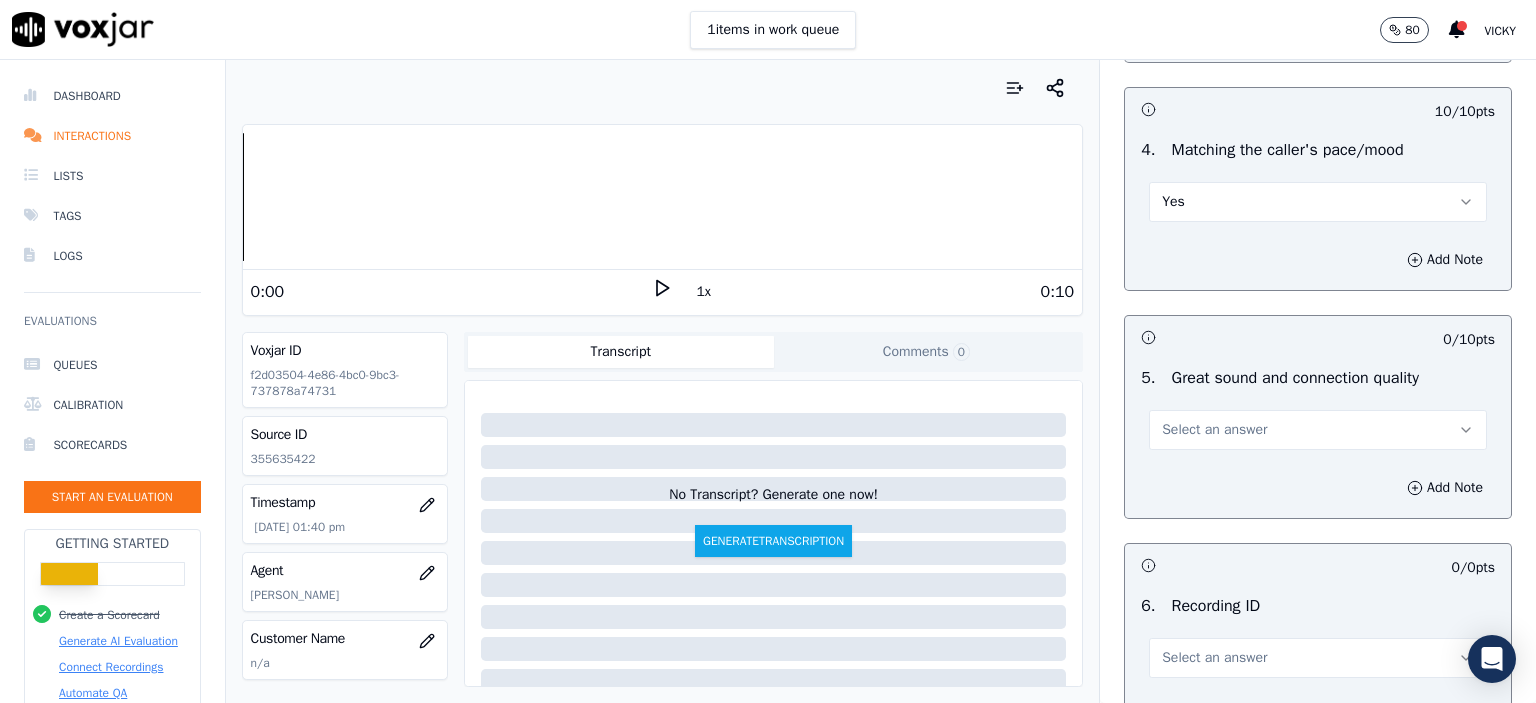 scroll, scrollTop: 2800, scrollLeft: 0, axis: vertical 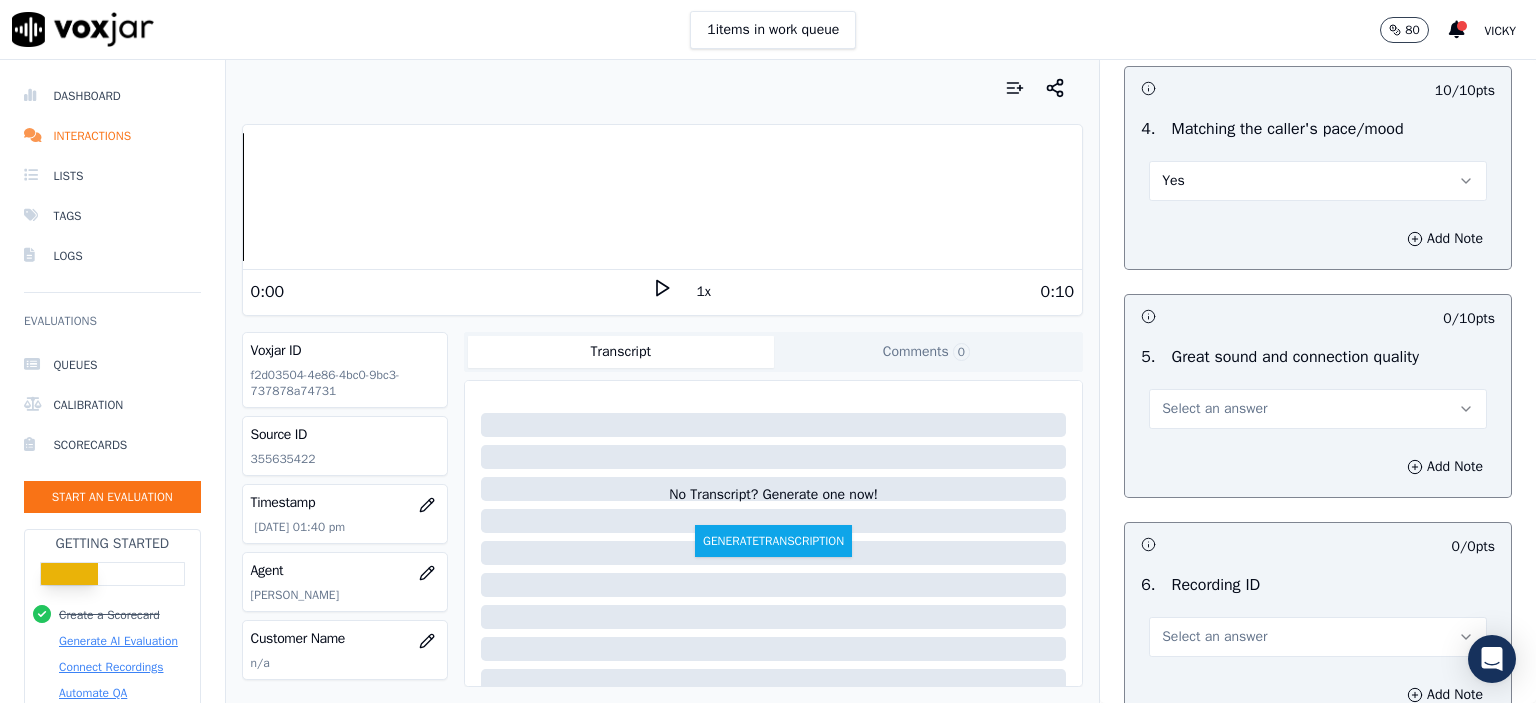 click on "Select an answer" at bounding box center [1214, 409] 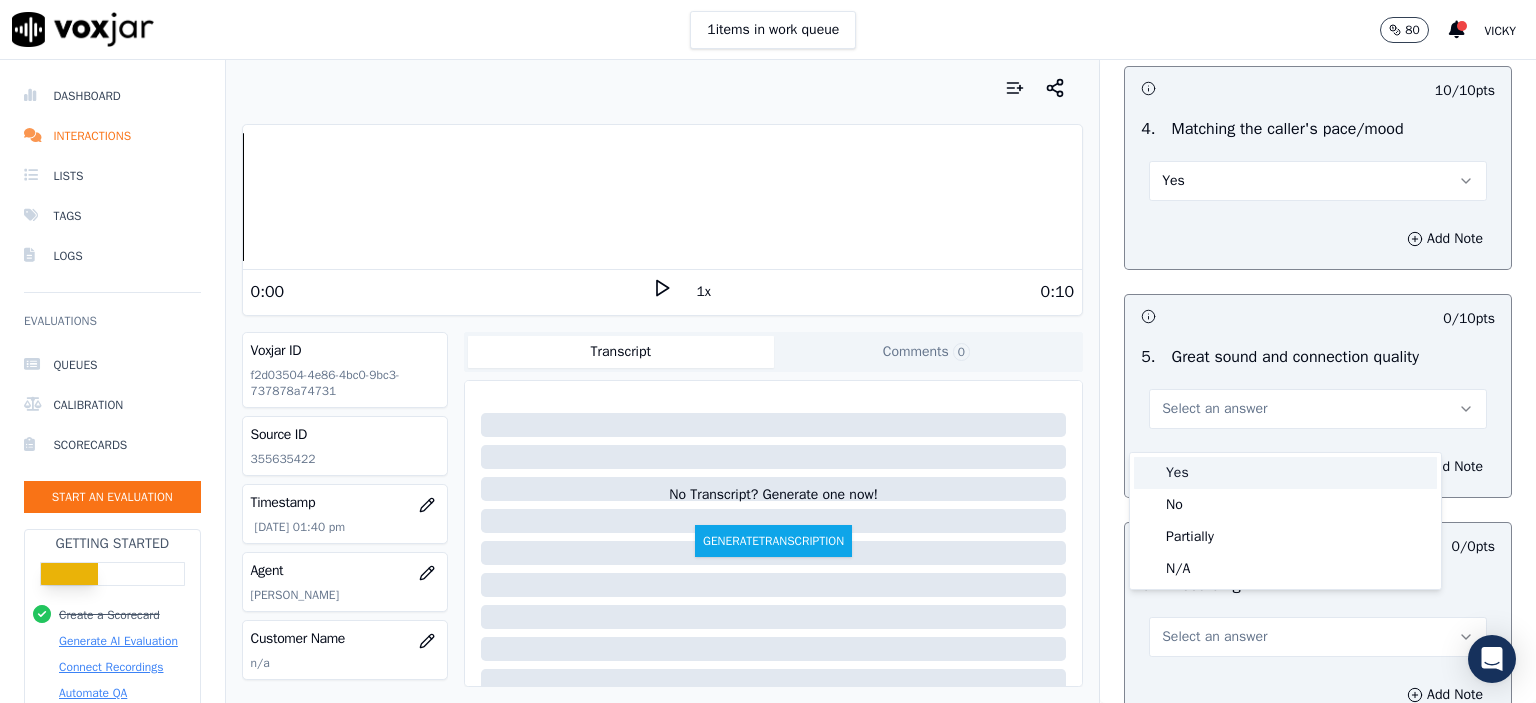 click on "Yes" at bounding box center (1285, 473) 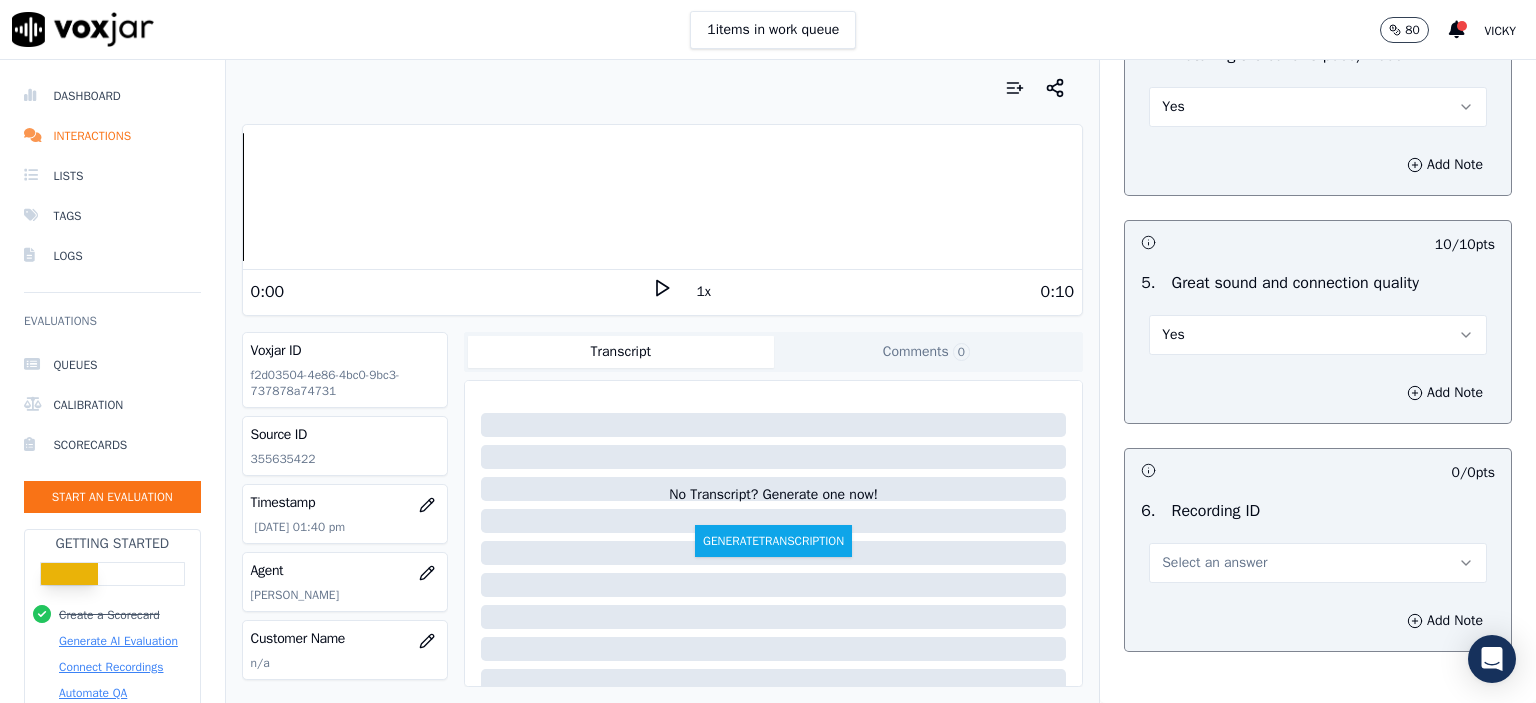 scroll, scrollTop: 3000, scrollLeft: 0, axis: vertical 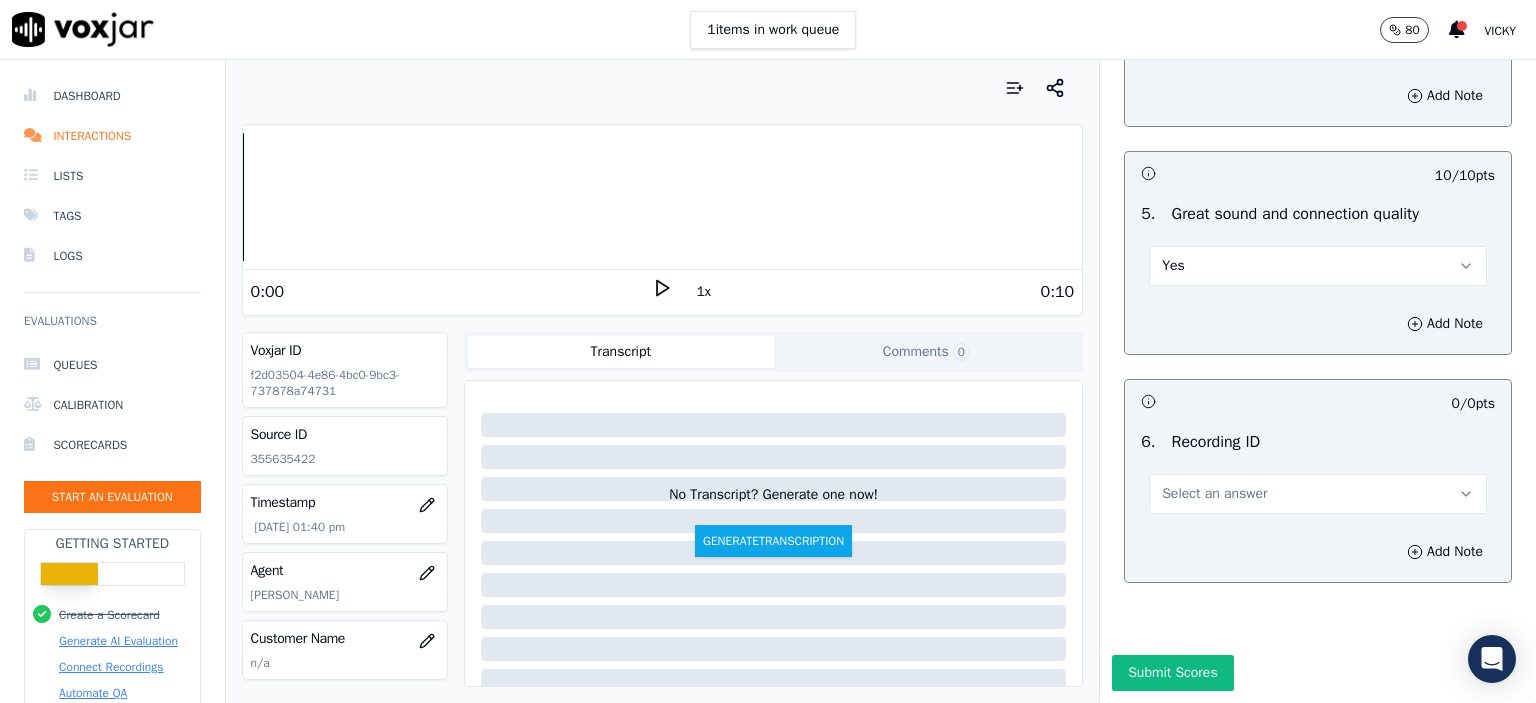 click on "Select an answer" at bounding box center [1214, 494] 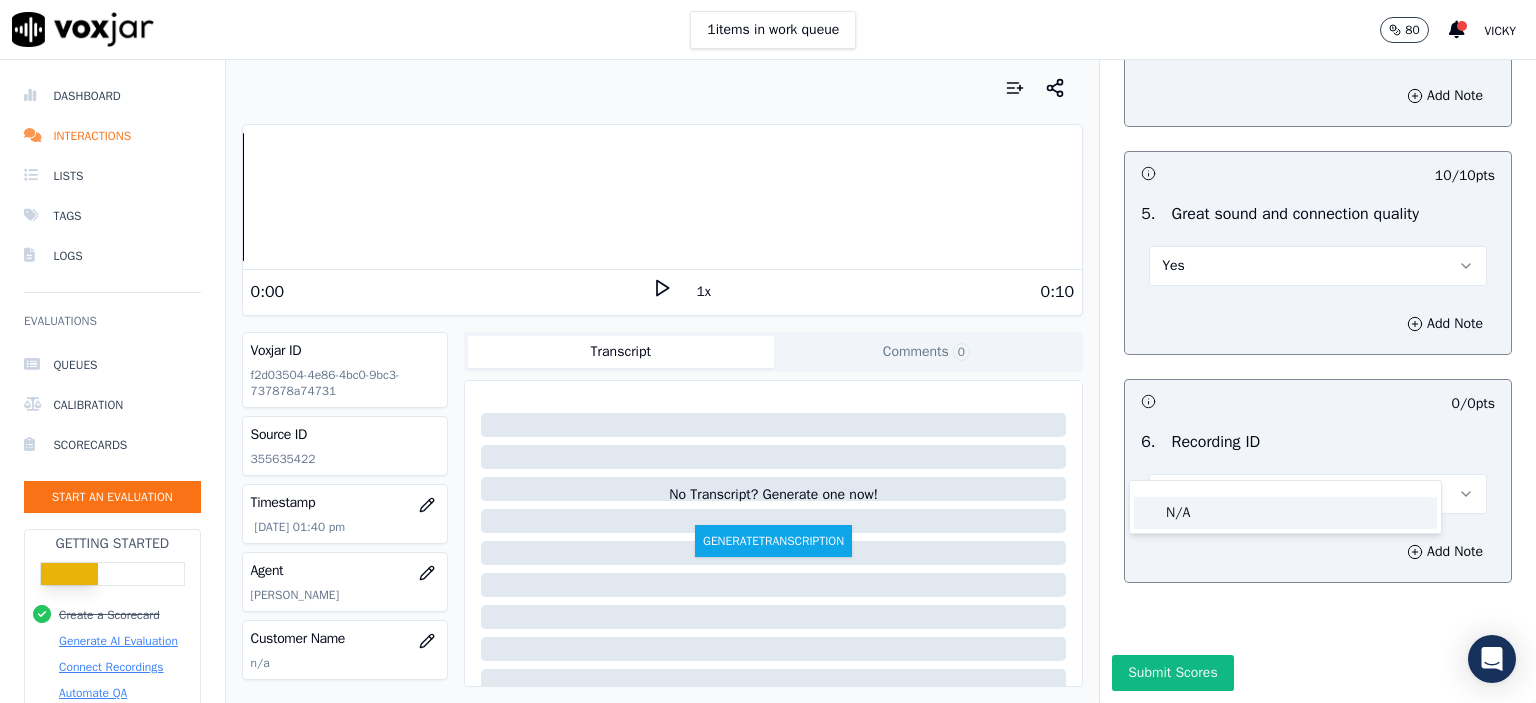 click on "N/A" 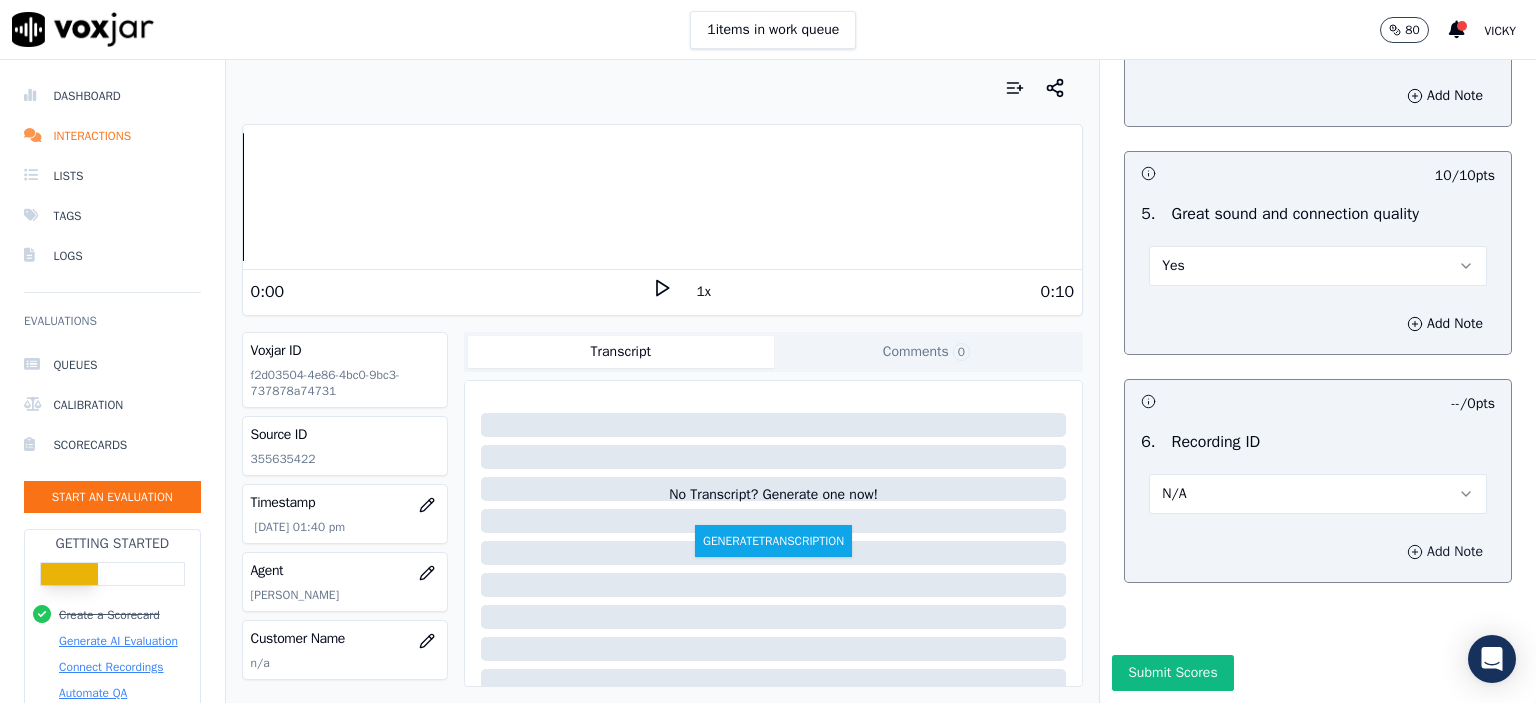 click 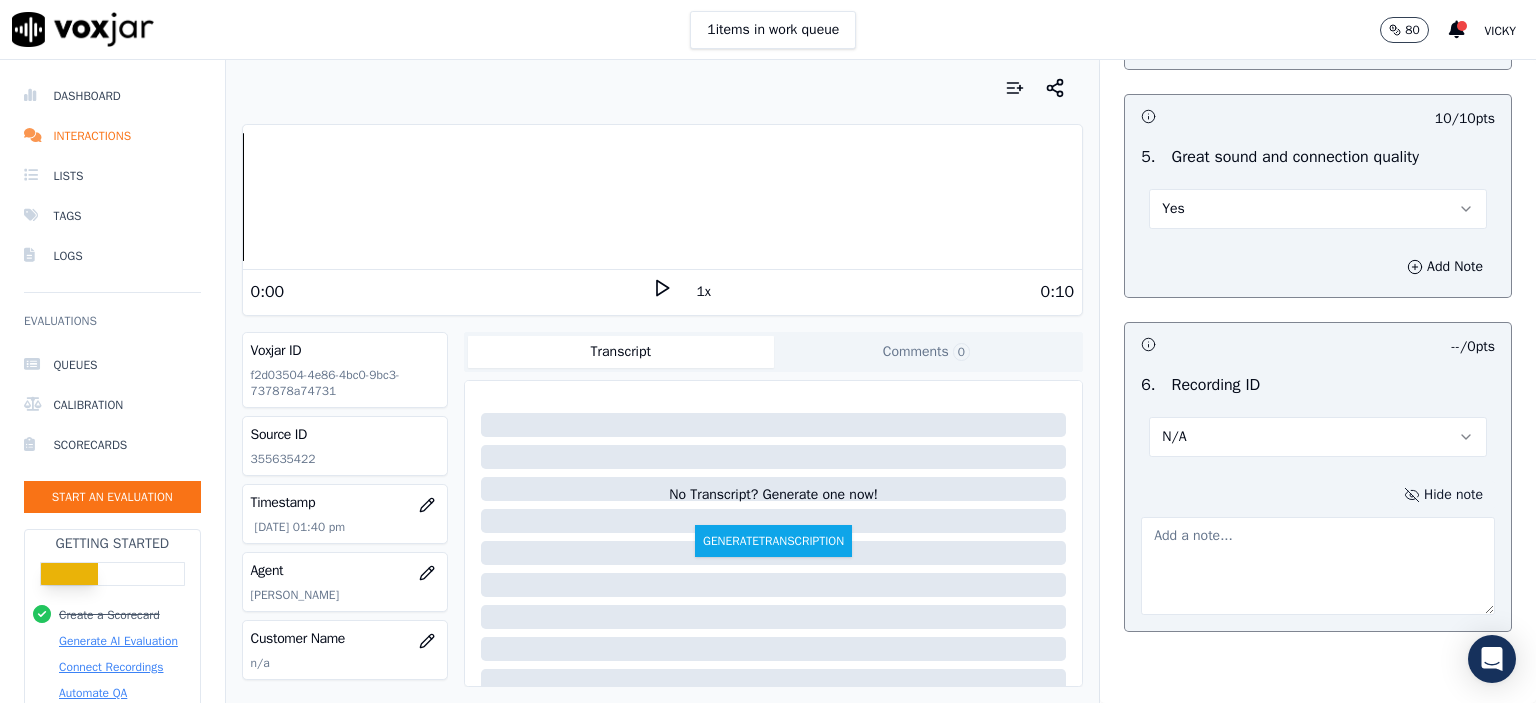 click on "355635422" 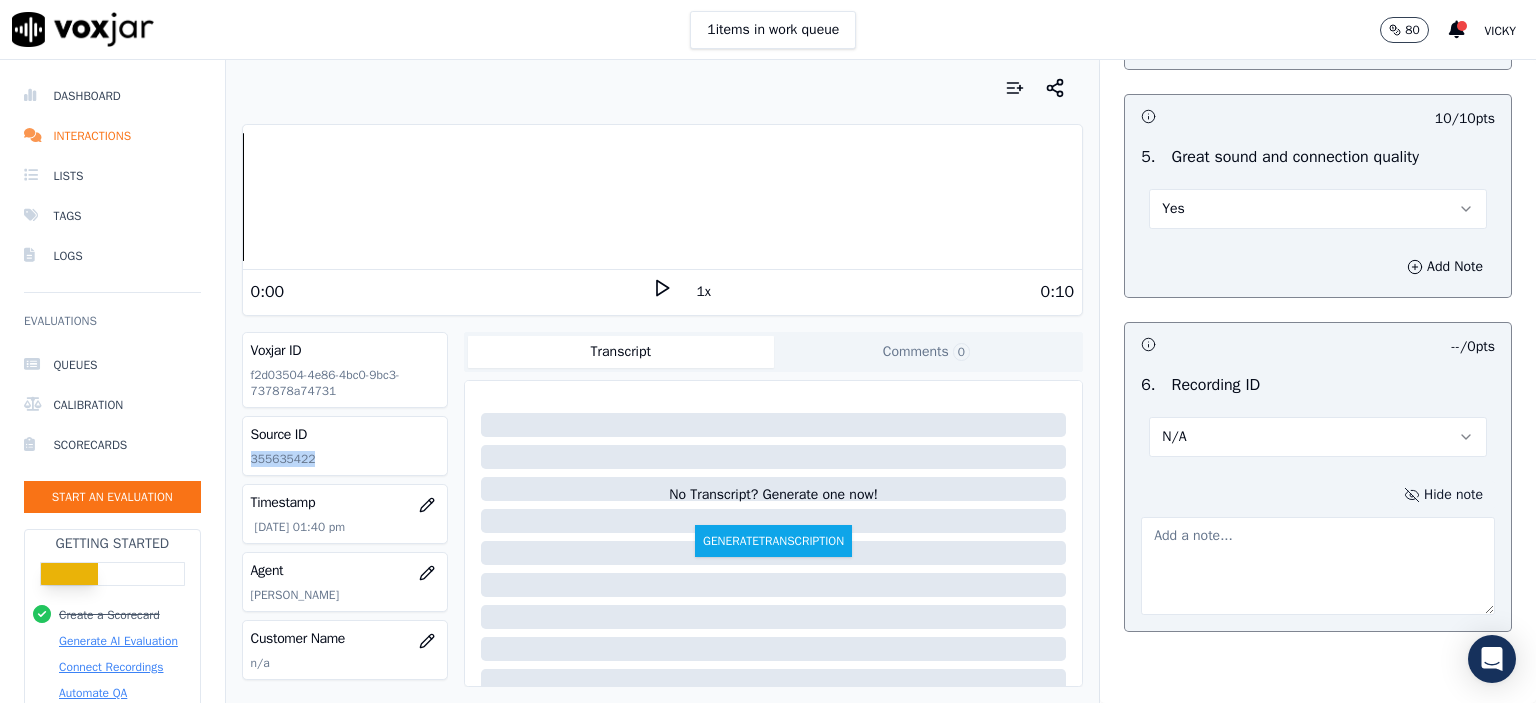 click on "355635422" 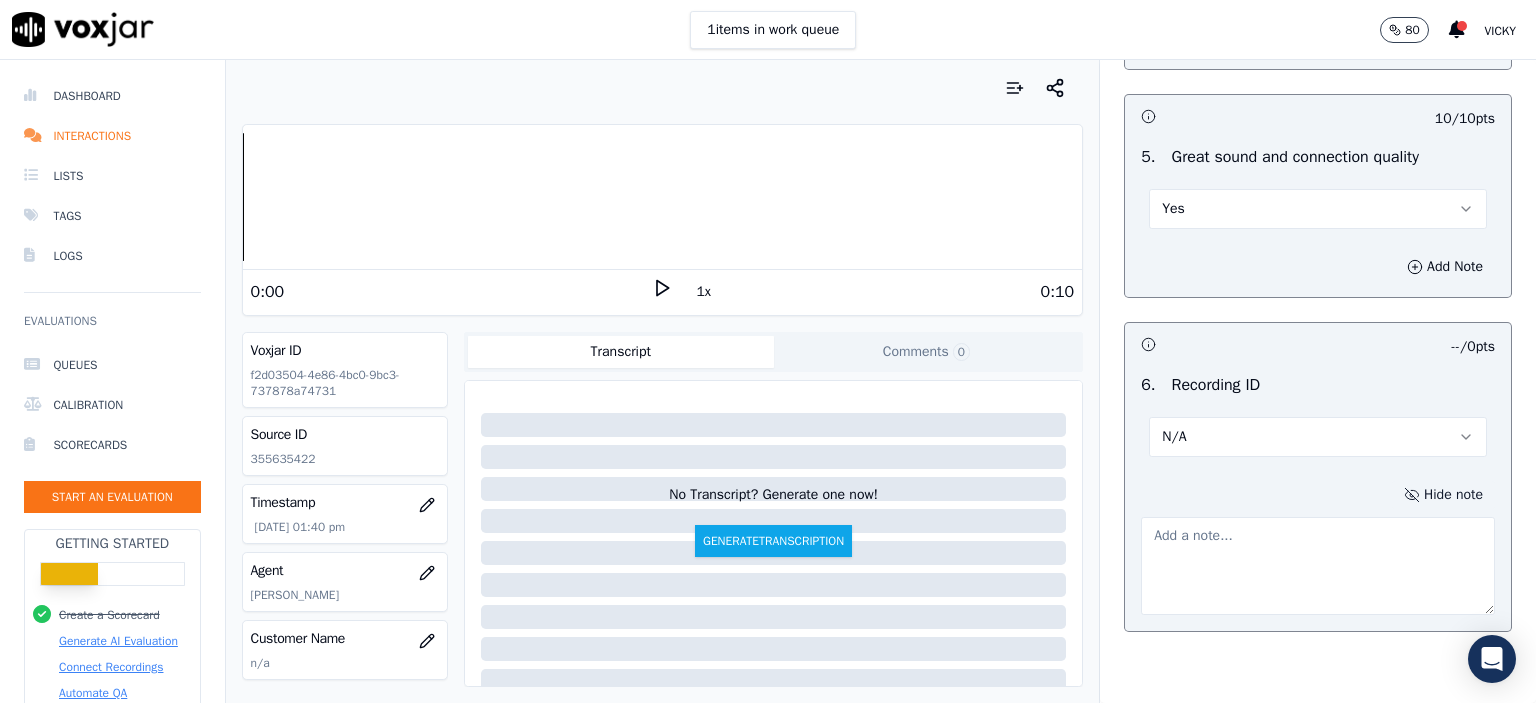 click at bounding box center (1318, 566) 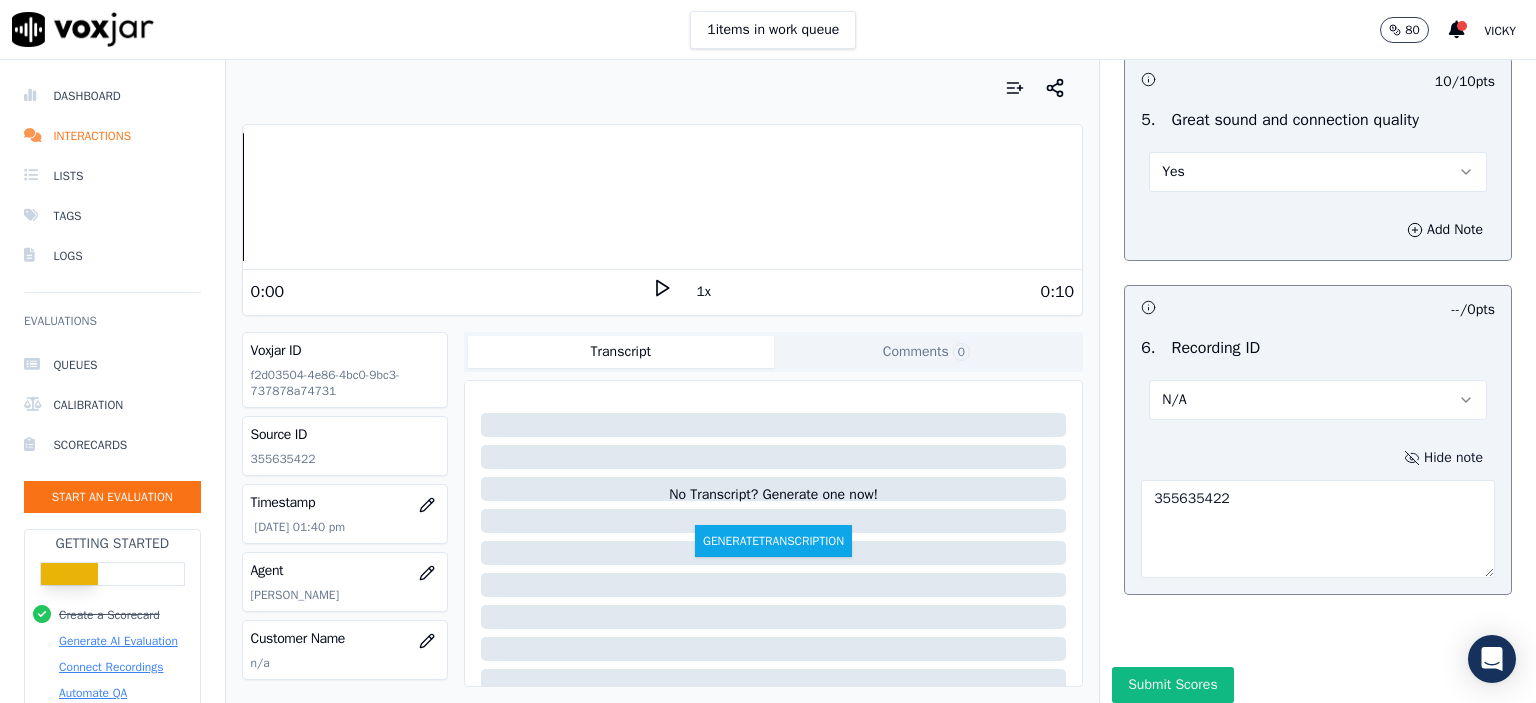 scroll, scrollTop: 3112, scrollLeft: 0, axis: vertical 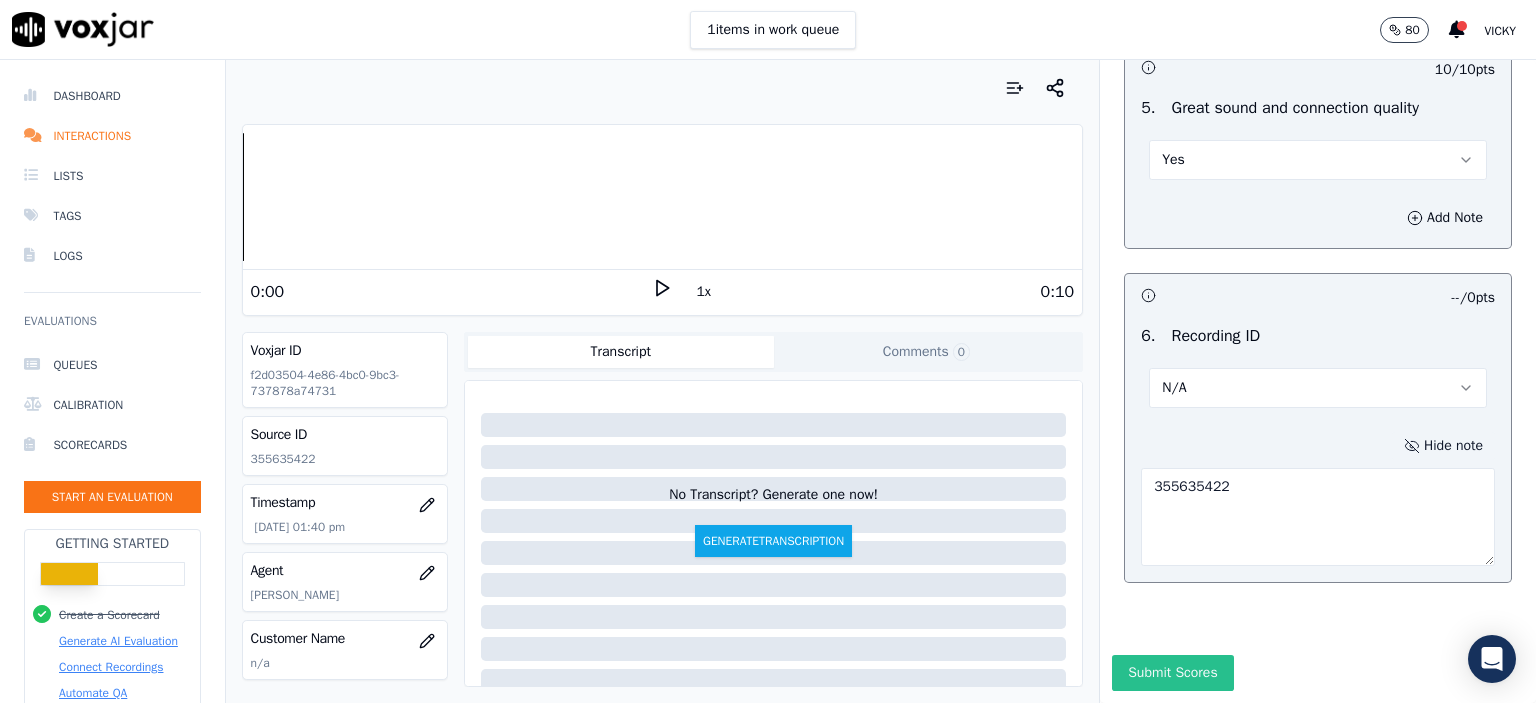 type on "355635422" 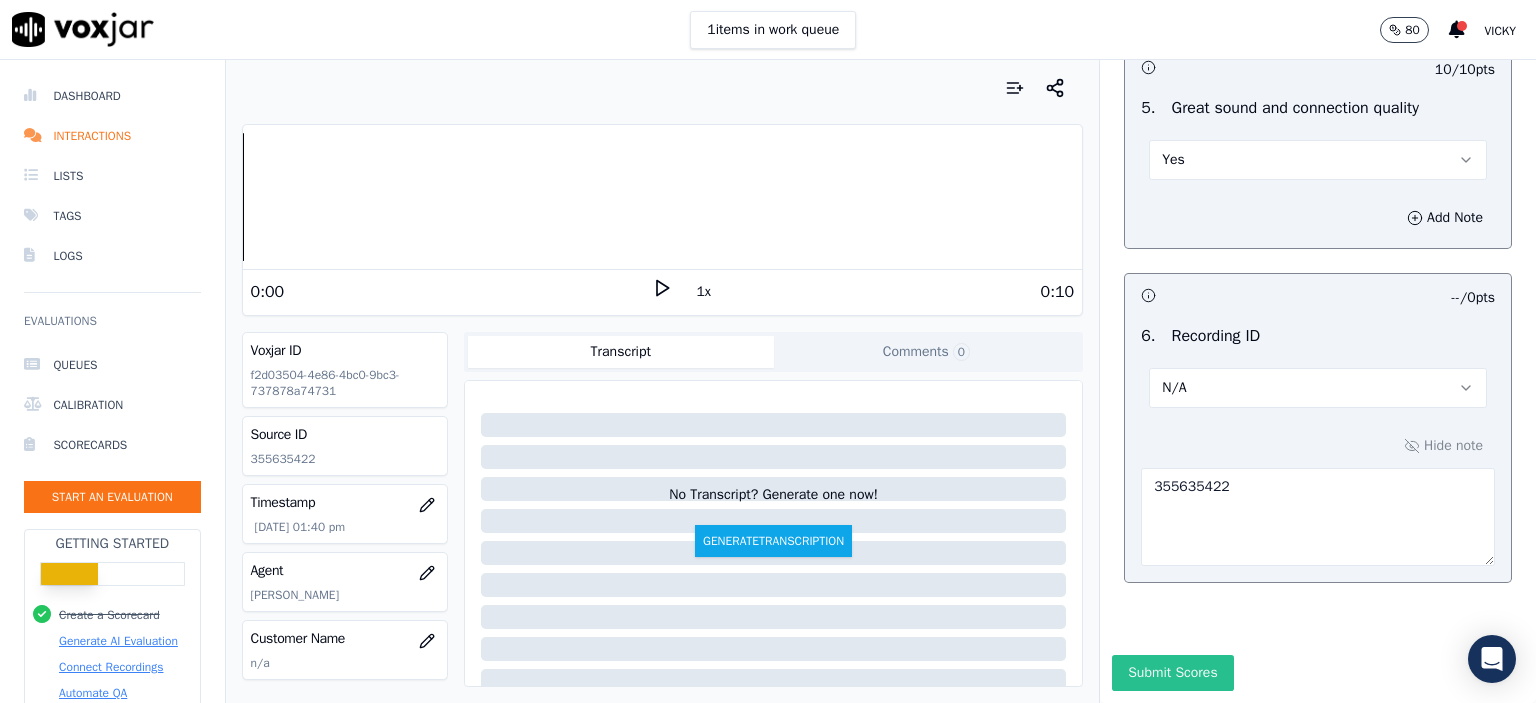 click on "Submit Scores" at bounding box center [1172, 673] 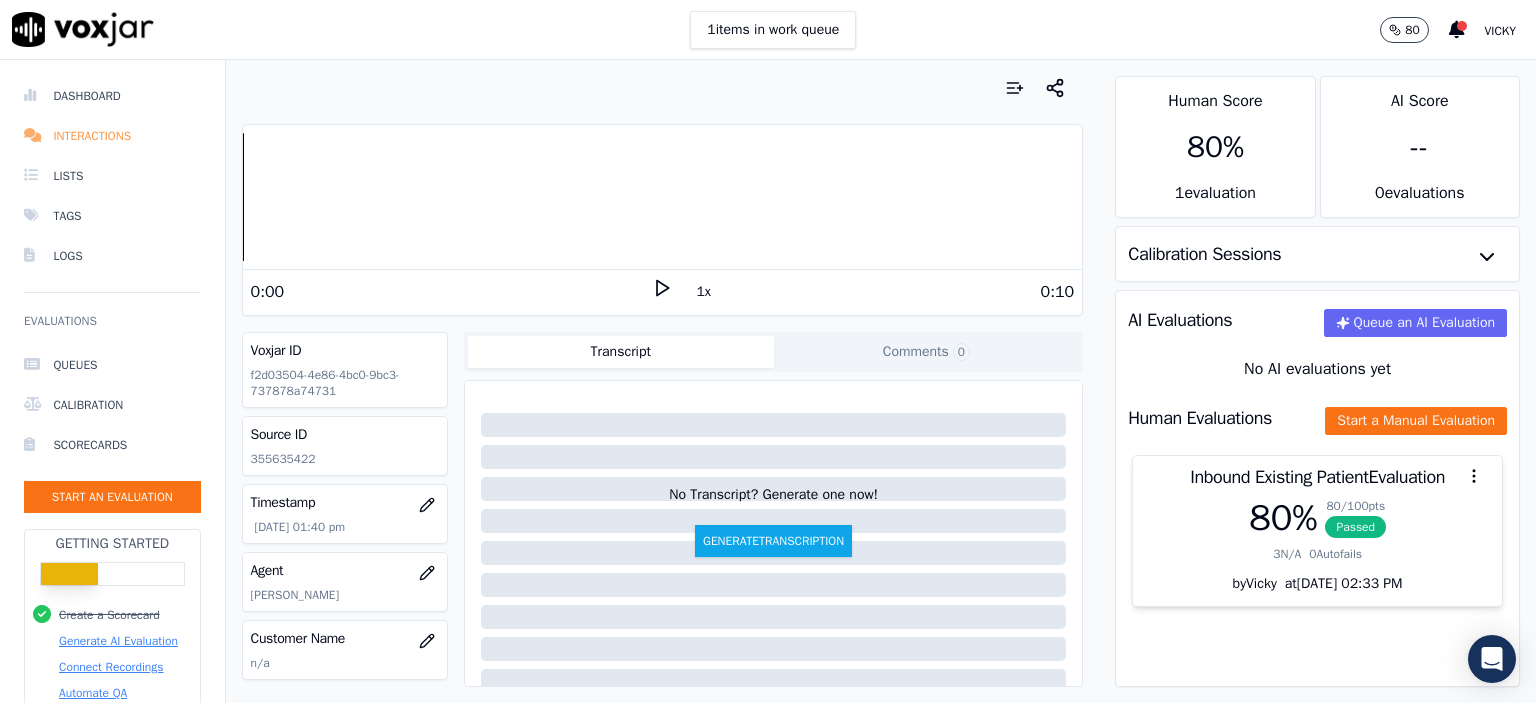 click on "Interactions" at bounding box center (112, 136) 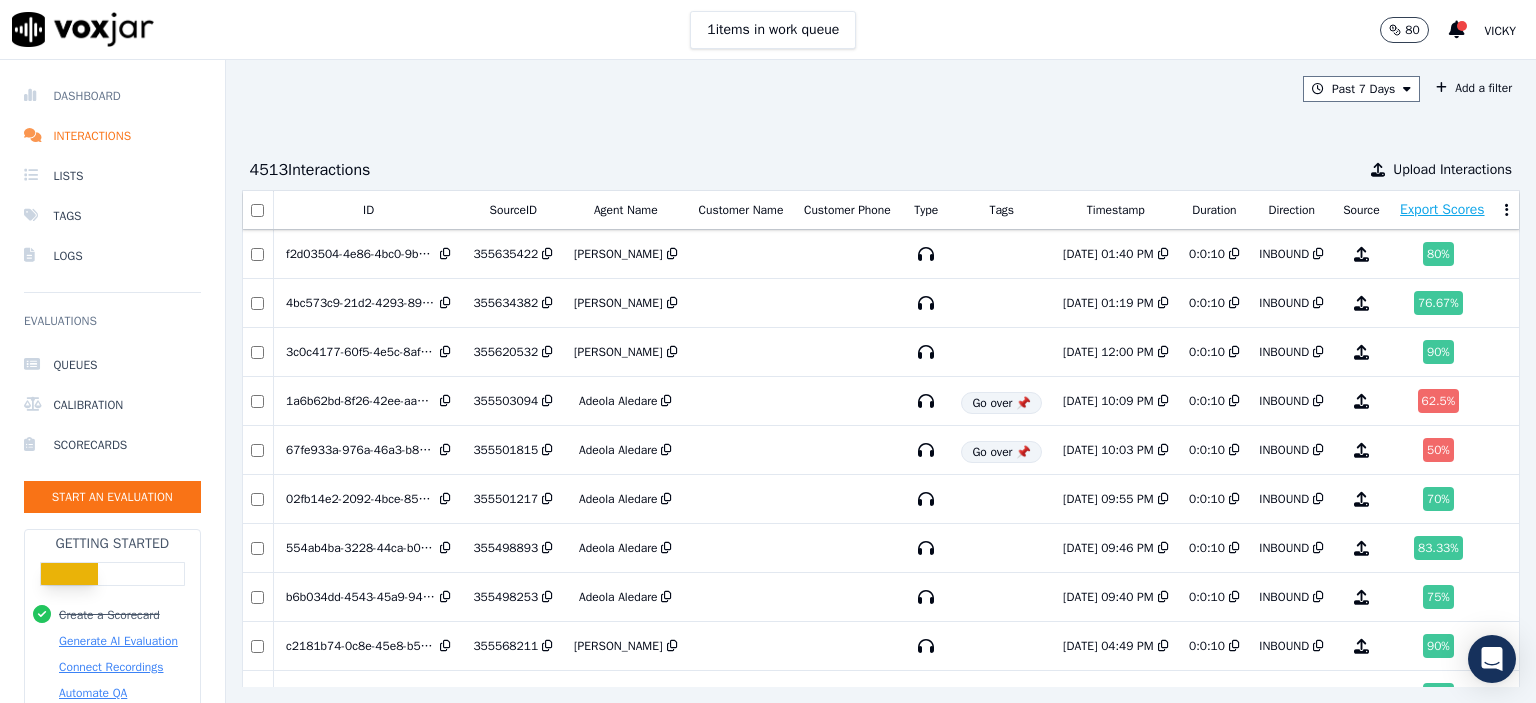 click on "Dashboard" at bounding box center [112, 96] 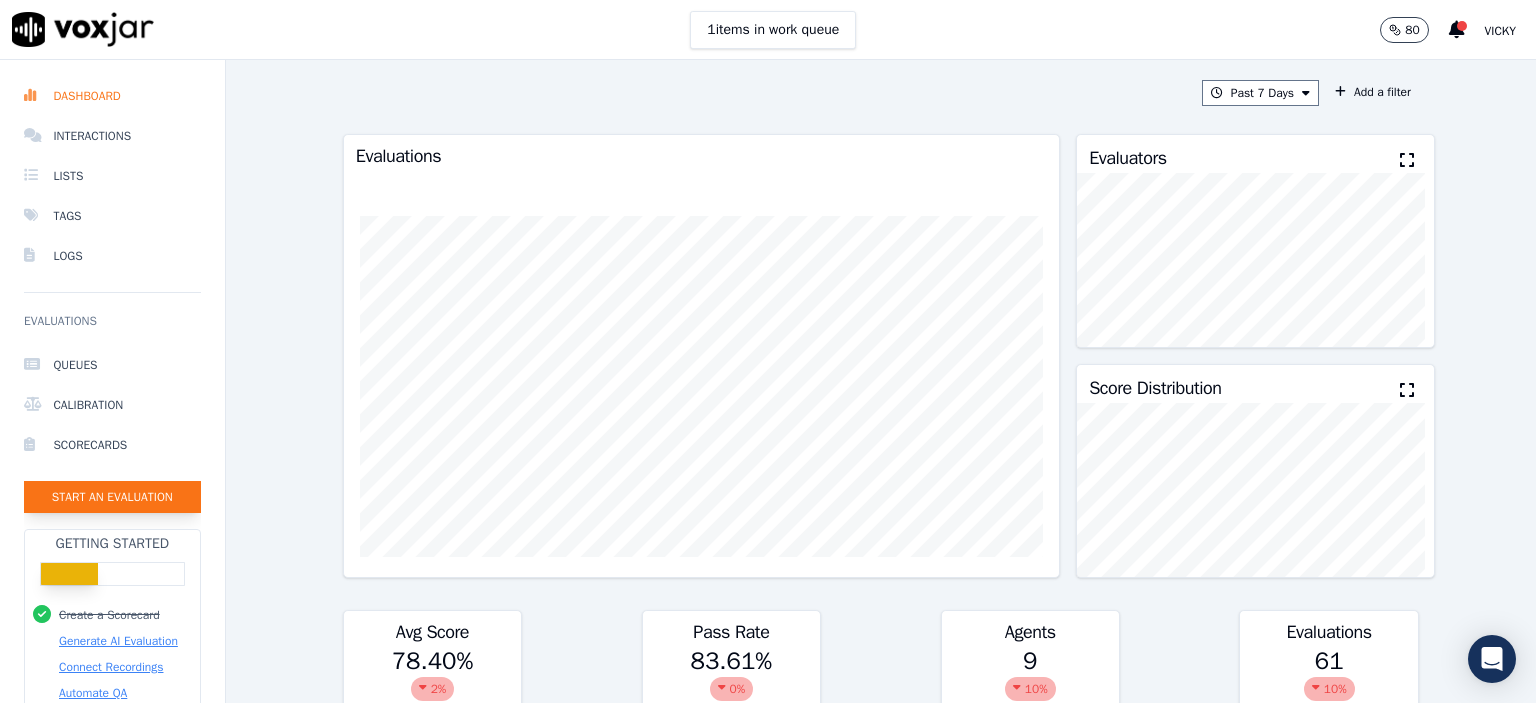 click on "Start an Evaluation" 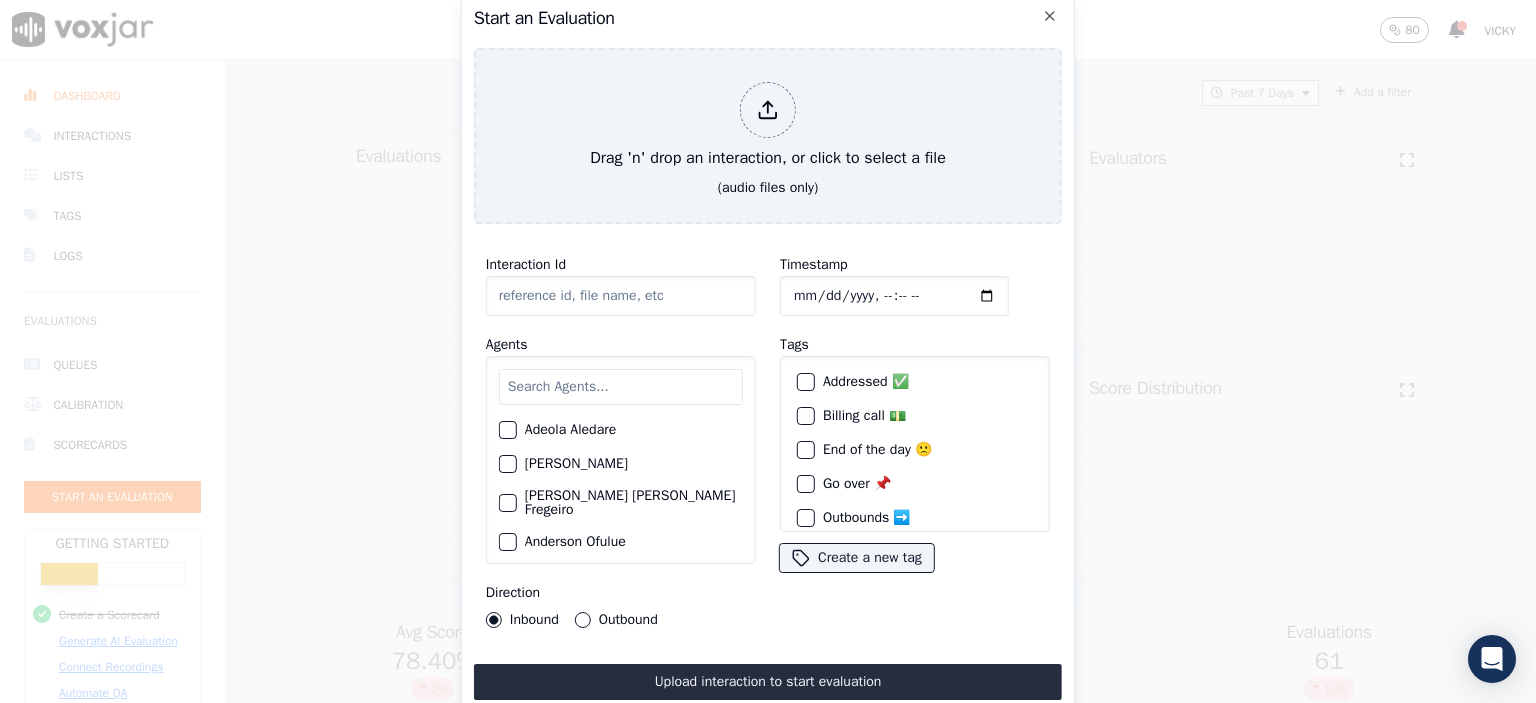 click on "Interaction Id" 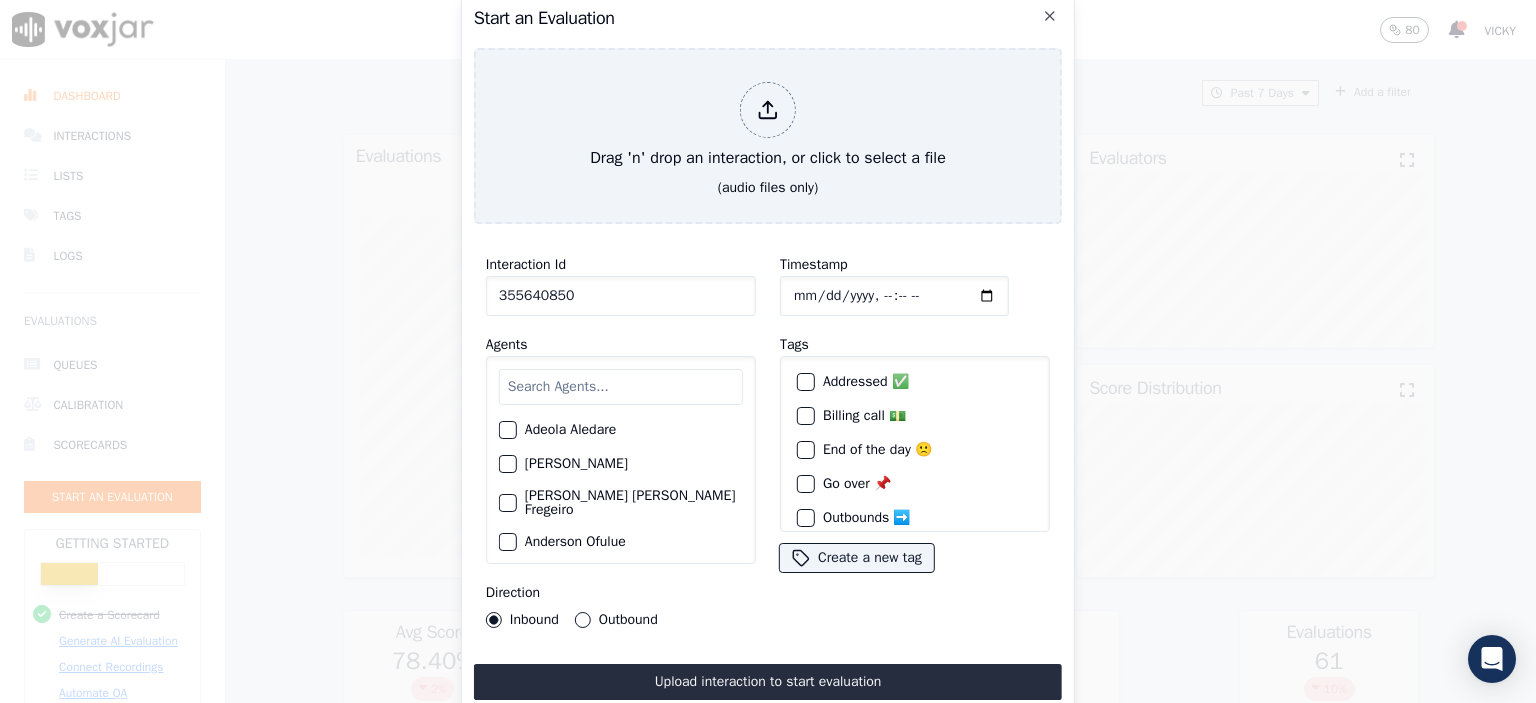 type on "355640850" 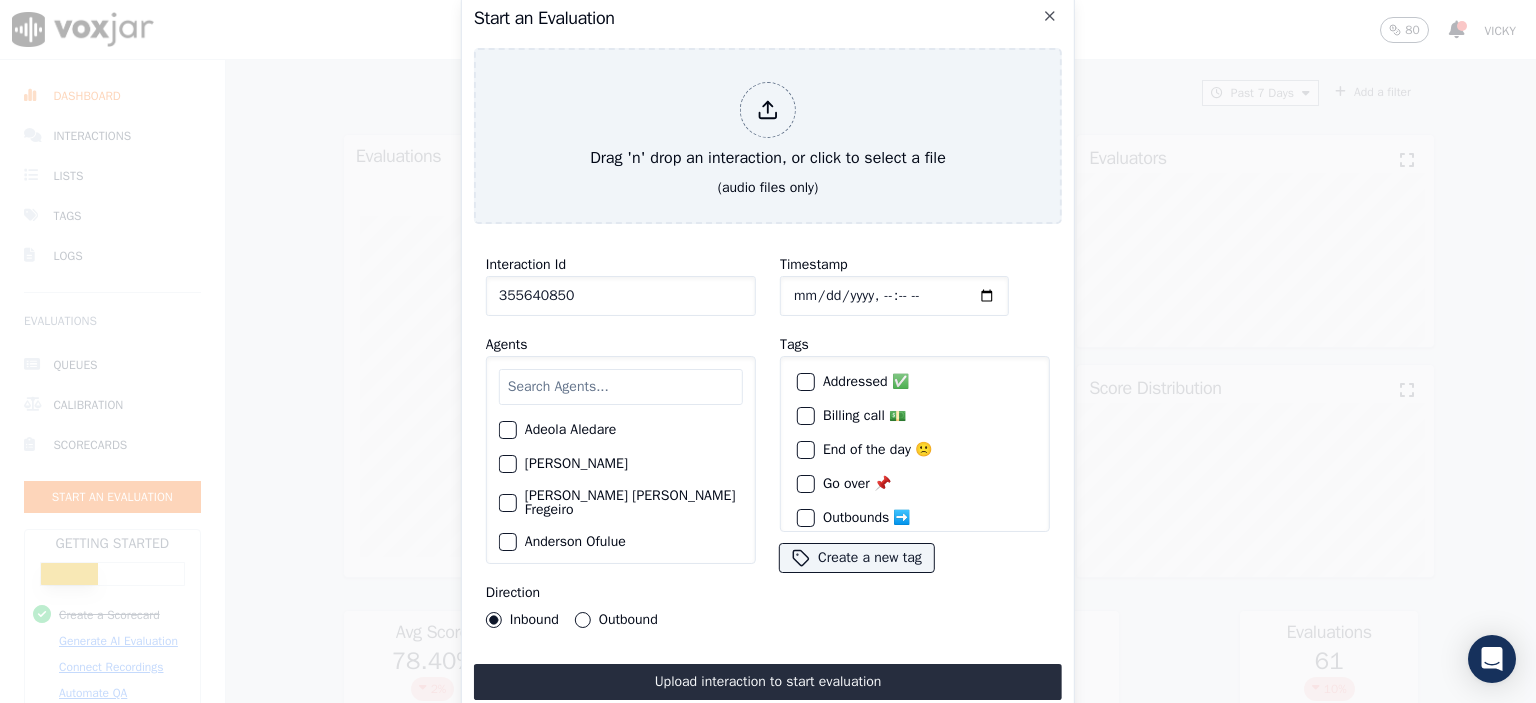 click on "Timestamp" 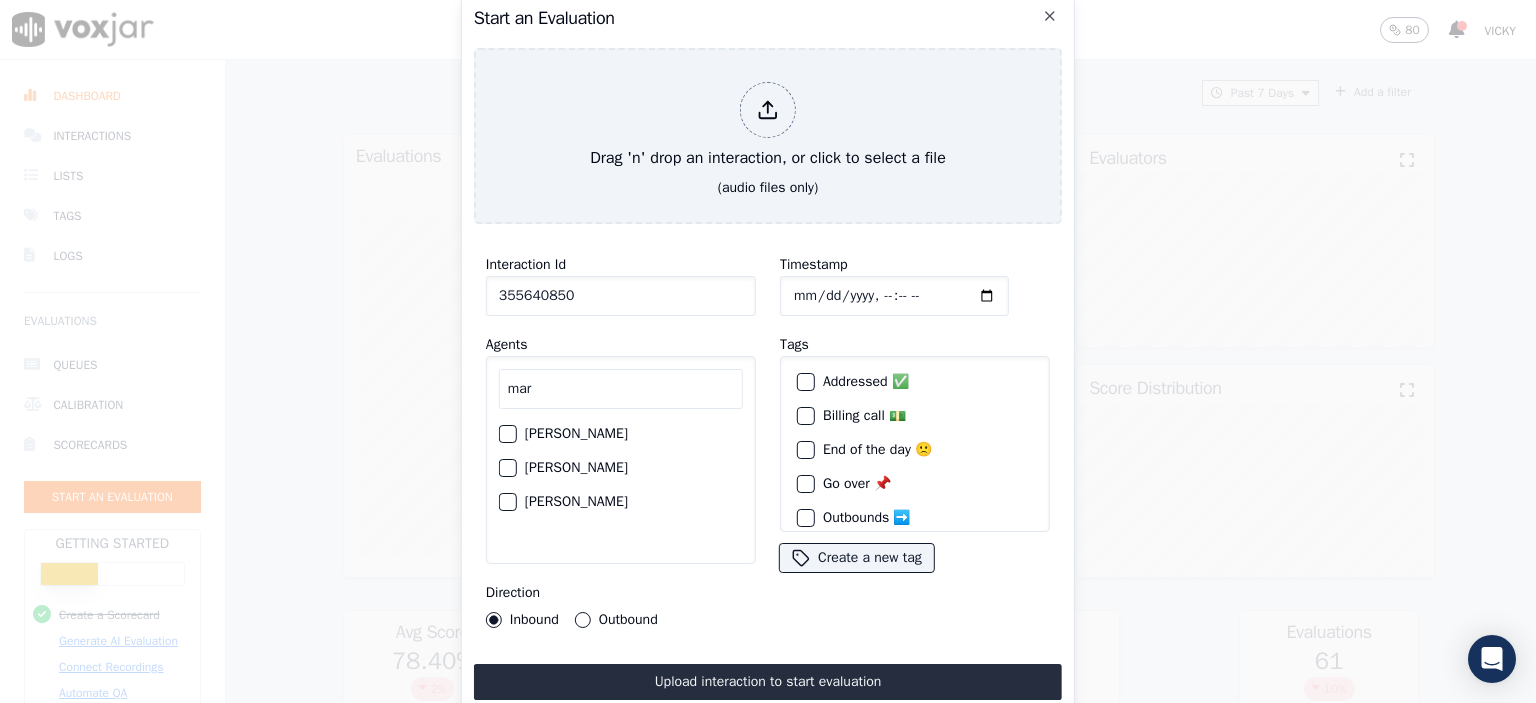 type on "mar" 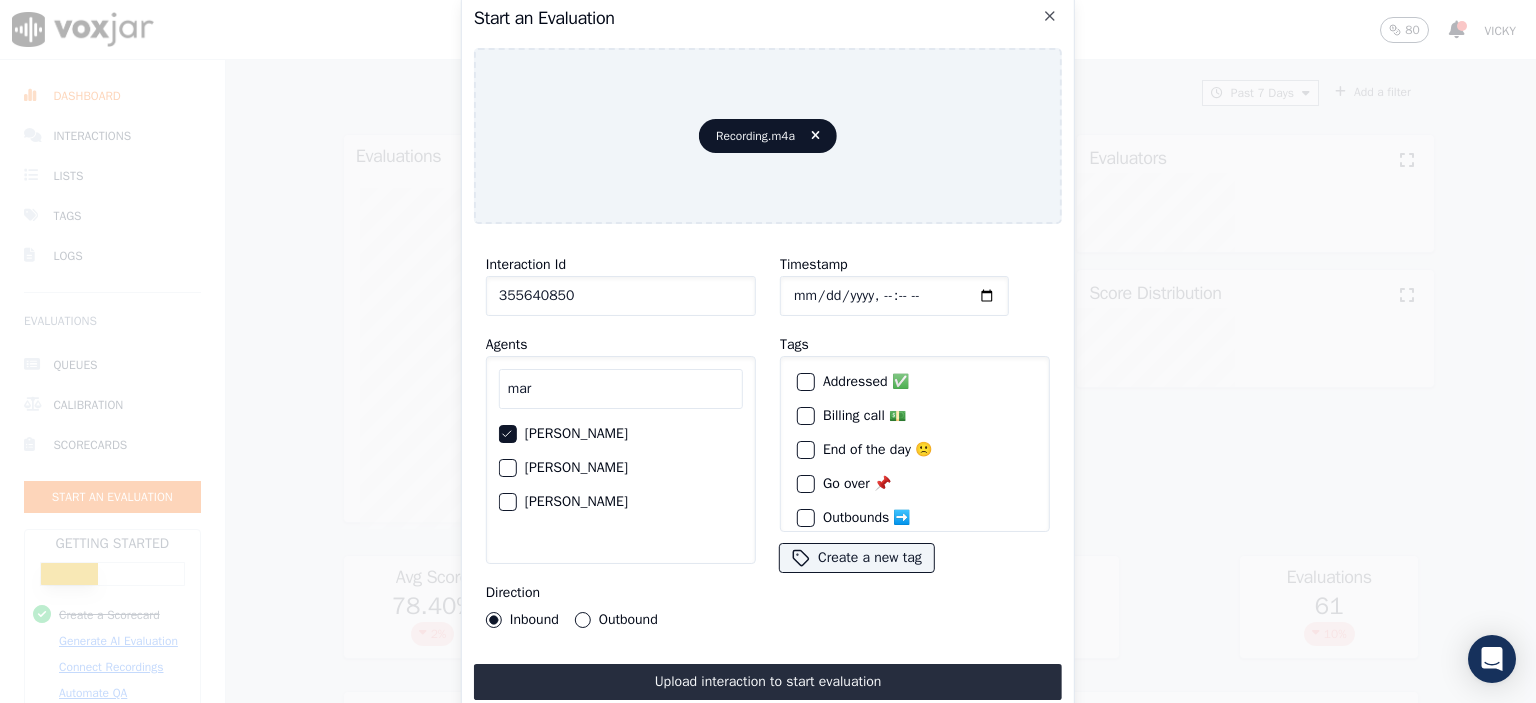 click on "Interaction Id   355640850     Agents   mar     [PERSON_NAME]     [PERSON_NAME] Akinlagun     [PERSON_NAME]     Direction     Inbound     Outbound   Timestamp       Tags     Addressed ✅     Billing call 💵     End of the day 🙁     Go over 📌     Outbounds ➡️     Retainers ⏹️     To do 📌
Create a new tag     Upload interaction to start evaluation" at bounding box center (768, 470) 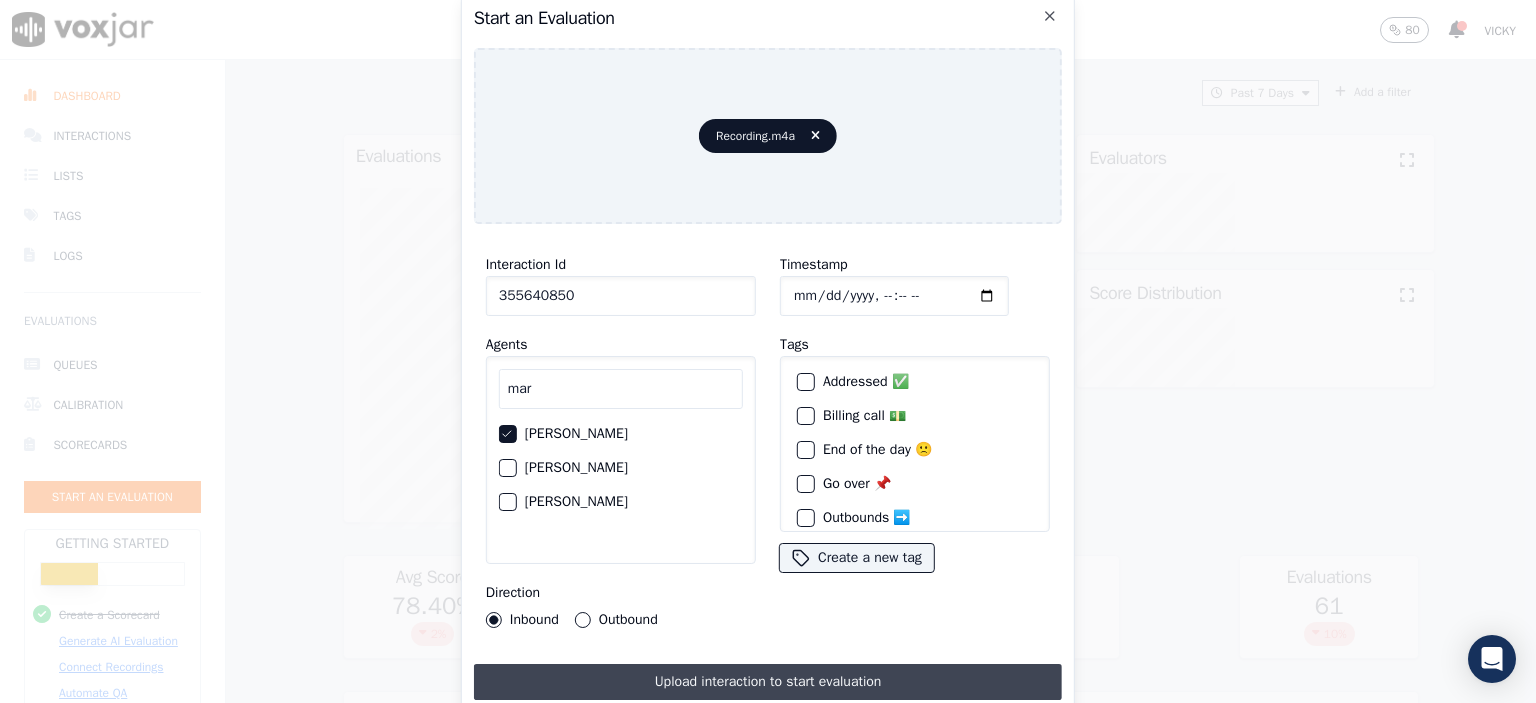 click on "Upload interaction to start evaluation" at bounding box center [768, 682] 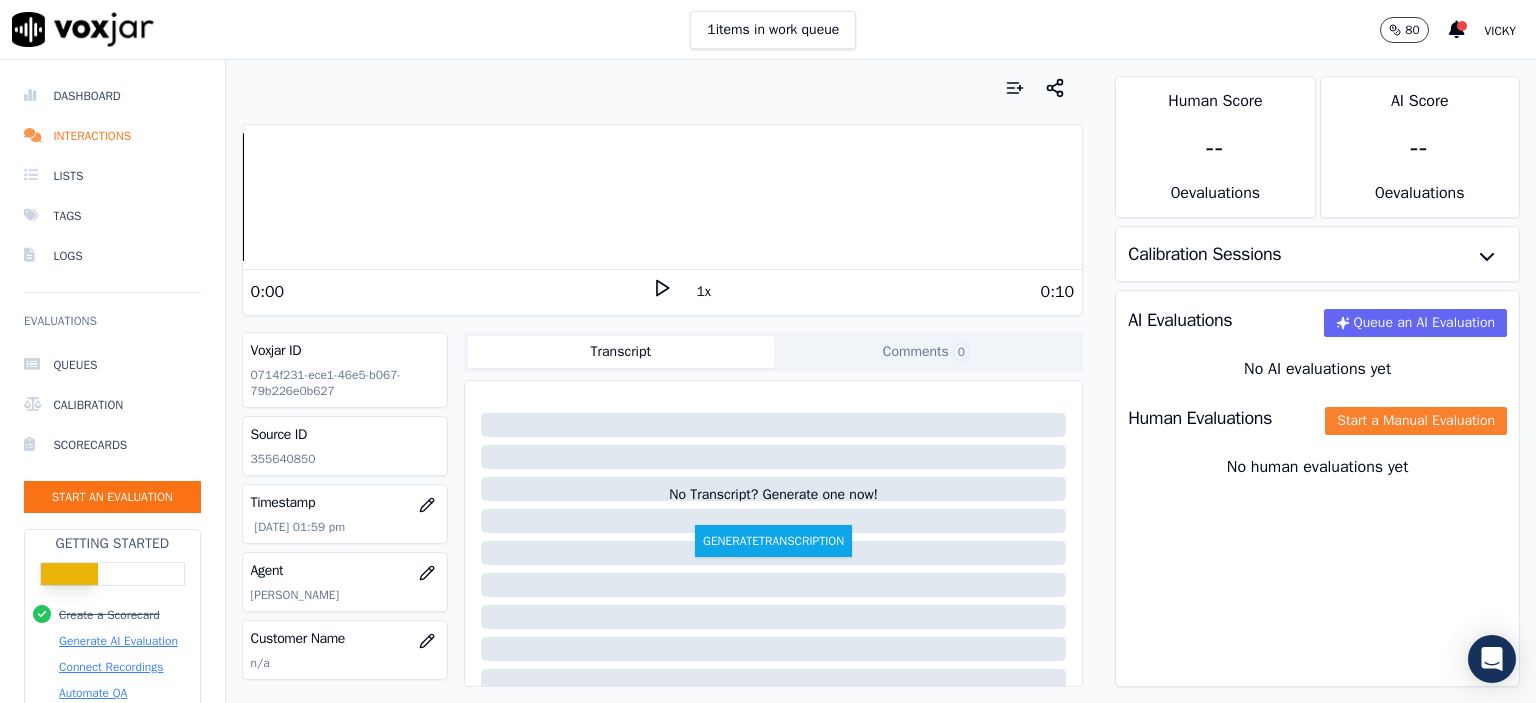 click on "Start a Manual Evaluation" 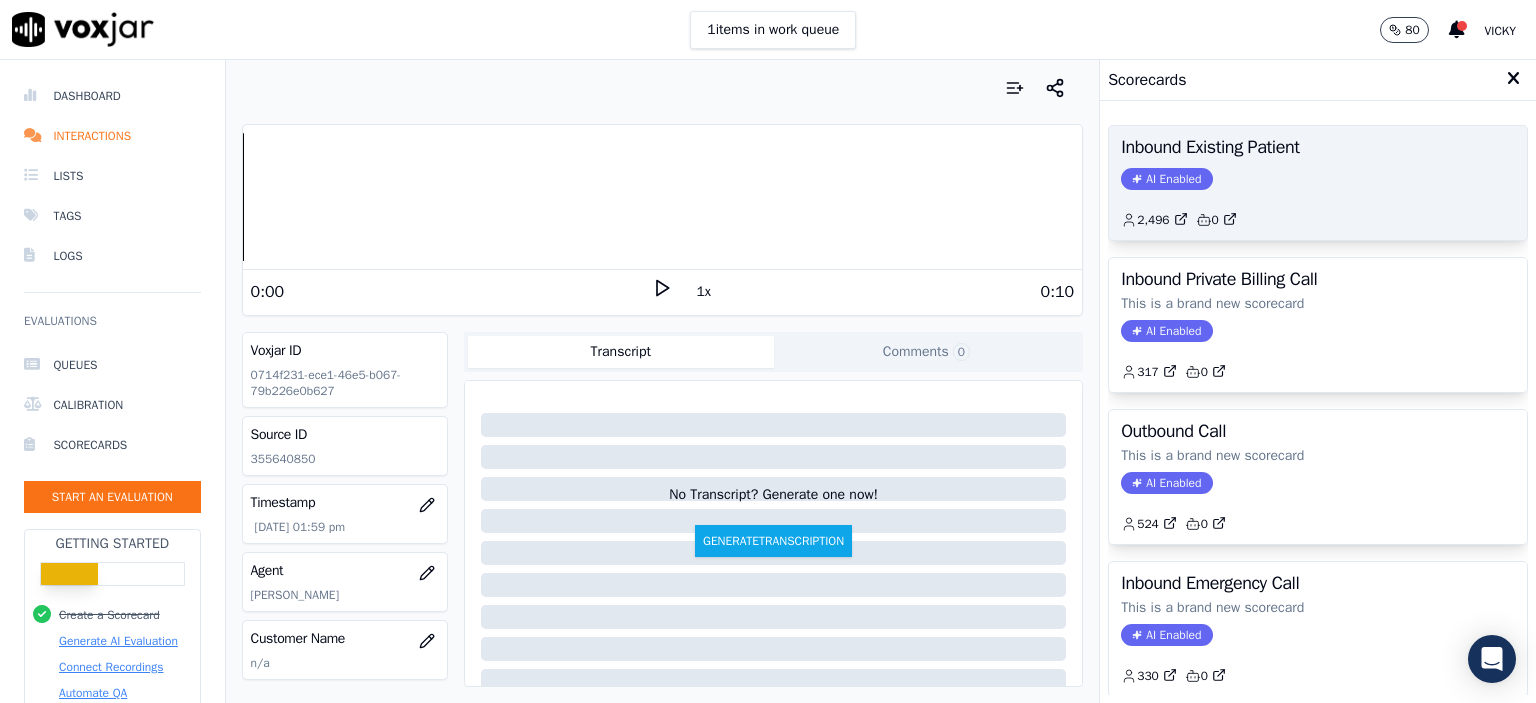 click on "Inbound Existing Patient       AI Enabled       2,496         0" at bounding box center [1318, 183] 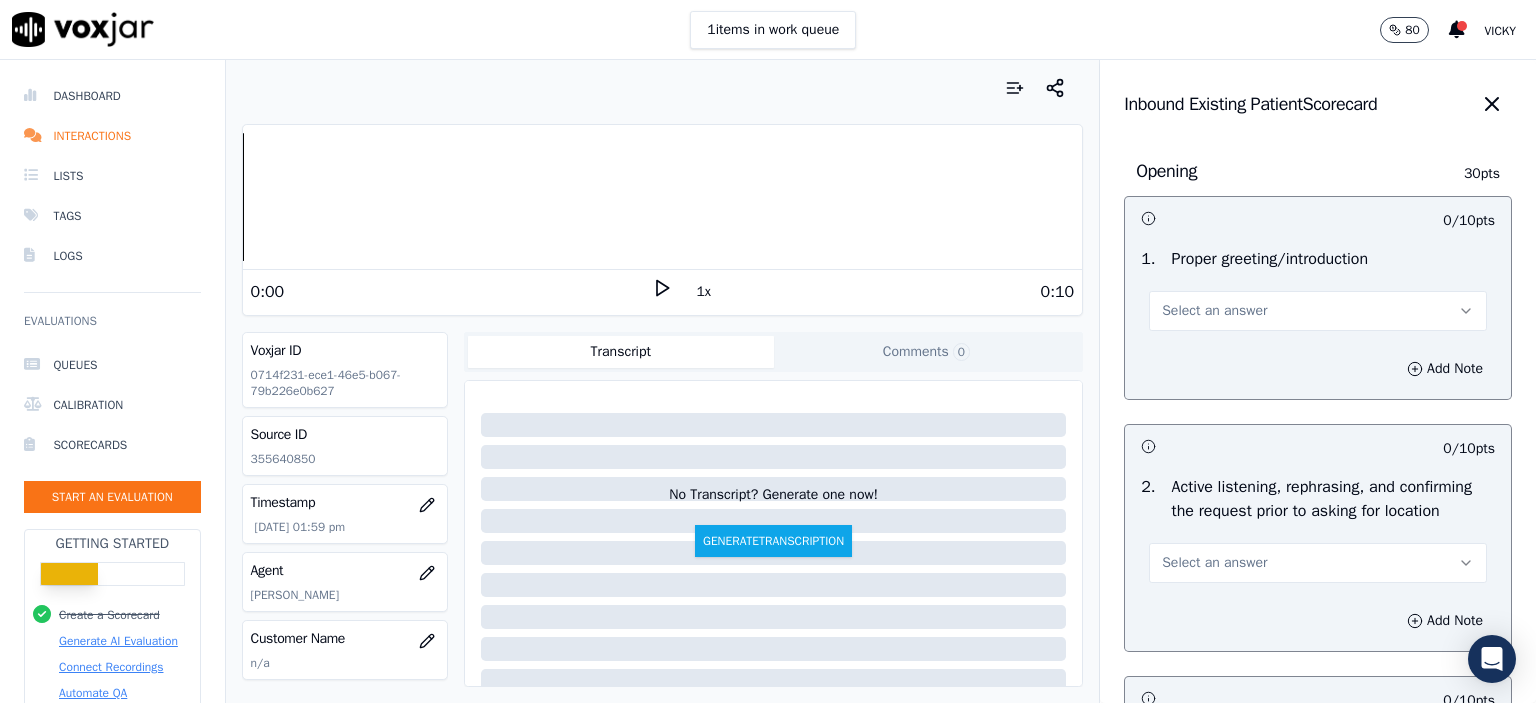 click on "Select an answer" at bounding box center (1318, 311) 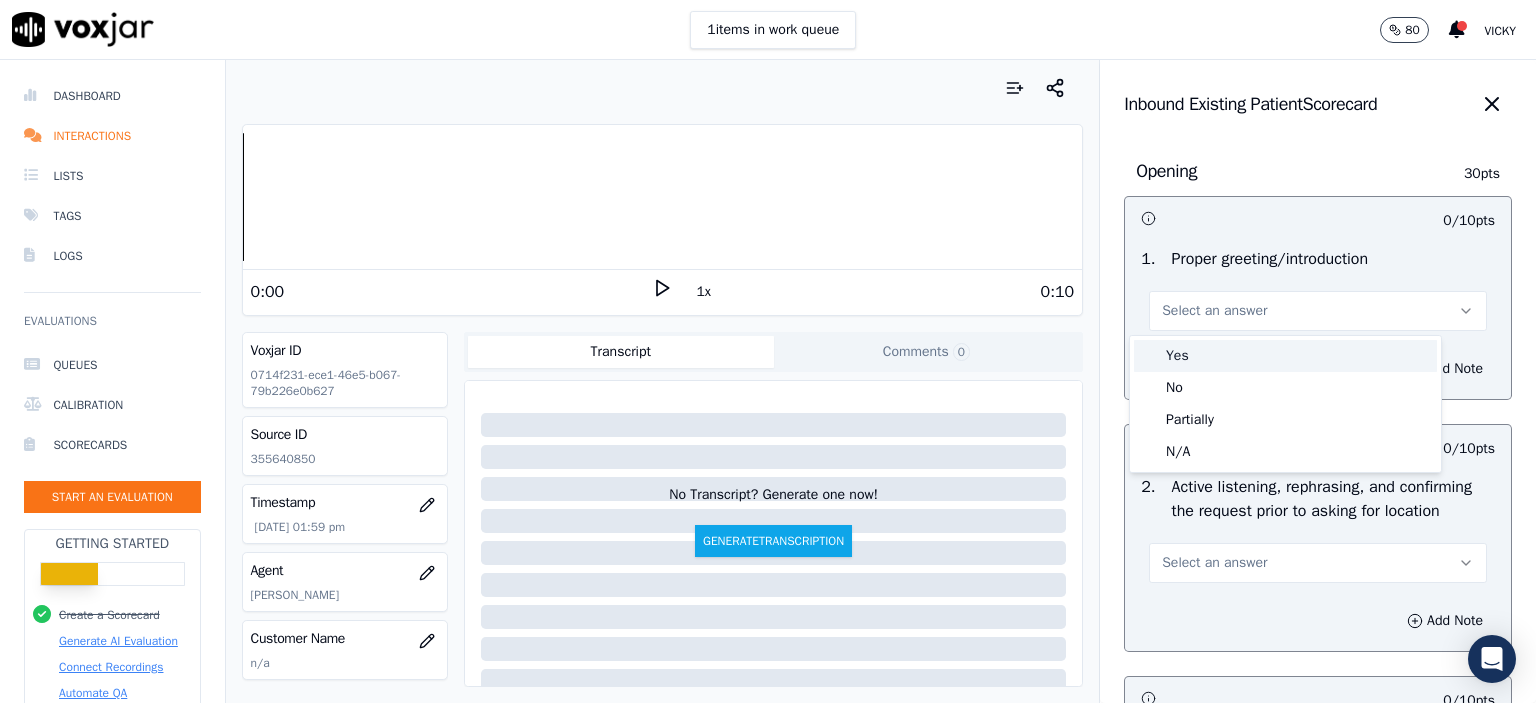 click on "Yes" at bounding box center [1285, 356] 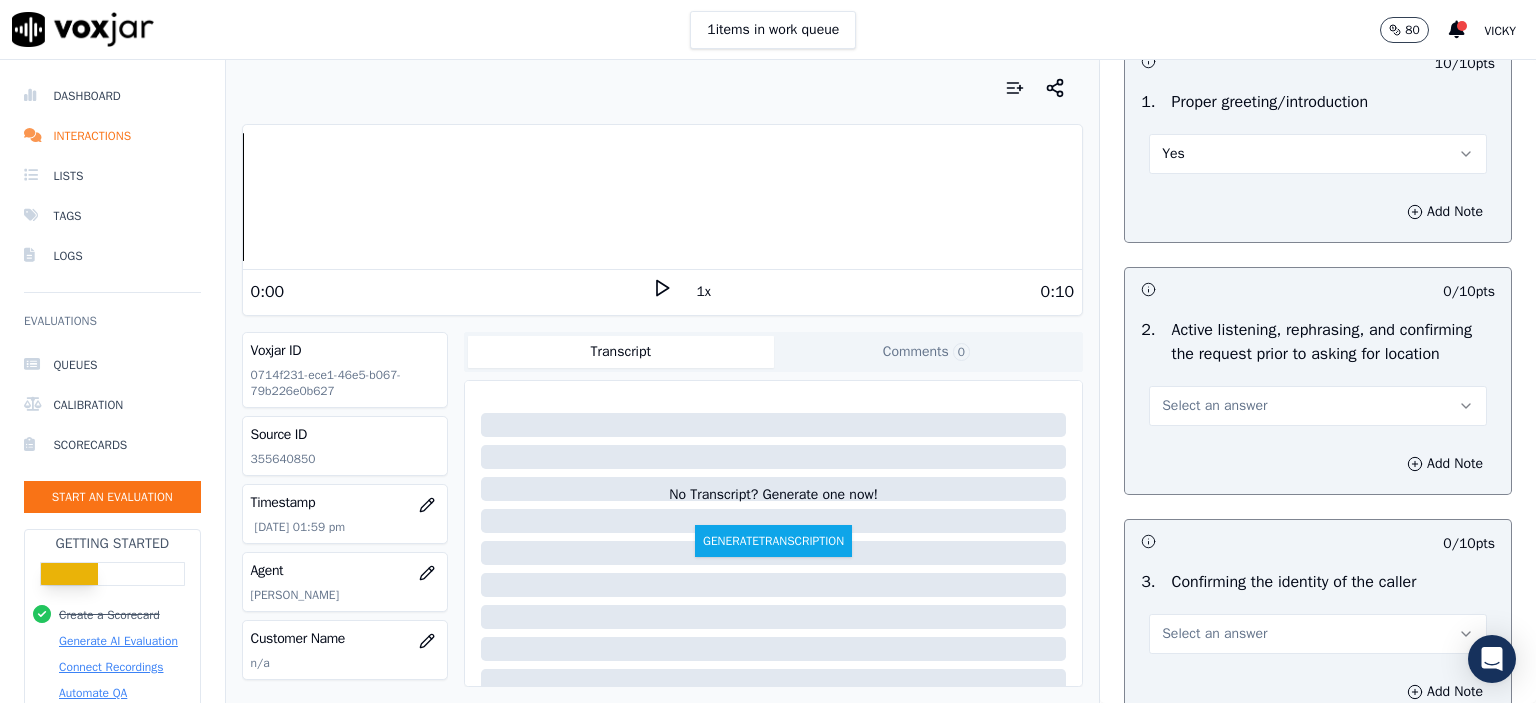 scroll, scrollTop: 200, scrollLeft: 0, axis: vertical 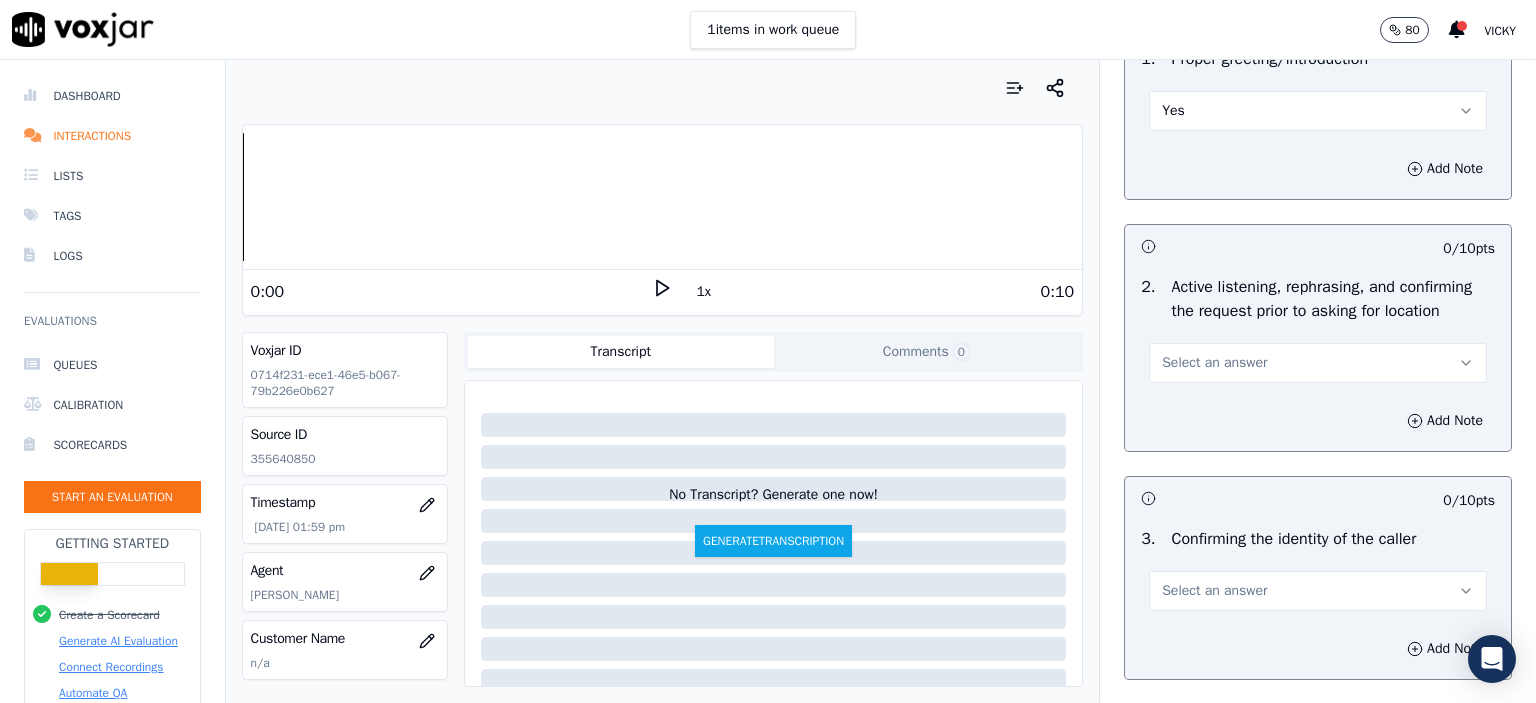 click on "Select an answer" at bounding box center [1214, 363] 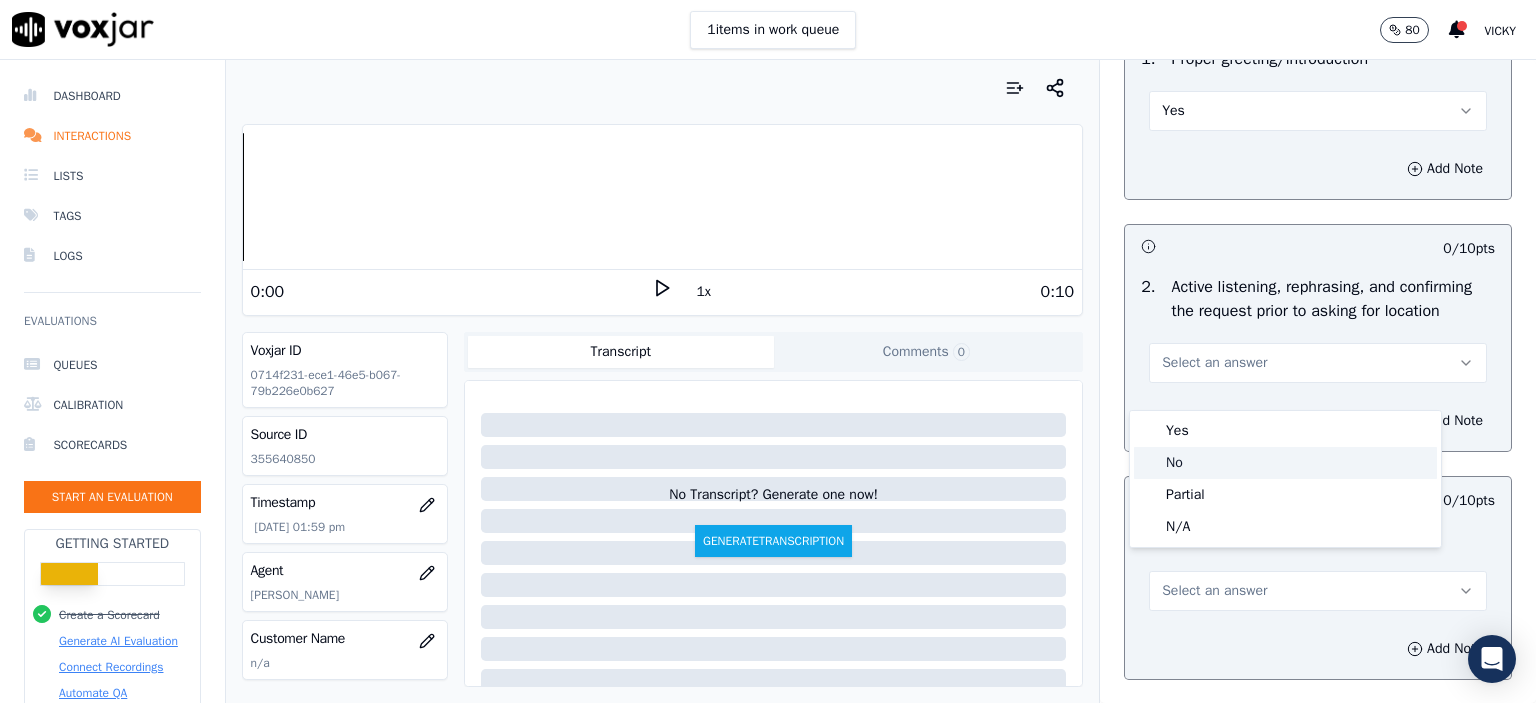 click on "No" 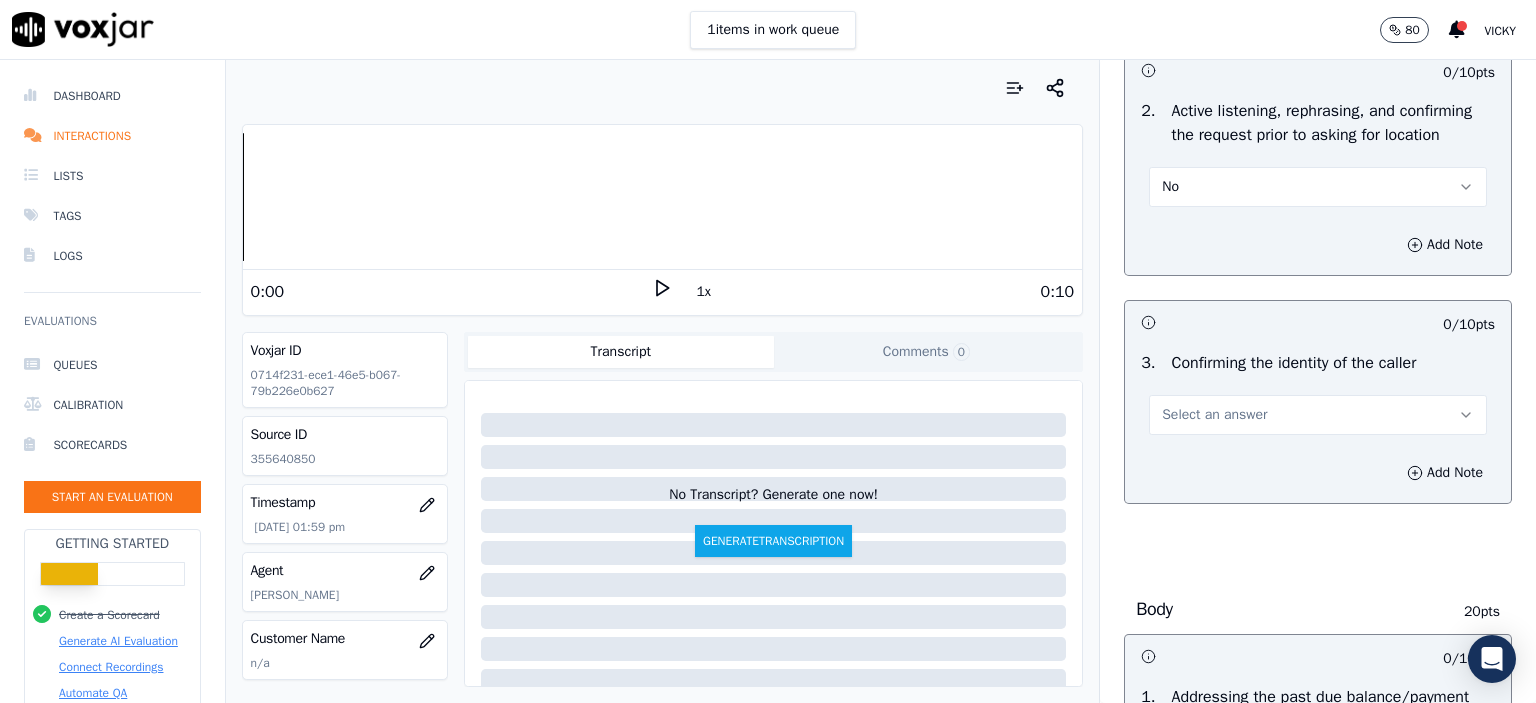 scroll, scrollTop: 400, scrollLeft: 0, axis: vertical 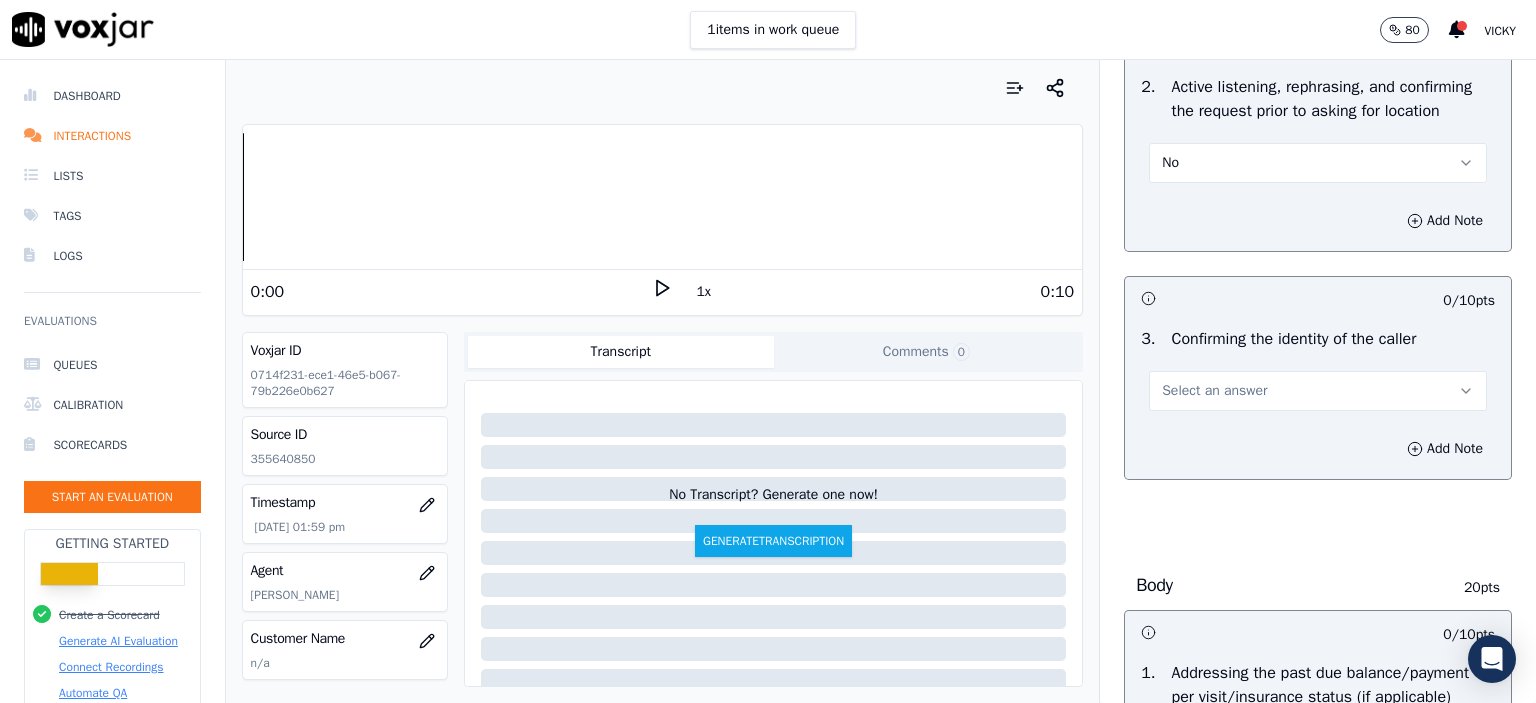 click on "Select an answer" at bounding box center (1214, 391) 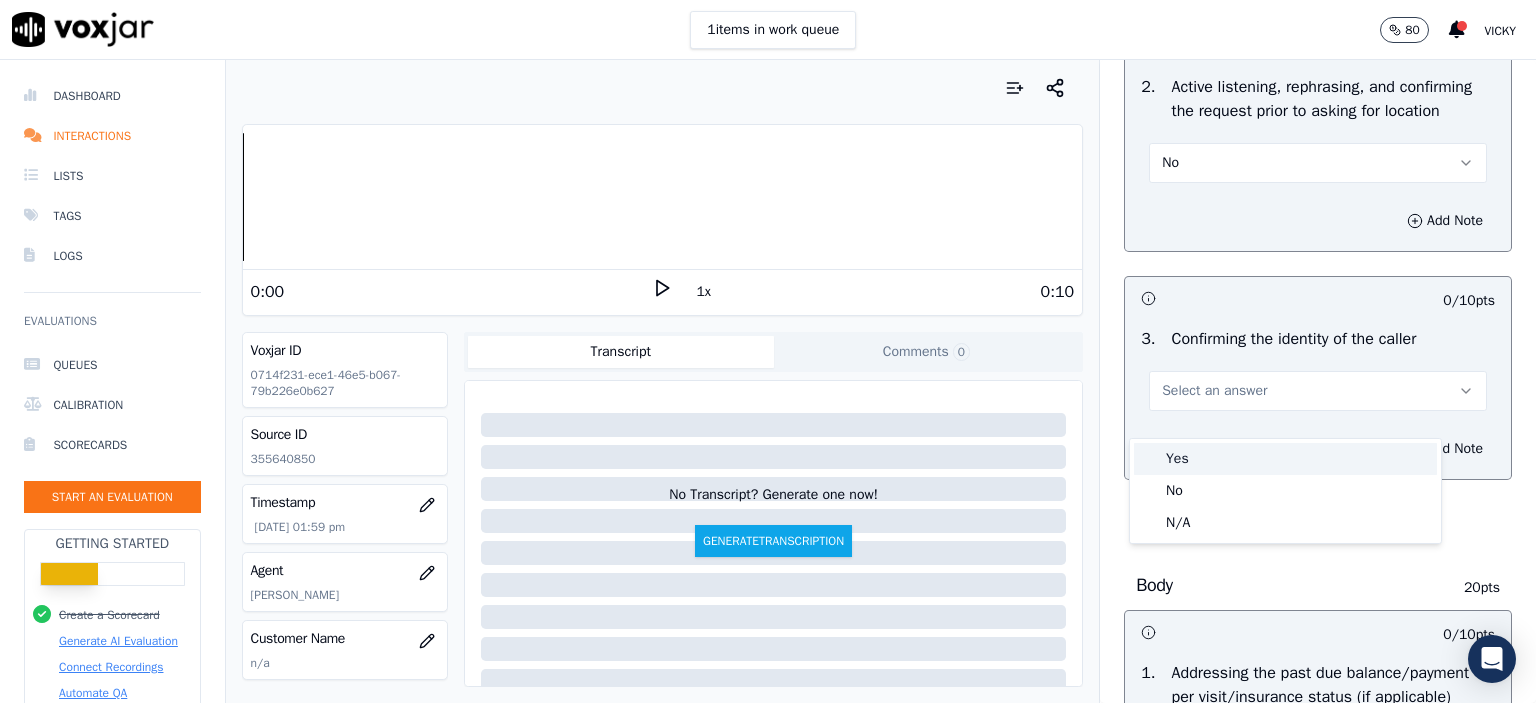 click on "Yes" at bounding box center (1285, 459) 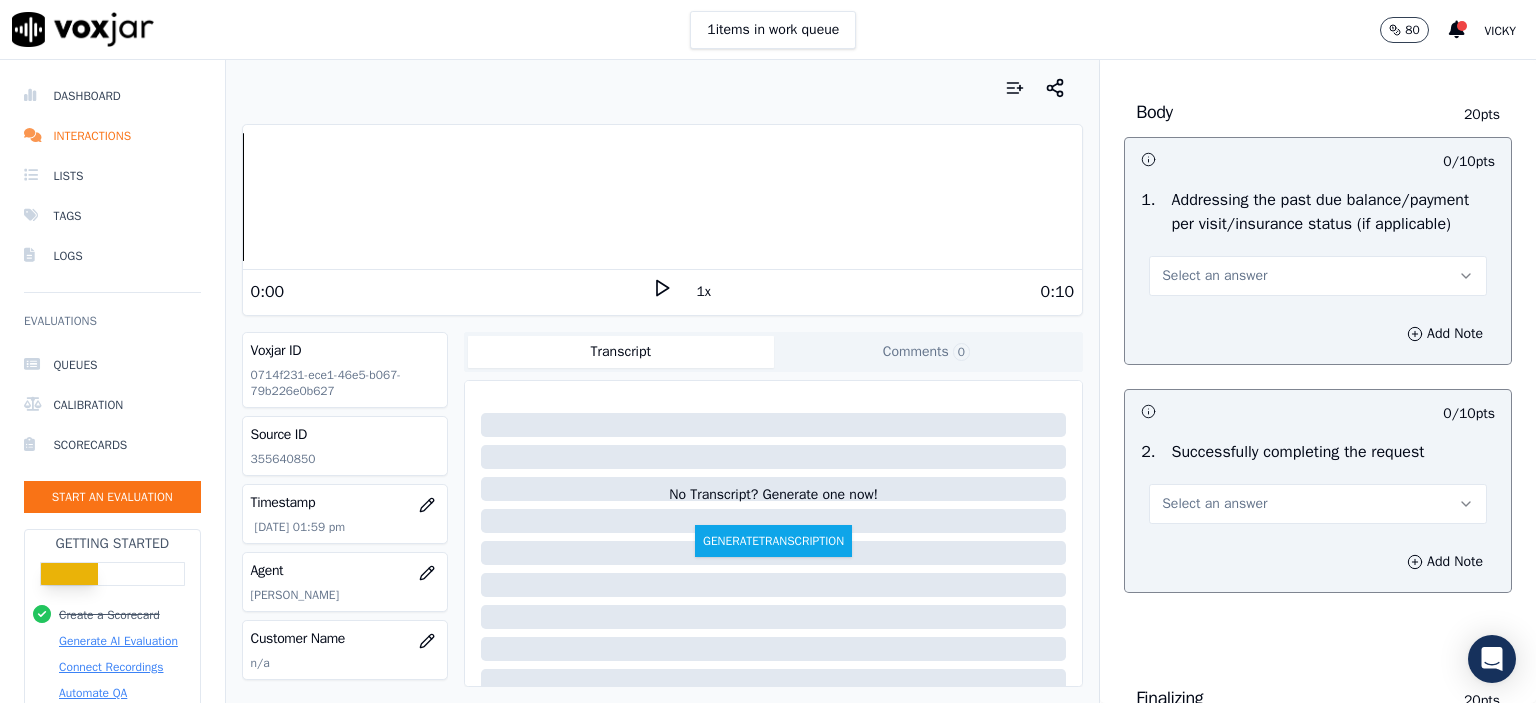 scroll, scrollTop: 900, scrollLeft: 0, axis: vertical 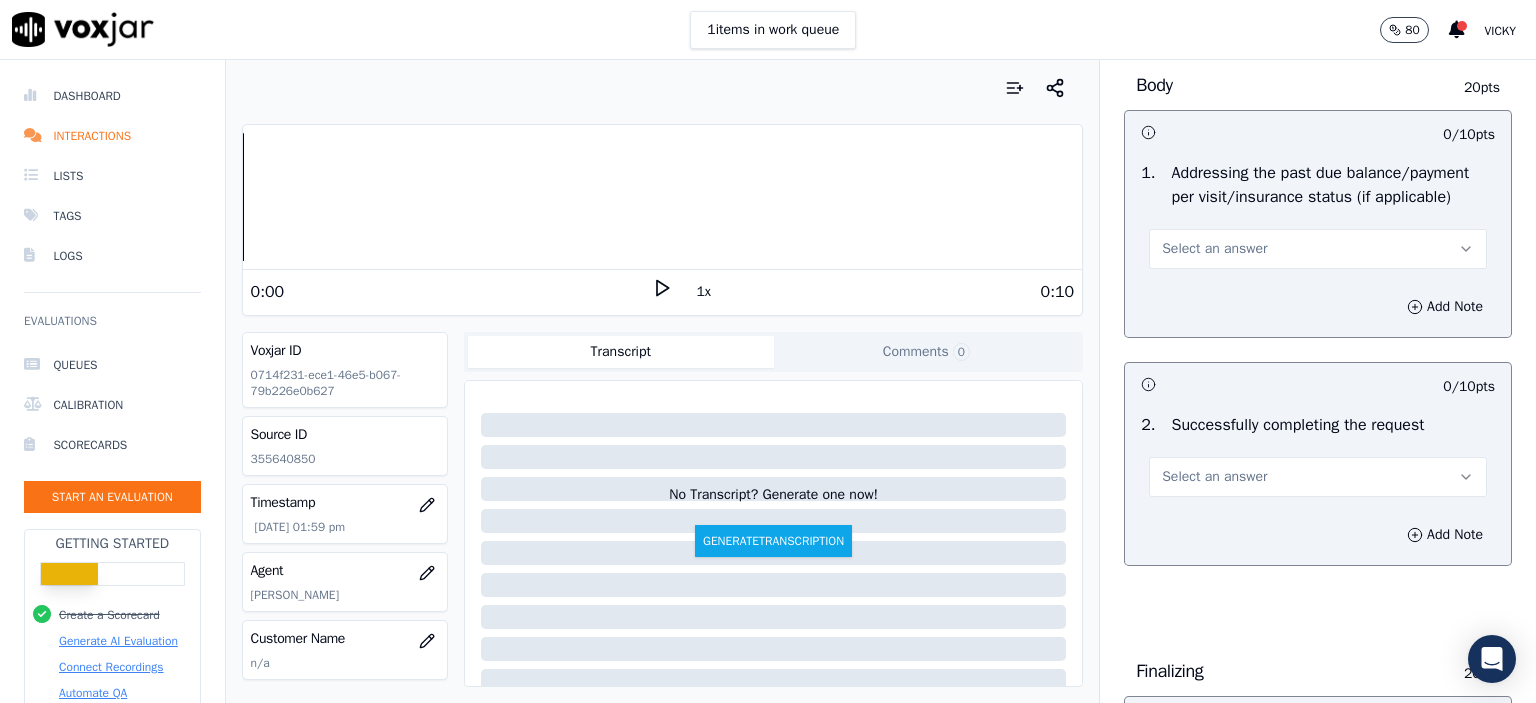 click on "Select an answer" at bounding box center (1318, 249) 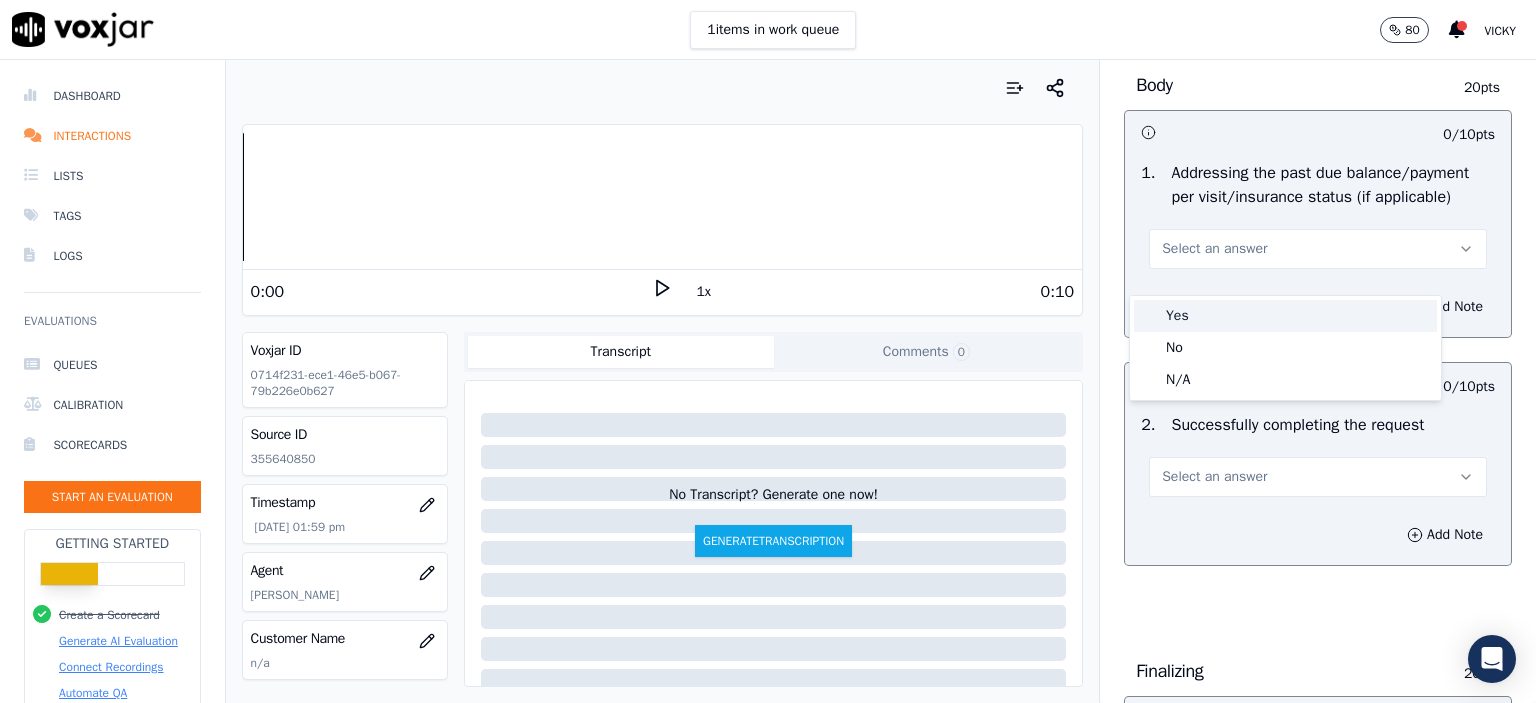 click on "Yes" at bounding box center (1285, 316) 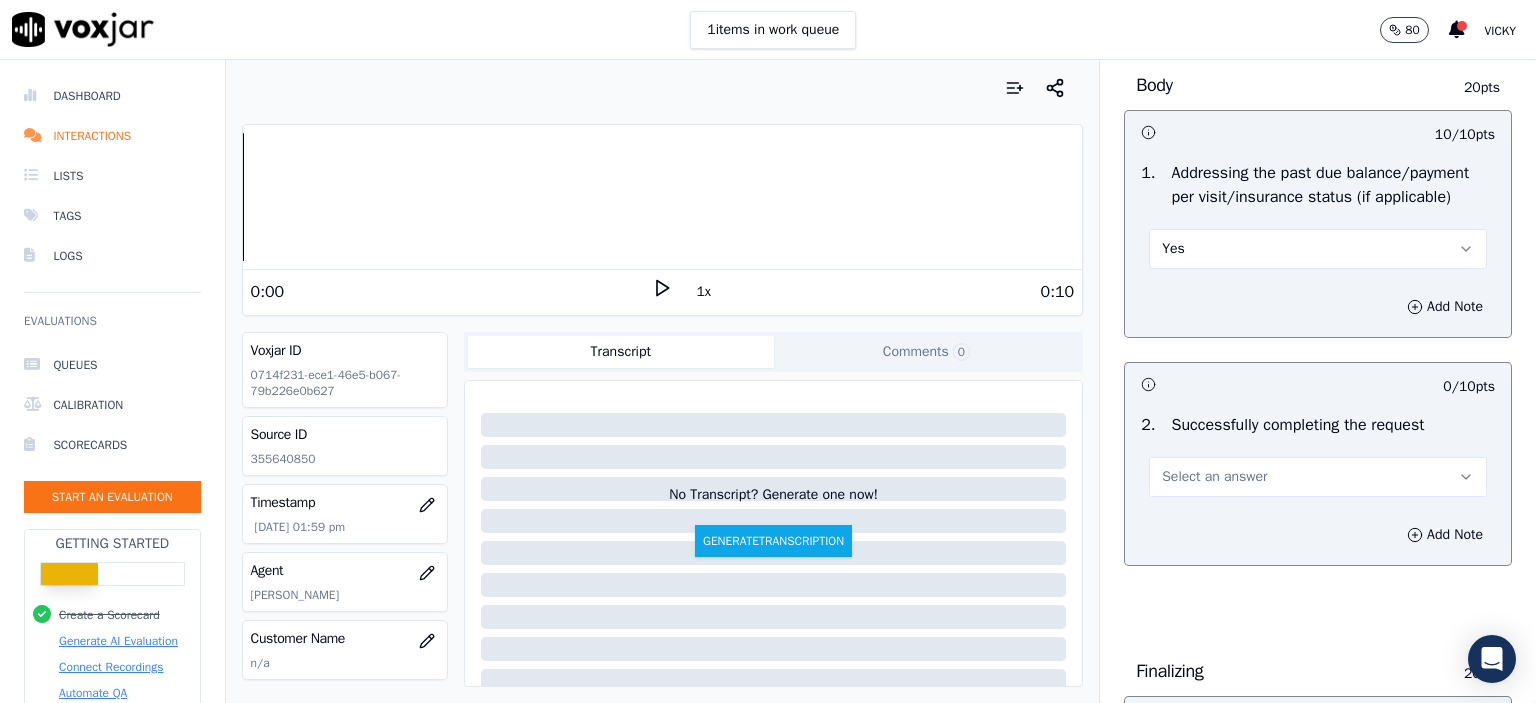 click on "Select an answer" at bounding box center (1214, 477) 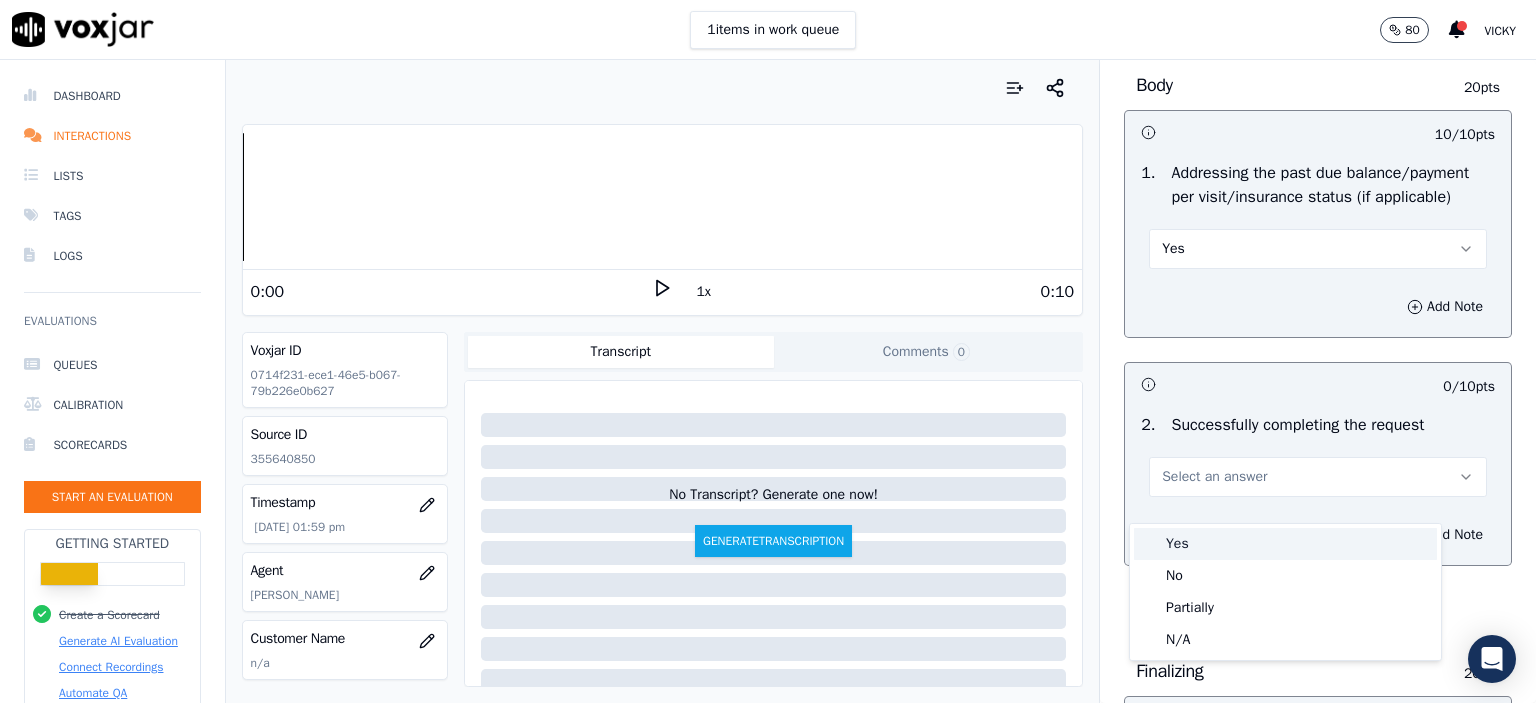 click on "Yes" at bounding box center (1285, 544) 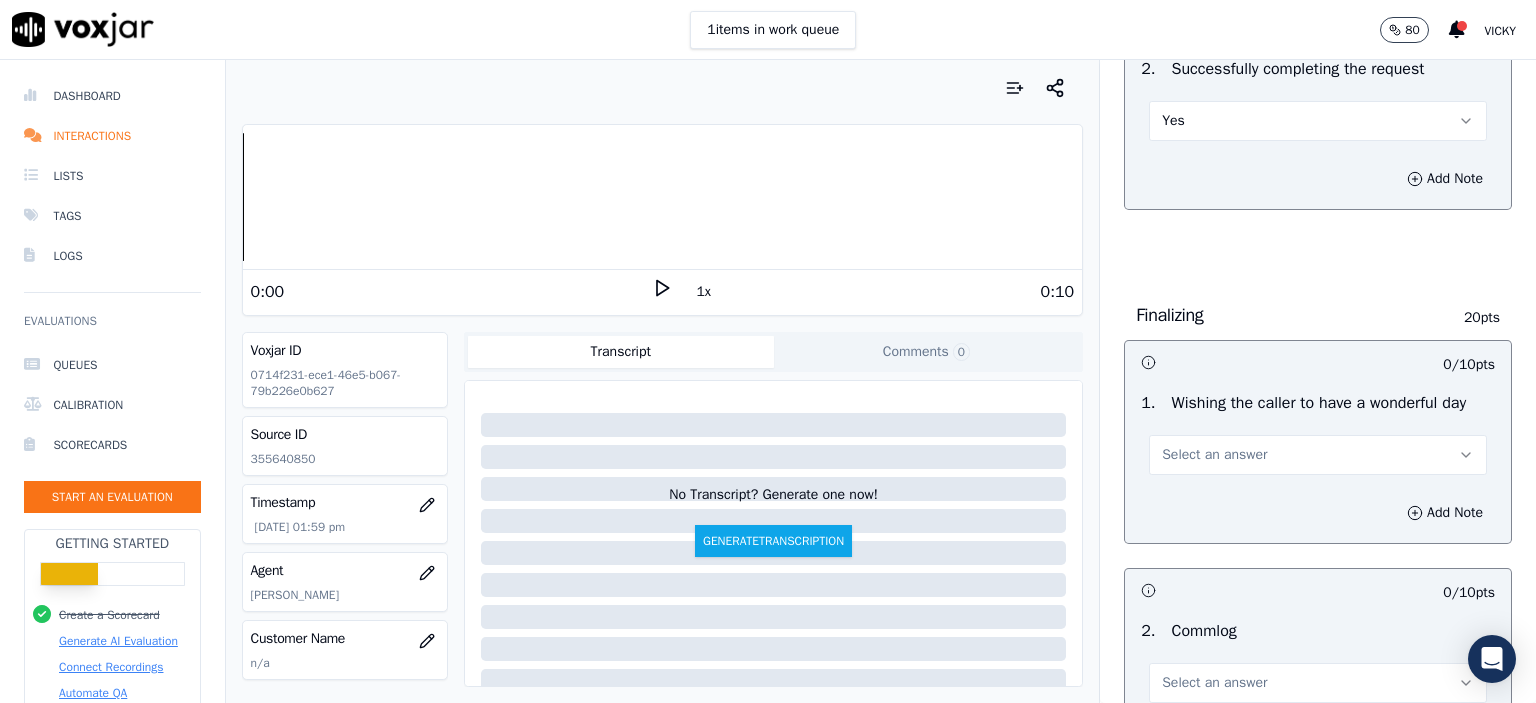 scroll, scrollTop: 1300, scrollLeft: 0, axis: vertical 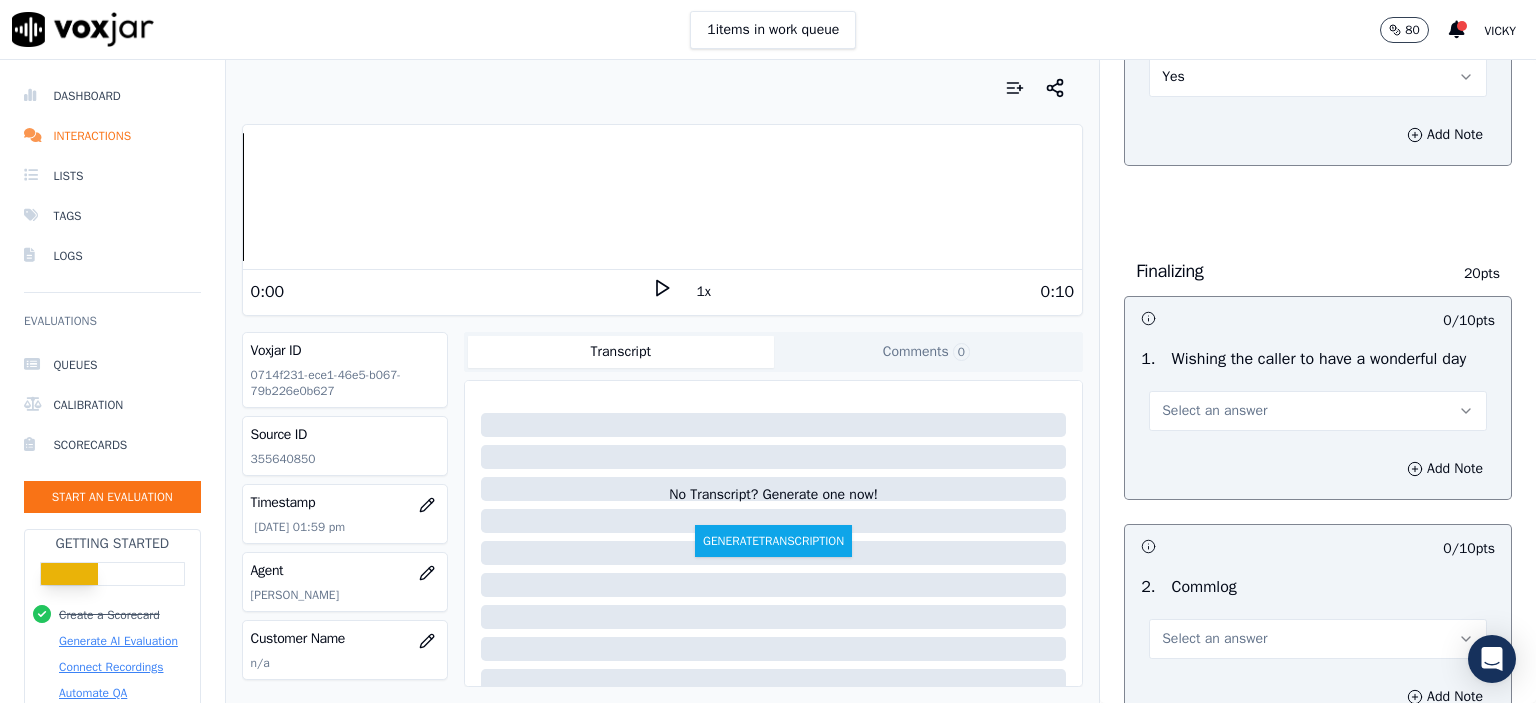 click on "Select an answer" at bounding box center (1214, 411) 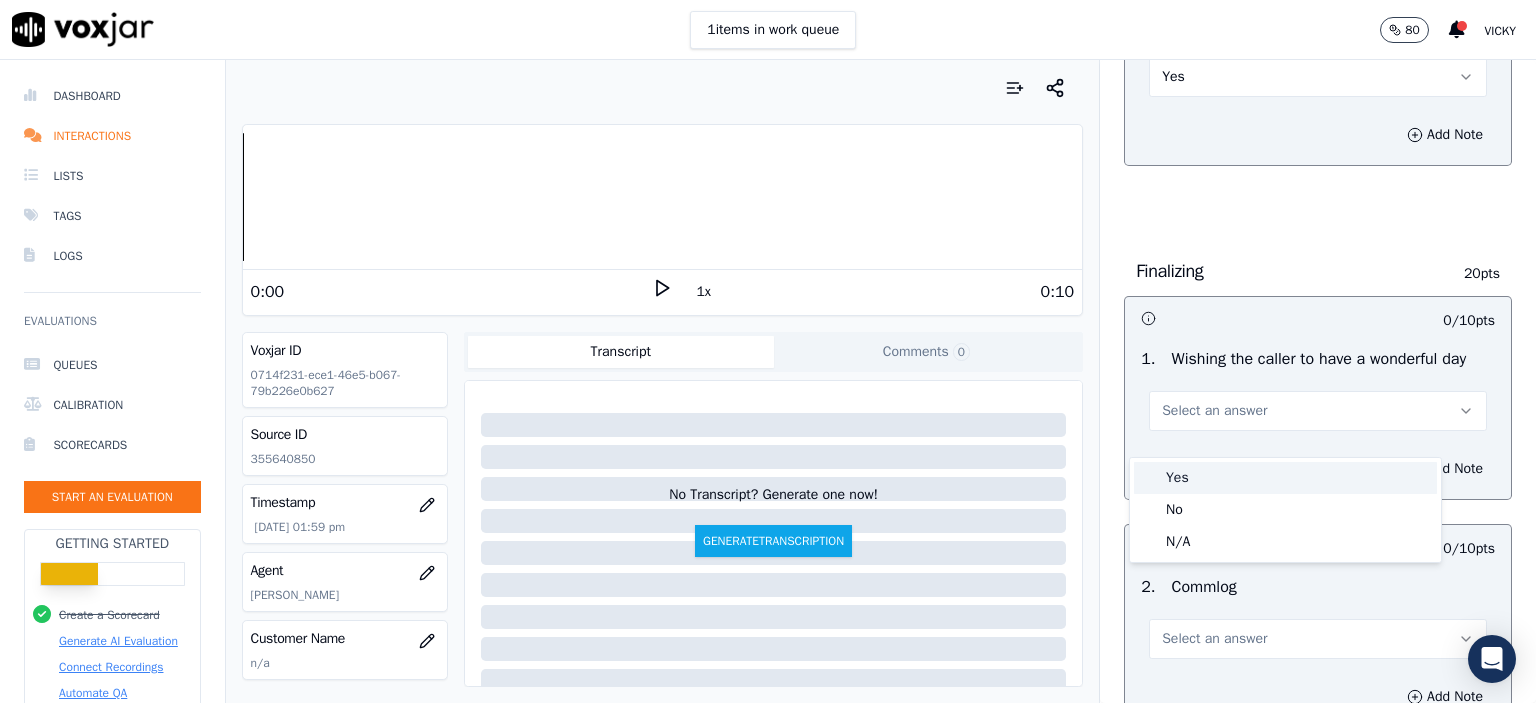 click on "Yes" at bounding box center [1285, 478] 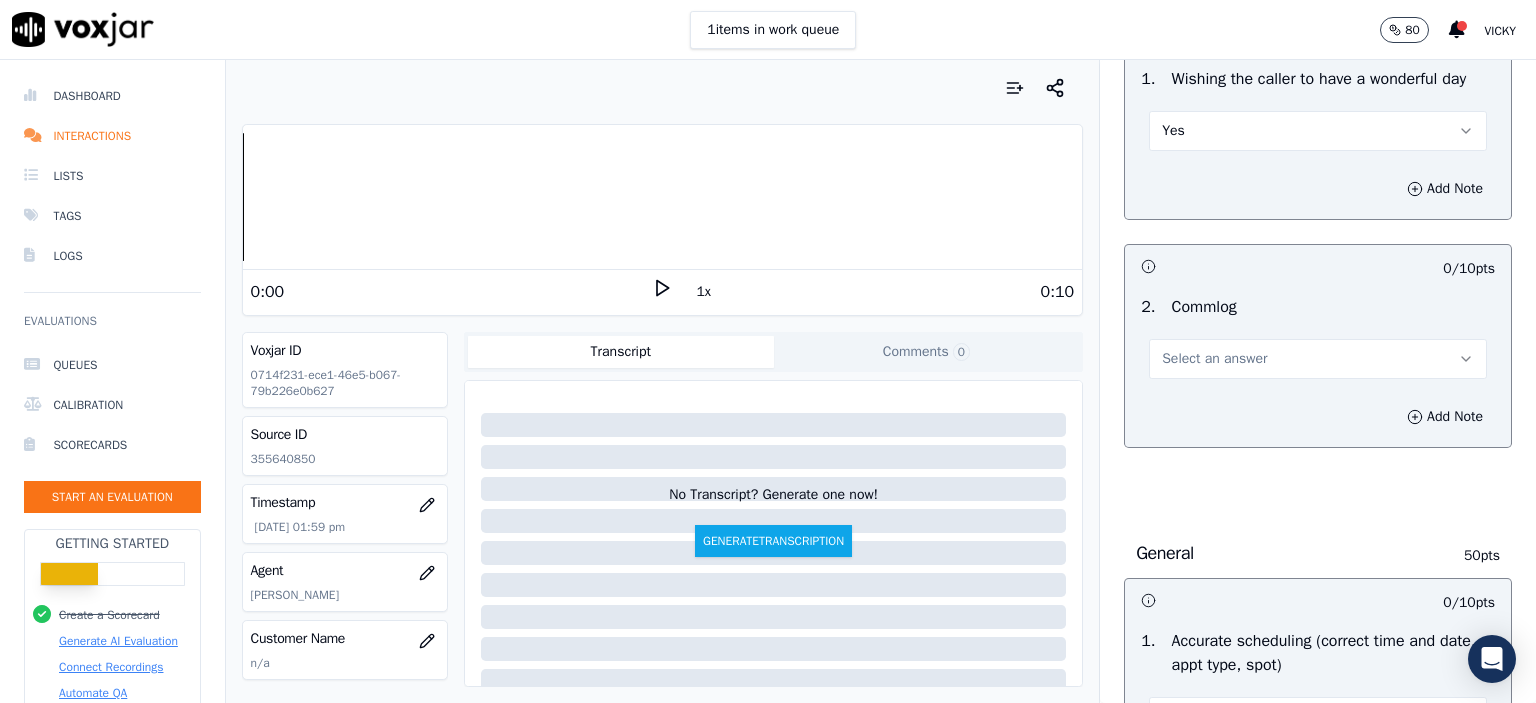 scroll, scrollTop: 1600, scrollLeft: 0, axis: vertical 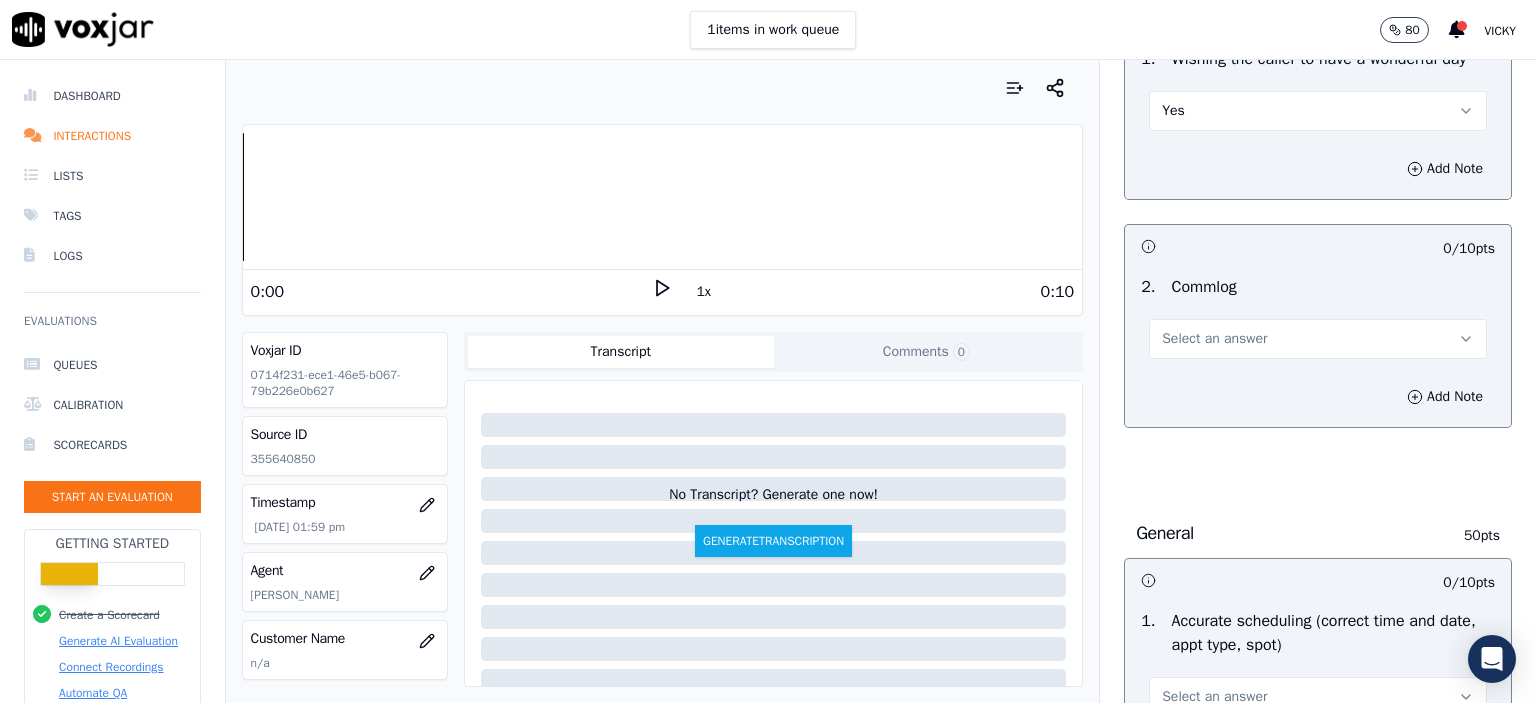 click on "Select an answer" at bounding box center [1318, 339] 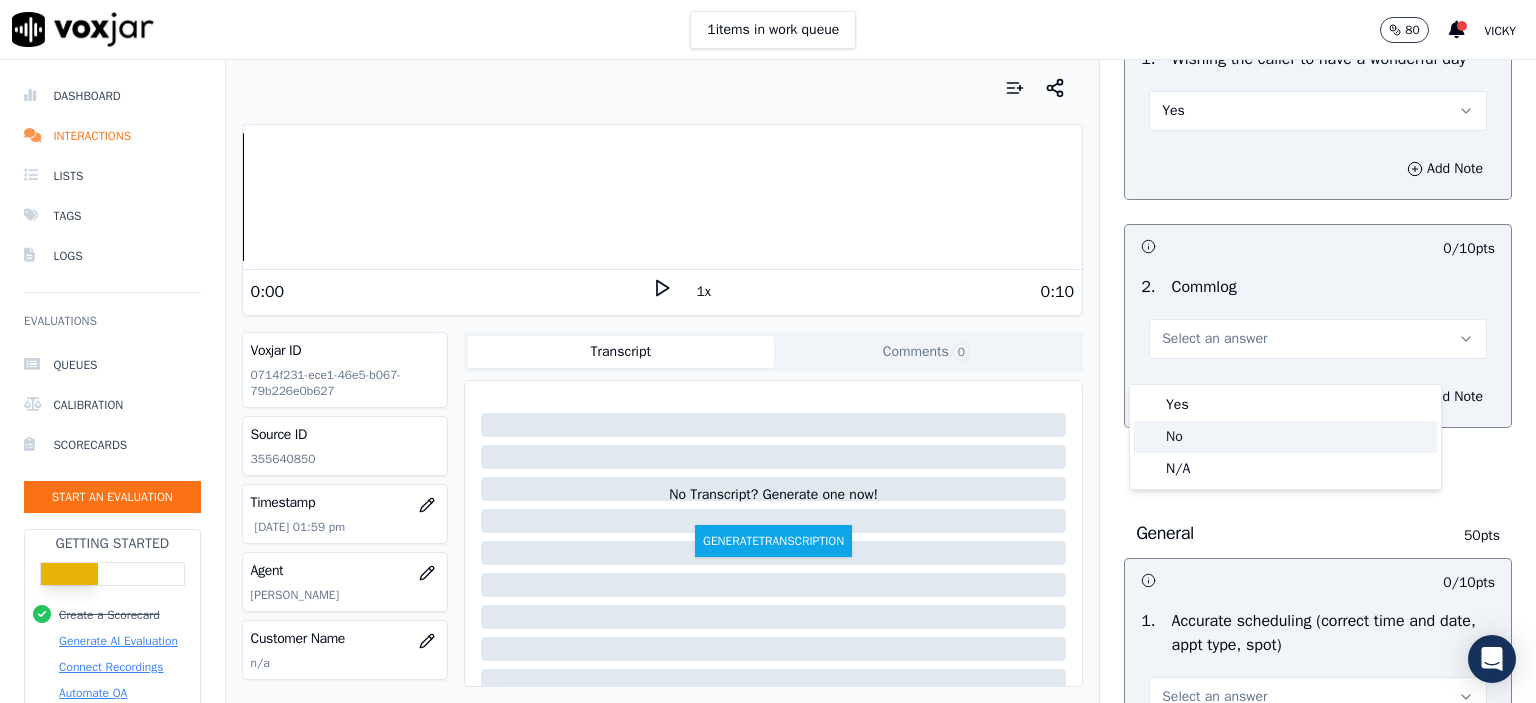 click on "No" 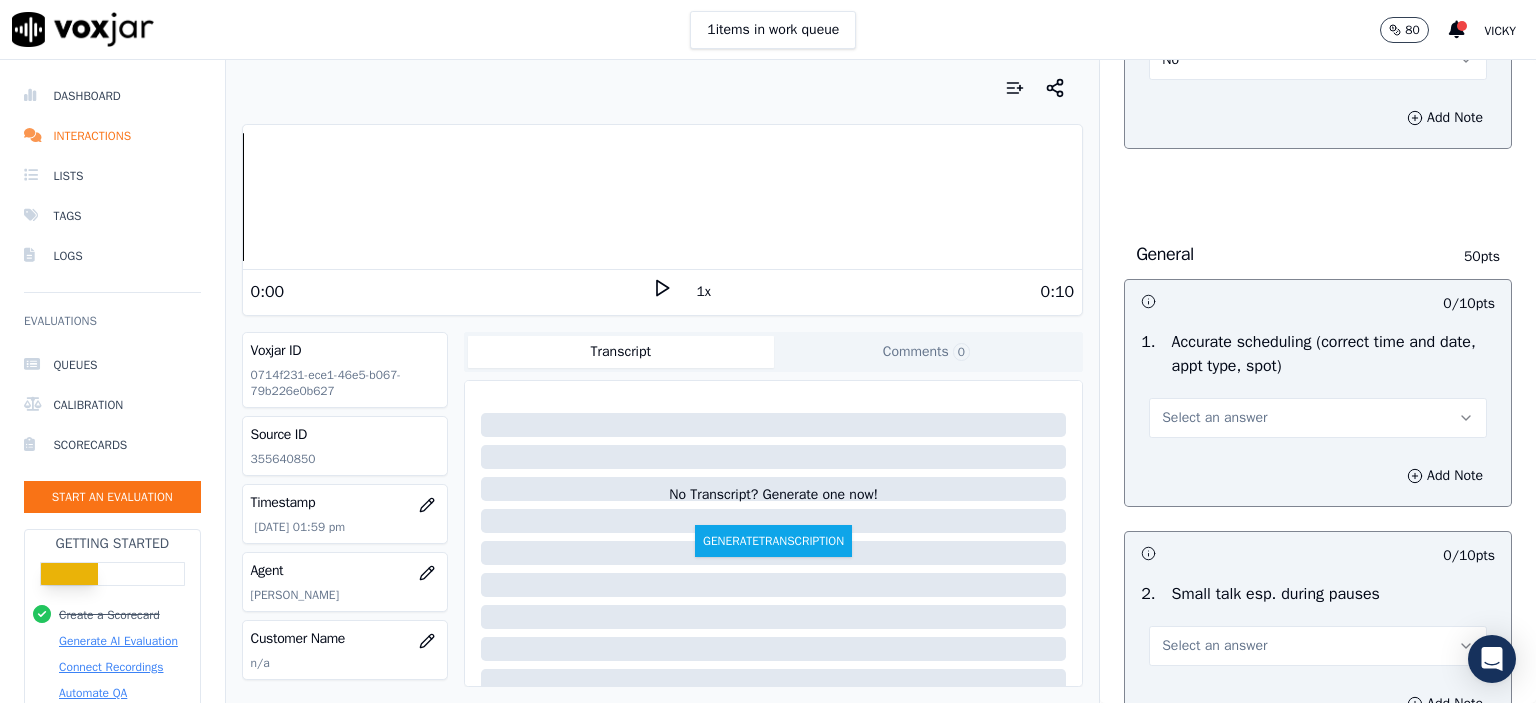 scroll, scrollTop: 1900, scrollLeft: 0, axis: vertical 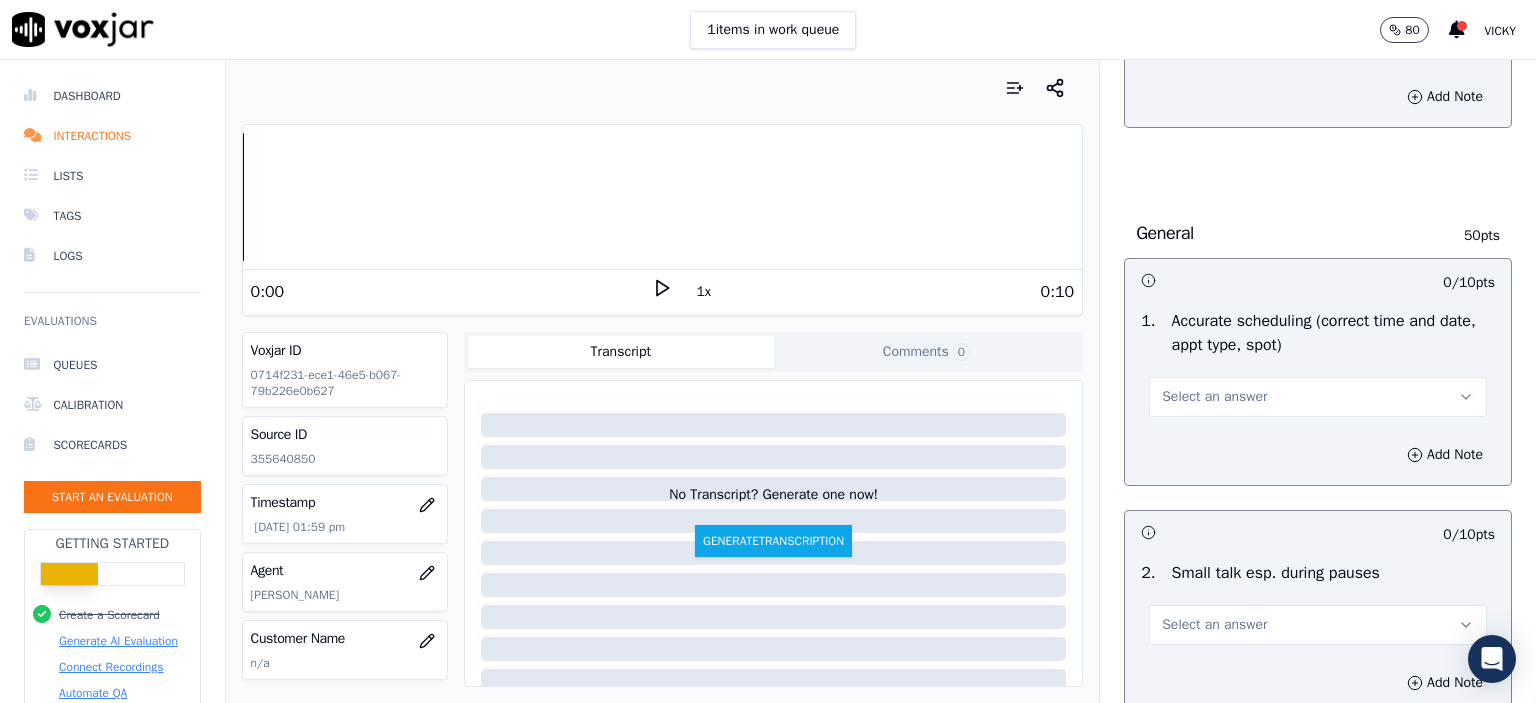 click on "Select an answer" at bounding box center (1318, 397) 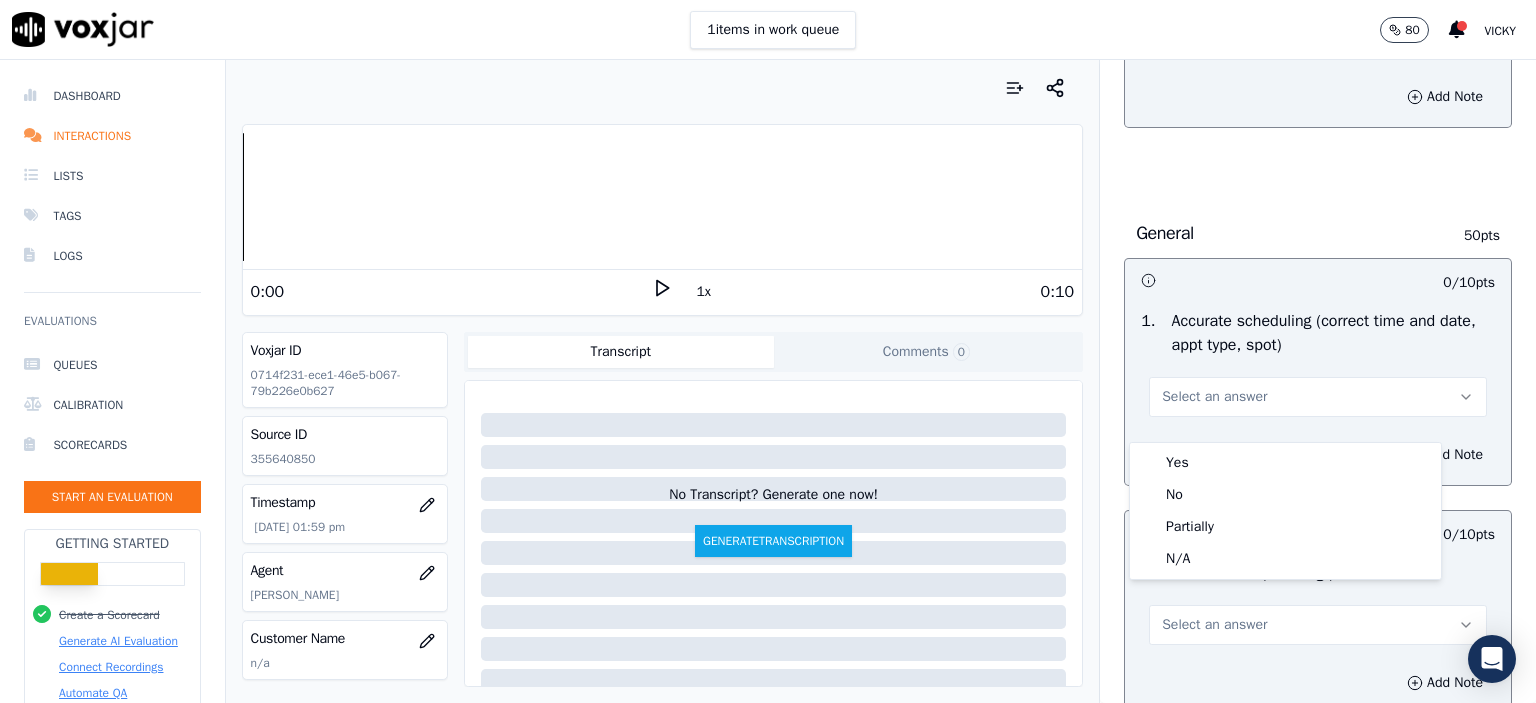 click on "Yes" at bounding box center (1285, 463) 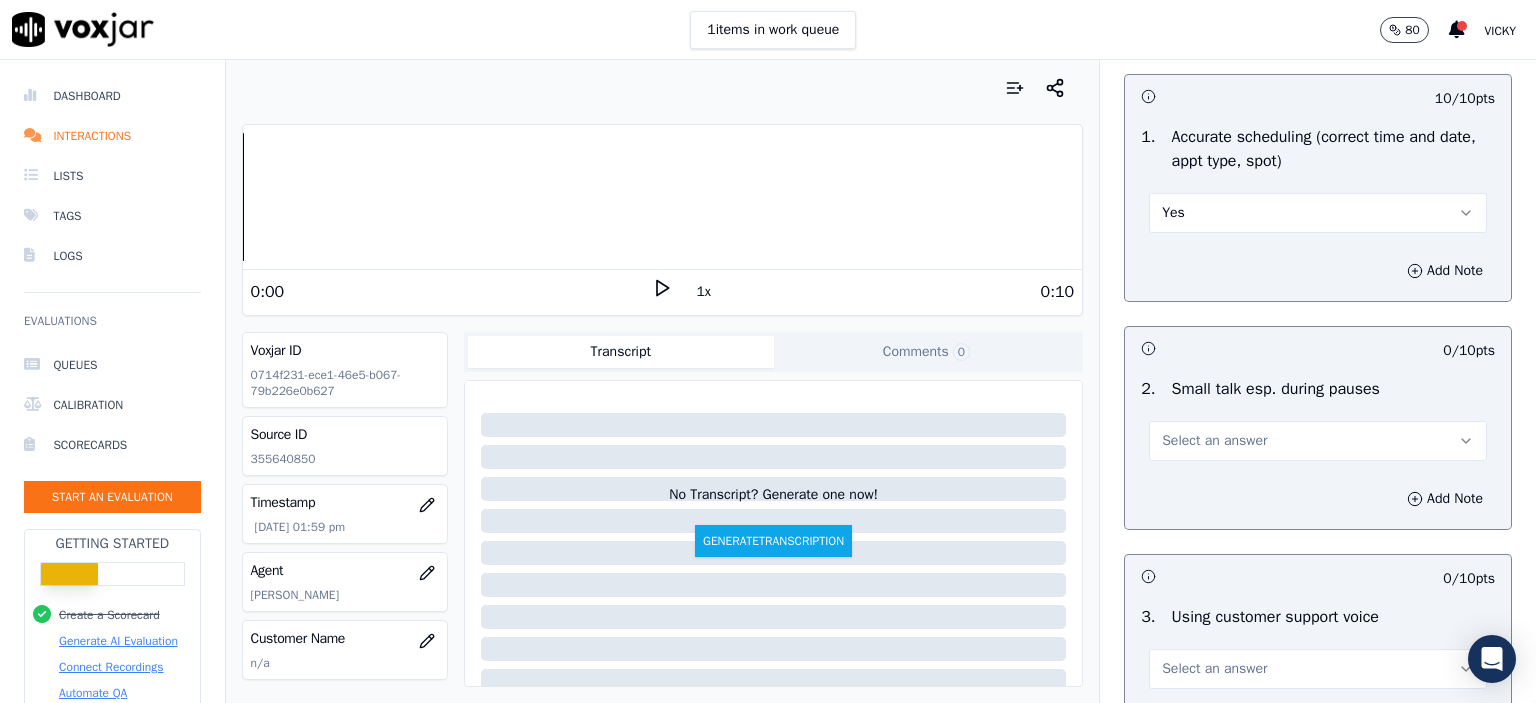 scroll, scrollTop: 2100, scrollLeft: 0, axis: vertical 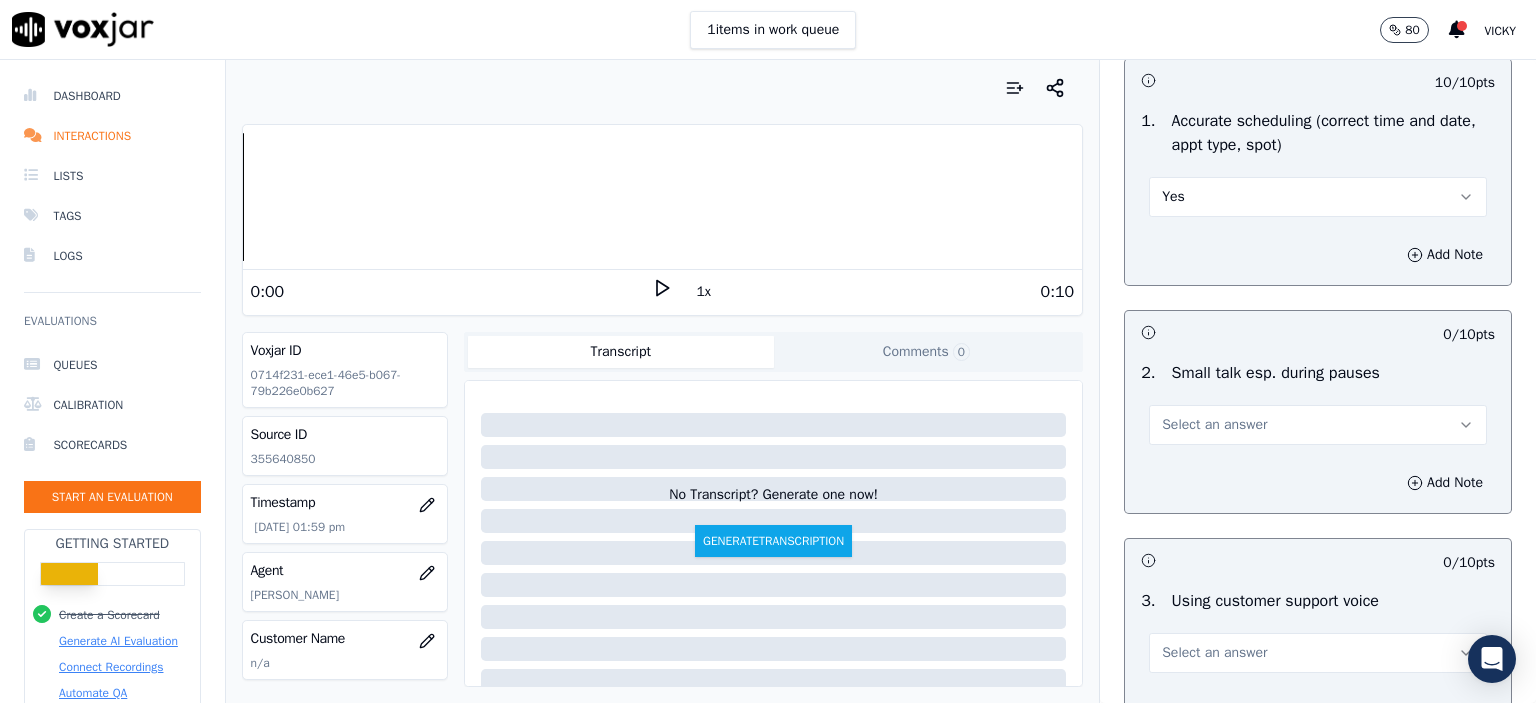 click on "Select an answer" at bounding box center [1214, 425] 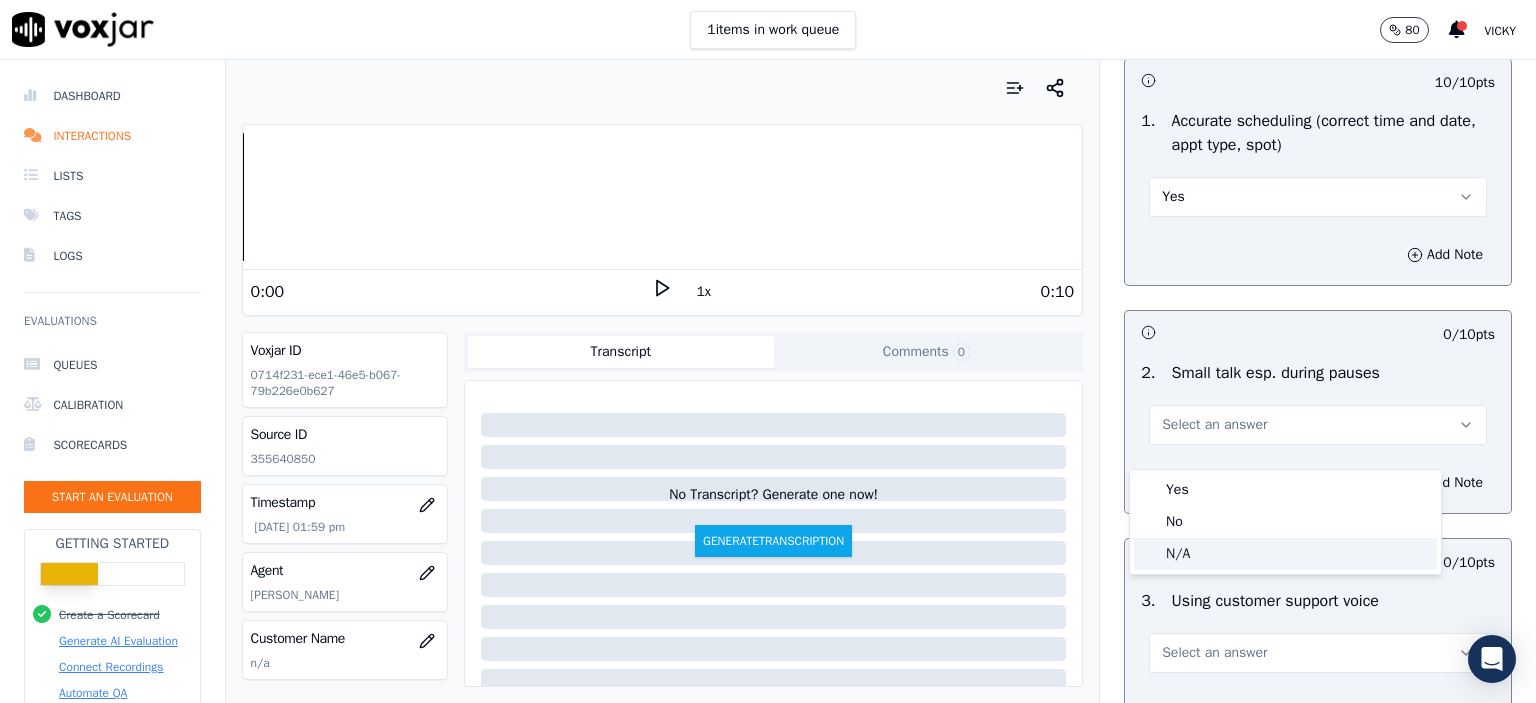 click on "N/A" 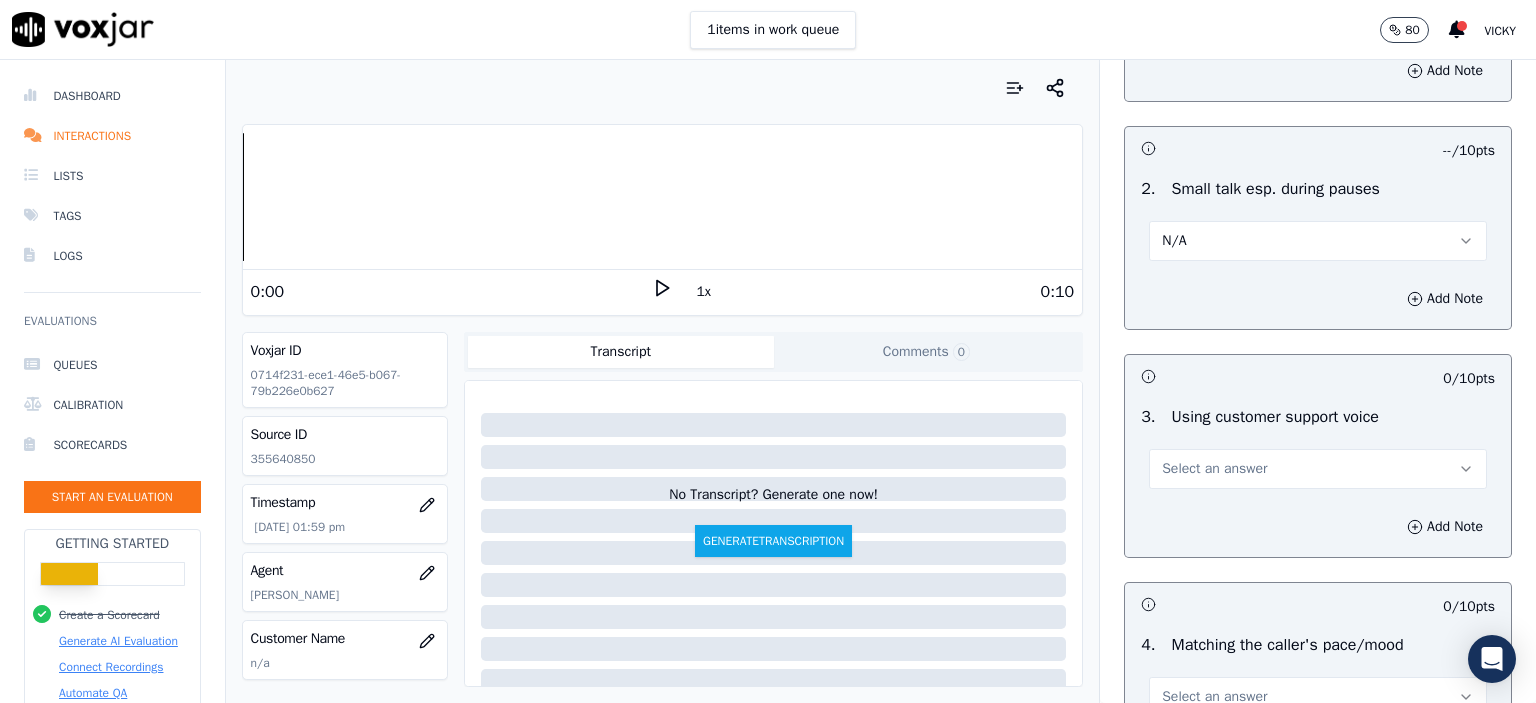 scroll, scrollTop: 2300, scrollLeft: 0, axis: vertical 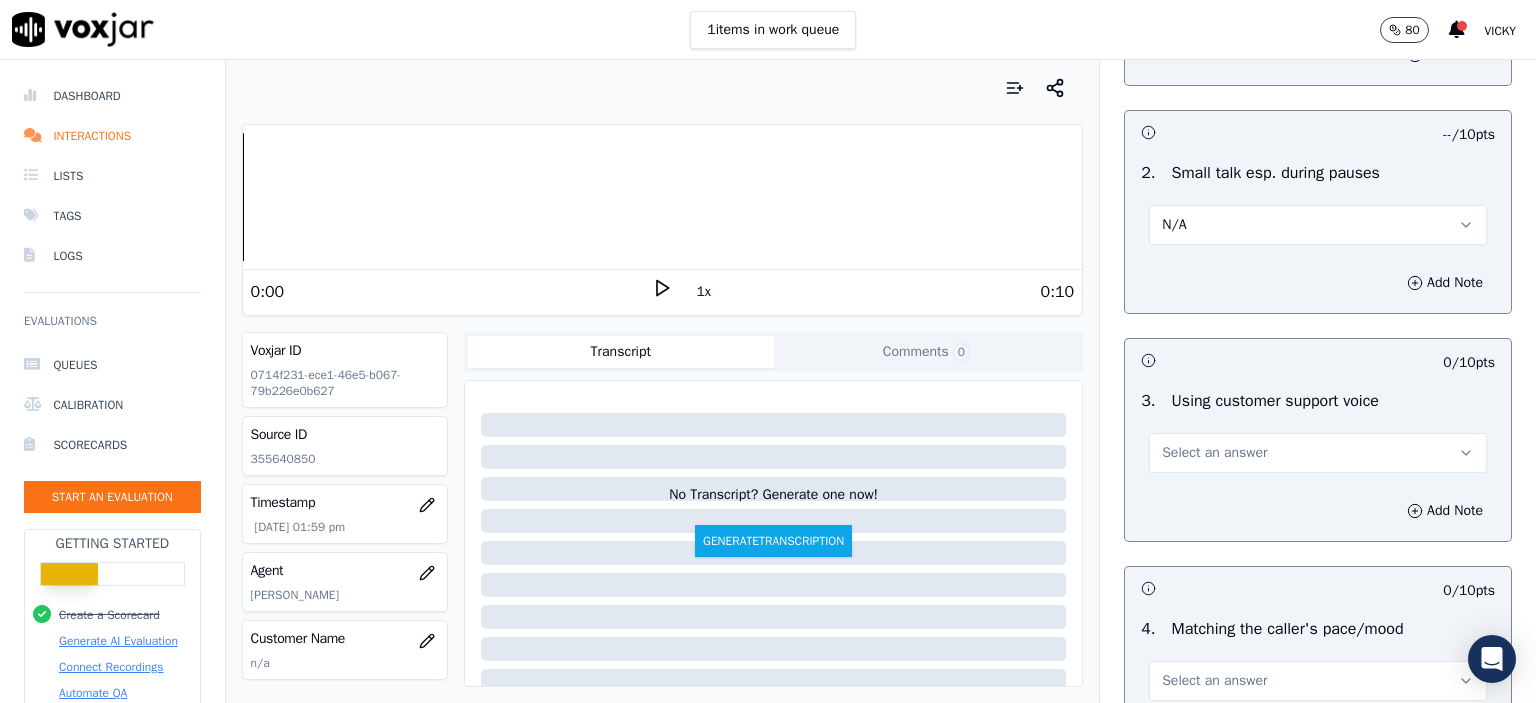 click on "Select an answer" at bounding box center (1214, 453) 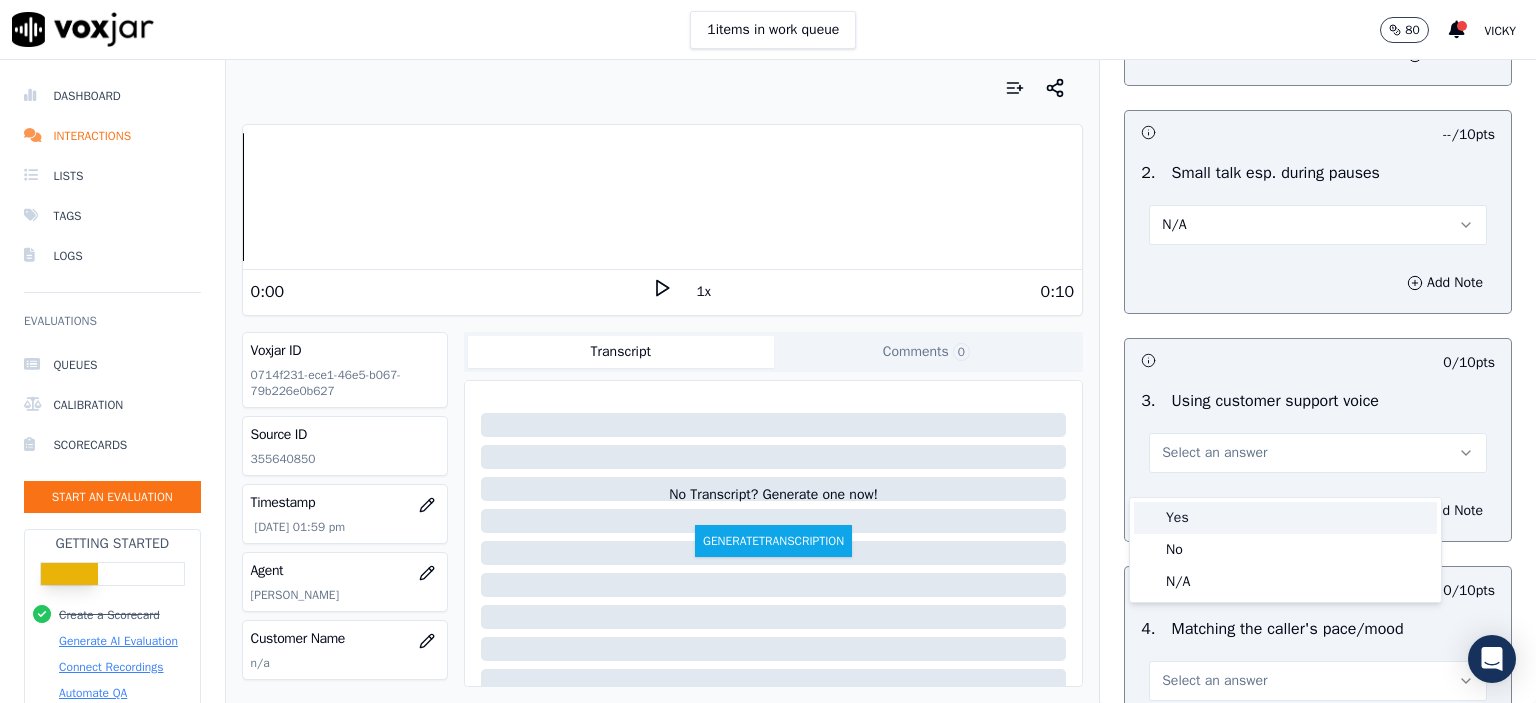 click on "Yes" at bounding box center [1285, 518] 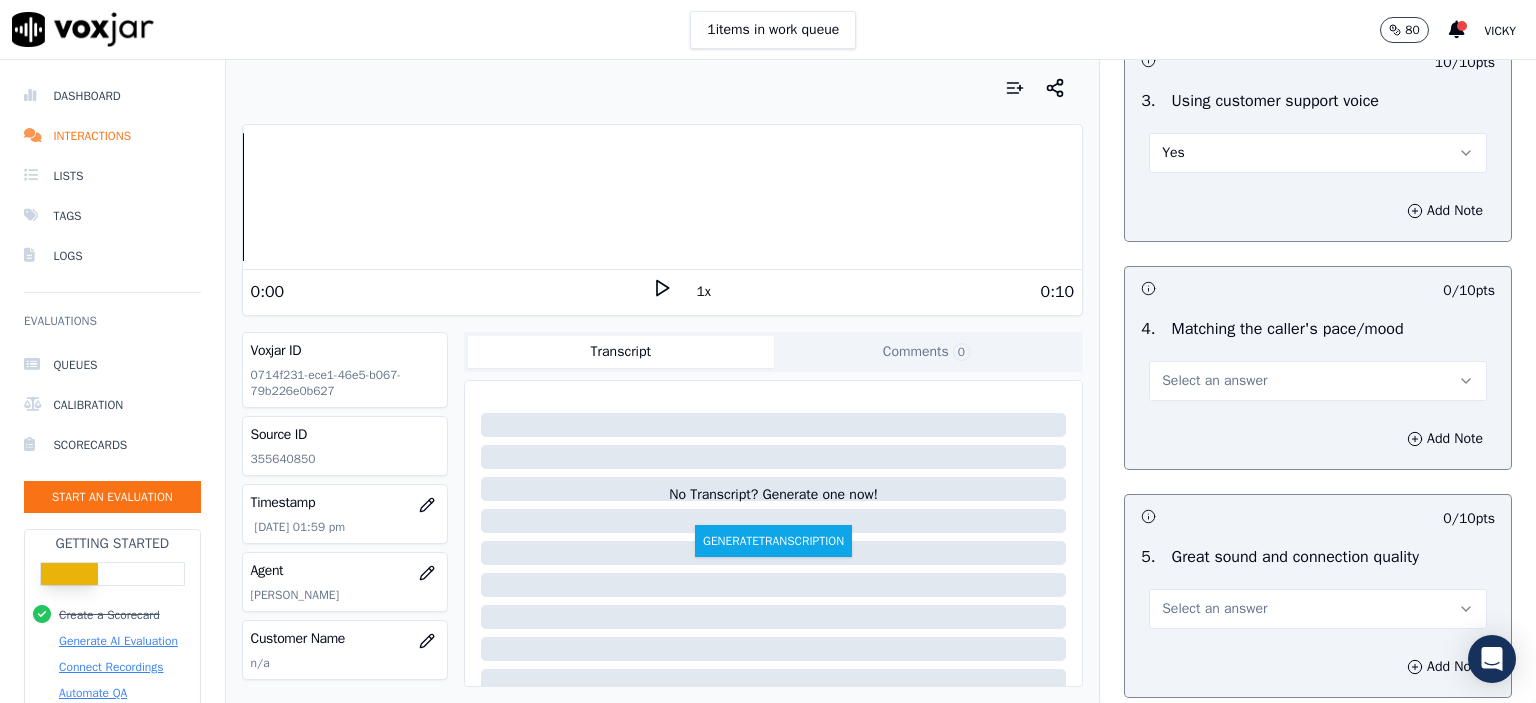 click on "Select an answer" at bounding box center [1318, 381] 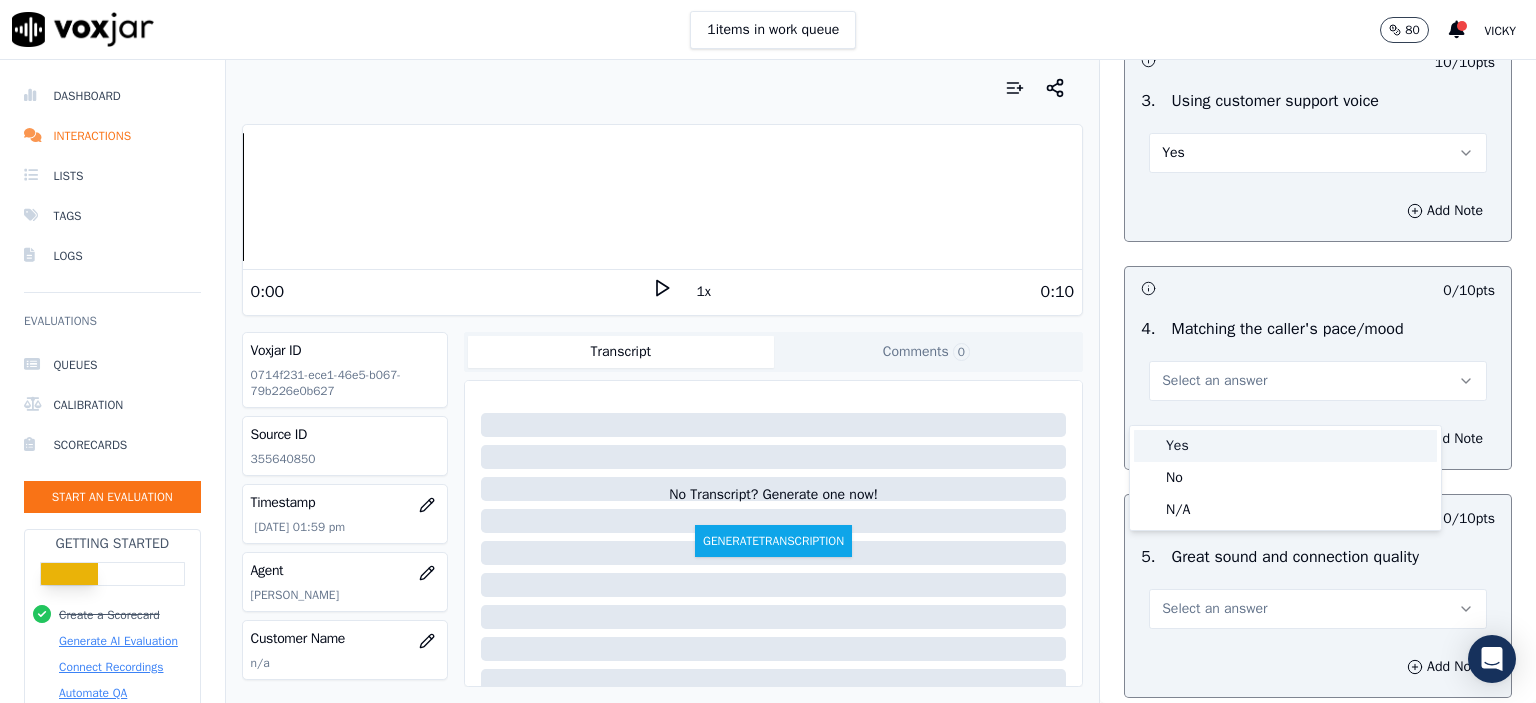 click on "Yes" at bounding box center (1285, 446) 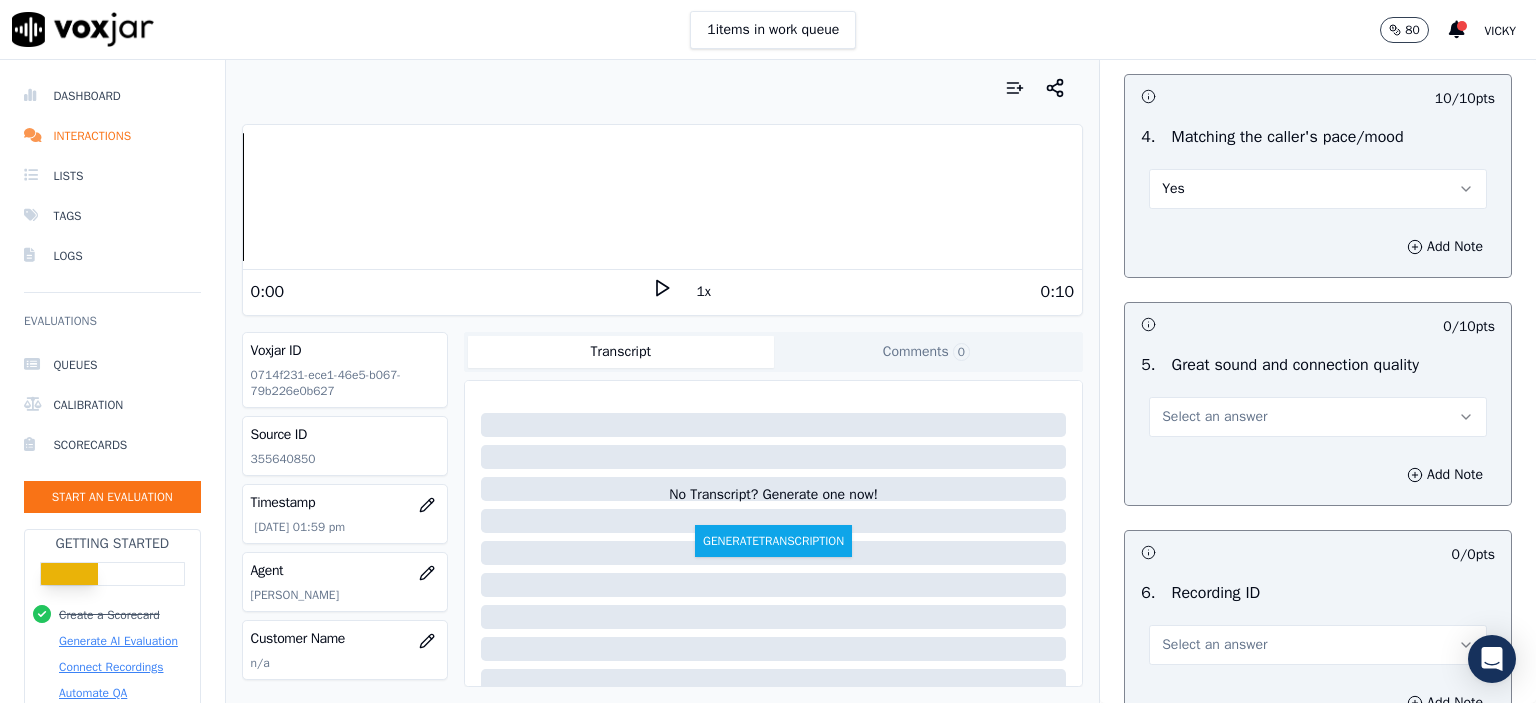 scroll, scrollTop: 2800, scrollLeft: 0, axis: vertical 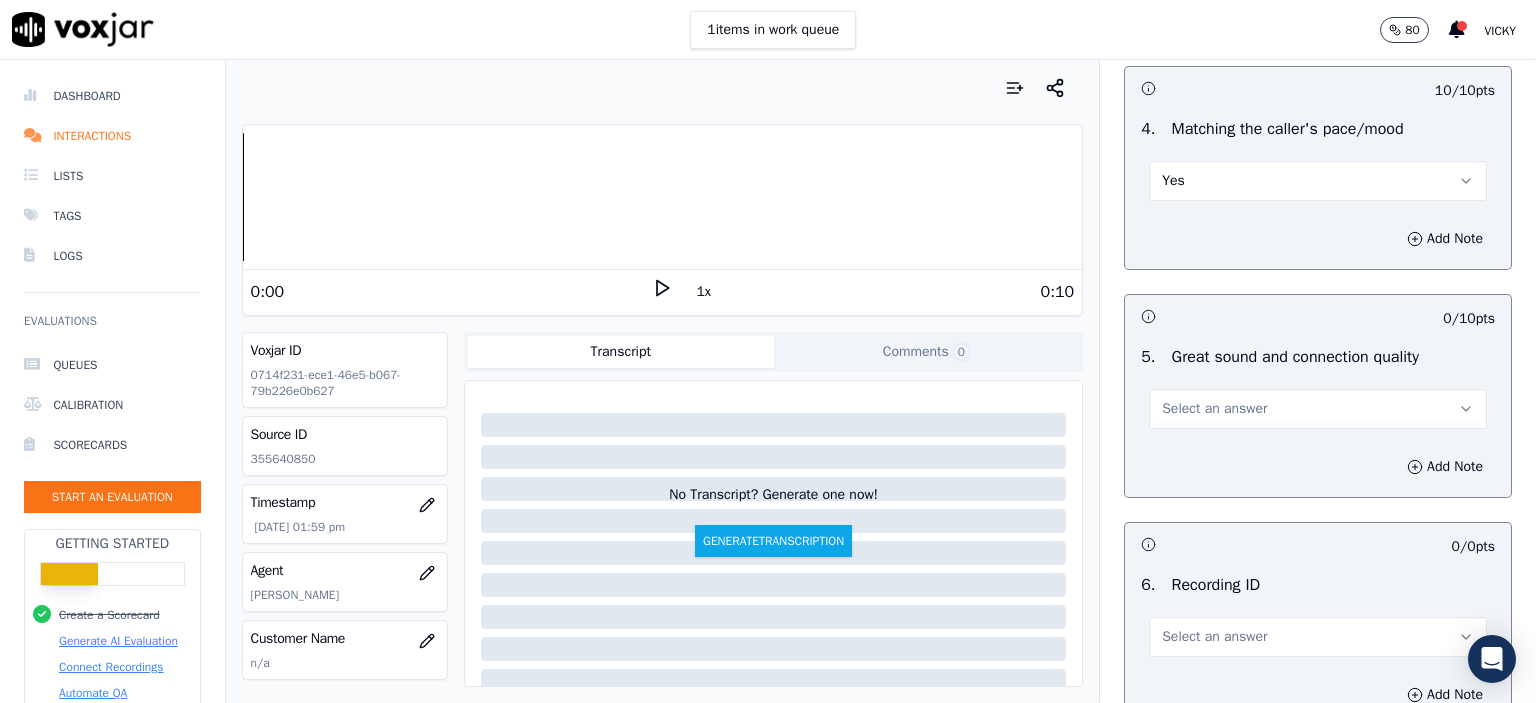 click on "Select an answer" at bounding box center (1318, 409) 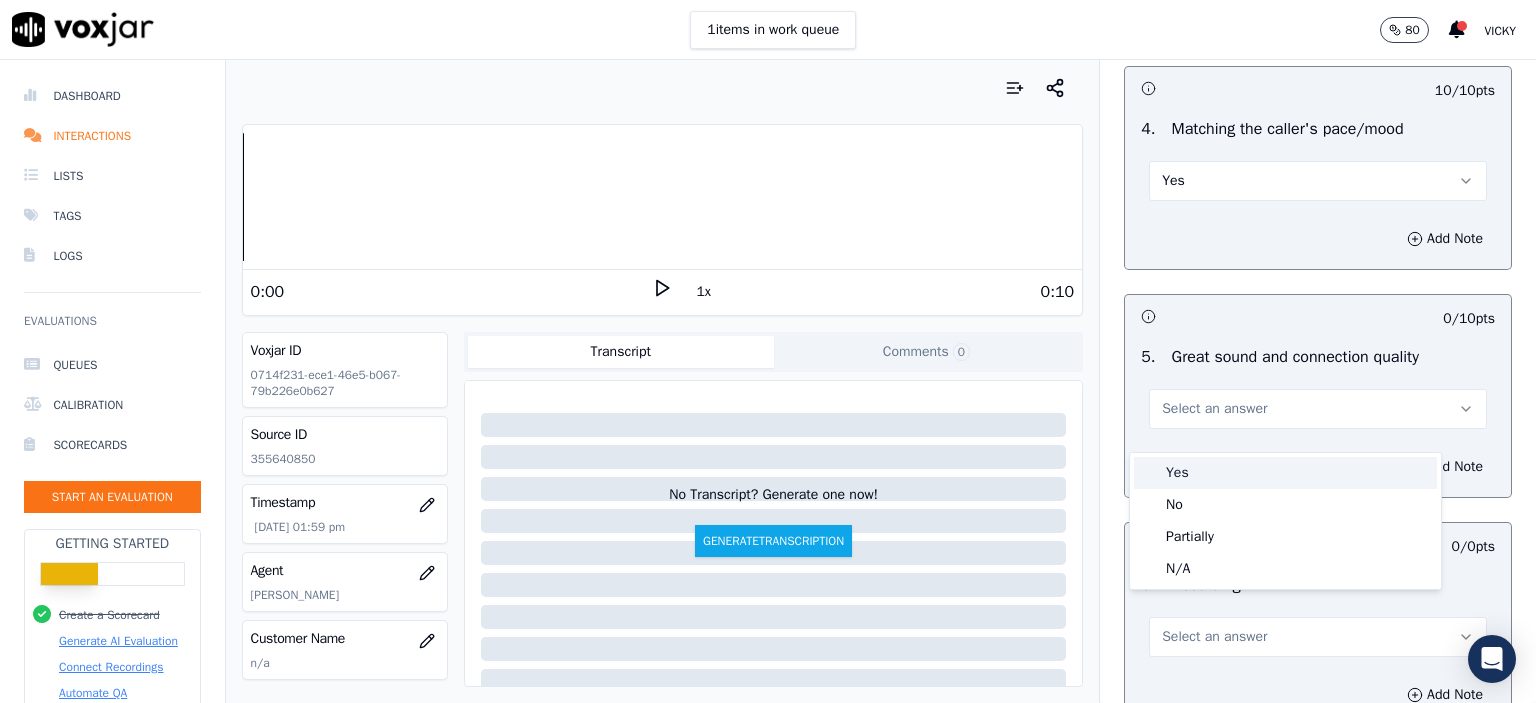 click on "Yes" at bounding box center [1285, 473] 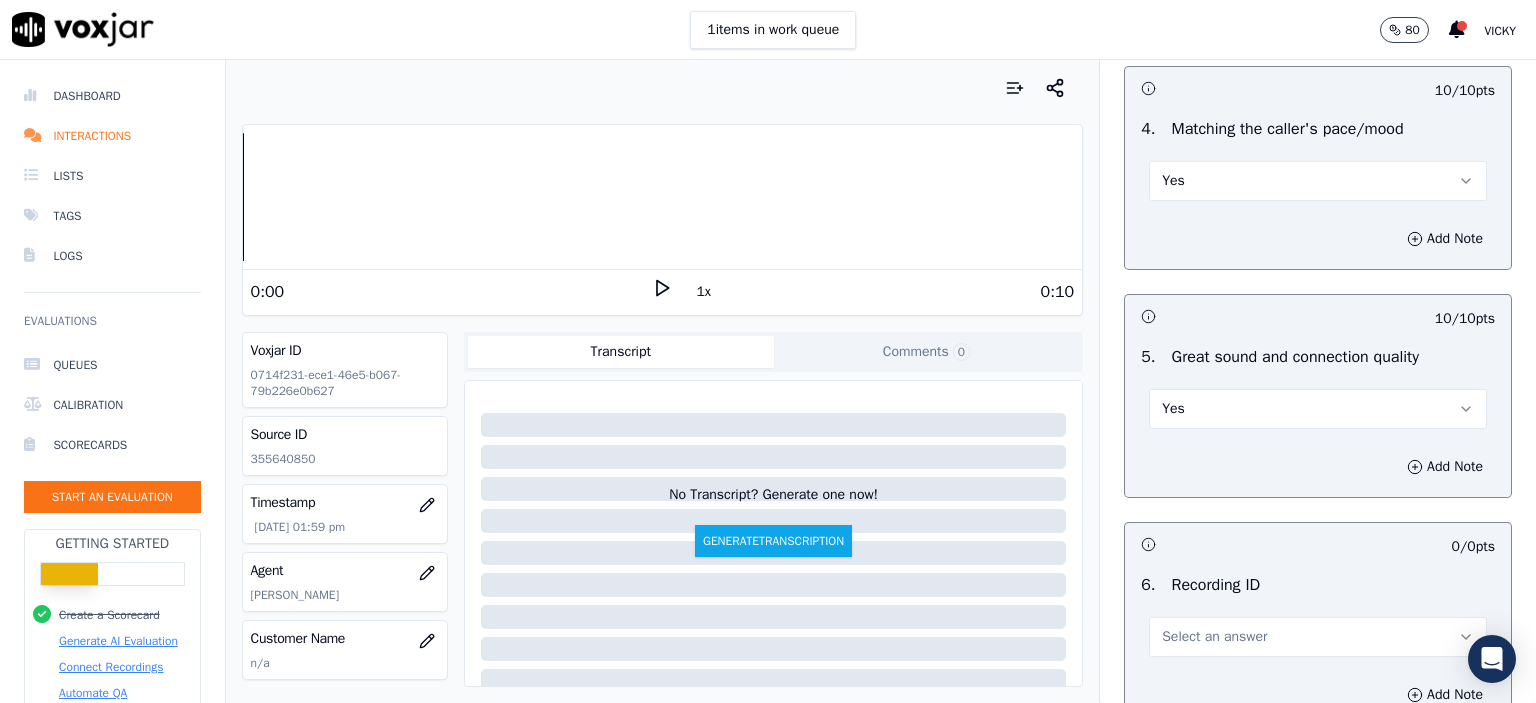 click on "Yes" at bounding box center [1318, 409] 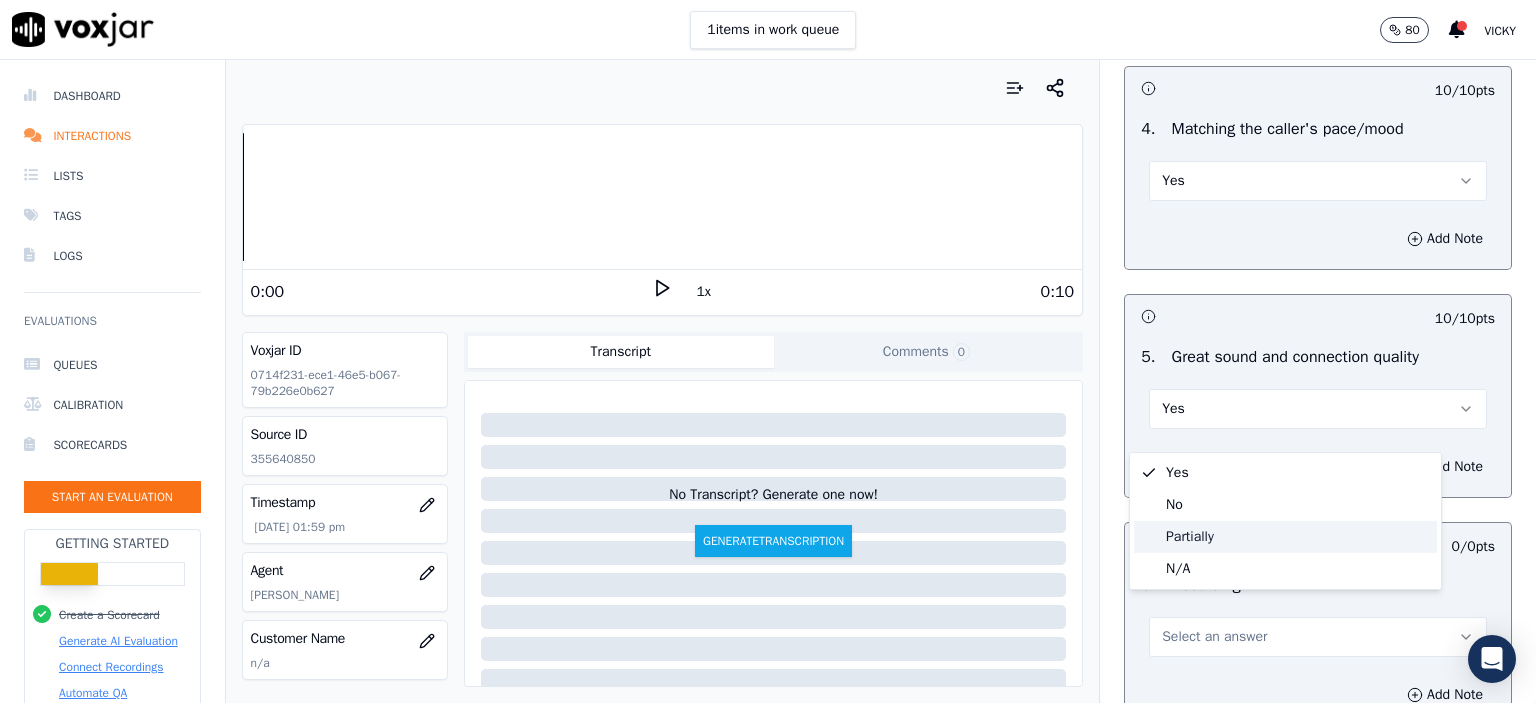 click on "Partially" 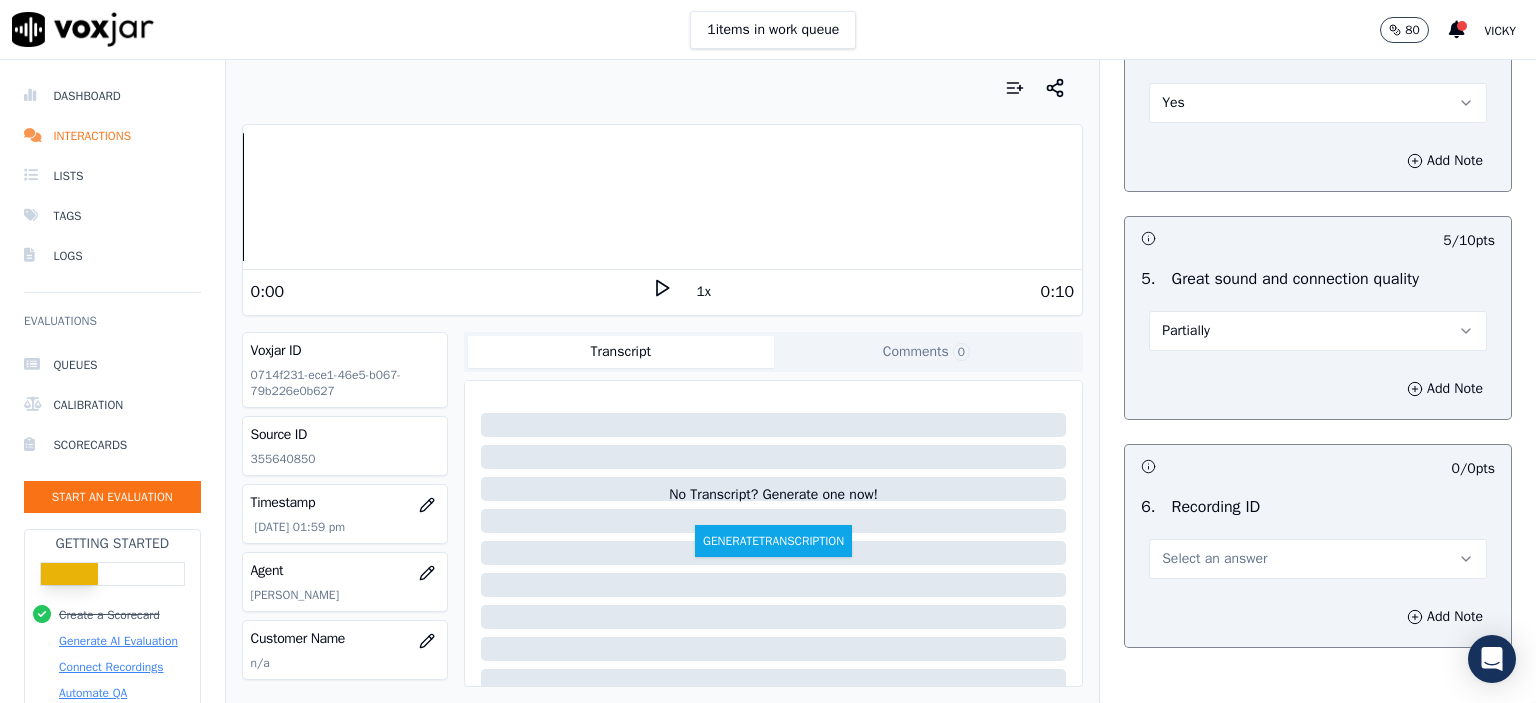 scroll, scrollTop: 3000, scrollLeft: 0, axis: vertical 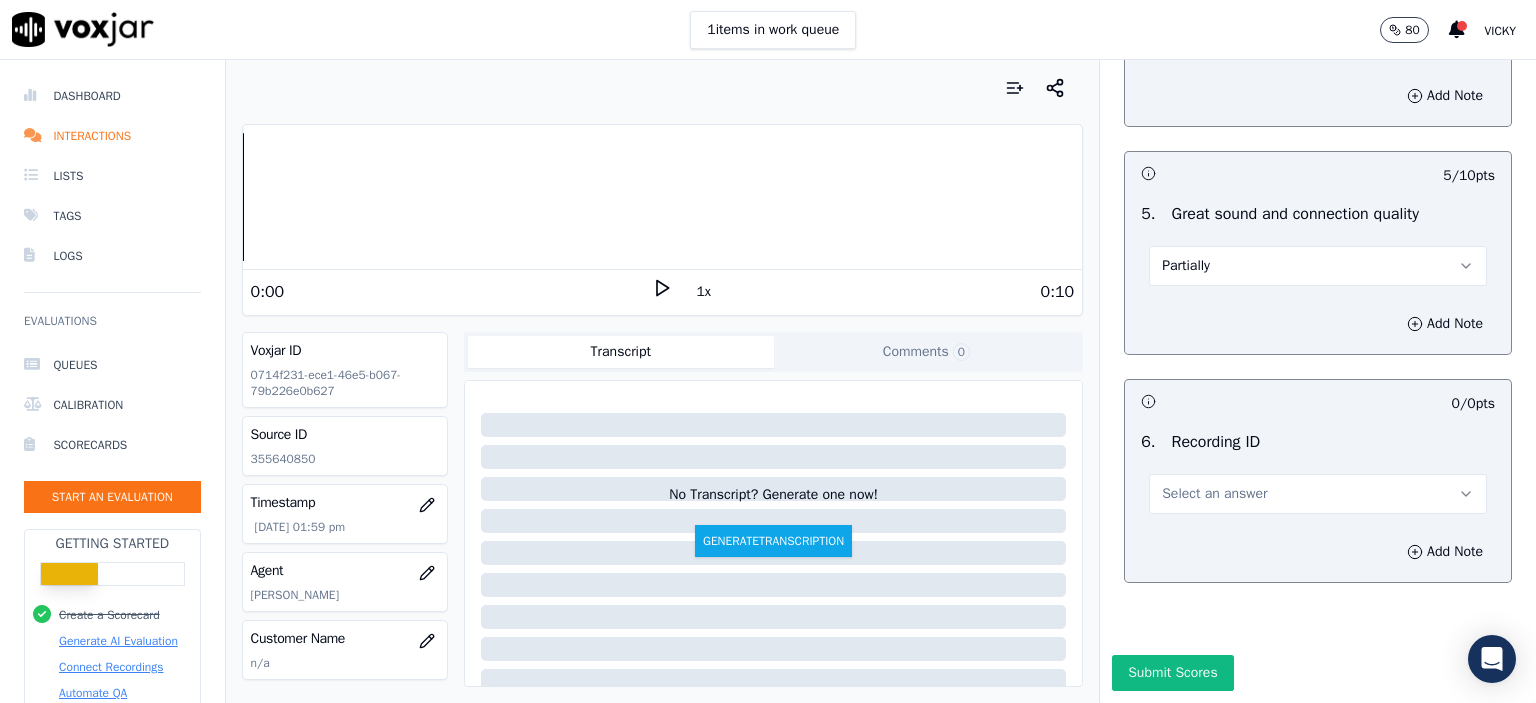 click on "Select an answer" at bounding box center [1318, 494] 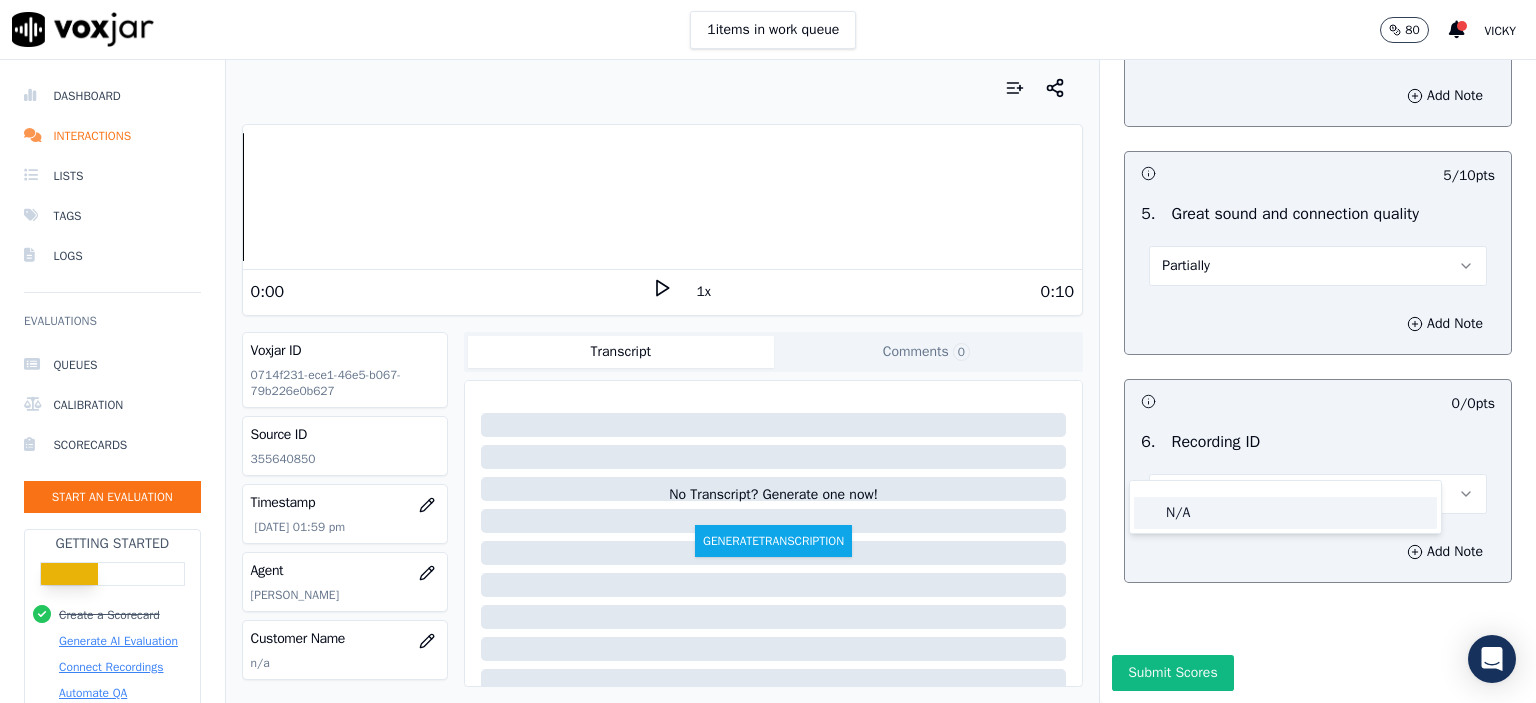 click on "N/A" 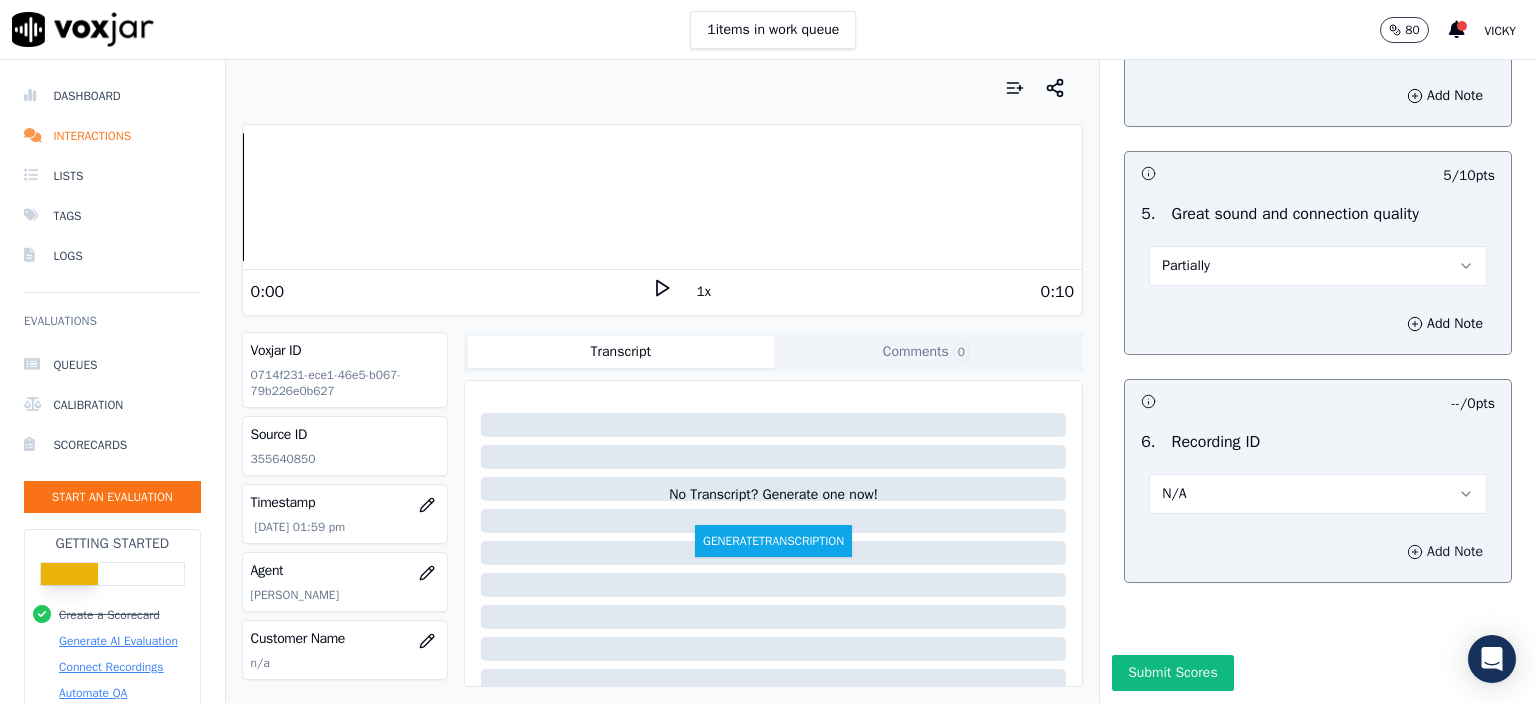 click 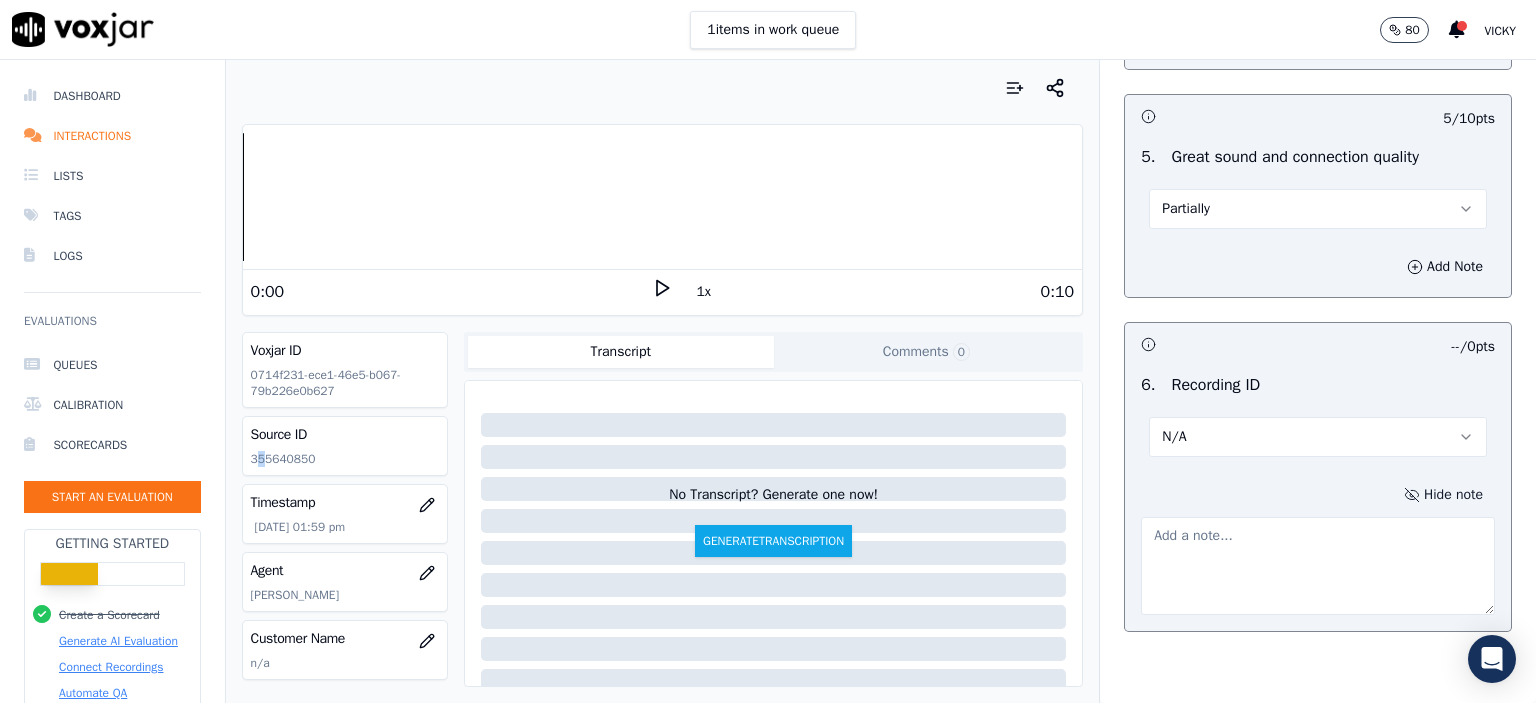 click on "355640850" 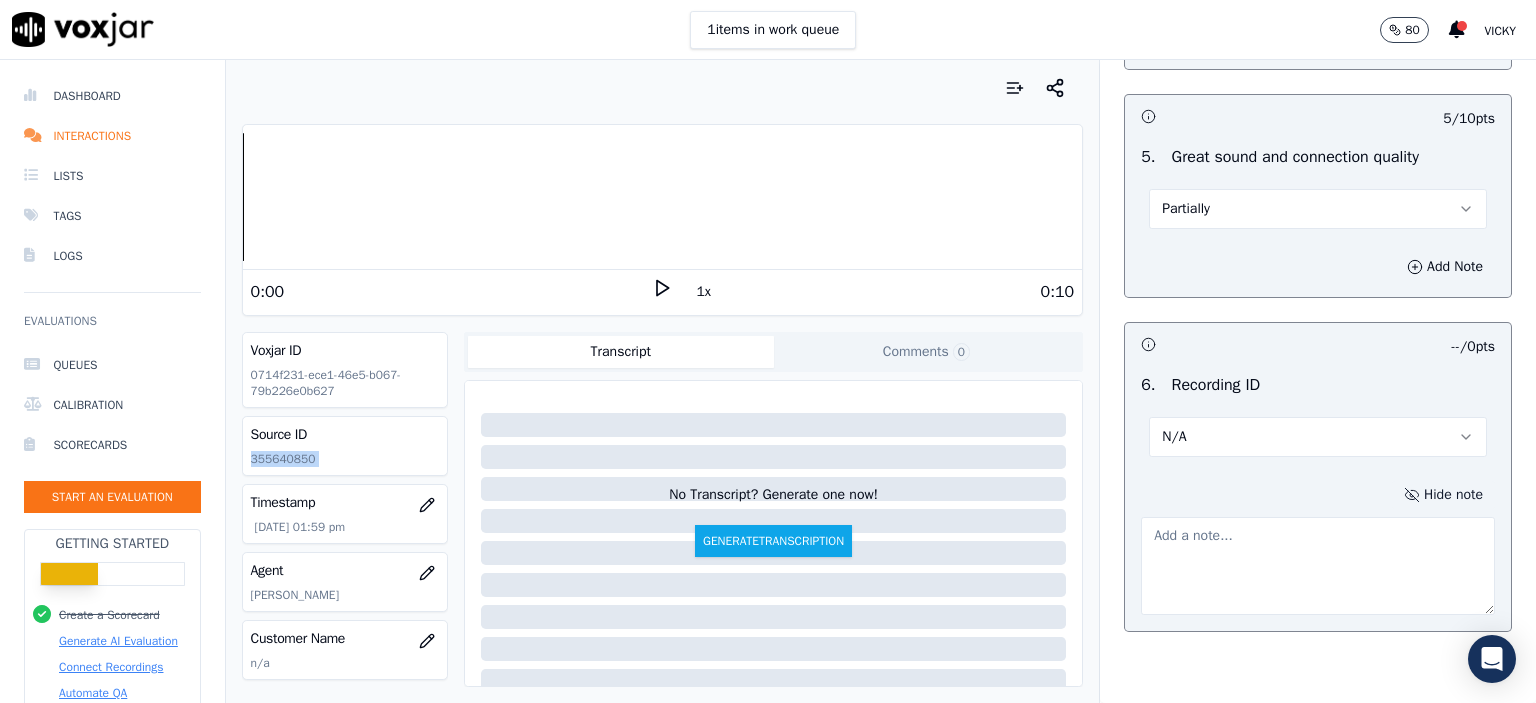 click on "355640850" 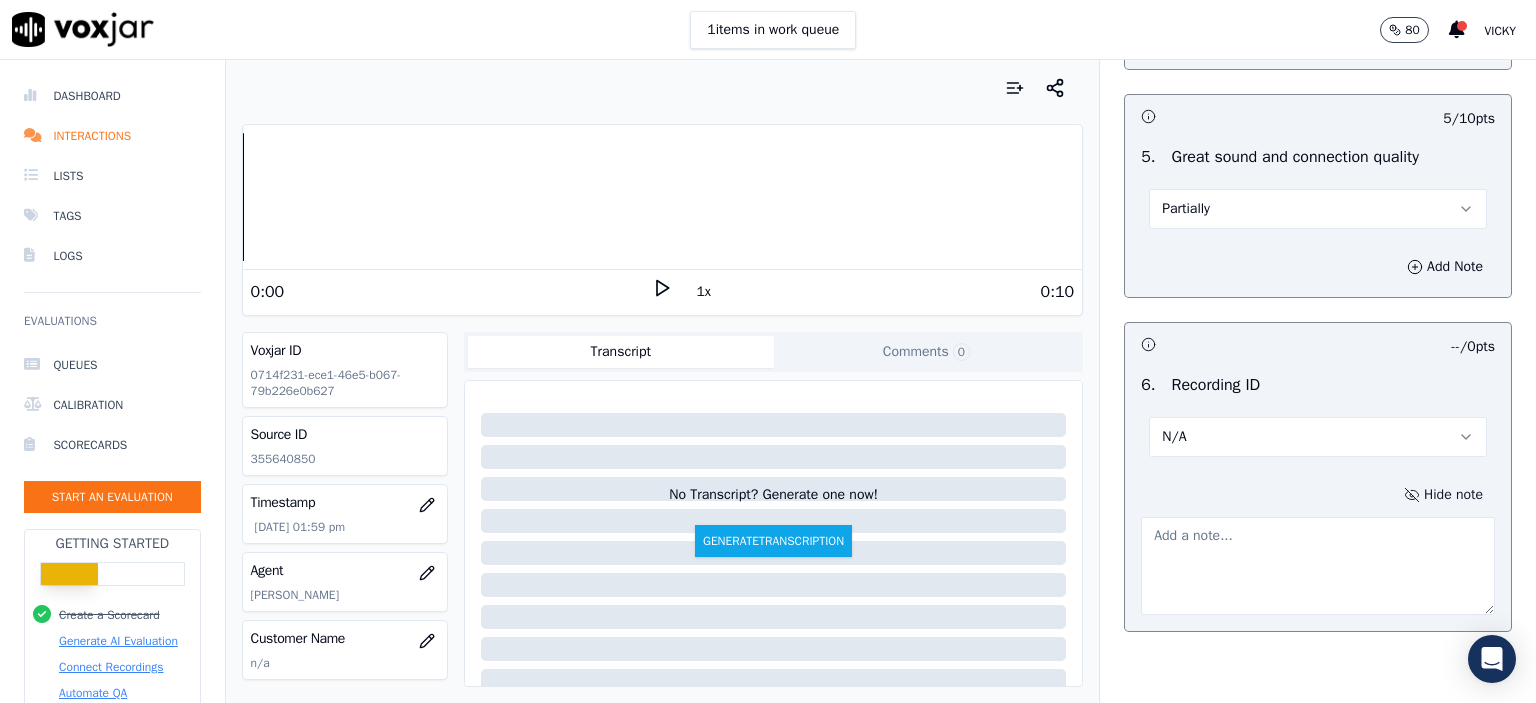 paste on "355640850" 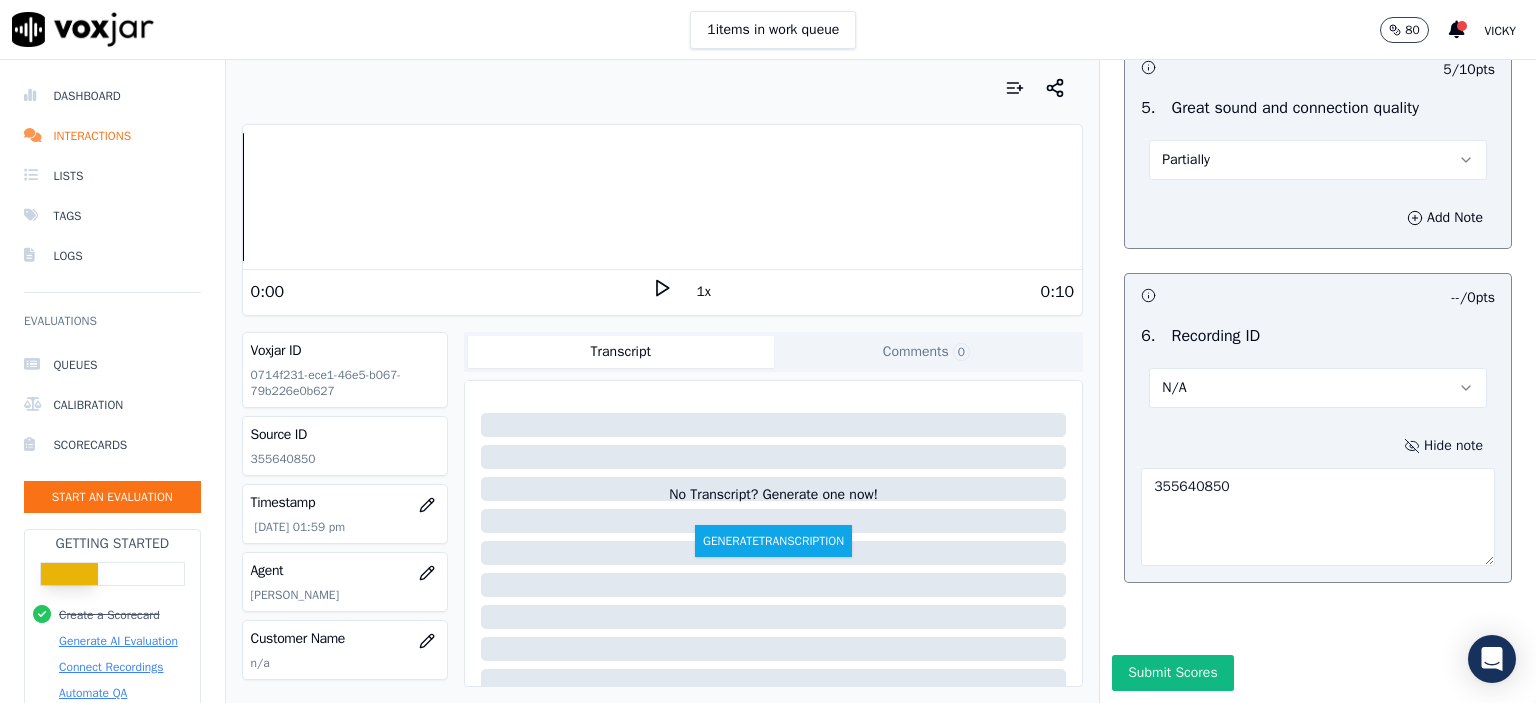 scroll, scrollTop: 3112, scrollLeft: 0, axis: vertical 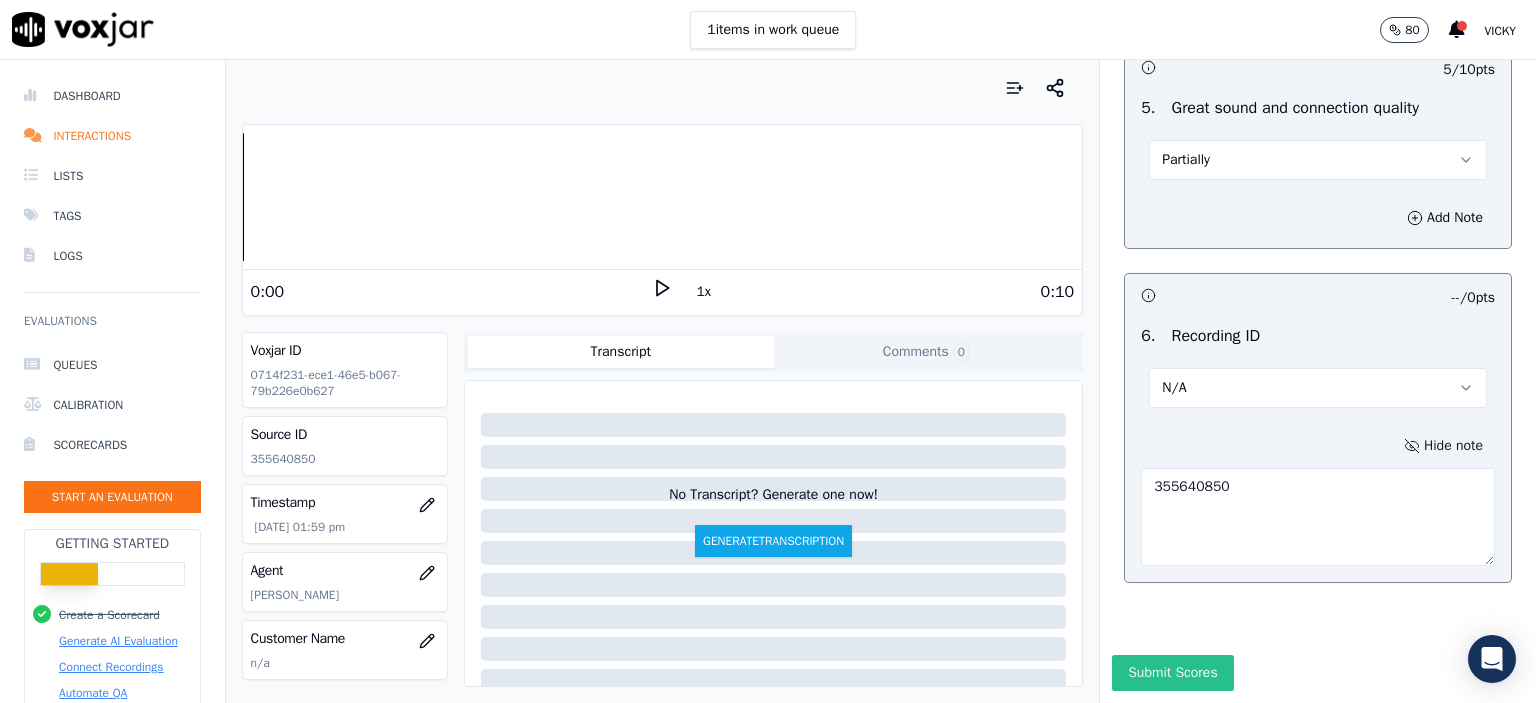 type on "355640850" 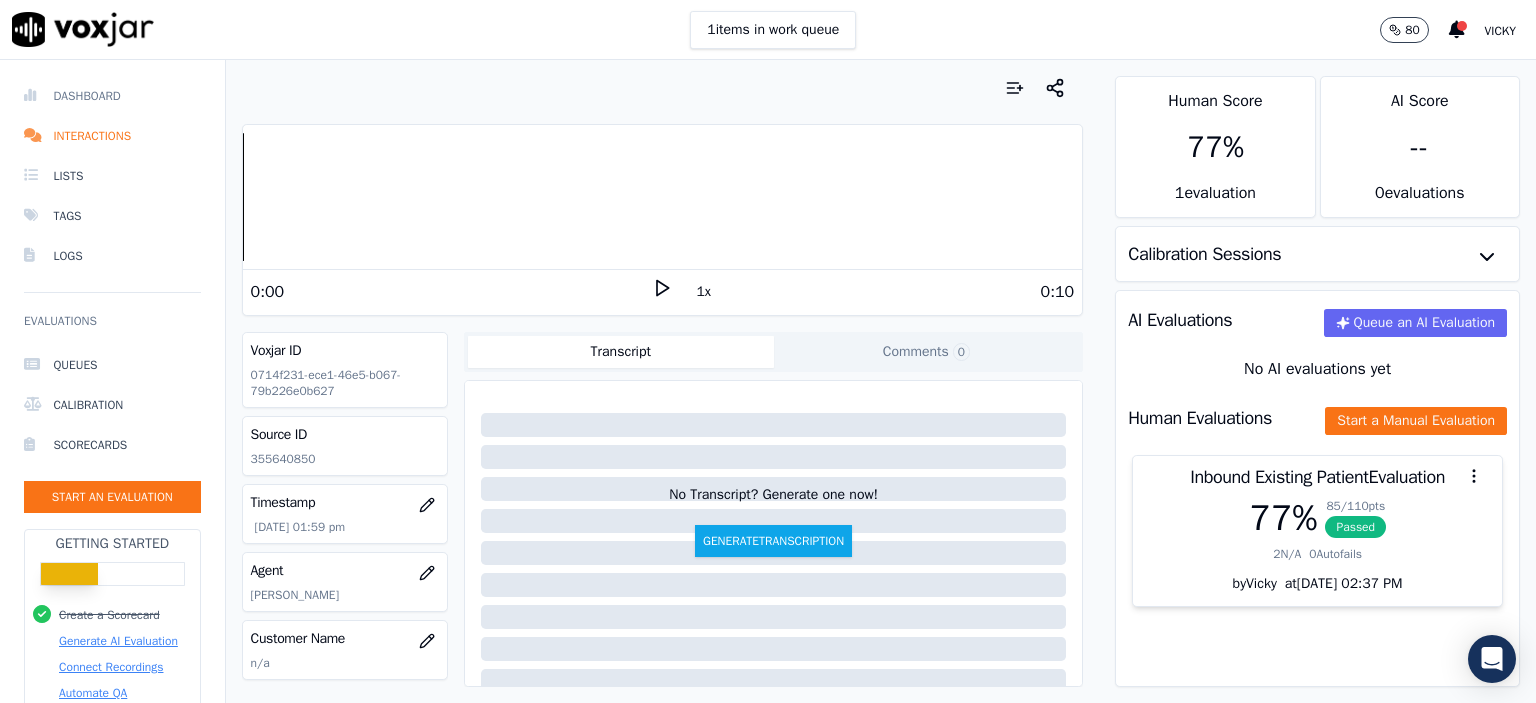 click on "Dashboard" at bounding box center [112, 96] 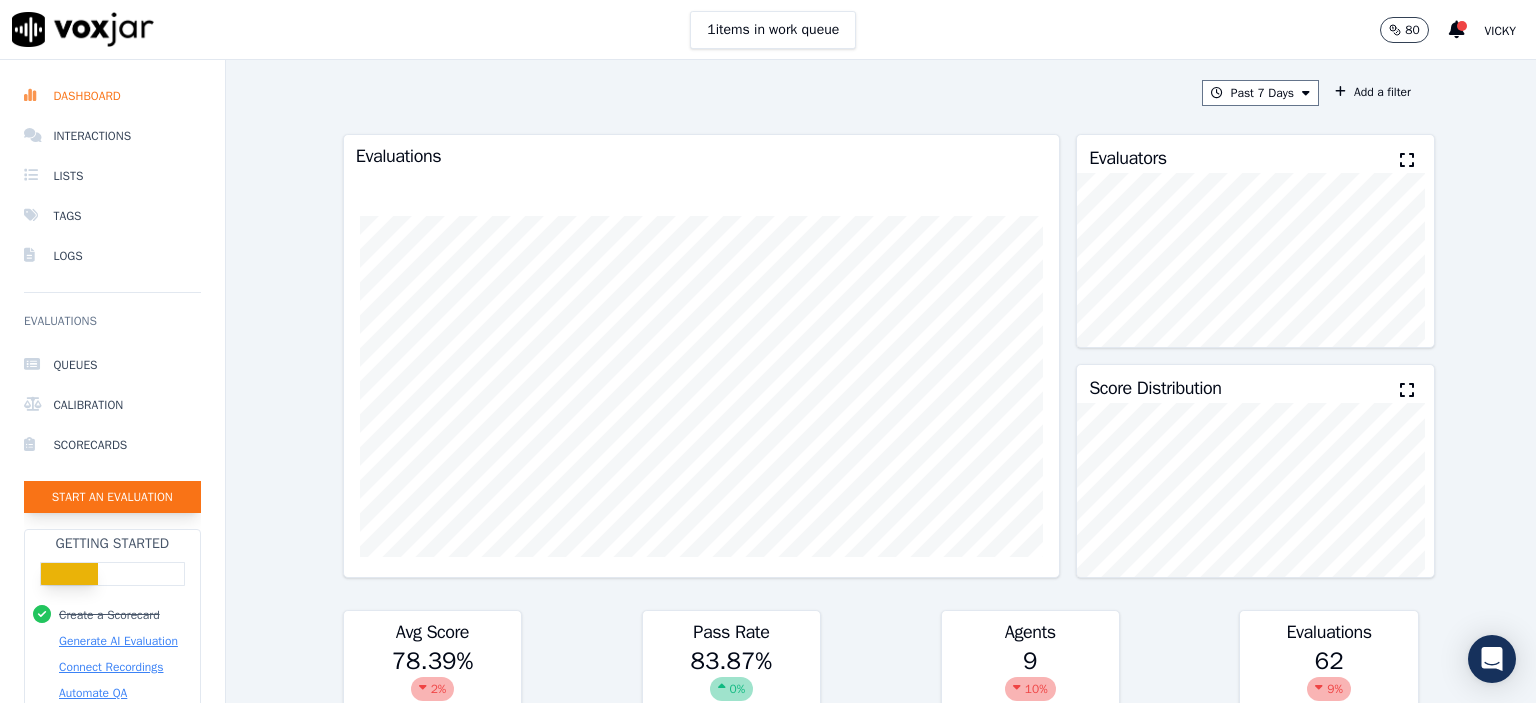 click on "Start an Evaluation" 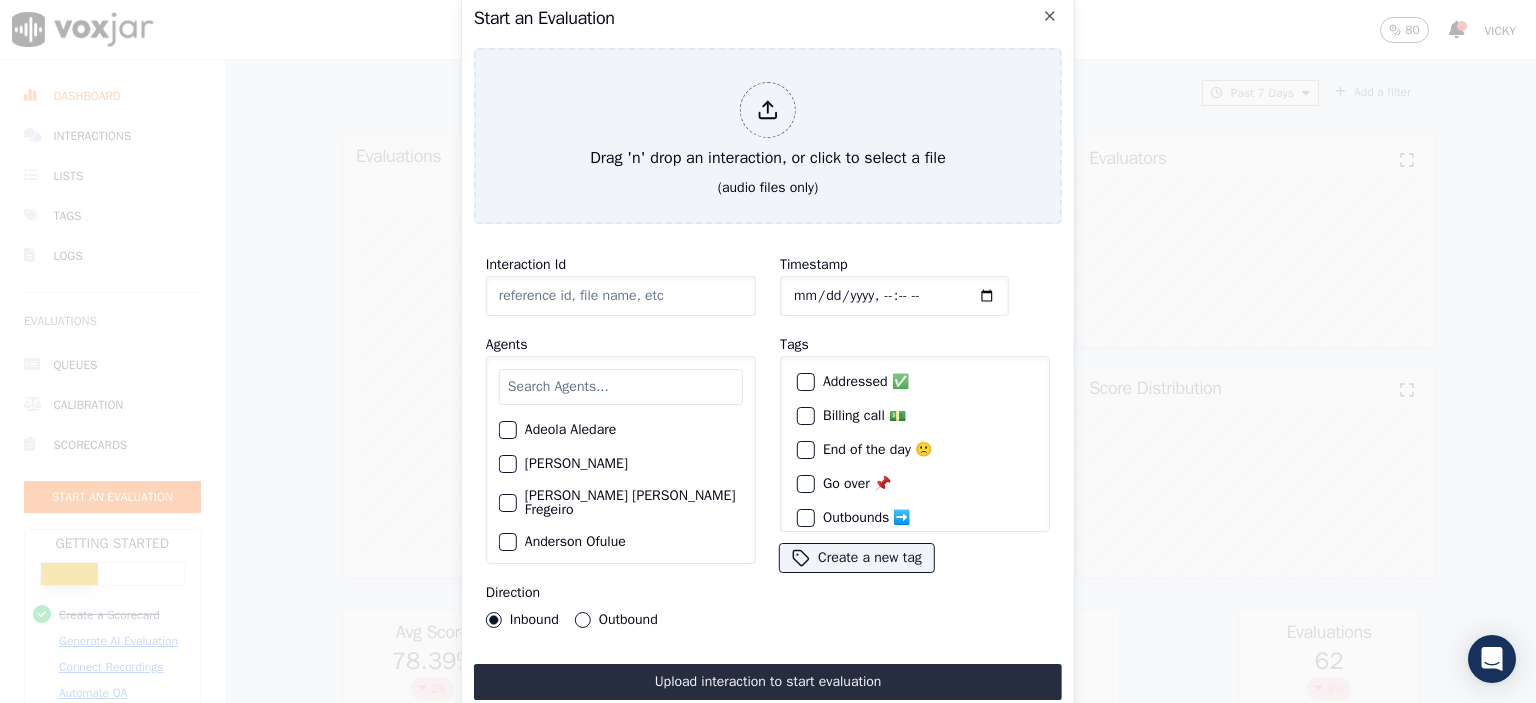 click on "Interaction Id" 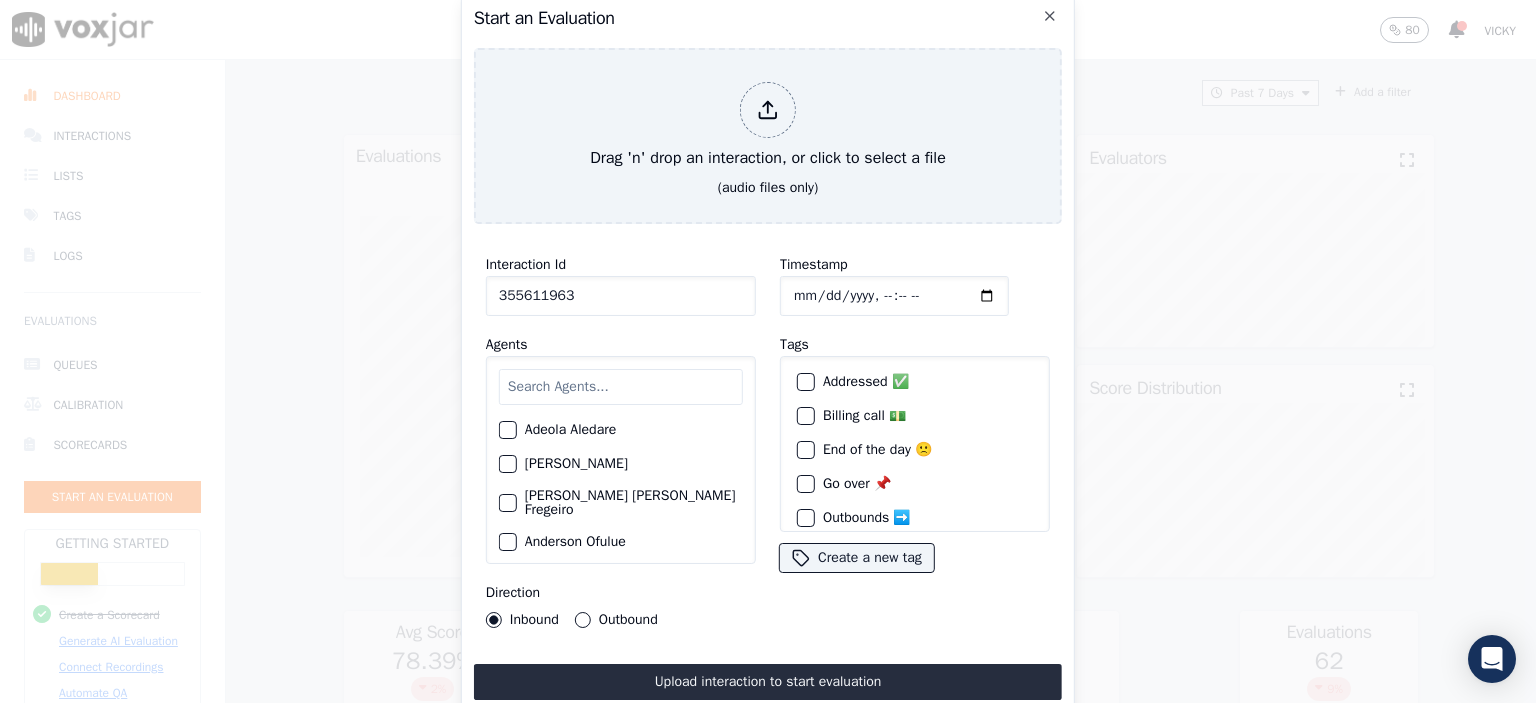 type on "355611963" 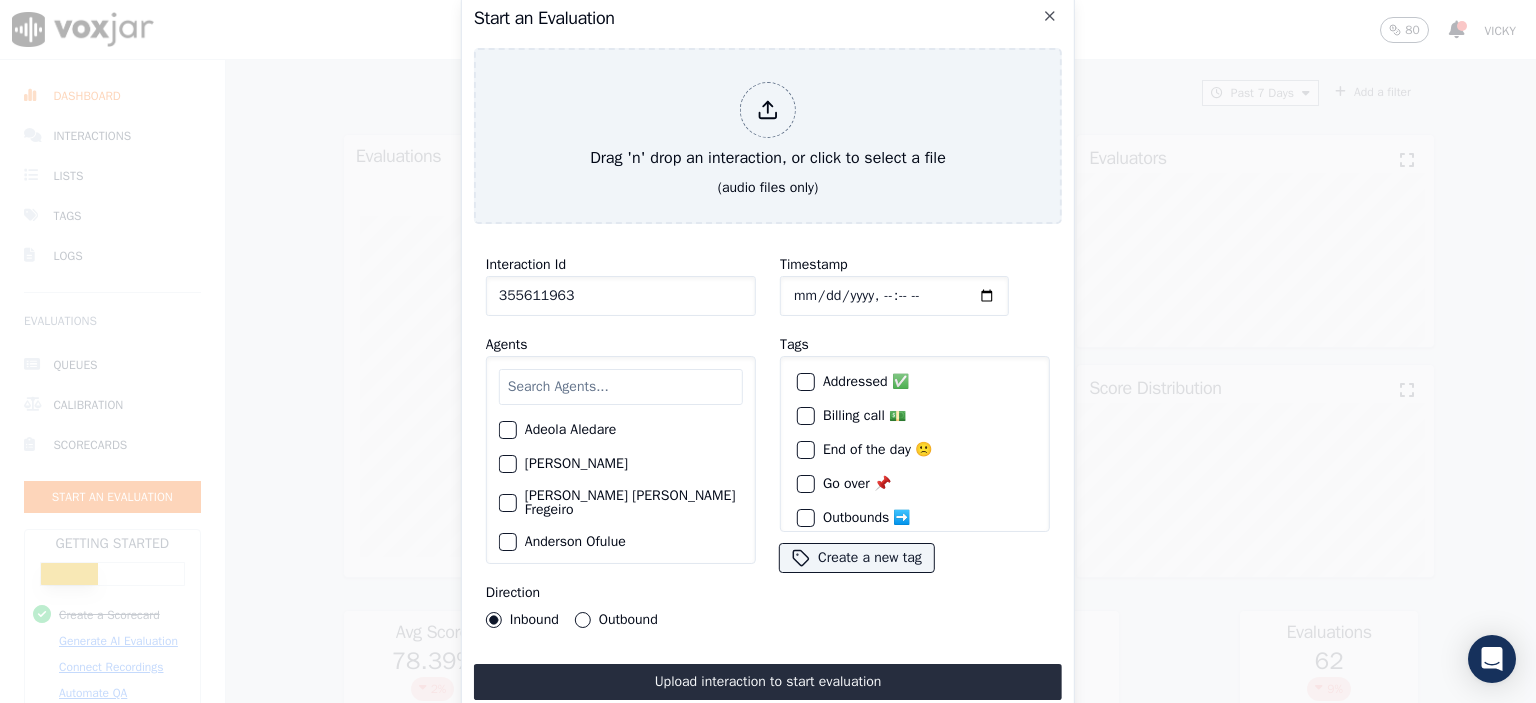 type on "[DATE]T11:12" 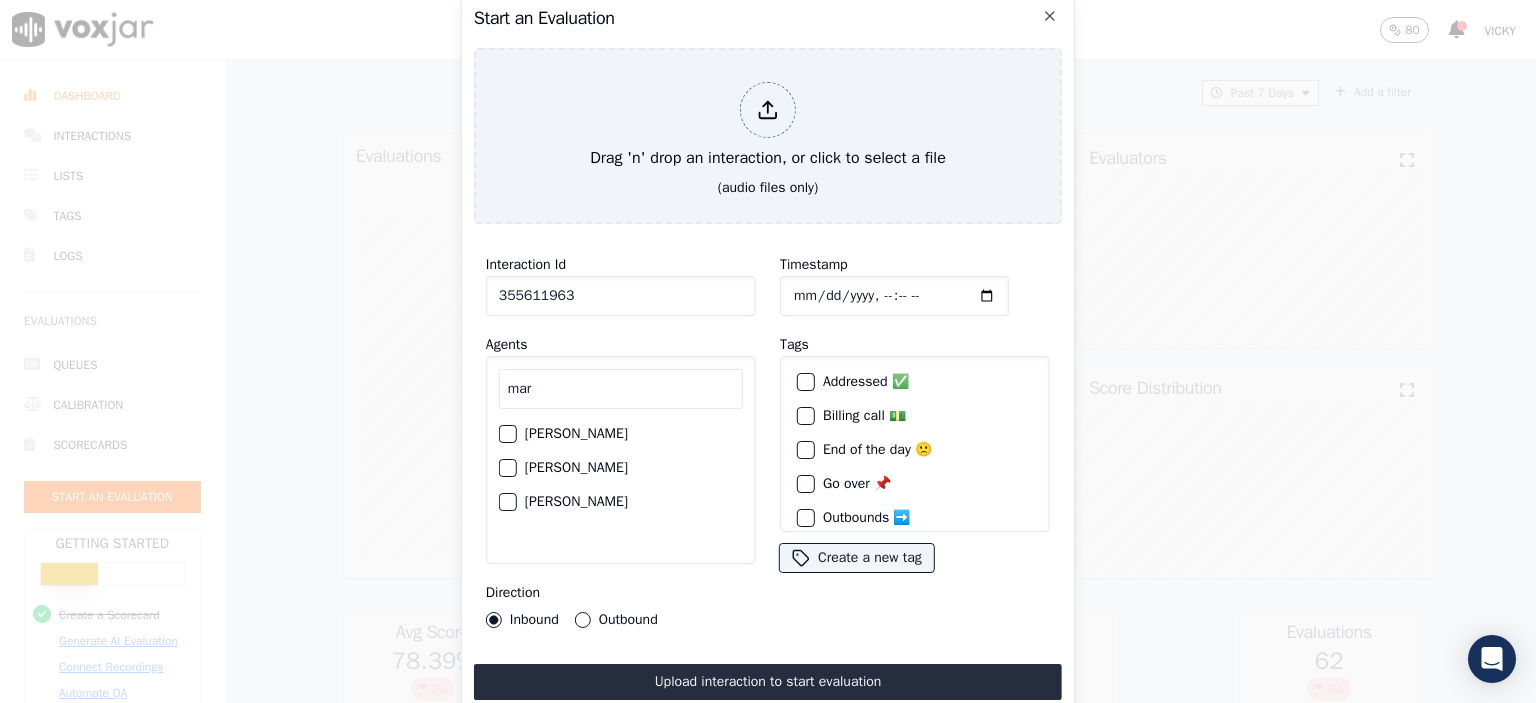 type on "mar" 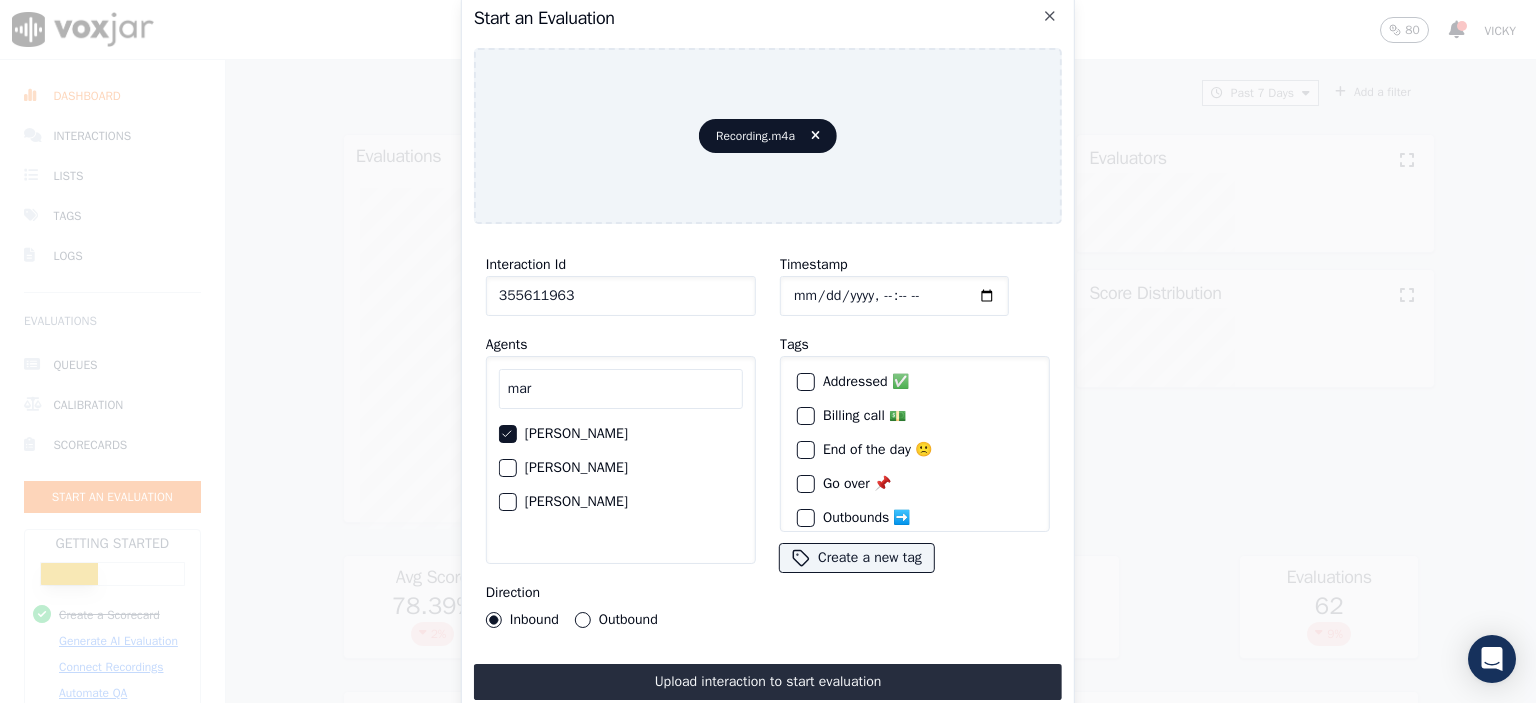click on "Upload interaction to start evaluation" at bounding box center [768, 682] 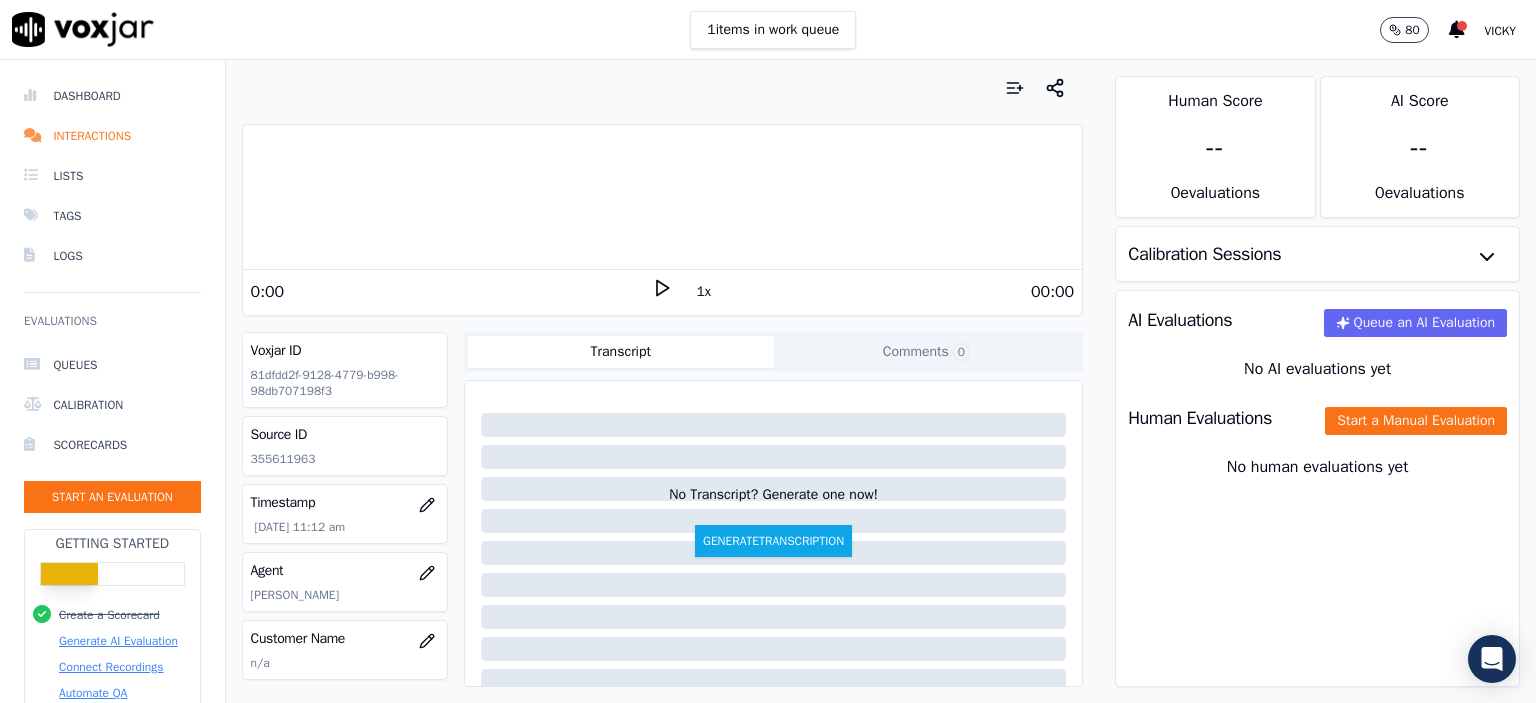 click on "Start a Manual Evaluation" 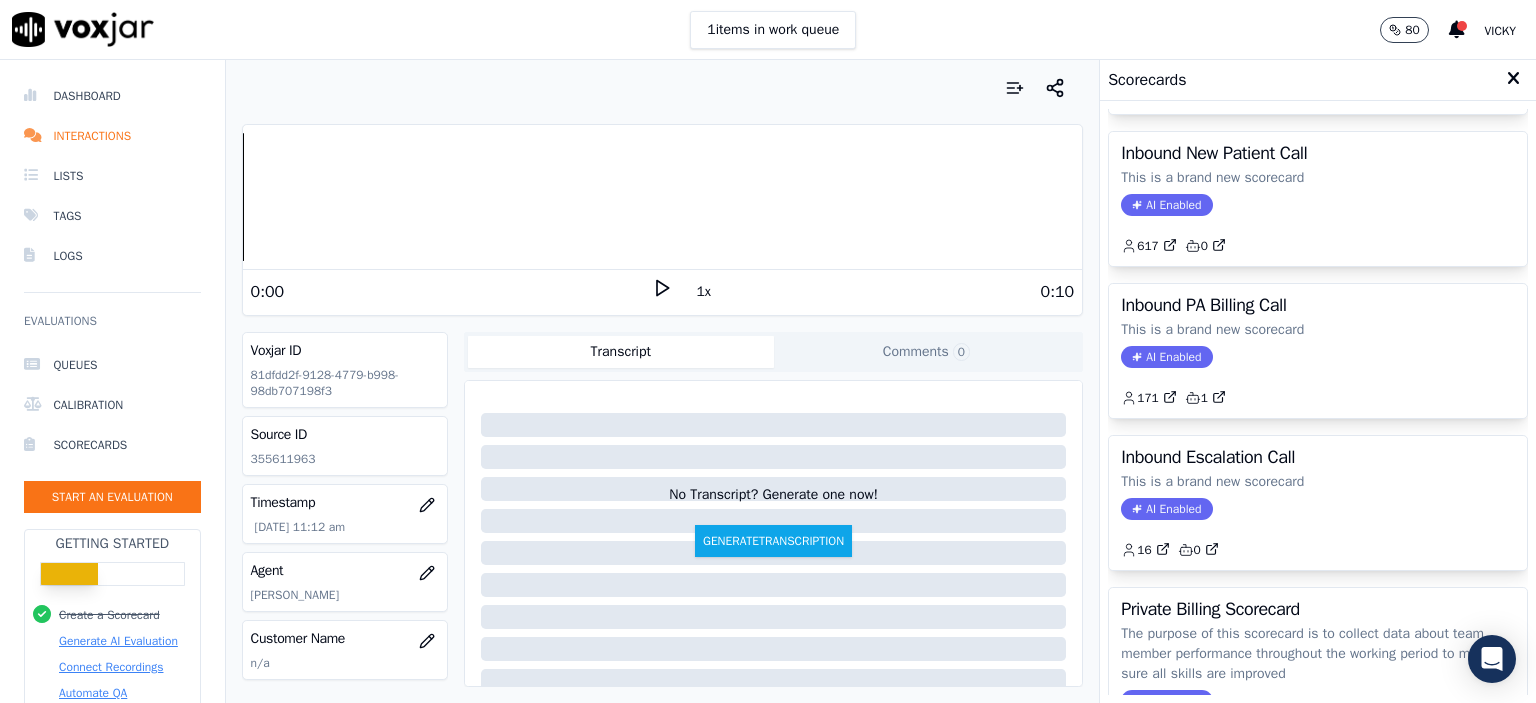 scroll, scrollTop: 552, scrollLeft: 0, axis: vertical 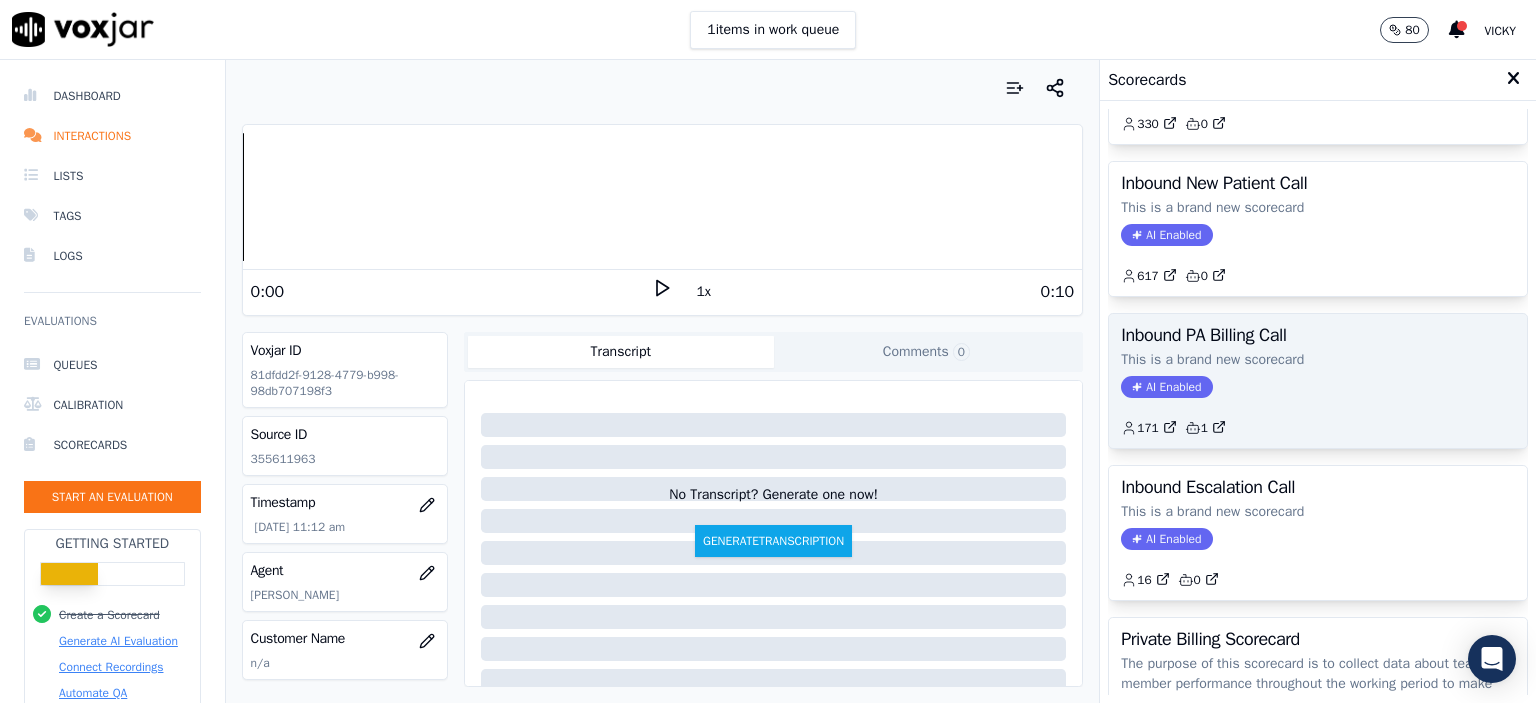 click on "AI Enabled" 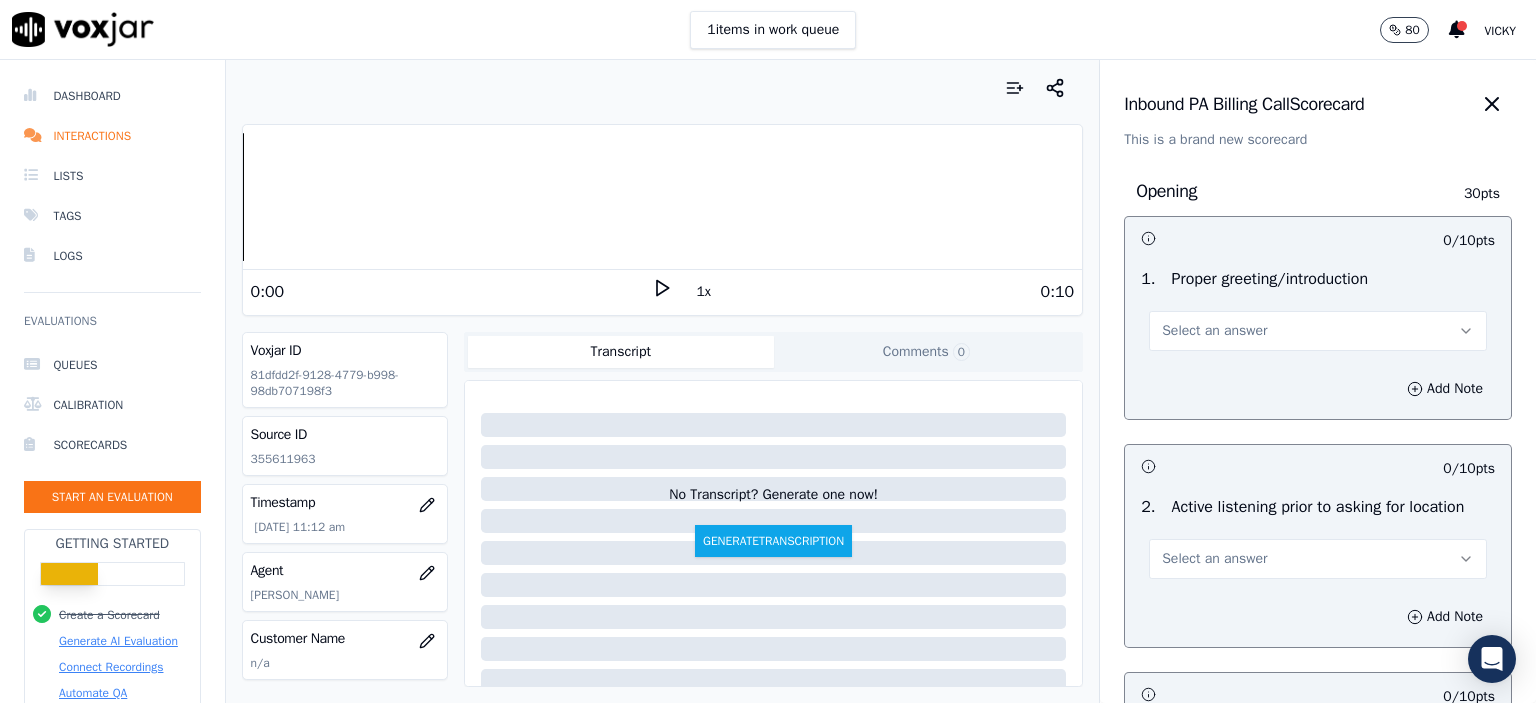 click on "Select an answer" at bounding box center (1214, 331) 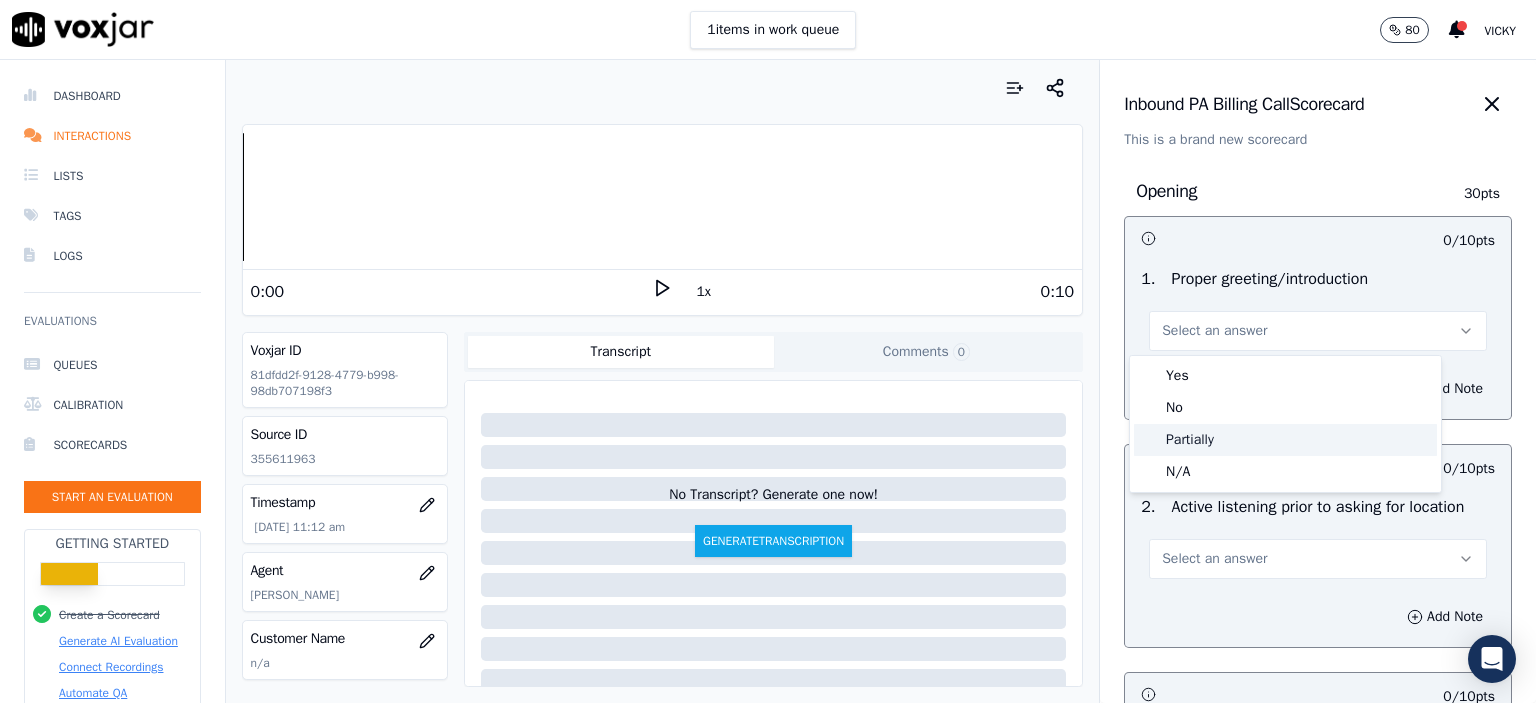 drag, startPoint x: 1220, startPoint y: 413, endPoint x: 1221, endPoint y: 433, distance: 20.024984 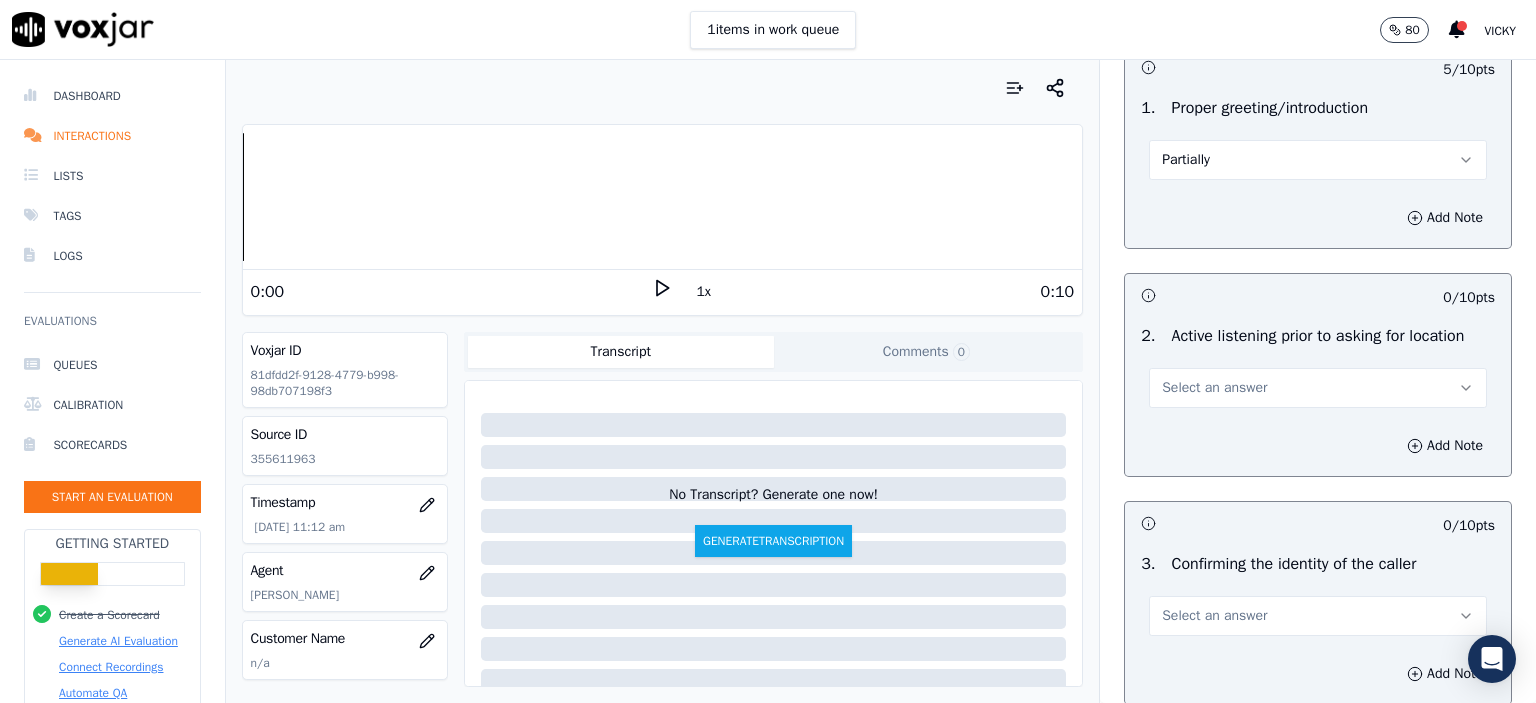 scroll, scrollTop: 200, scrollLeft: 0, axis: vertical 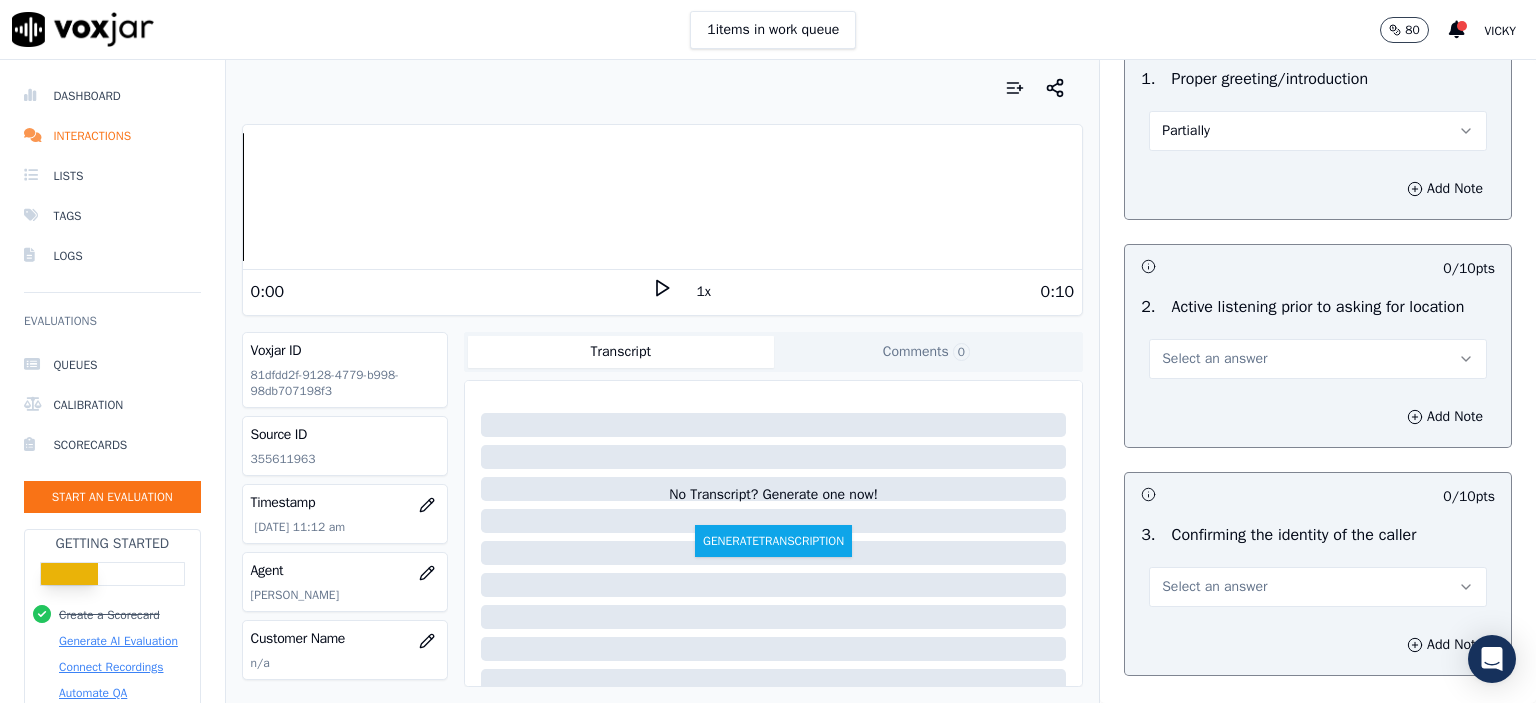 click on "Select an answer" at bounding box center (1214, 359) 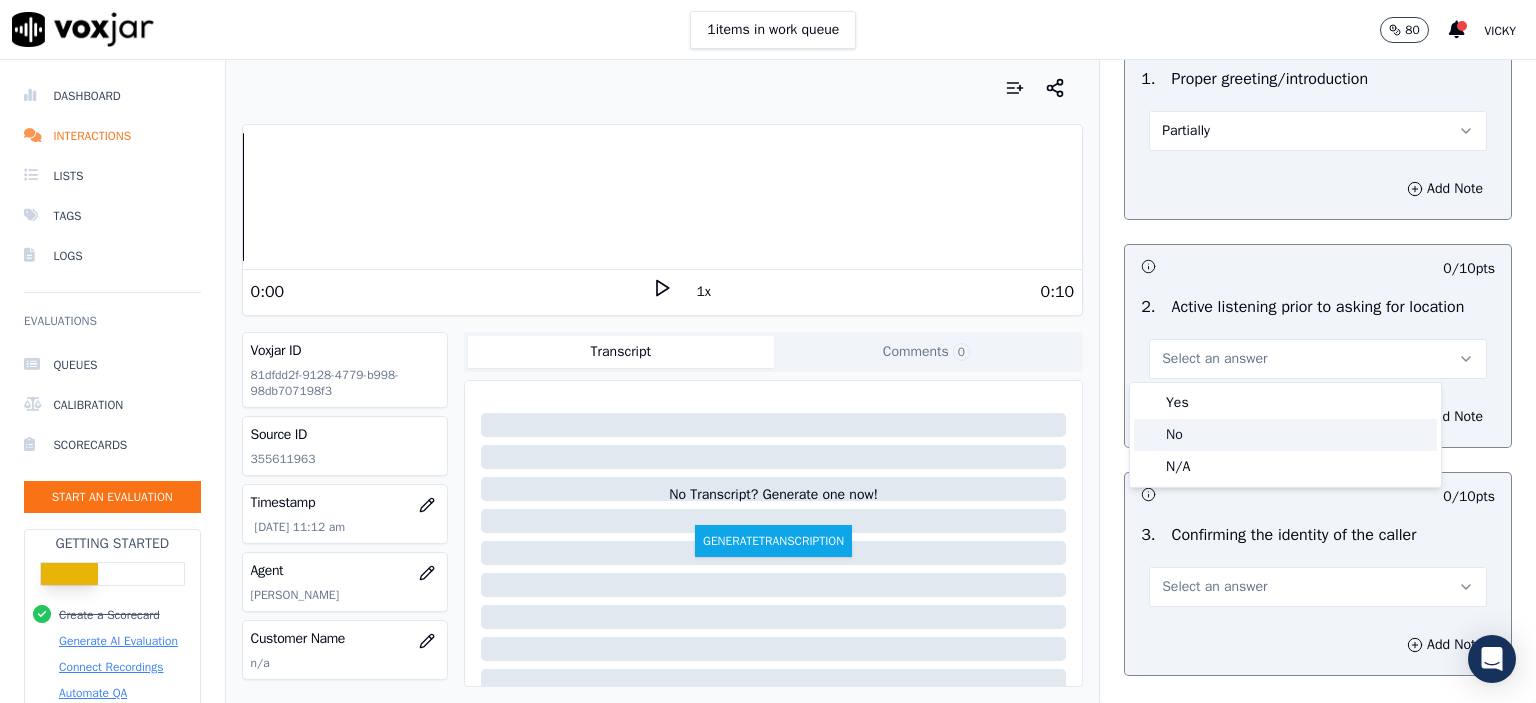 click on "No" 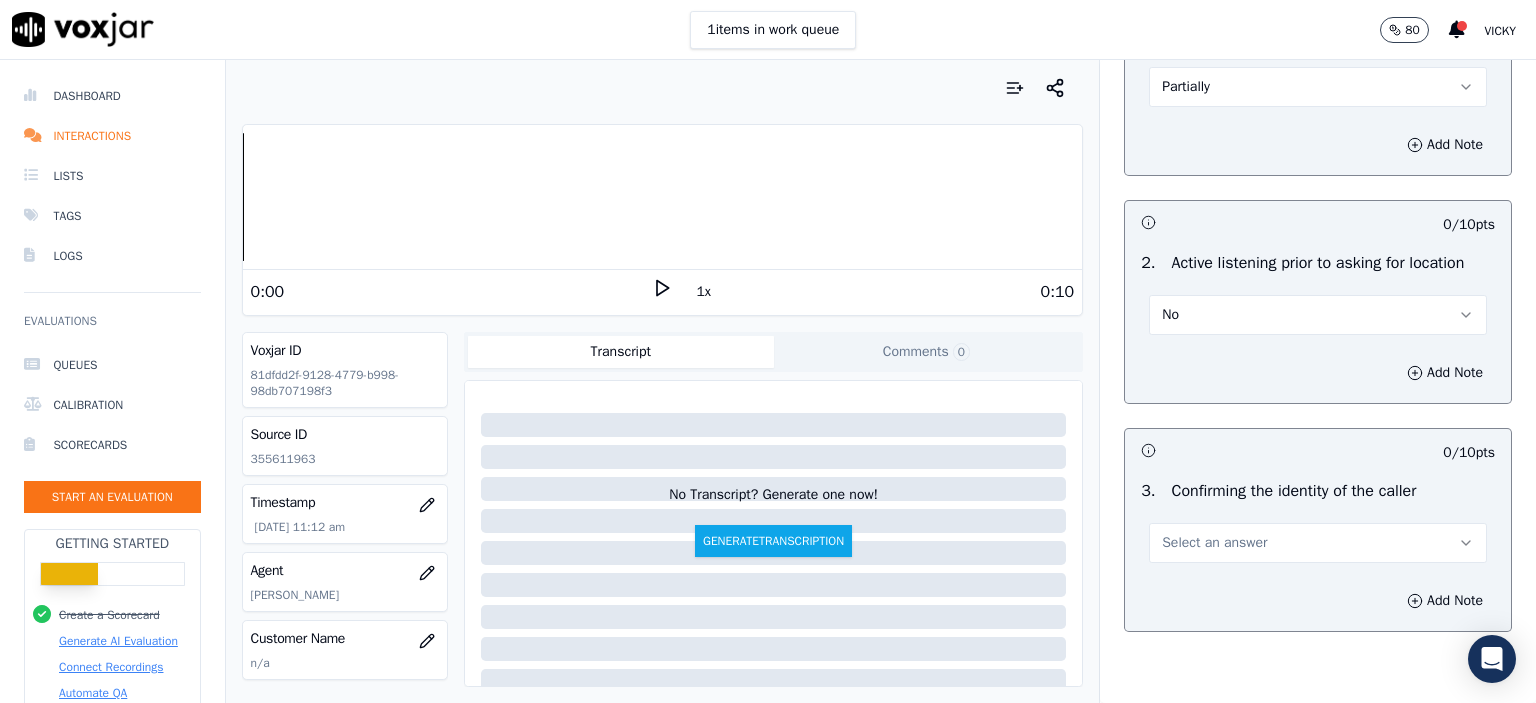 scroll, scrollTop: 300, scrollLeft: 0, axis: vertical 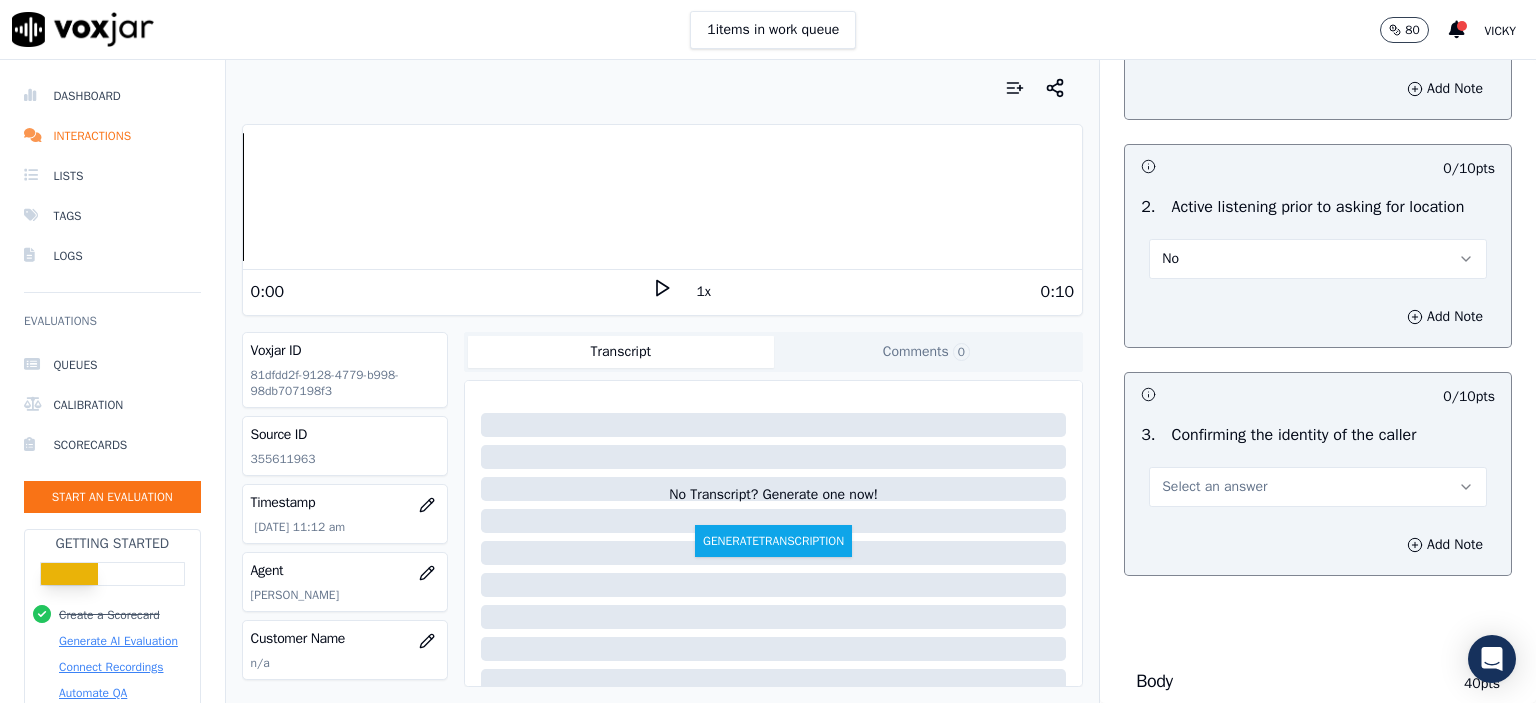 click on "Select an answer" at bounding box center [1318, 487] 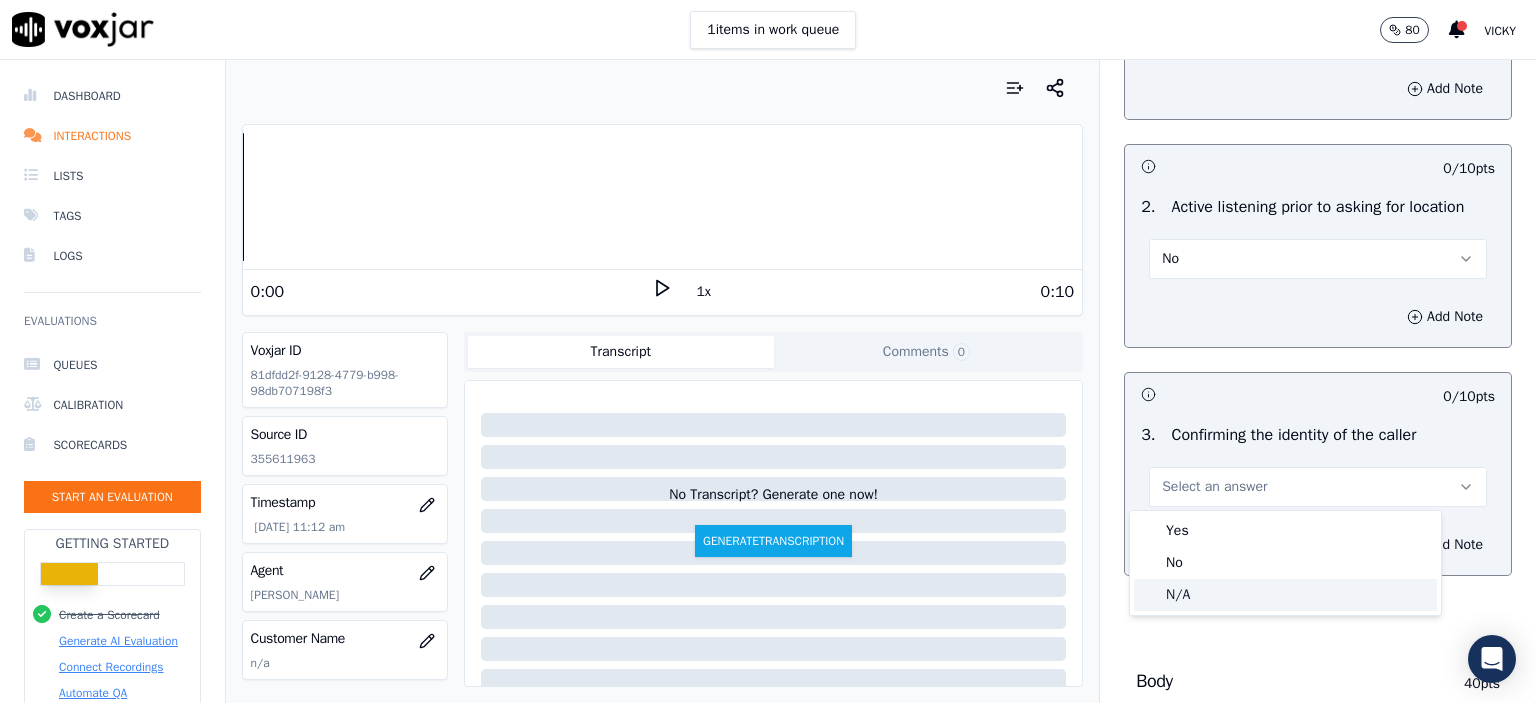 click on "N/A" 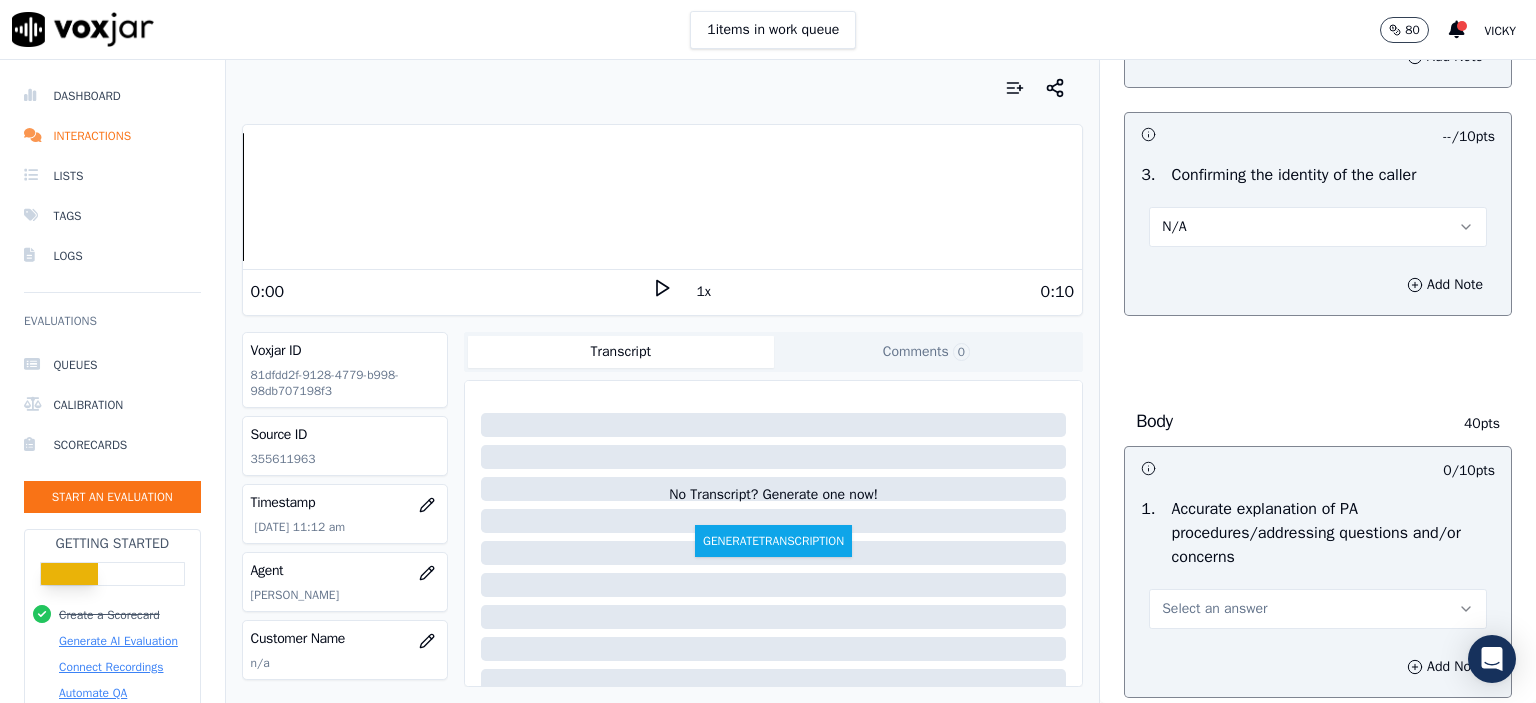scroll, scrollTop: 600, scrollLeft: 0, axis: vertical 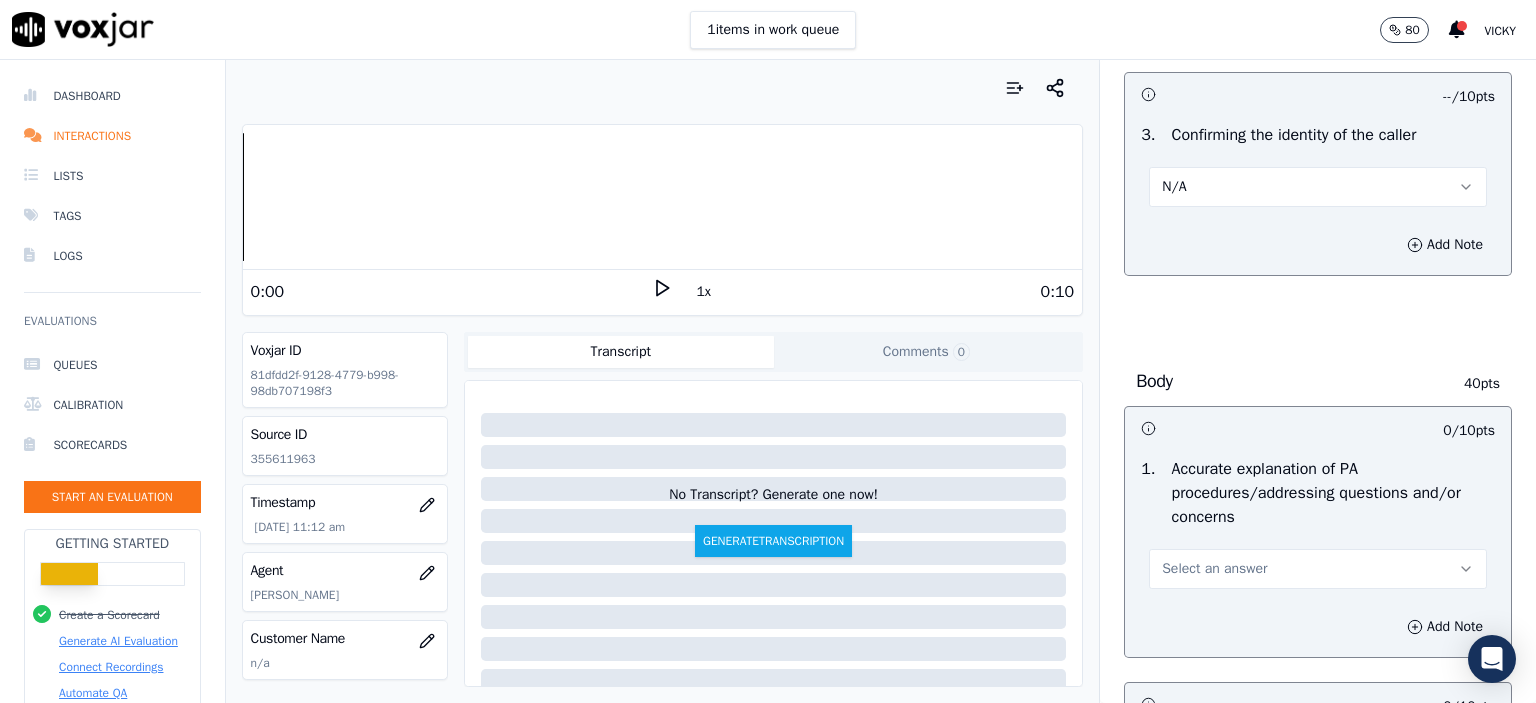 click on "Select an answer" at bounding box center [1318, 569] 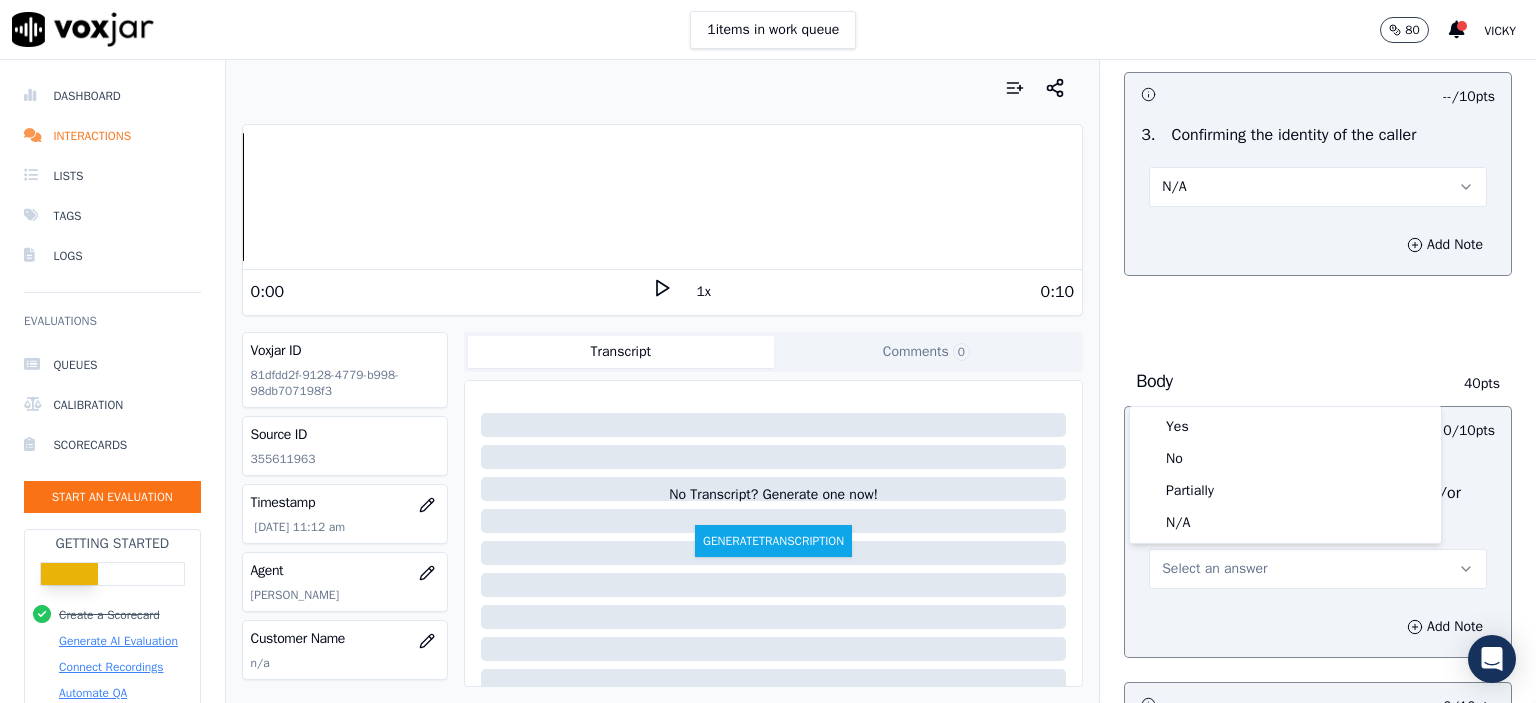 click on "Opening     30  pts                 5 / 10  pts     1 .   Proper greeting/introduction    Partially          Add Note                           0 / 10  pts     2 .   Active listening prior to asking for location    No          Add Note                           -- / 10  pts     3 .   Confirming the identity of the caller    N/A          Add Note             Body     40  pts                 0 / 10  pts     1 .   Accurate explanation of PA procedures/addressing questions and/or concerns    Select an answer          Add Note                           0 / 10  pts     2 .   Offering a TC appointment/going over the estimate on file/encouraging going out-of-pocket (if applicable)    Select an answer          Add Note                           0 / 10  pts     3 .   Escalating to department manager (if necessary)    Select an answer          Add Note                           0 / 10  pts     4 .   Warm transfer (if applicable)    Select an answer          Add Note             Finalizing     20  pts                 0 /" at bounding box center (1318, 1536) 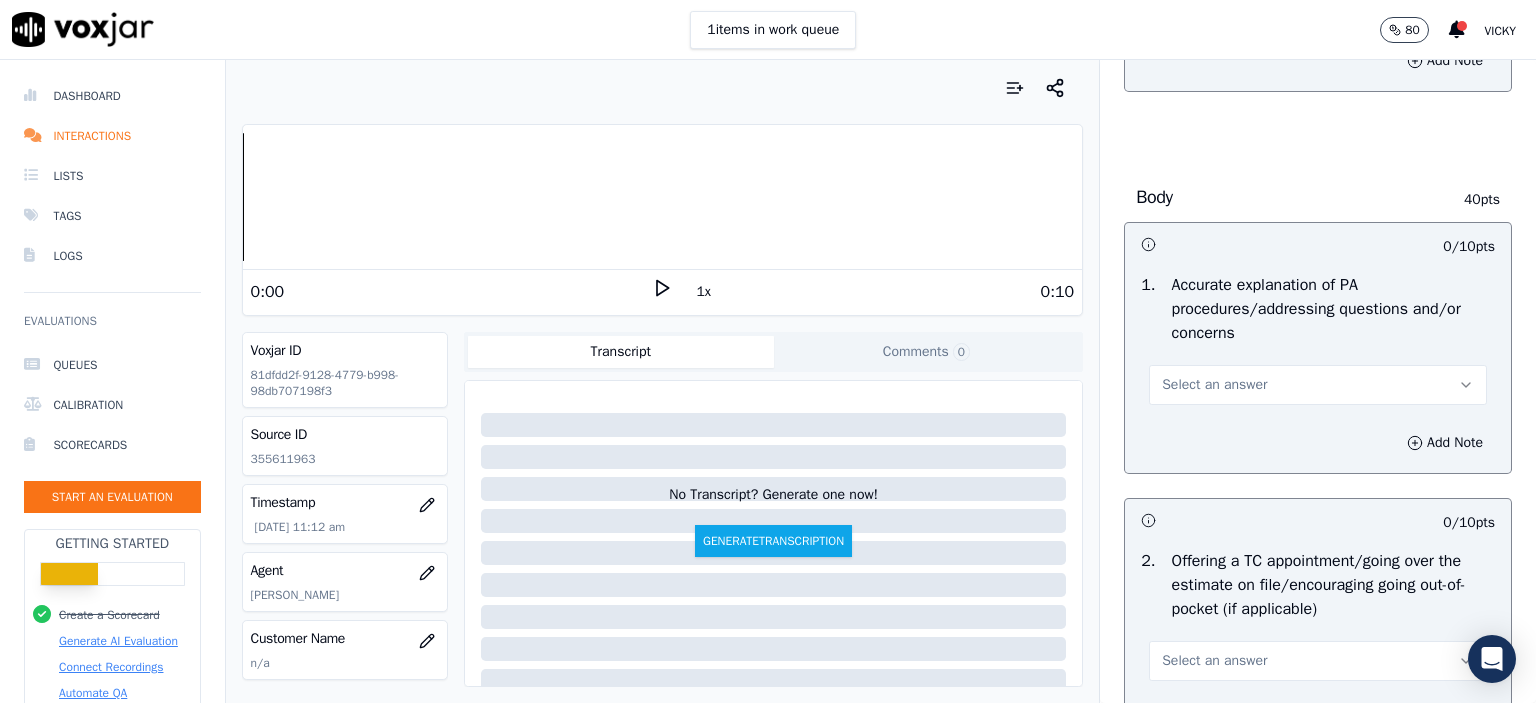 scroll, scrollTop: 800, scrollLeft: 0, axis: vertical 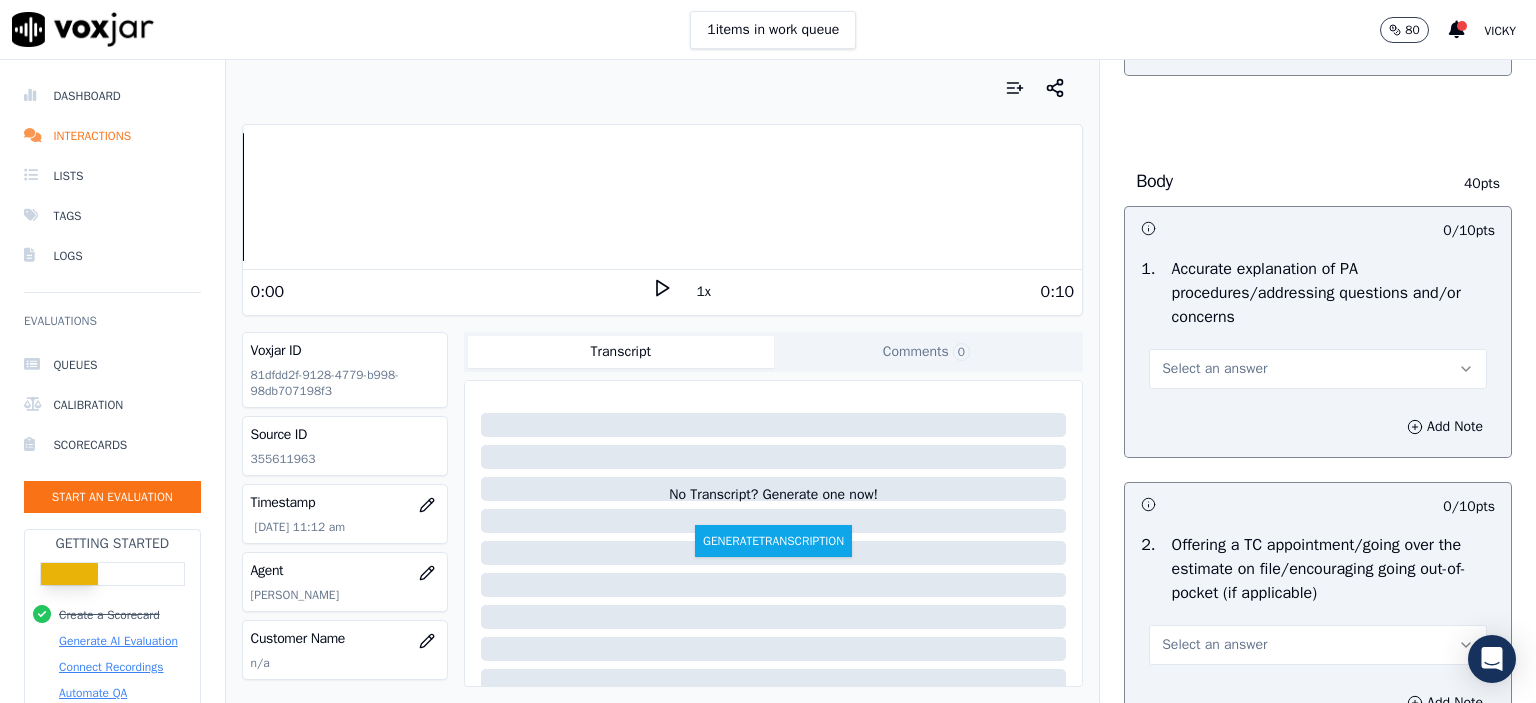 click on "Select an answer" at bounding box center [1318, 369] 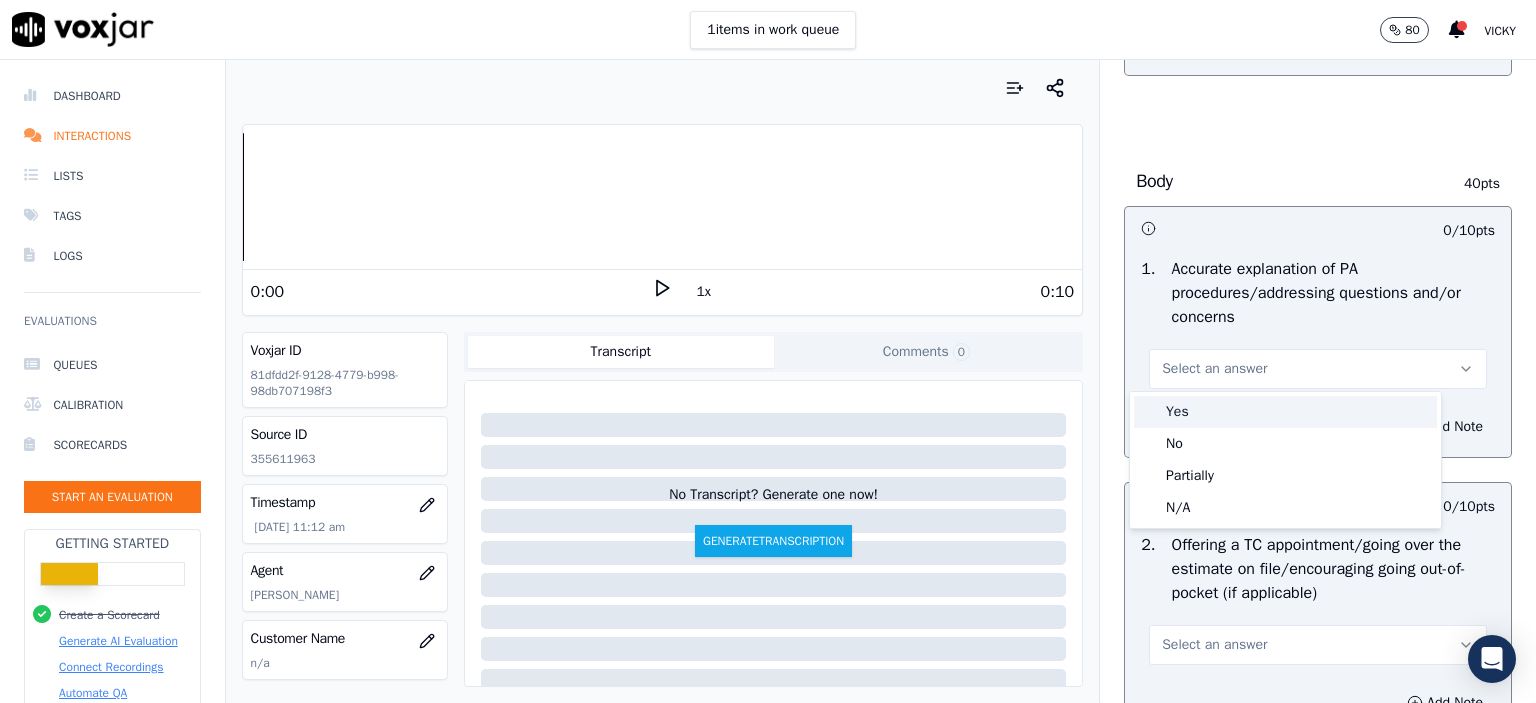click on "Yes" at bounding box center (1285, 412) 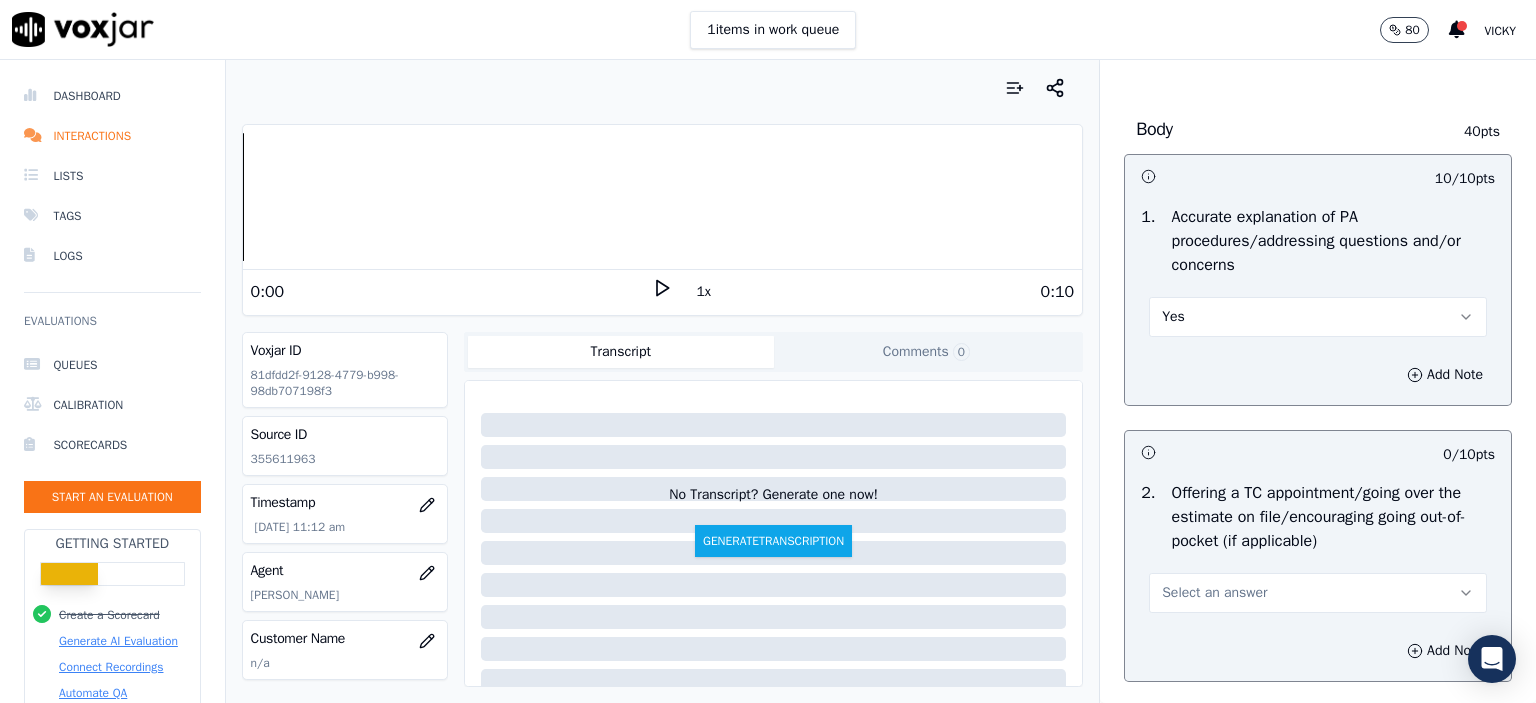 scroll, scrollTop: 1100, scrollLeft: 0, axis: vertical 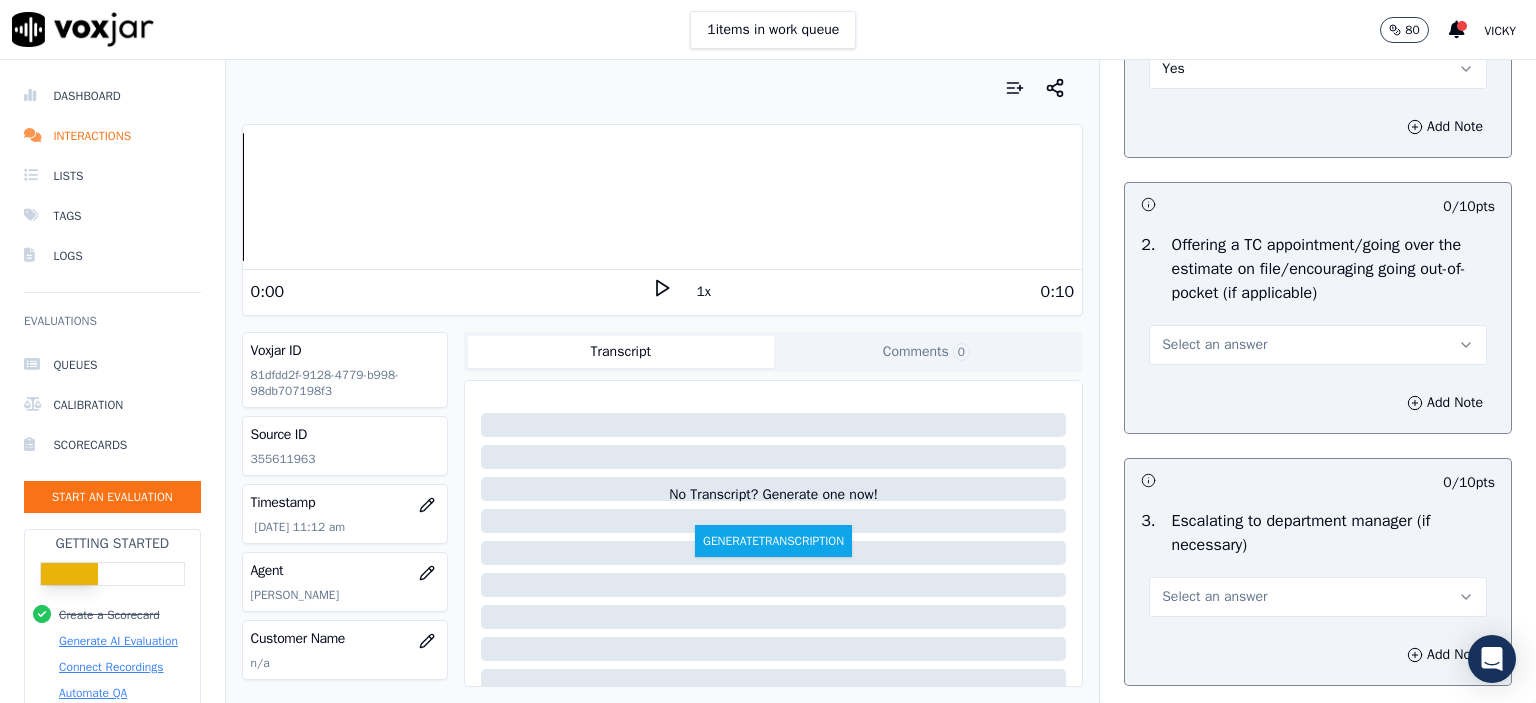 click on "Select an answer" at bounding box center [1318, 345] 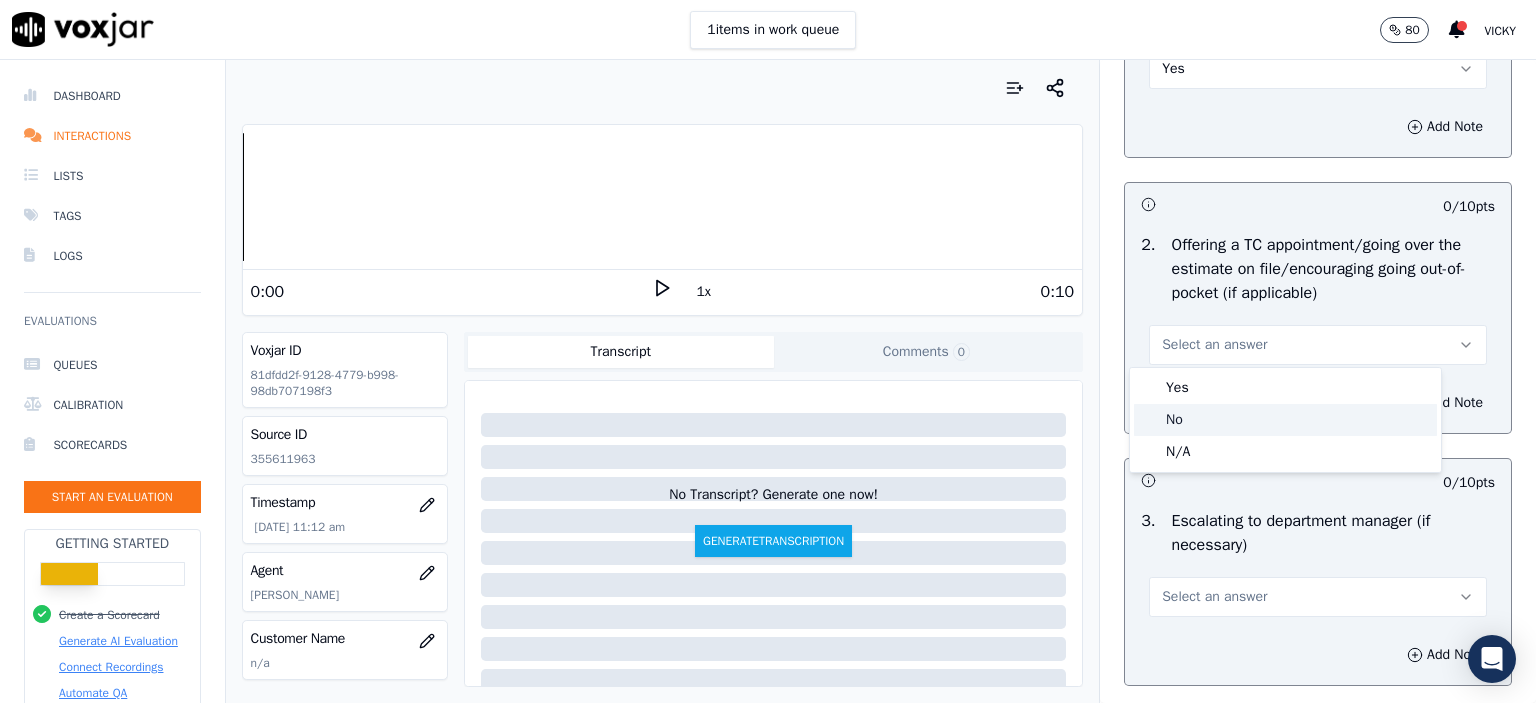 click on "No" 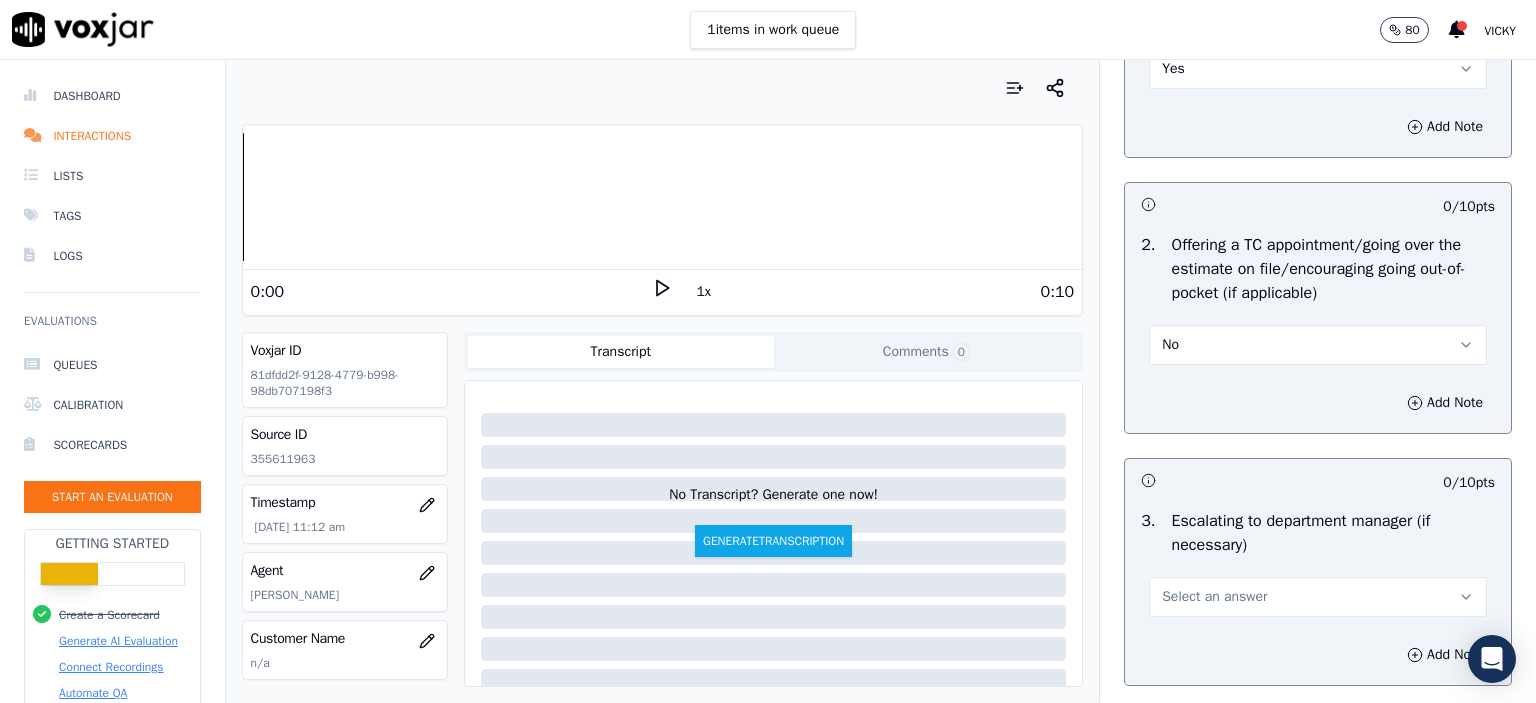 click on "No" at bounding box center (1318, 345) 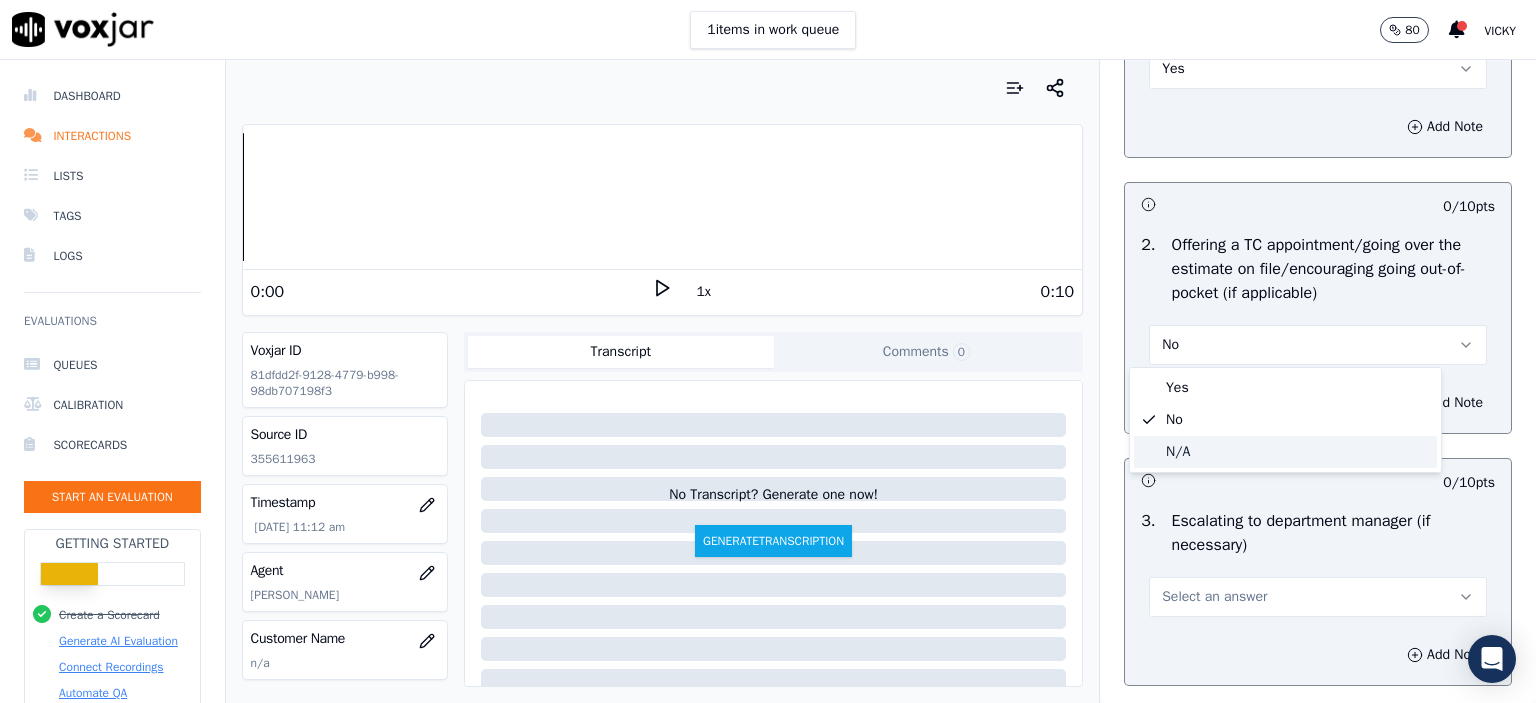 click on "N/A" 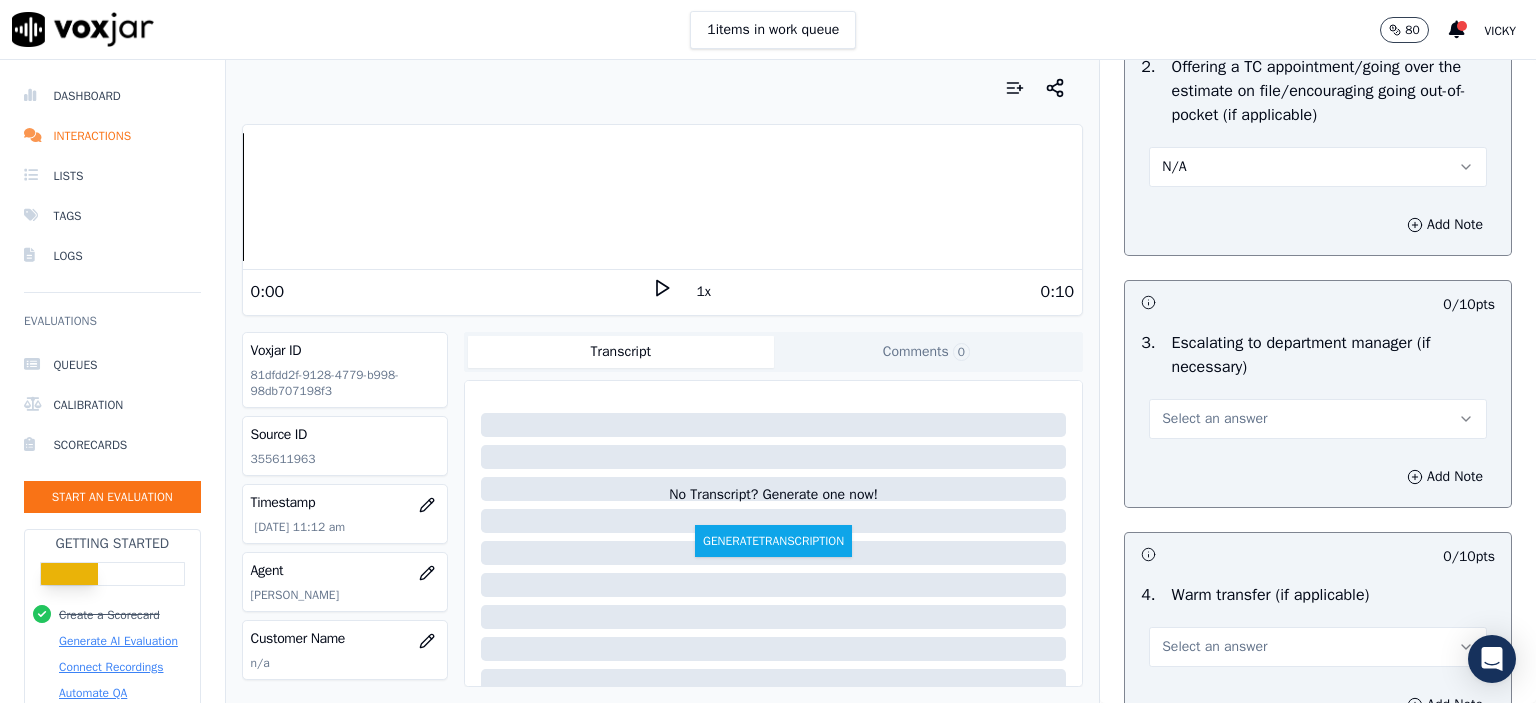 scroll, scrollTop: 1300, scrollLeft: 0, axis: vertical 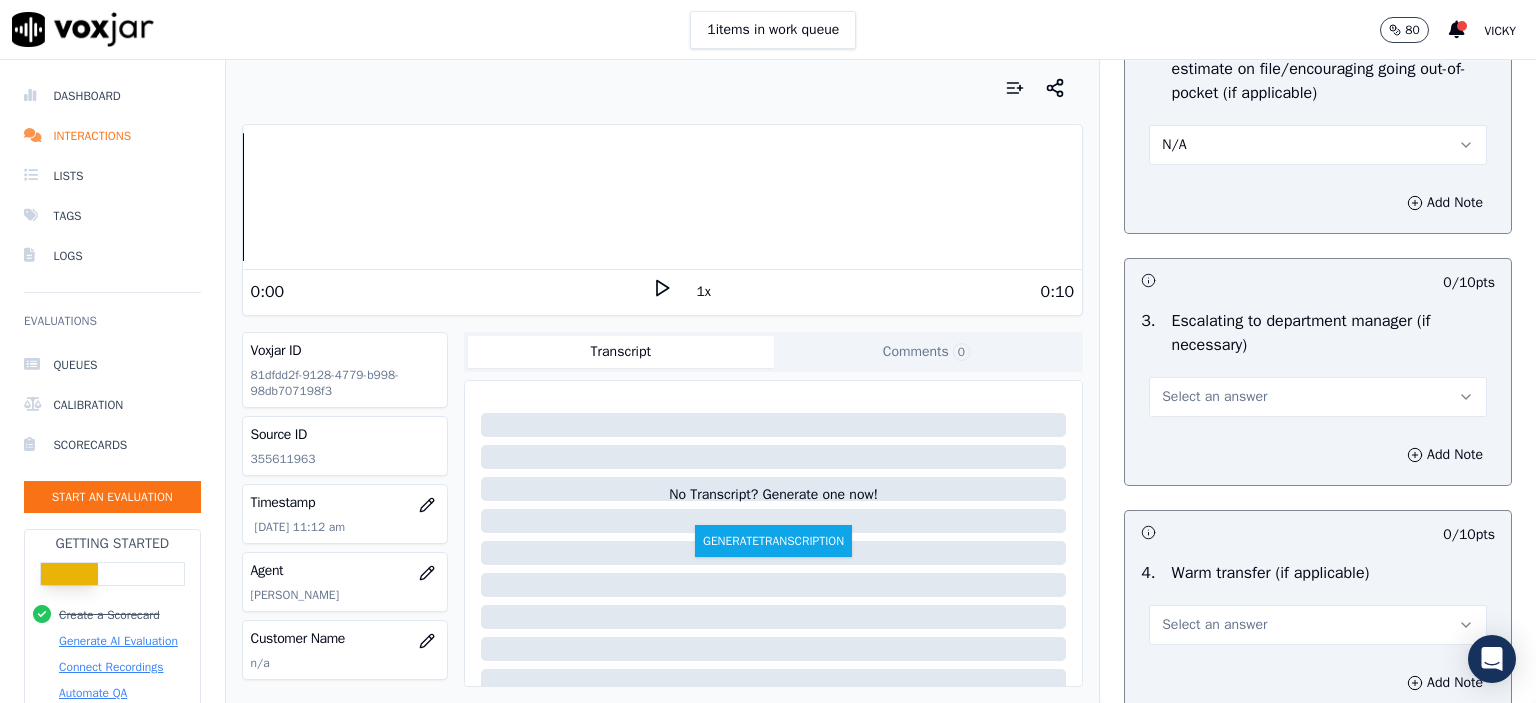 click on "Select an answer" at bounding box center [1318, 397] 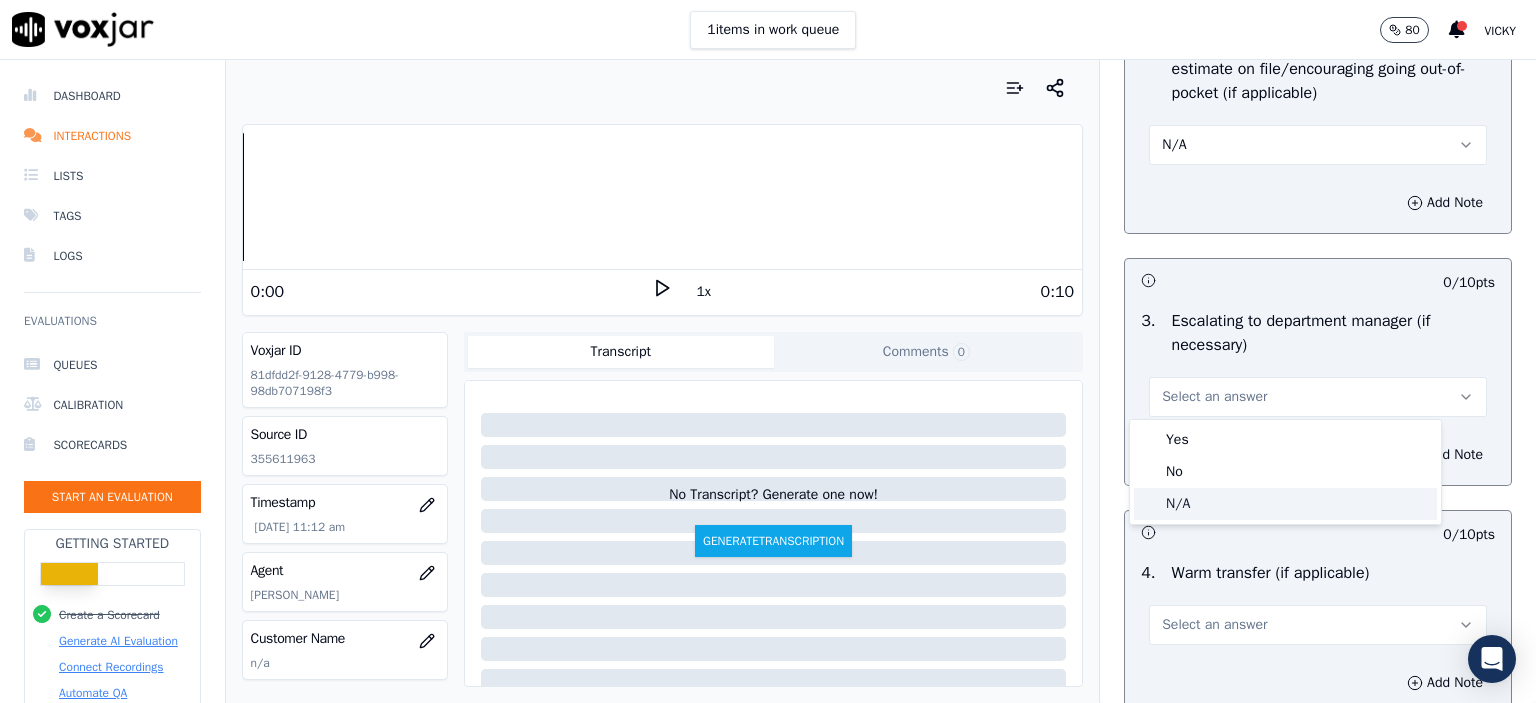 click on "N/A" 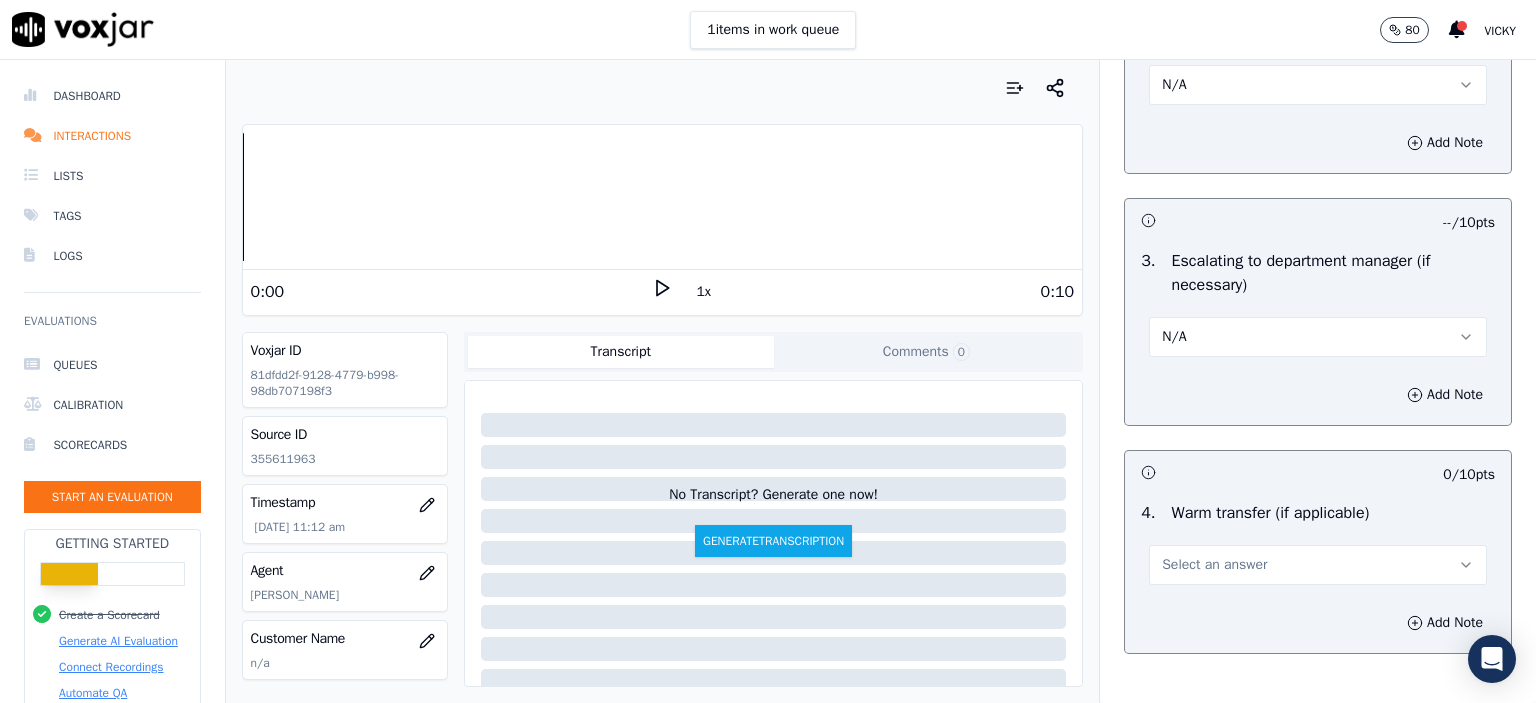 scroll, scrollTop: 1500, scrollLeft: 0, axis: vertical 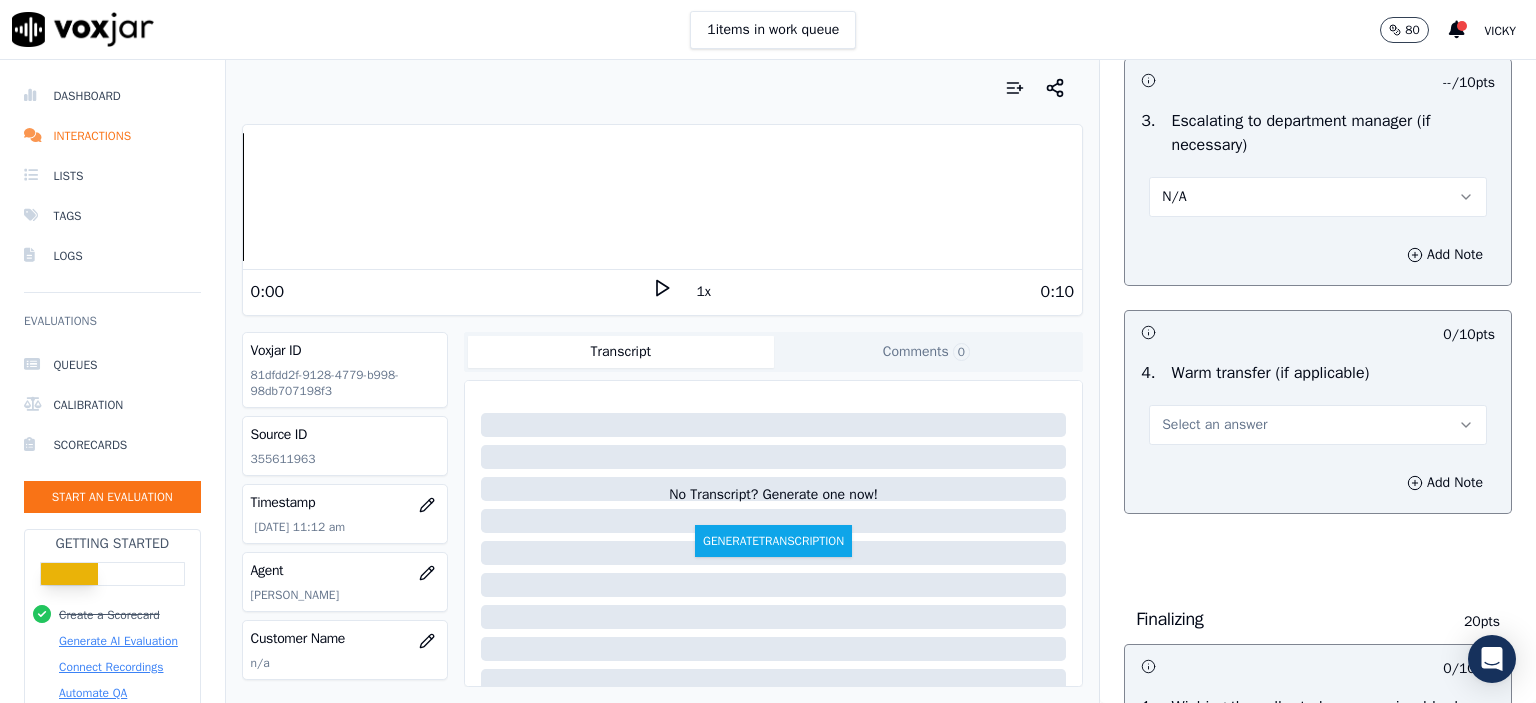click on "Select an answer" at bounding box center (1214, 425) 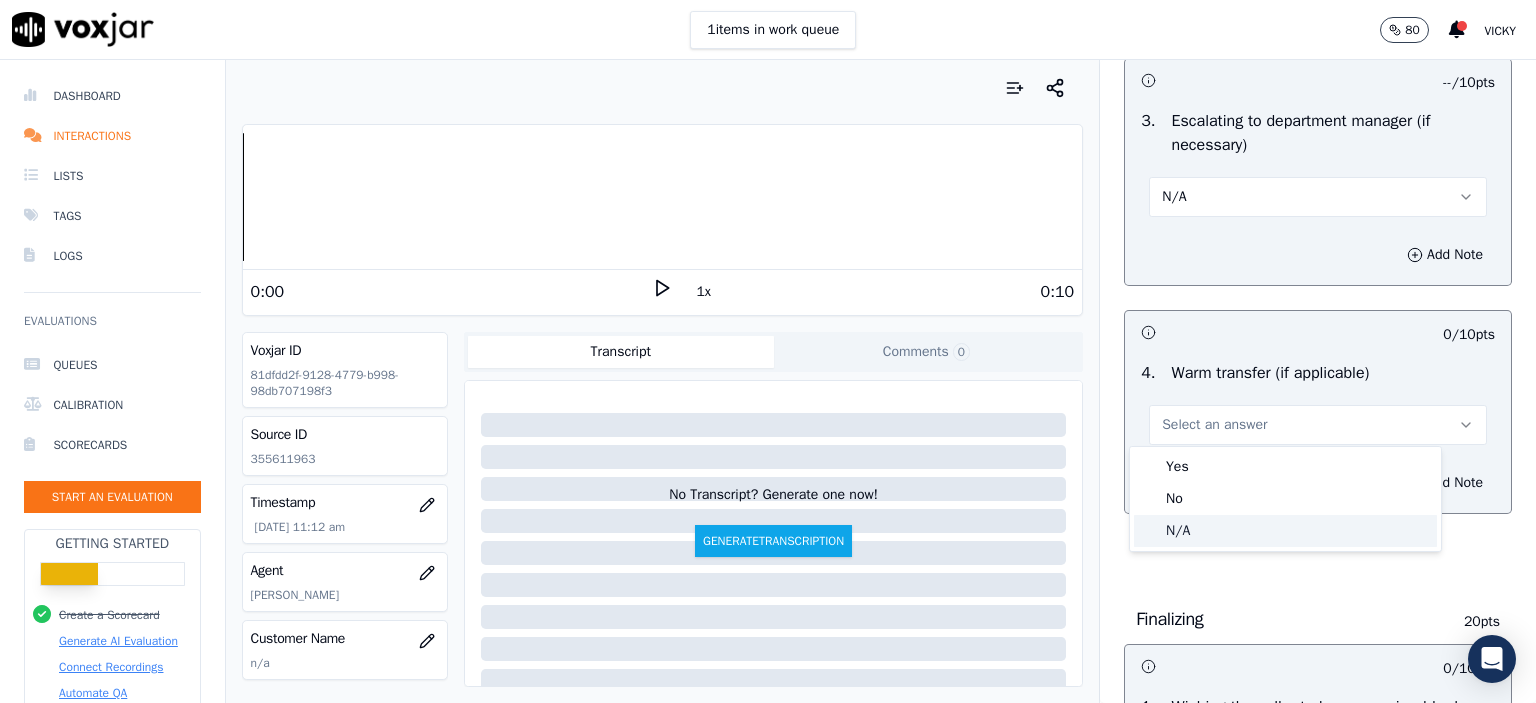 click on "N/A" 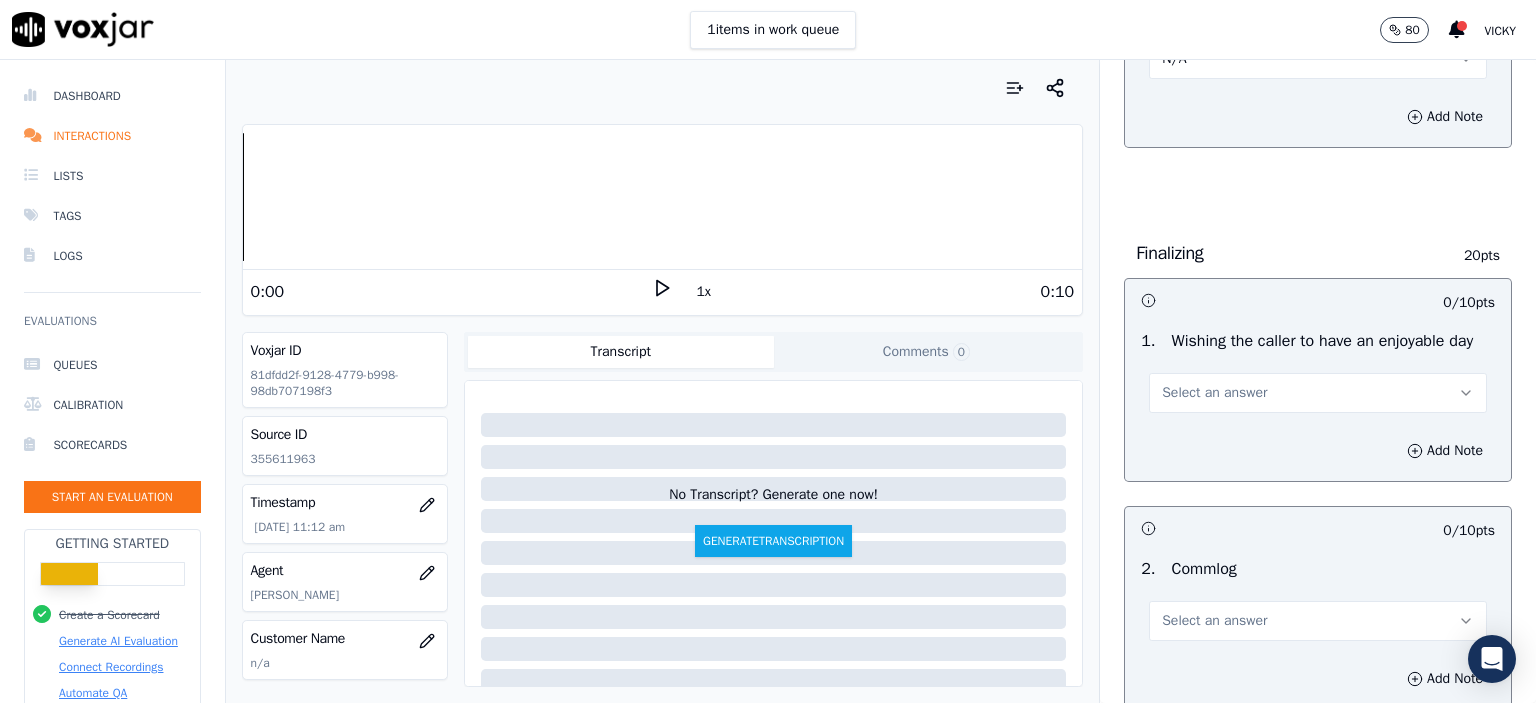 scroll, scrollTop: 1900, scrollLeft: 0, axis: vertical 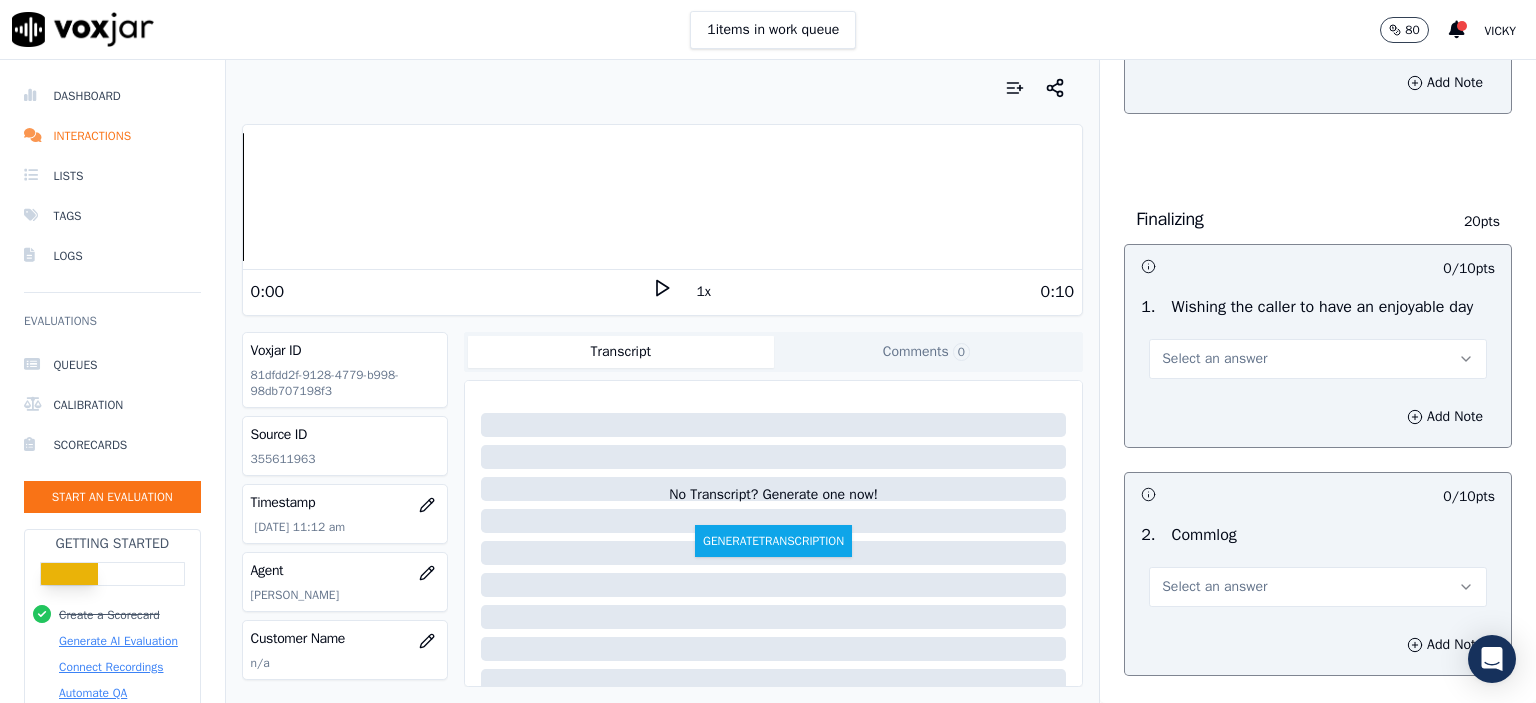 click on "Select an answer" at bounding box center (1318, 359) 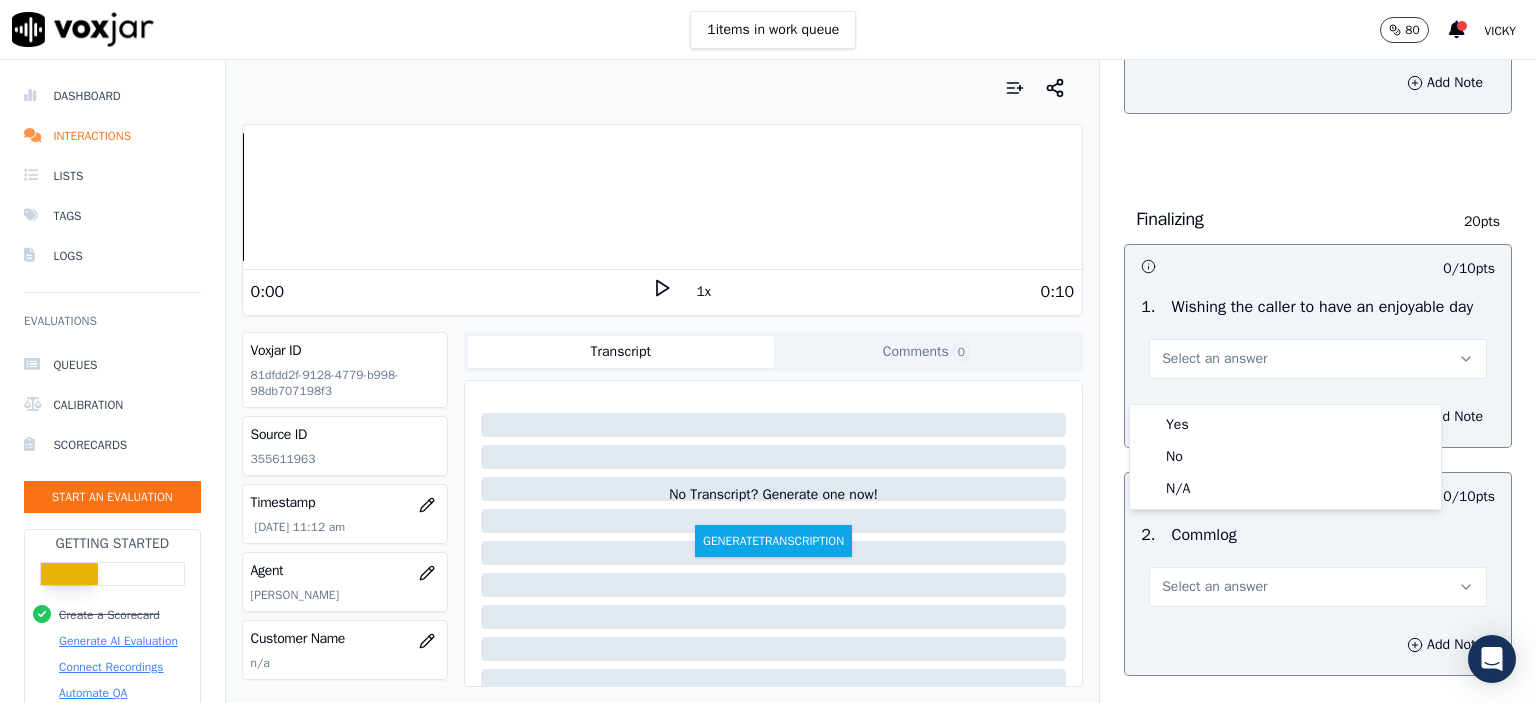 click on "1 .   Wishing the caller to have an enjoyable day    Select an answer" at bounding box center [1318, 337] 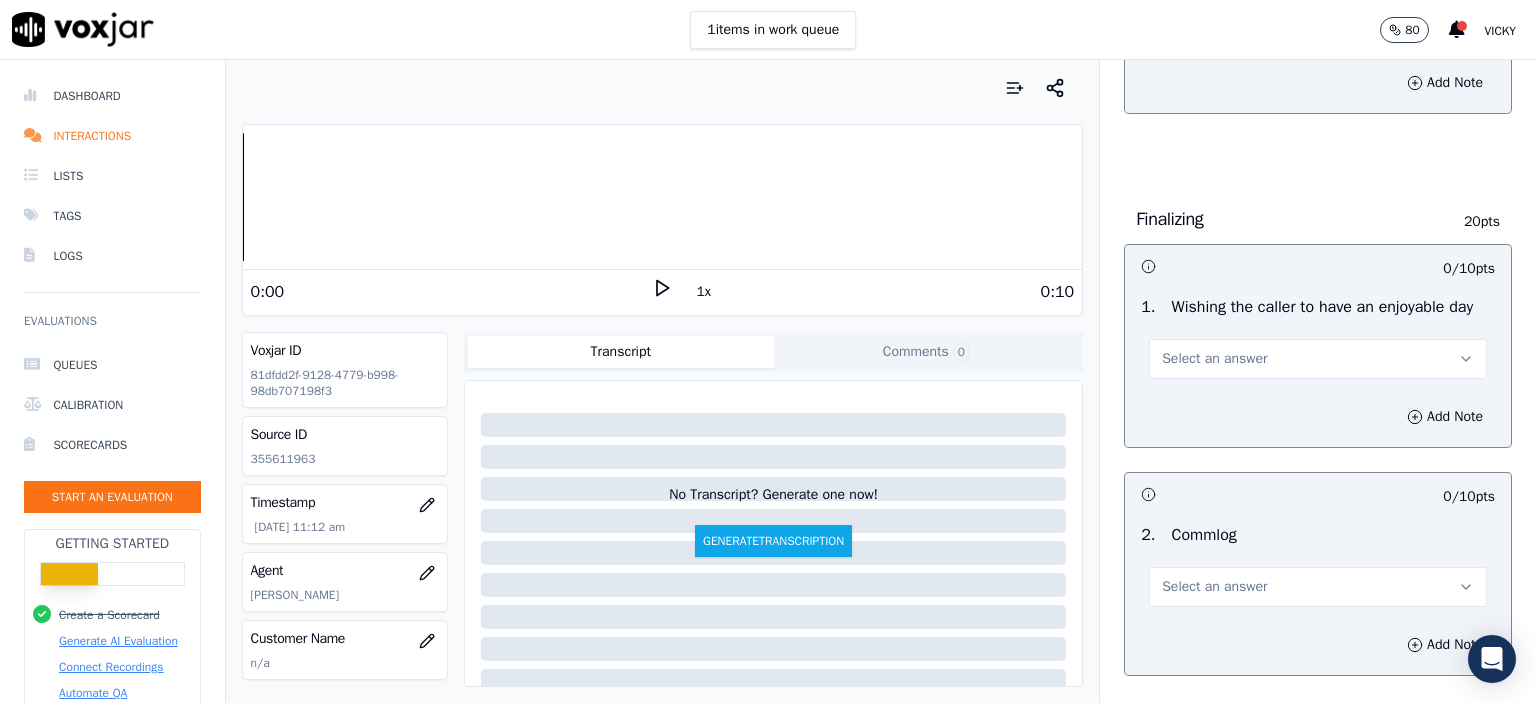 click on "Select an answer" at bounding box center (1318, 359) 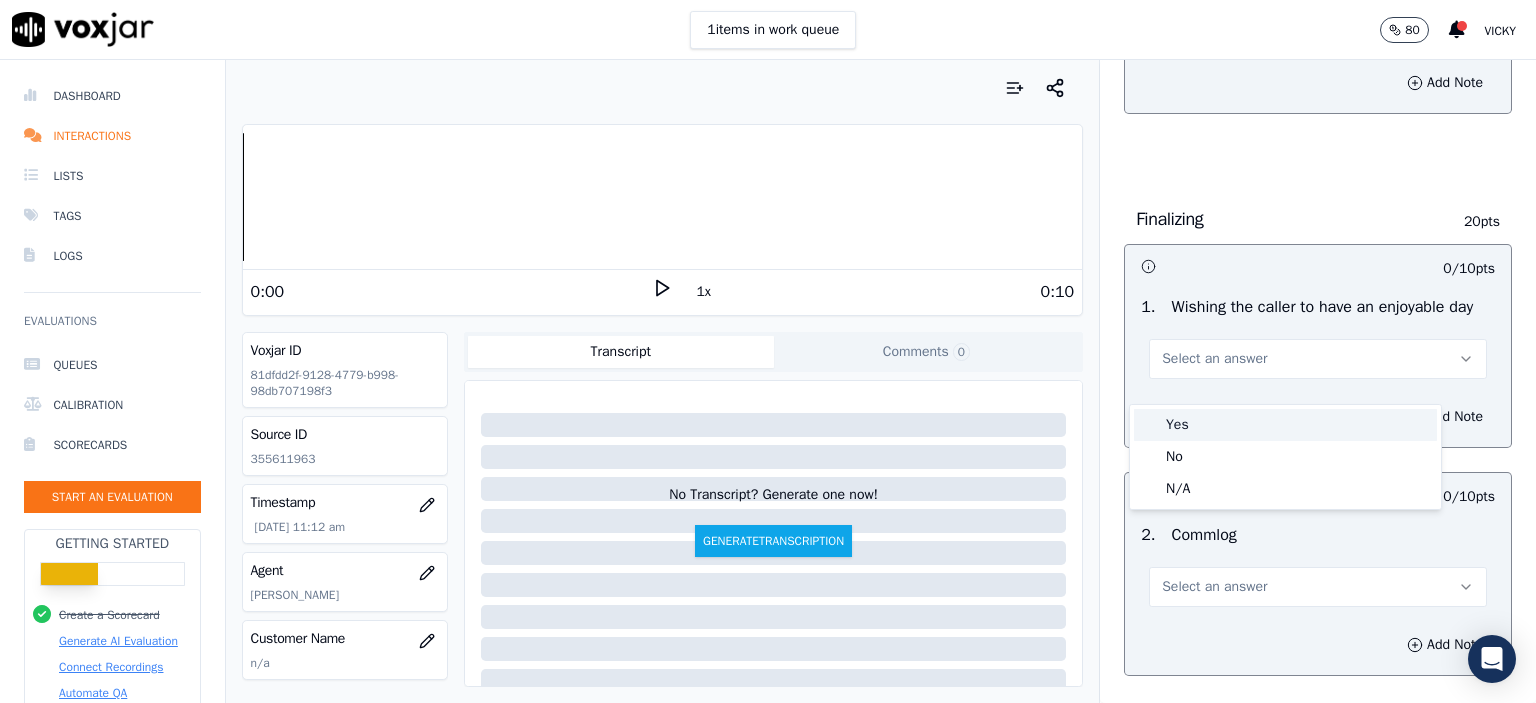 click on "Yes" at bounding box center (1285, 425) 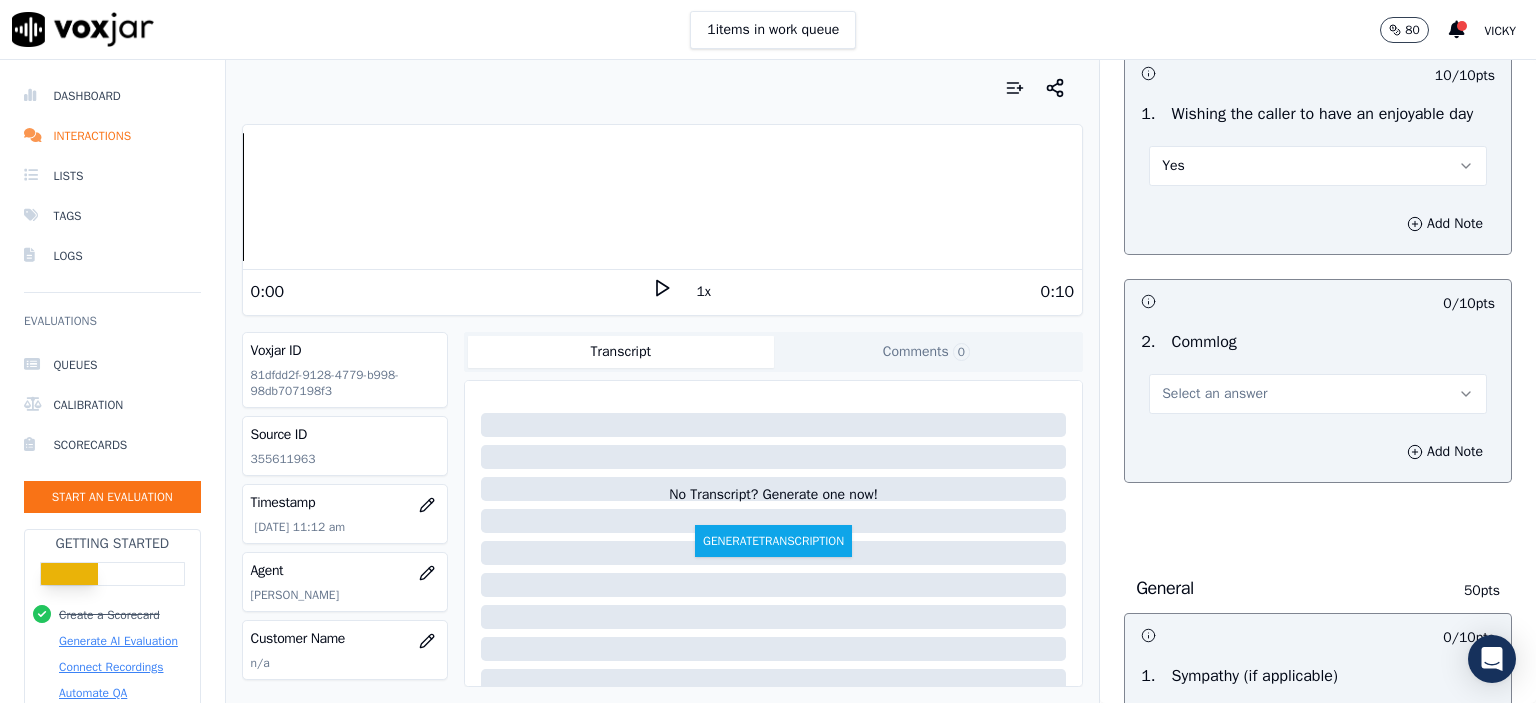 scroll, scrollTop: 2100, scrollLeft: 0, axis: vertical 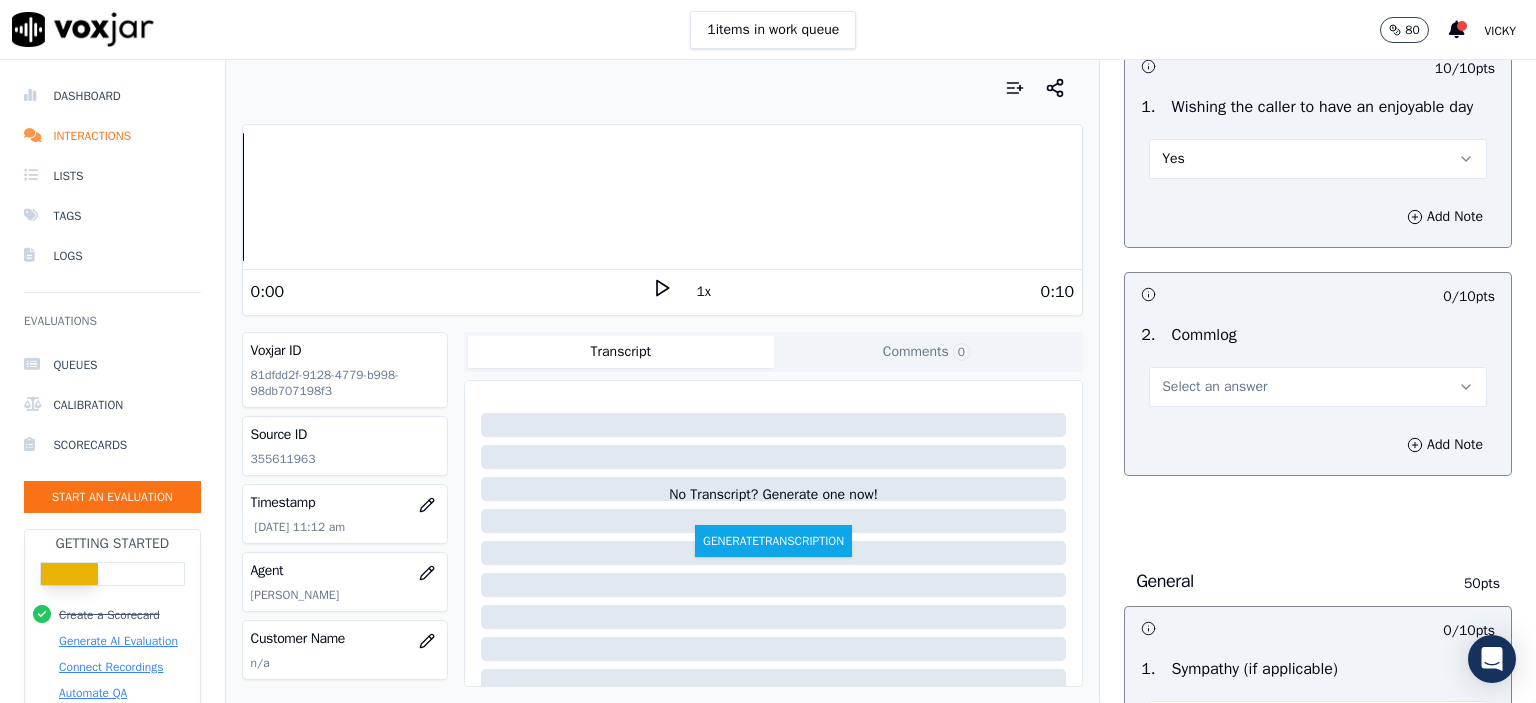 click on "Select an answer" at bounding box center [1318, 387] 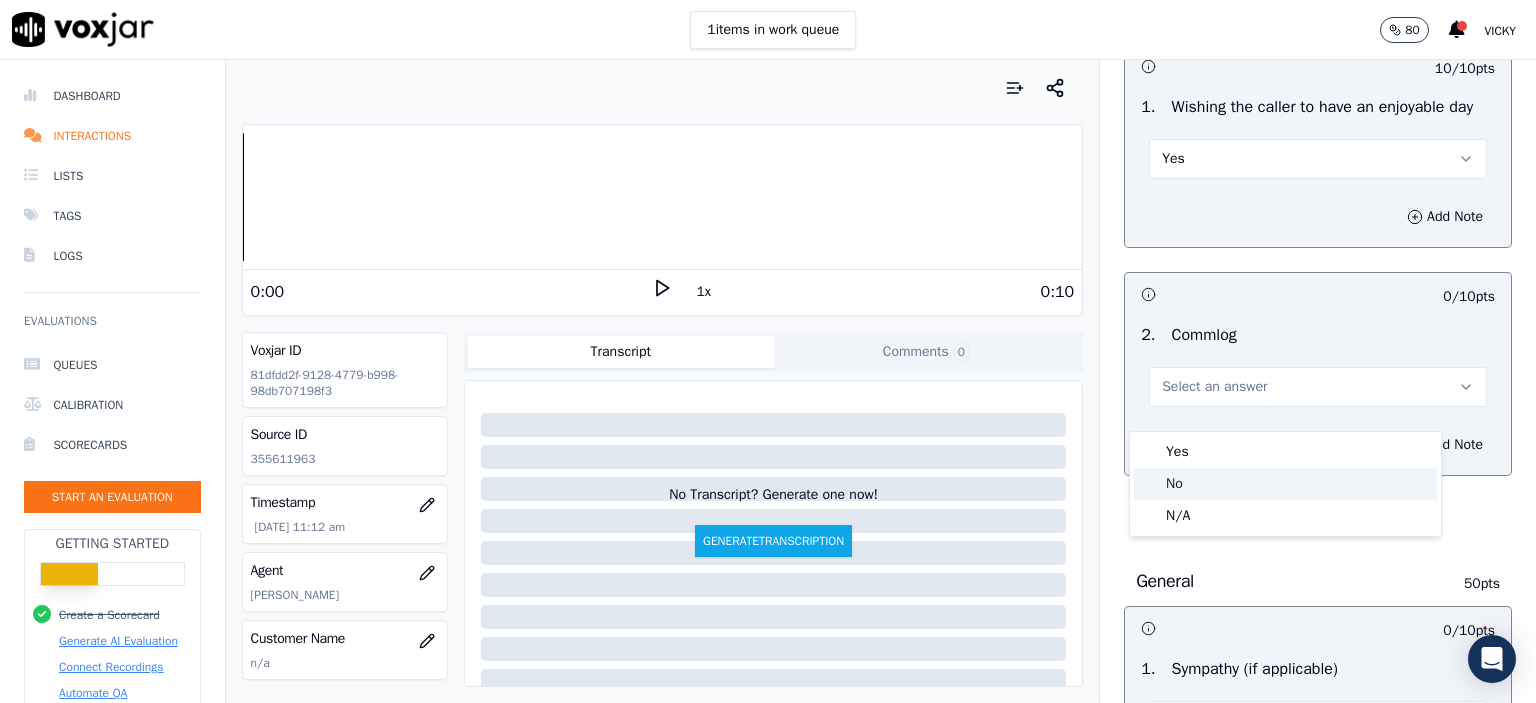 click on "No" 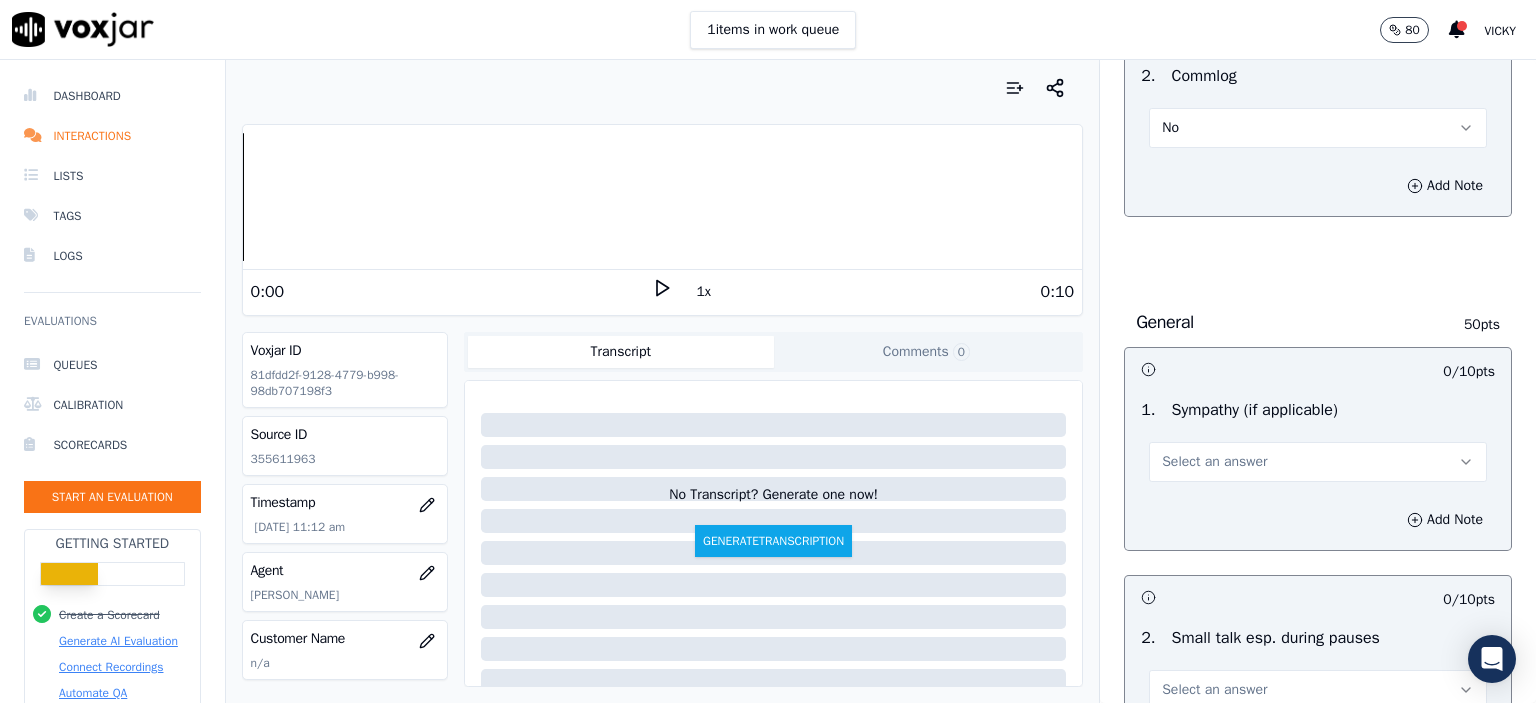 scroll, scrollTop: 2400, scrollLeft: 0, axis: vertical 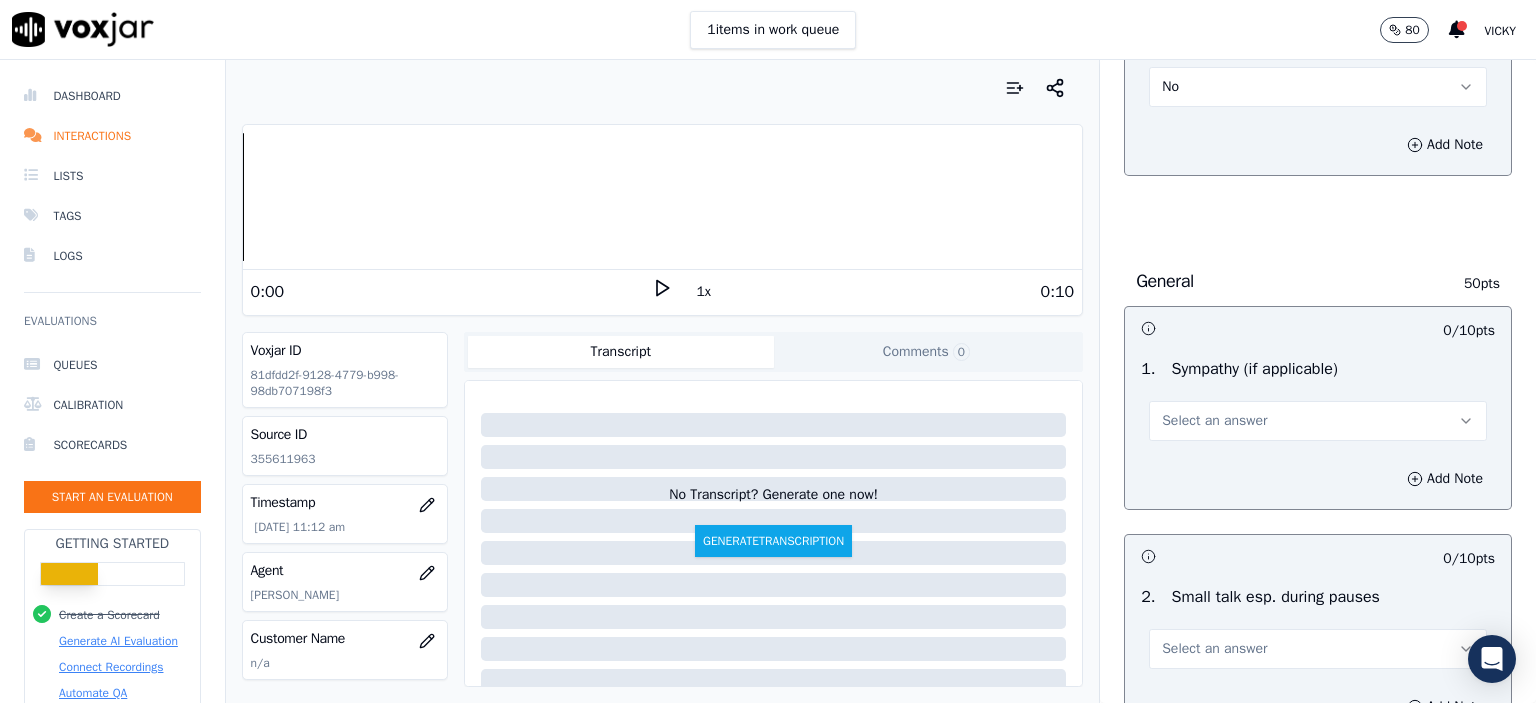 click on "Select an answer" at bounding box center (1214, 421) 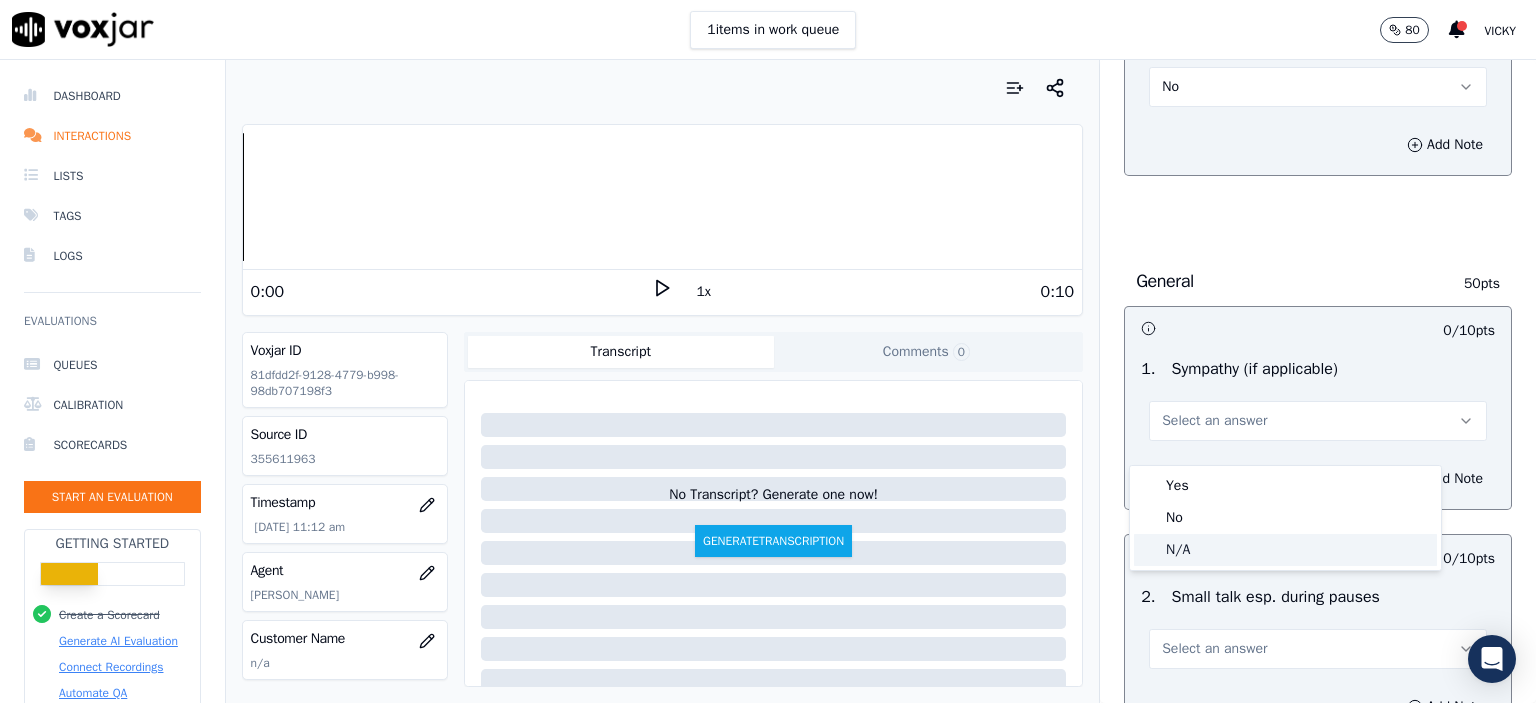 click on "N/A" 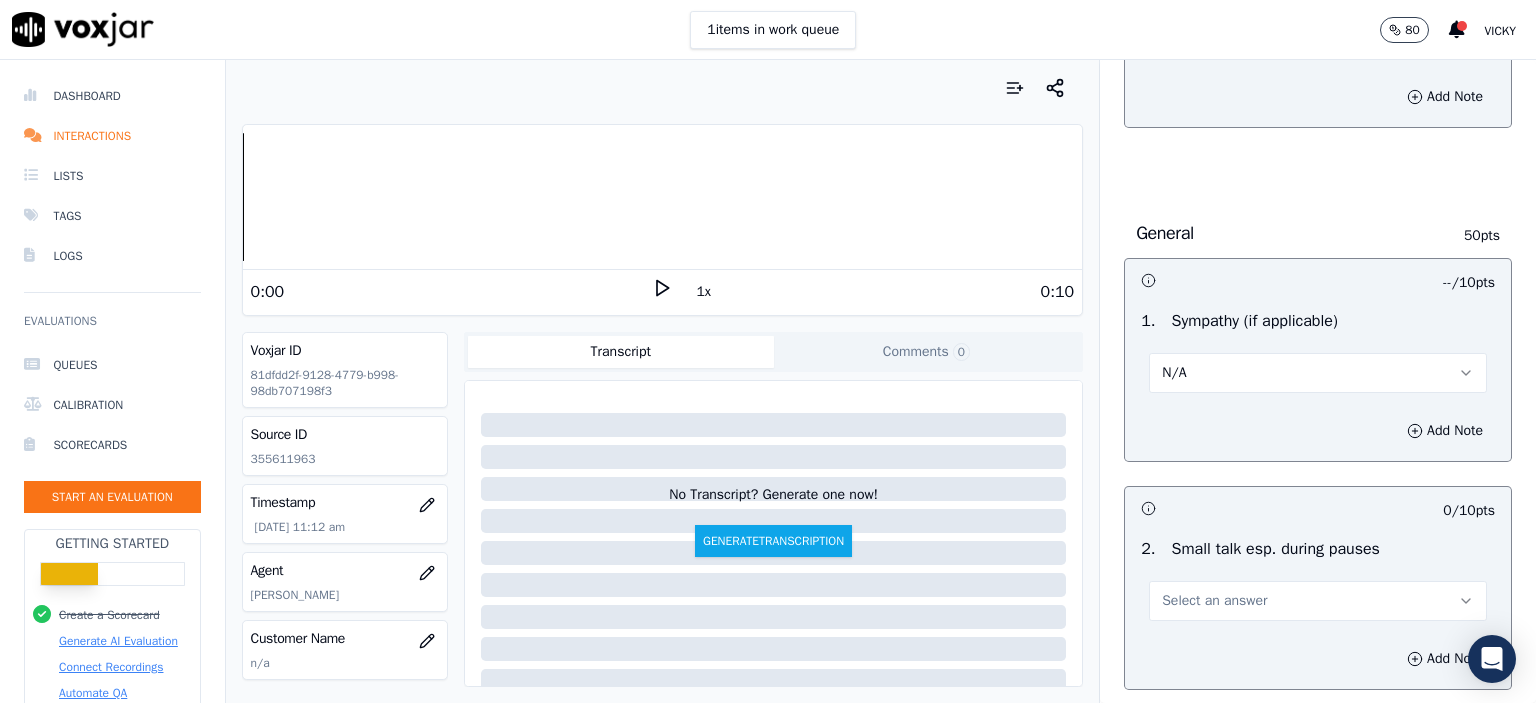 scroll, scrollTop: 2600, scrollLeft: 0, axis: vertical 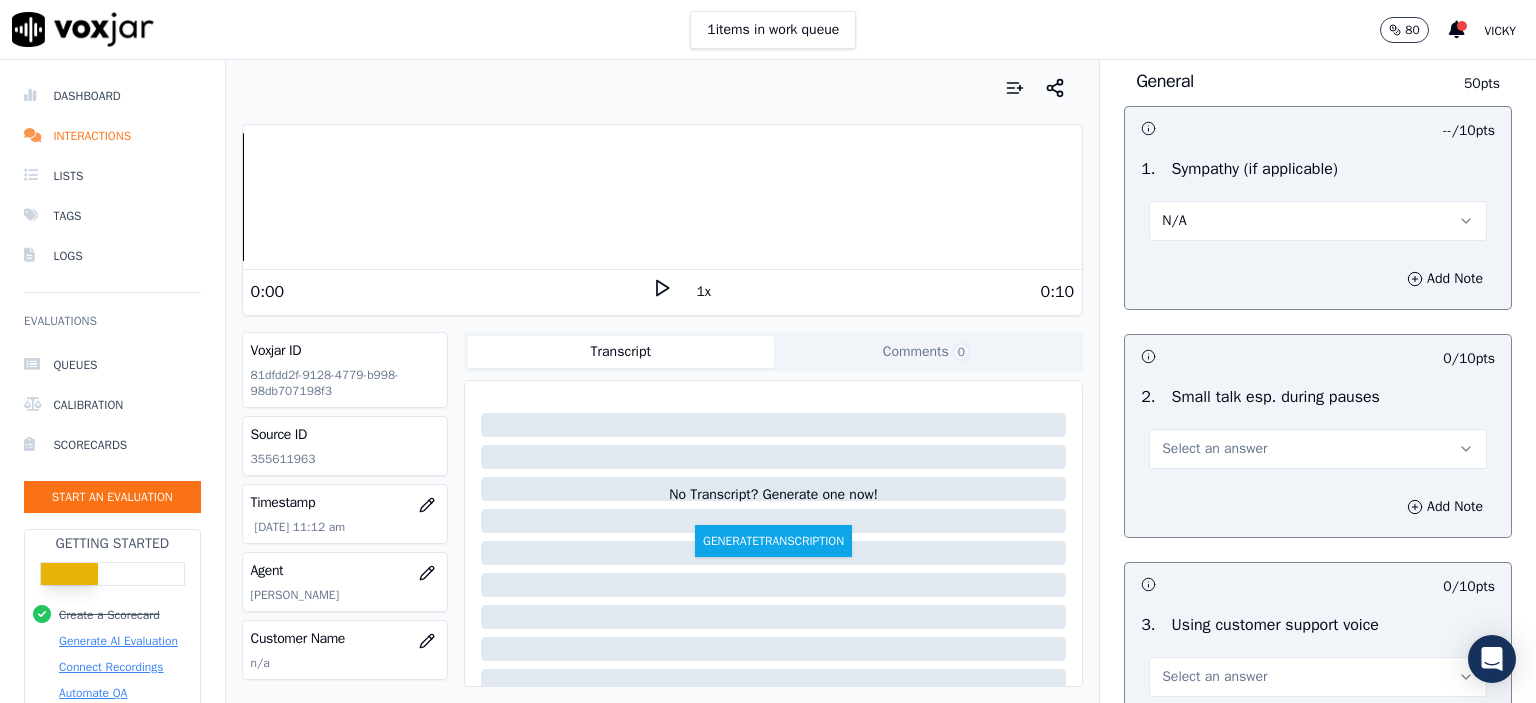 click on "Select an answer" at bounding box center [1214, 449] 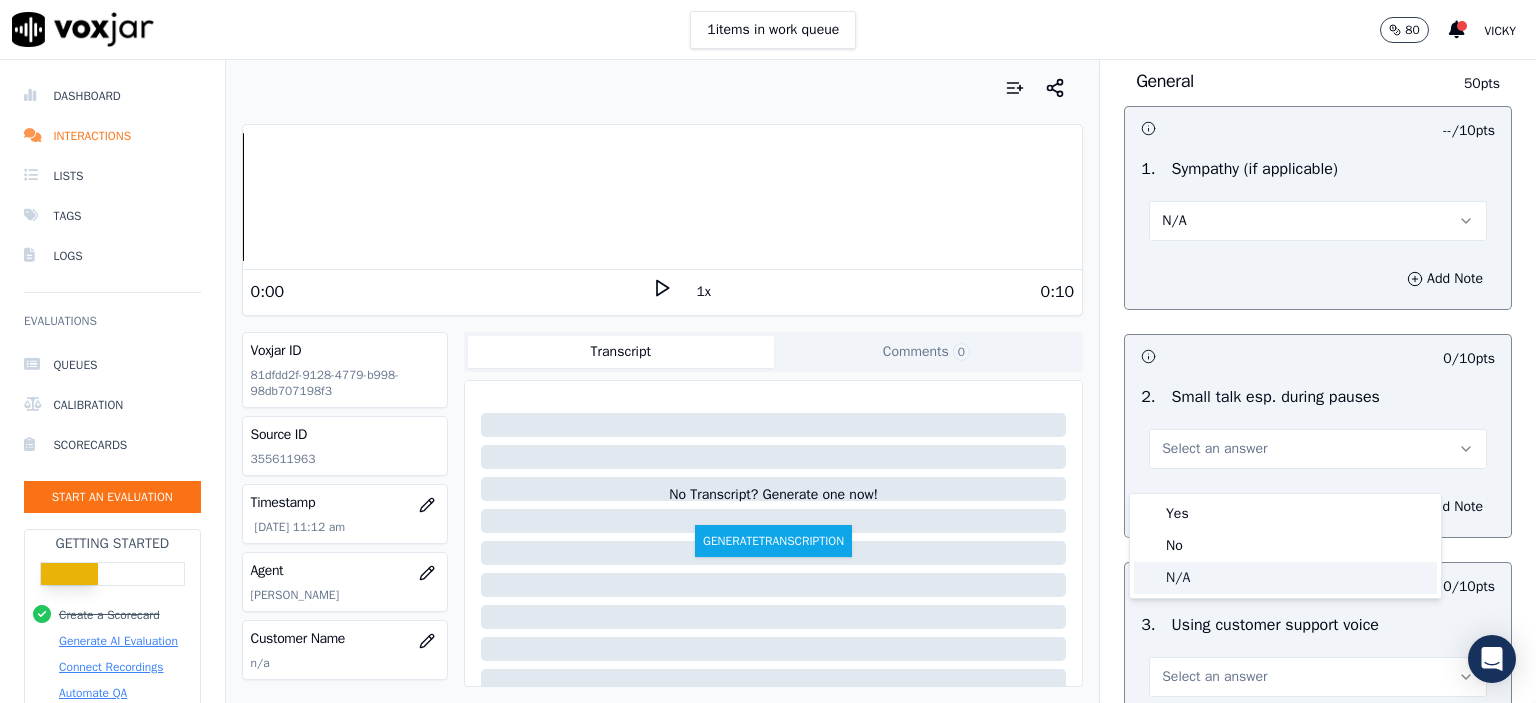 click on "N/A" 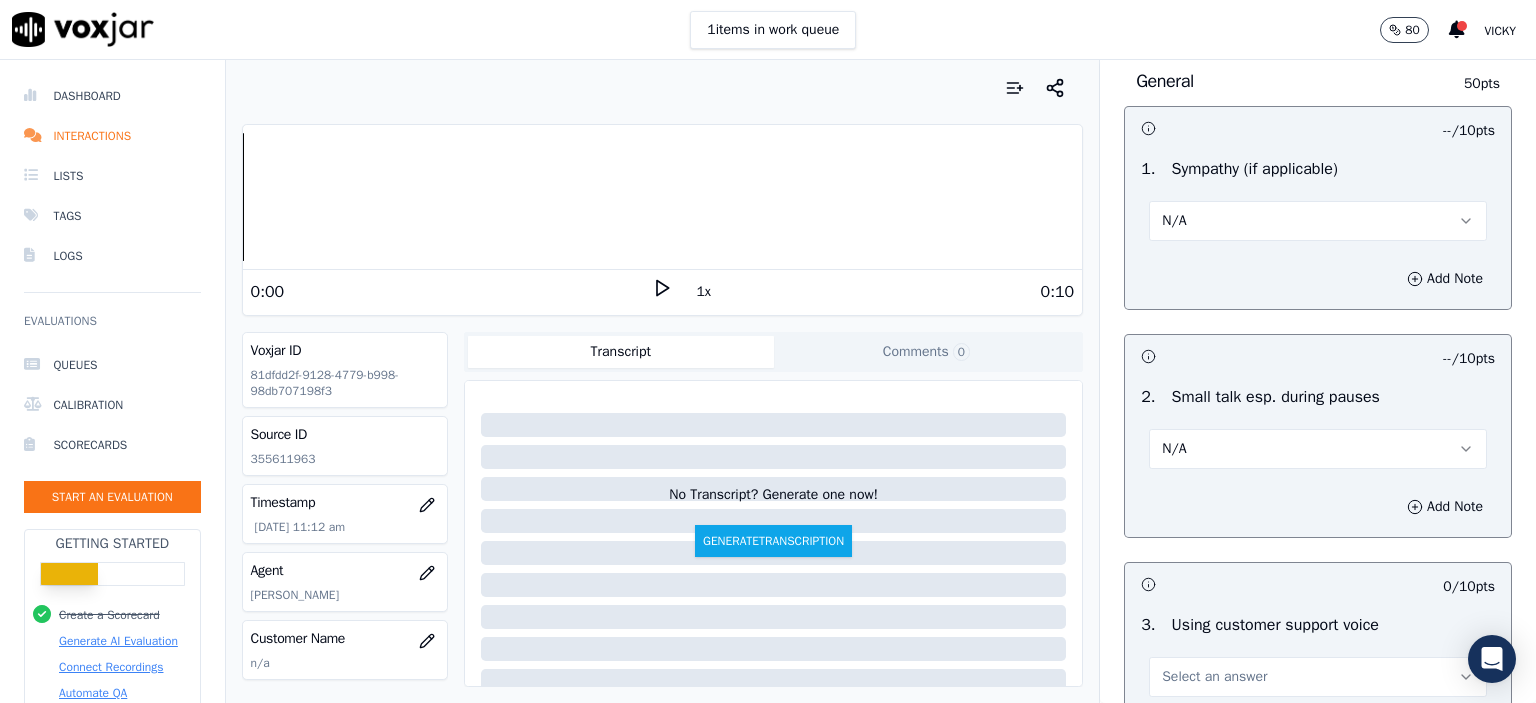 click on "N/A" at bounding box center [1318, 221] 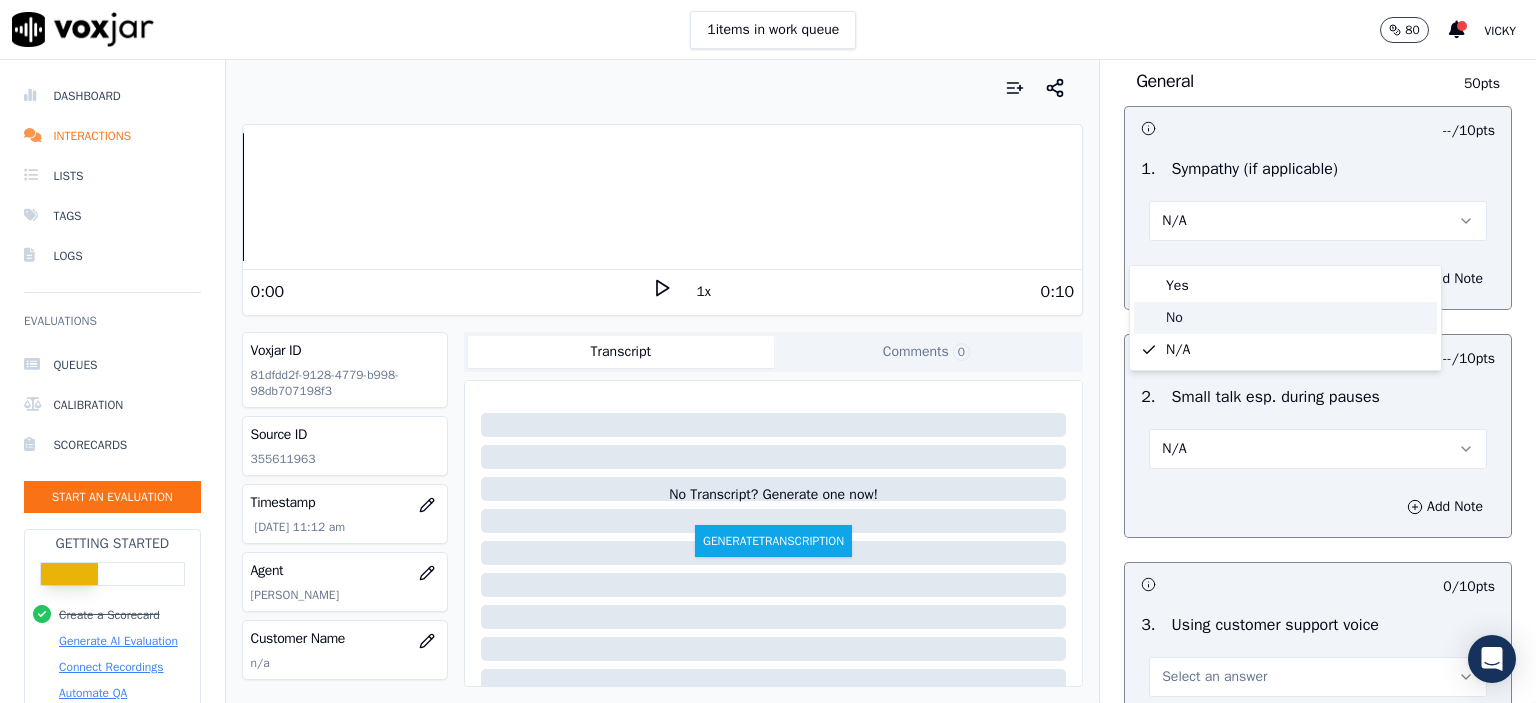 click on "No" 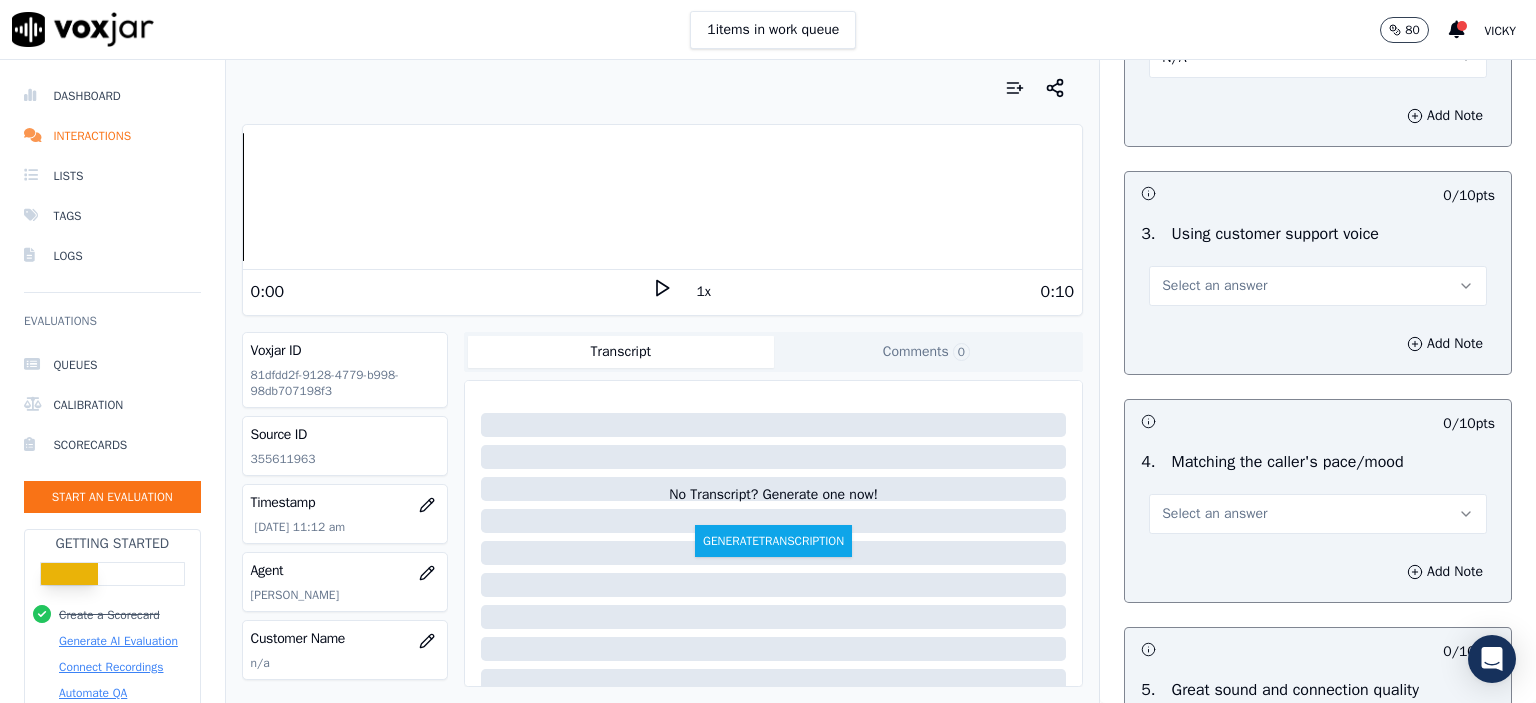 scroll, scrollTop: 3000, scrollLeft: 0, axis: vertical 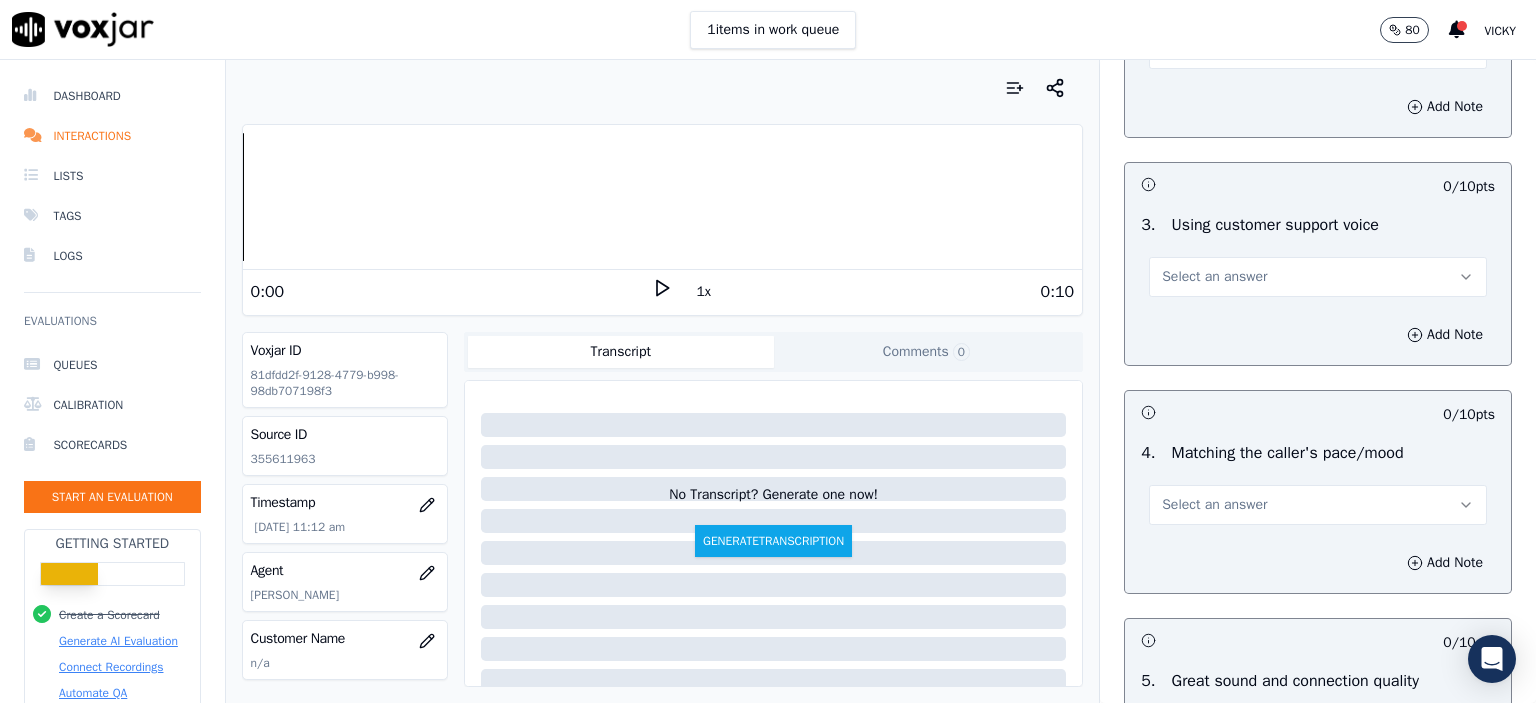click on "Select an answer" at bounding box center [1318, 277] 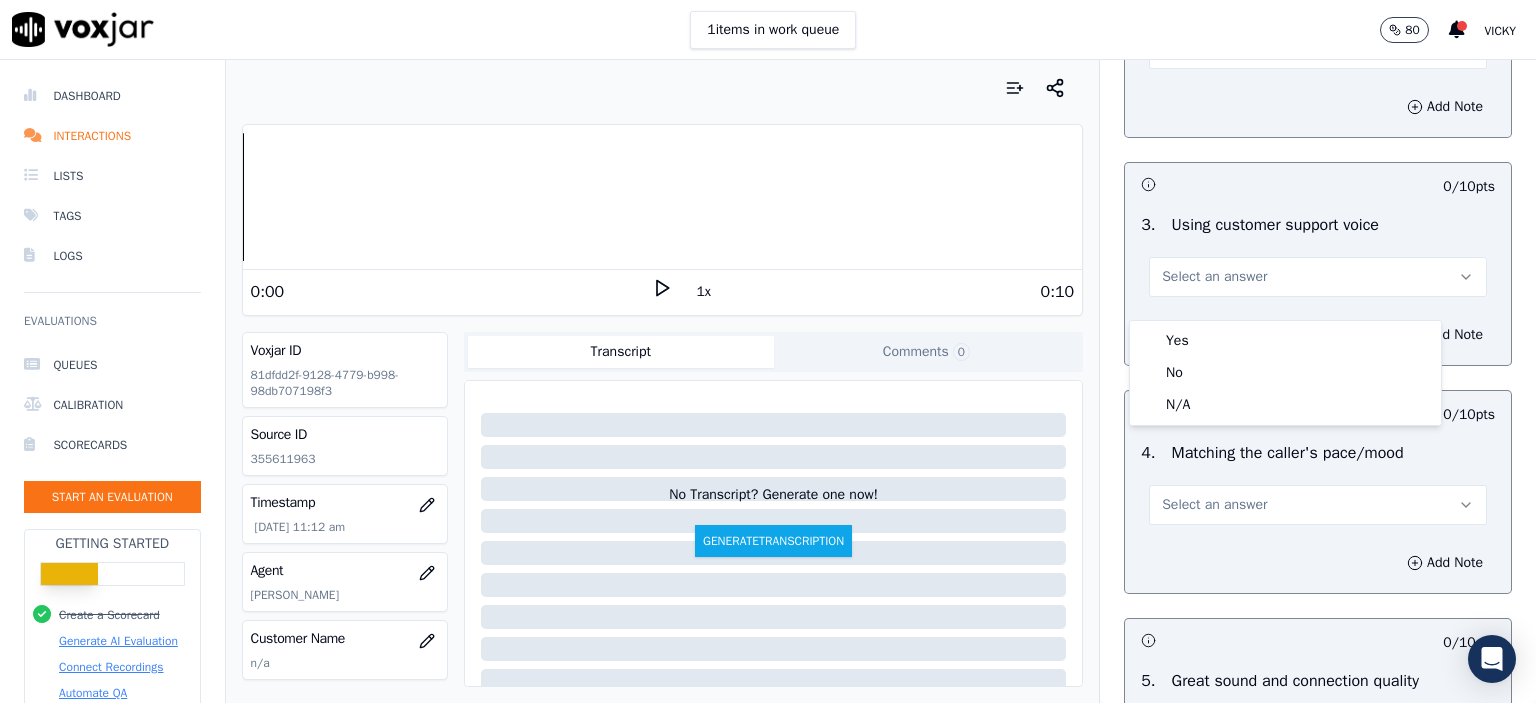 click on "Yes" at bounding box center (1285, 341) 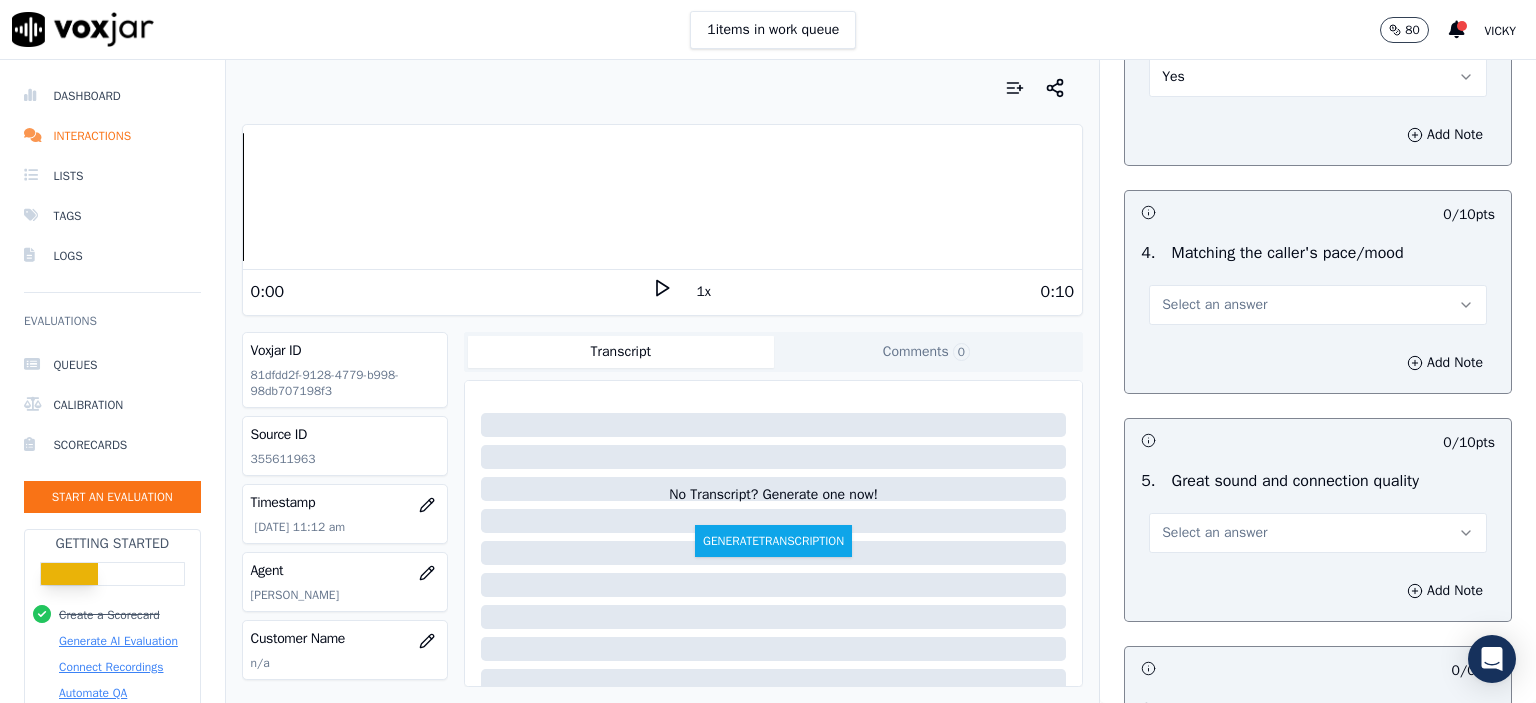 click on "Select an answer" at bounding box center [1318, 305] 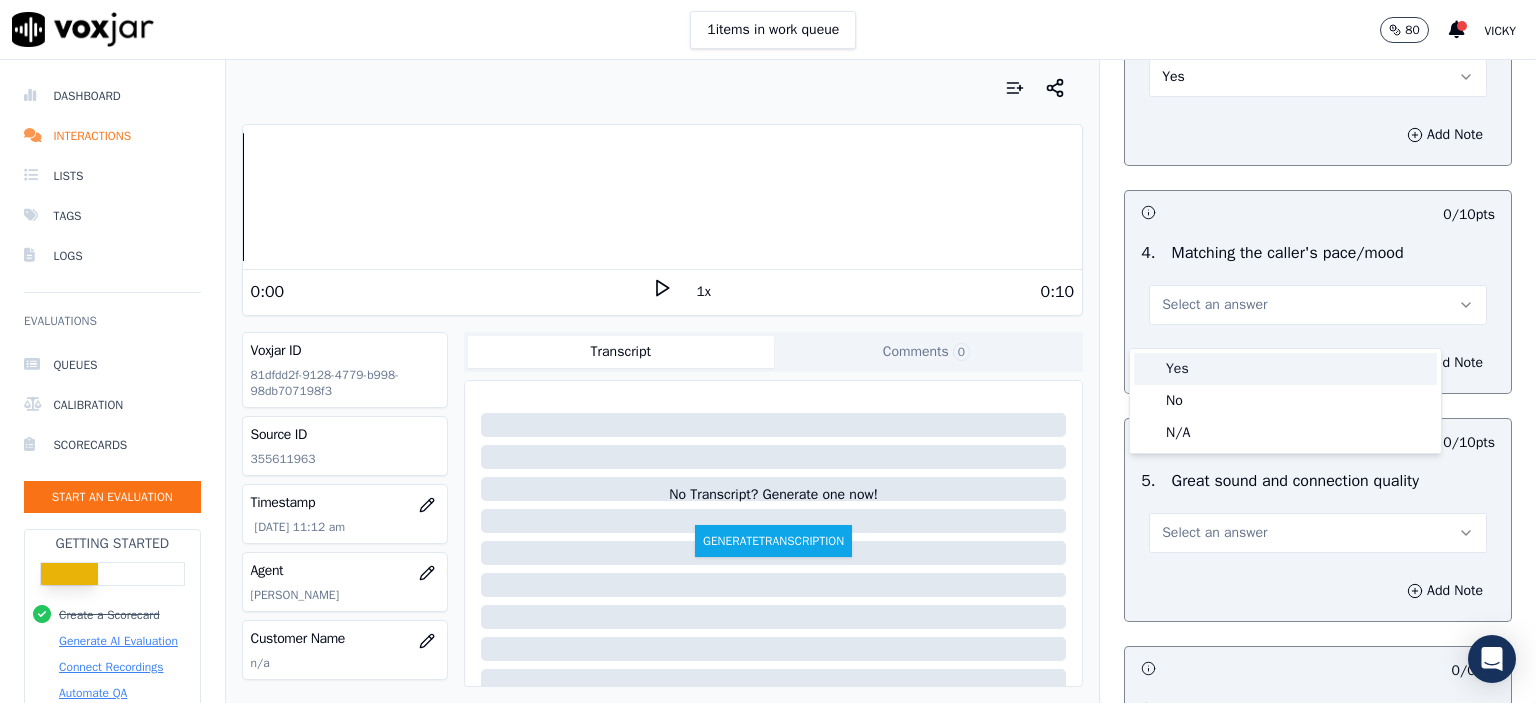 click on "Yes" at bounding box center (1285, 369) 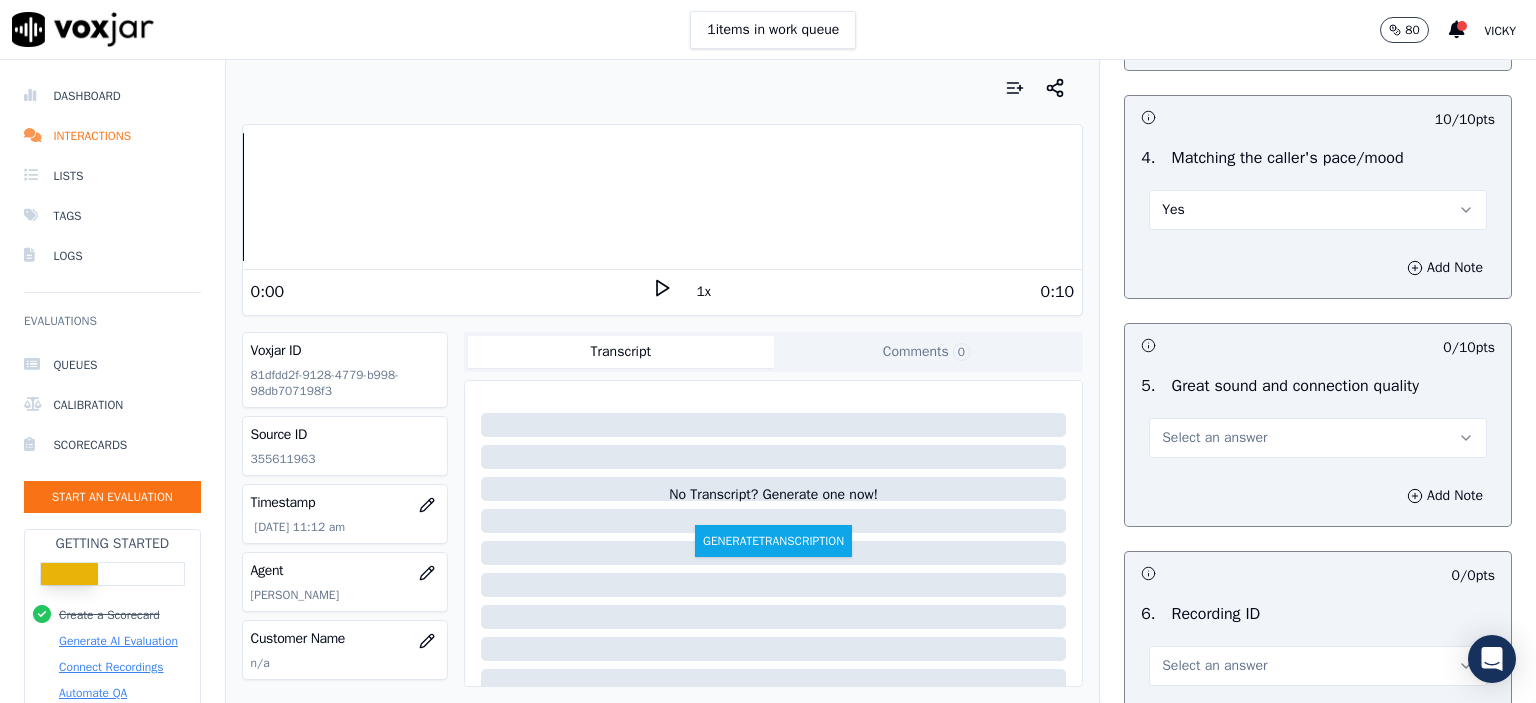 scroll, scrollTop: 3300, scrollLeft: 0, axis: vertical 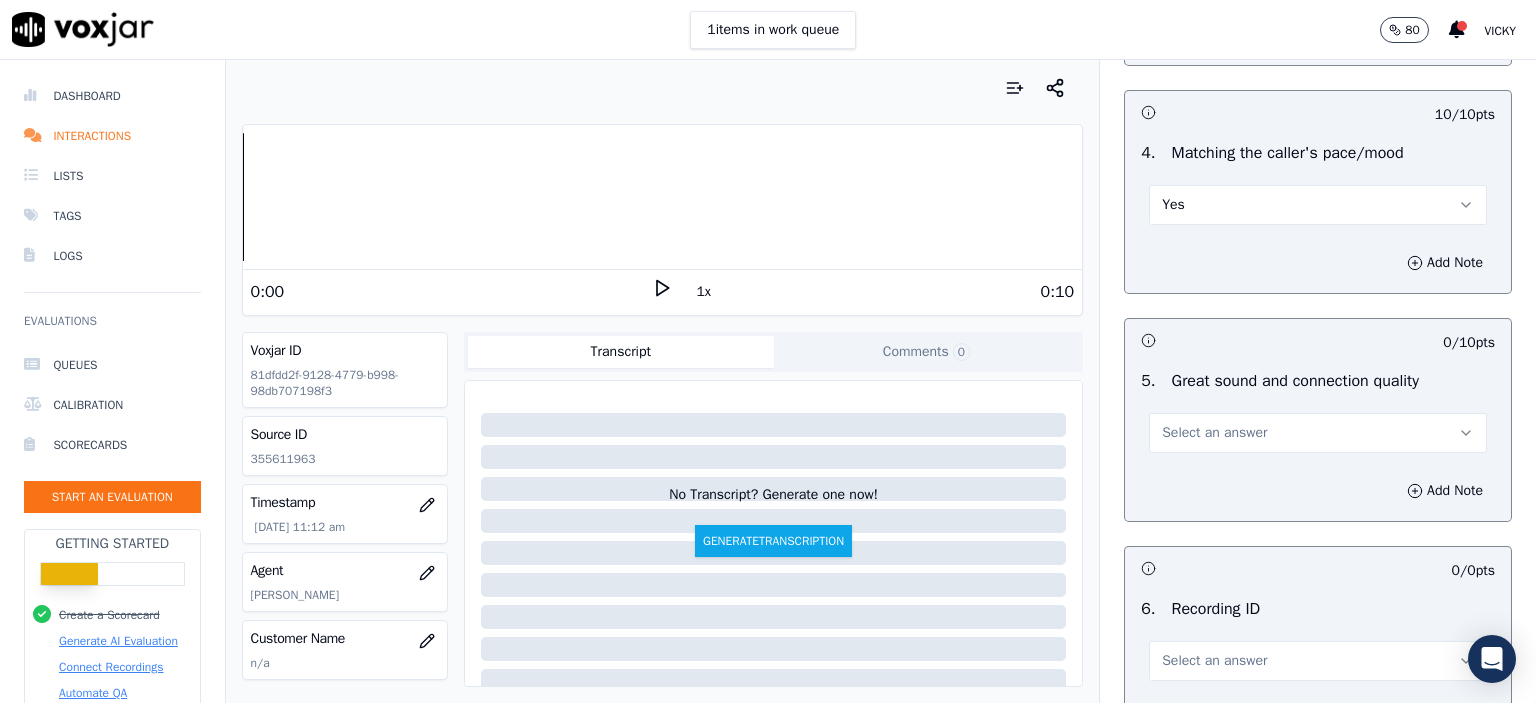 click on "Select an answer" at bounding box center [1214, 433] 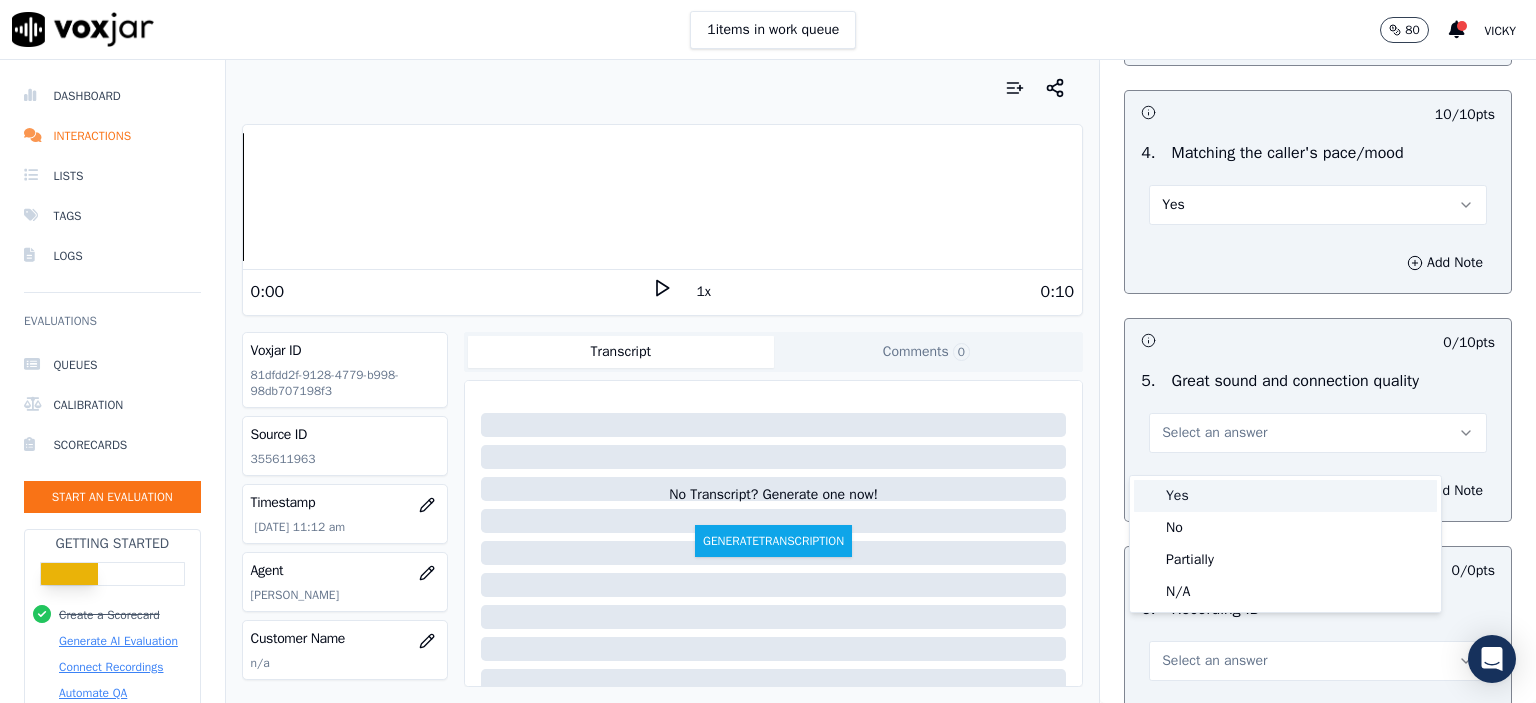 drag, startPoint x: 1224, startPoint y: 472, endPoint x: 1229, endPoint y: 502, distance: 30.413813 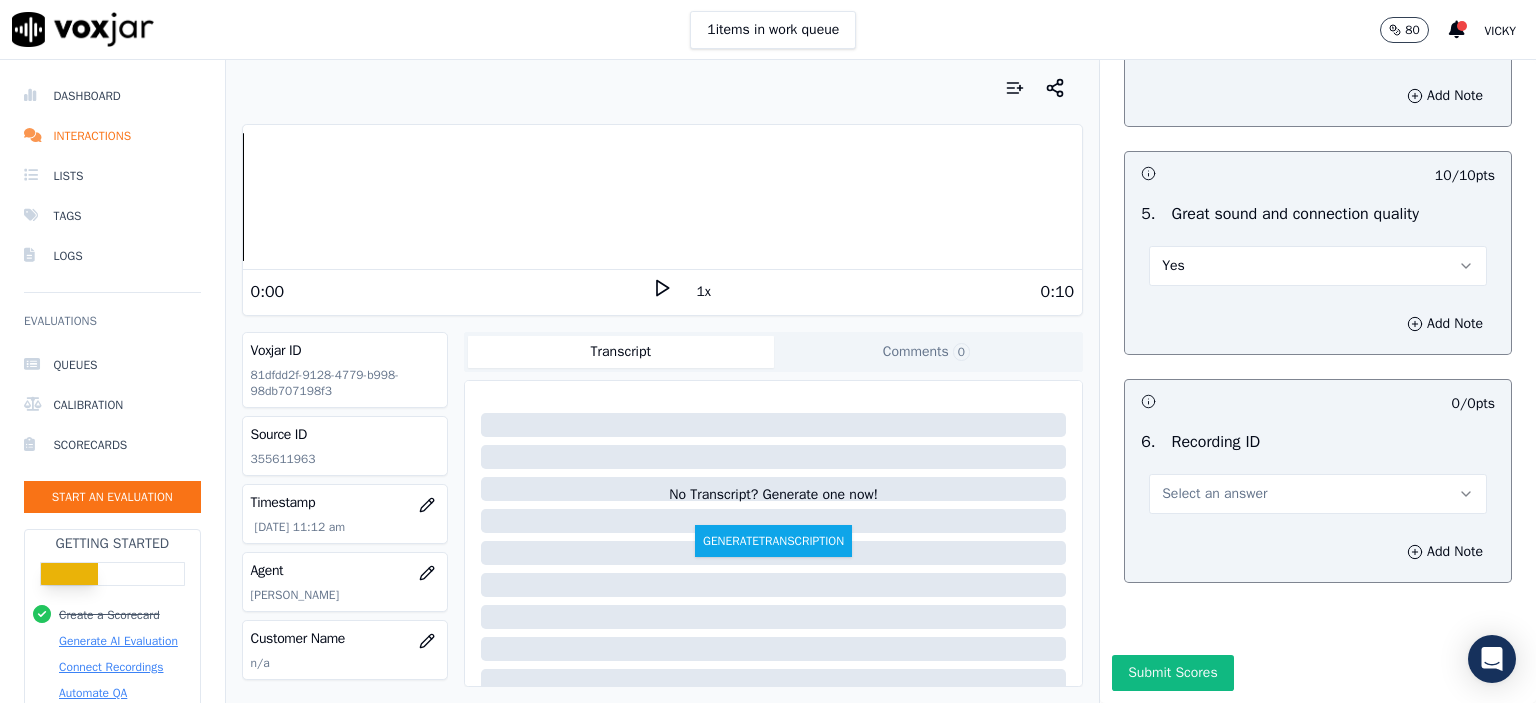 scroll, scrollTop: 3530, scrollLeft: 0, axis: vertical 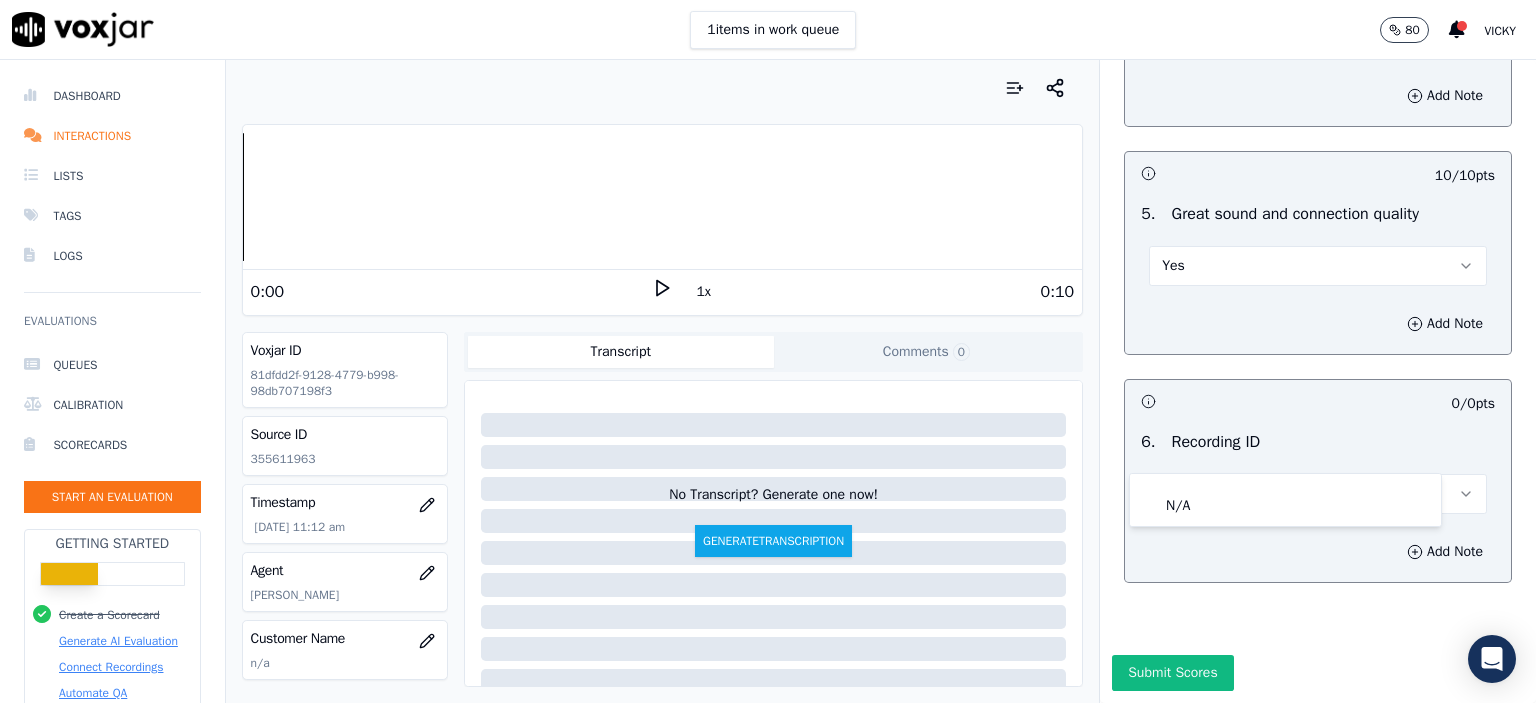 click on "N/A" 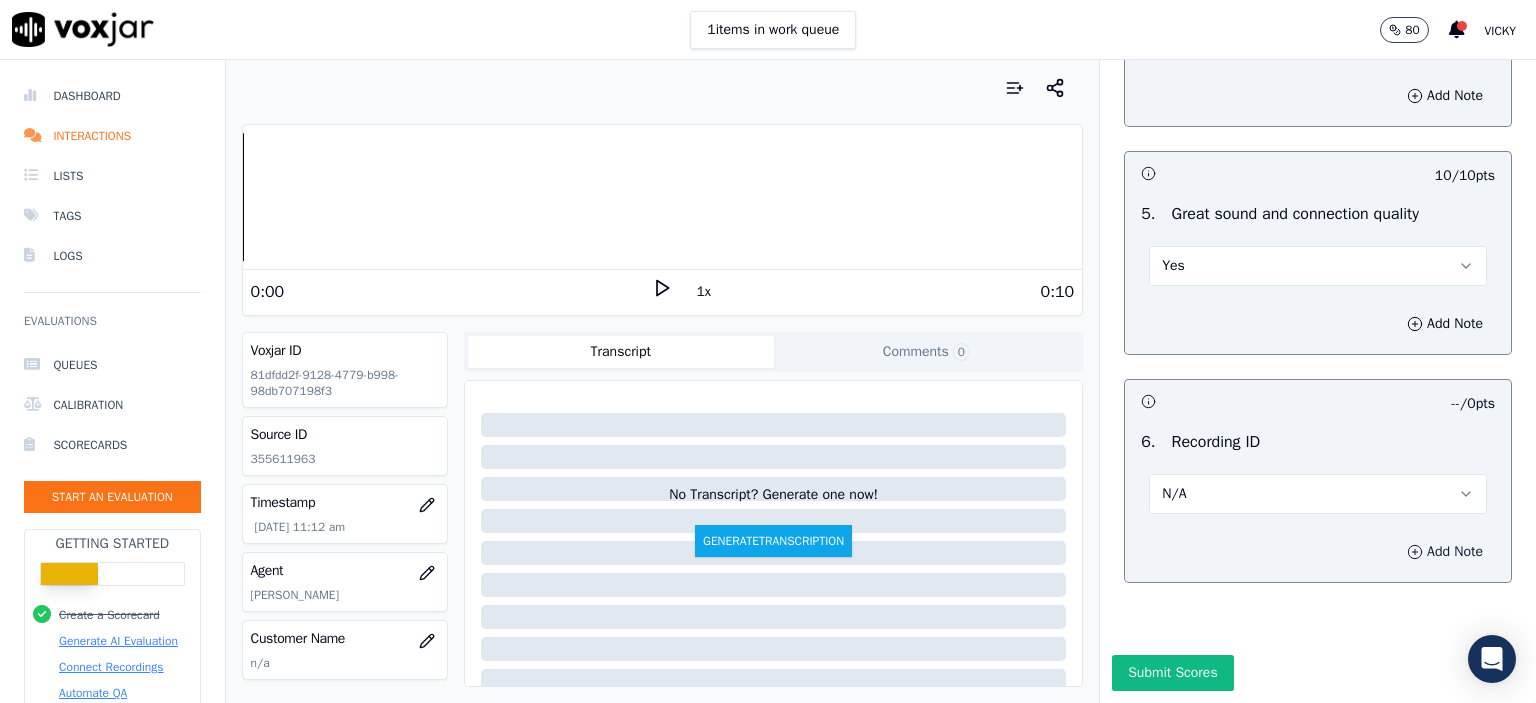 click on "Add Note" at bounding box center [1445, 552] 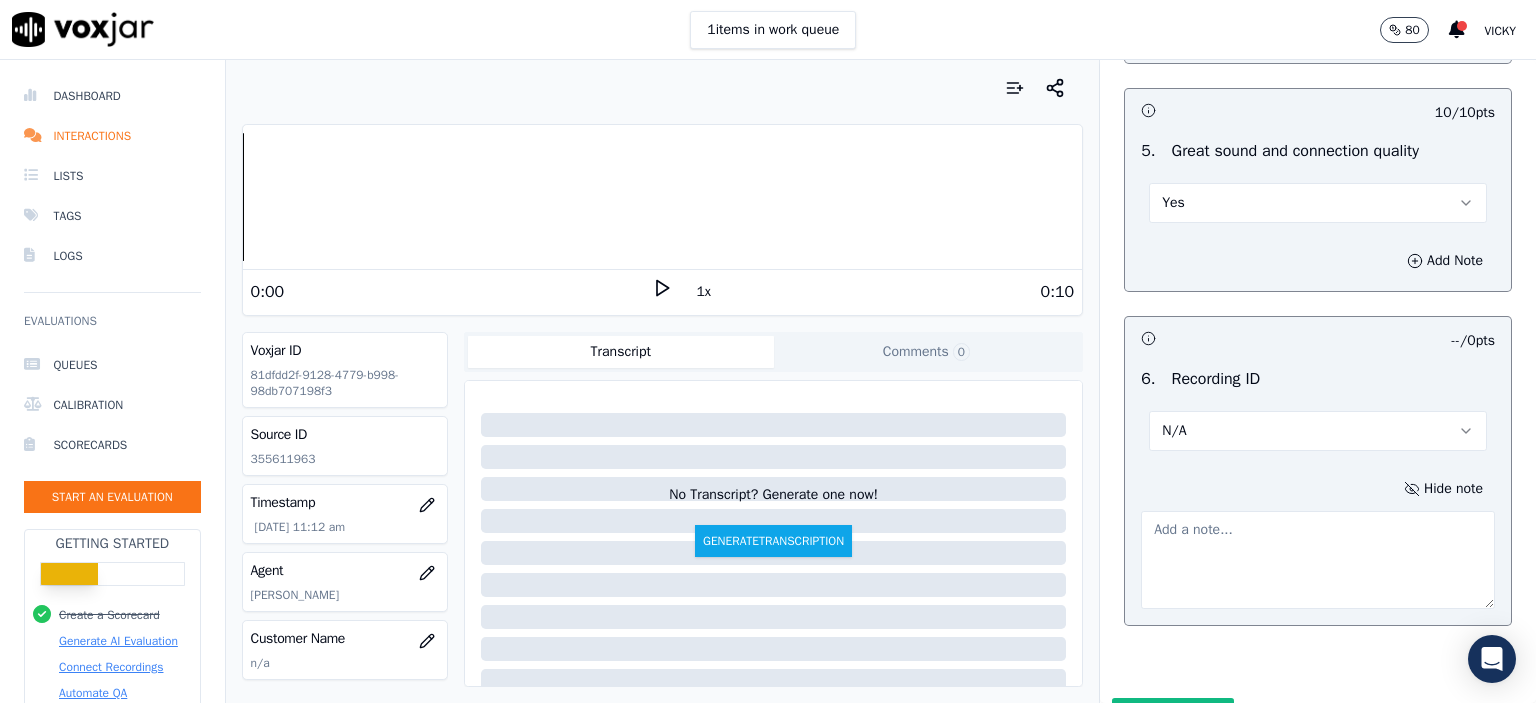 click on "Source ID   355611963" at bounding box center (345, 446) 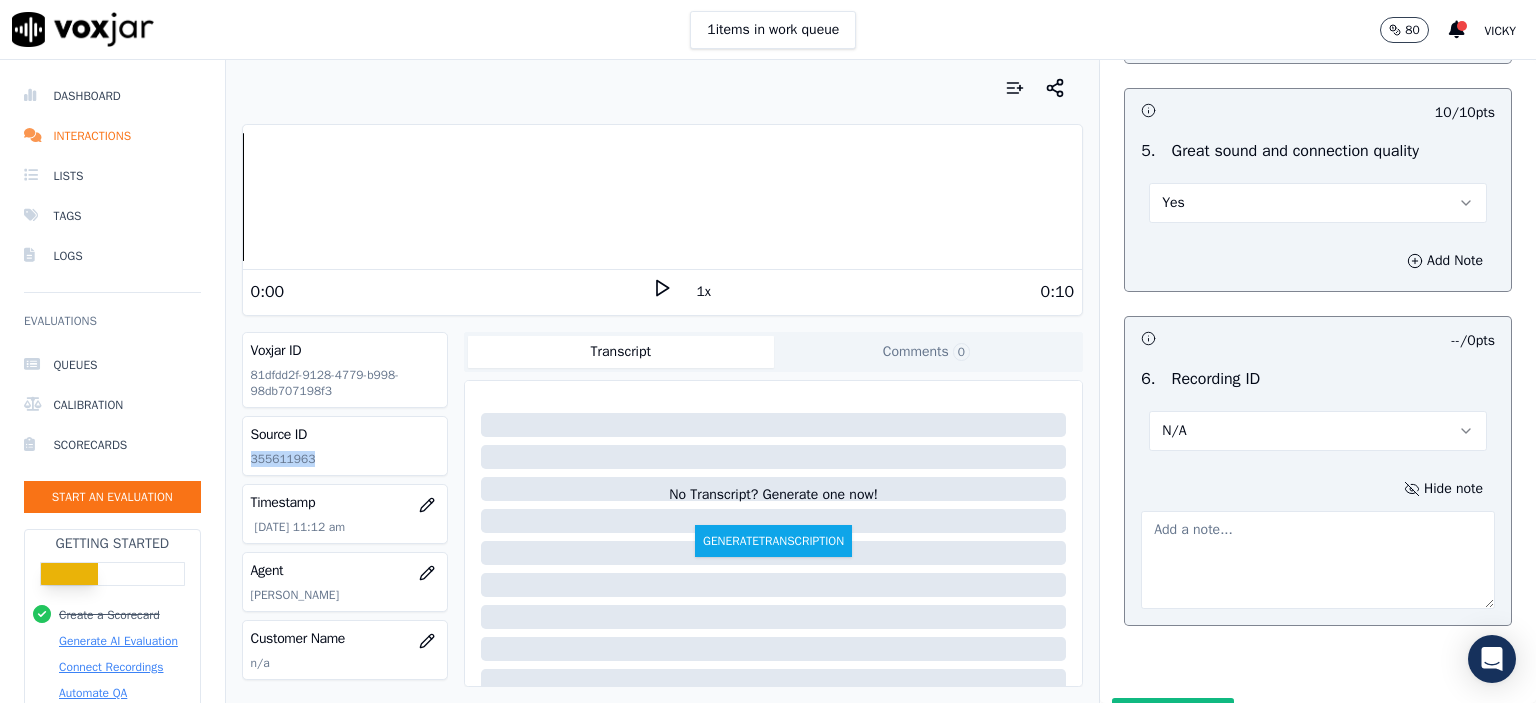 click on "Source ID   355611963" at bounding box center [345, 446] 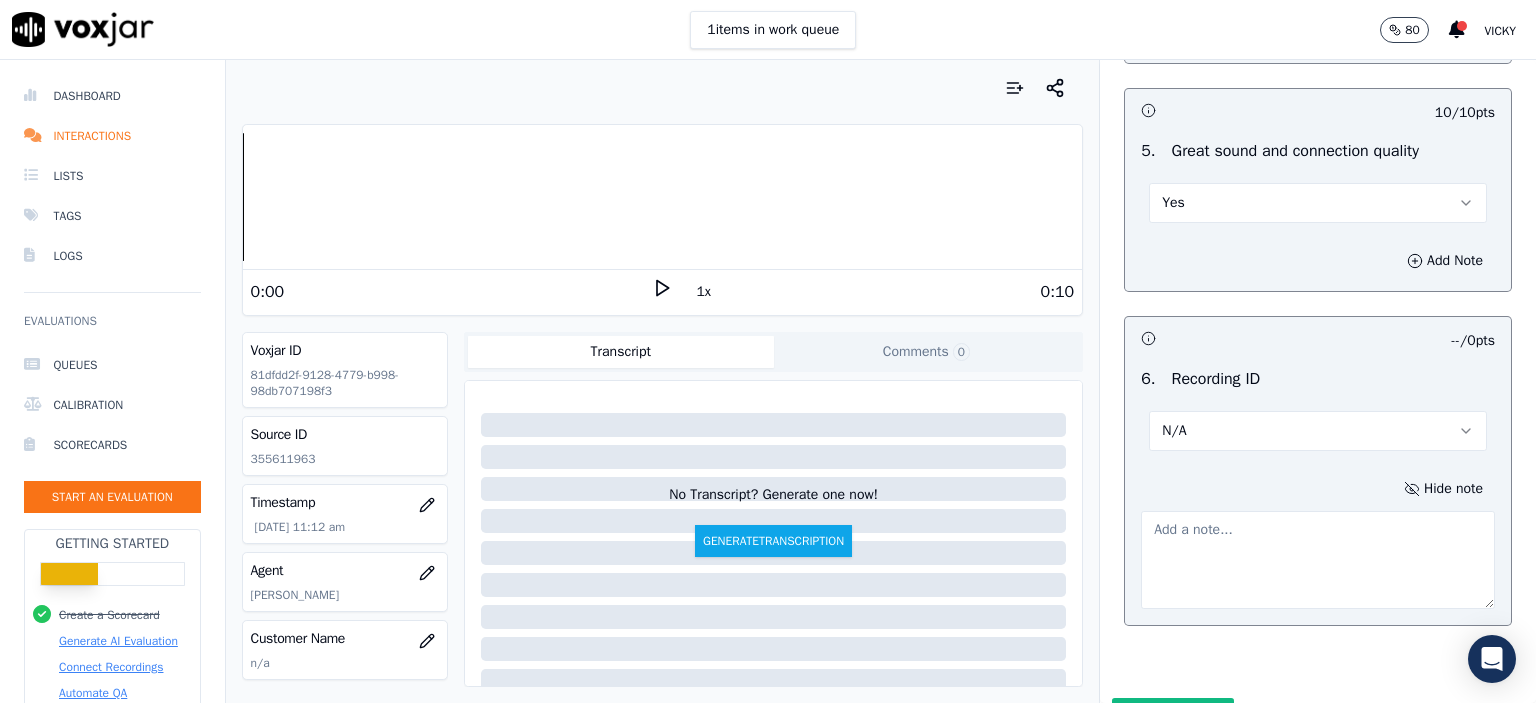 drag, startPoint x: 1144, startPoint y: 548, endPoint x: 1172, endPoint y: 544, distance: 28.284271 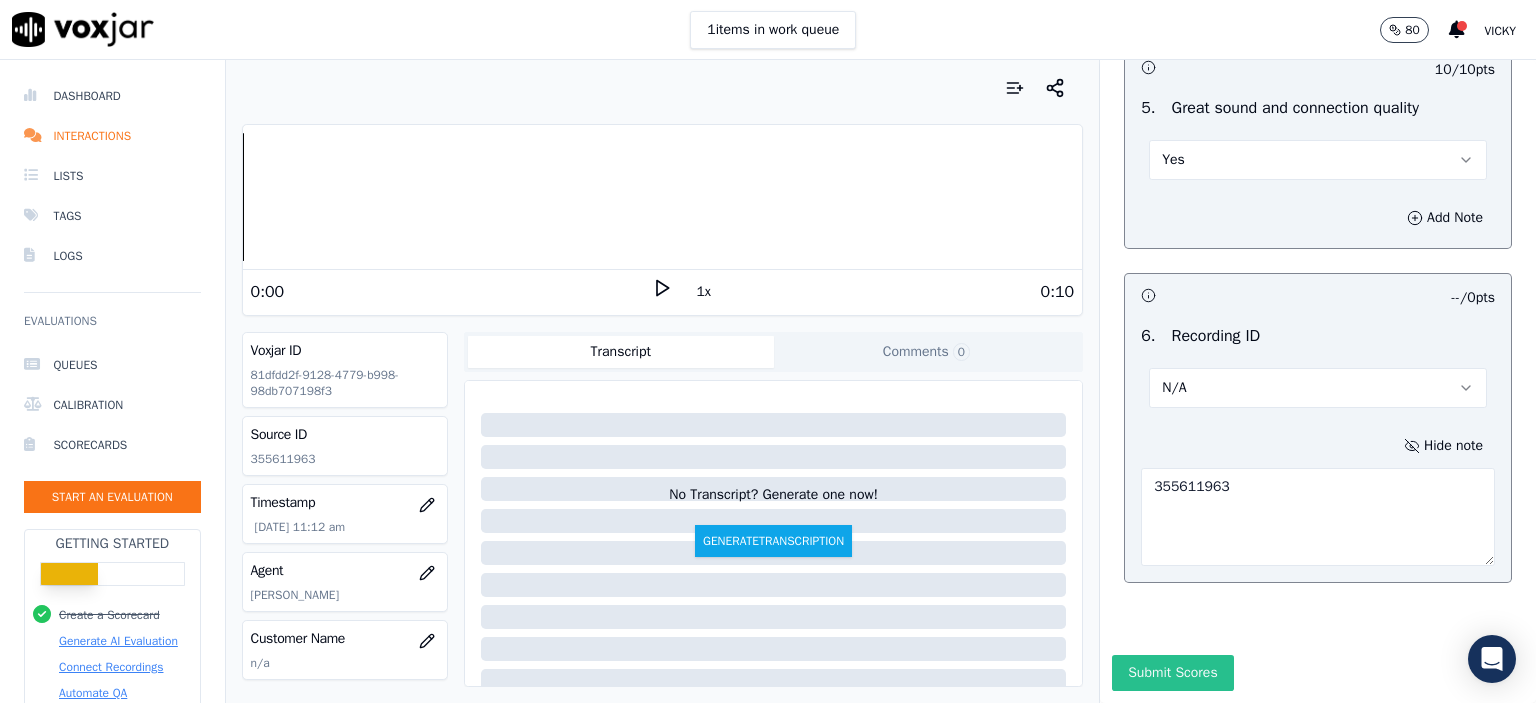 scroll, scrollTop: 3636, scrollLeft: 0, axis: vertical 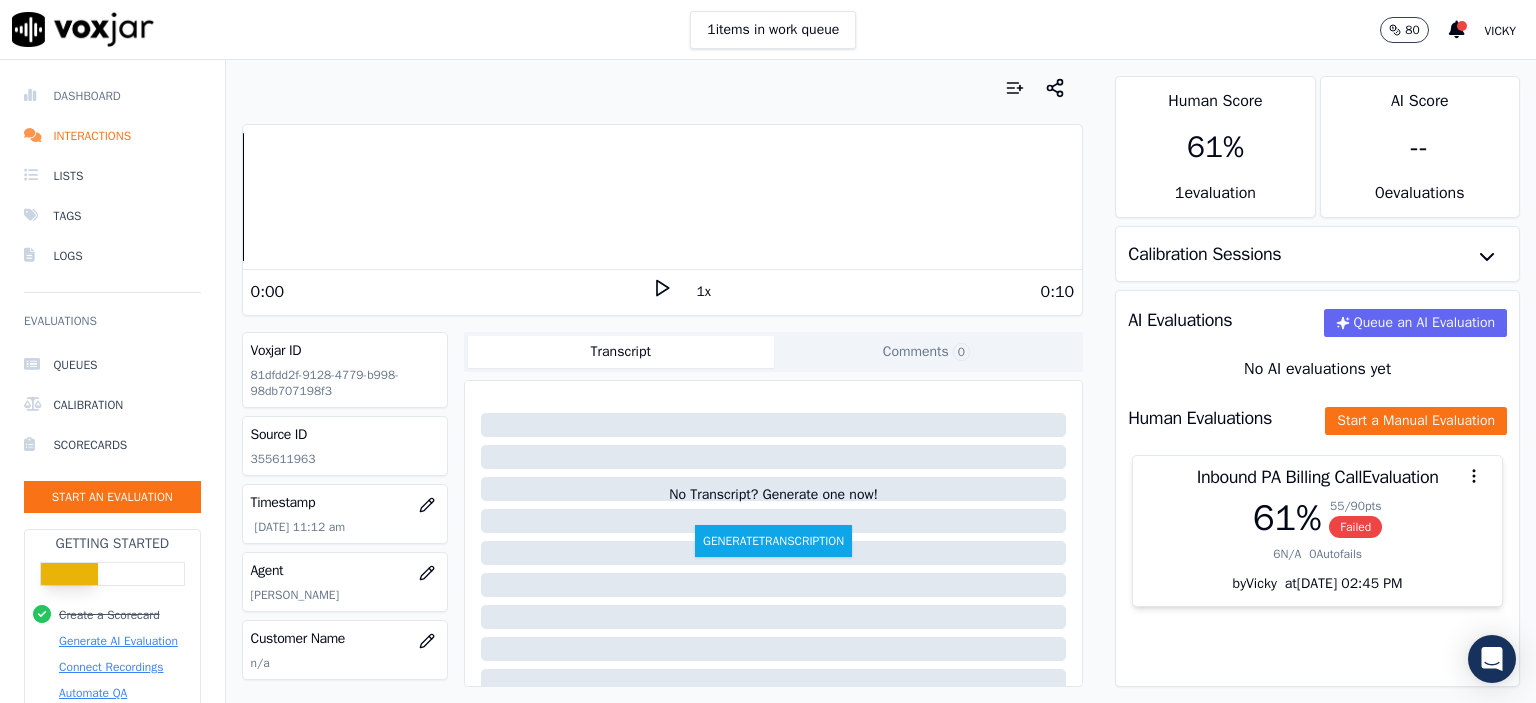 click on "Dashboard" at bounding box center (112, 96) 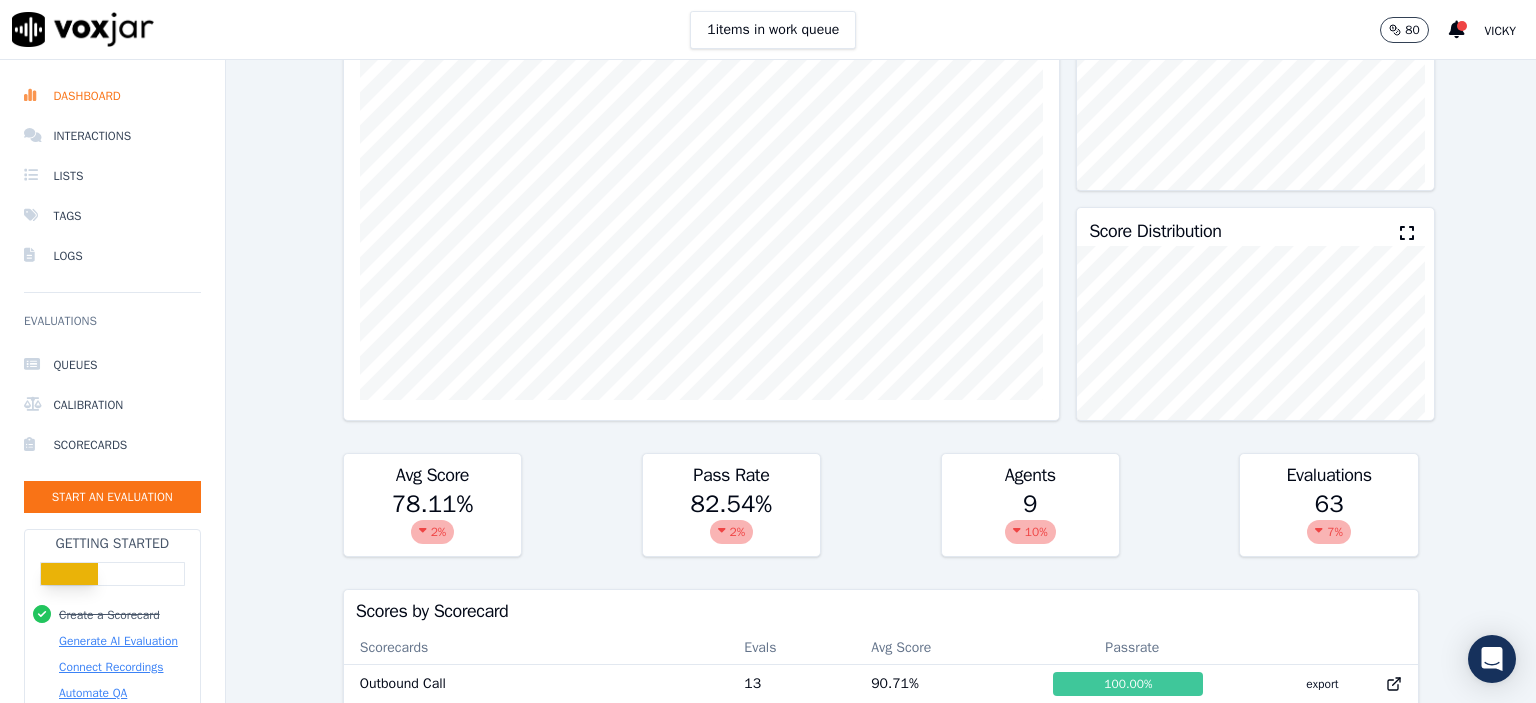 scroll, scrollTop: 0, scrollLeft: 0, axis: both 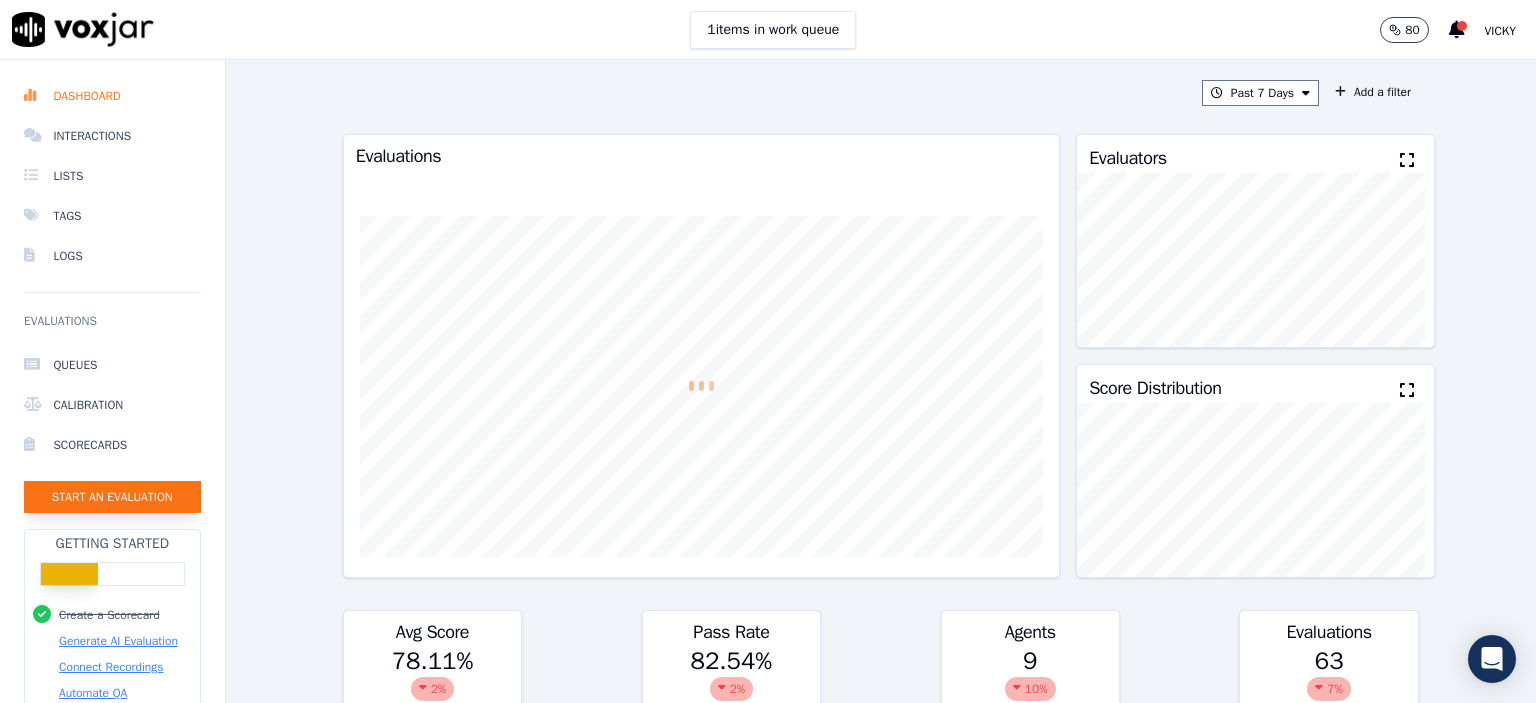click on "Start an Evaluation" 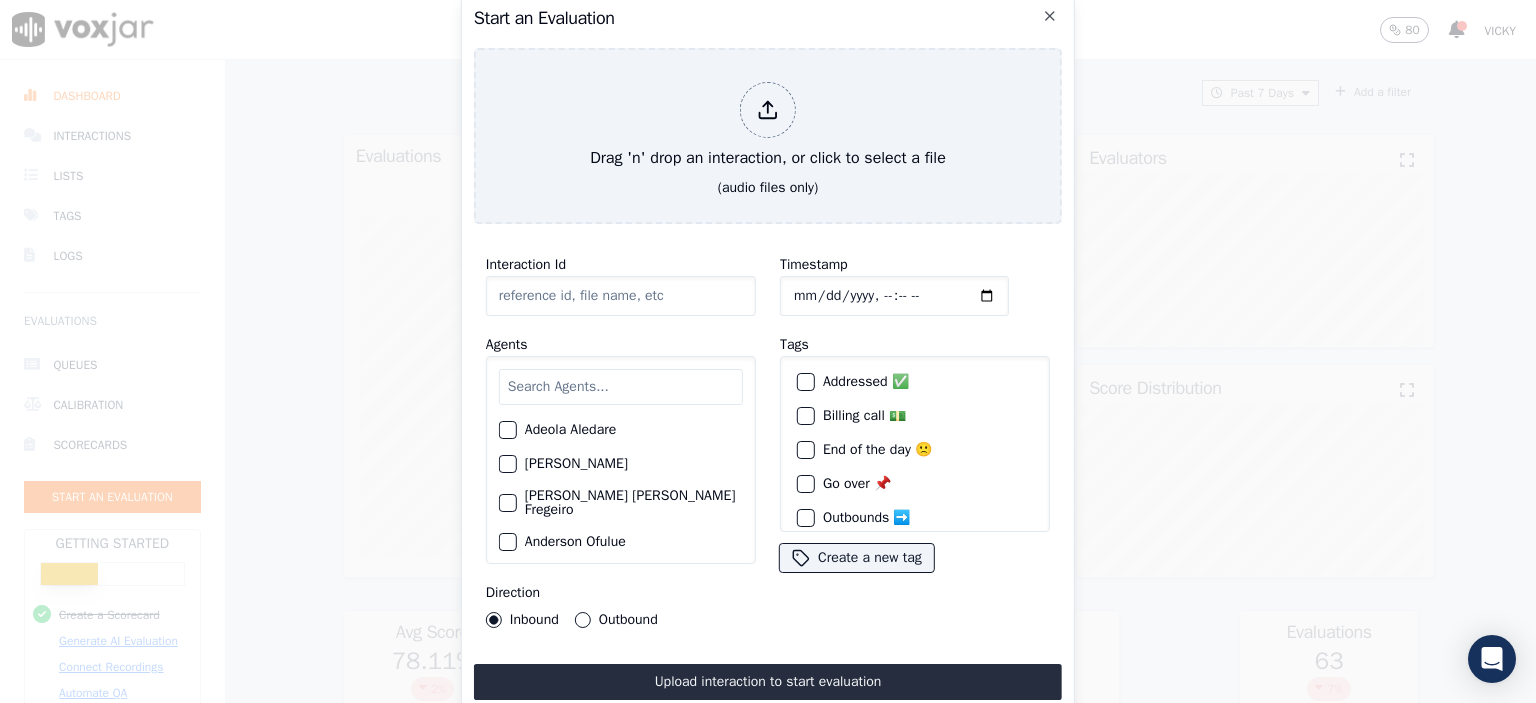 click on "Interaction Id" 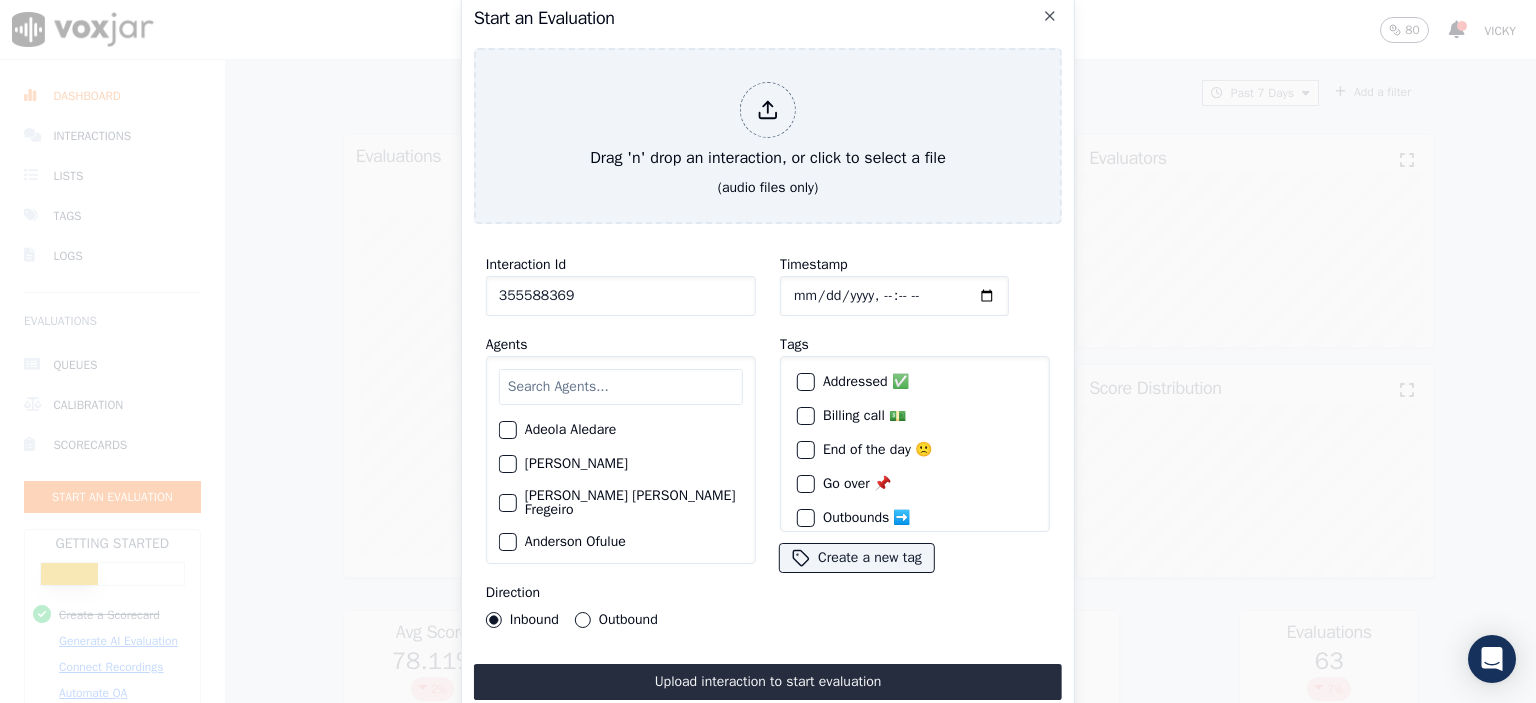 type on "355588369" 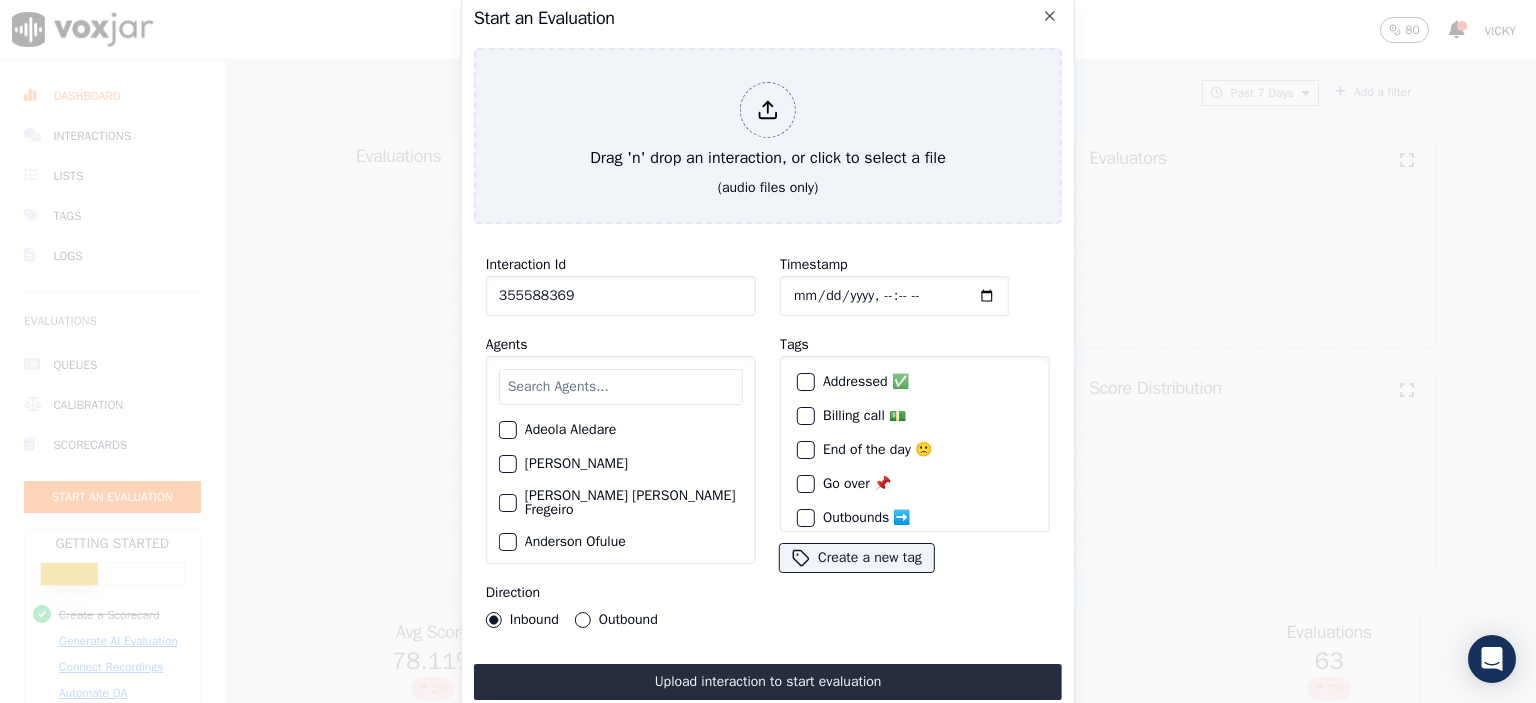 type on "[DATE]T09:04" 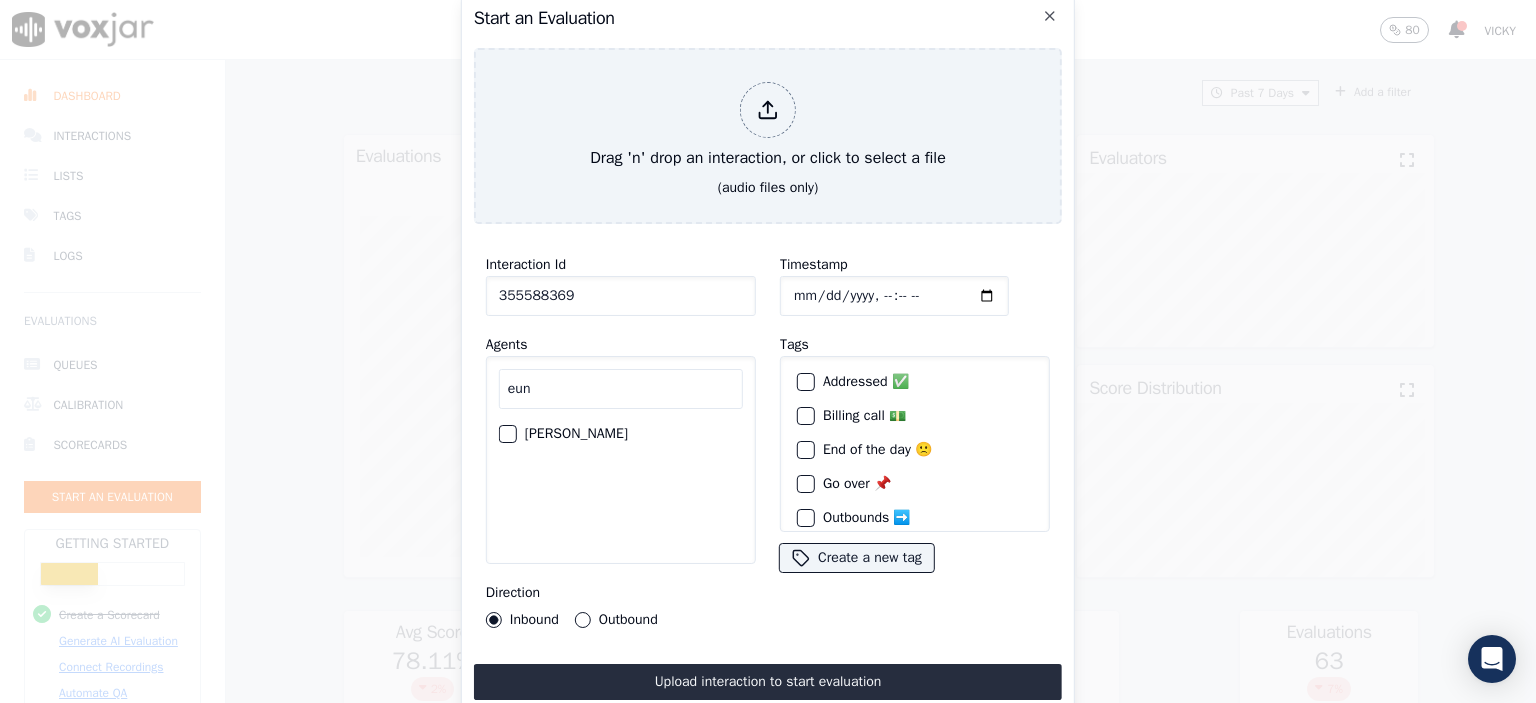 type on "eun" 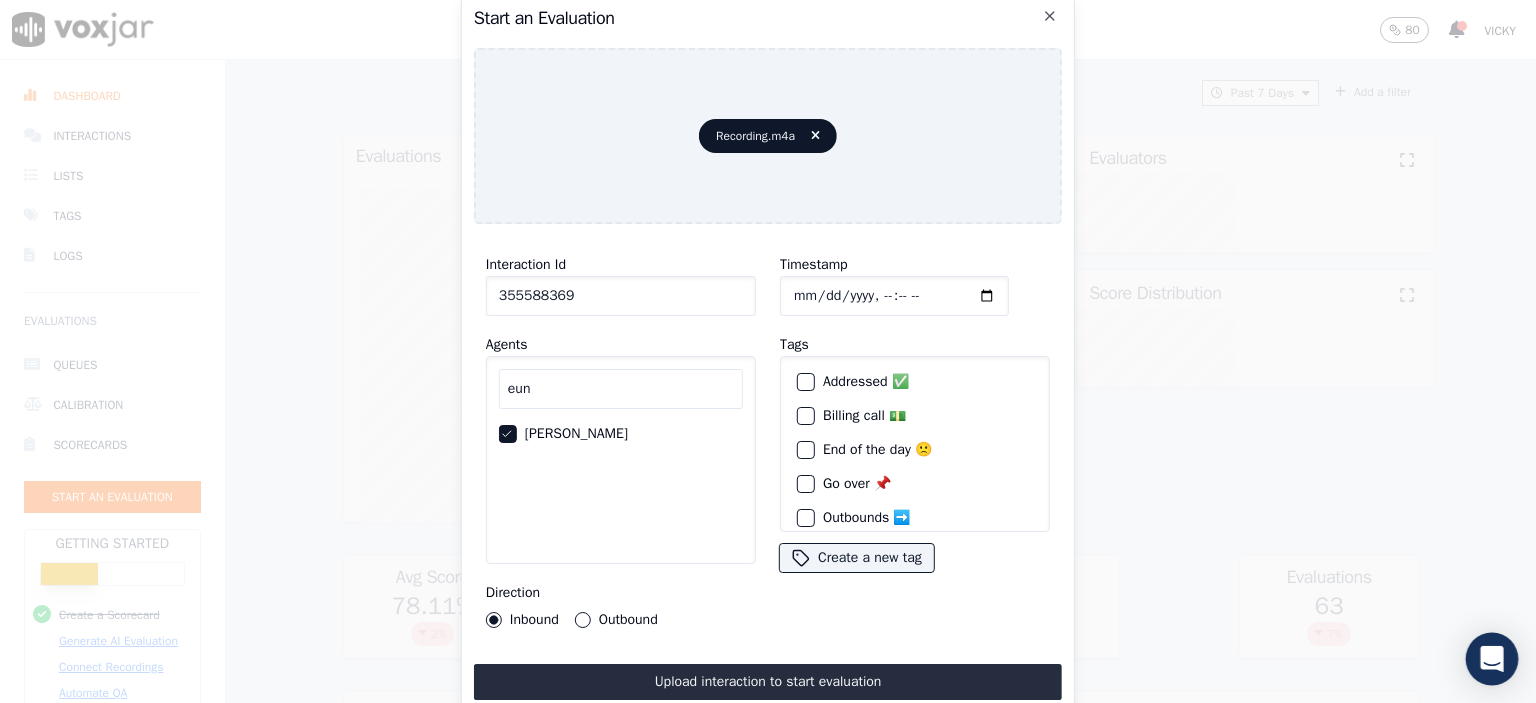 drag, startPoint x: 784, startPoint y: 677, endPoint x: 1512, endPoint y: 639, distance: 728.9911 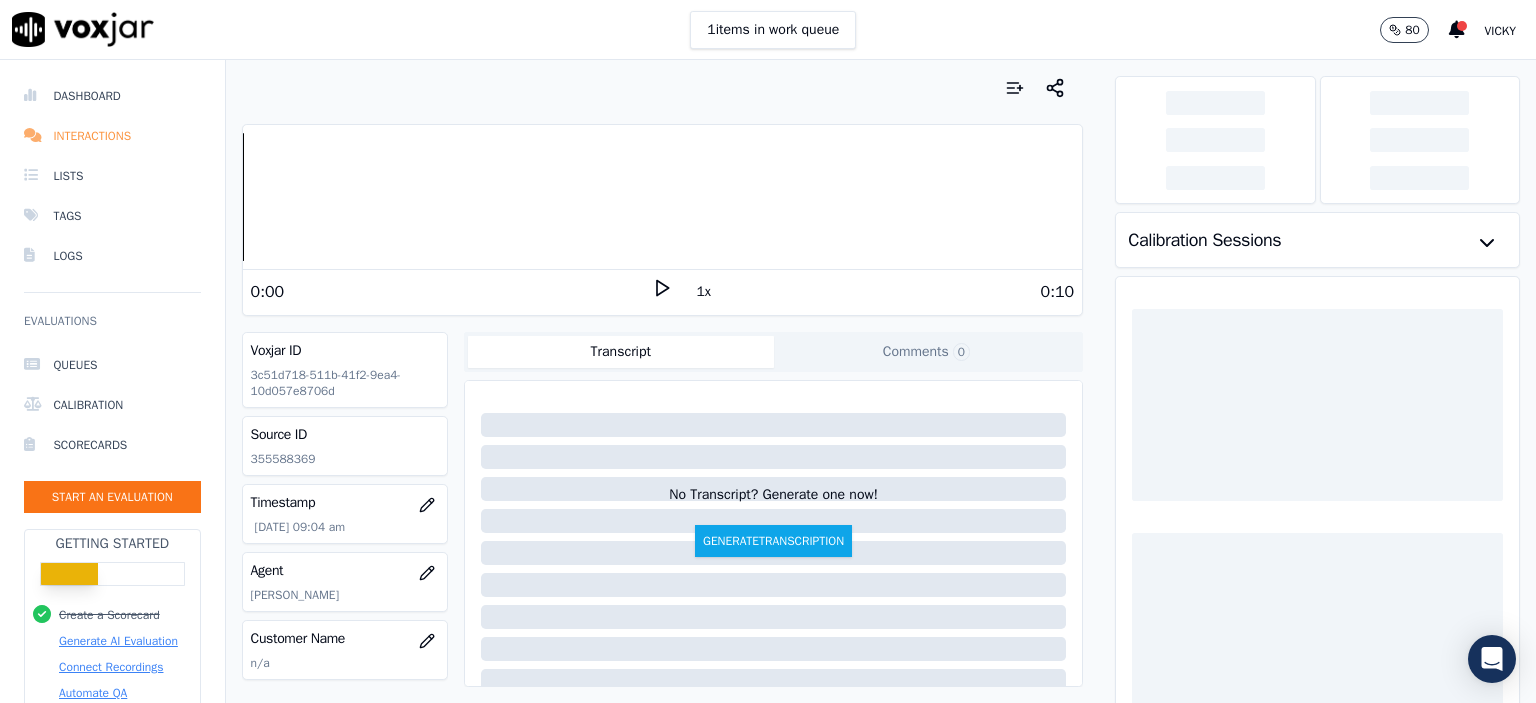 click on "Interactions" at bounding box center [112, 136] 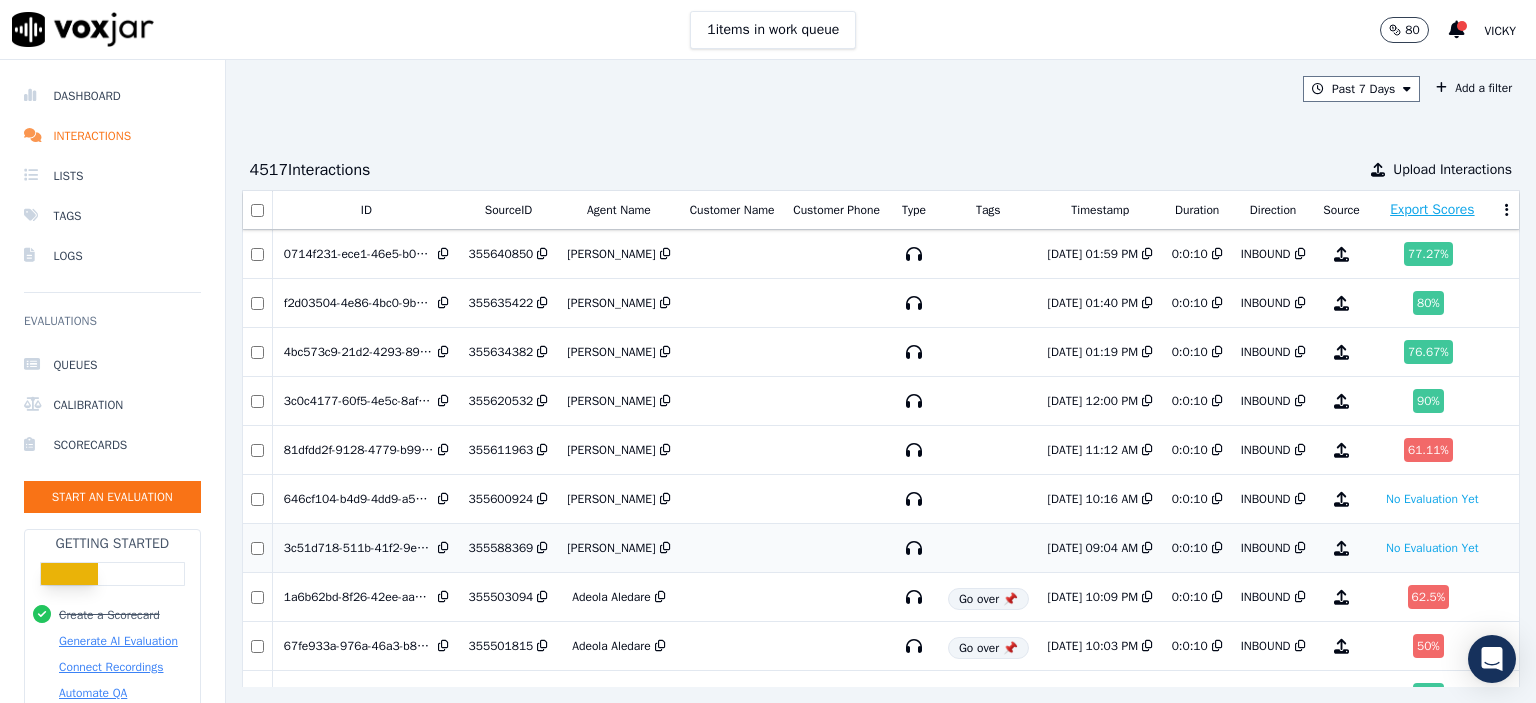 click on "[PERSON_NAME]" at bounding box center (611, 548) 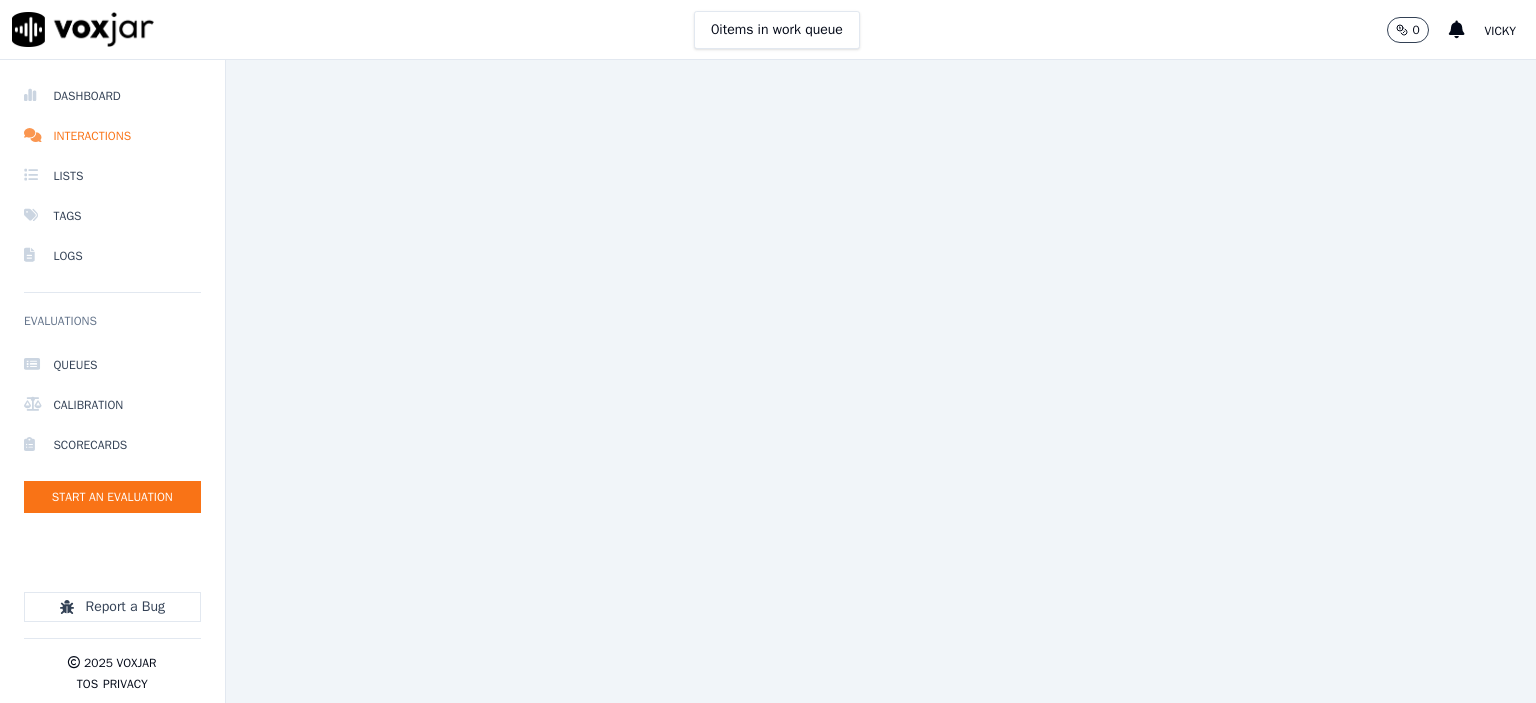 scroll, scrollTop: 0, scrollLeft: 0, axis: both 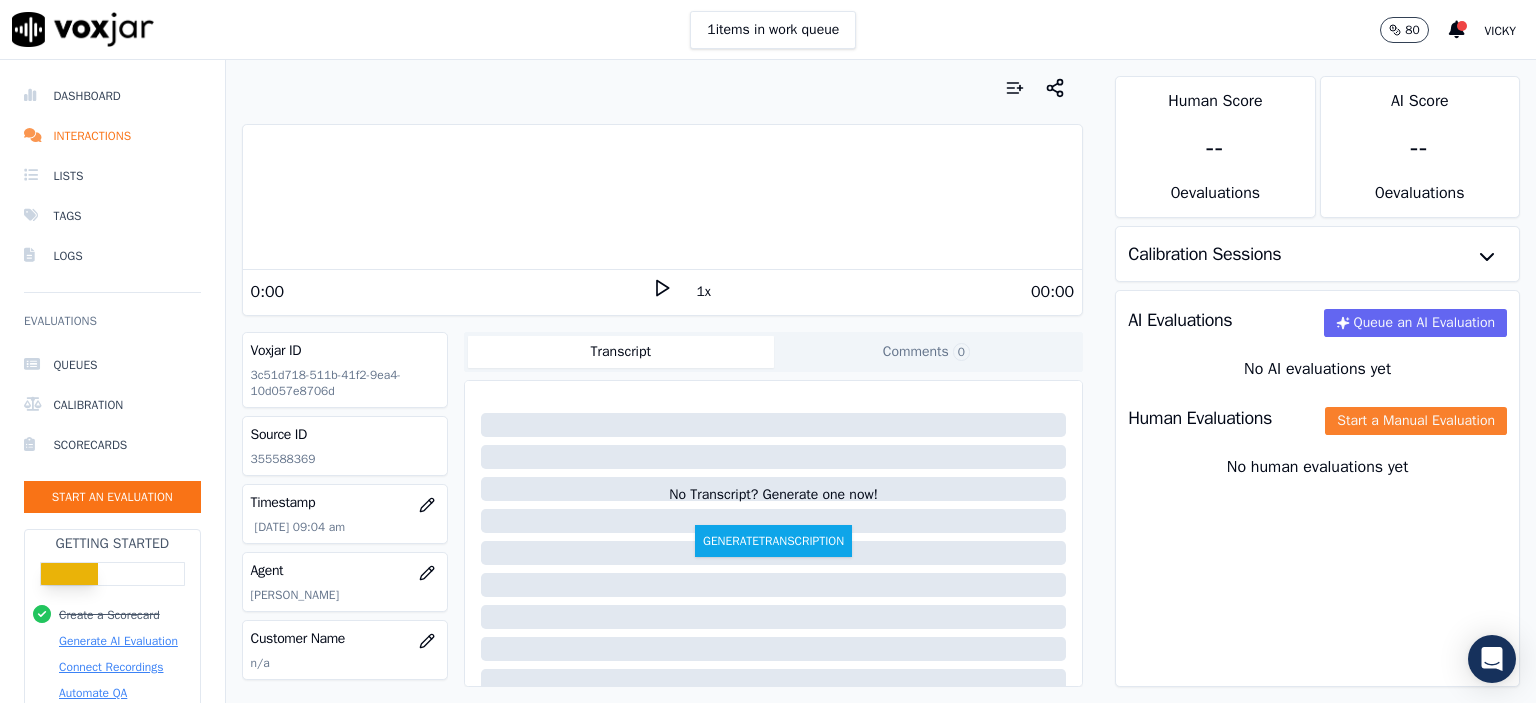 click on "Start a Manual Evaluation" 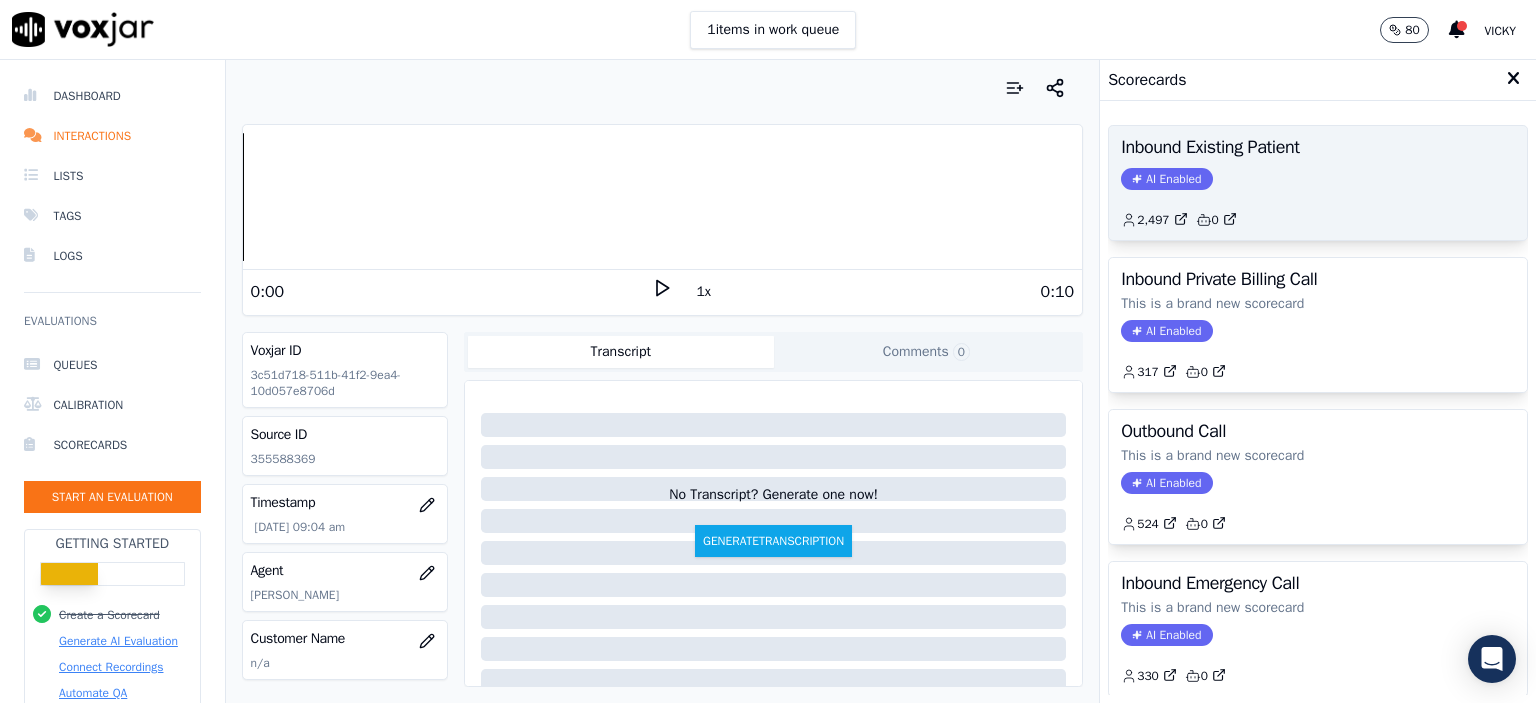 click on "2,497         0" 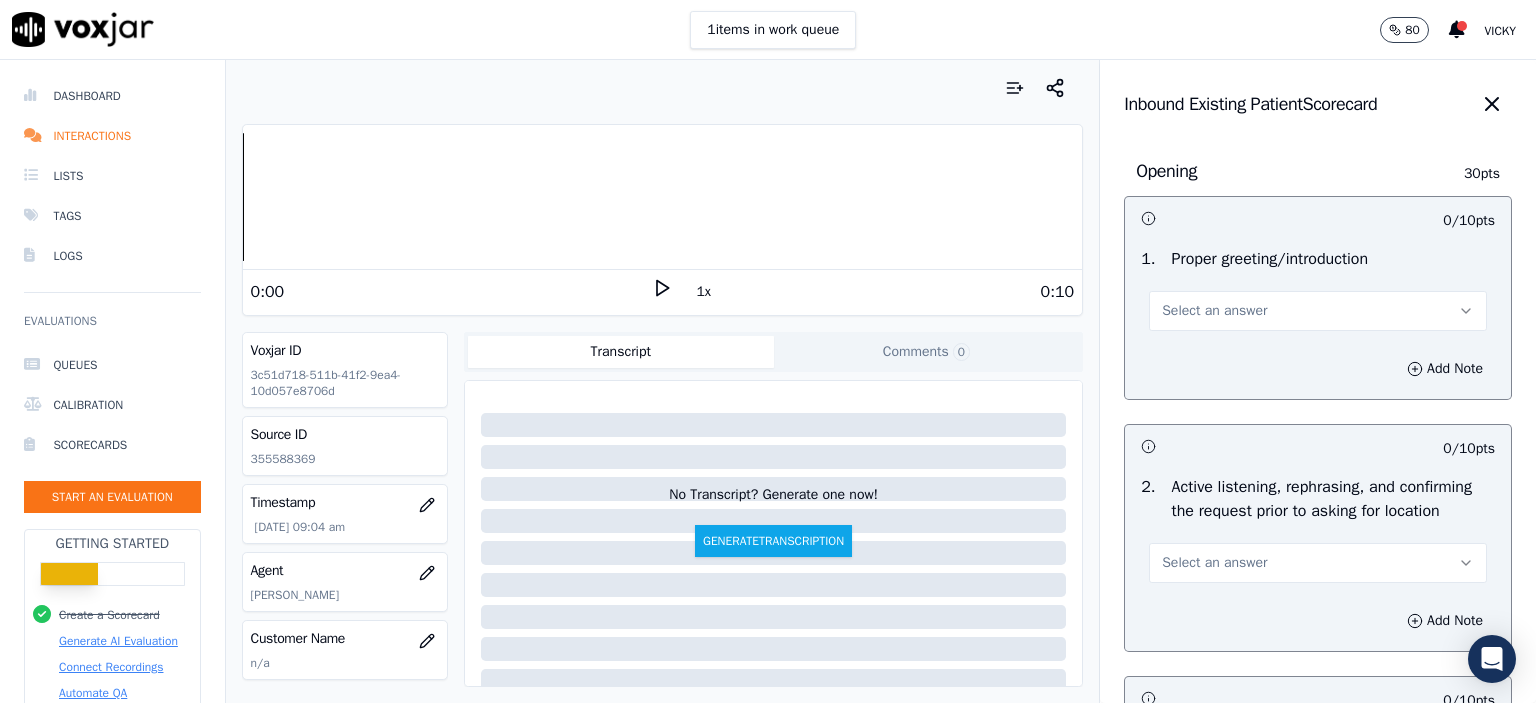 click on "Select an answer" at bounding box center (1318, 311) 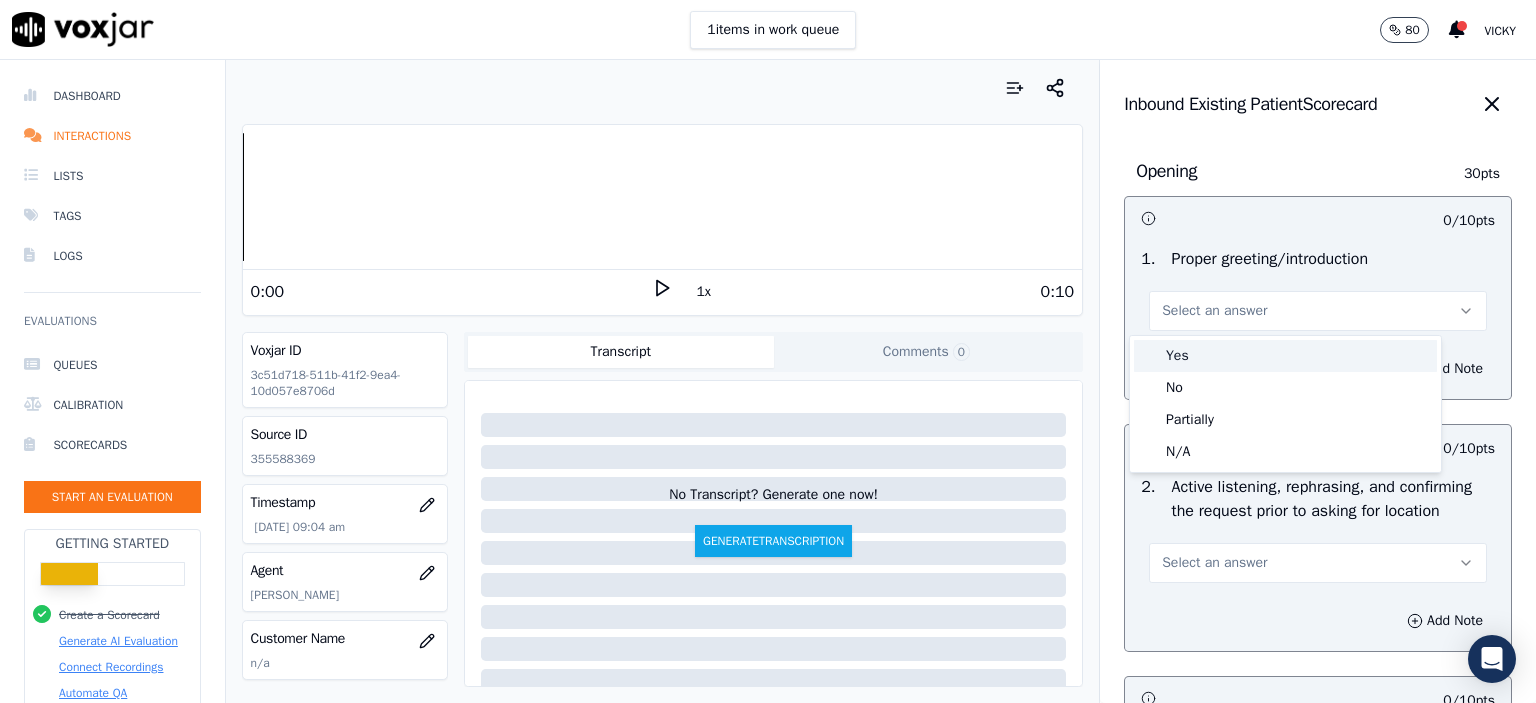click on "Yes" at bounding box center (1285, 356) 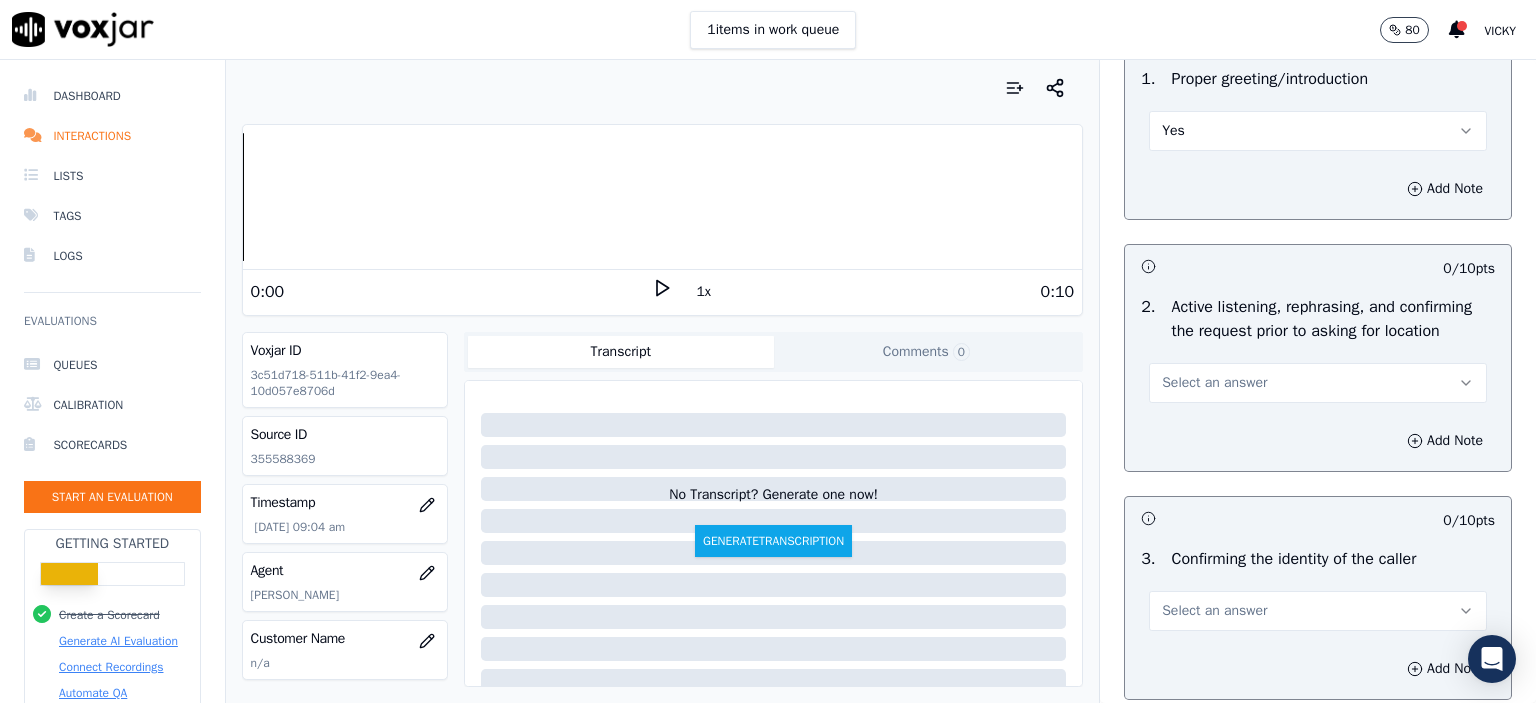 scroll, scrollTop: 200, scrollLeft: 0, axis: vertical 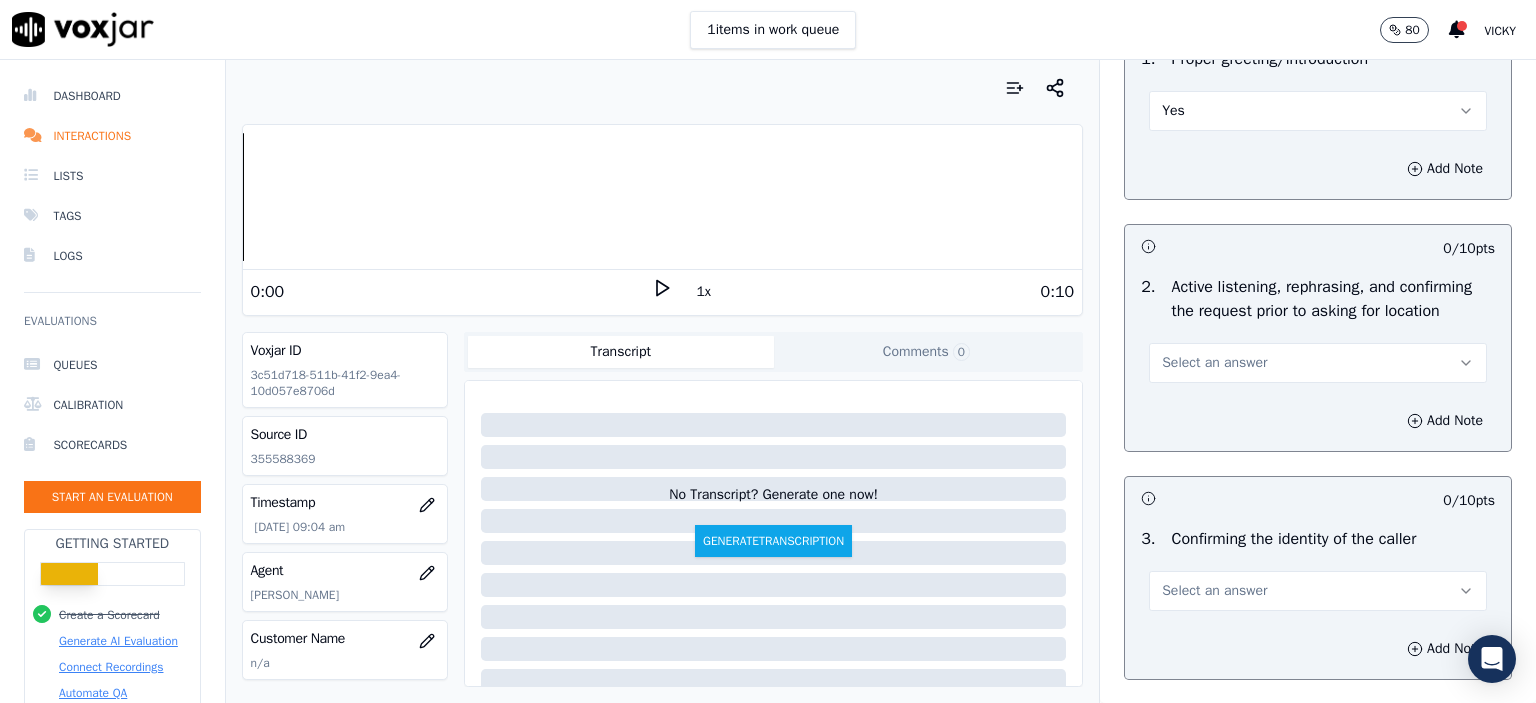 click on "Select an answer" at bounding box center [1318, 363] 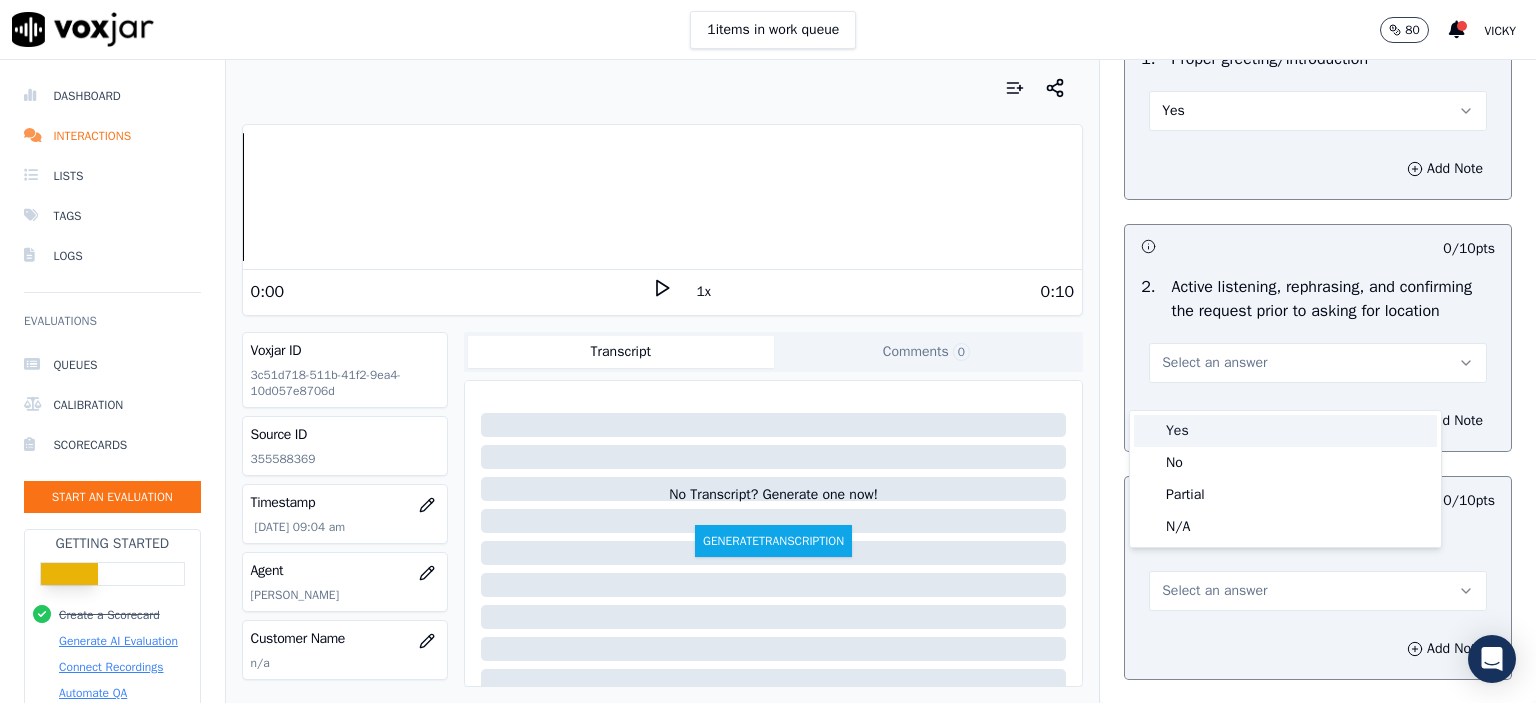 click on "Yes" at bounding box center [1285, 431] 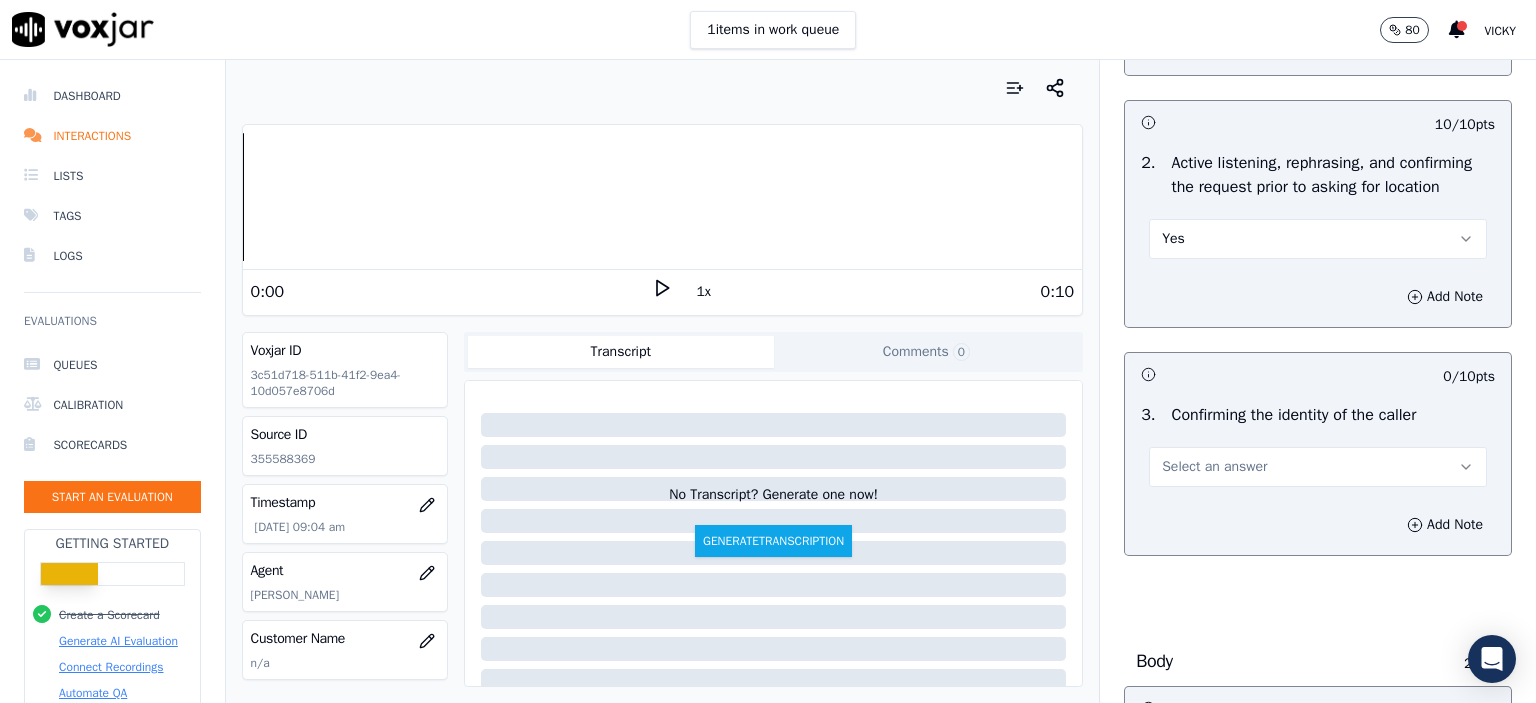 scroll, scrollTop: 400, scrollLeft: 0, axis: vertical 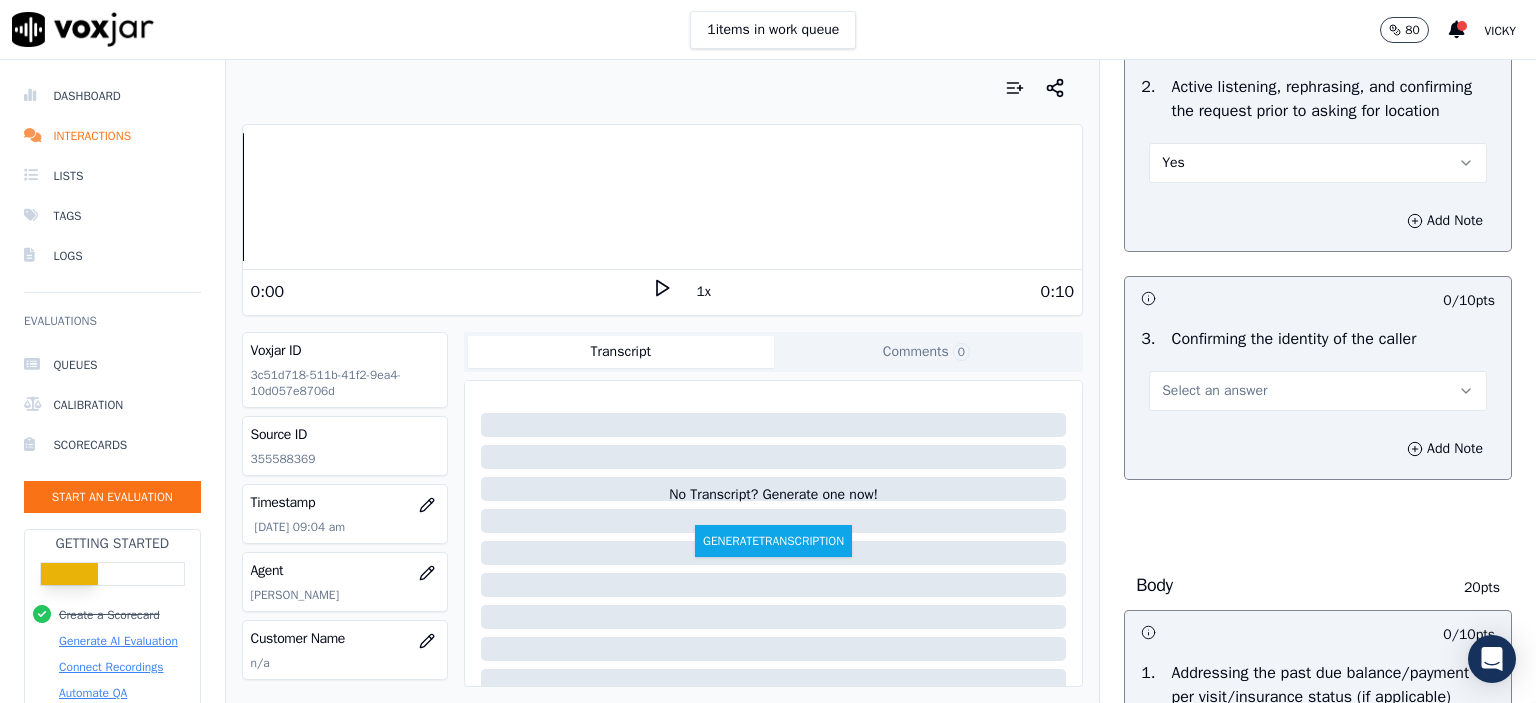 click on "Select an answer" at bounding box center [1318, 391] 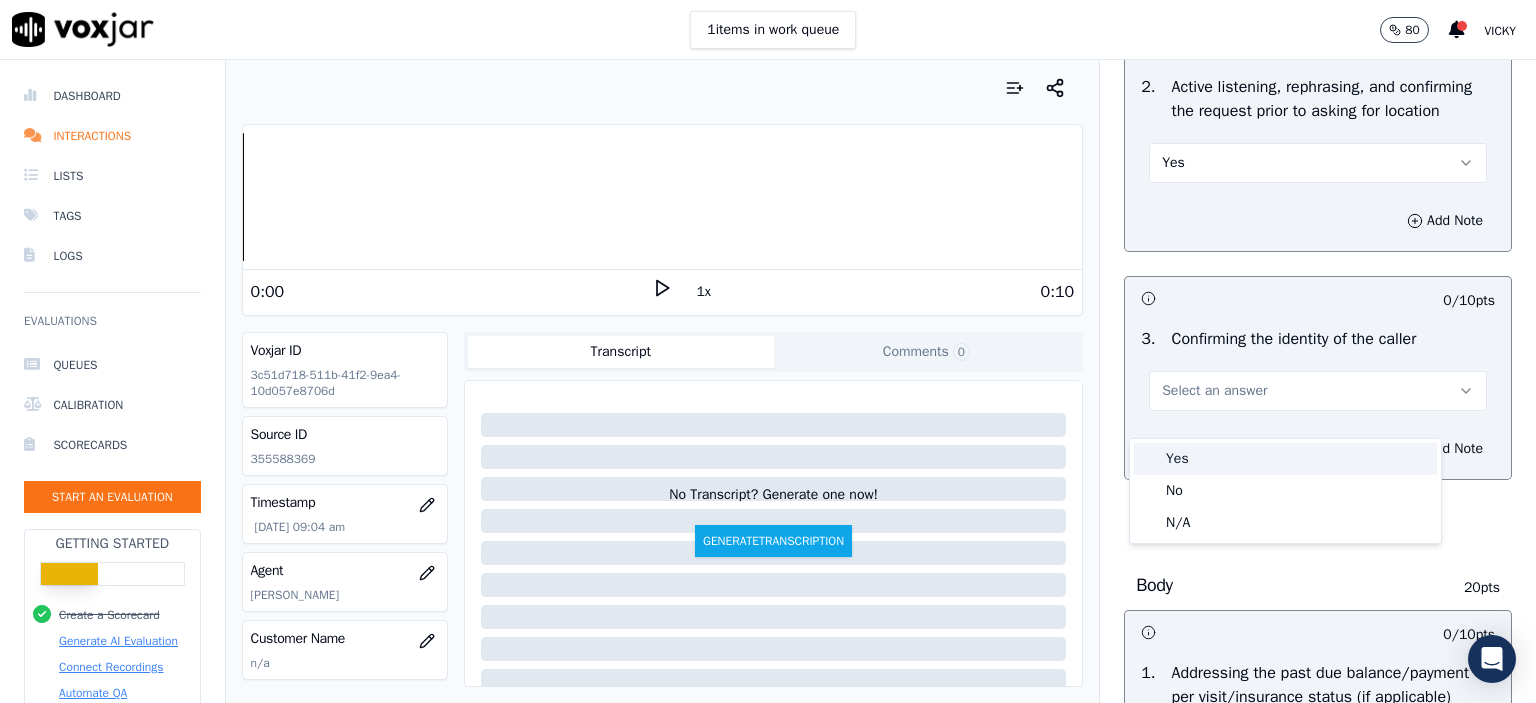 click on "Yes" at bounding box center [1285, 459] 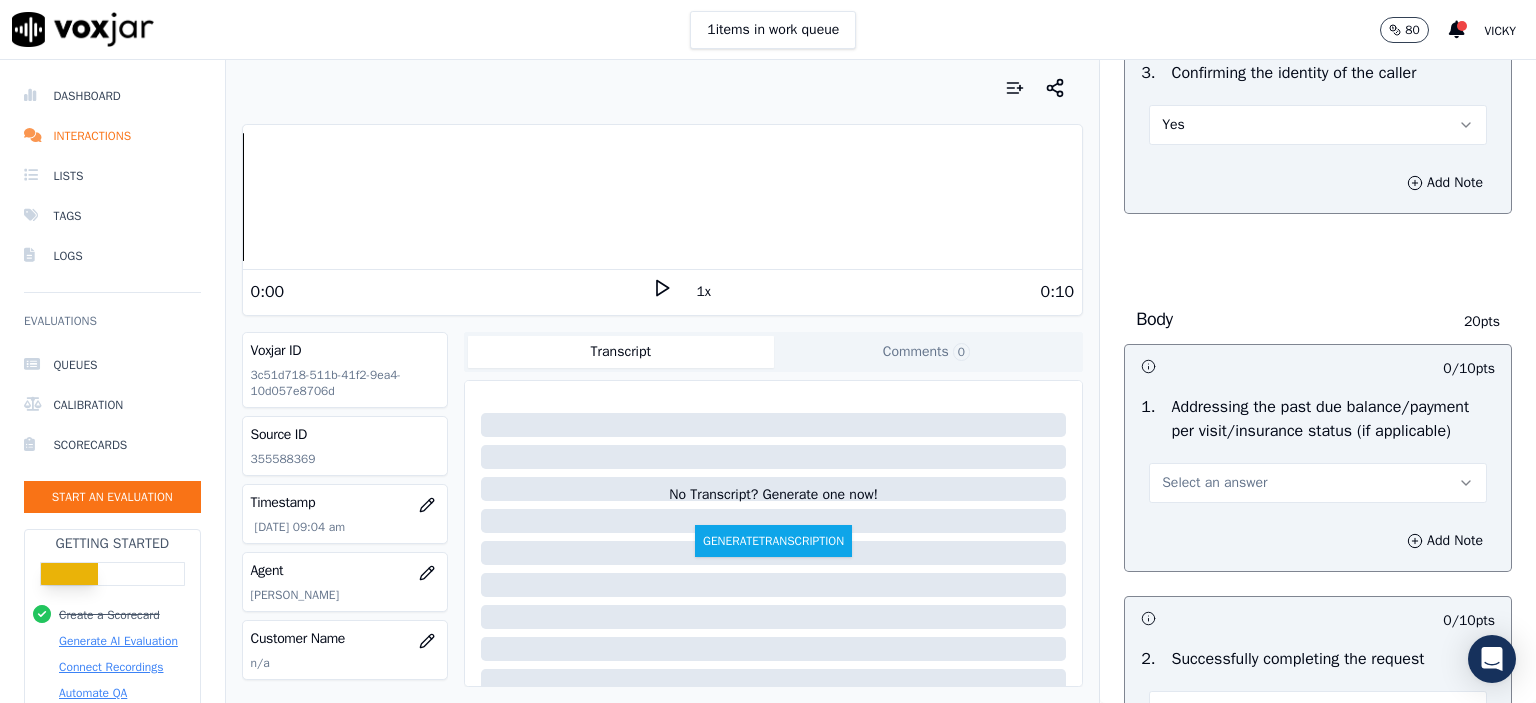 scroll, scrollTop: 700, scrollLeft: 0, axis: vertical 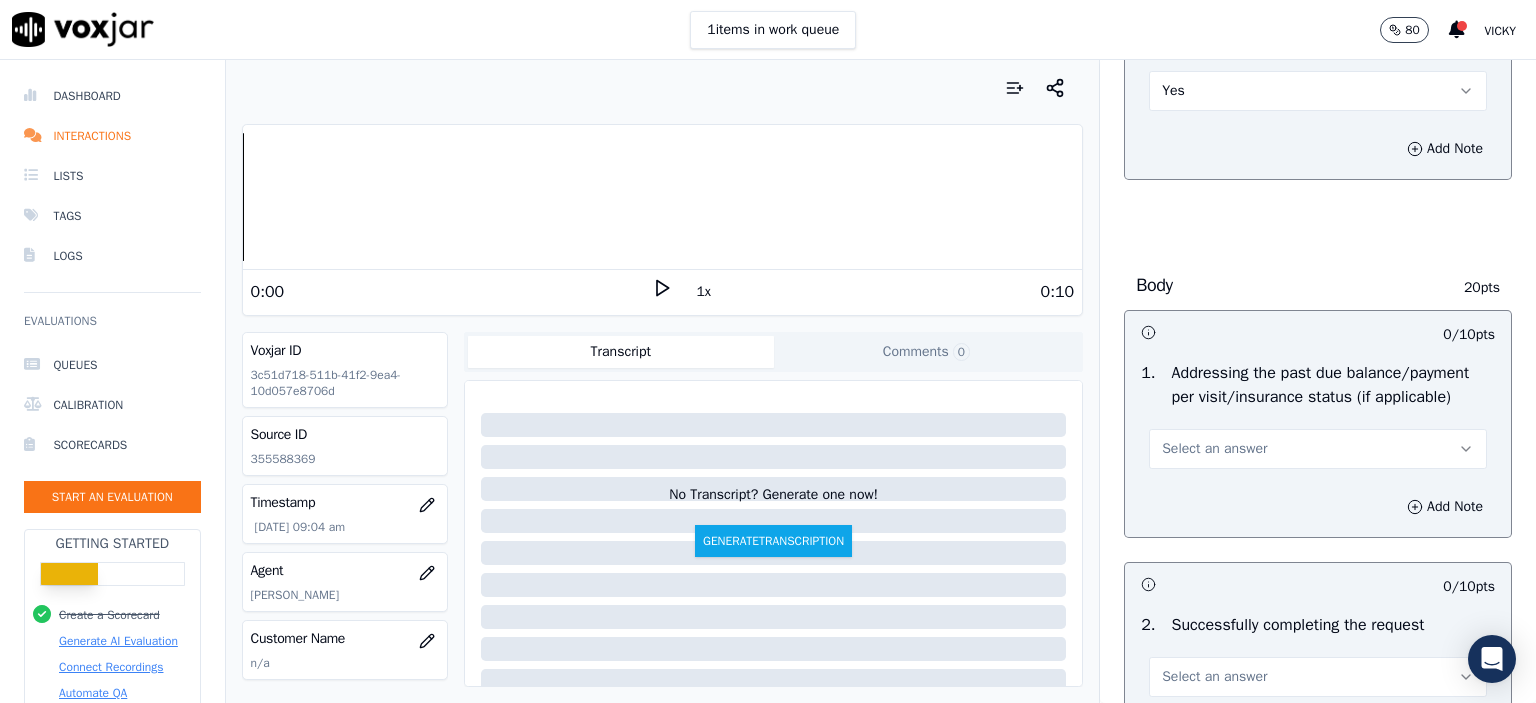 click on "Select an answer" at bounding box center (1214, 449) 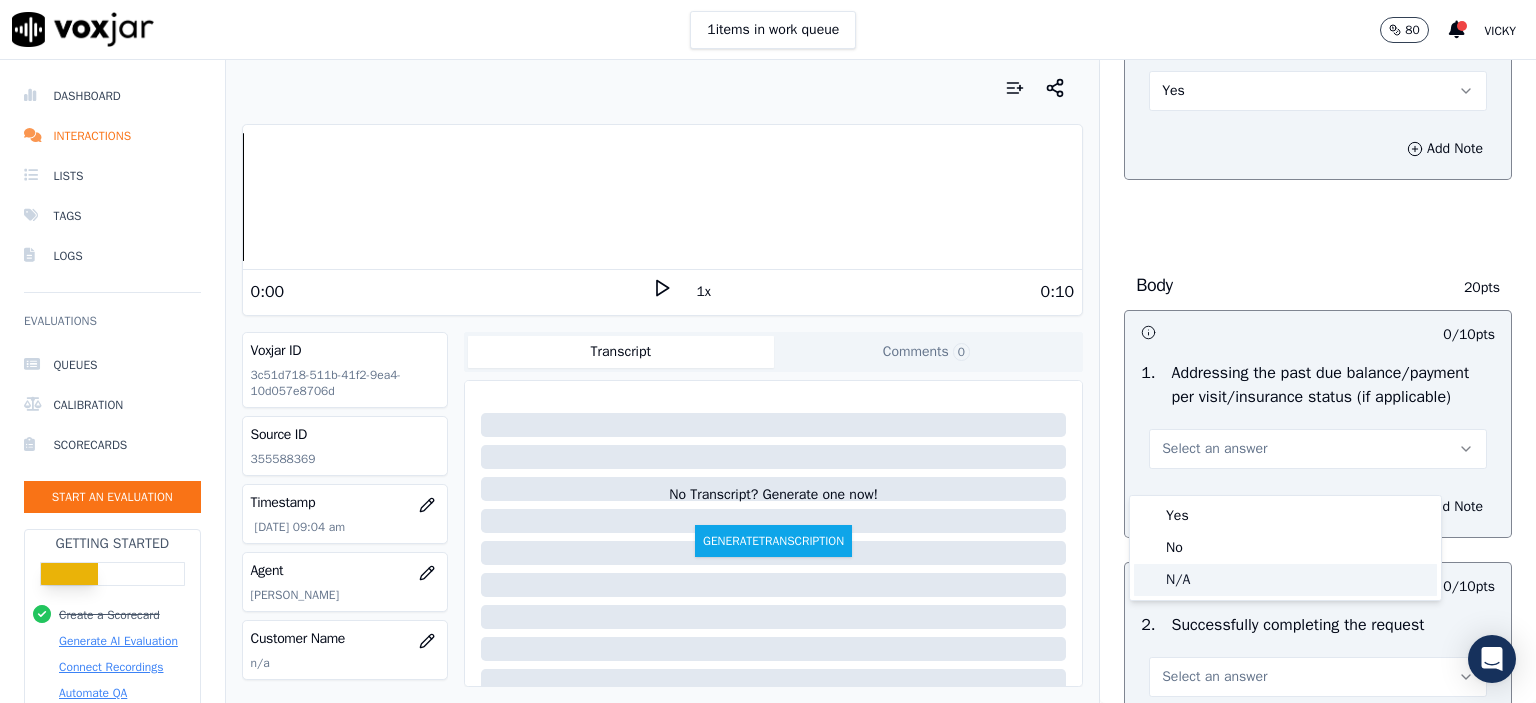 click on "N/A" 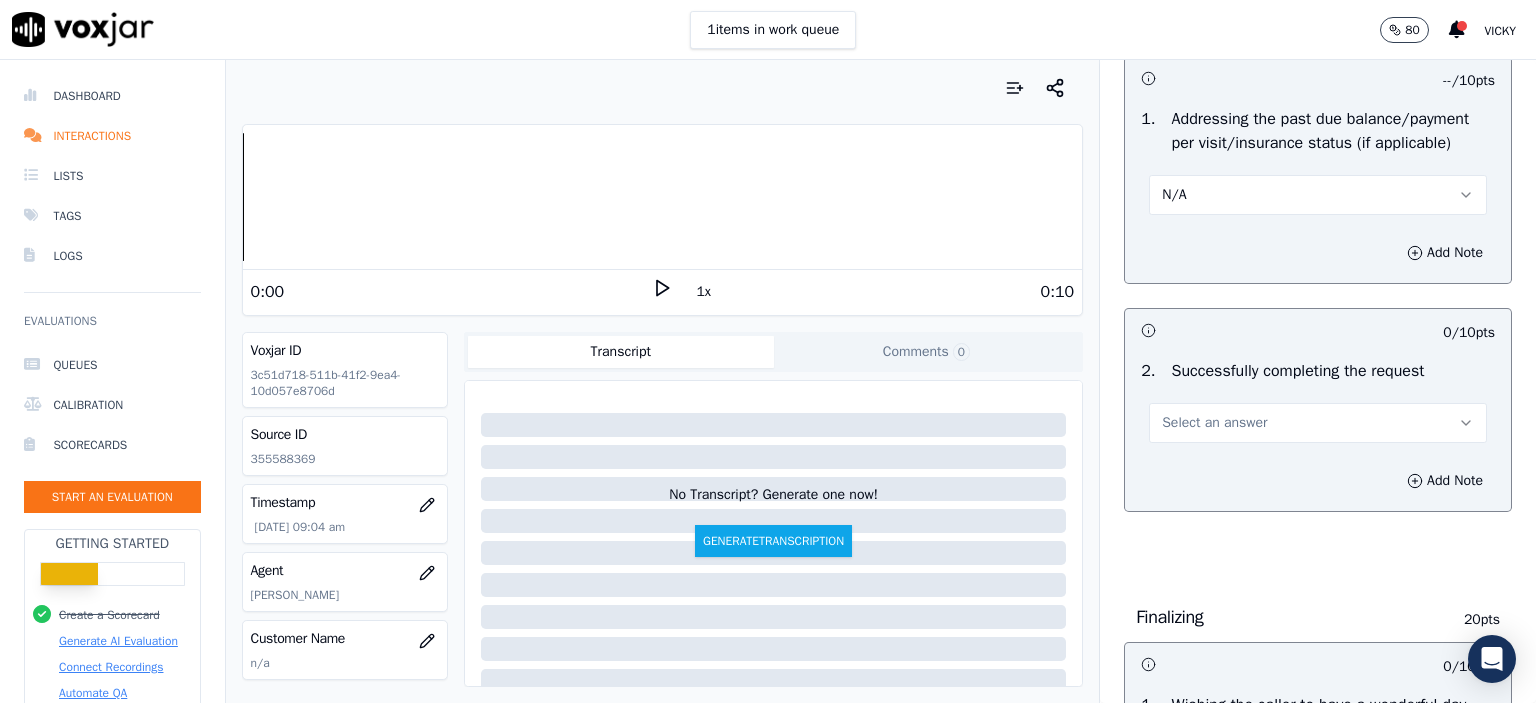 scroll, scrollTop: 1000, scrollLeft: 0, axis: vertical 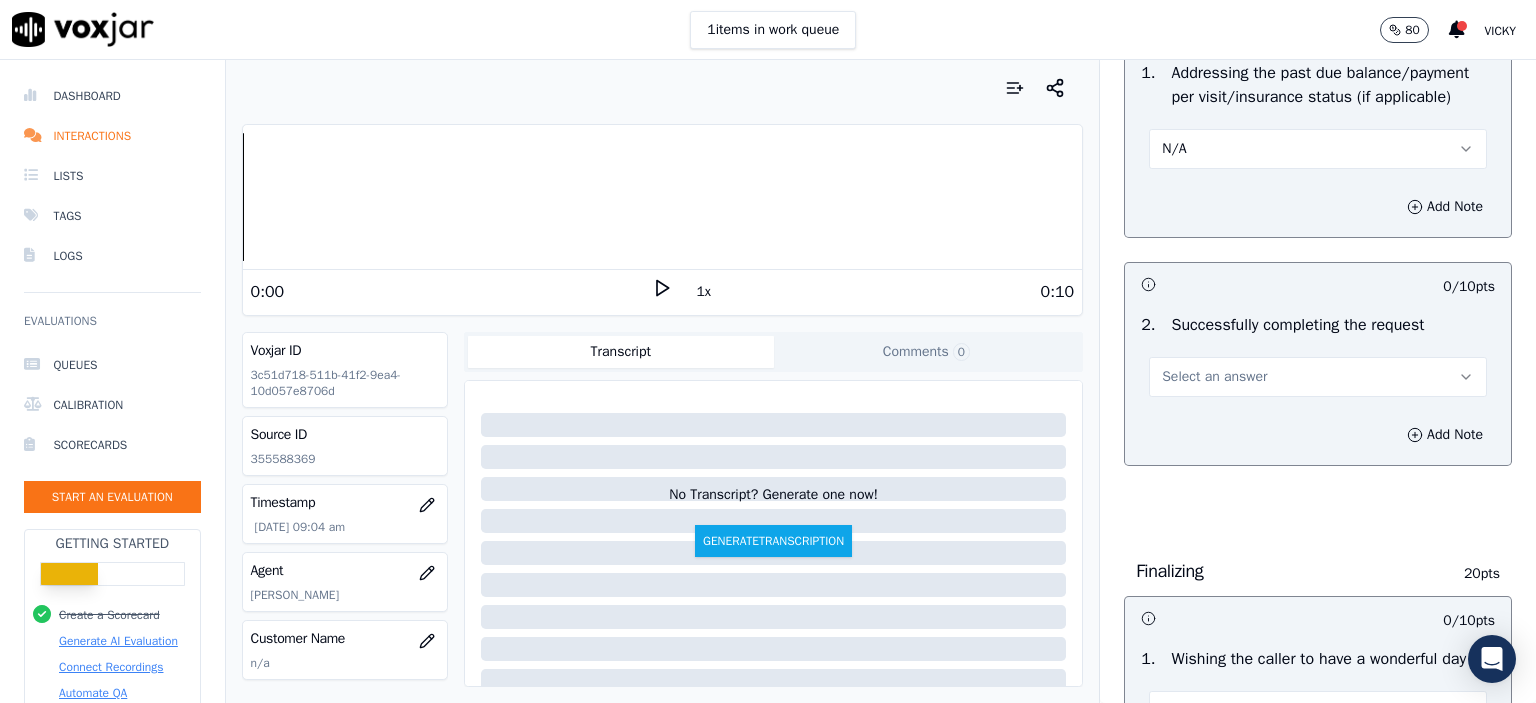 click on "Select an answer" at bounding box center (1318, 377) 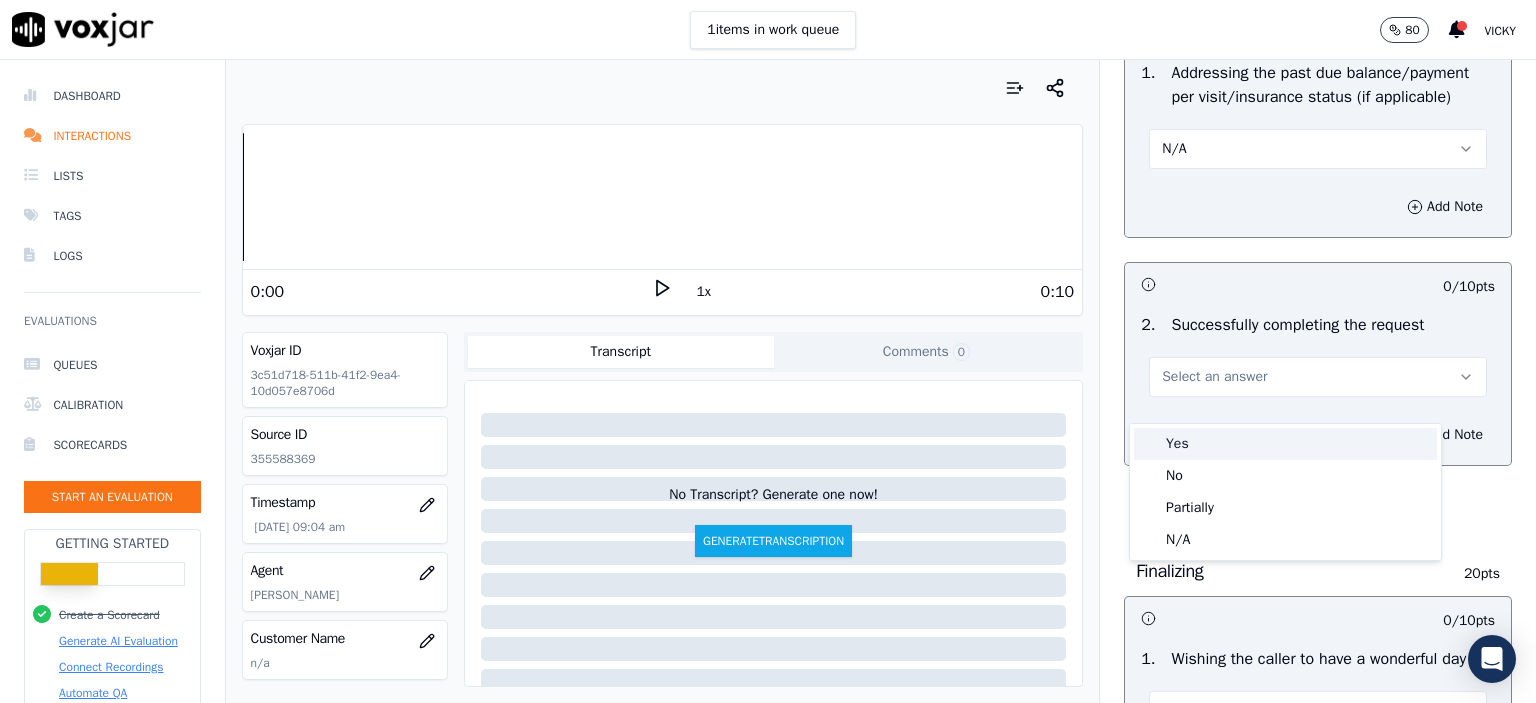 click on "Yes" at bounding box center [1285, 444] 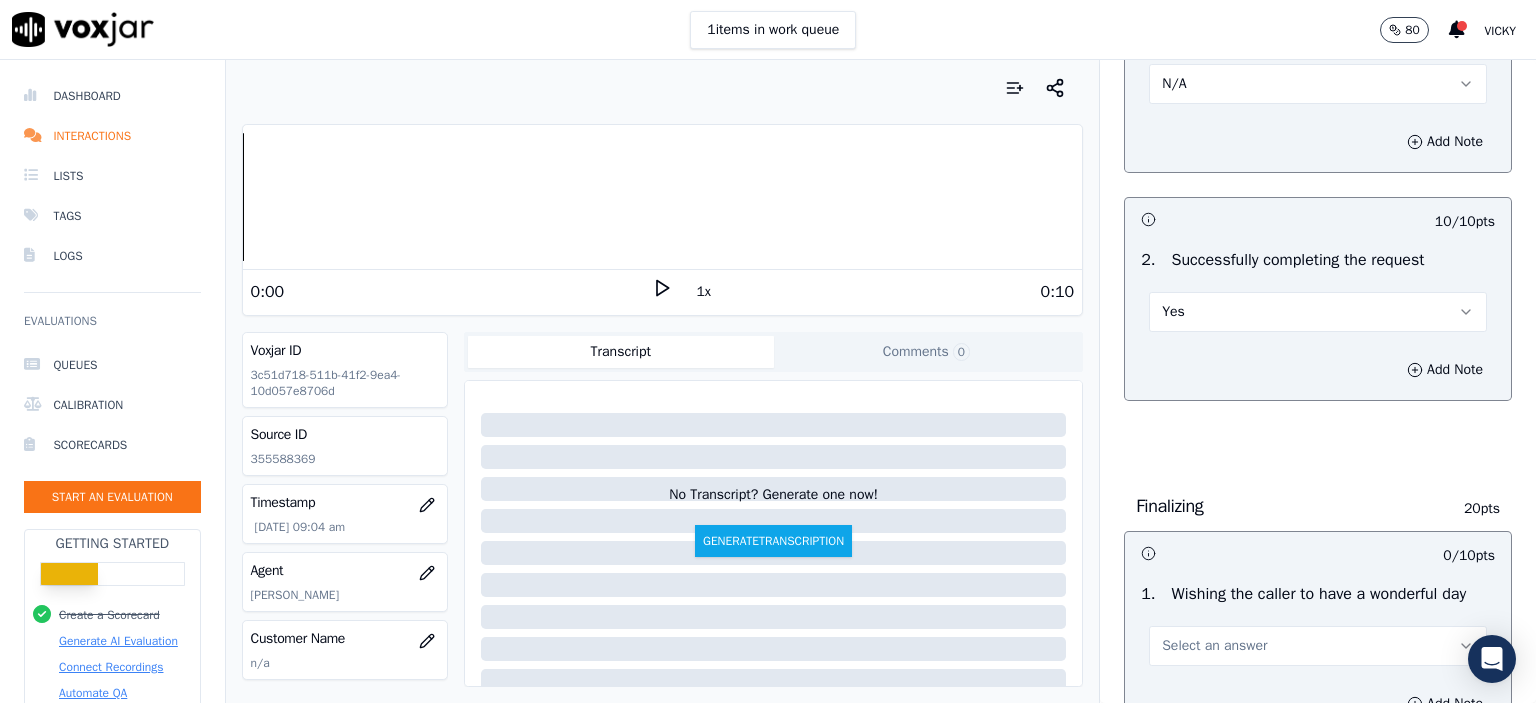 scroll, scrollTop: 1400, scrollLeft: 0, axis: vertical 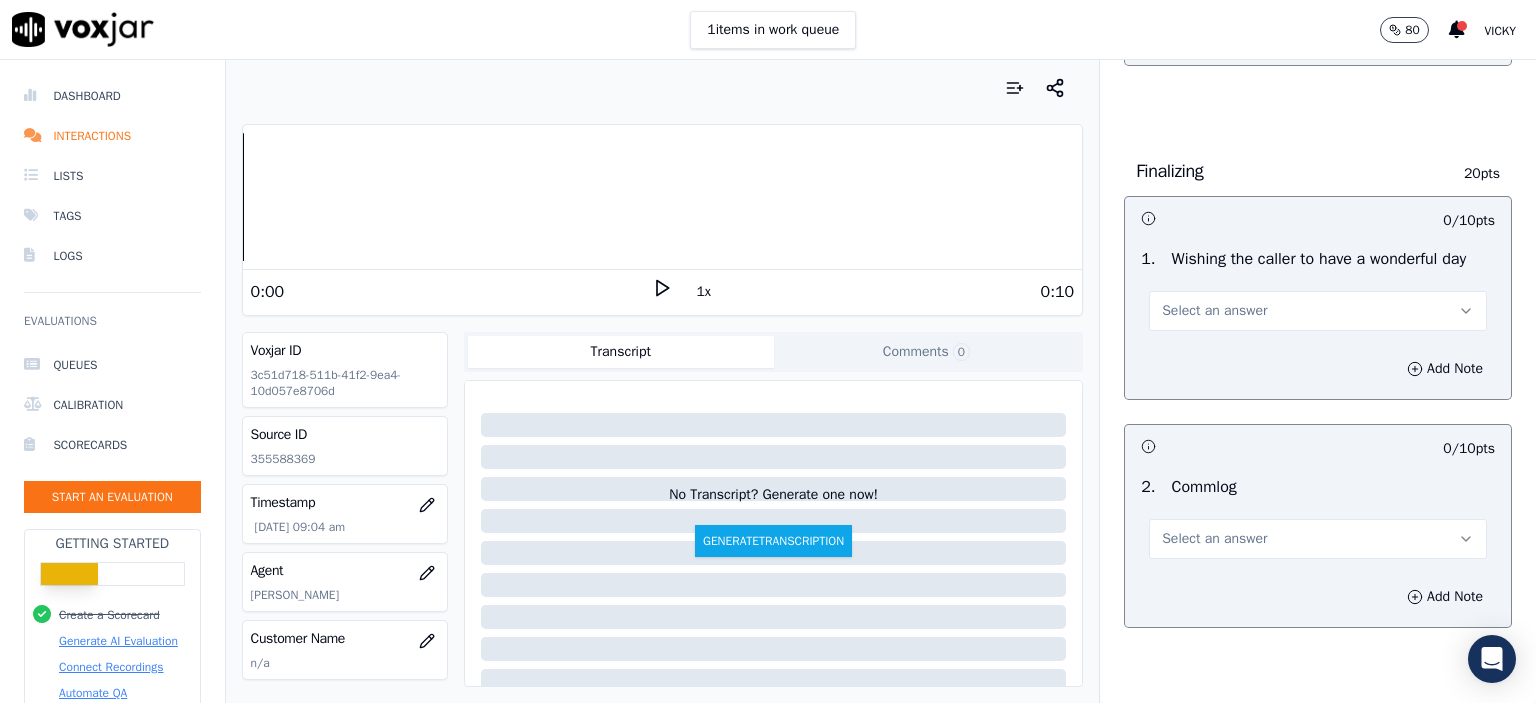 click on "Select an answer" at bounding box center [1214, 311] 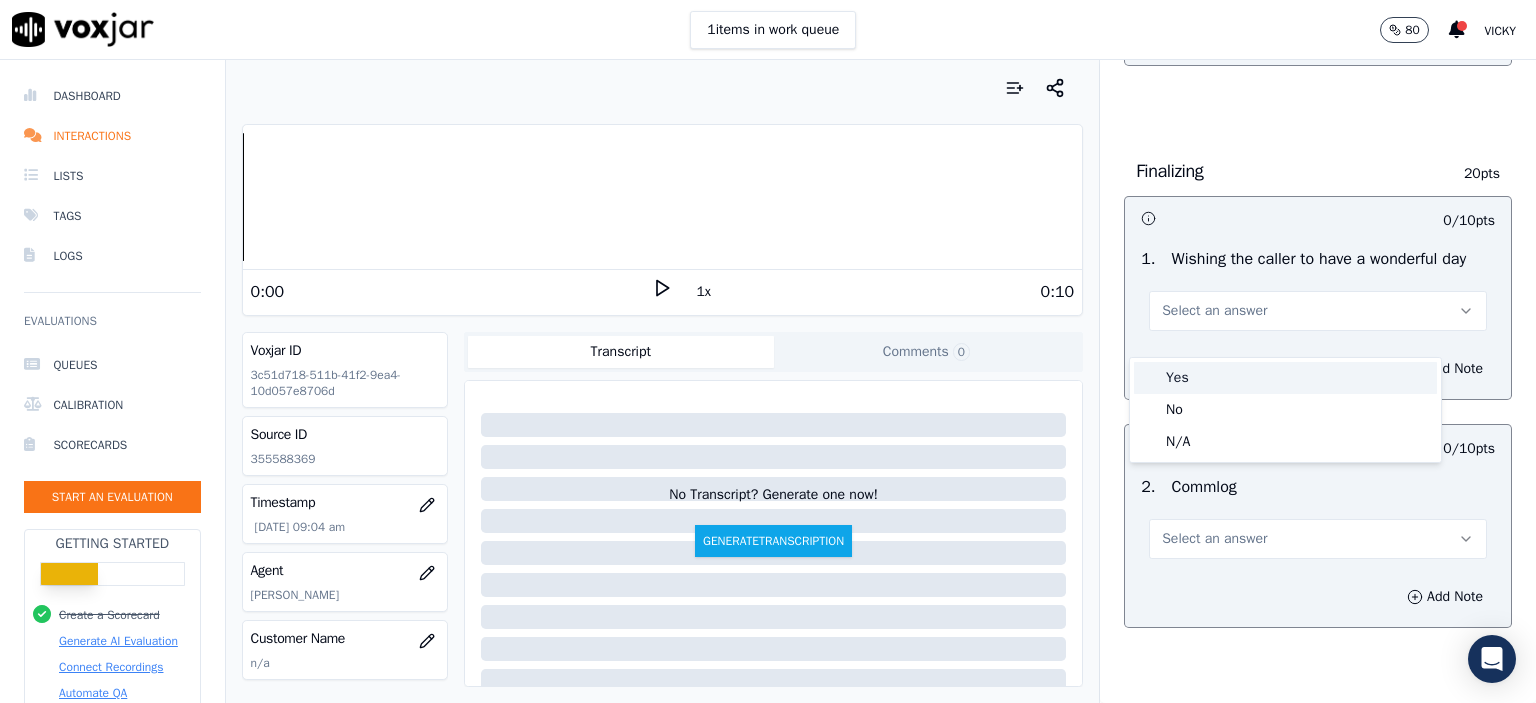 click on "Yes" at bounding box center [1285, 378] 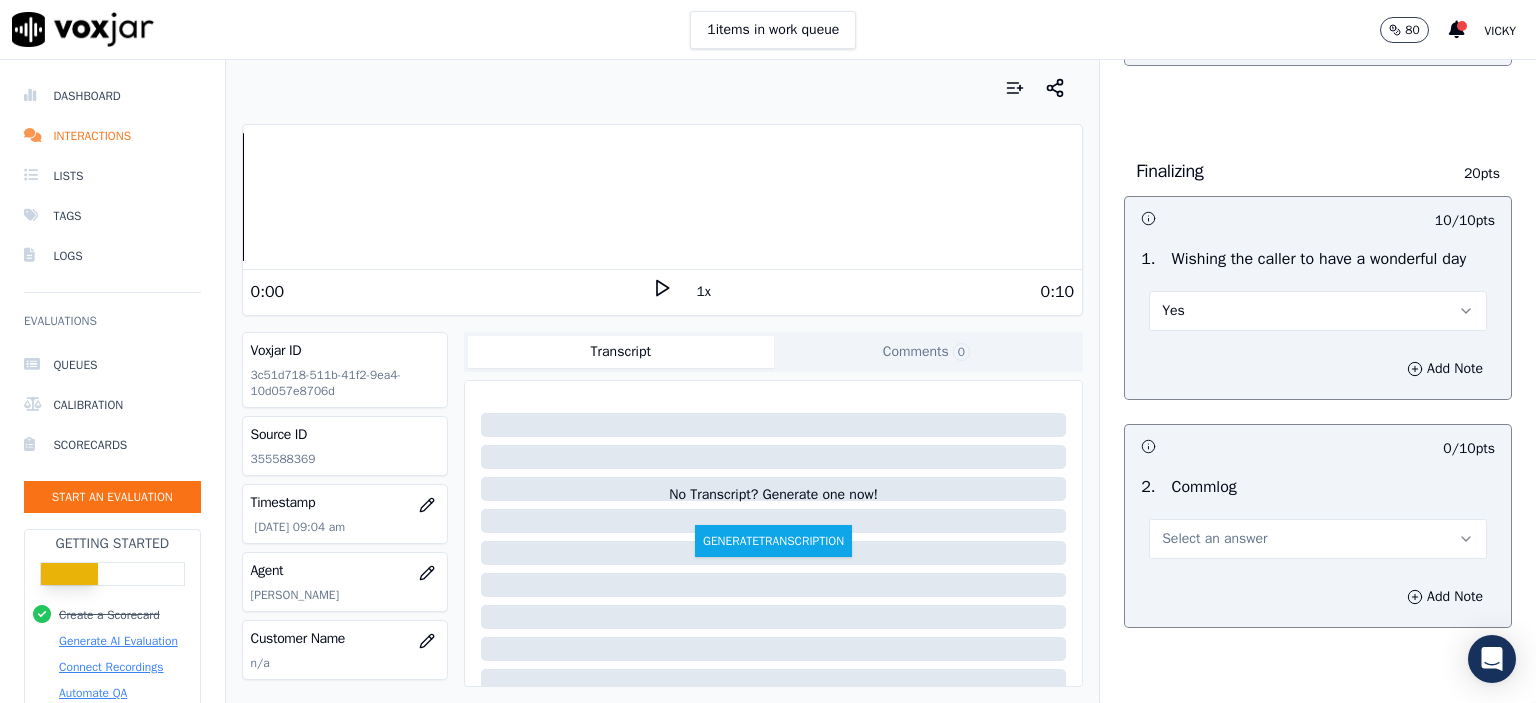 click on "Select an answer" at bounding box center [1214, 539] 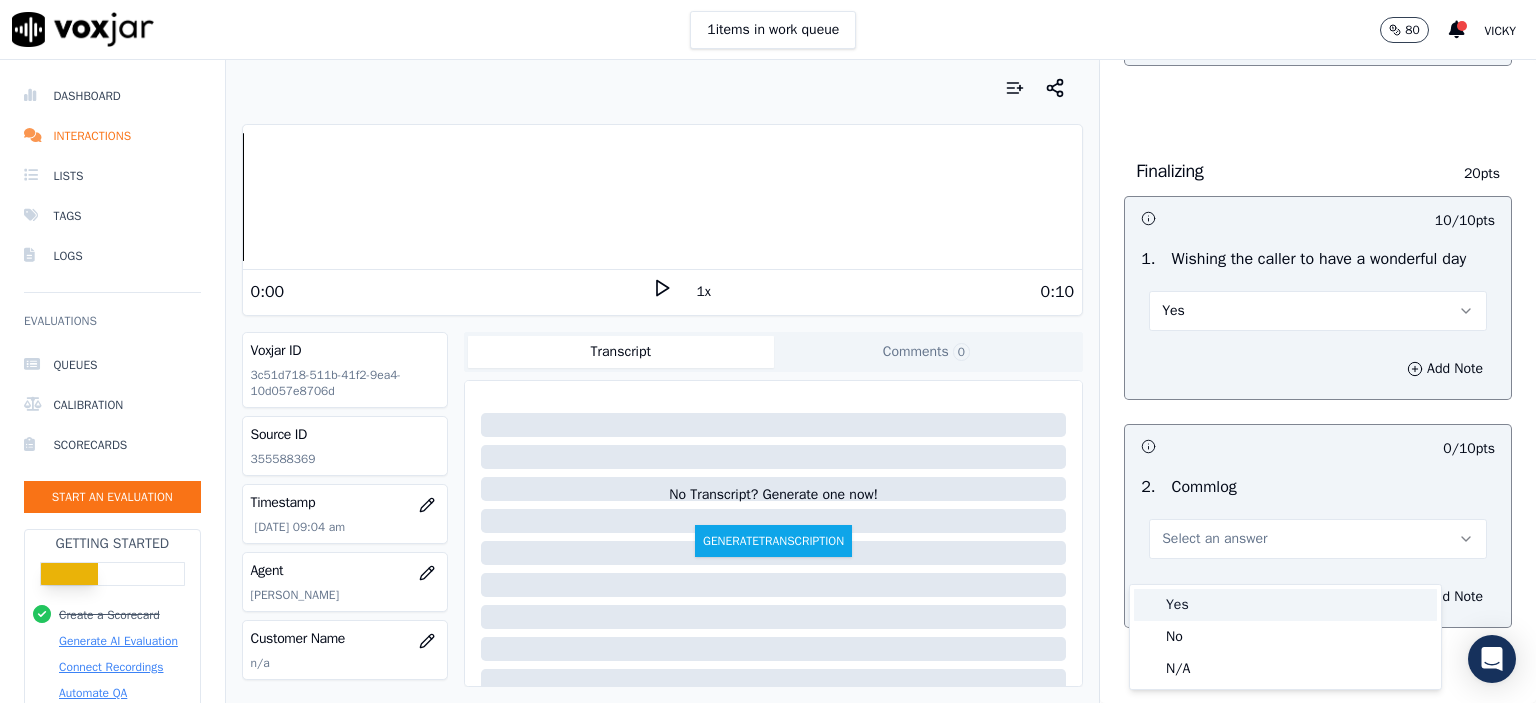 click on "Yes" at bounding box center (1285, 605) 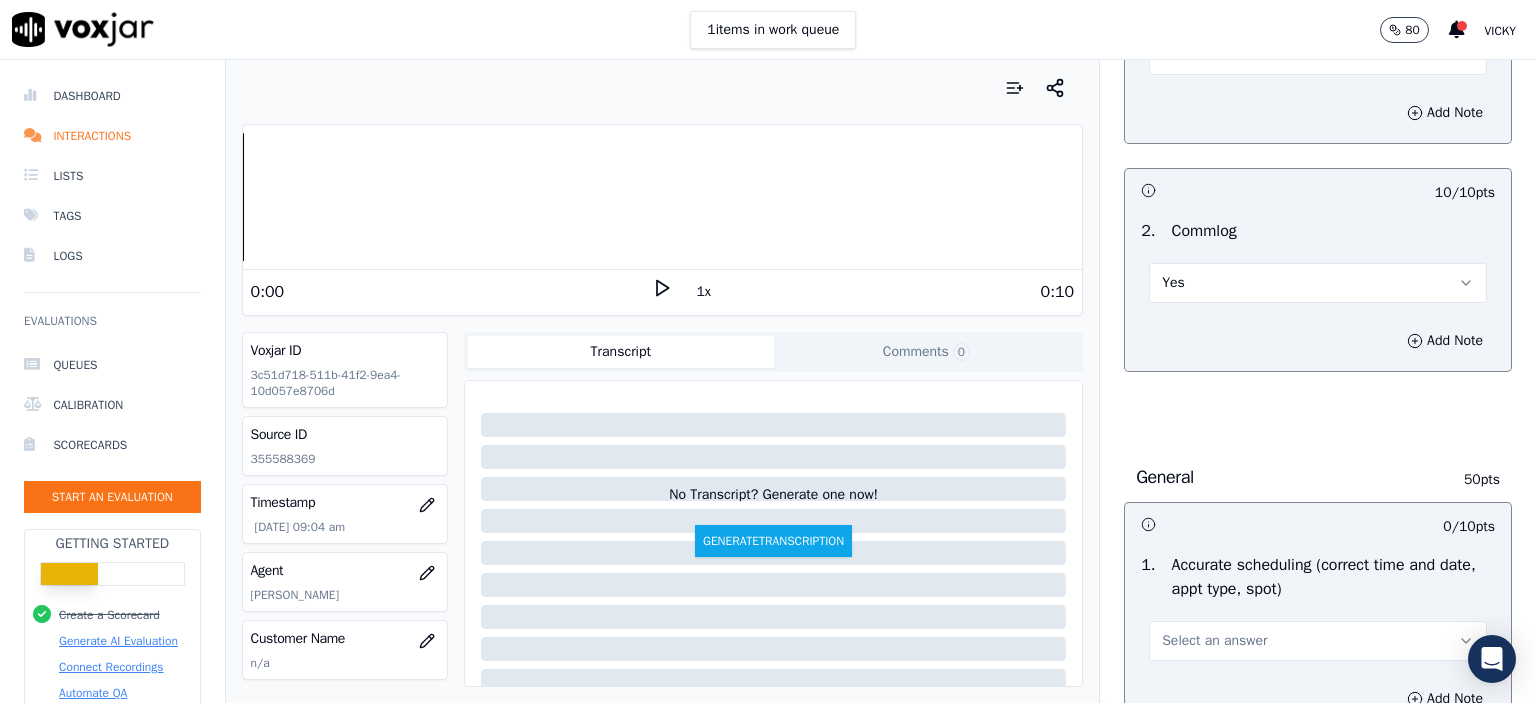 scroll, scrollTop: 1800, scrollLeft: 0, axis: vertical 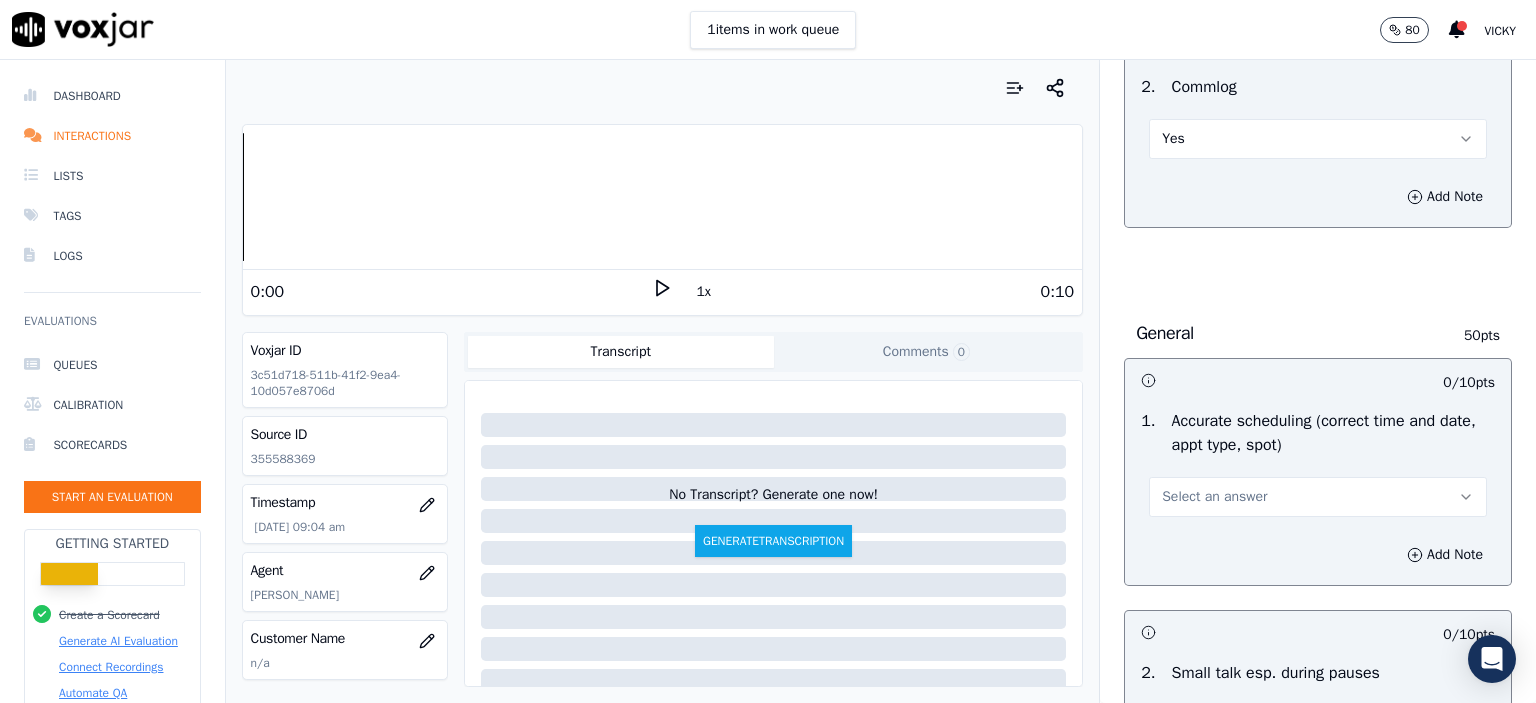 click on "Select an answer" at bounding box center (1214, 497) 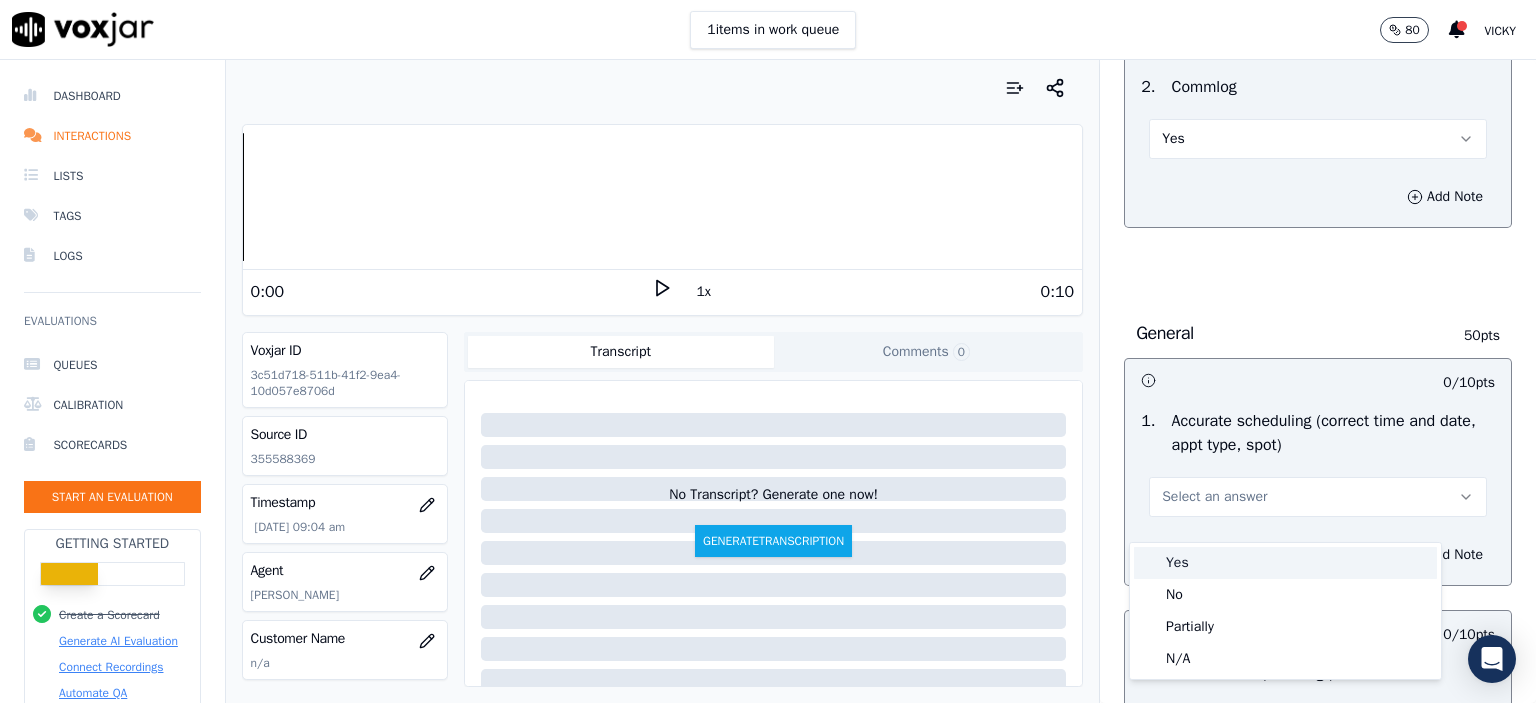 click on "Yes" at bounding box center (1285, 563) 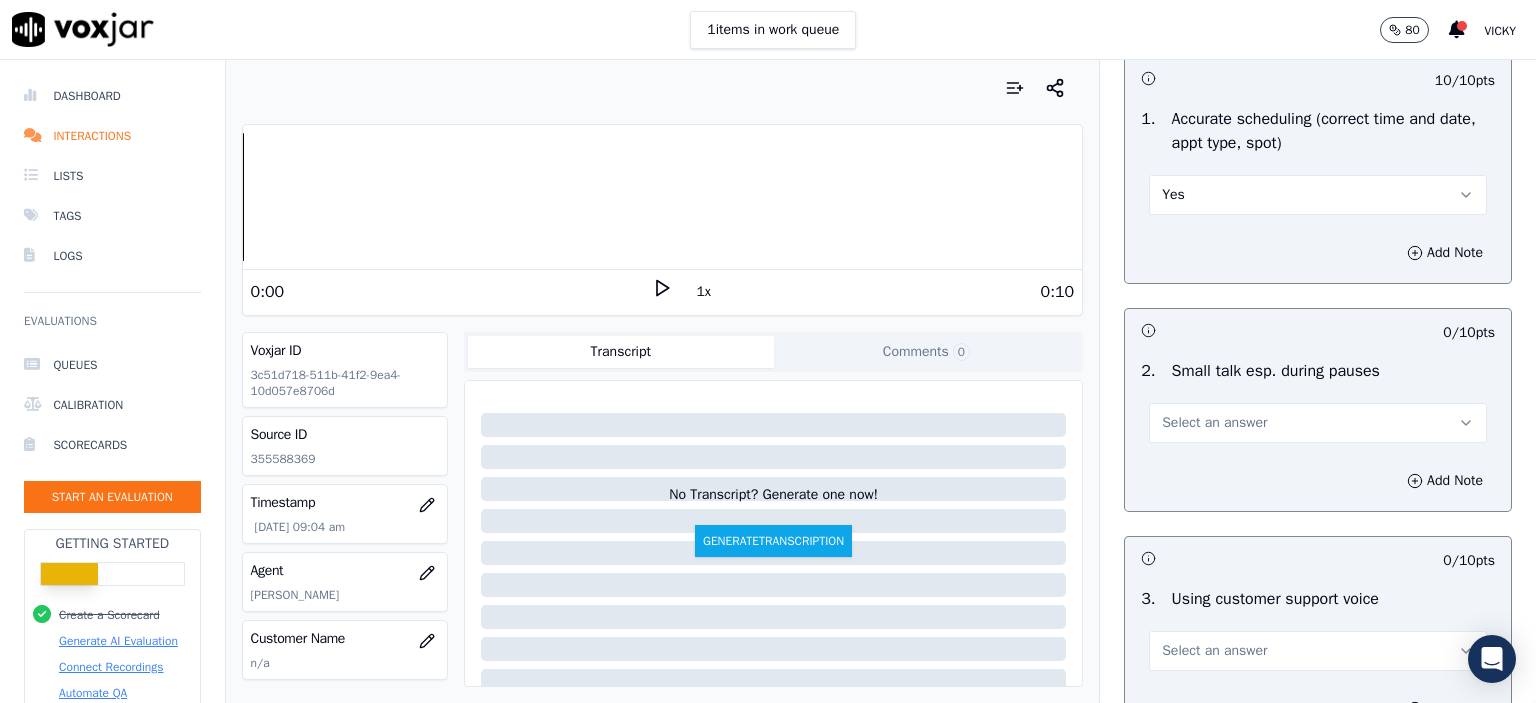 scroll, scrollTop: 2100, scrollLeft: 0, axis: vertical 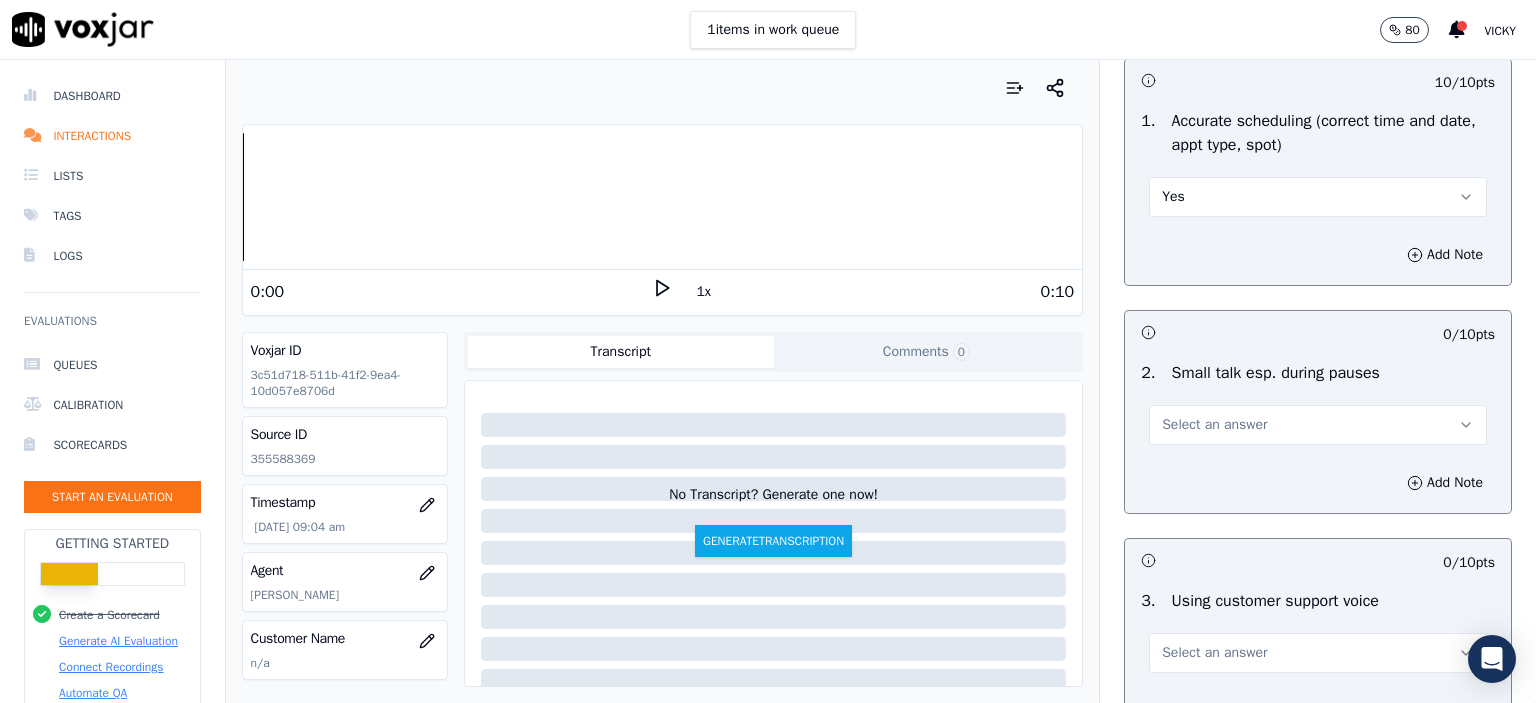 click on "Select an answer" at bounding box center (1214, 425) 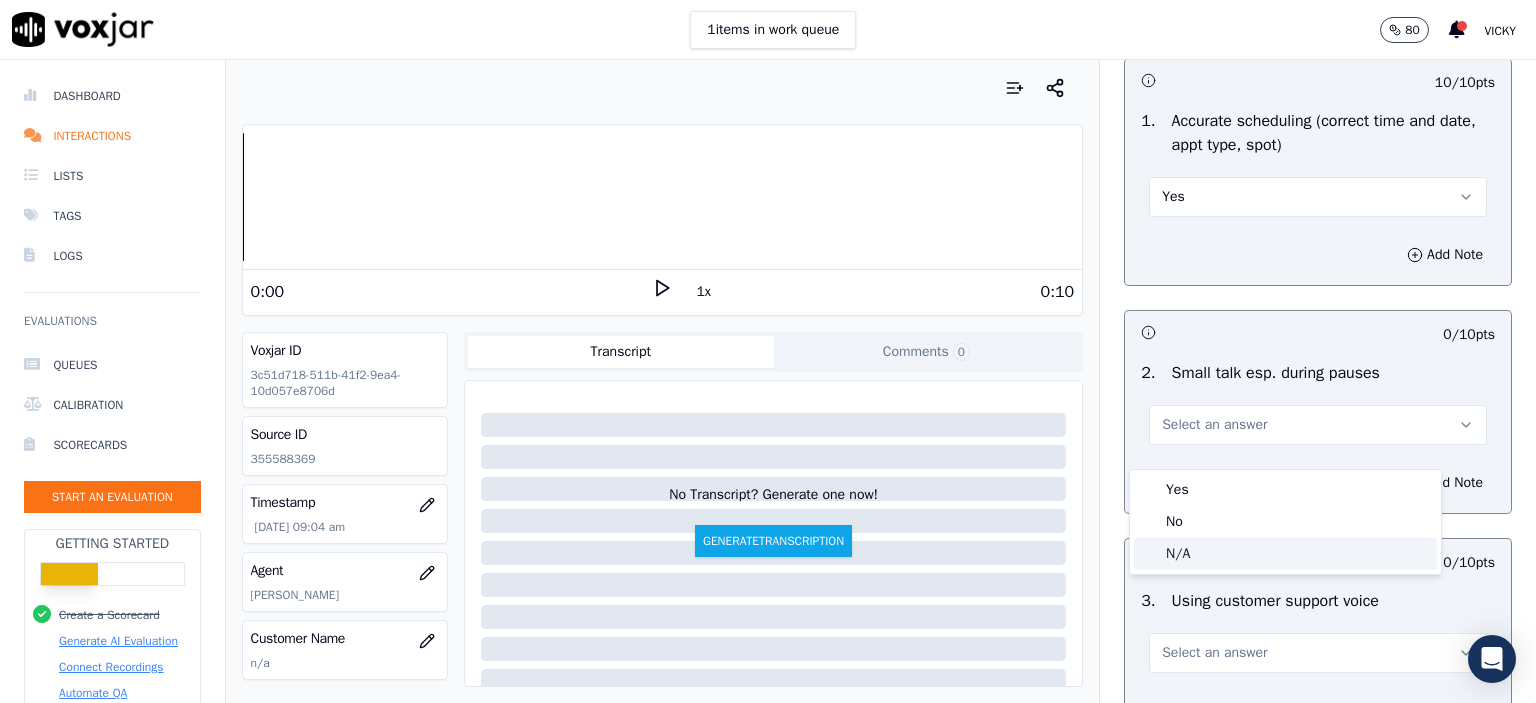 click on "N/A" 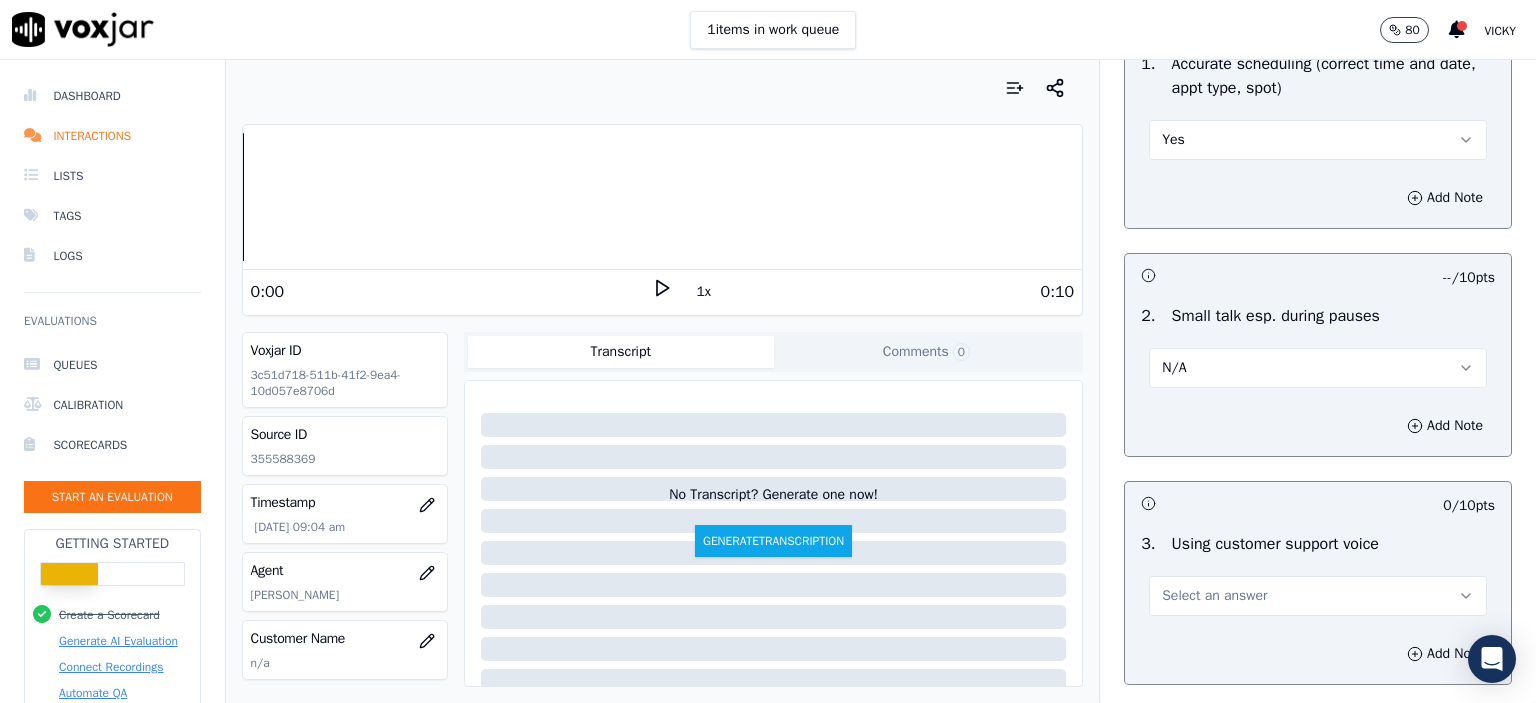 scroll, scrollTop: 2400, scrollLeft: 0, axis: vertical 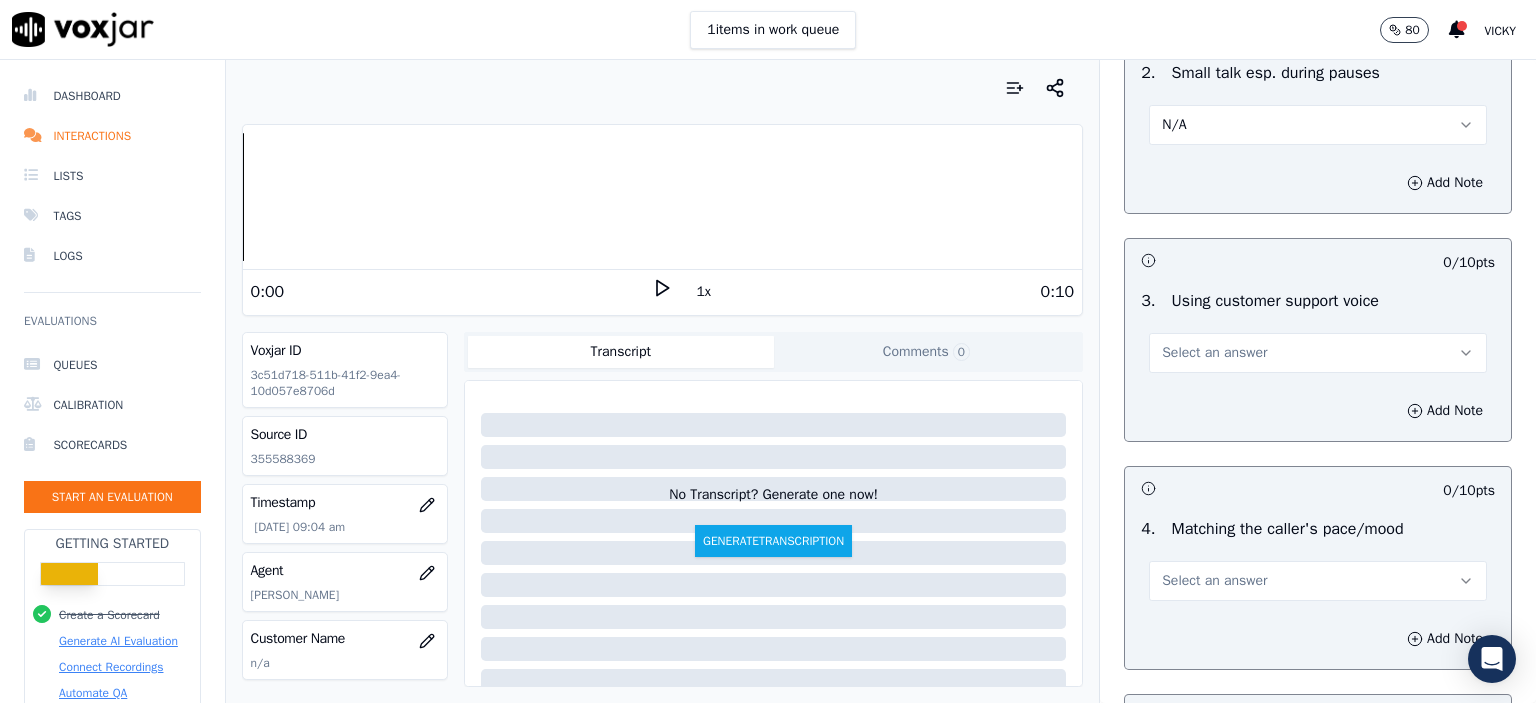 click on "Select an answer" at bounding box center [1318, 353] 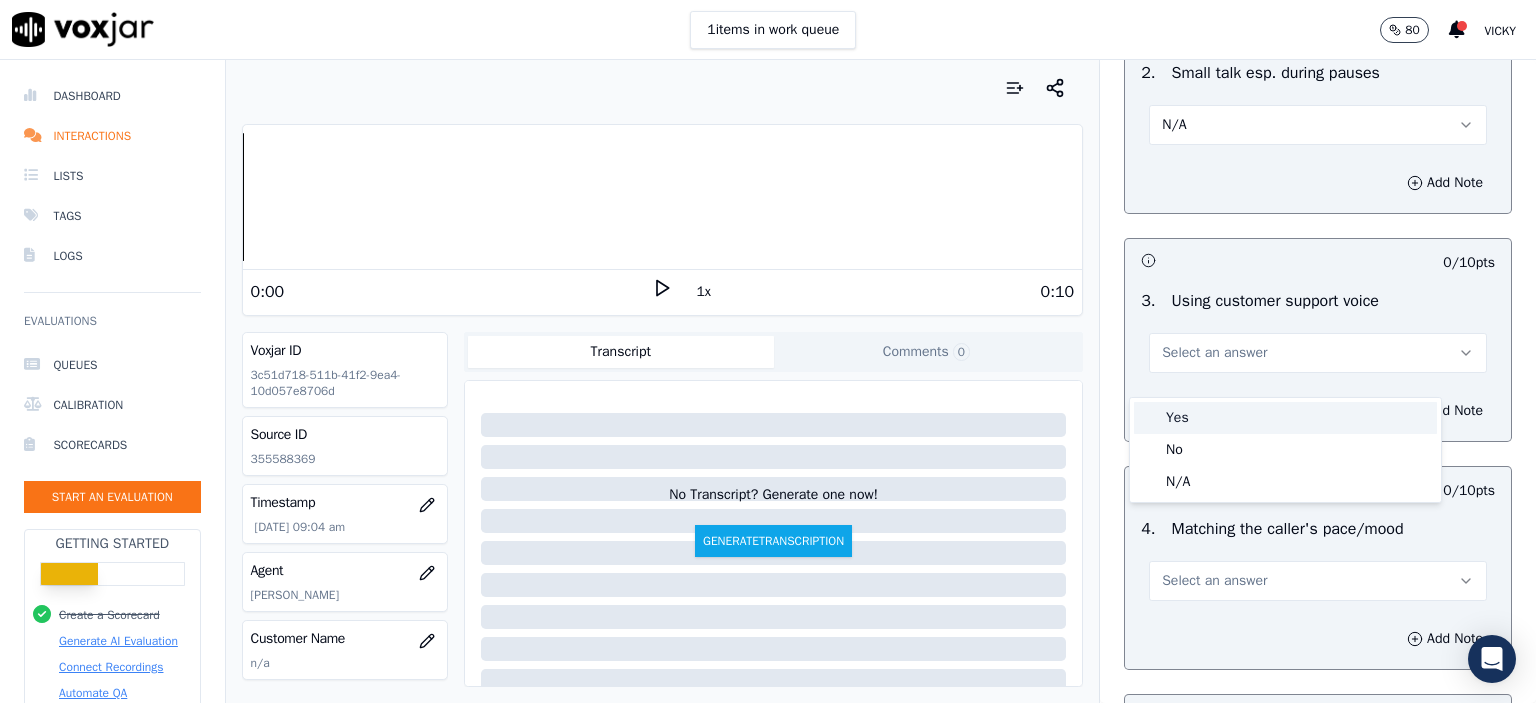 click on "Yes" at bounding box center (1285, 418) 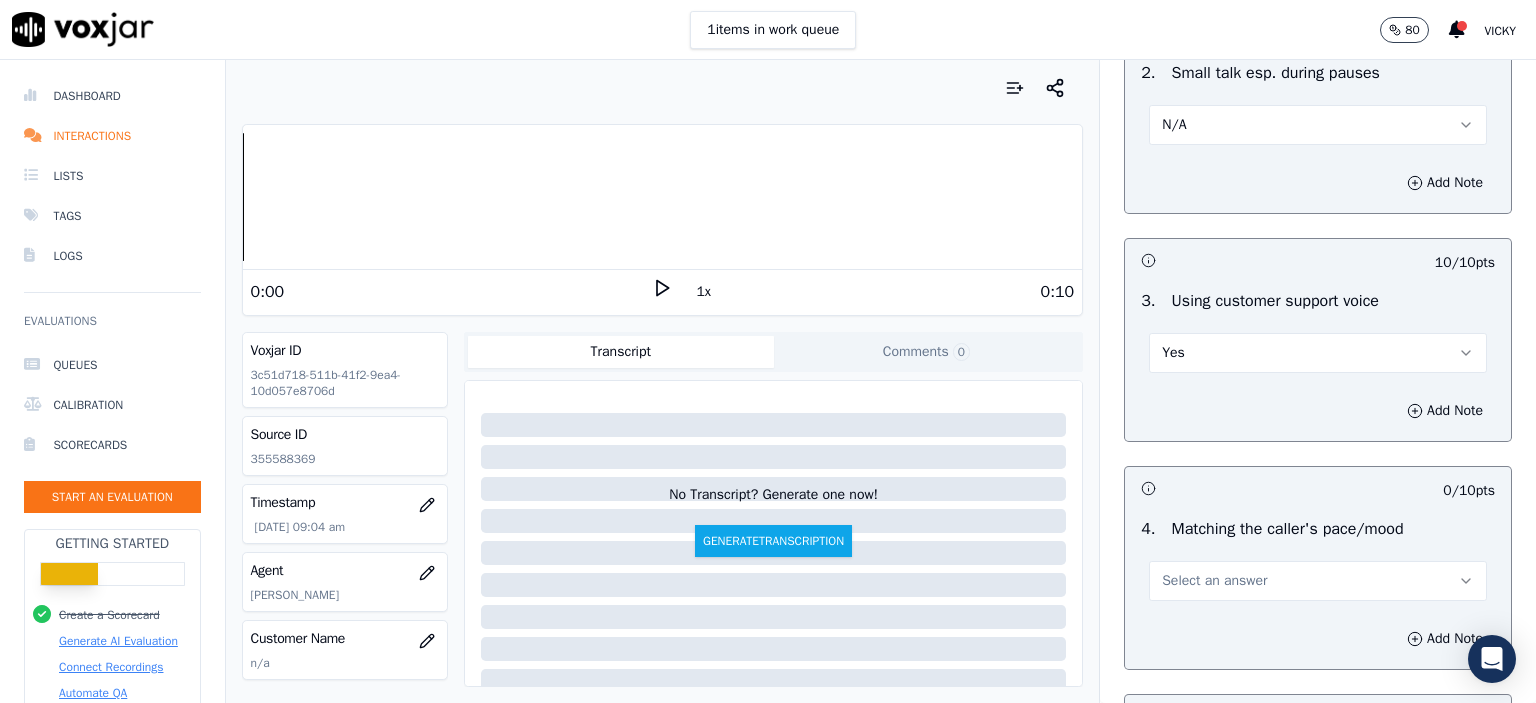 drag, startPoint x: 1199, startPoint y: 118, endPoint x: 1197, endPoint y: 133, distance: 15.132746 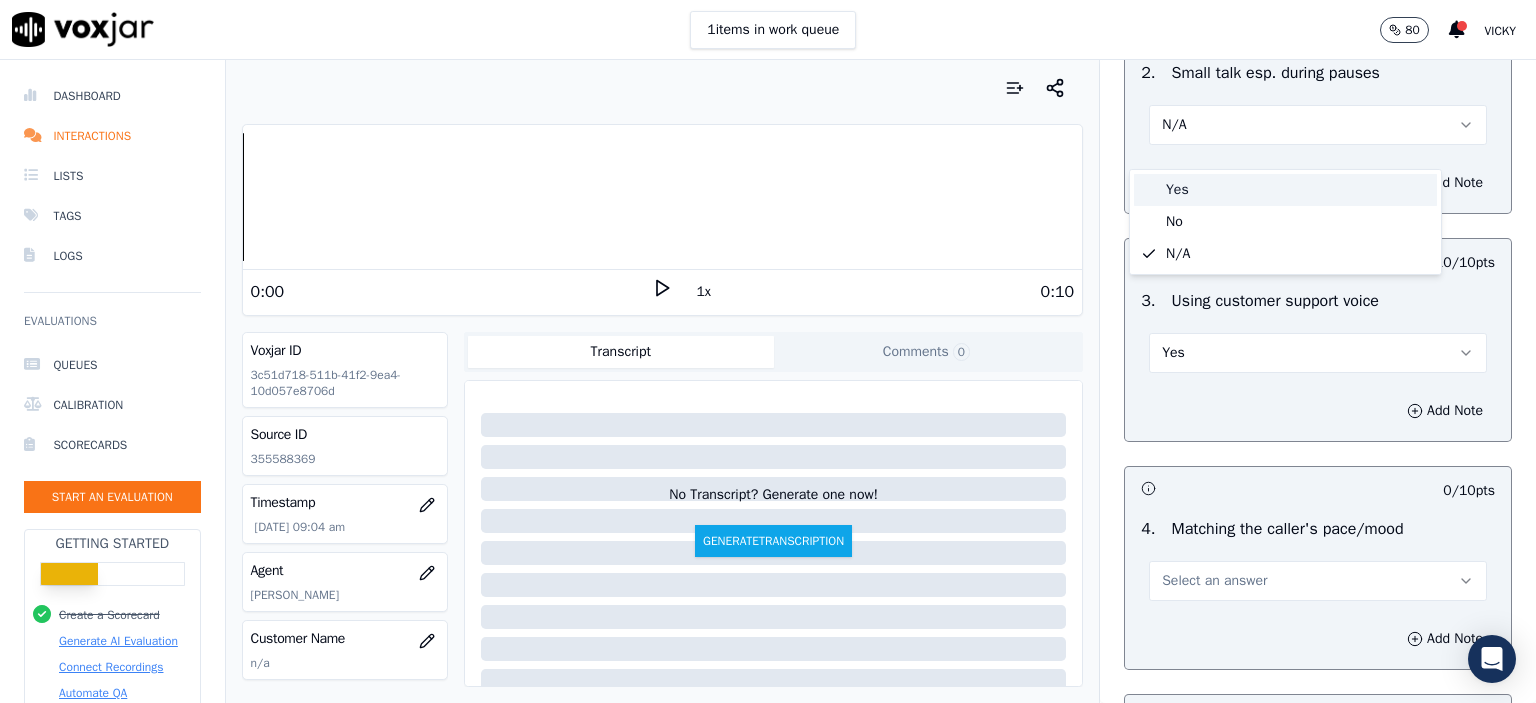 click on "Yes" at bounding box center (1285, 190) 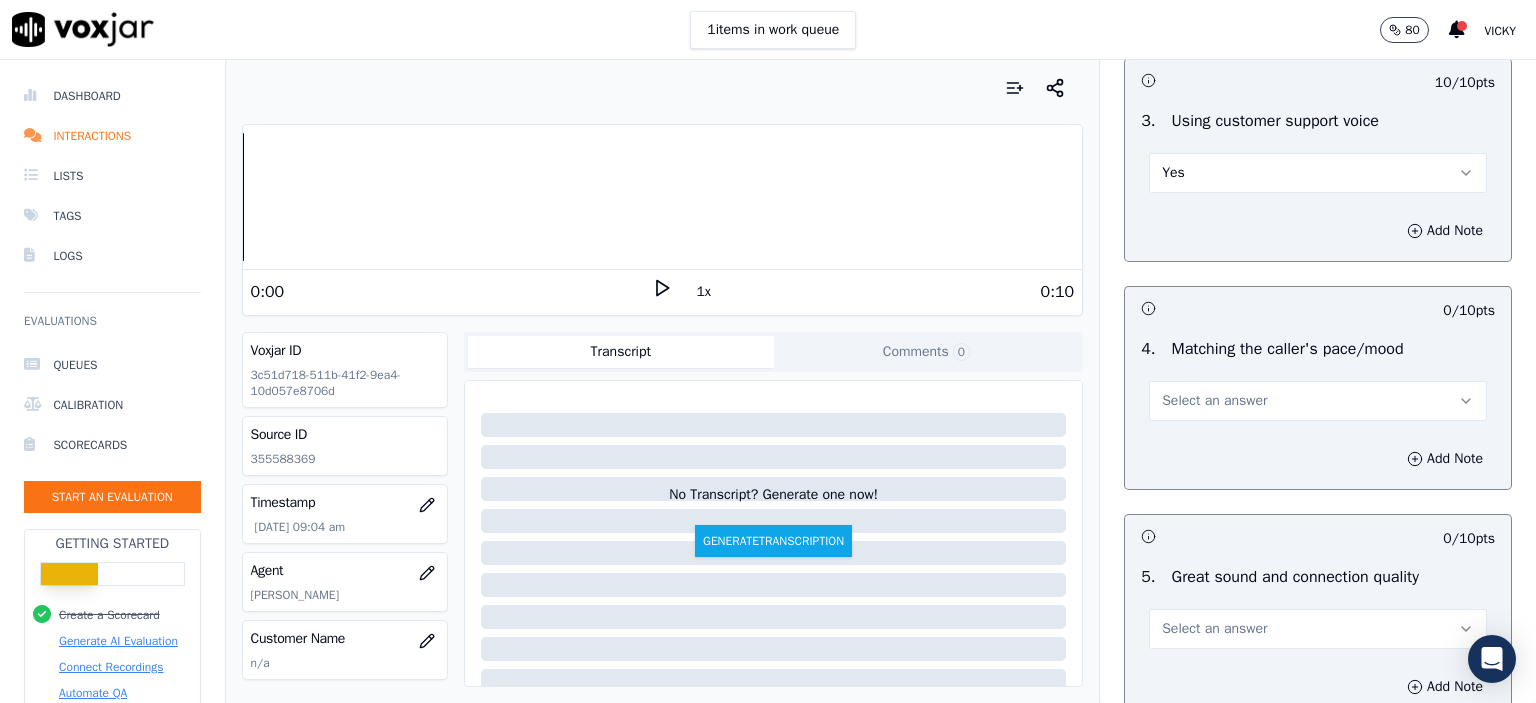 scroll, scrollTop: 2600, scrollLeft: 0, axis: vertical 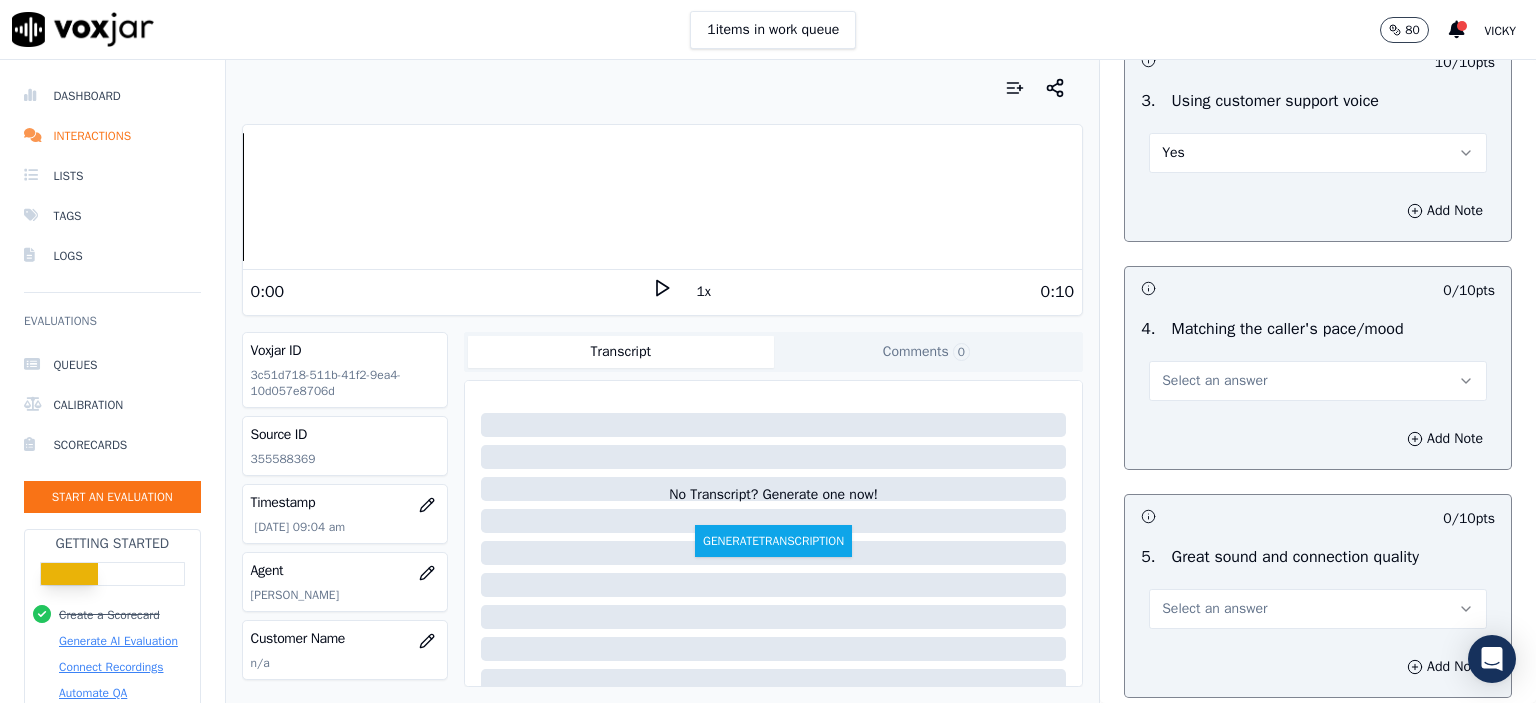 click on "Select an answer" at bounding box center (1214, 381) 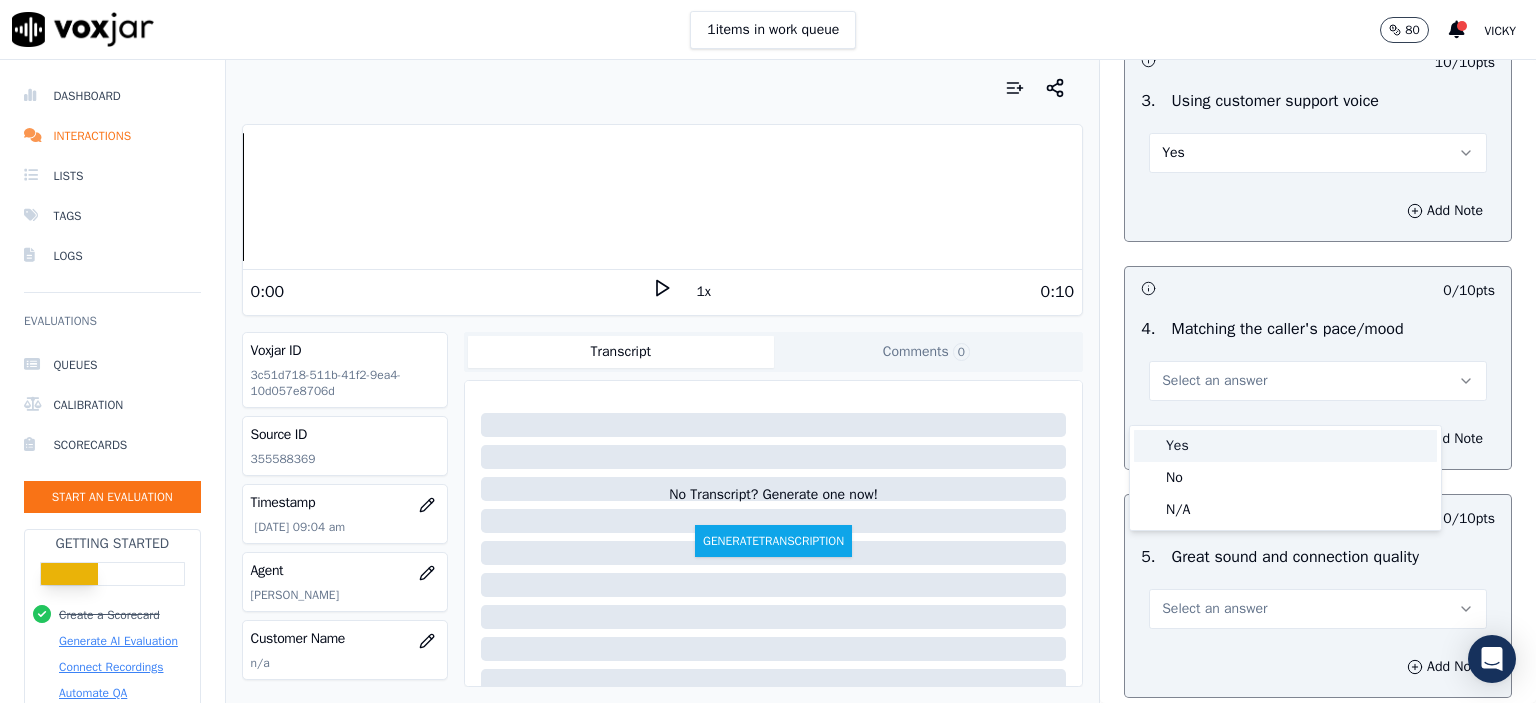 click on "Yes" at bounding box center (1285, 446) 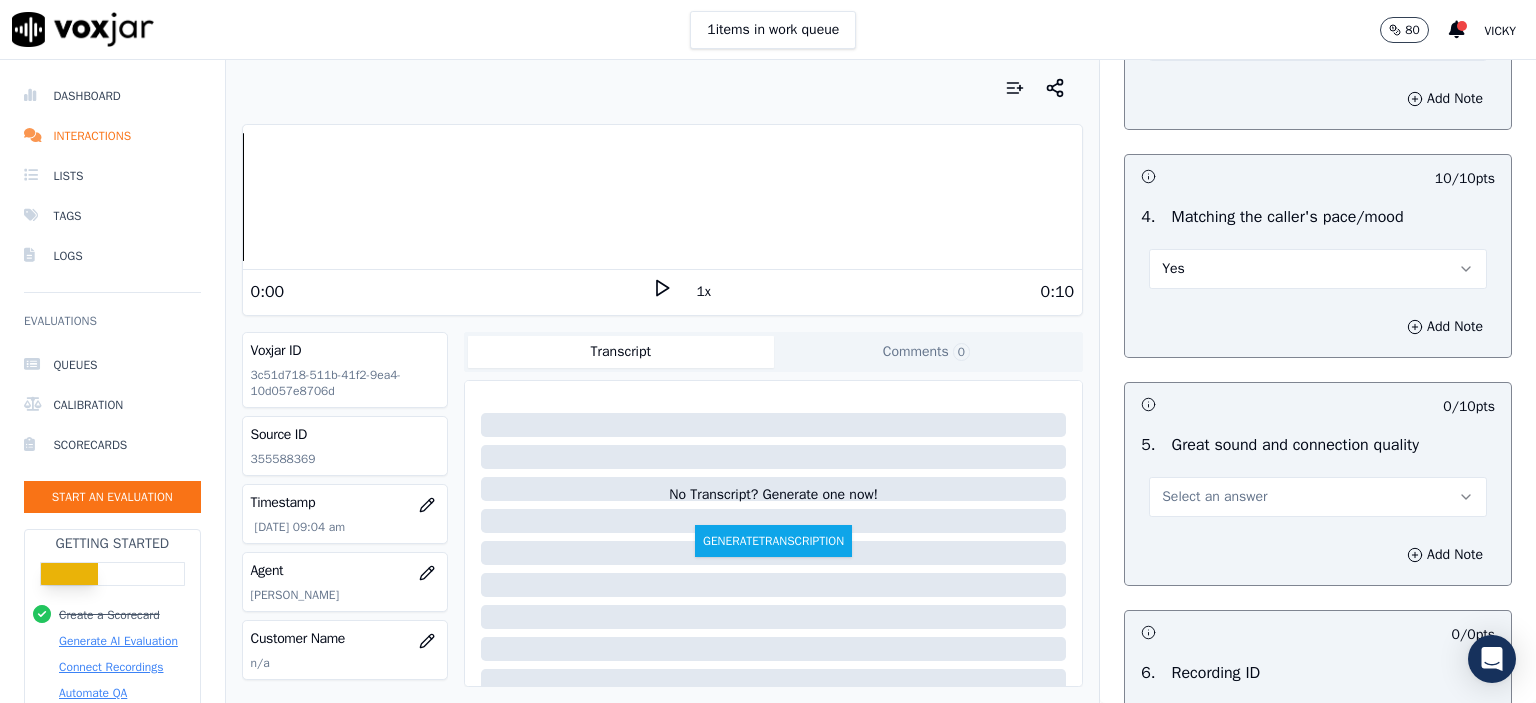 scroll, scrollTop: 2900, scrollLeft: 0, axis: vertical 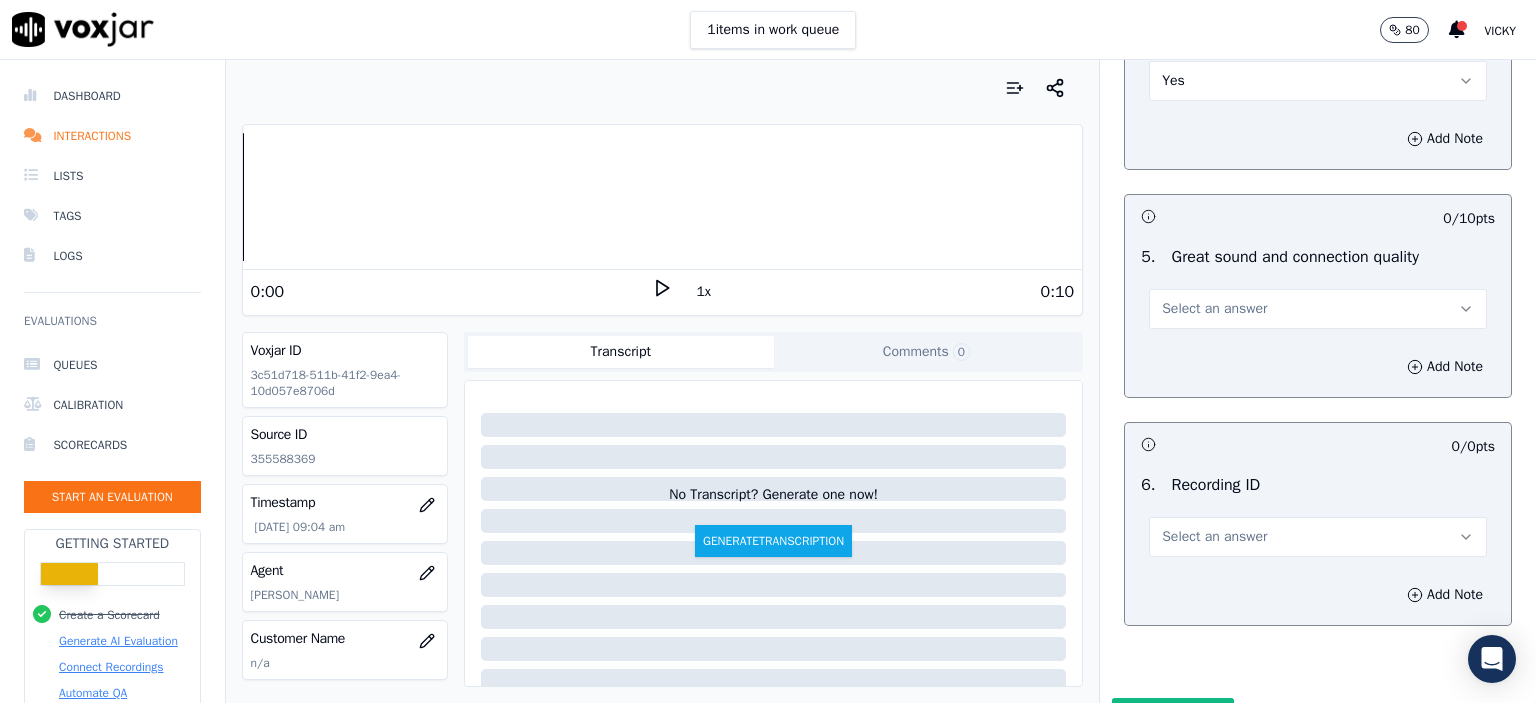 click on "Select an answer" at bounding box center [1214, 309] 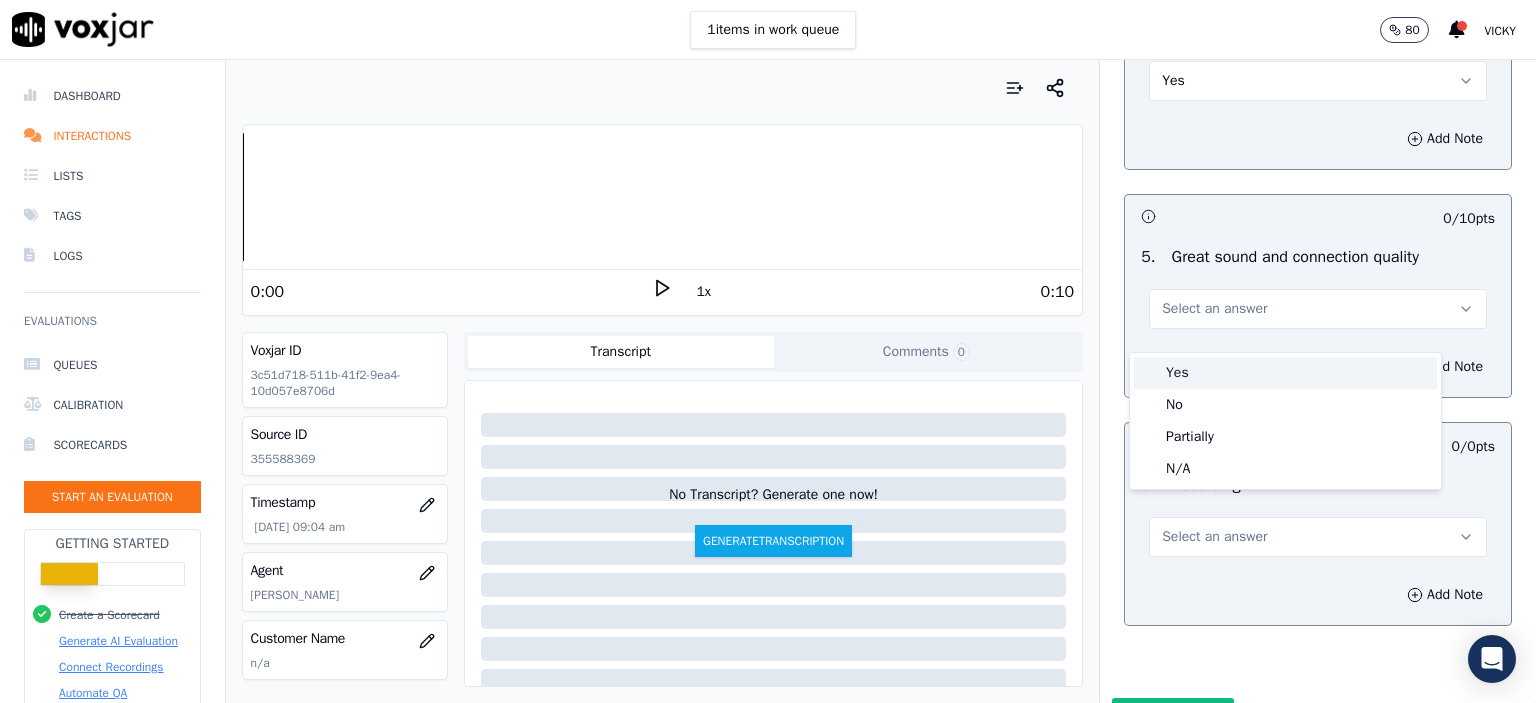 click on "Yes" at bounding box center [1285, 373] 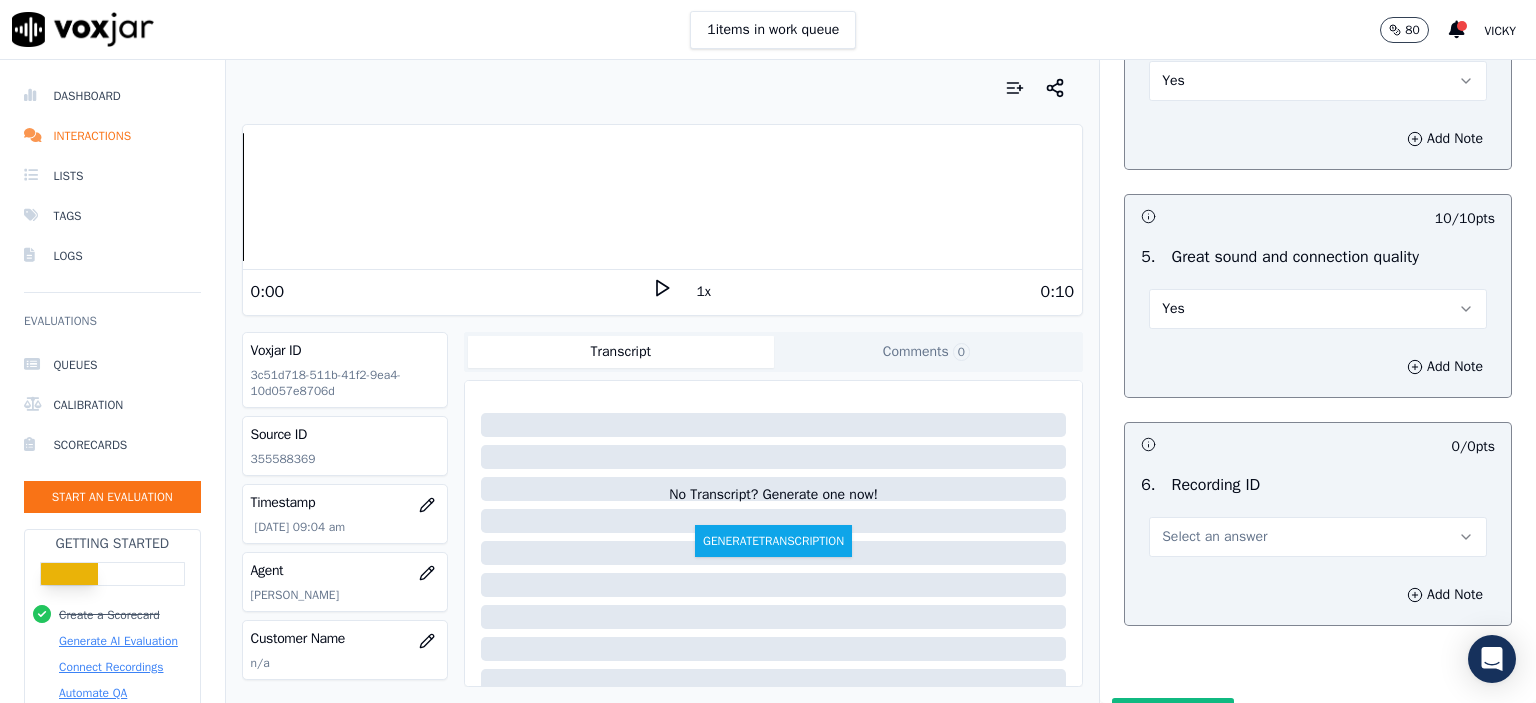 click on "Select an answer" at bounding box center (1318, 537) 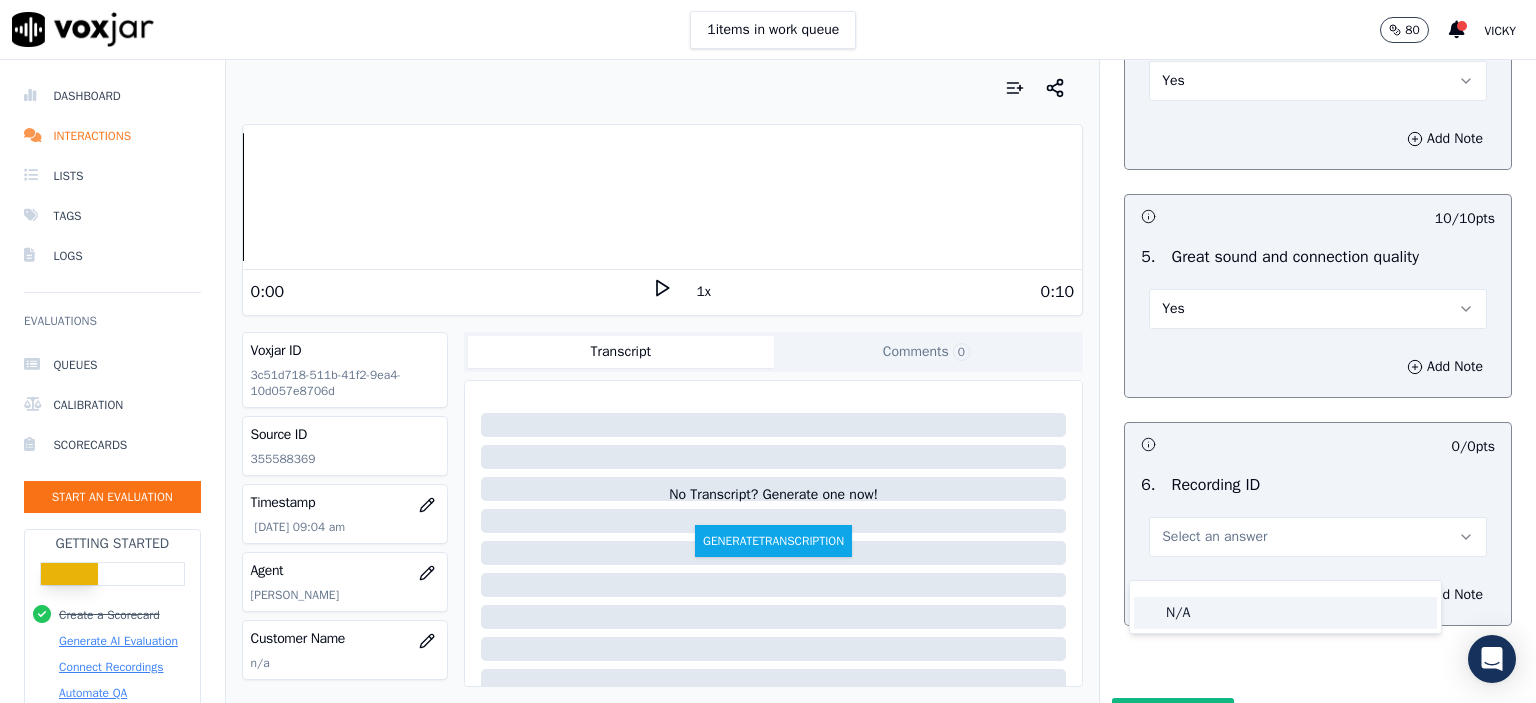 click on "N/A" 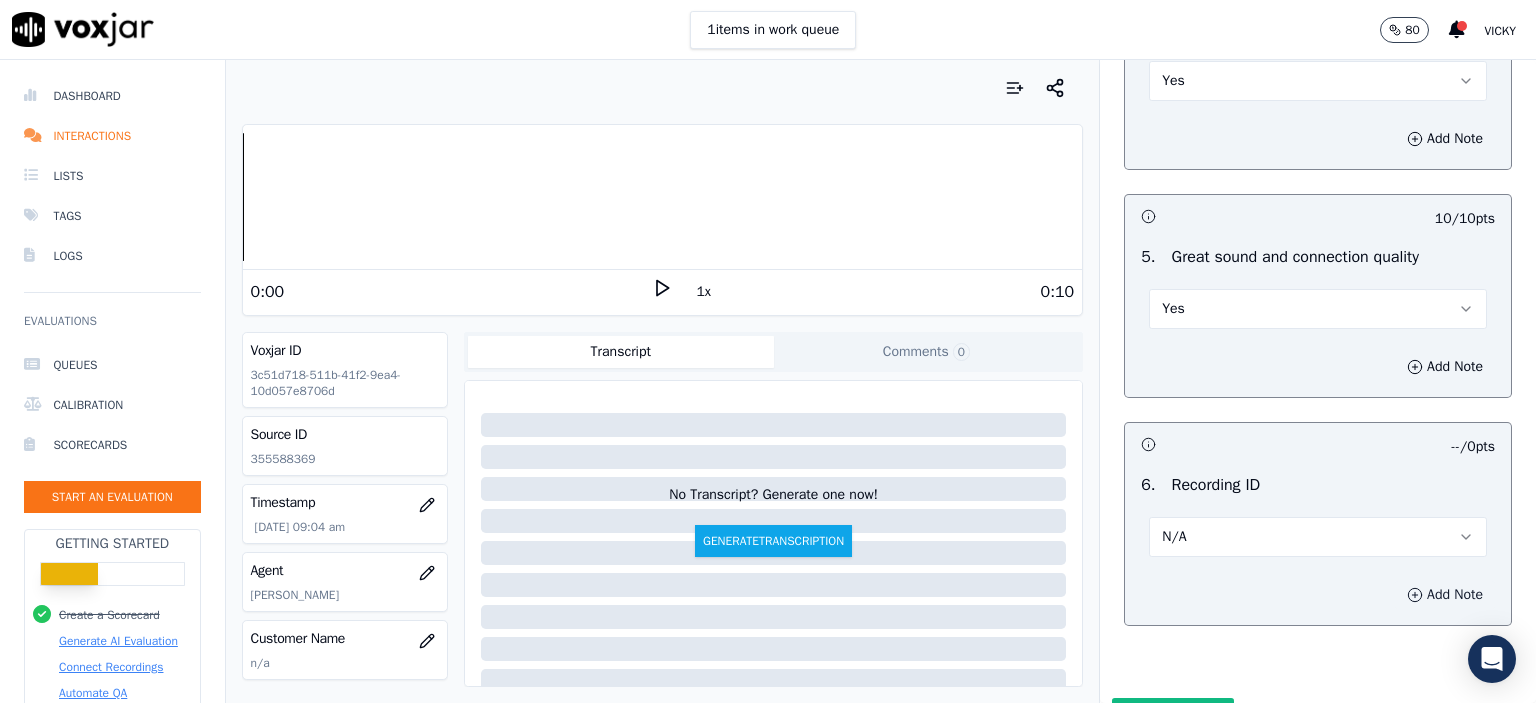 click on "Add Note" at bounding box center [1445, 595] 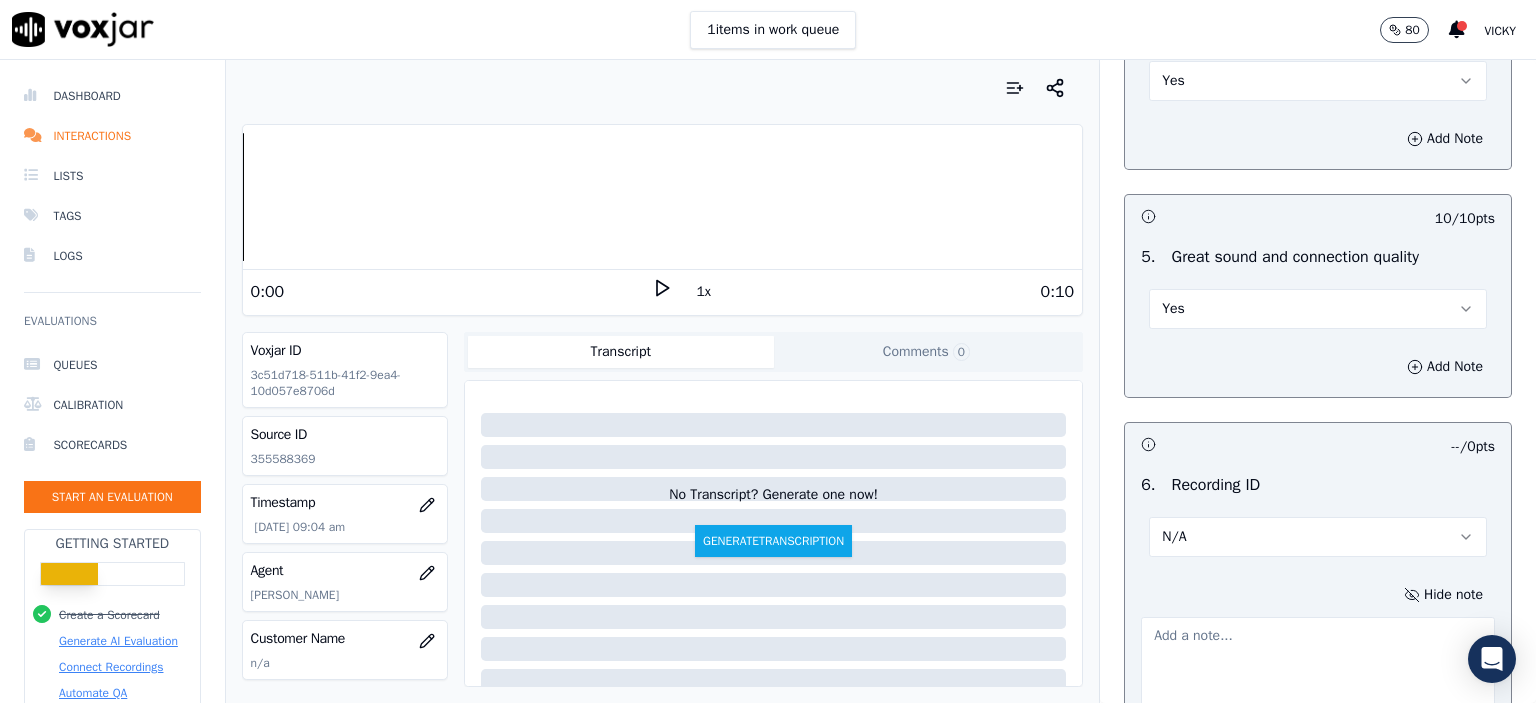 click on "355588369" 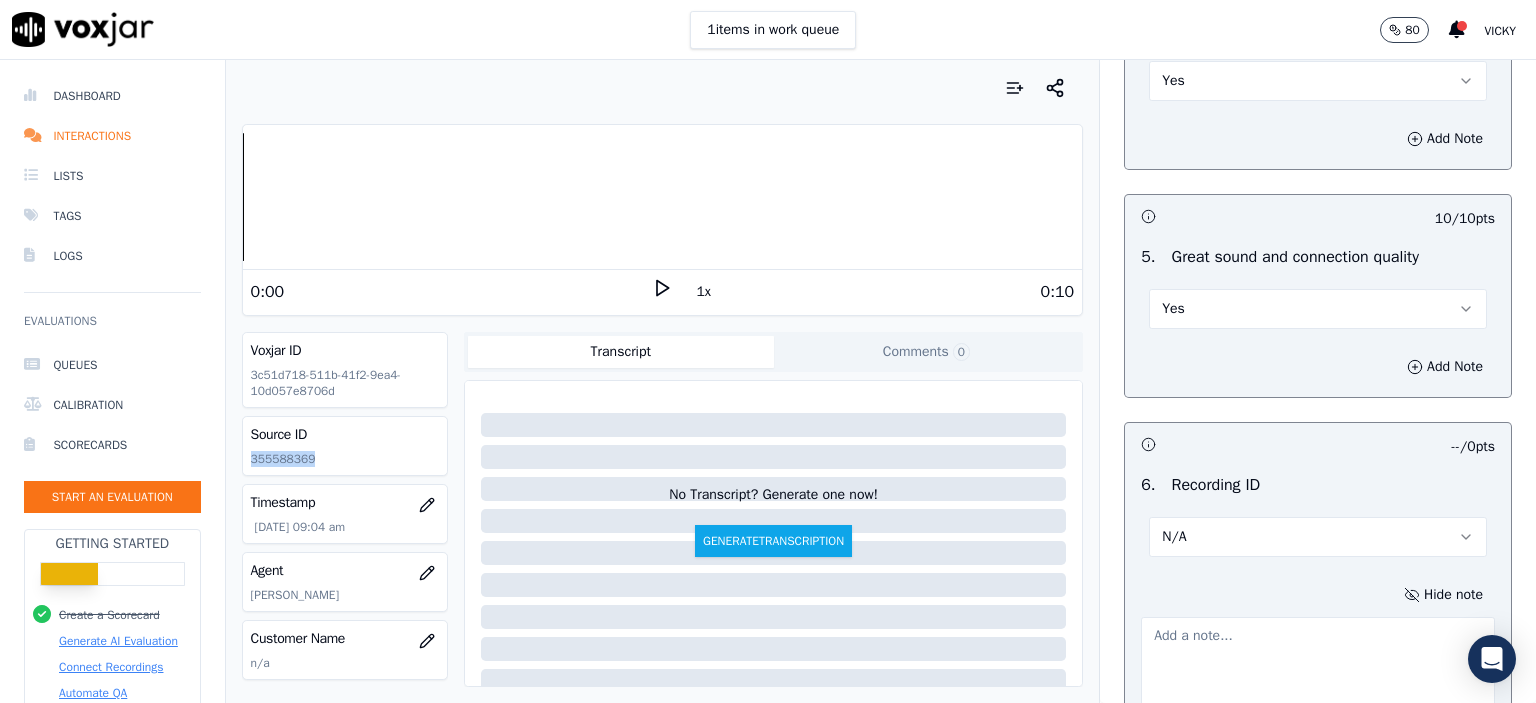 drag, startPoint x: 296, startPoint y: 464, endPoint x: 307, endPoint y: 466, distance: 11.18034 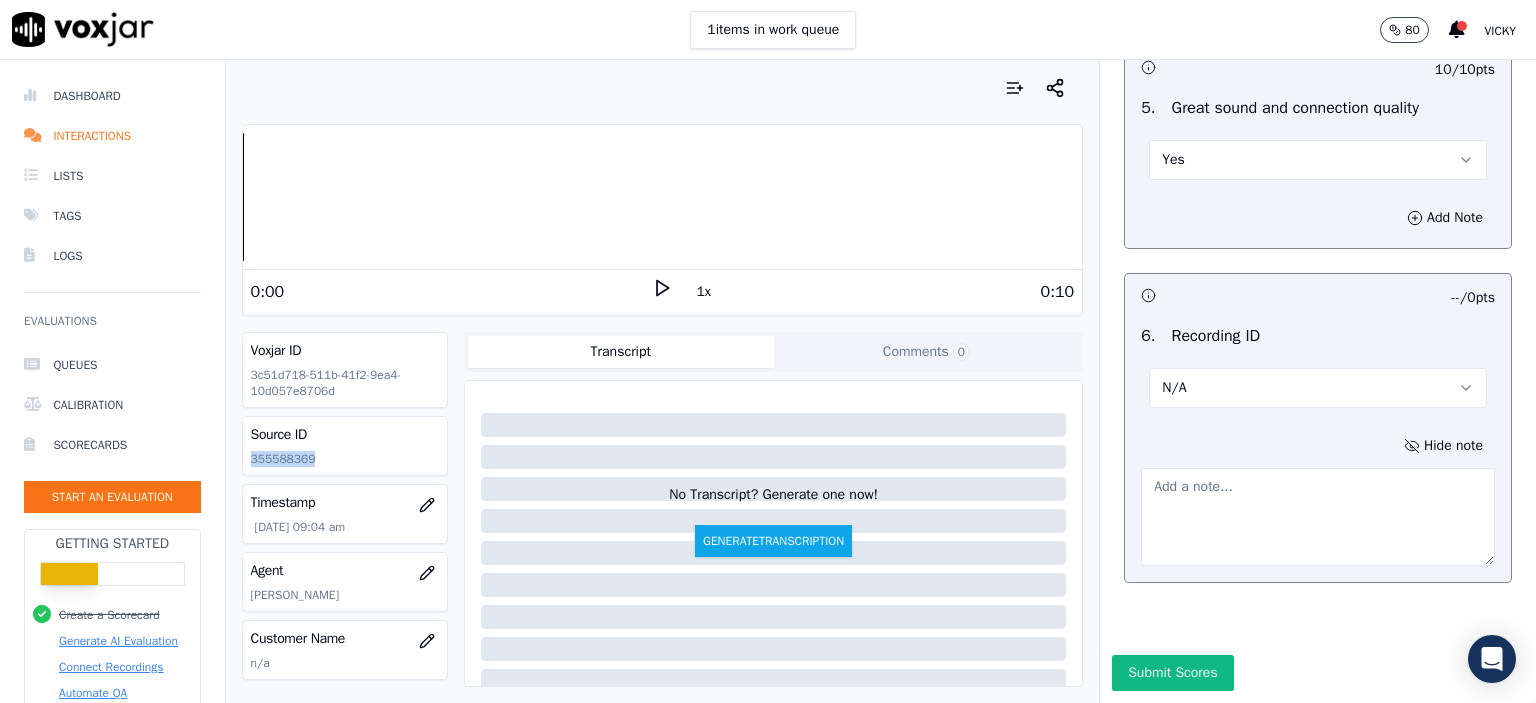 scroll, scrollTop: 3100, scrollLeft: 0, axis: vertical 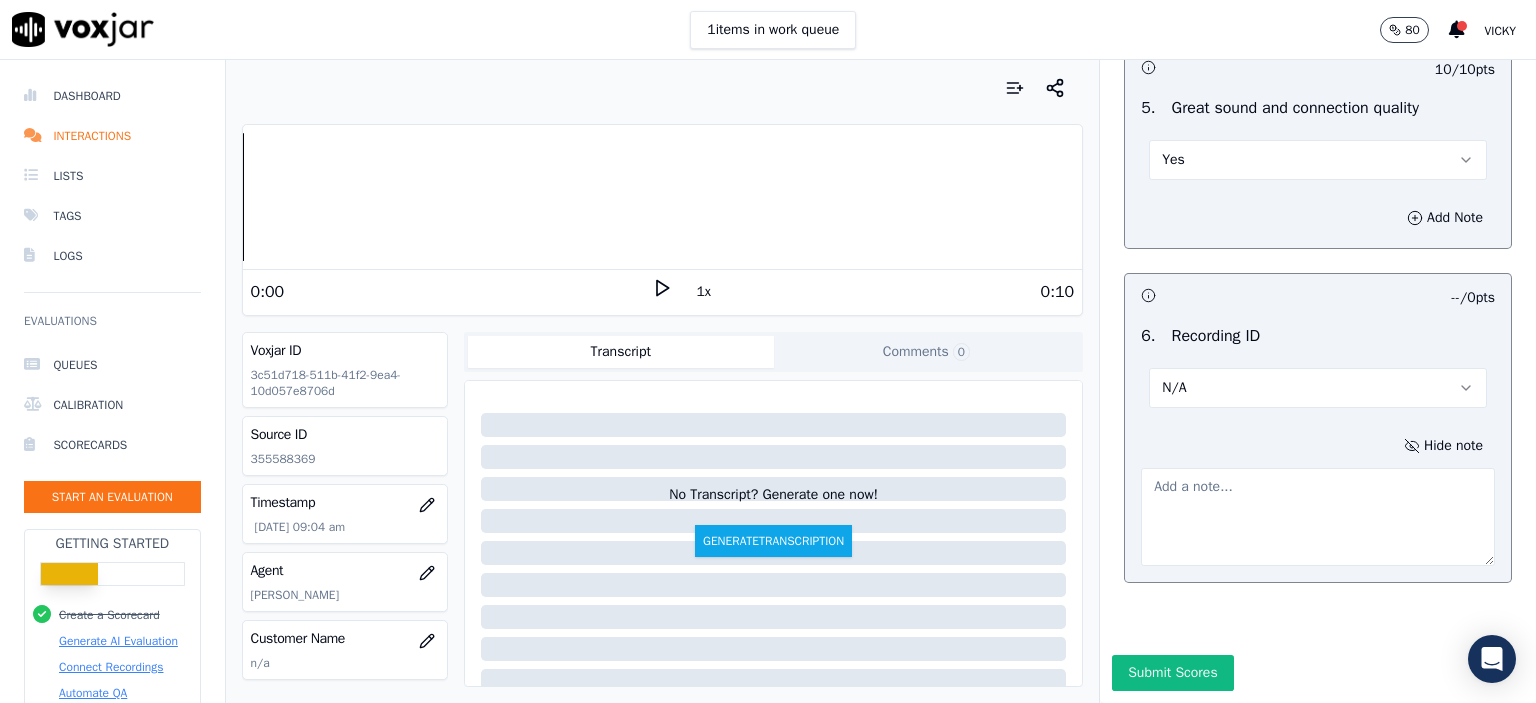 click at bounding box center (1318, 517) 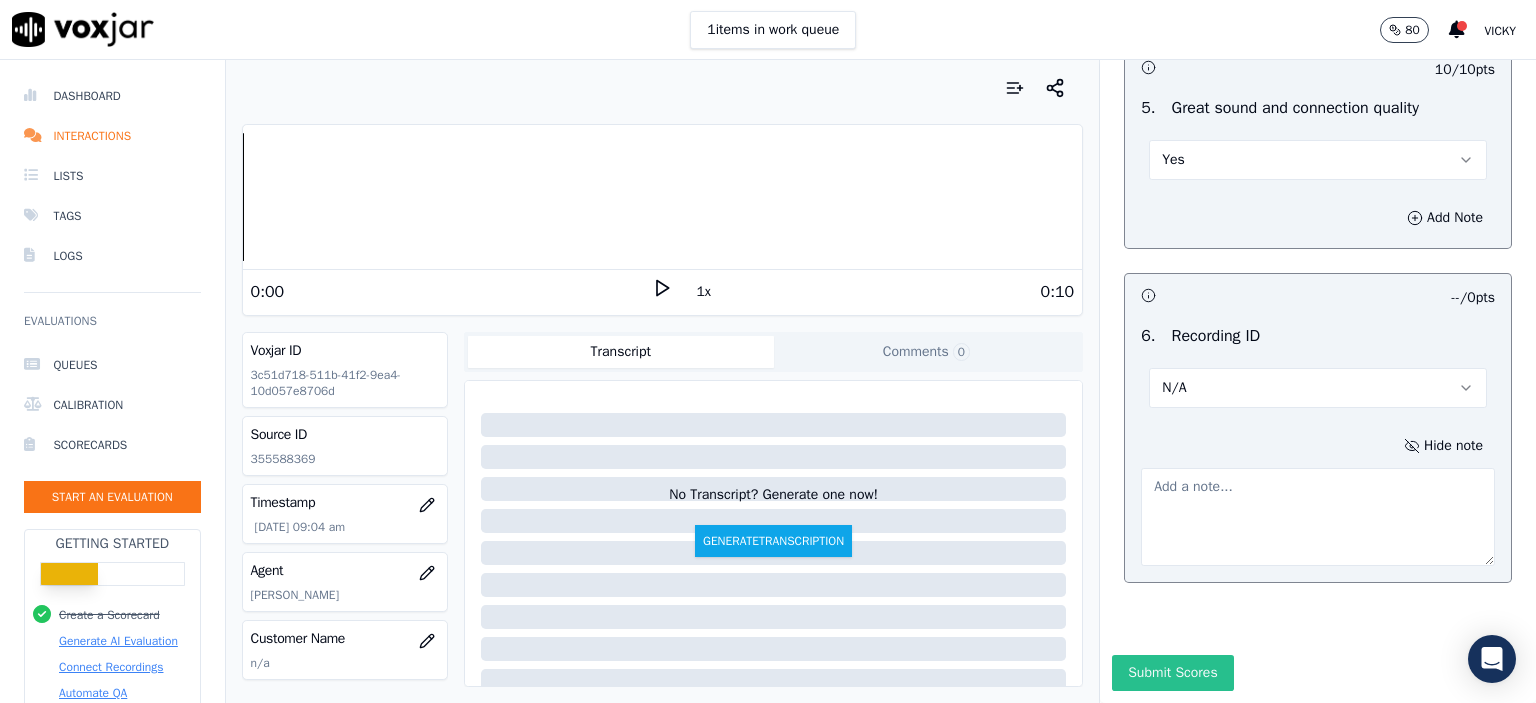 paste on "355588369" 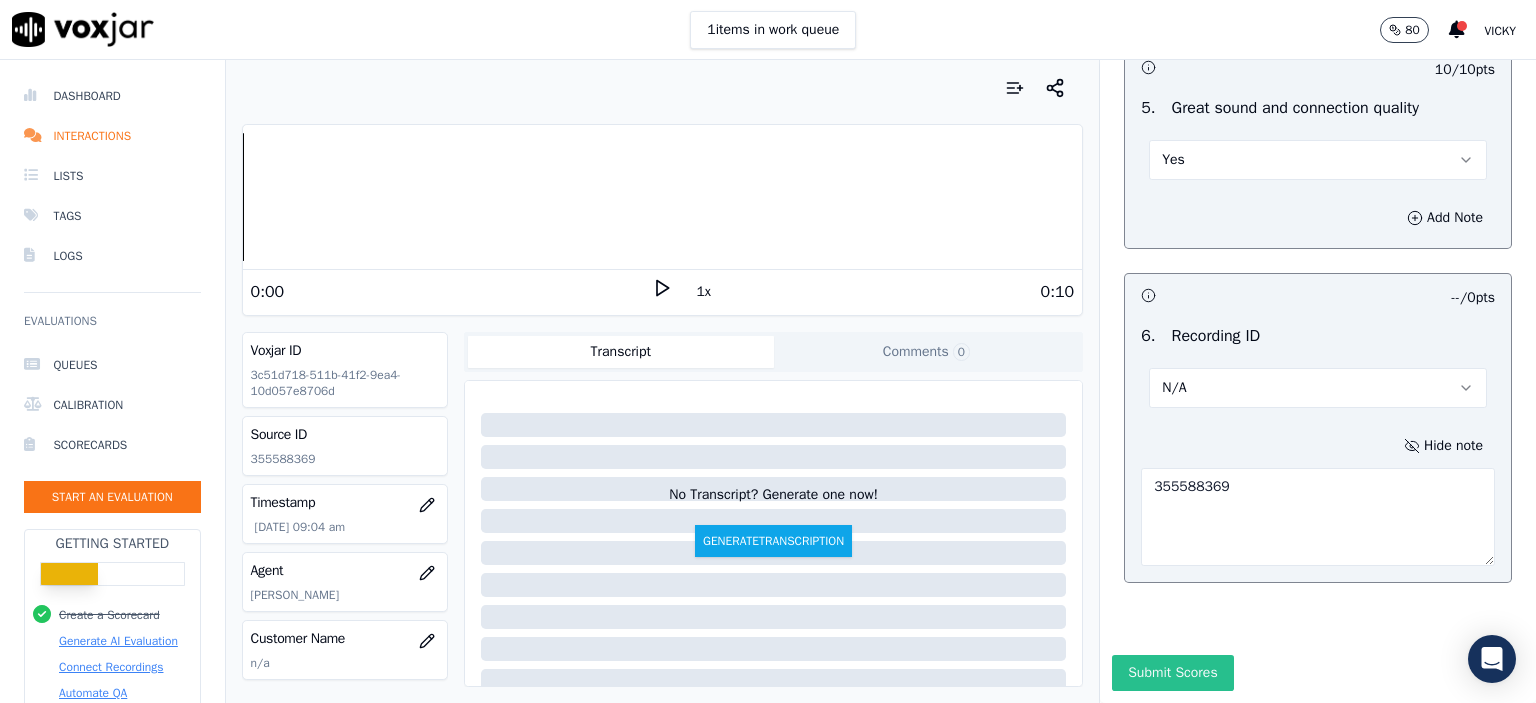 type on "355588369" 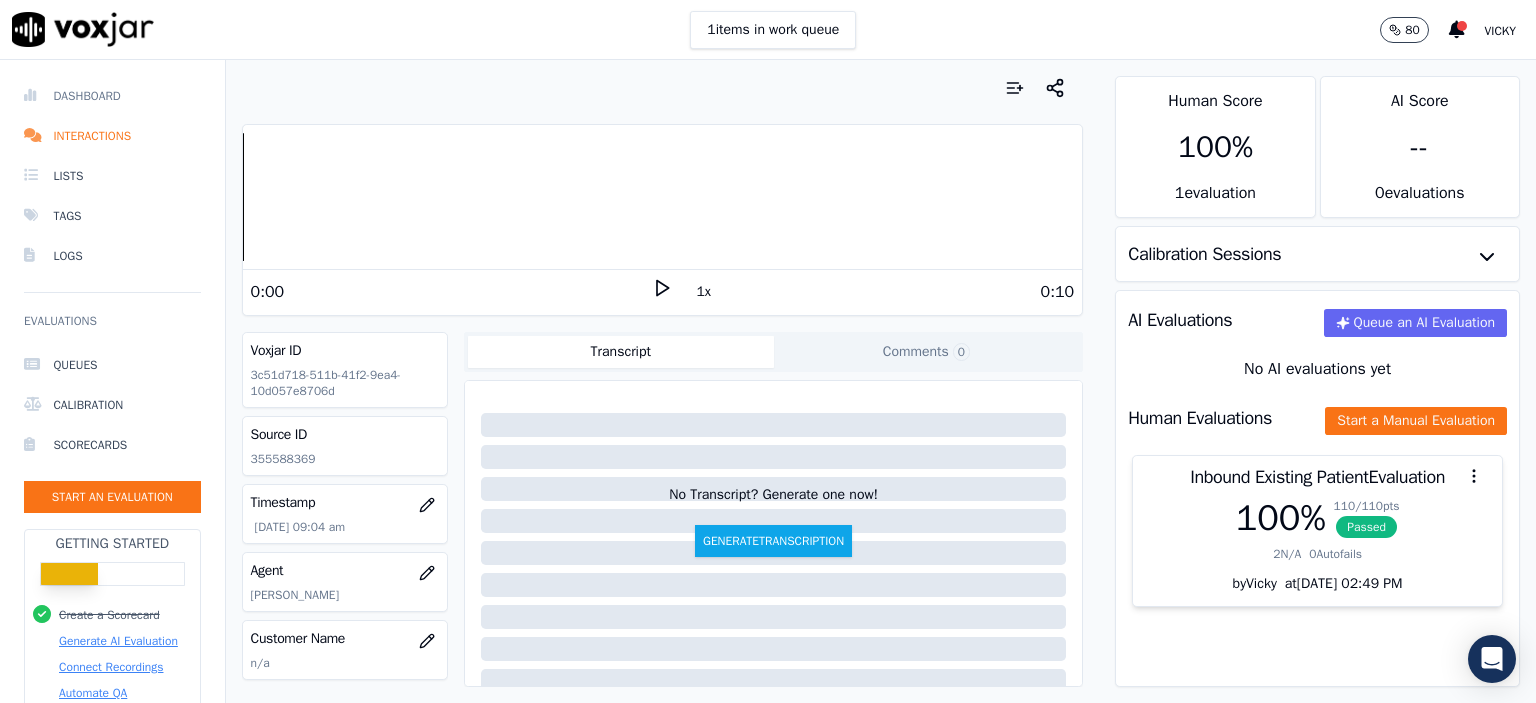 click on "Dashboard" at bounding box center (112, 96) 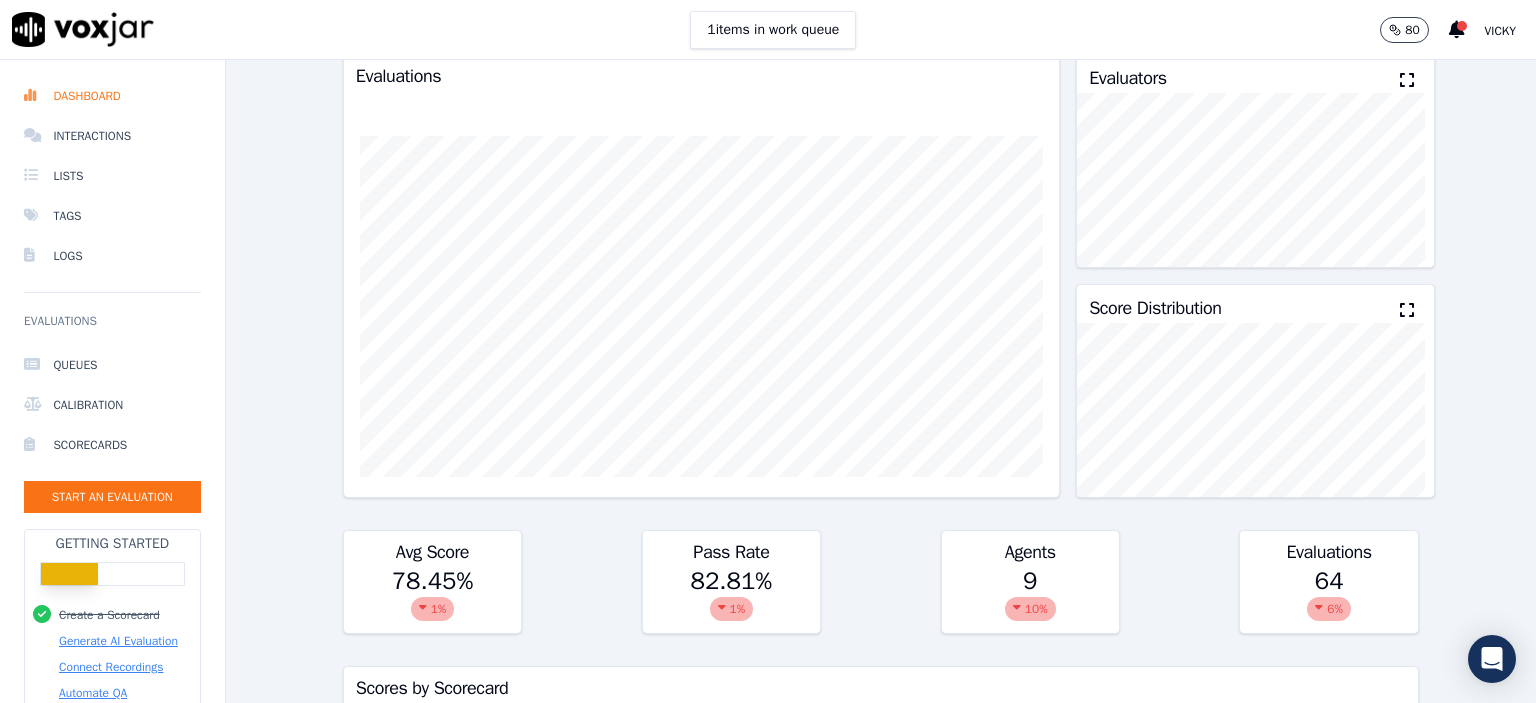 scroll, scrollTop: 0, scrollLeft: 0, axis: both 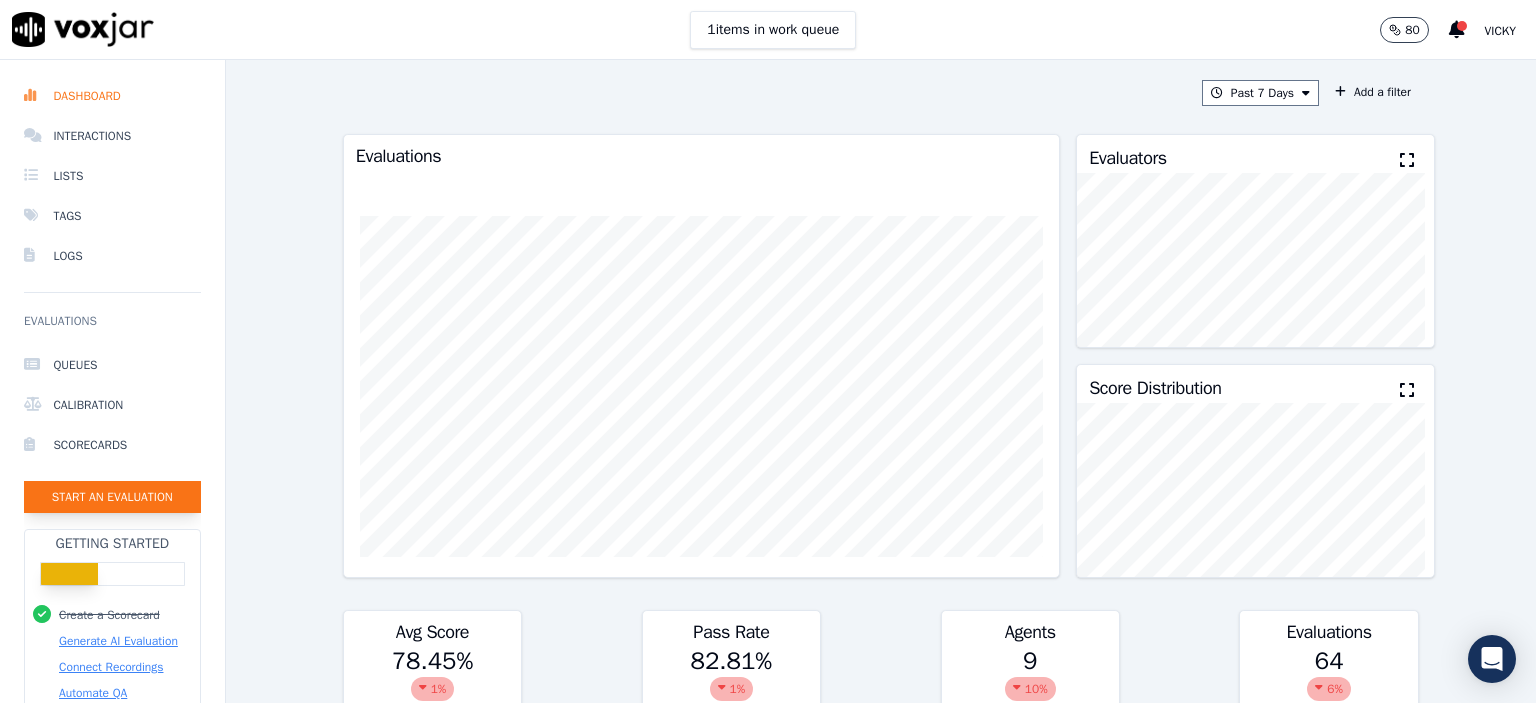 click on "Start an Evaluation" 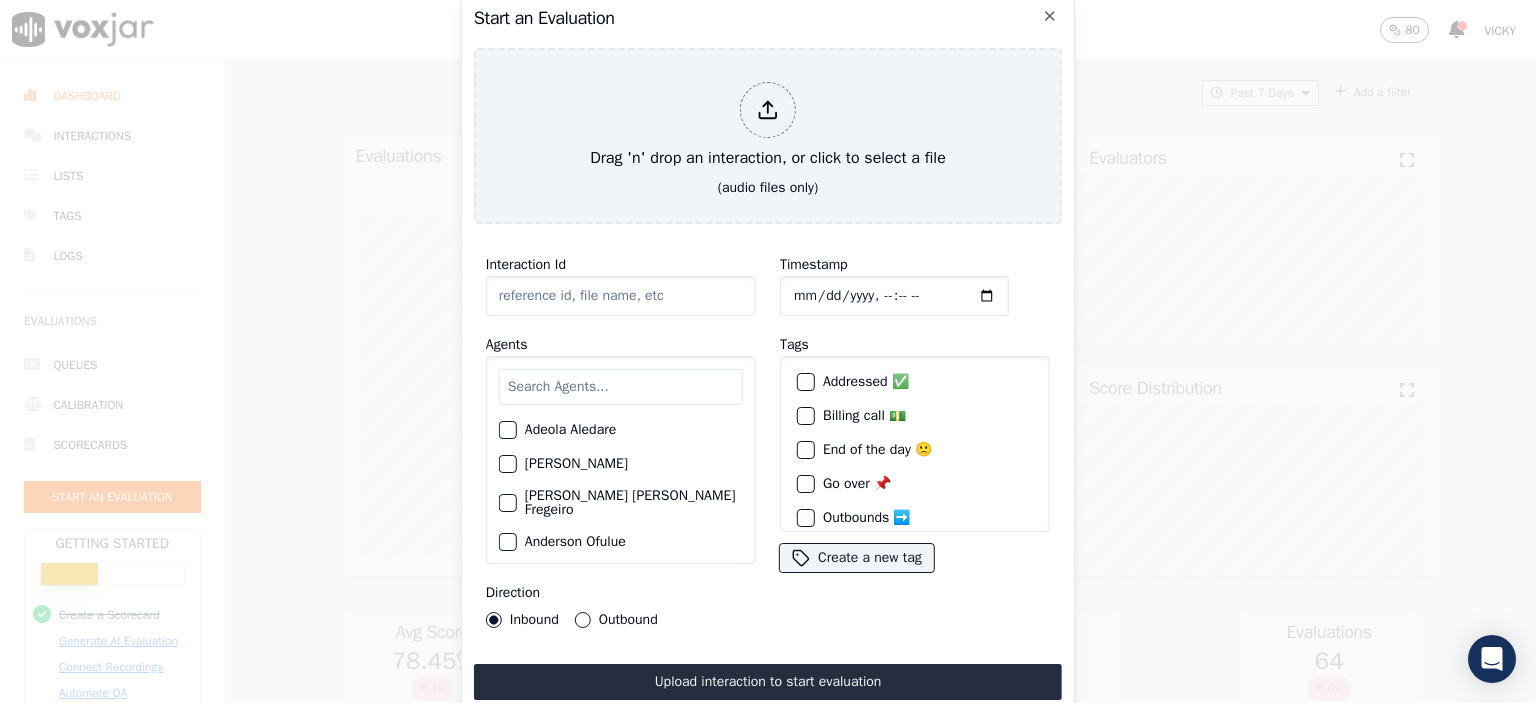 click on "Interaction Id" 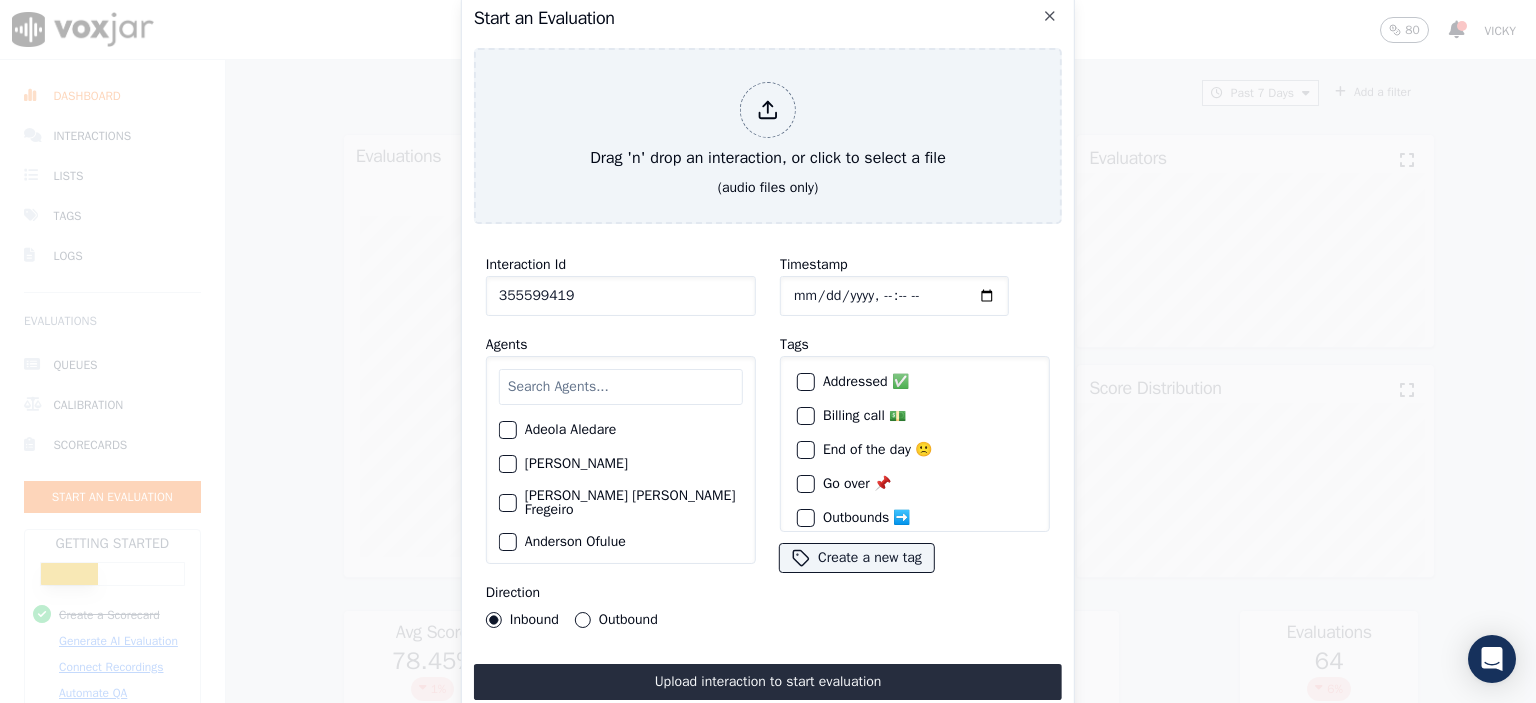 type on "355599419" 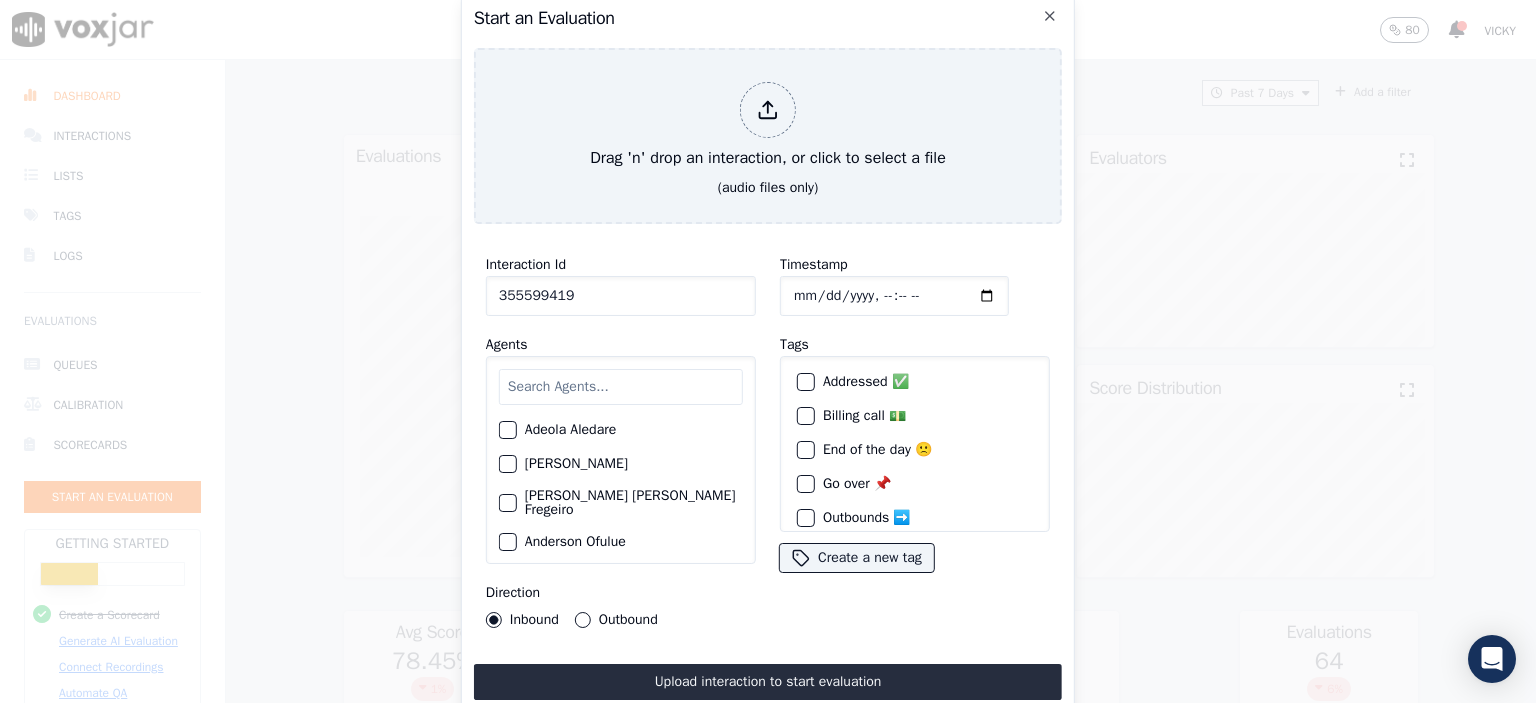 type on "2025-07-30T10:06" 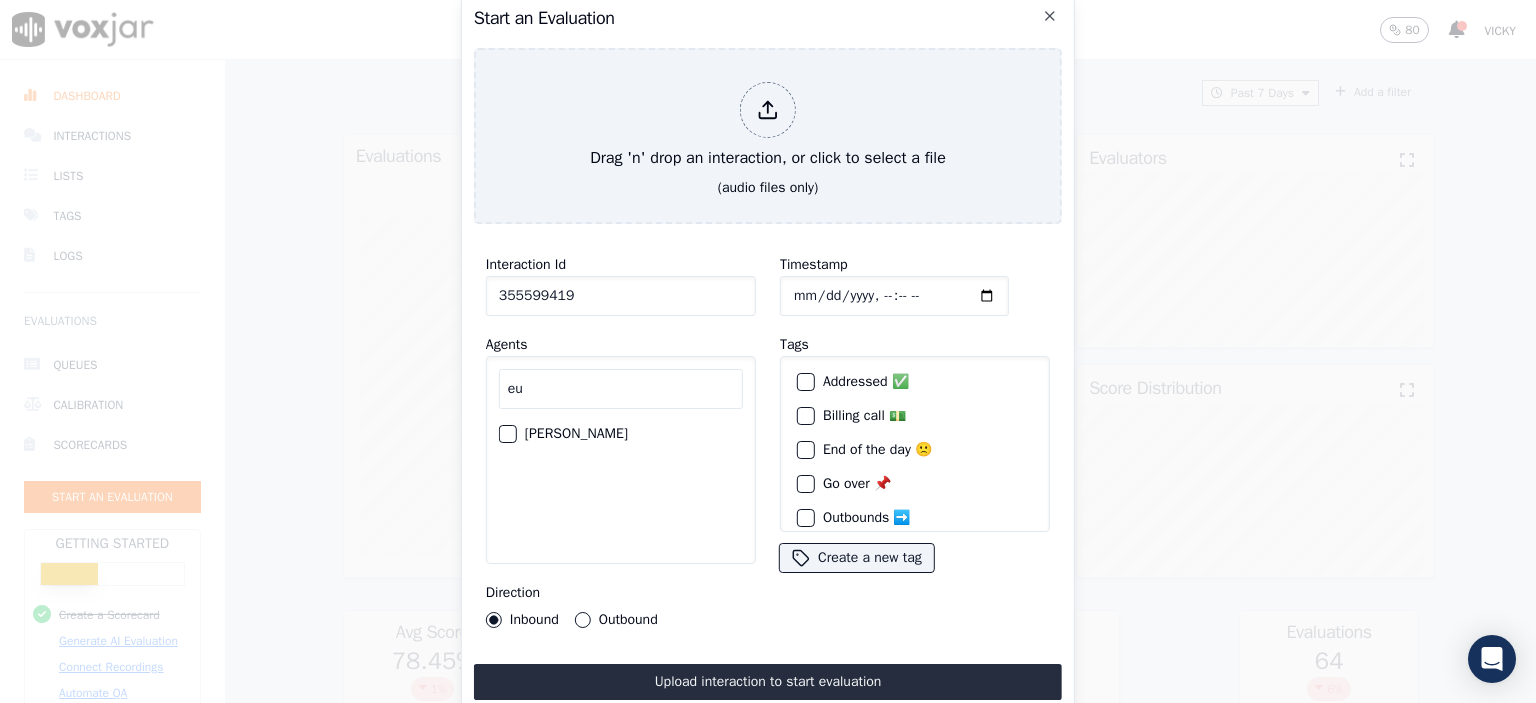 type on "eu" 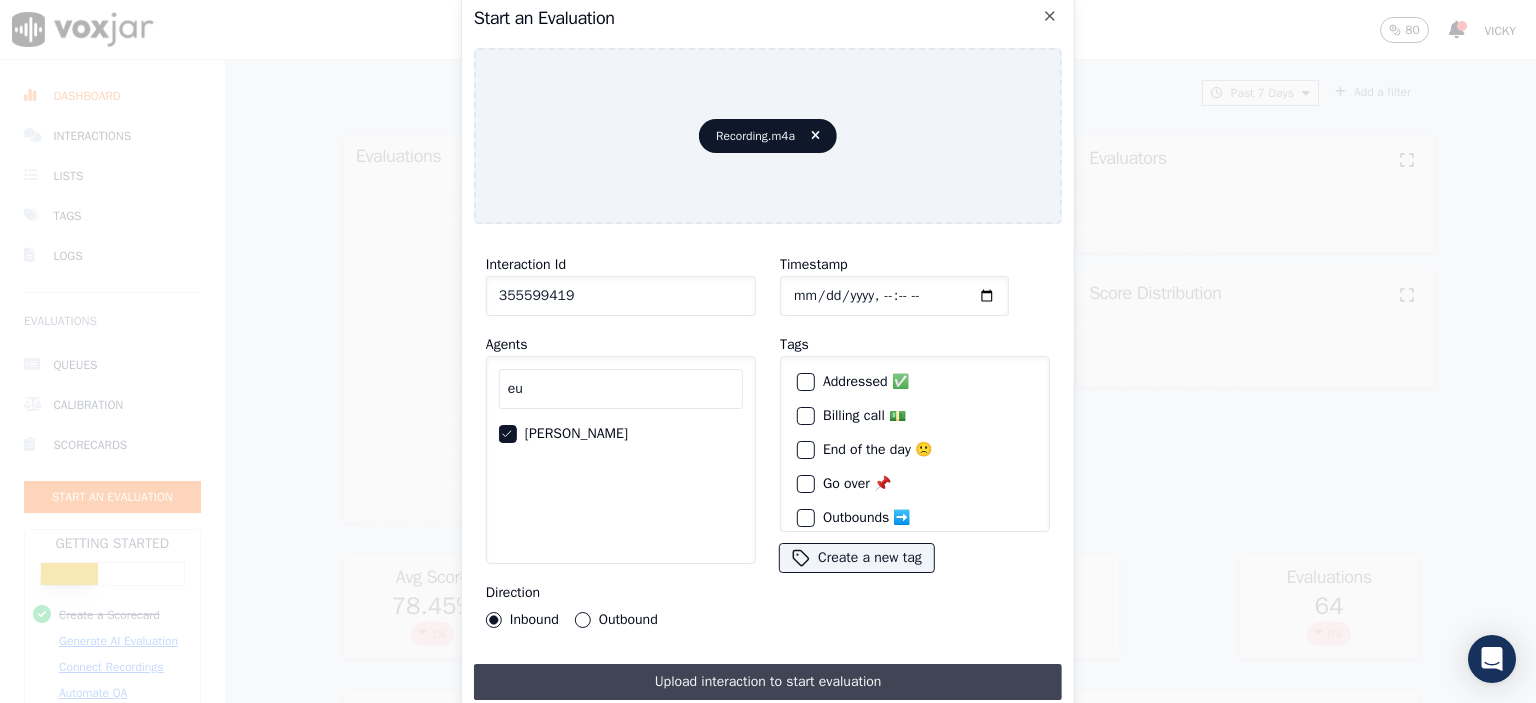 click on "Upload interaction to start evaluation" at bounding box center (768, 682) 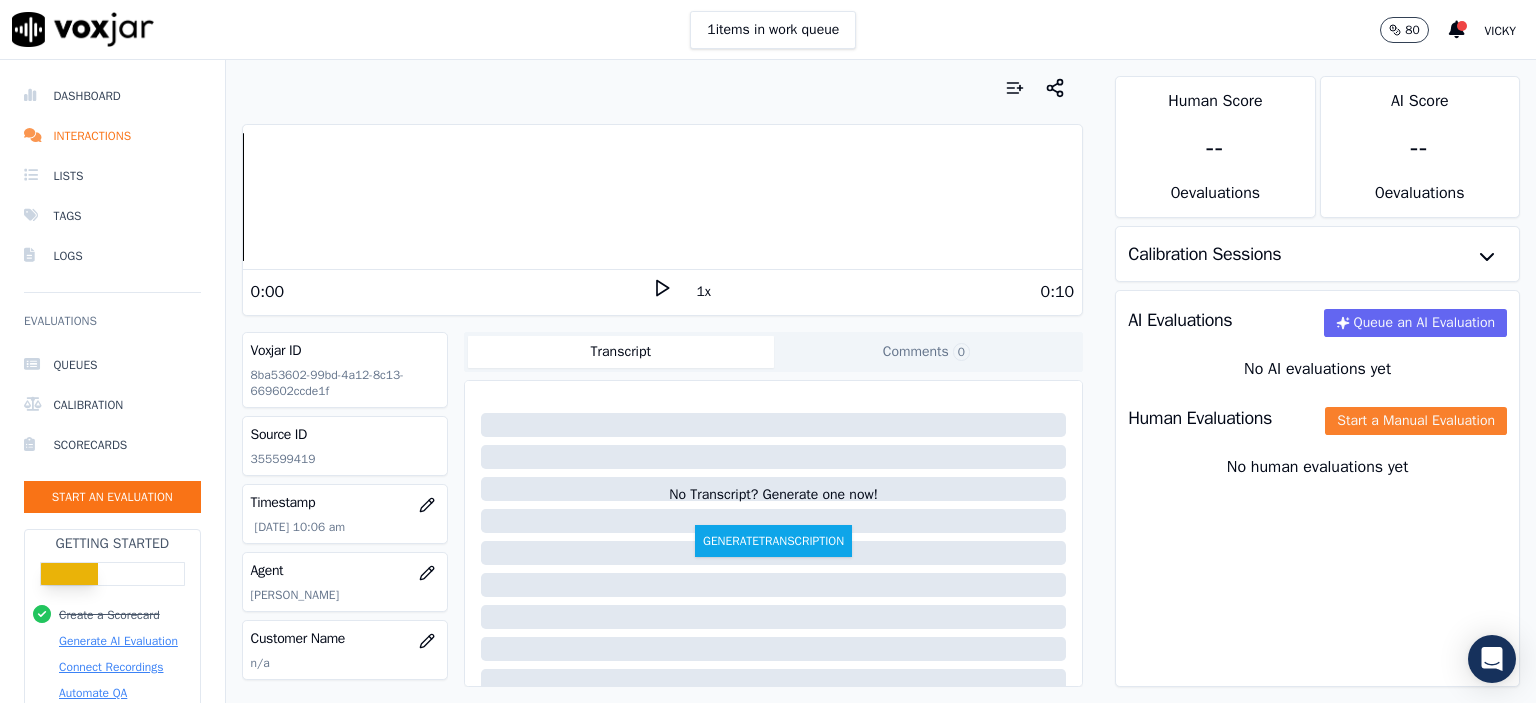 click on "Start a Manual Evaluation" 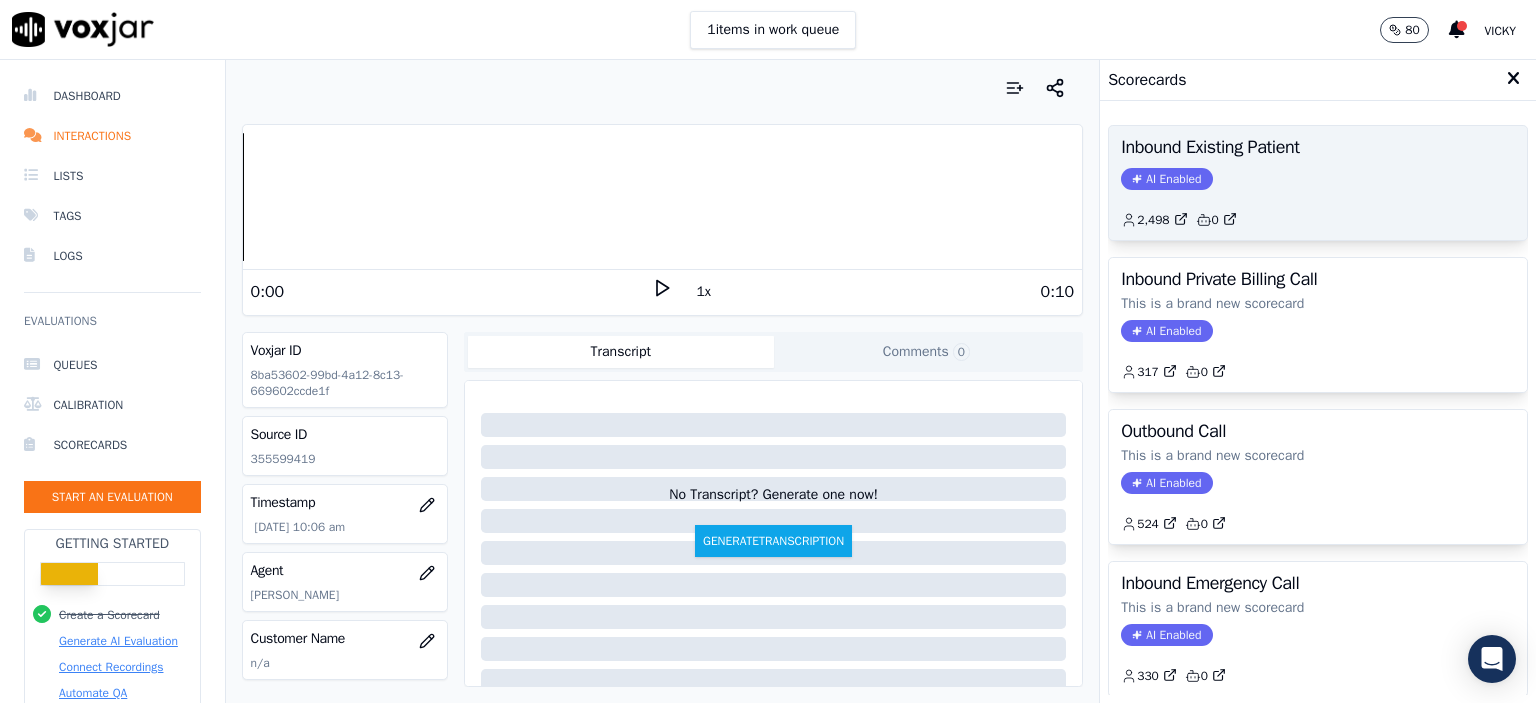 click on "2,498         0" 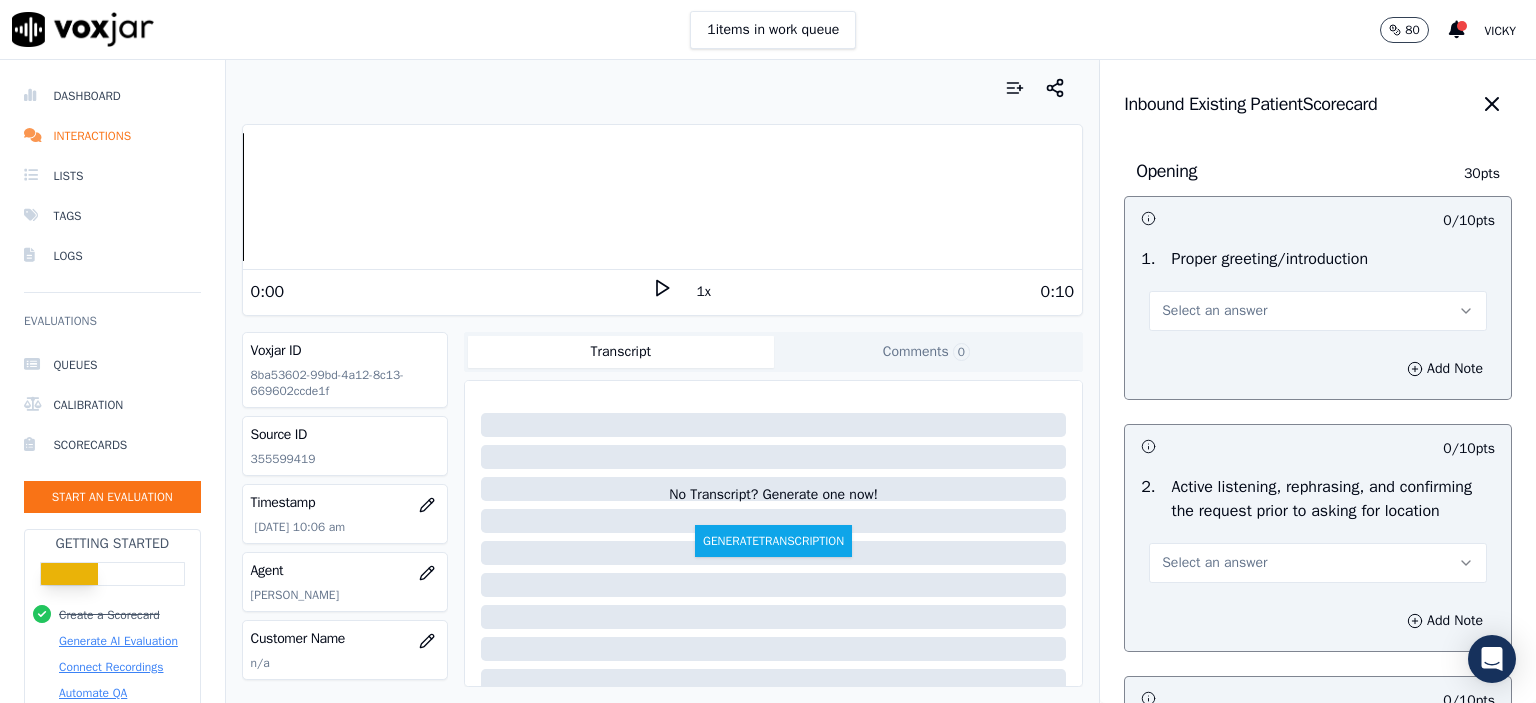click on "Select an answer" at bounding box center [1318, 311] 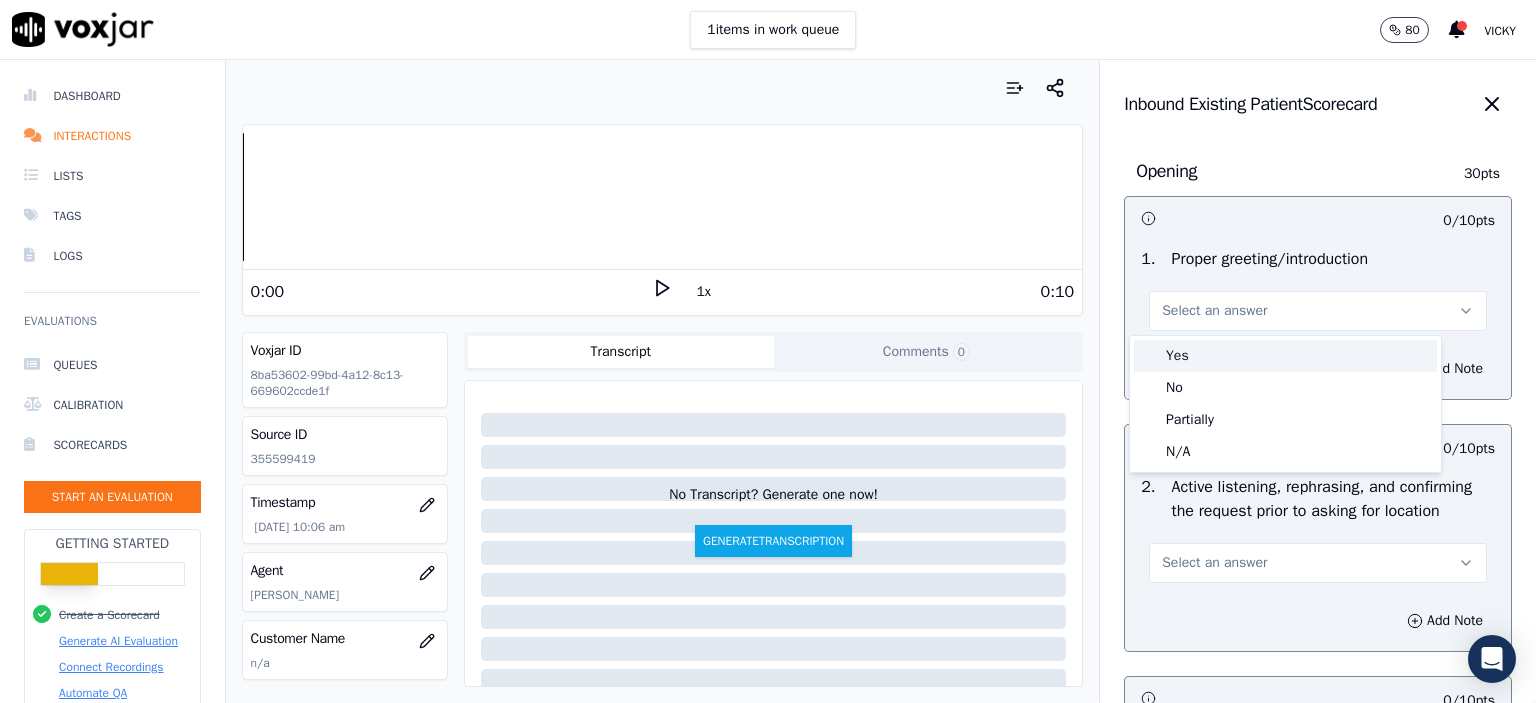 click on "Yes" at bounding box center [1285, 356] 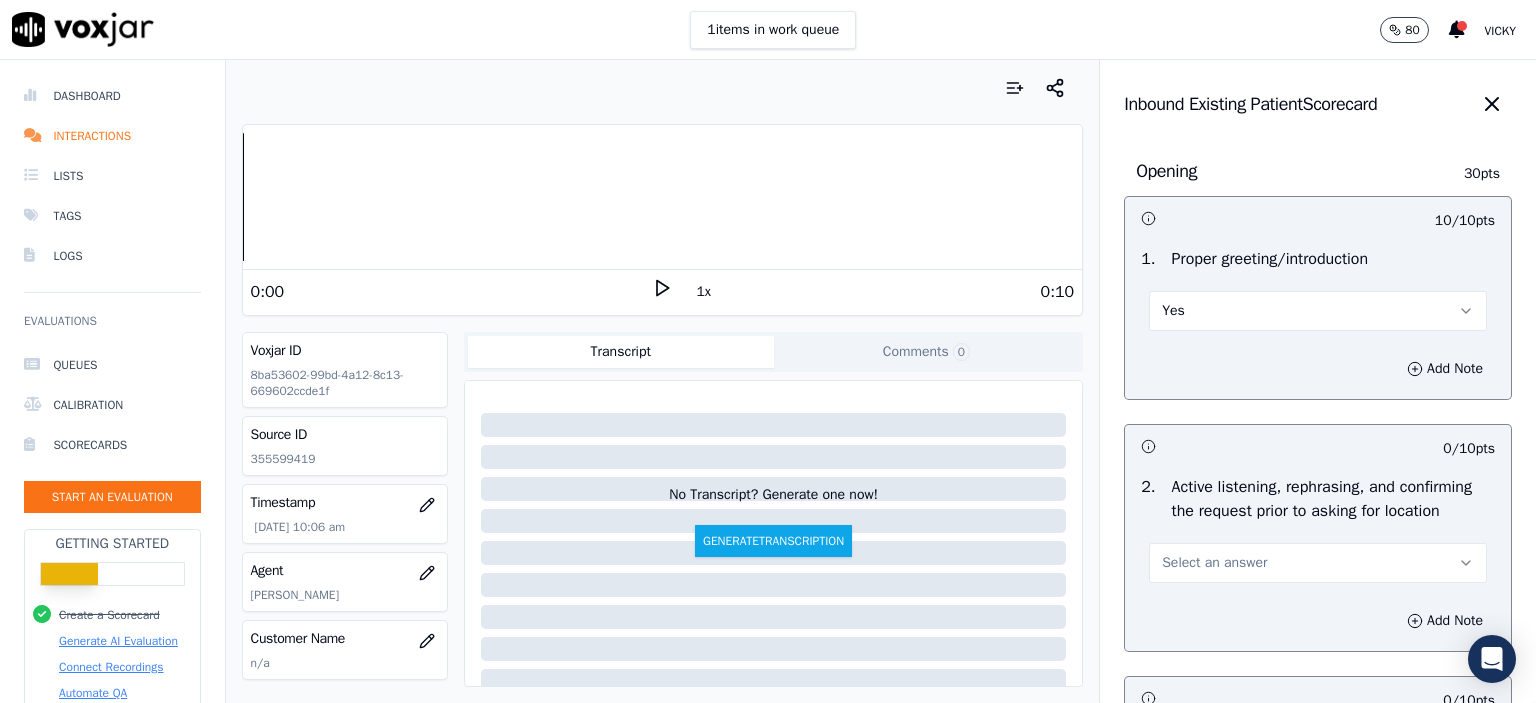 click on "Select an answer" at bounding box center [1318, 563] 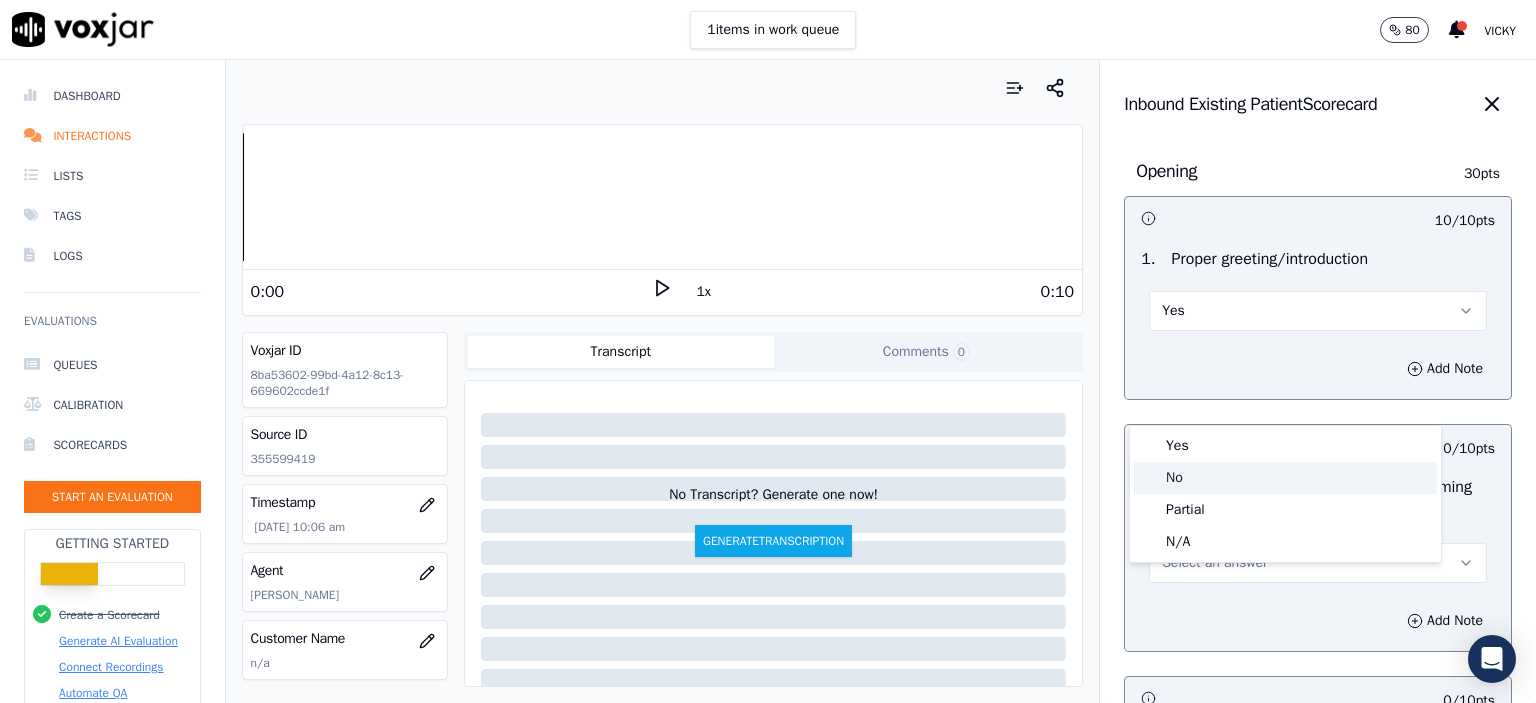 click on "No" 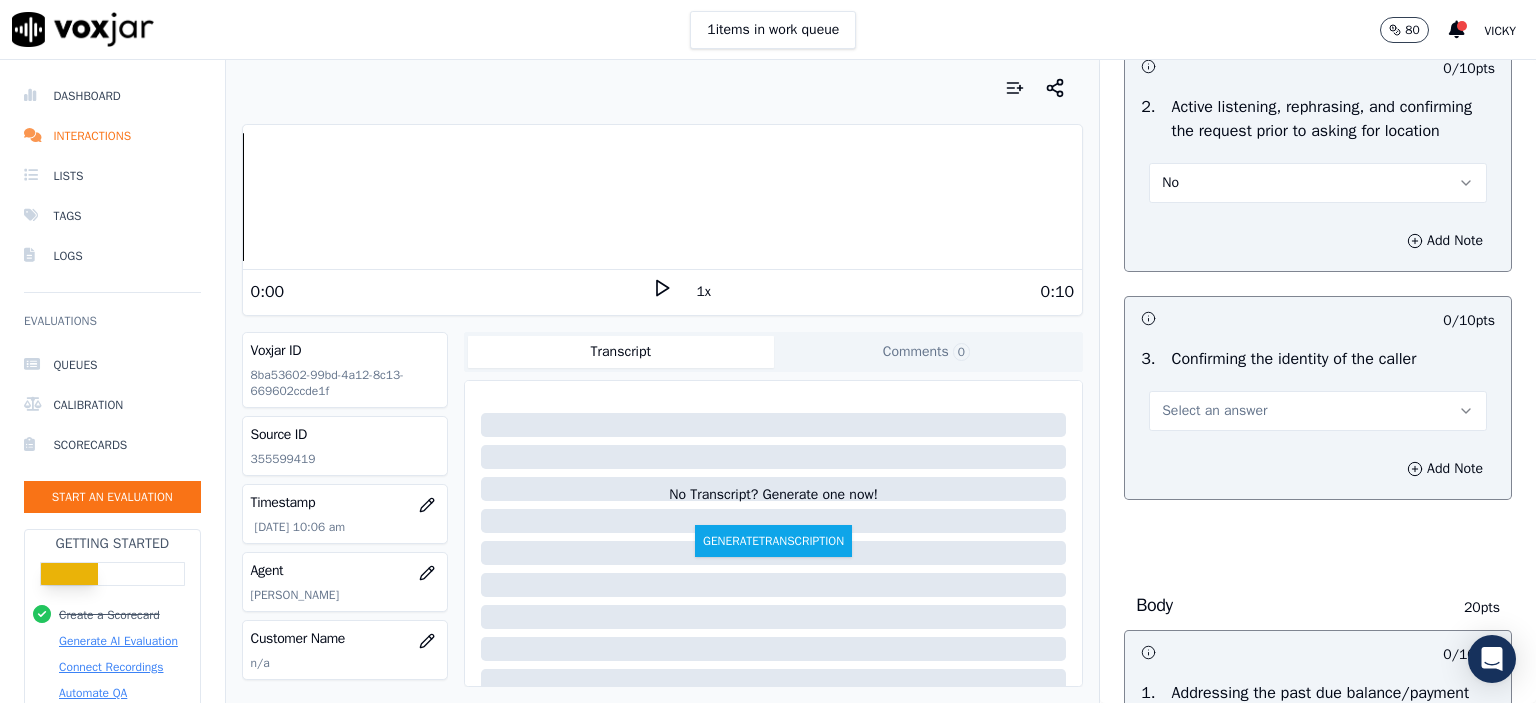scroll, scrollTop: 400, scrollLeft: 0, axis: vertical 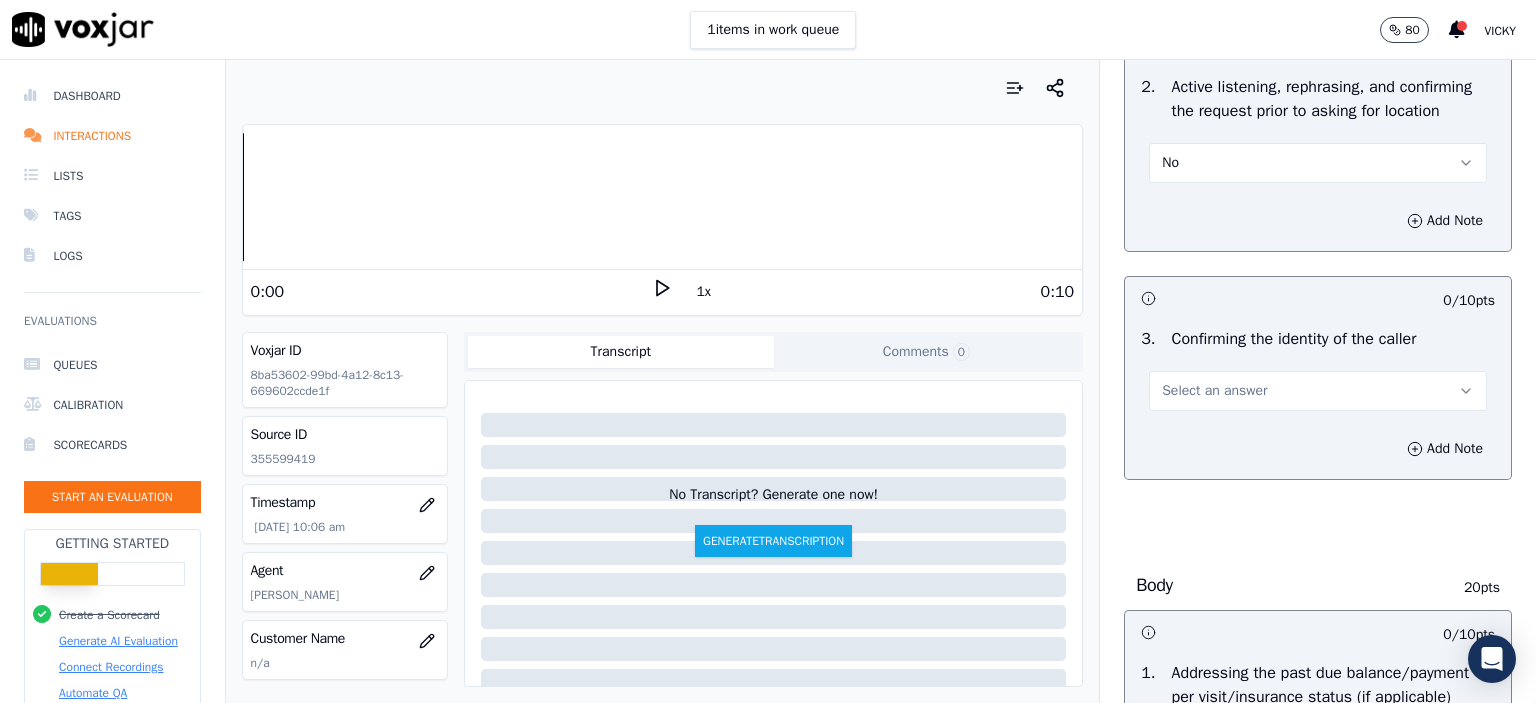 click on "Select an answer" at bounding box center [1214, 391] 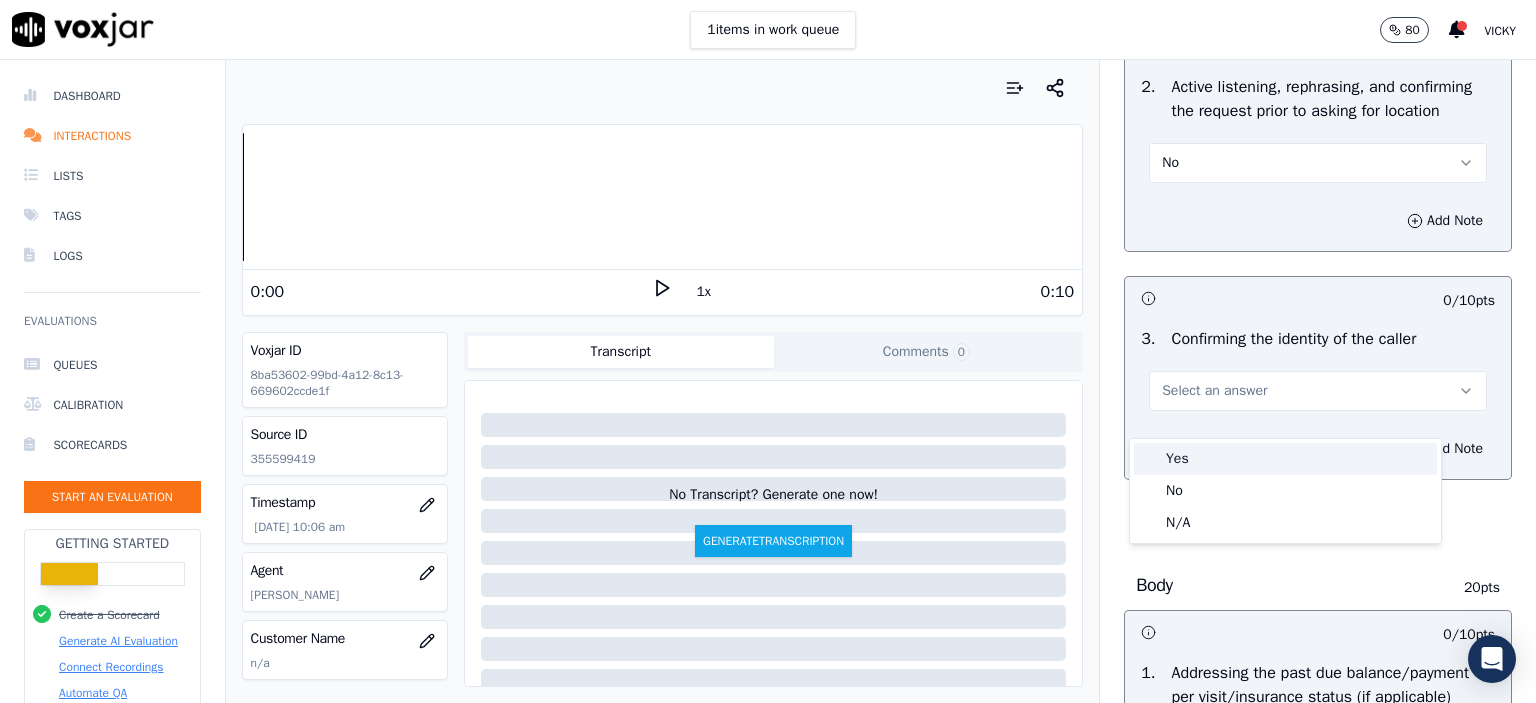 click on "Yes" at bounding box center [1285, 459] 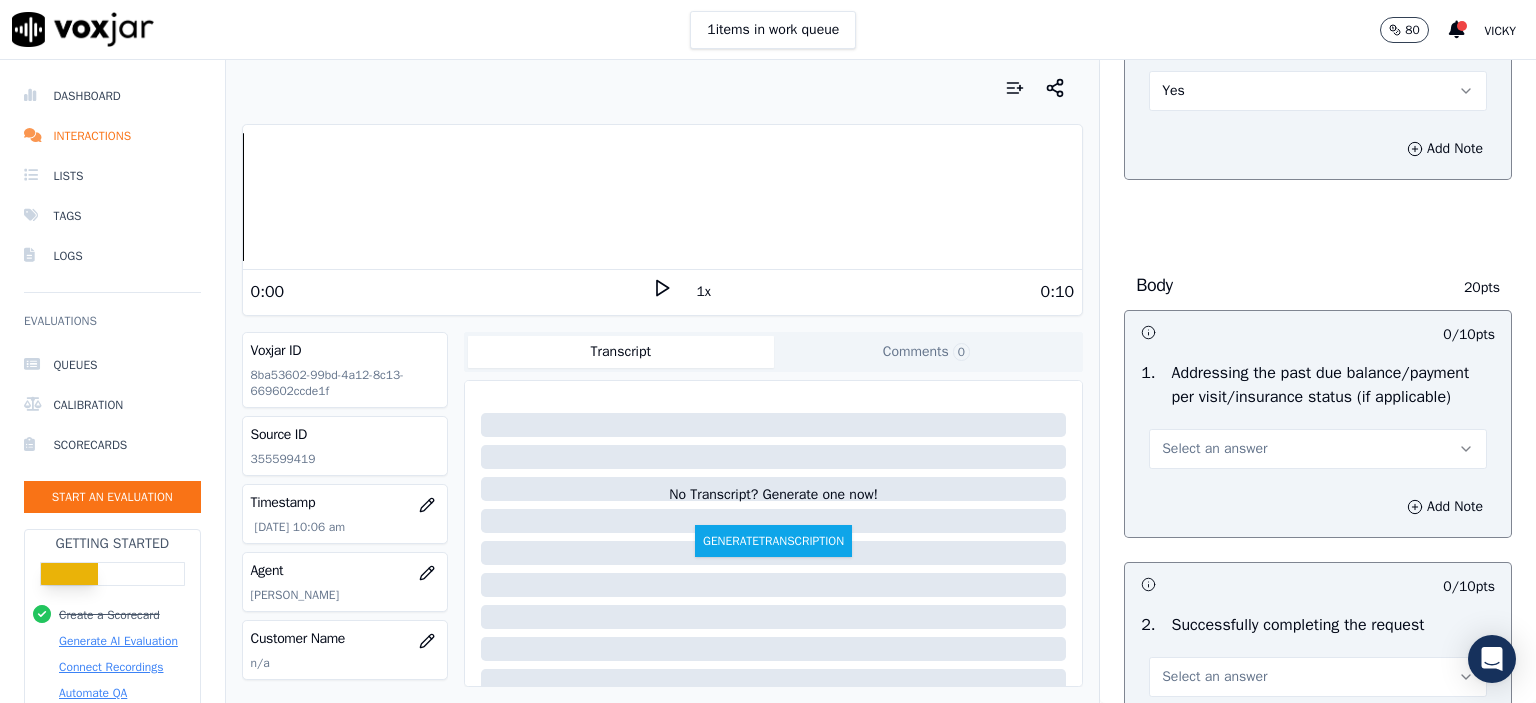 scroll, scrollTop: 700, scrollLeft: 0, axis: vertical 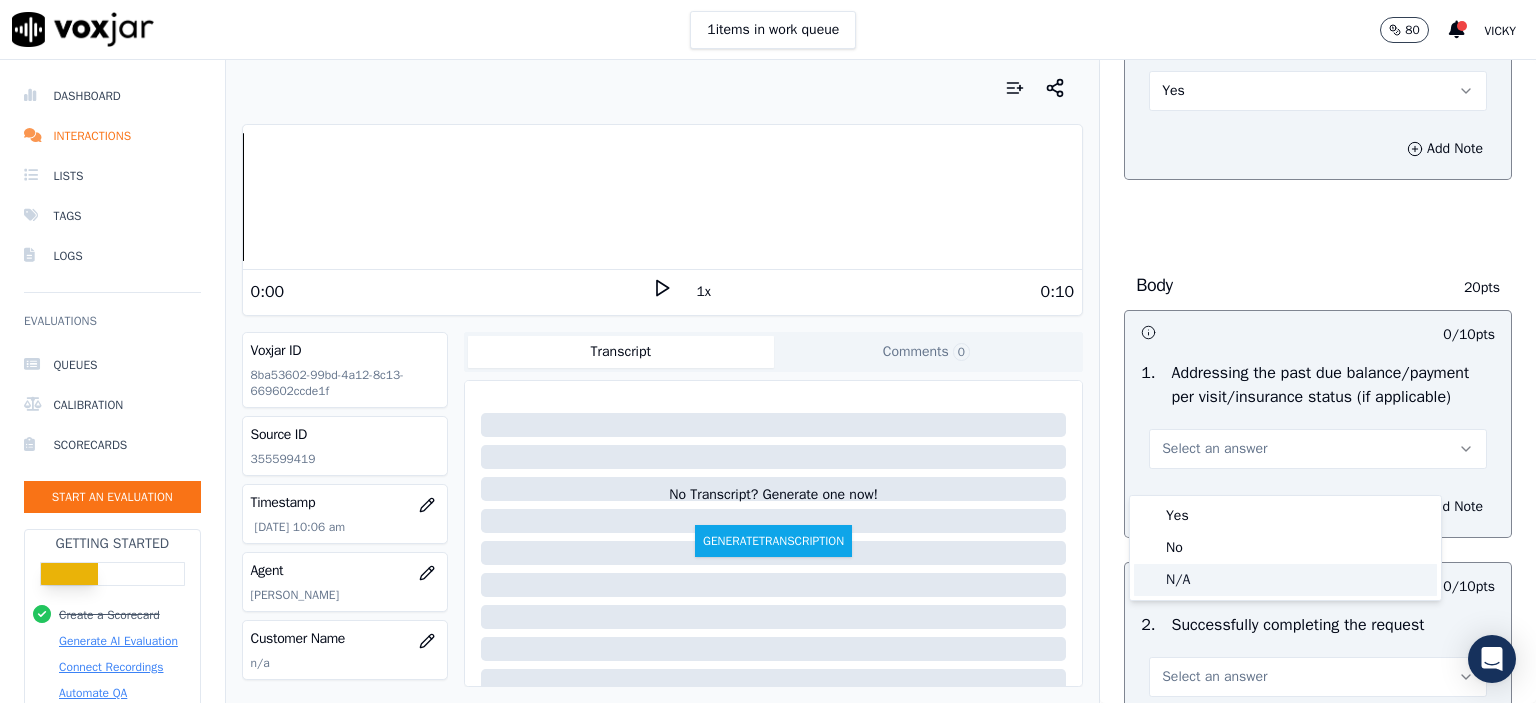 click on "N/A" 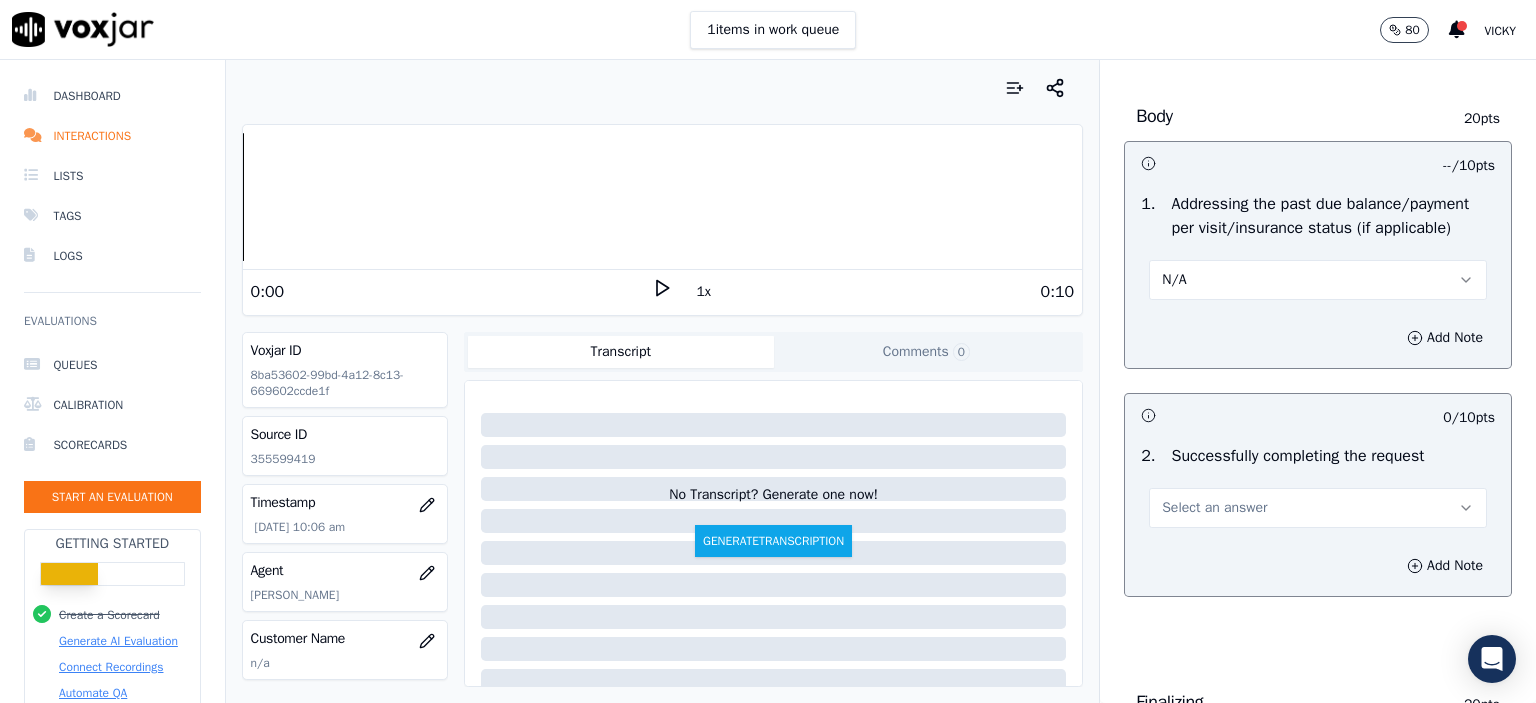 scroll, scrollTop: 1000, scrollLeft: 0, axis: vertical 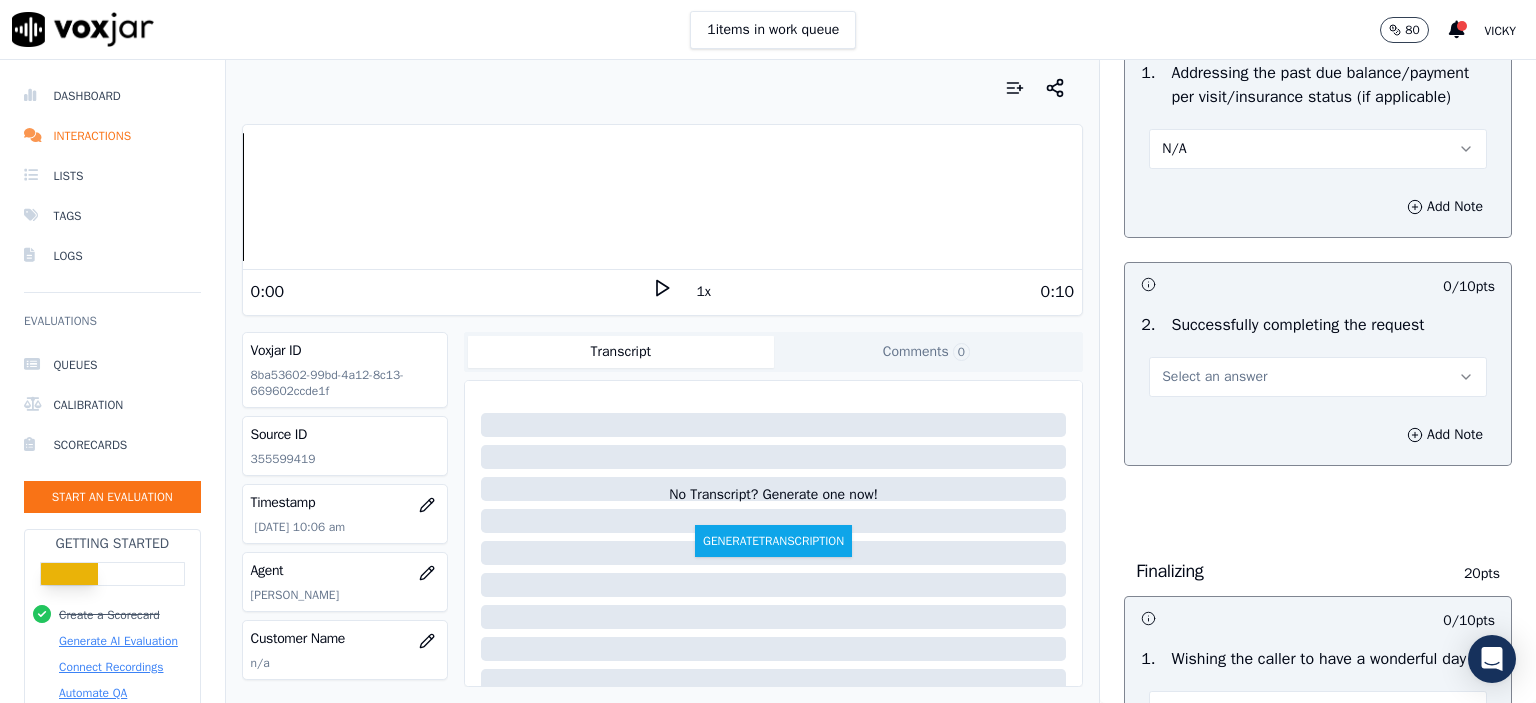 click on "Select an answer" at bounding box center [1318, 377] 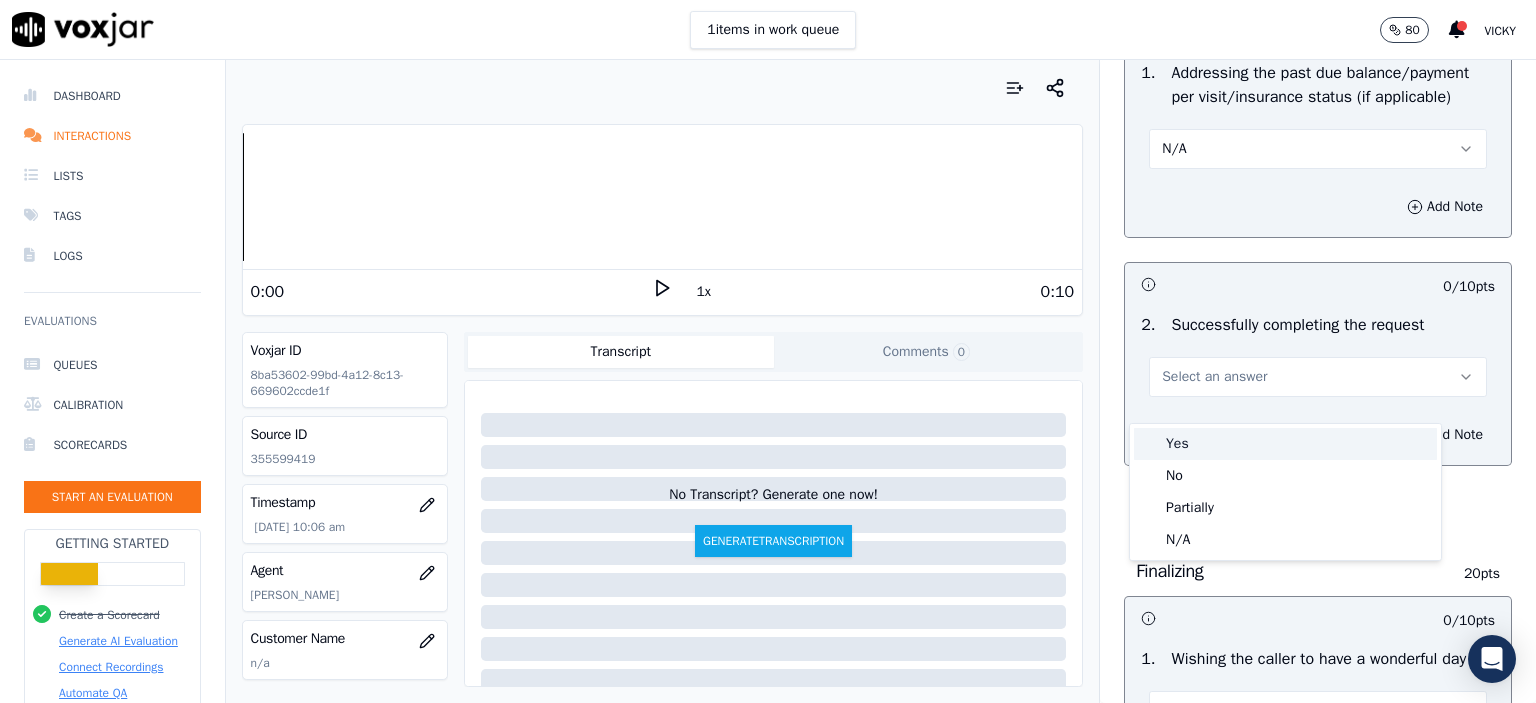 click on "Yes" at bounding box center (1285, 444) 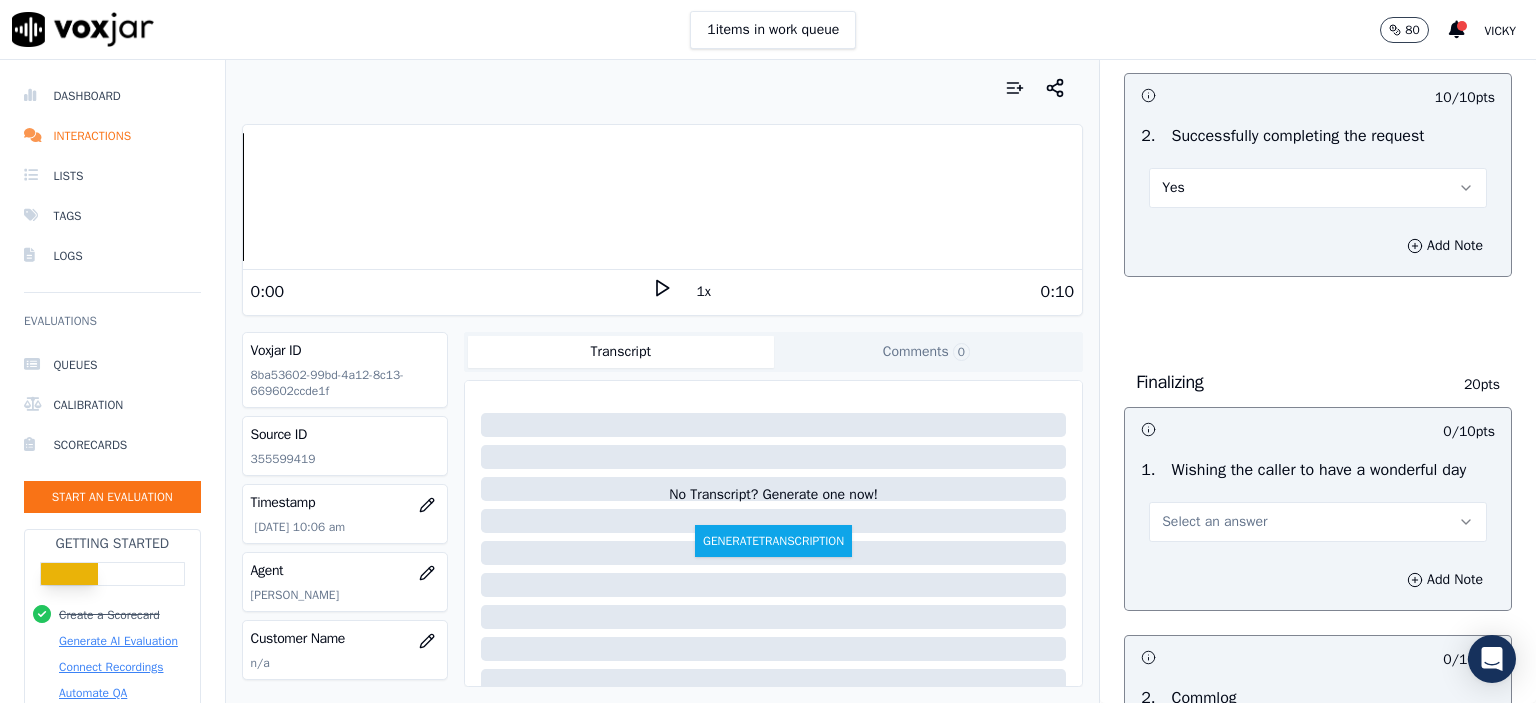 scroll, scrollTop: 1200, scrollLeft: 0, axis: vertical 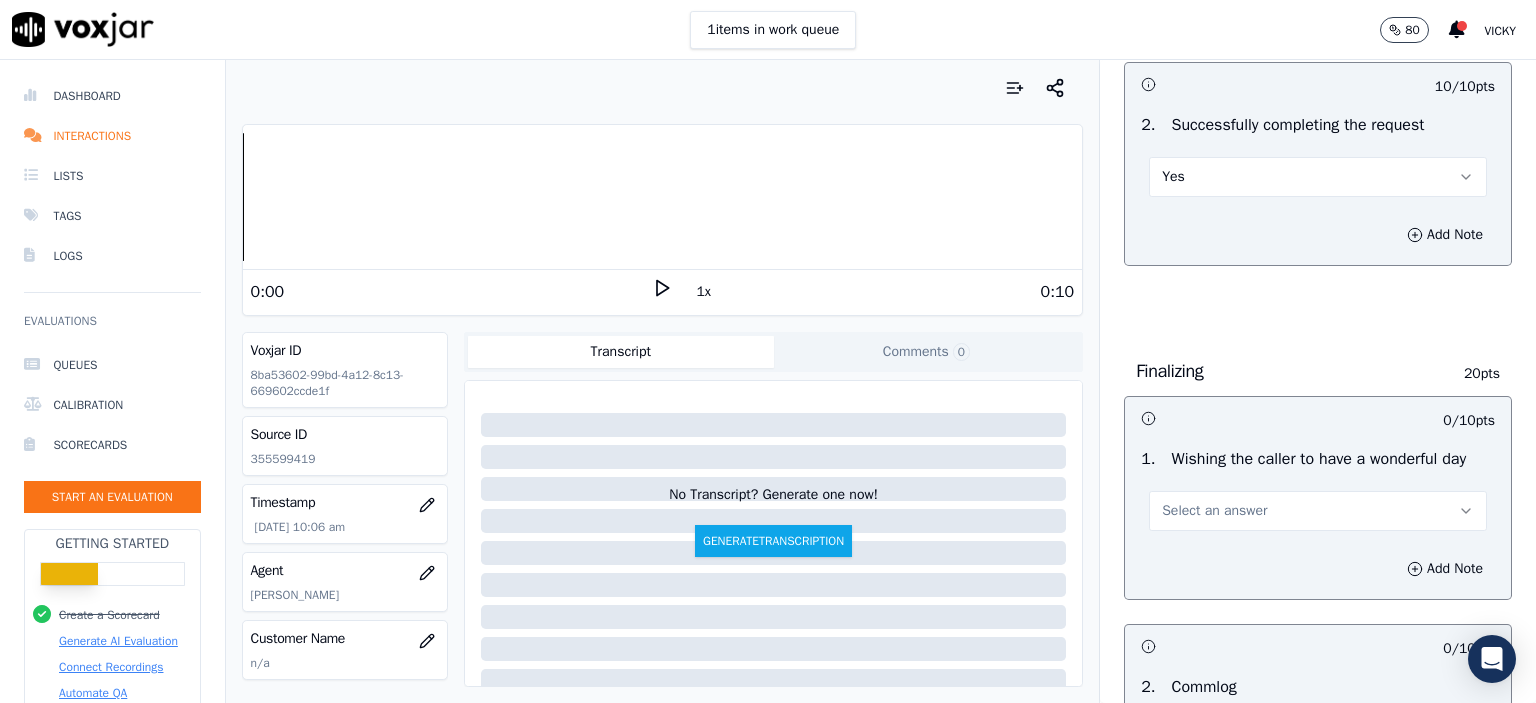 click on "Select an answer" at bounding box center [1214, 511] 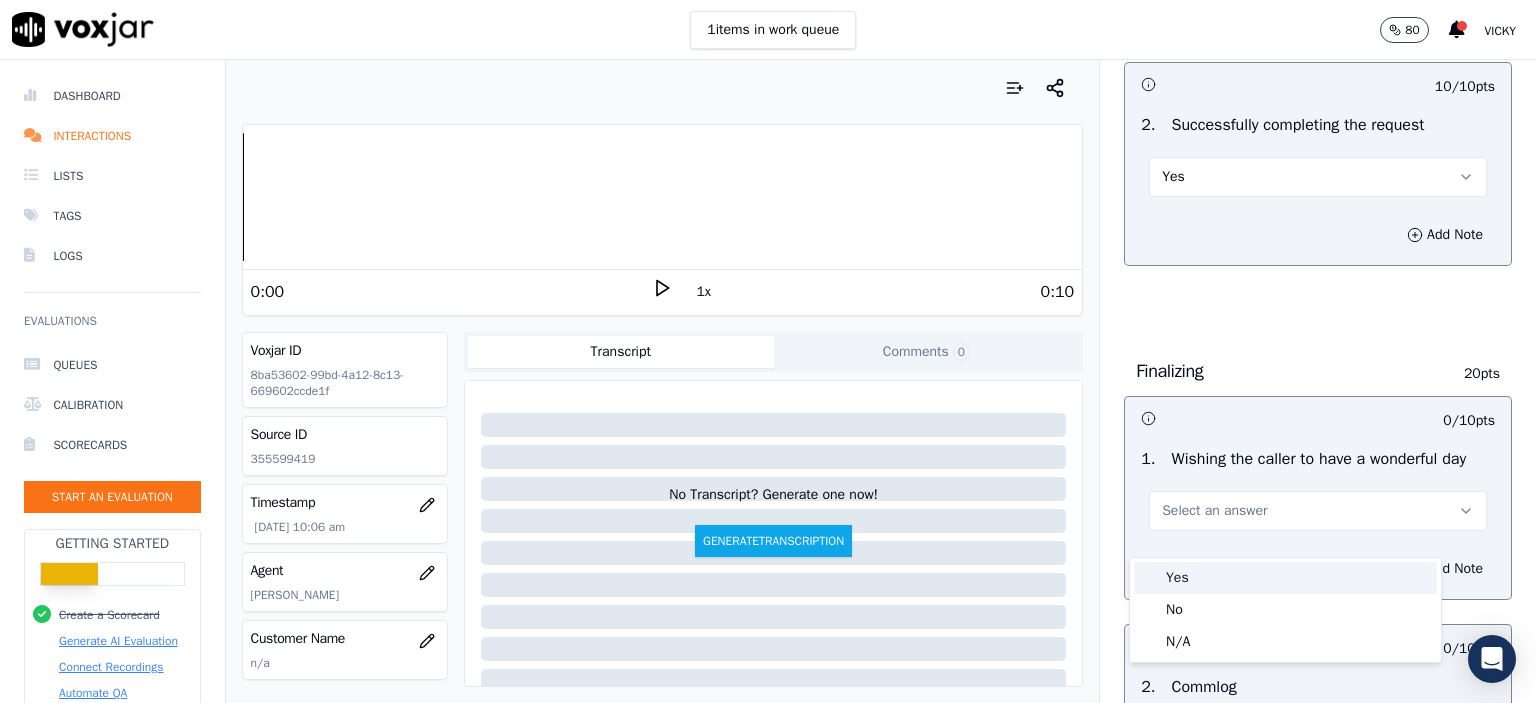 click on "Yes" at bounding box center [1285, 578] 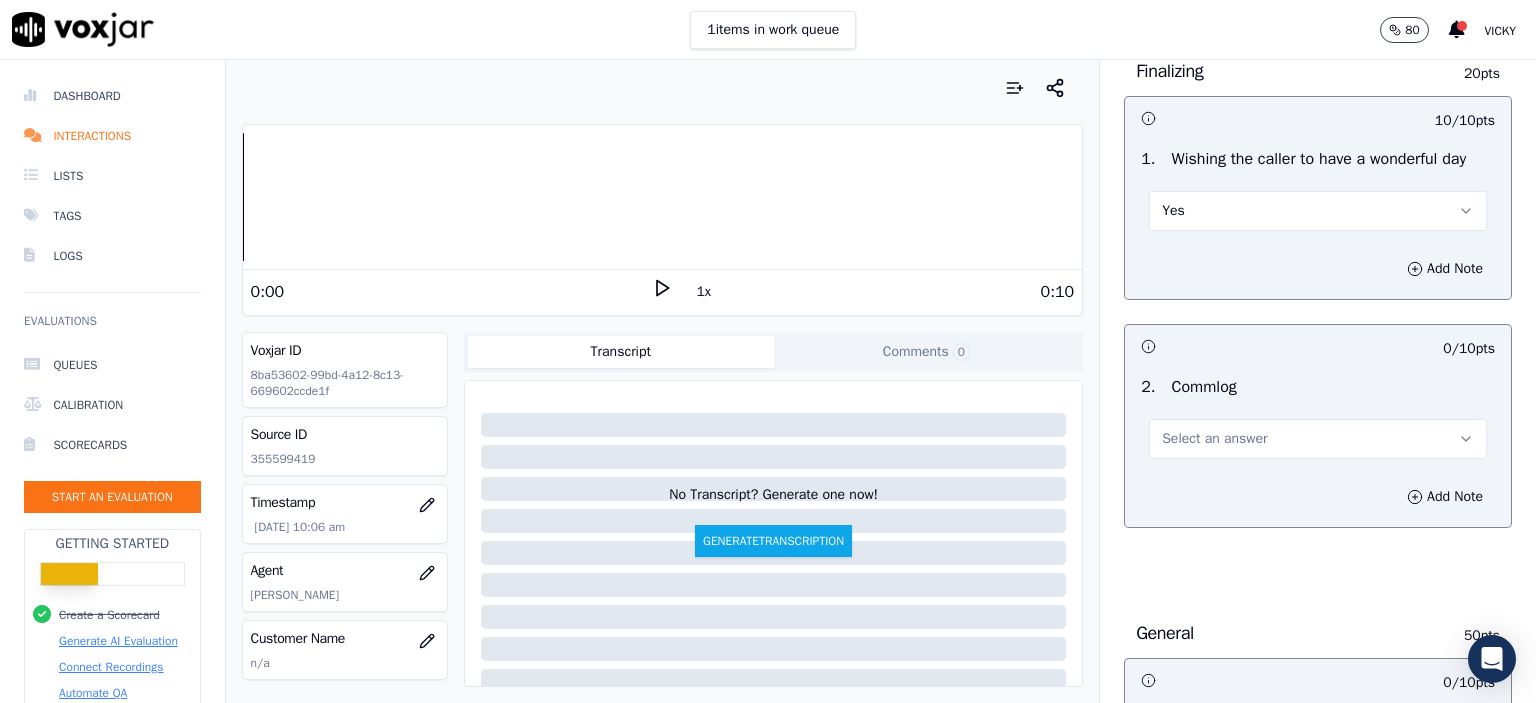 click on "Select an answer" at bounding box center (1214, 439) 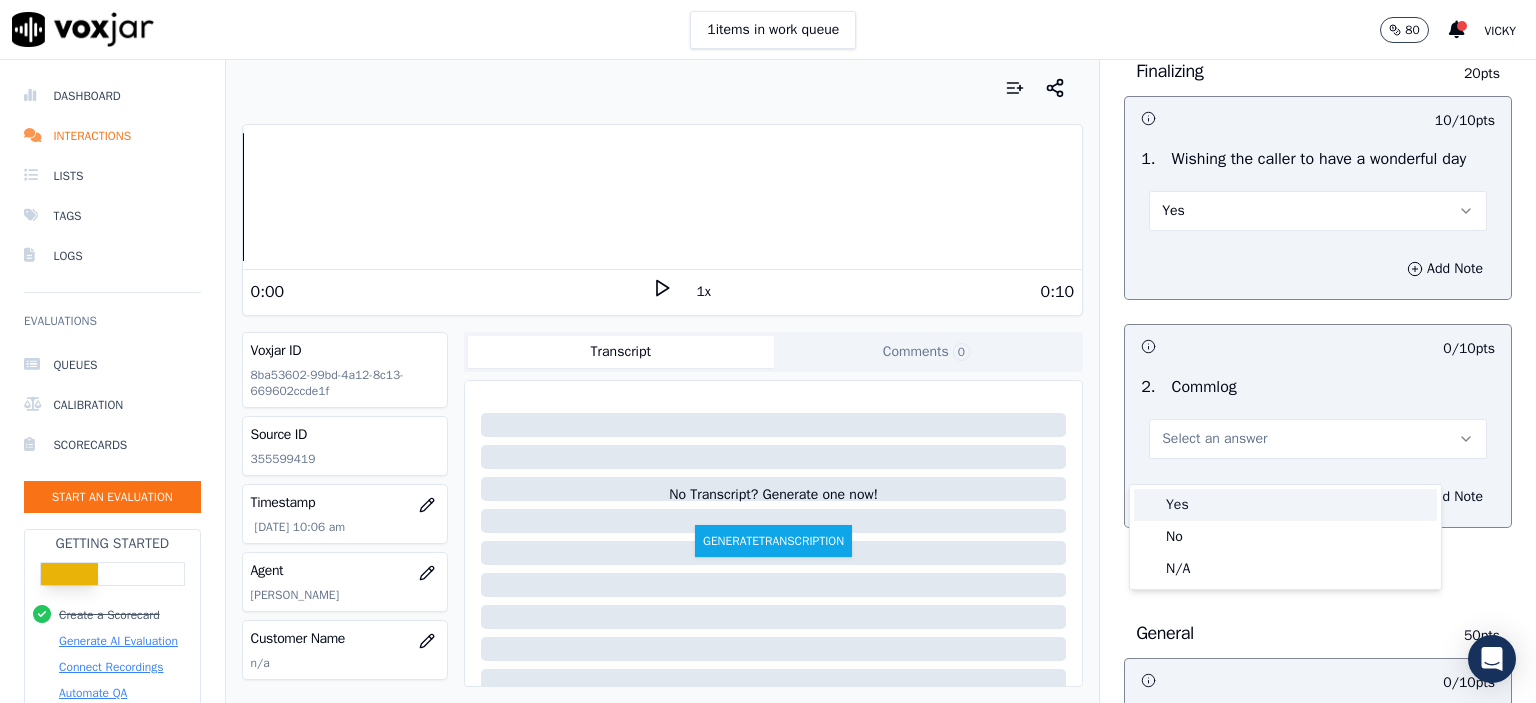 click on "Yes" at bounding box center (1285, 505) 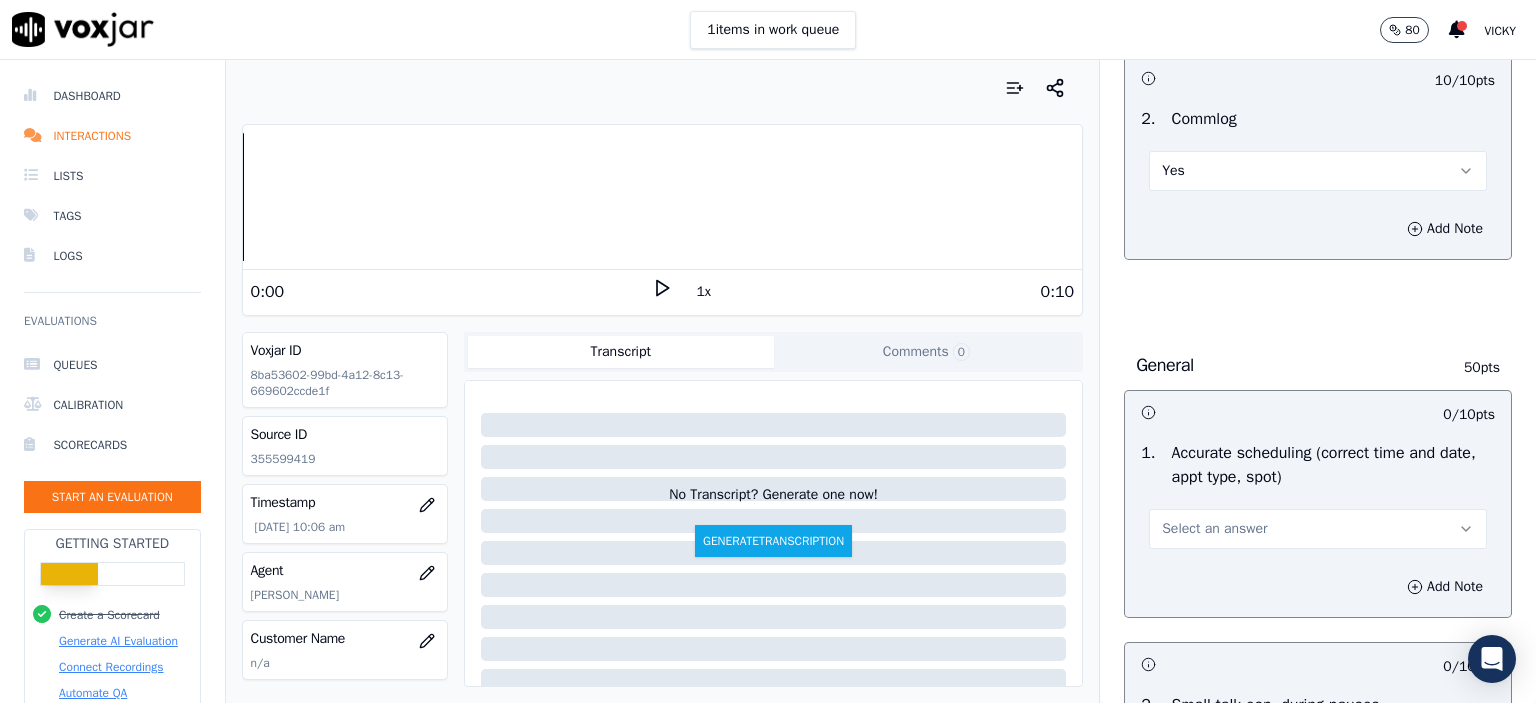 scroll, scrollTop: 1800, scrollLeft: 0, axis: vertical 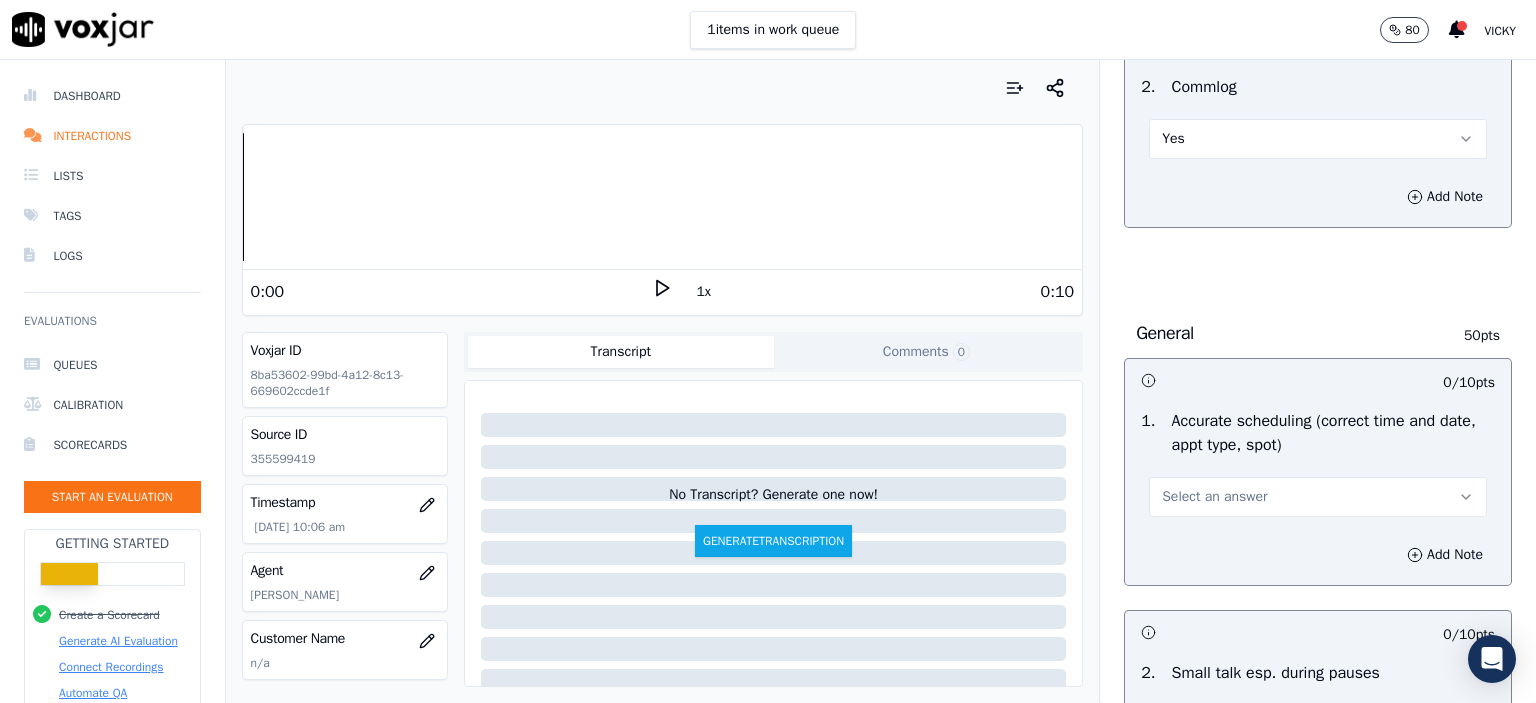 click on "Select an answer" at bounding box center [1214, 497] 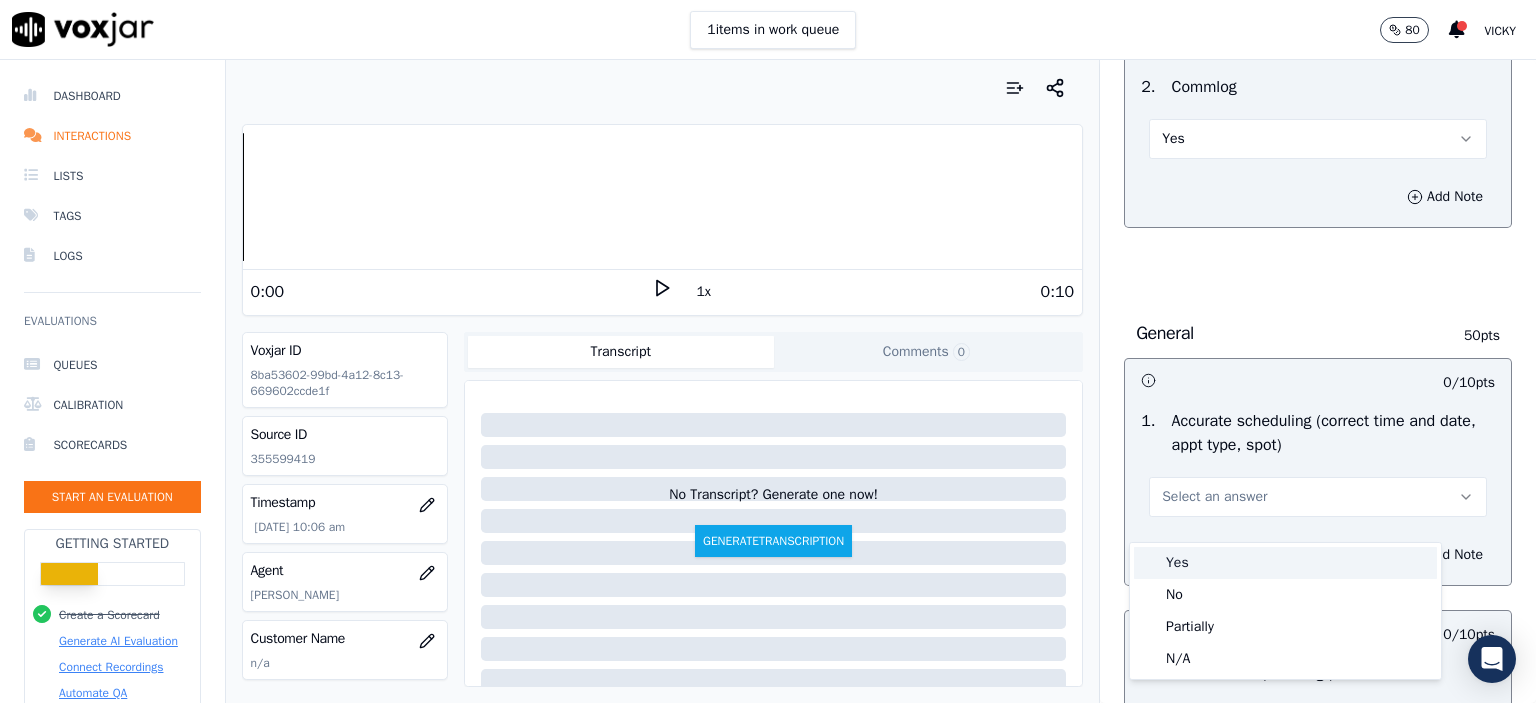 click on "Yes" at bounding box center (1285, 563) 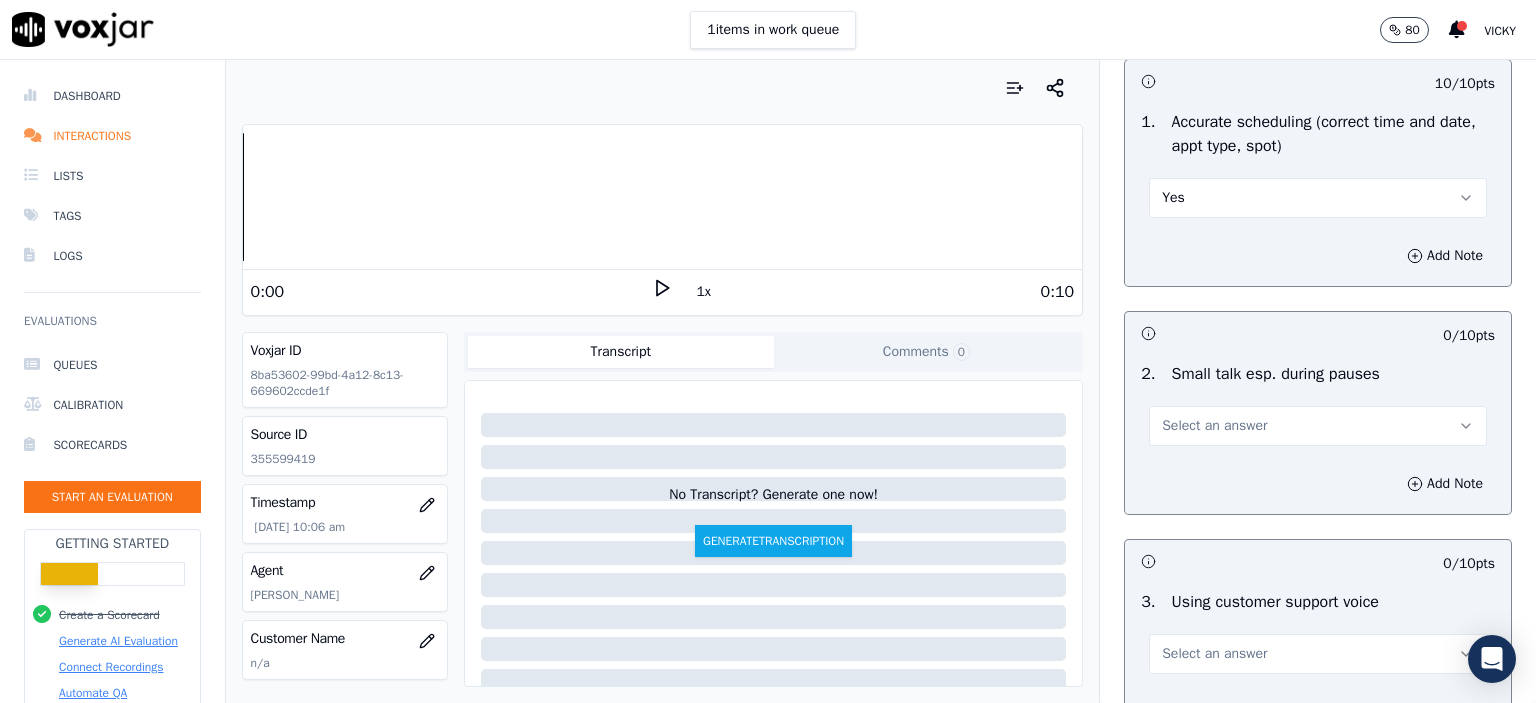 scroll, scrollTop: 2100, scrollLeft: 0, axis: vertical 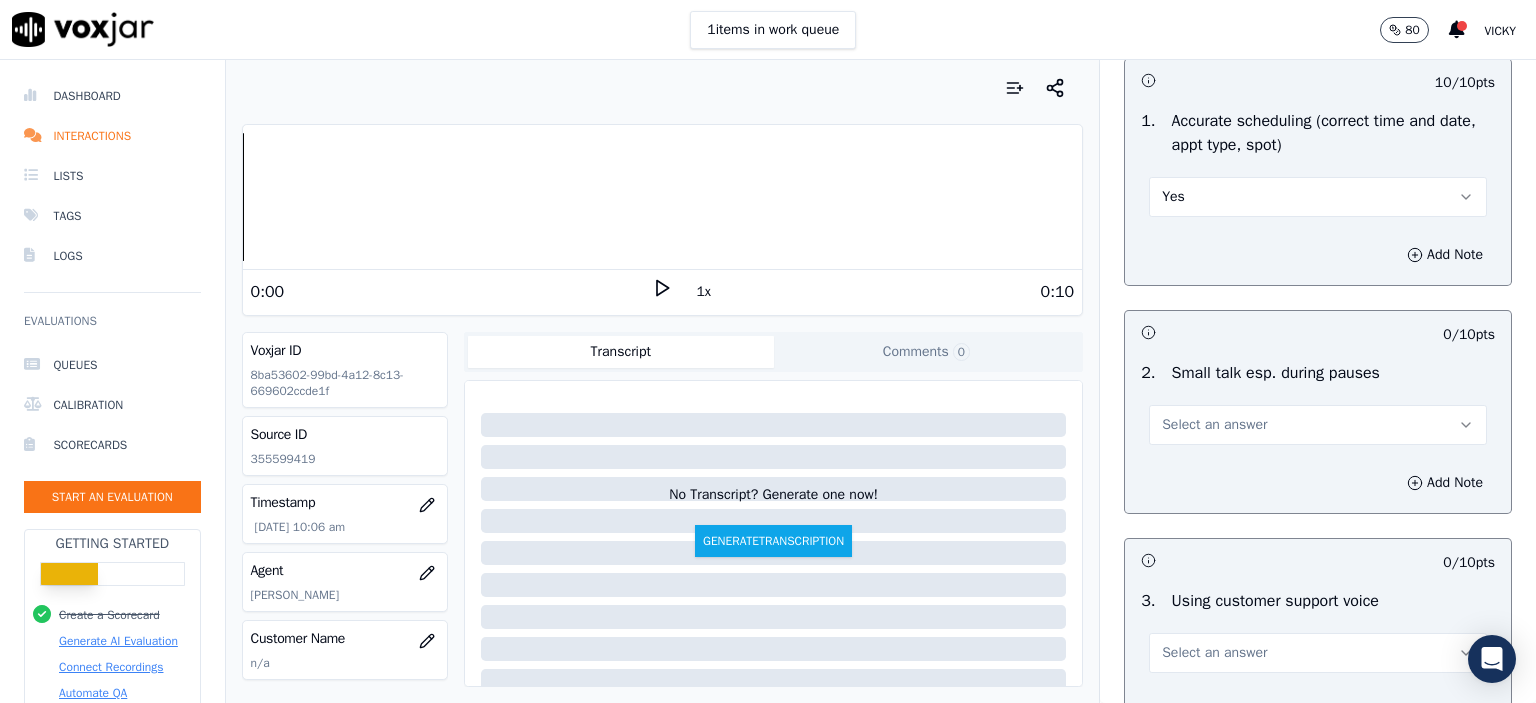 click on "Select an answer" at bounding box center [1214, 425] 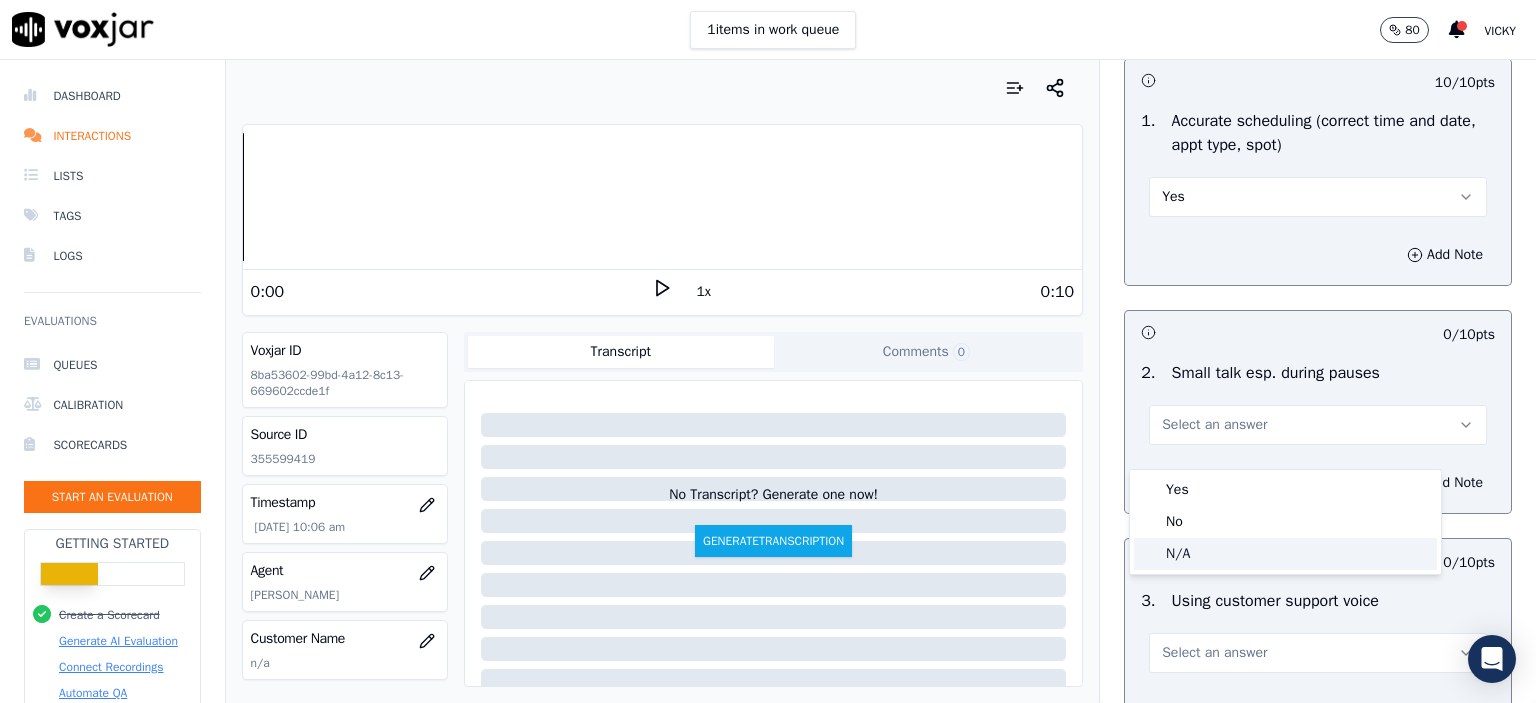 click on "N/A" 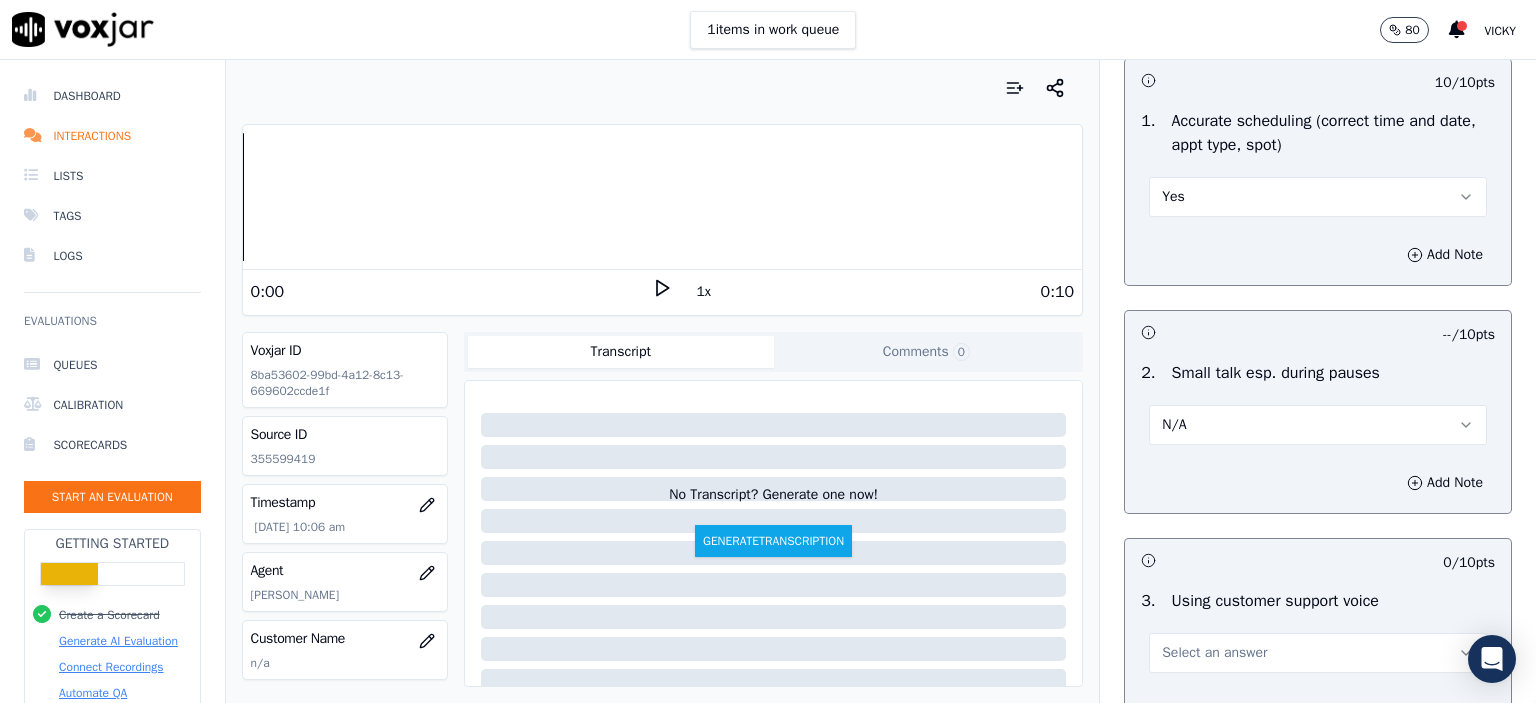 scroll, scrollTop: 2200, scrollLeft: 0, axis: vertical 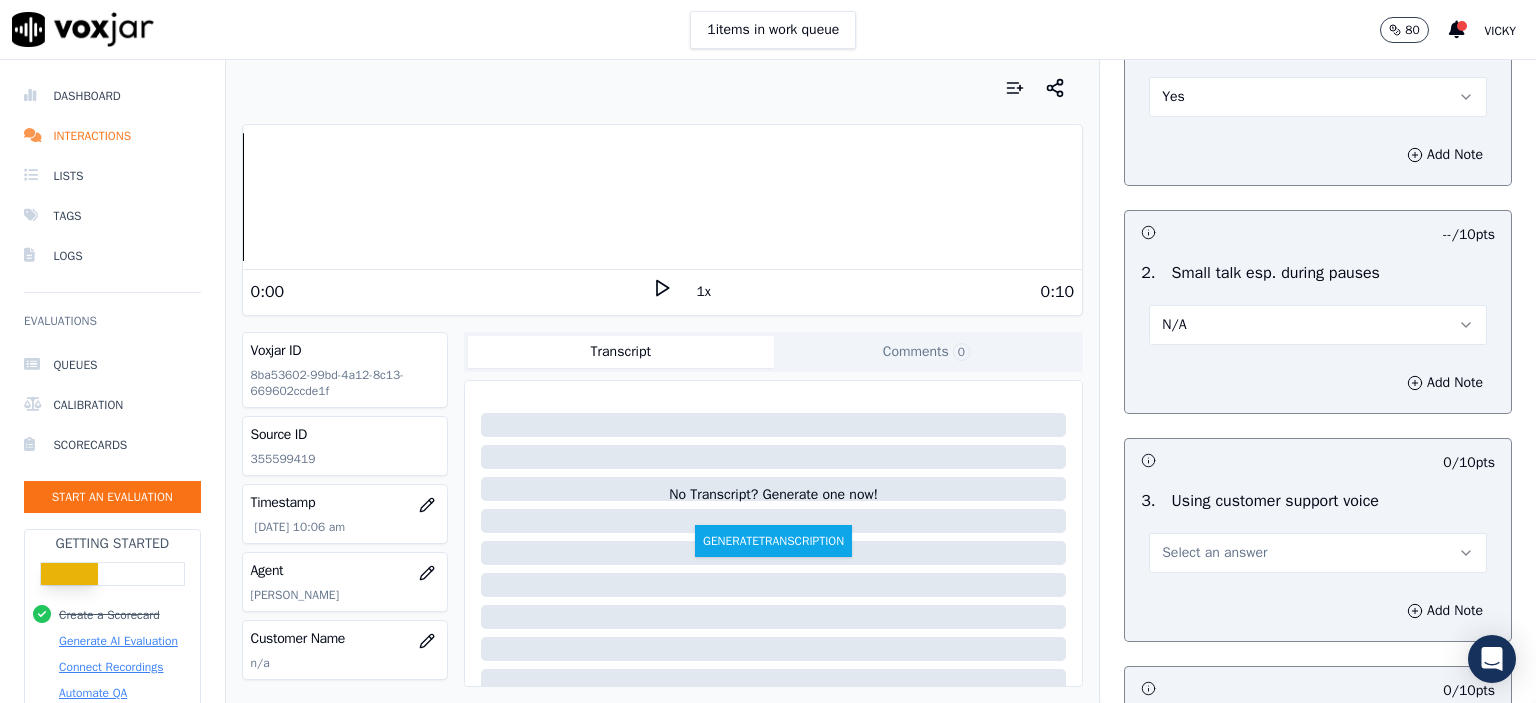 click on "Select an answer" at bounding box center [1214, 553] 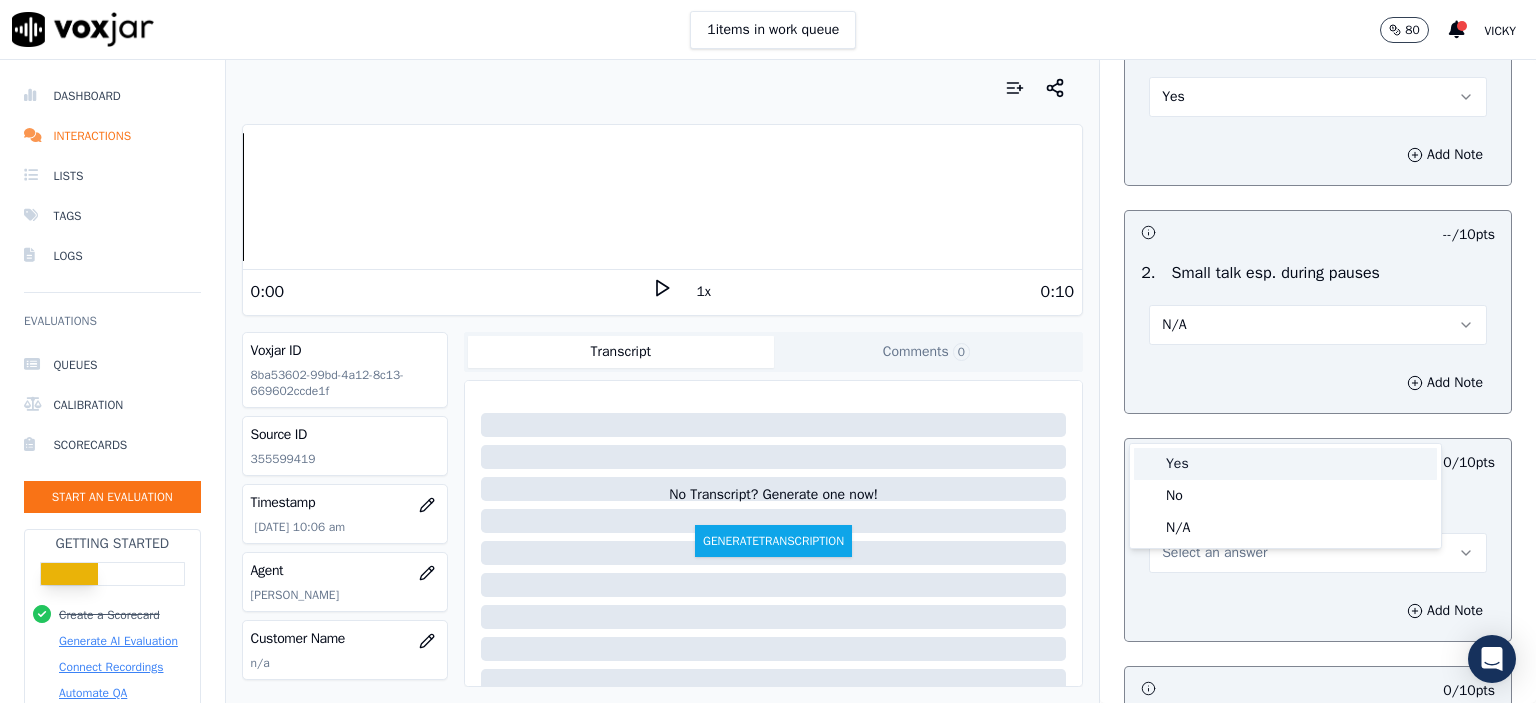click on "Yes" at bounding box center (1285, 464) 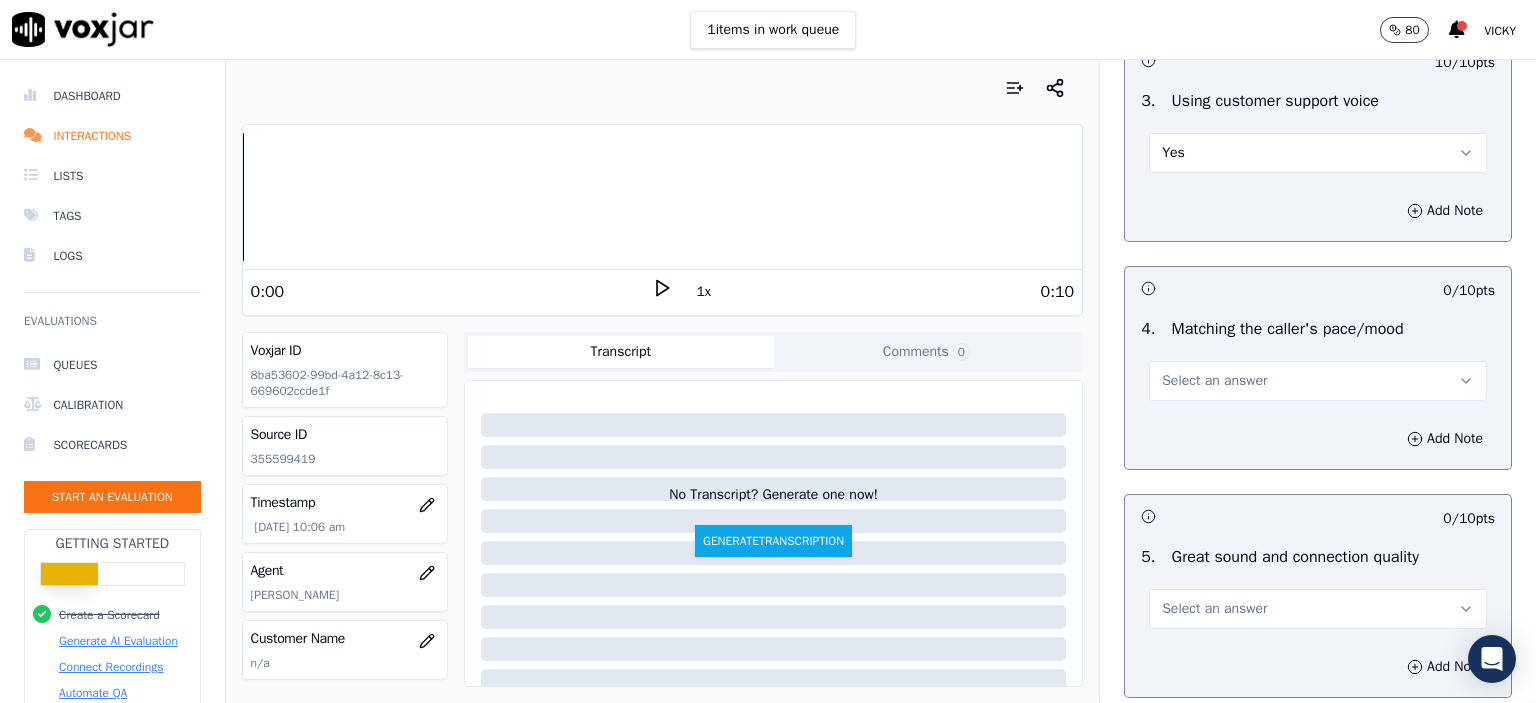 click on "Select an answer" at bounding box center [1214, 381] 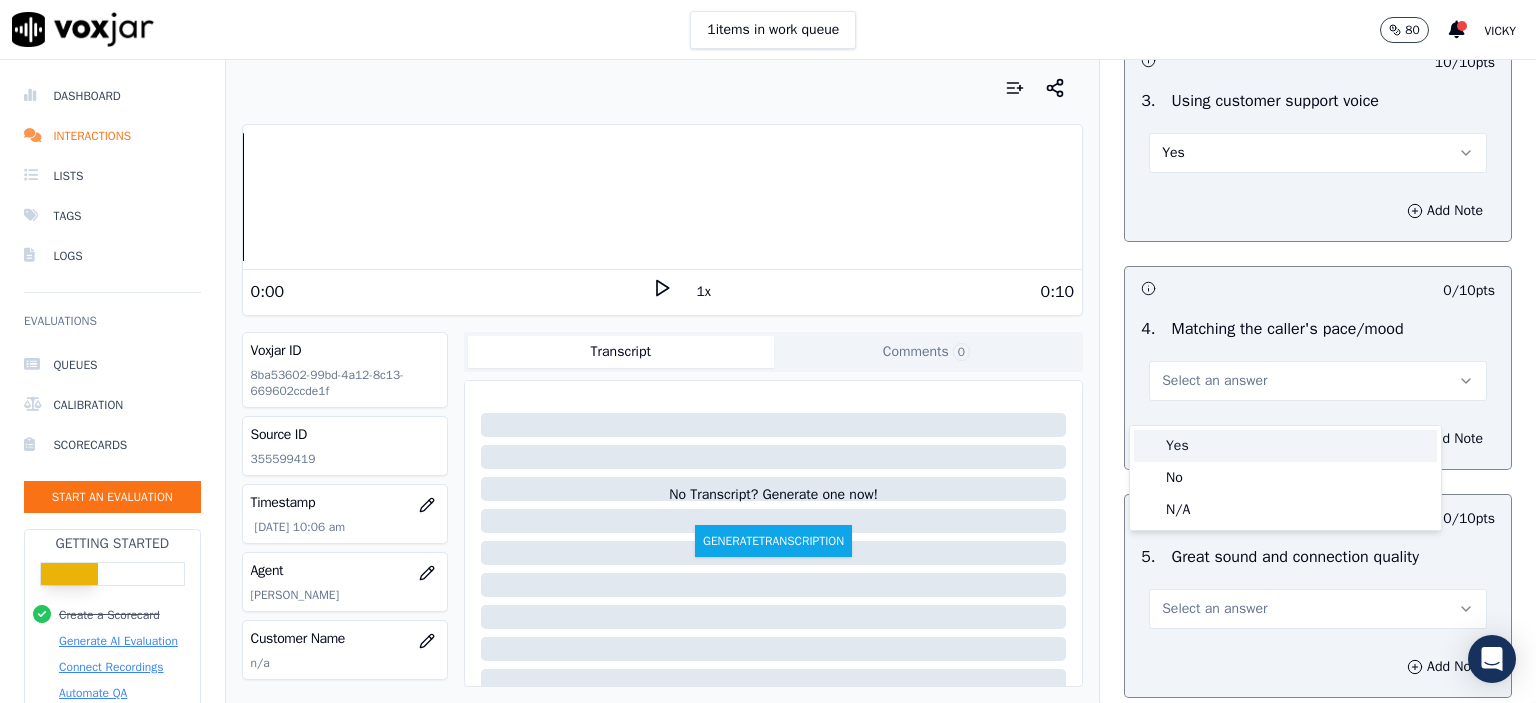 click on "Yes" at bounding box center (1285, 446) 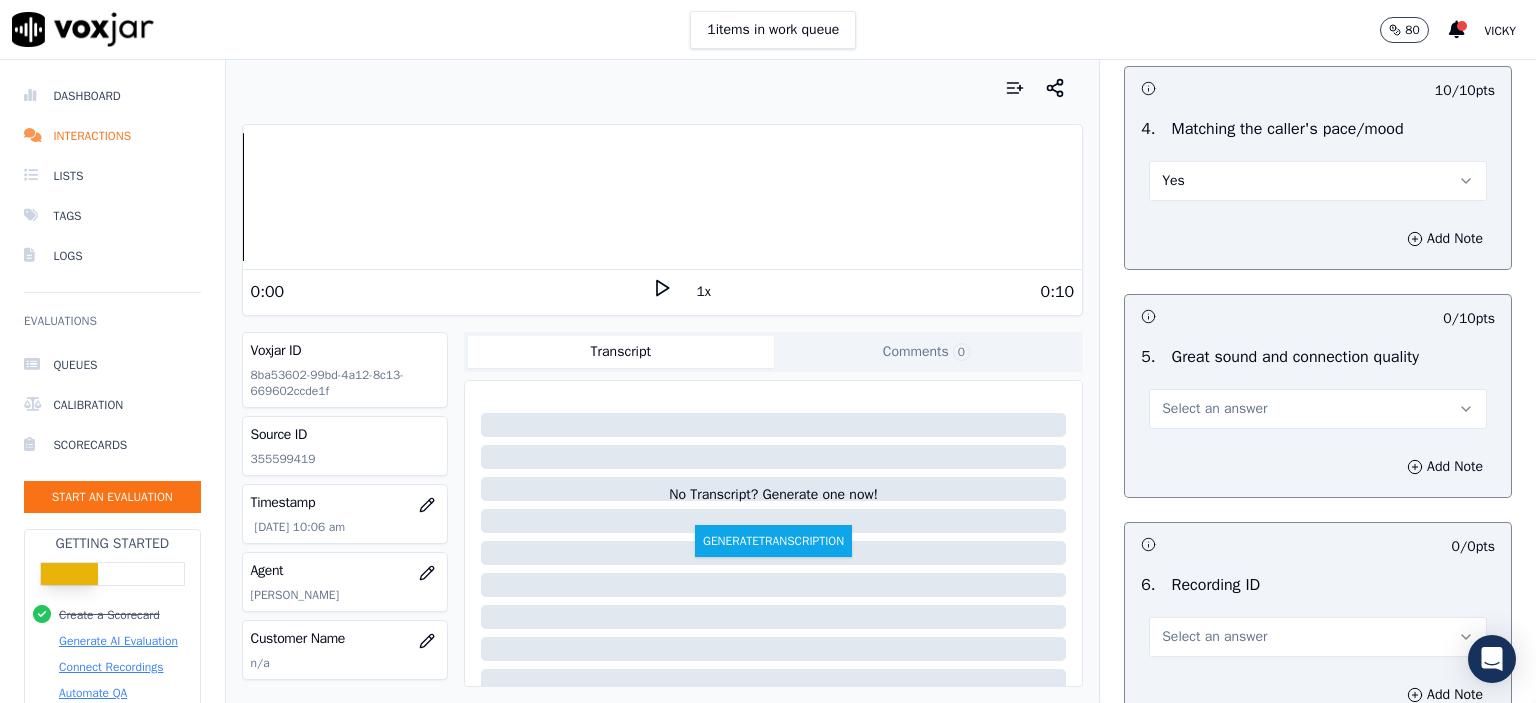 click on "Select an answer" at bounding box center (1214, 409) 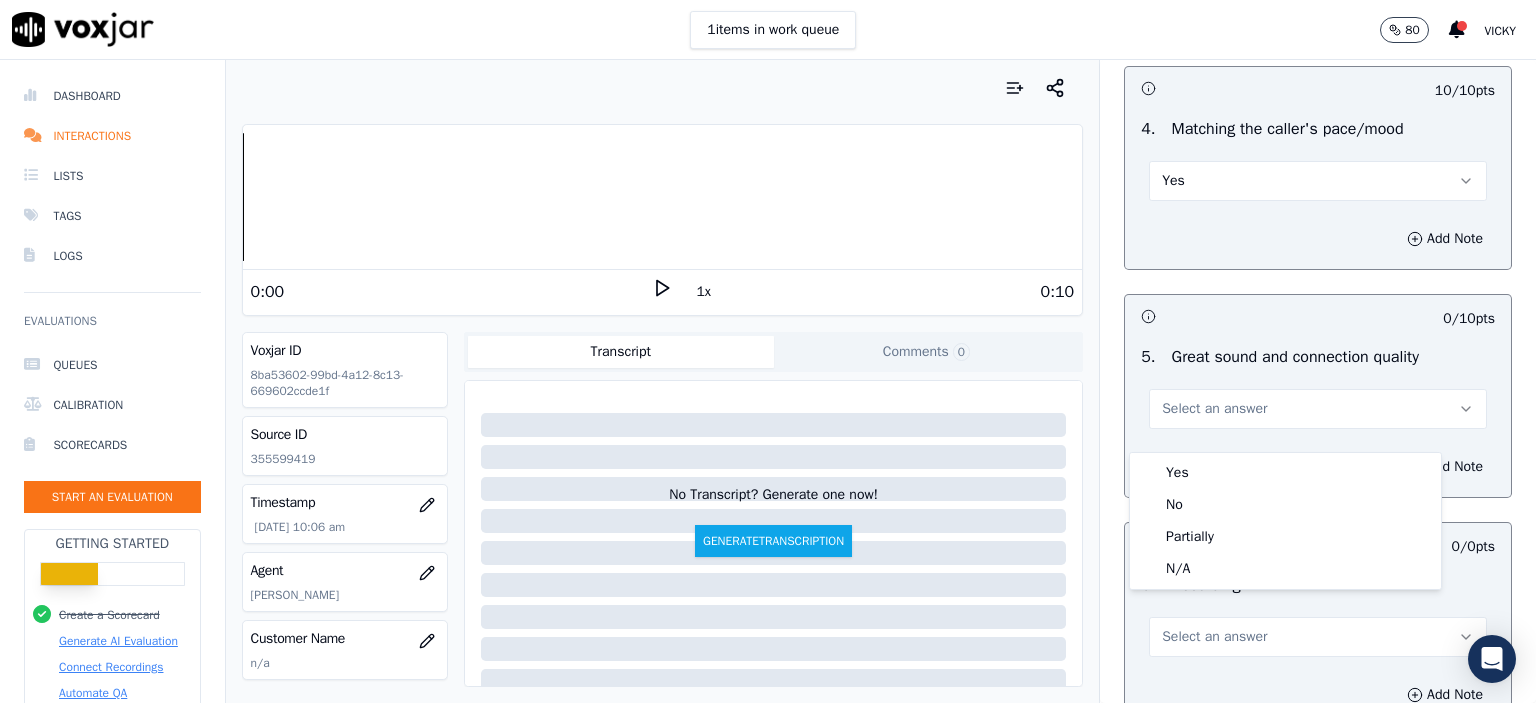 click on "Yes" at bounding box center (1285, 473) 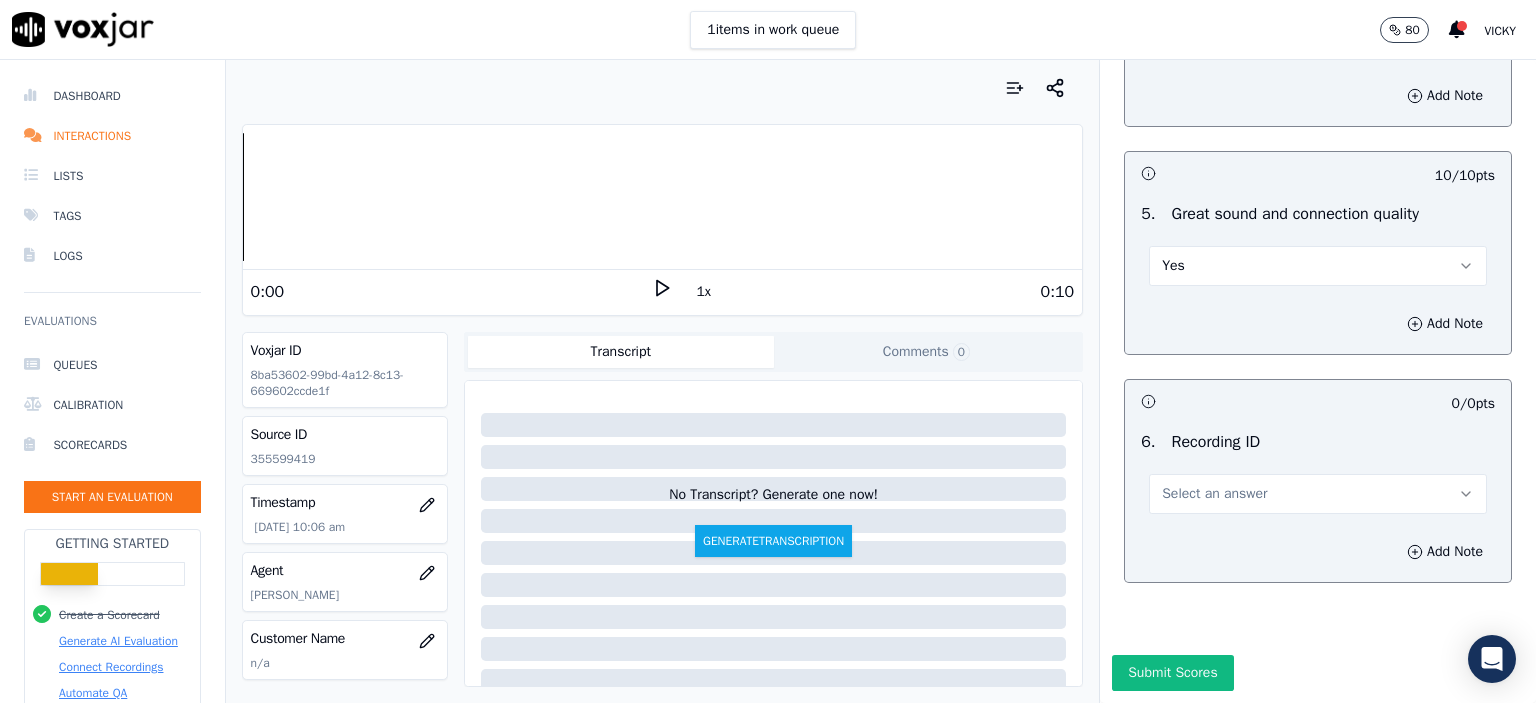 scroll, scrollTop: 3000, scrollLeft: 0, axis: vertical 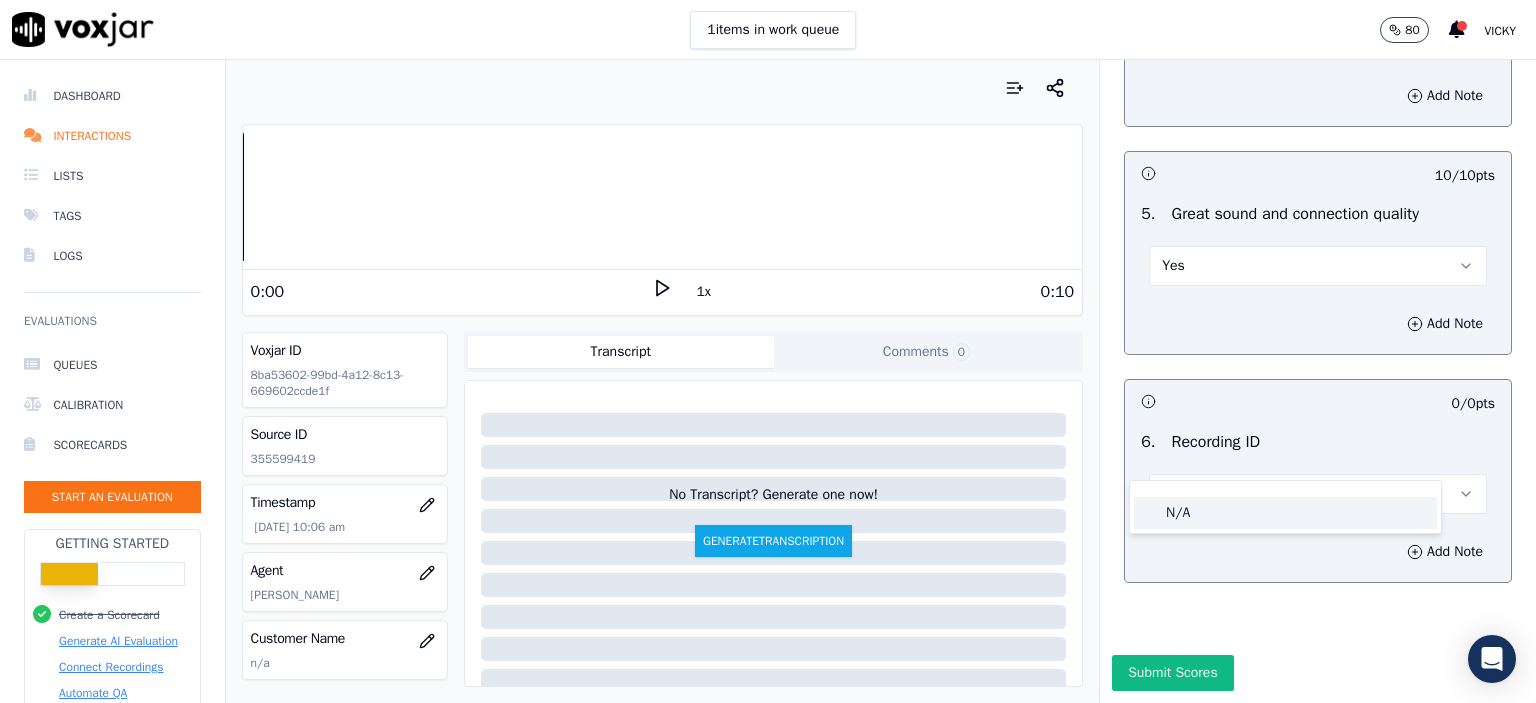 click on "N/A" 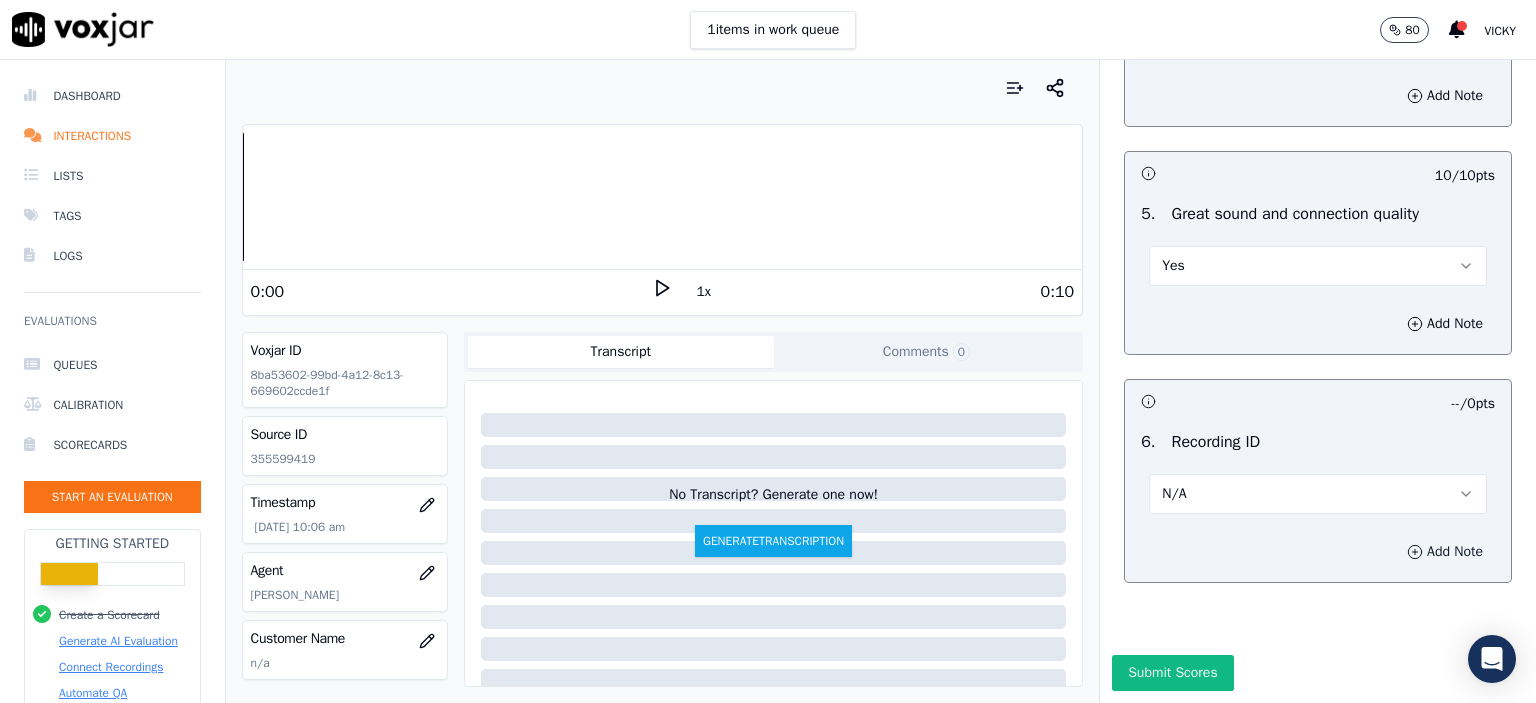 click on "Add Note" at bounding box center [1445, 552] 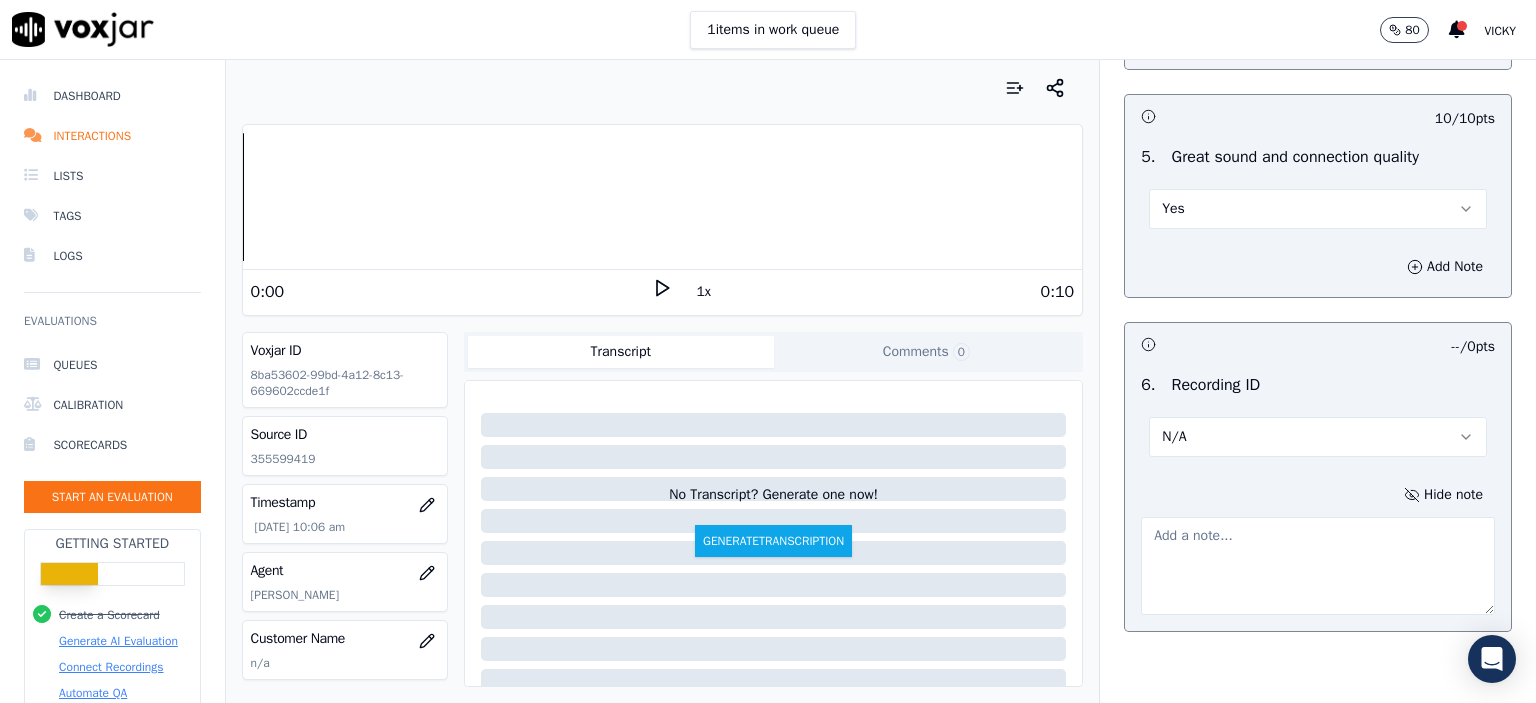 click on "355599419" 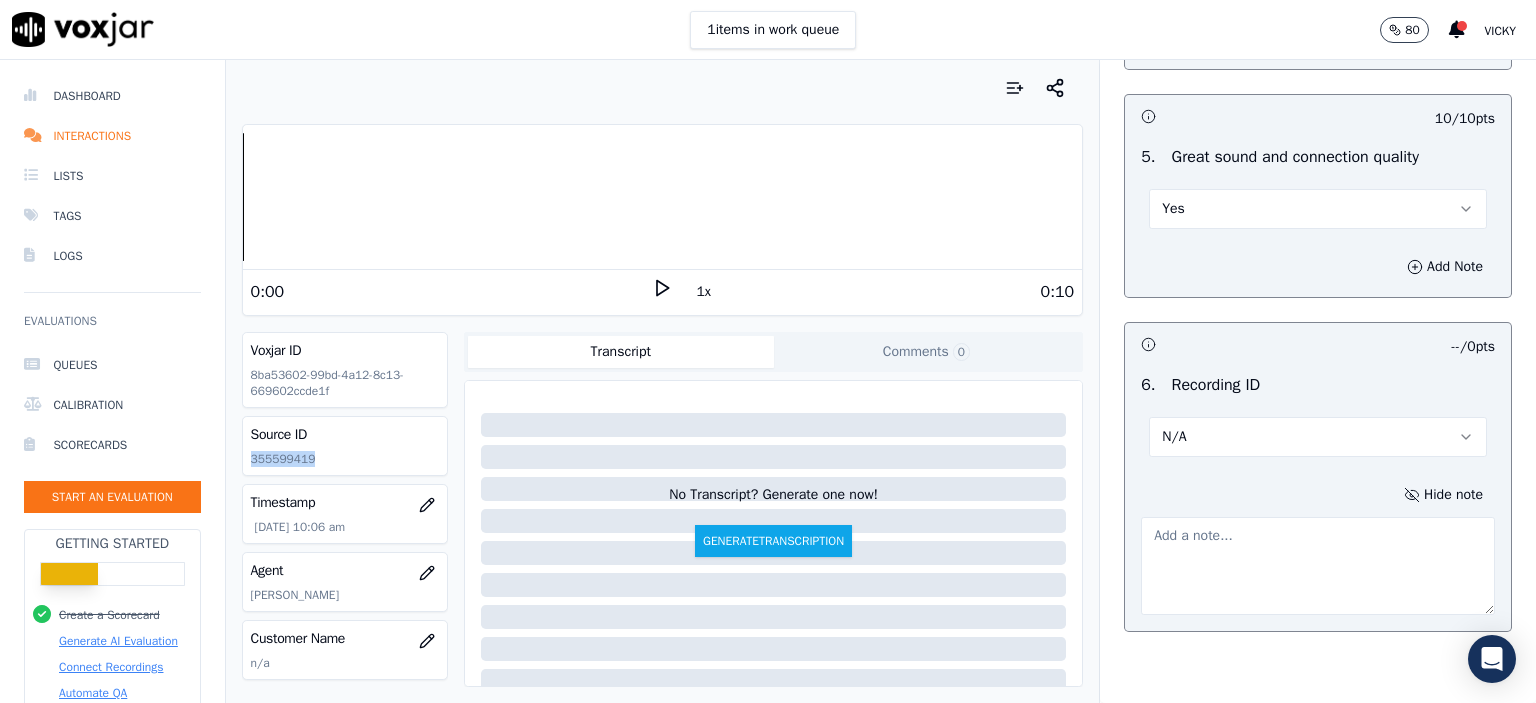click on "355599419" 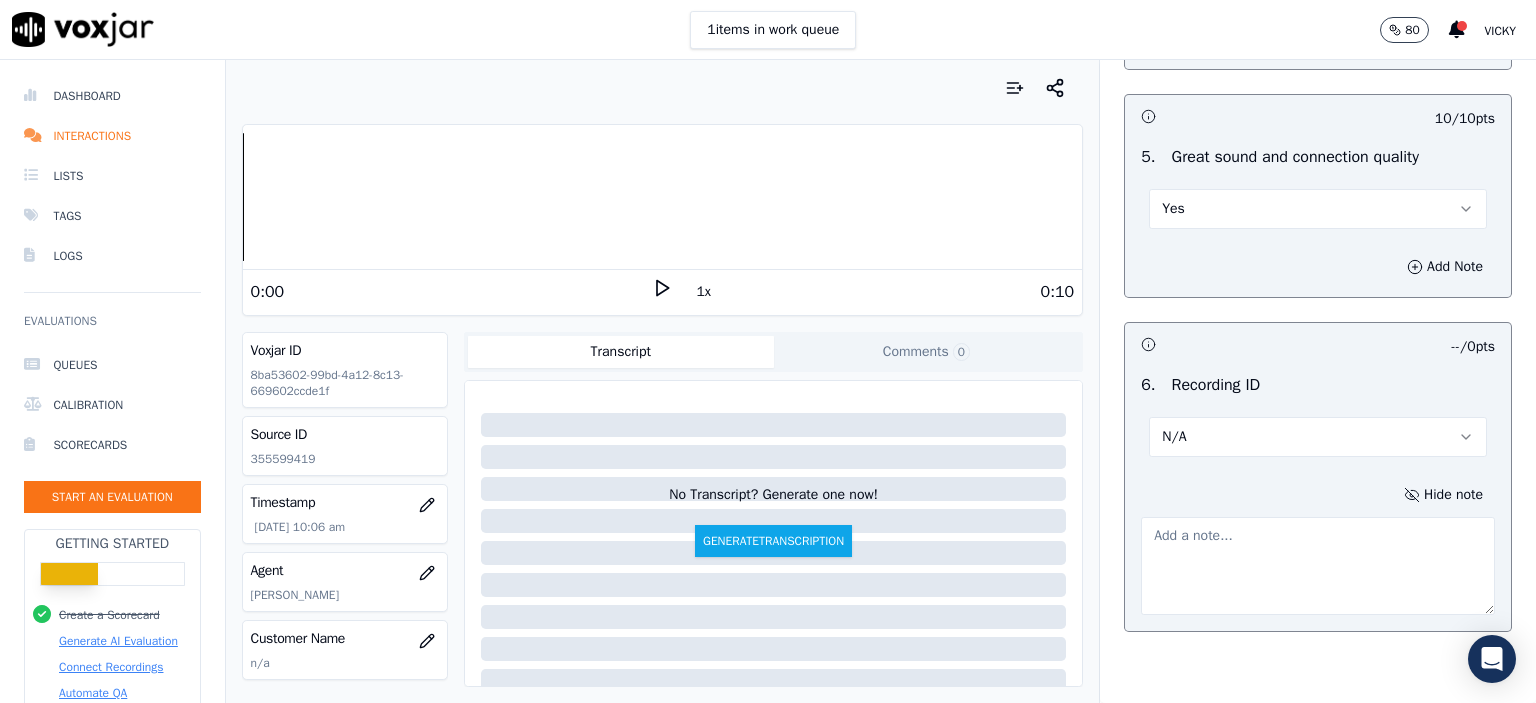 click at bounding box center [1318, 566] 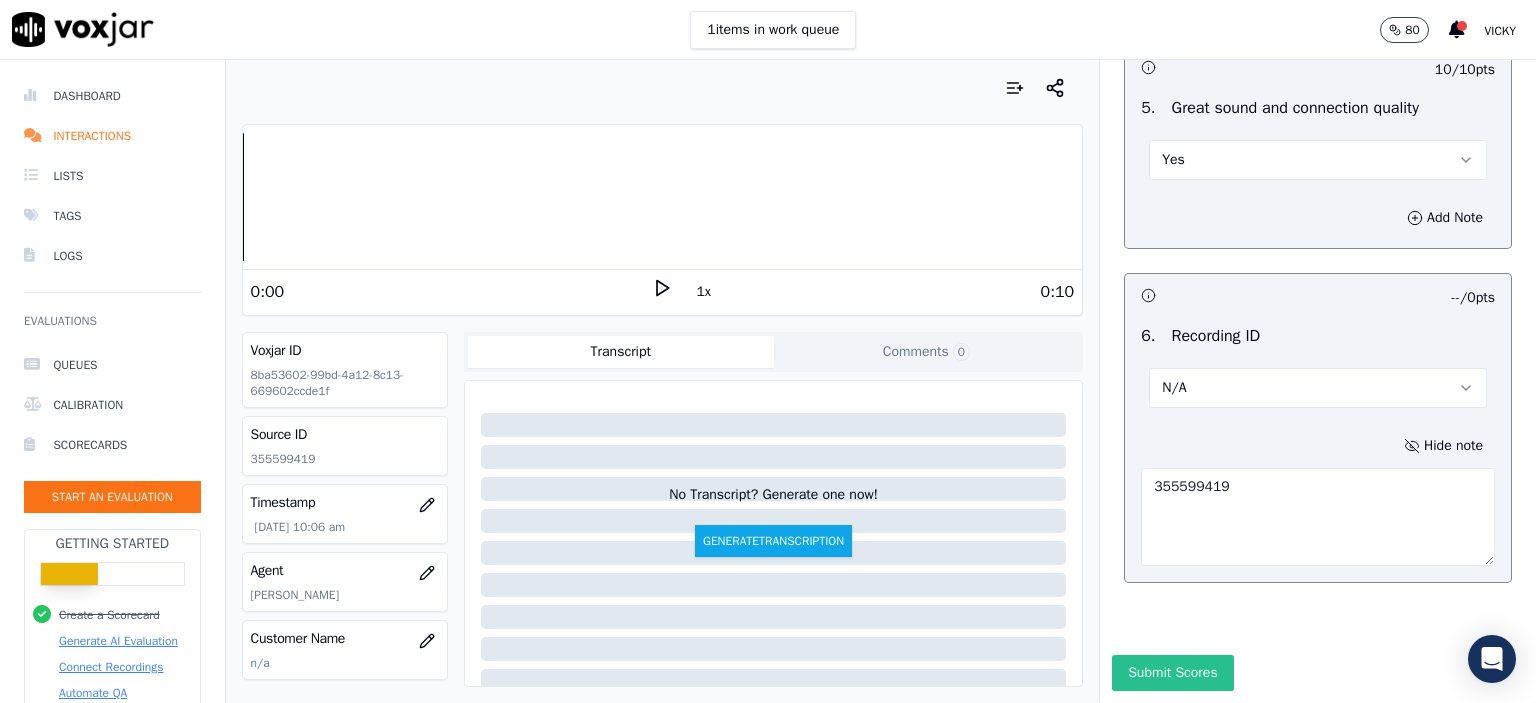 scroll, scrollTop: 3112, scrollLeft: 0, axis: vertical 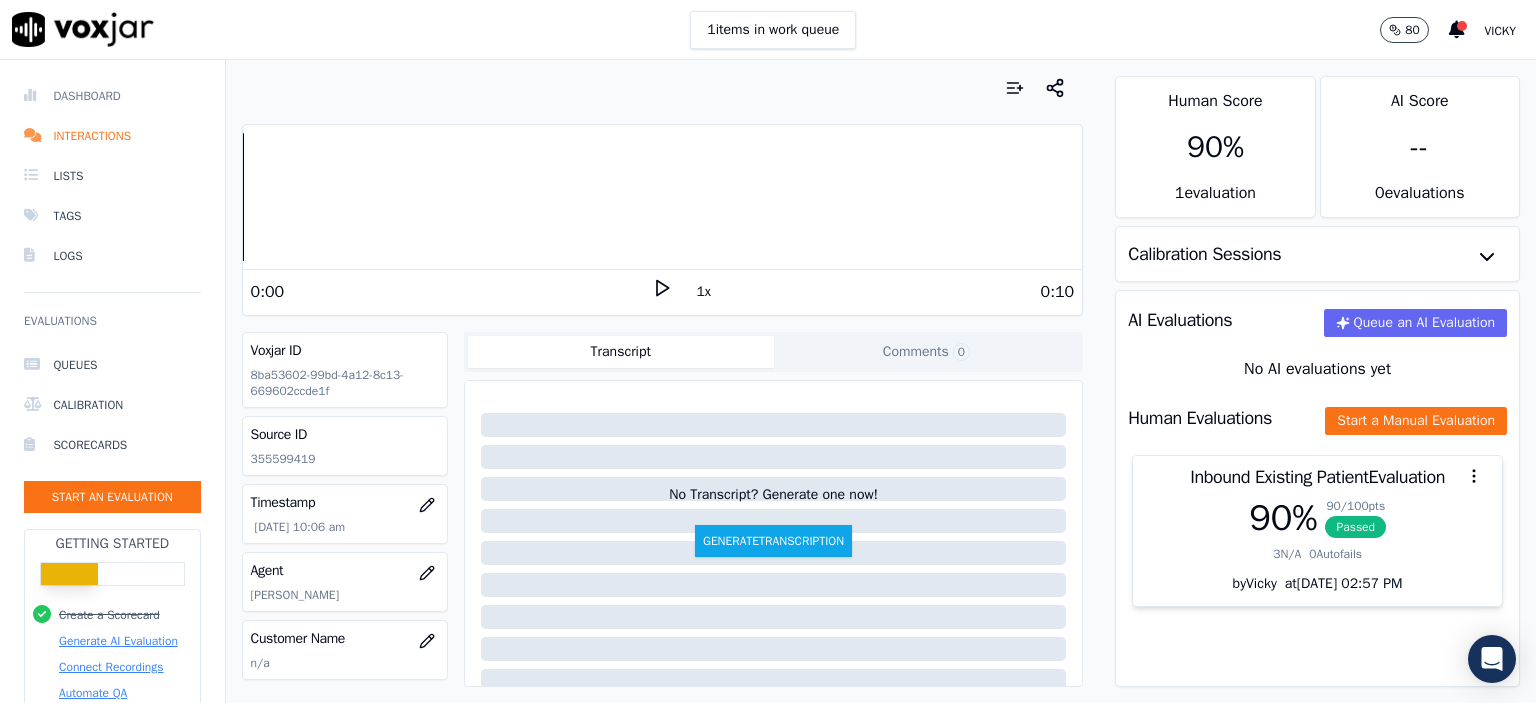 click on "Dashboard" at bounding box center (112, 96) 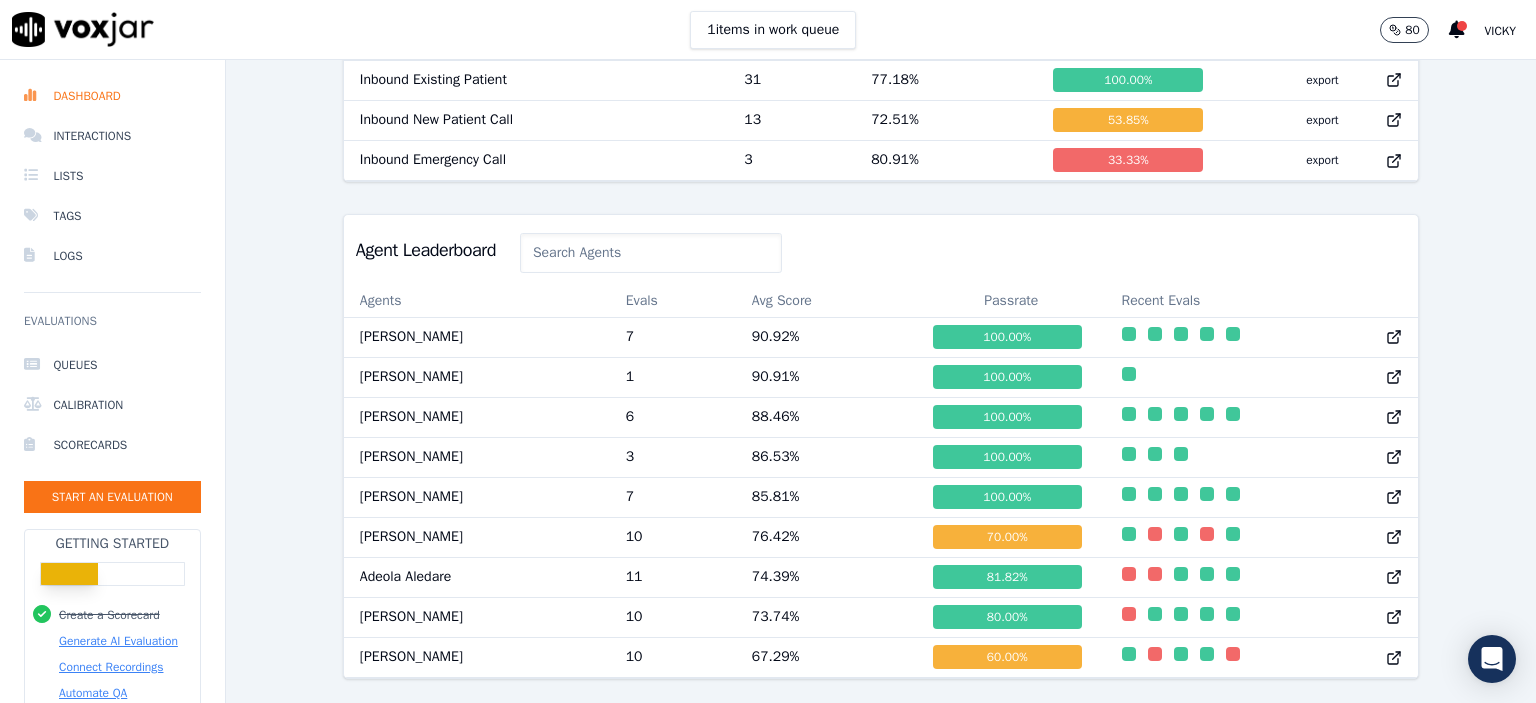 scroll, scrollTop: 938, scrollLeft: 0, axis: vertical 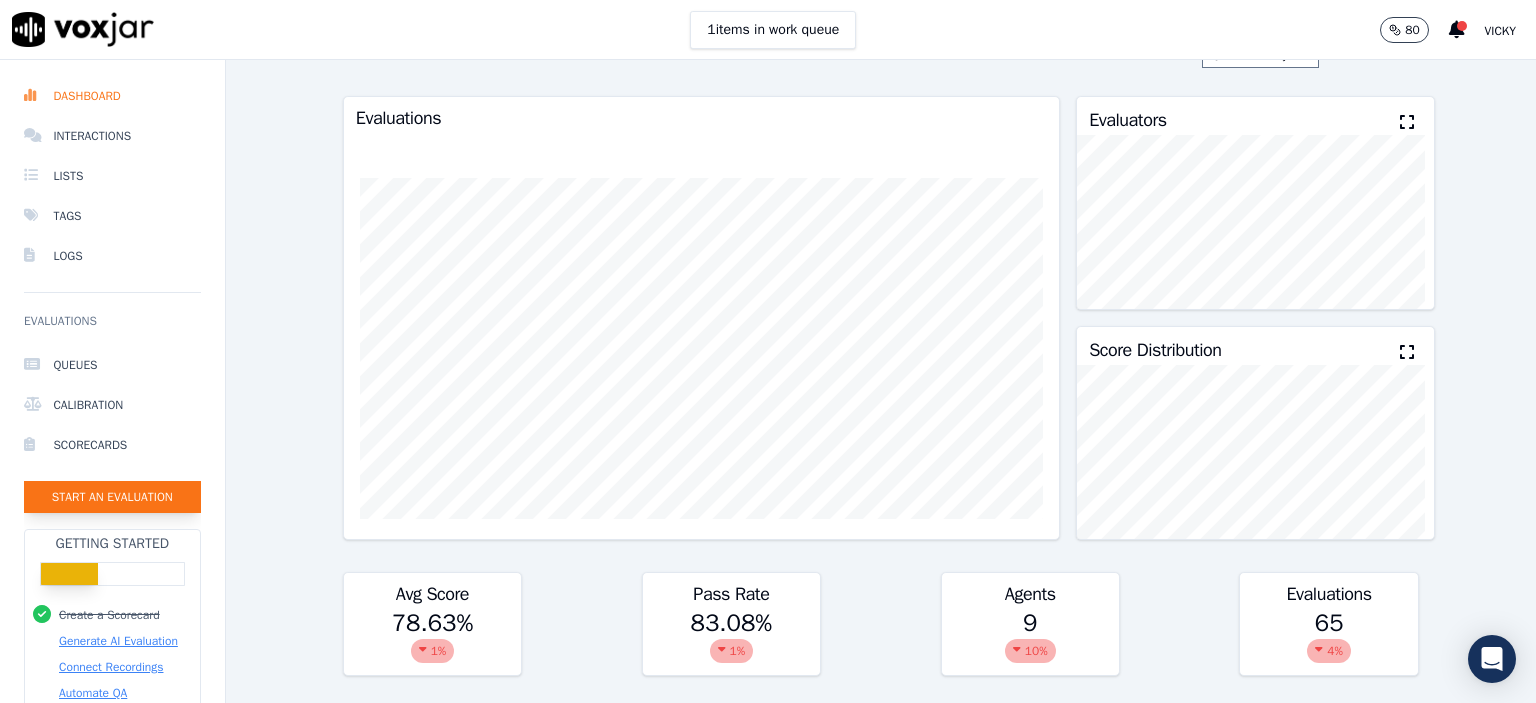 click on "Start an Evaluation" 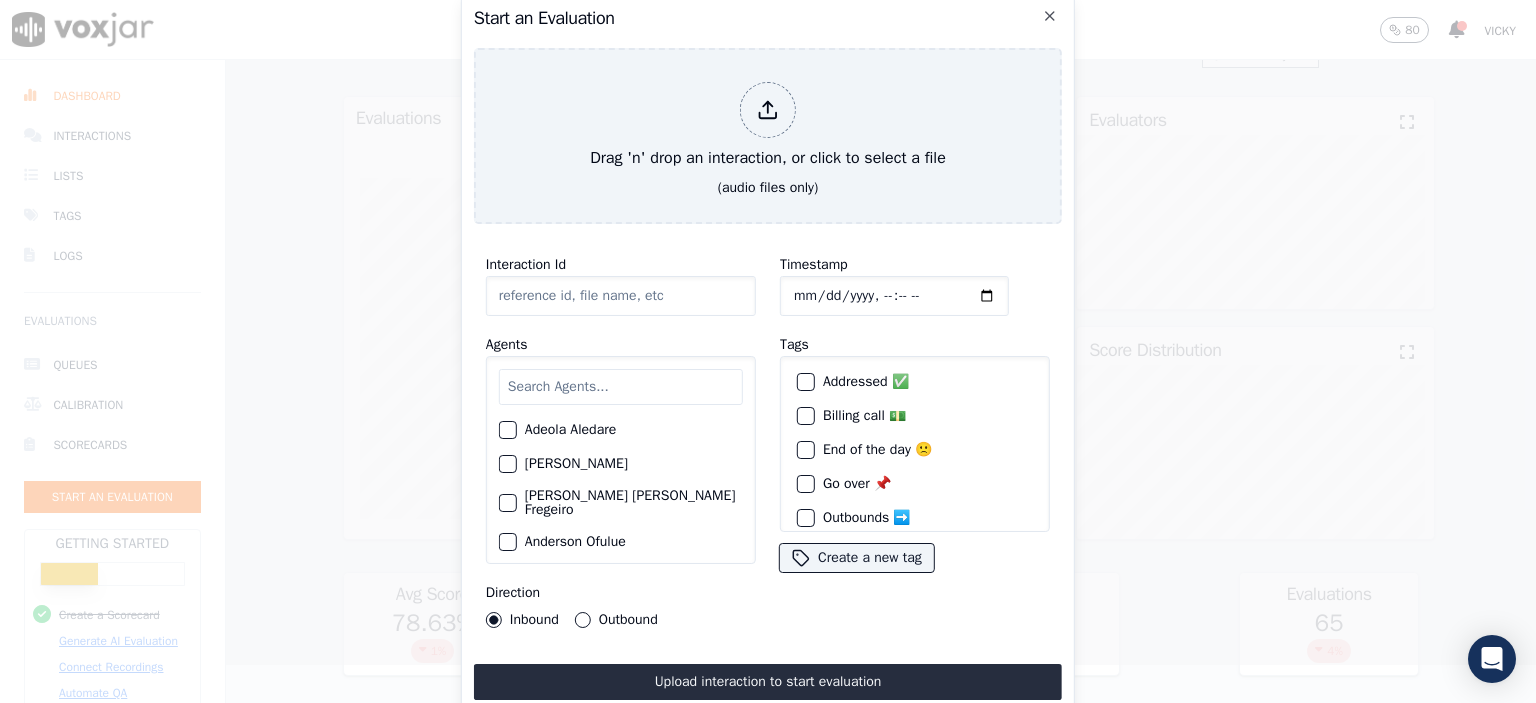 click on "Interaction Id" 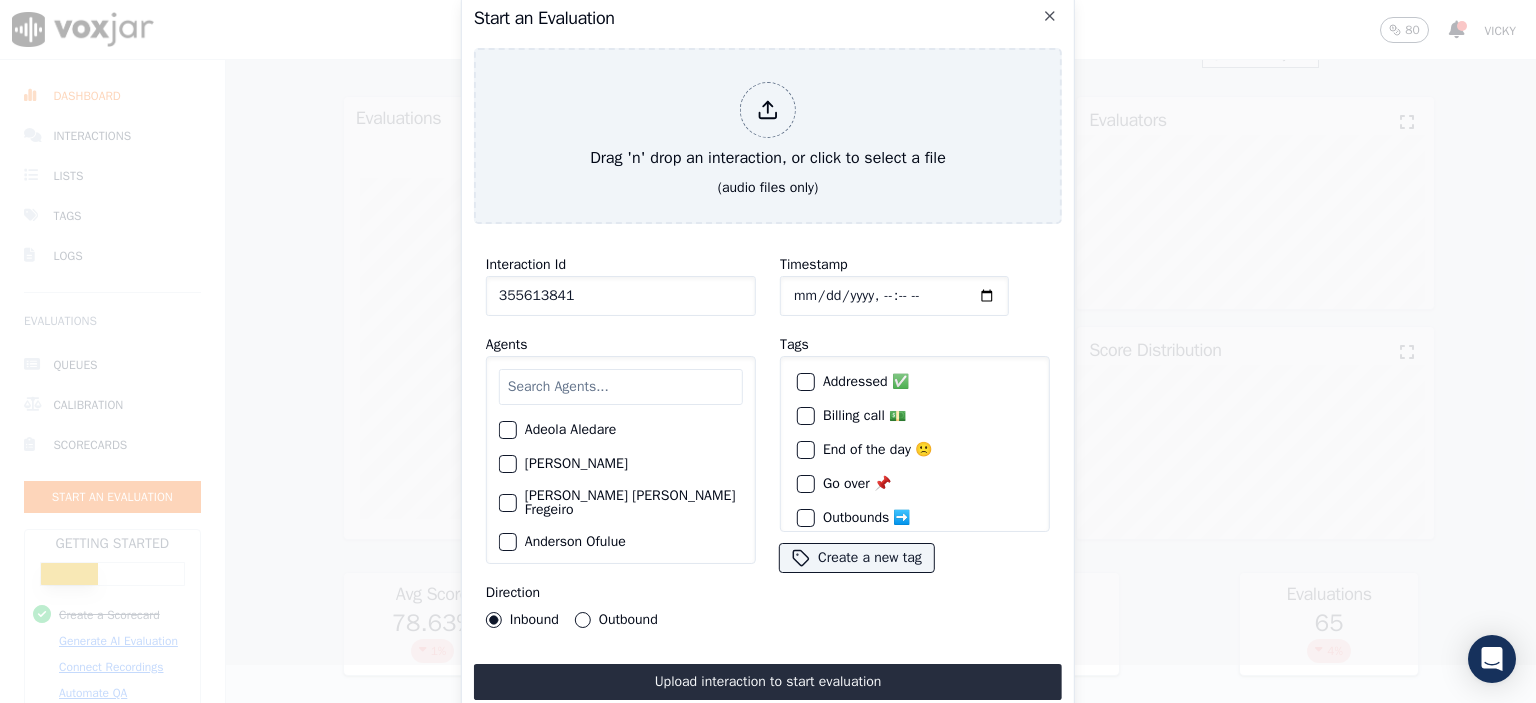 type on "355613841" 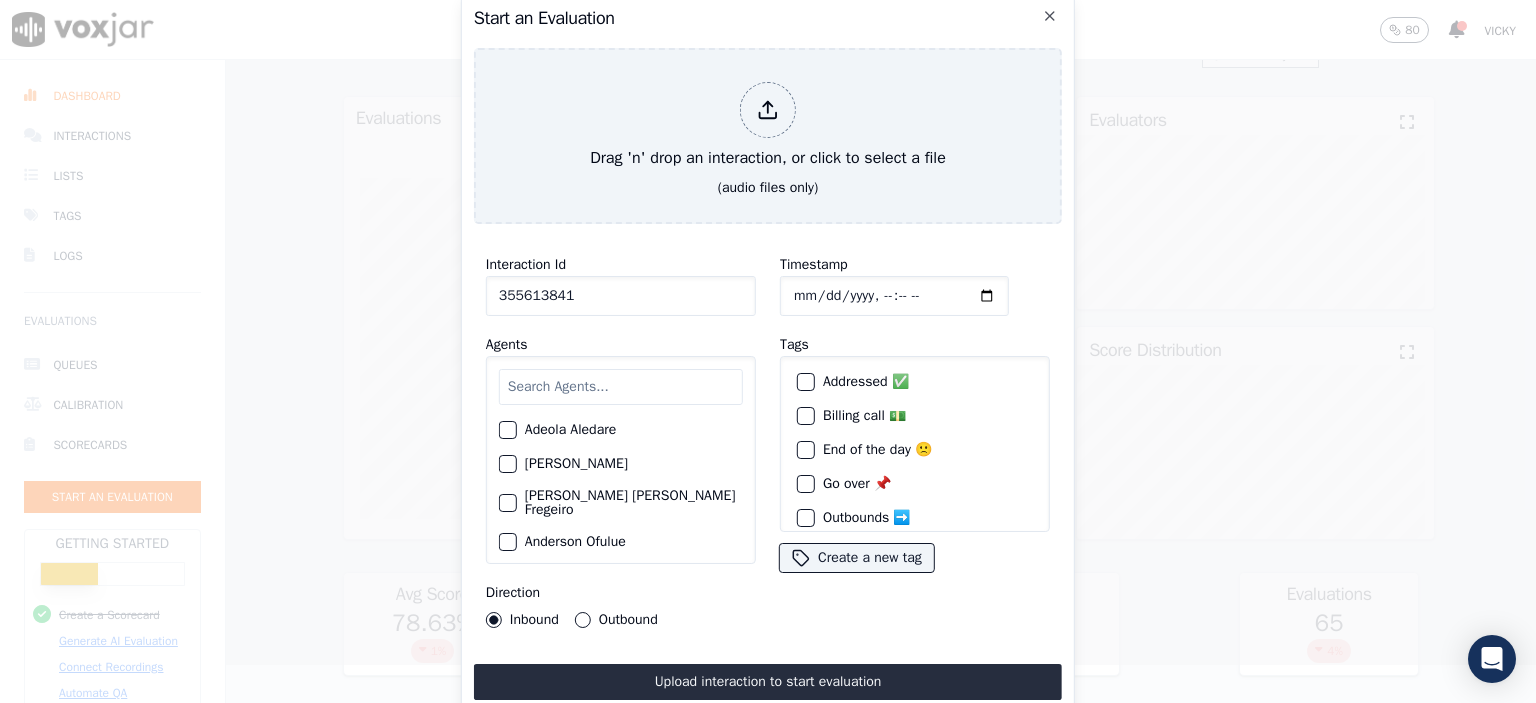type on "2025-07-30T11:19" 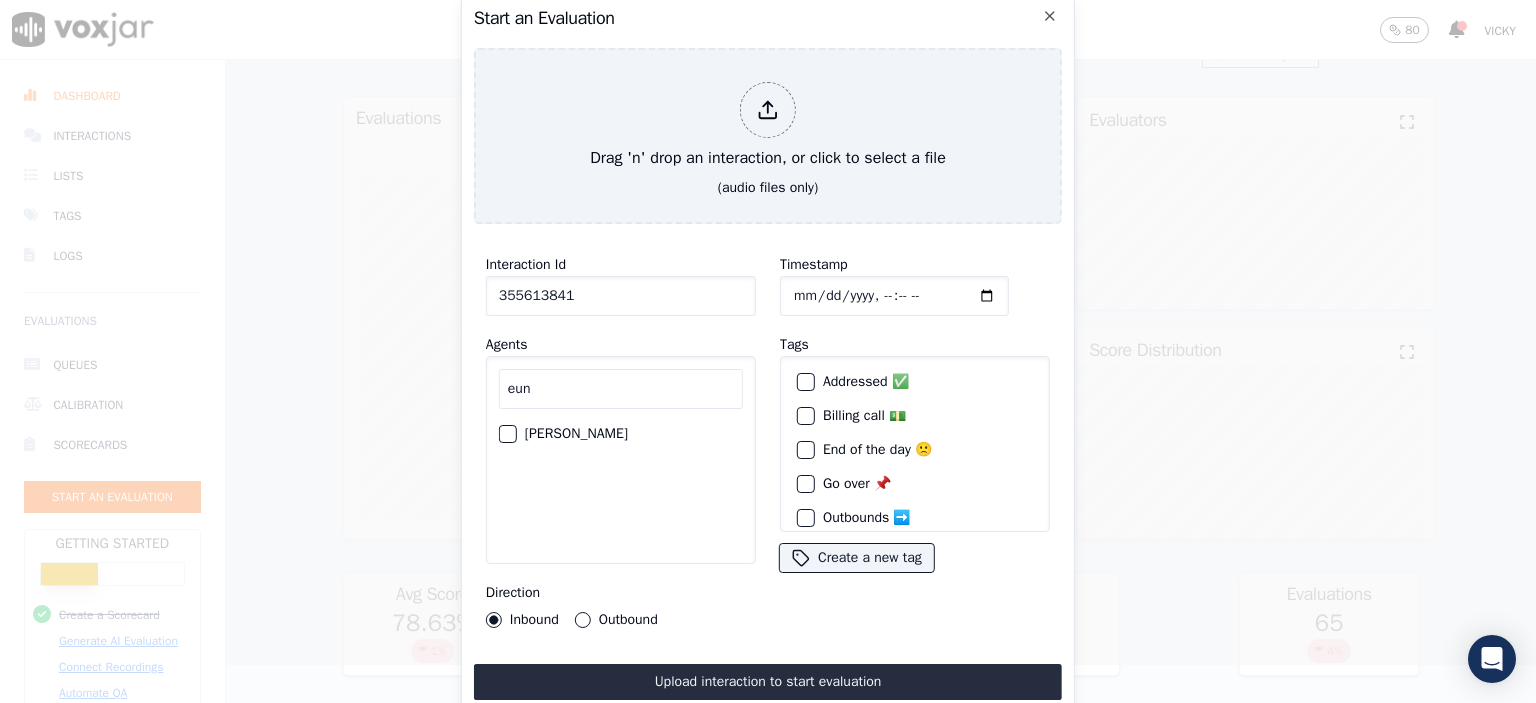 type on "eun" 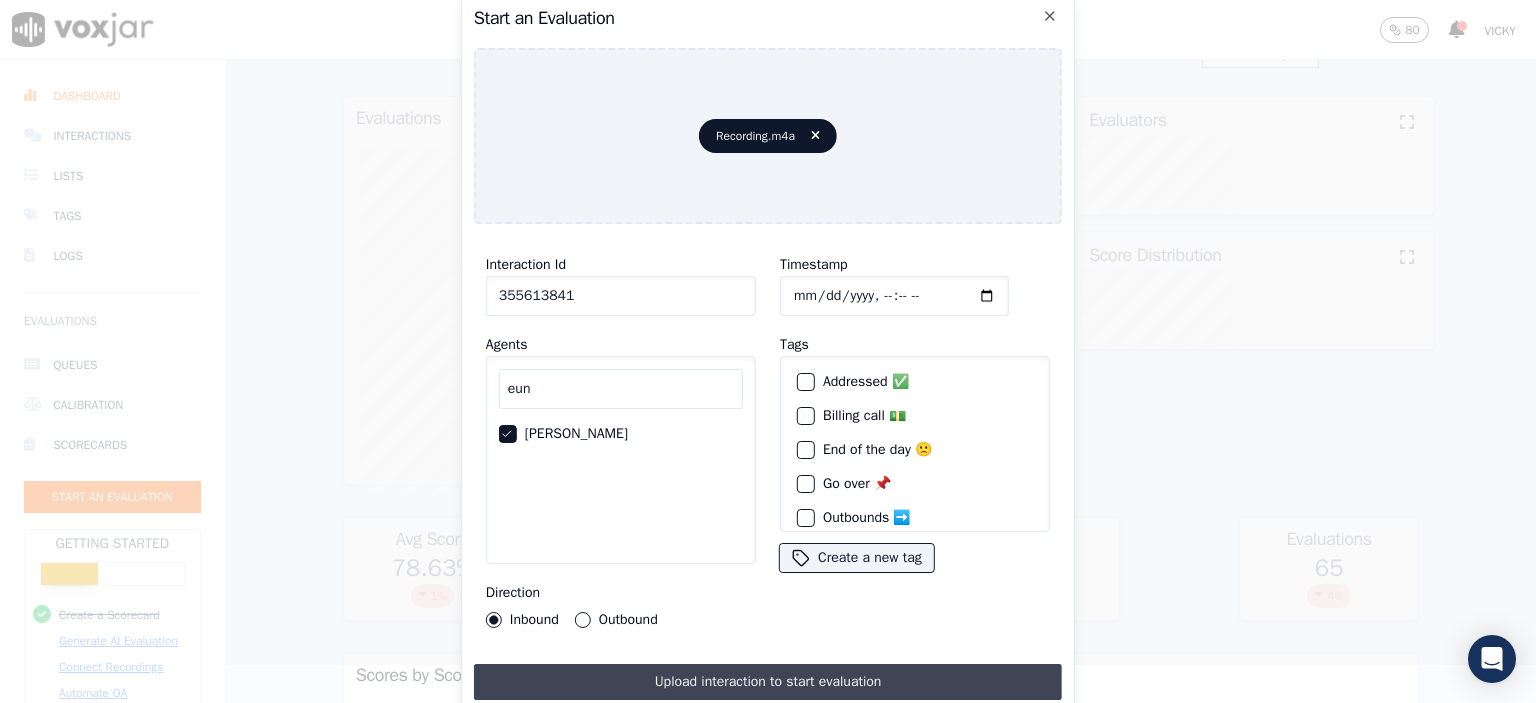 click on "Upload interaction to start evaluation" at bounding box center (768, 682) 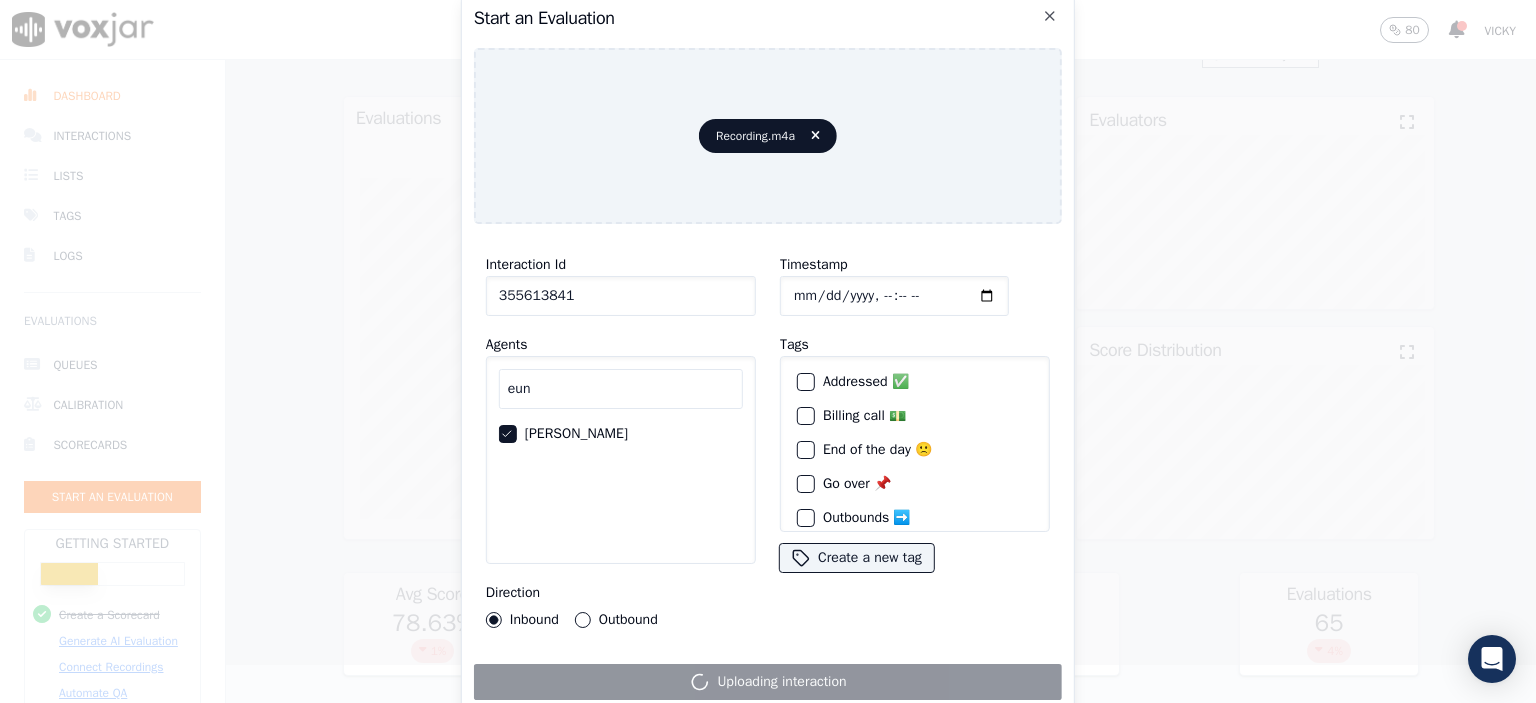scroll, scrollTop: 0, scrollLeft: 0, axis: both 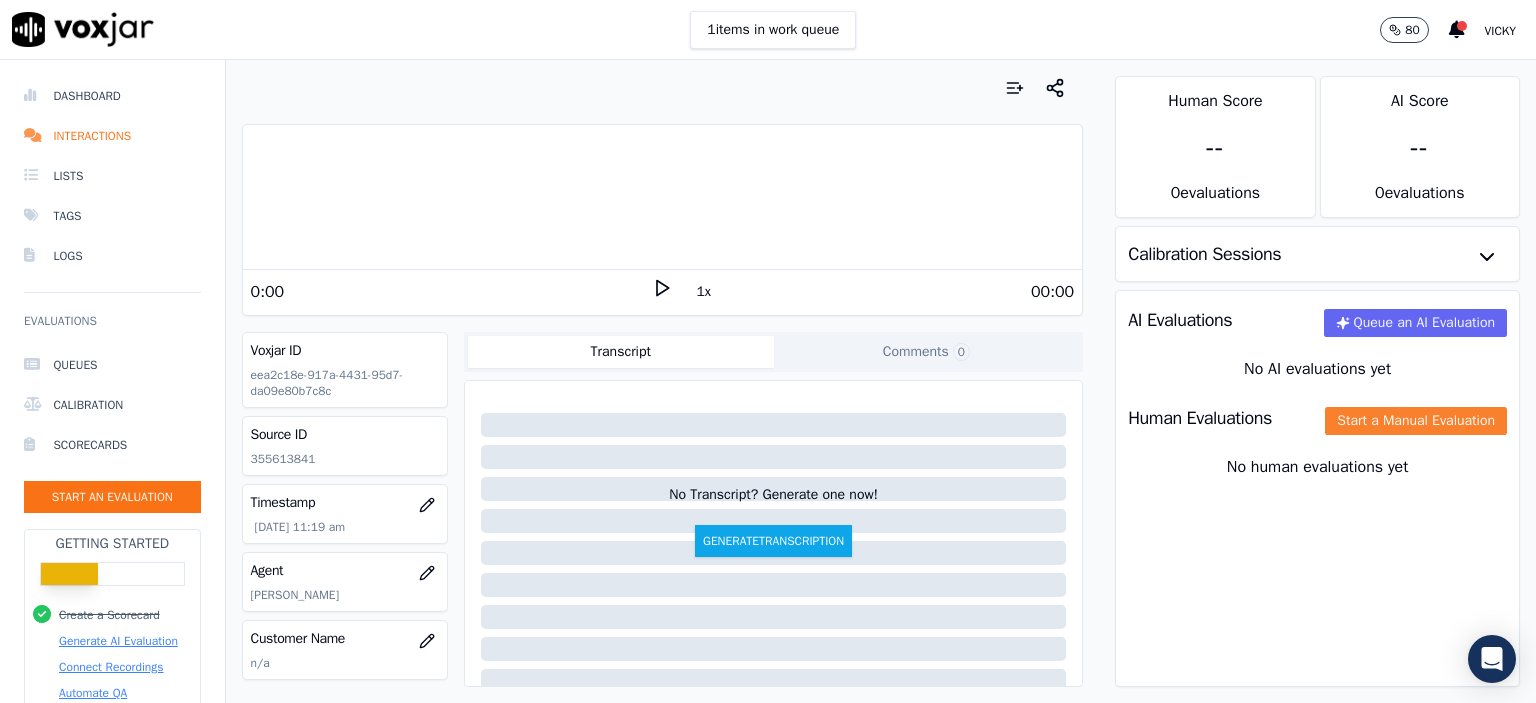 click on "Start a Manual Evaluation" 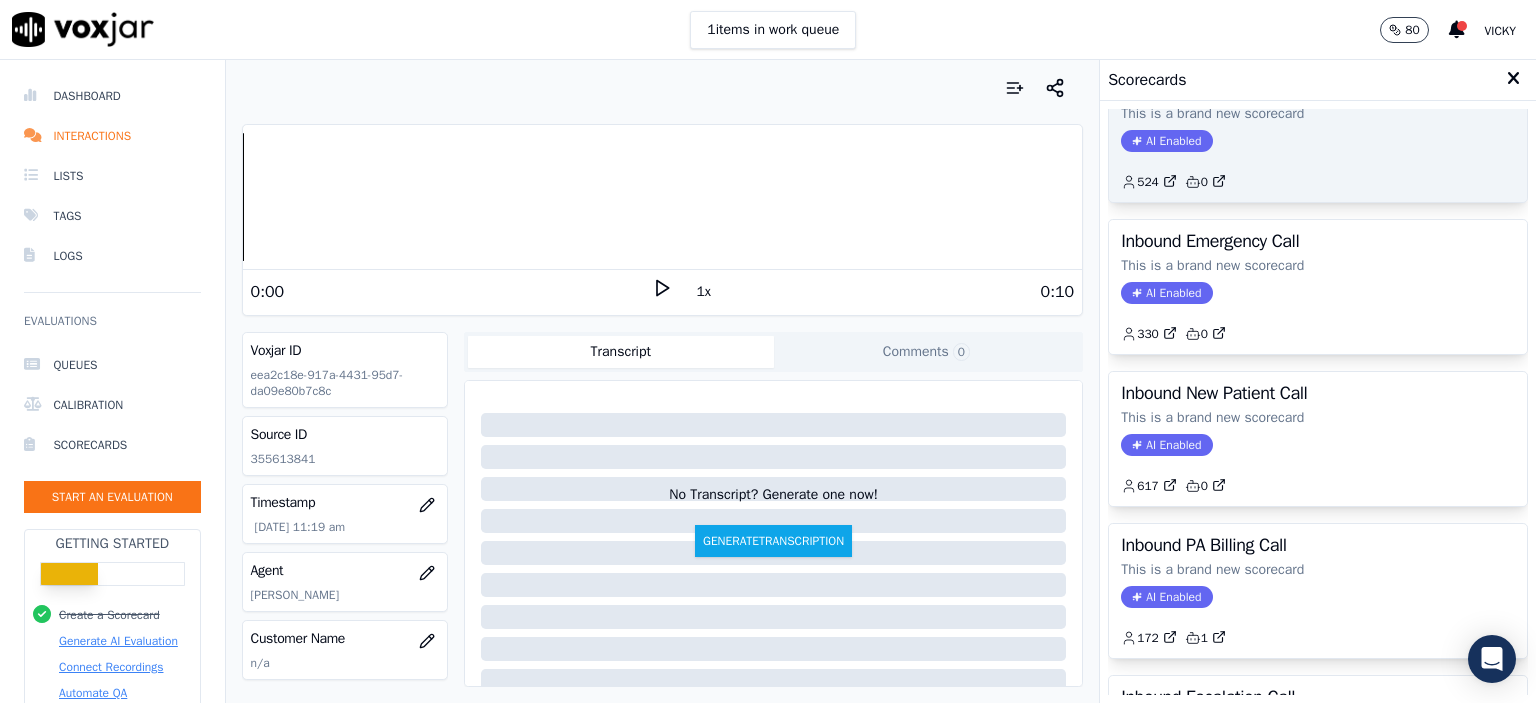 scroll, scrollTop: 400, scrollLeft: 0, axis: vertical 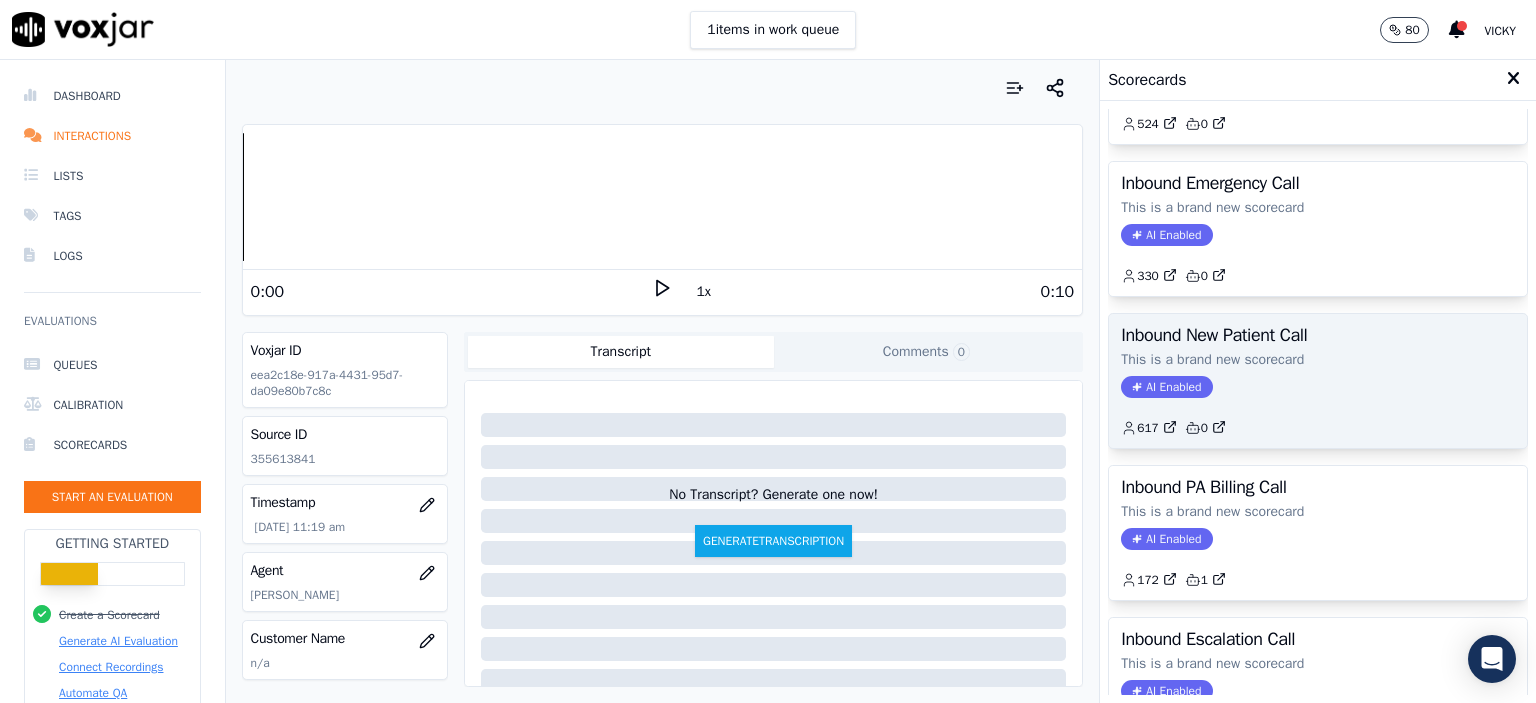 click on "Inbound New Patient Call   This is a brand new scorecard     AI Enabled       617         0" at bounding box center (1318, 381) 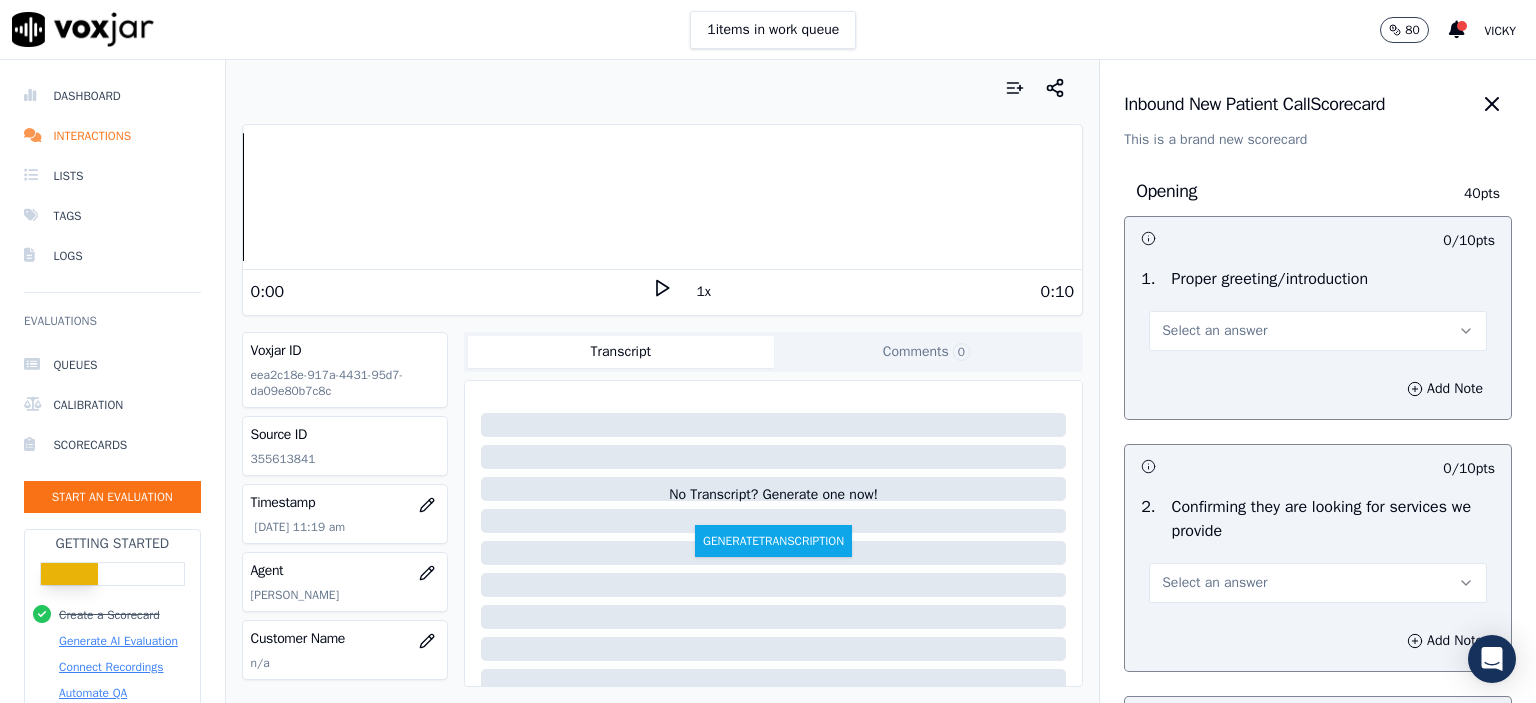 click on "Select an answer" at bounding box center (1318, 331) 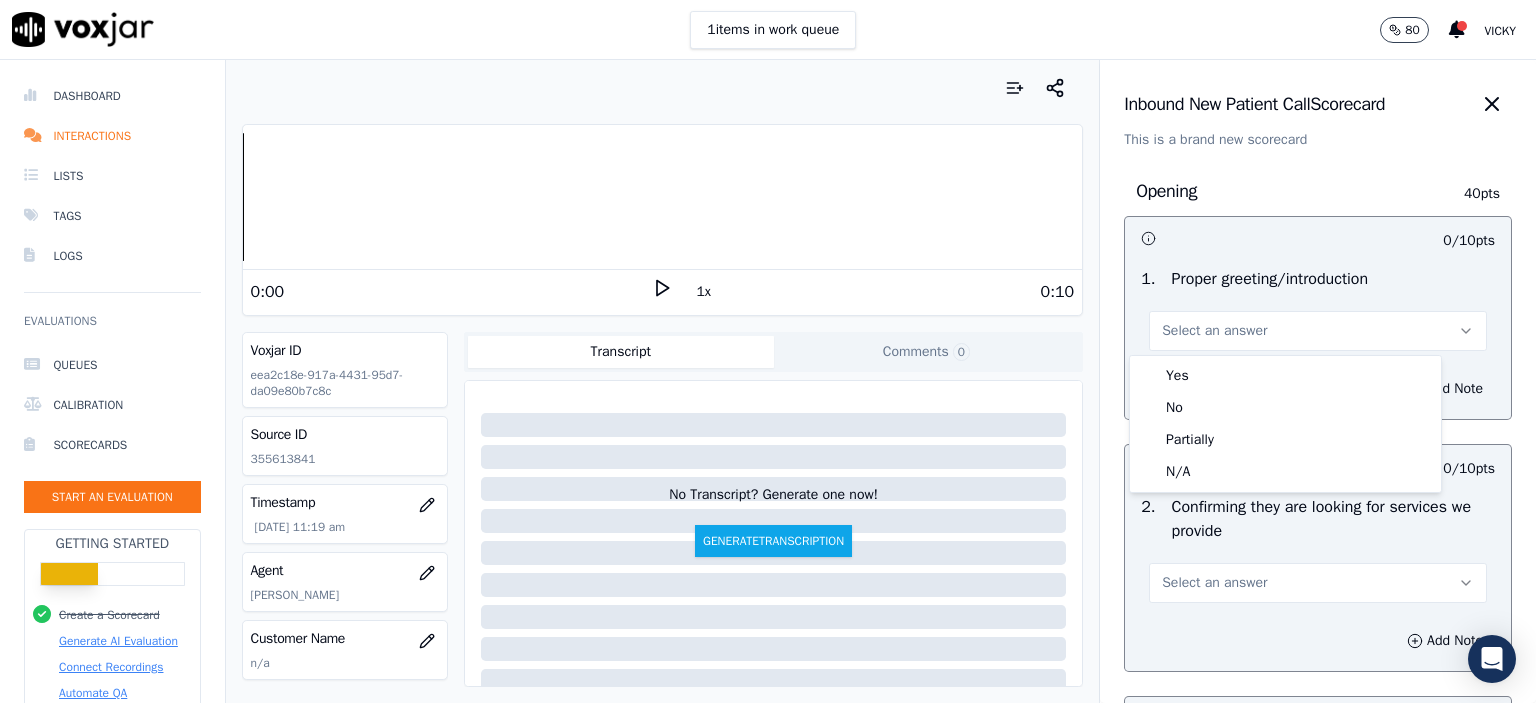 click on "Yes" at bounding box center [1285, 376] 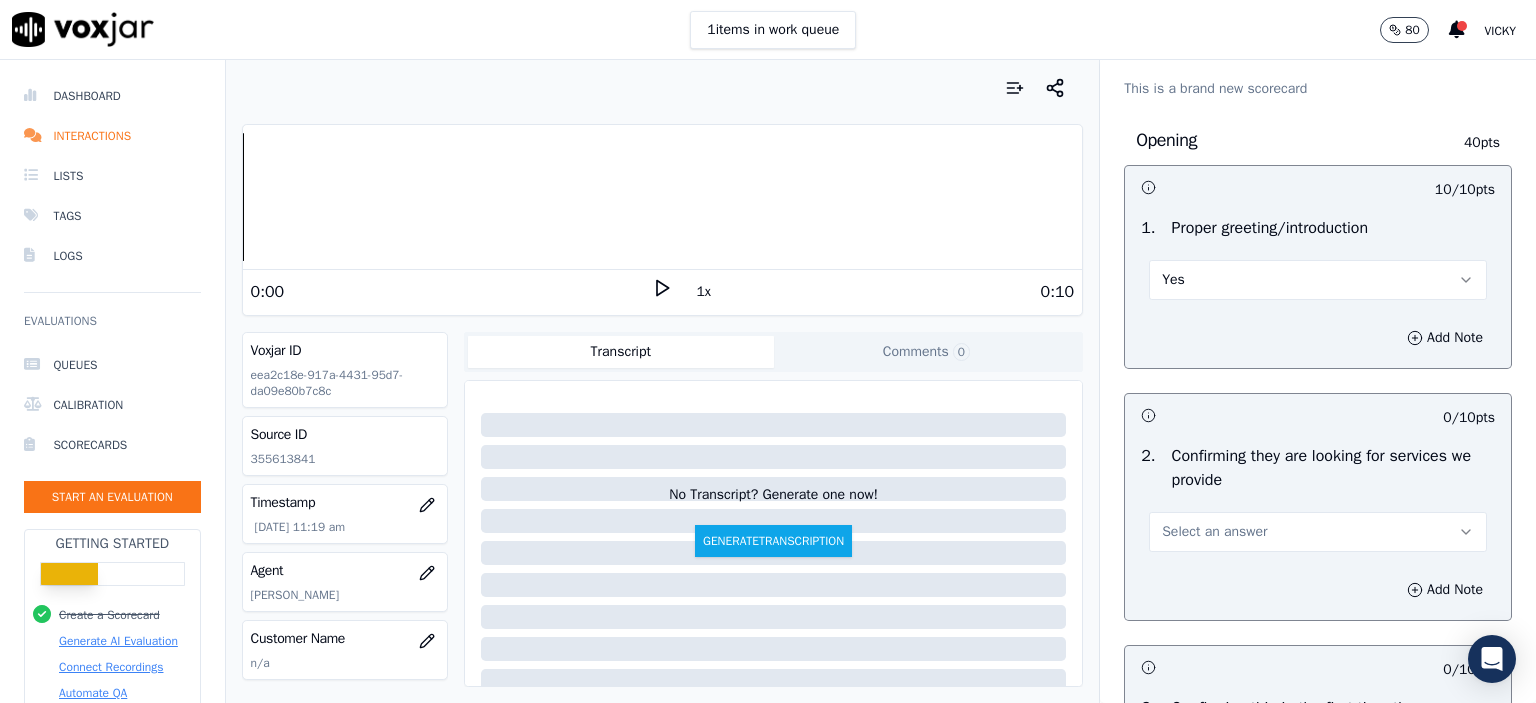 scroll, scrollTop: 100, scrollLeft: 0, axis: vertical 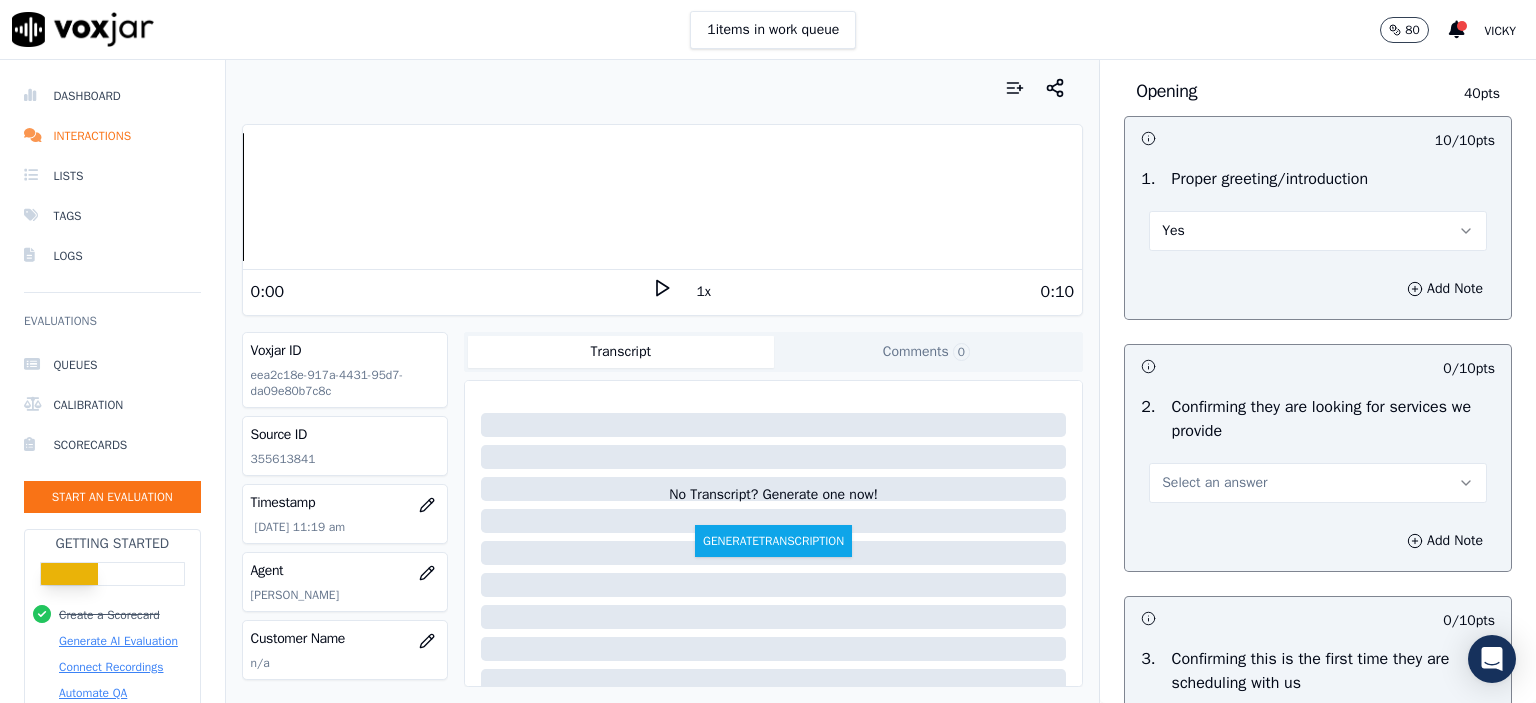click on "Select an answer" at bounding box center [1214, 483] 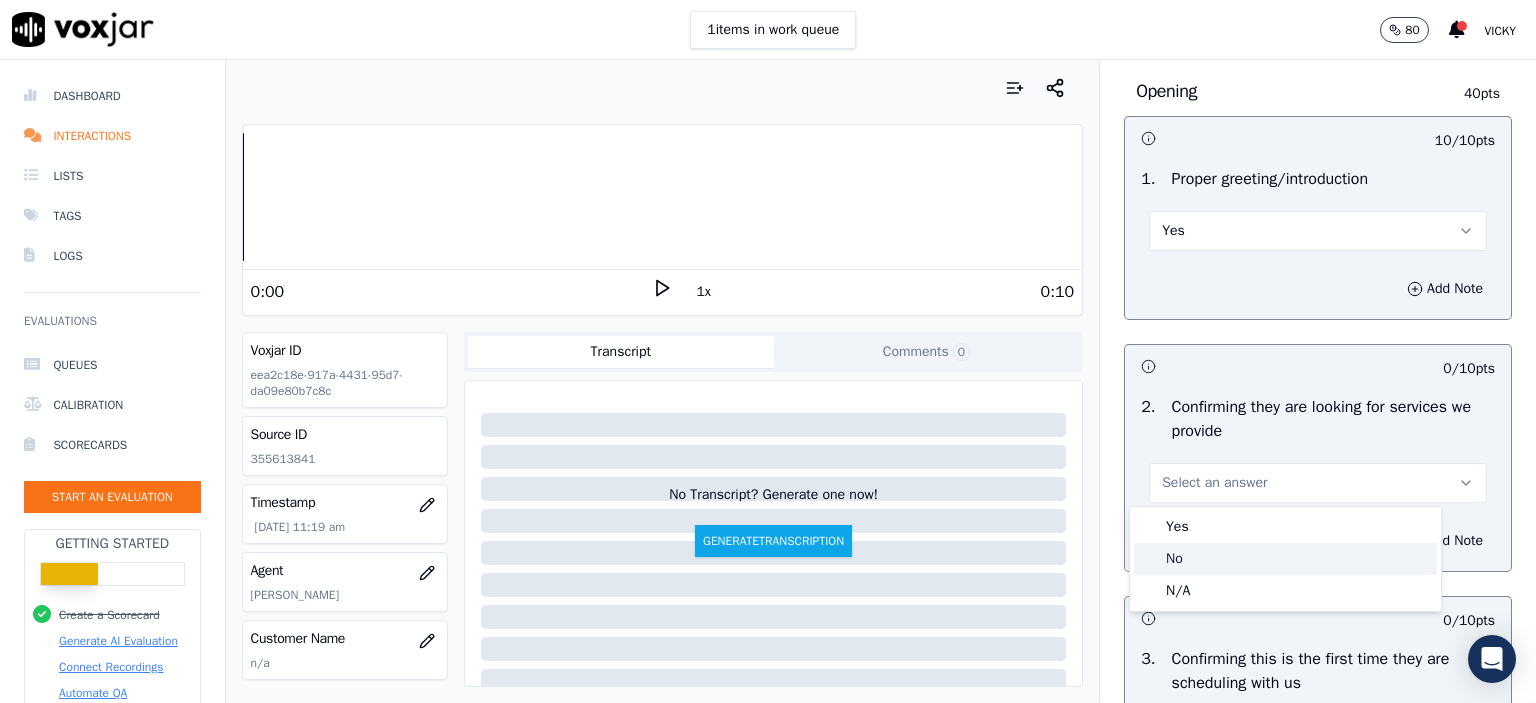 click on "No" 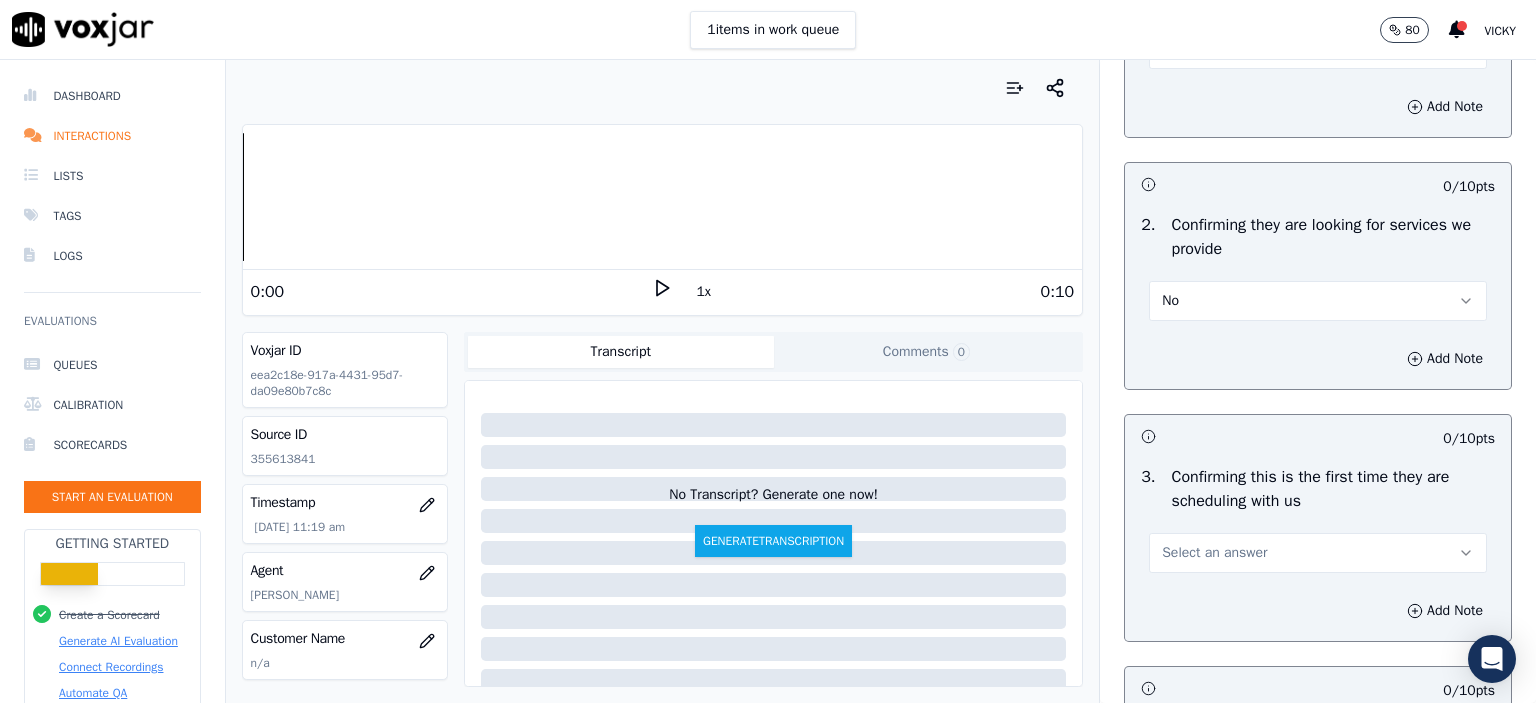 scroll, scrollTop: 300, scrollLeft: 0, axis: vertical 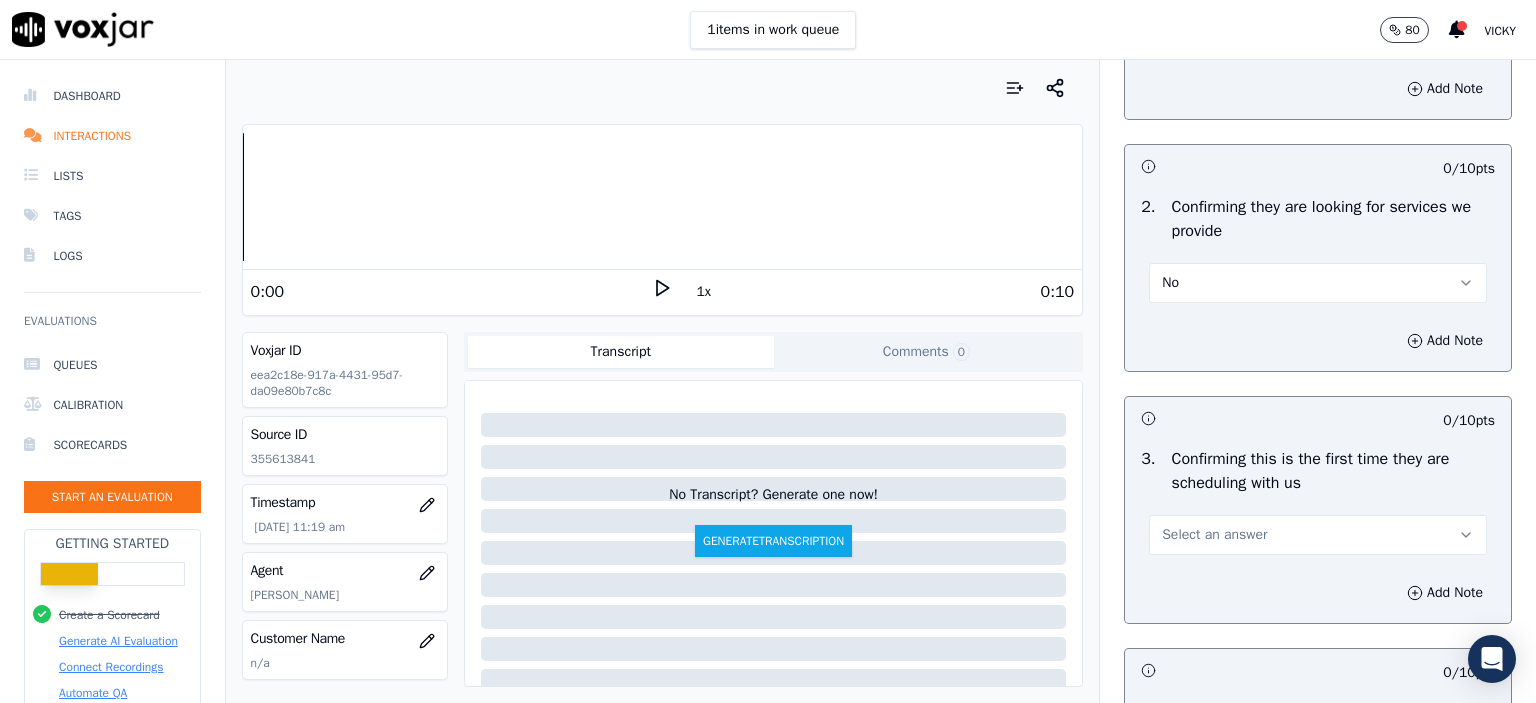 click on "Select an answer" at bounding box center (1214, 535) 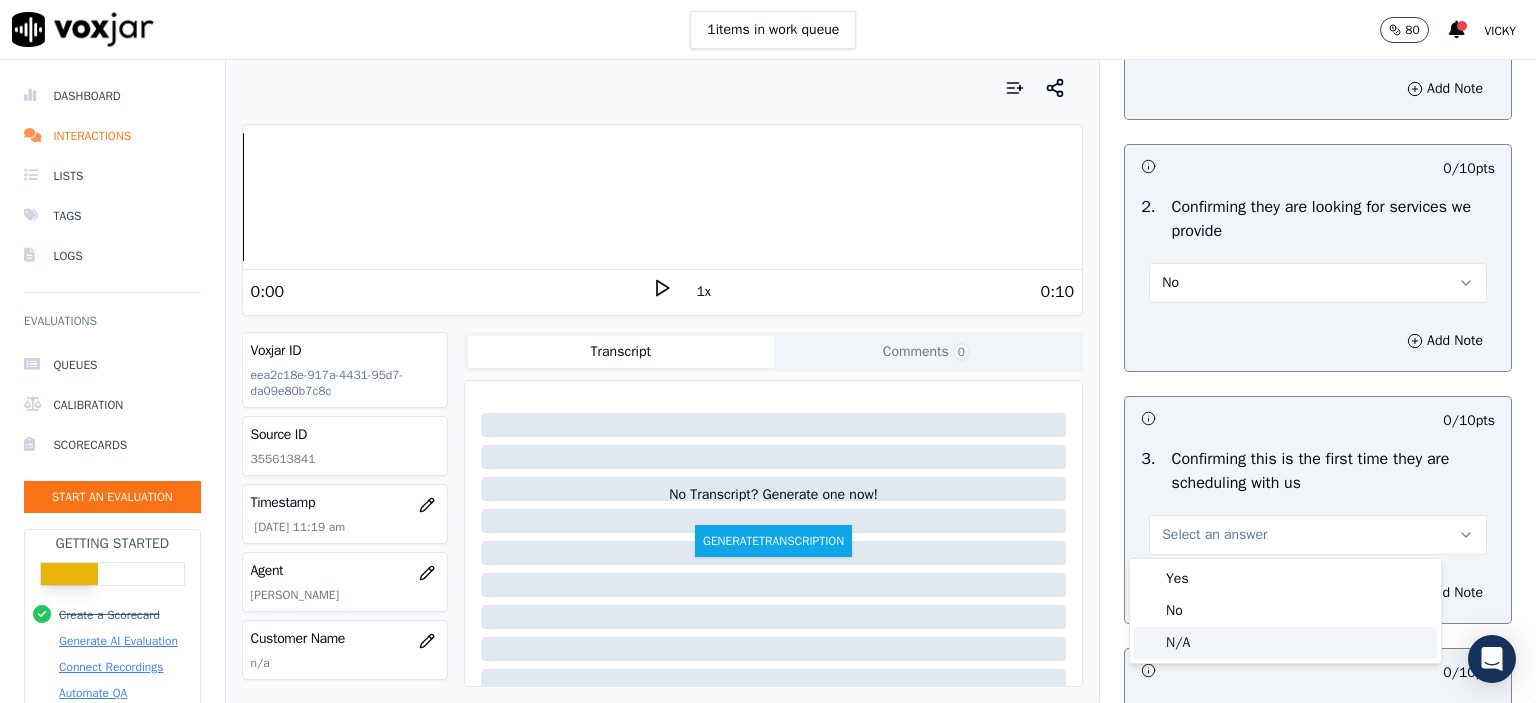 drag, startPoint x: 1219, startPoint y: 636, endPoint x: 1228, endPoint y: 544, distance: 92.43917 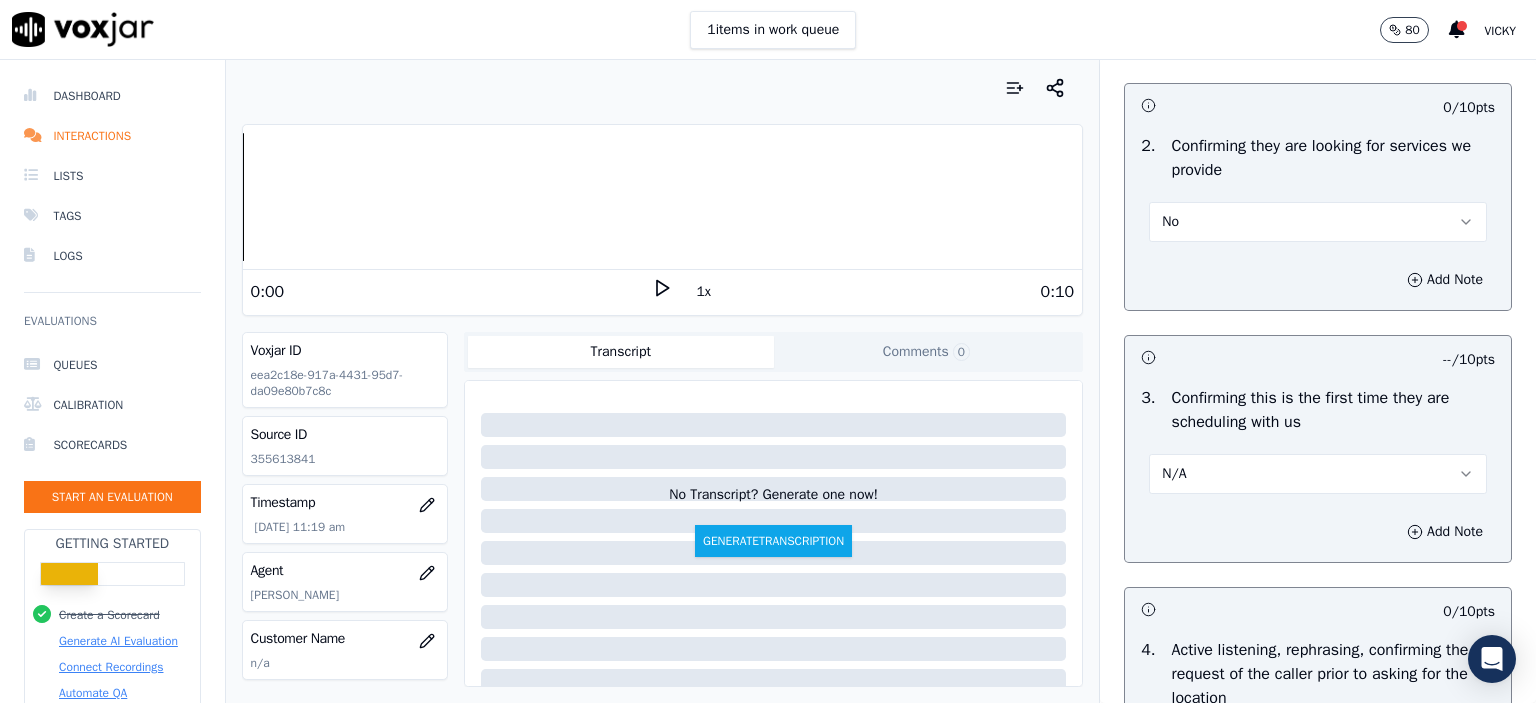 scroll, scrollTop: 300, scrollLeft: 0, axis: vertical 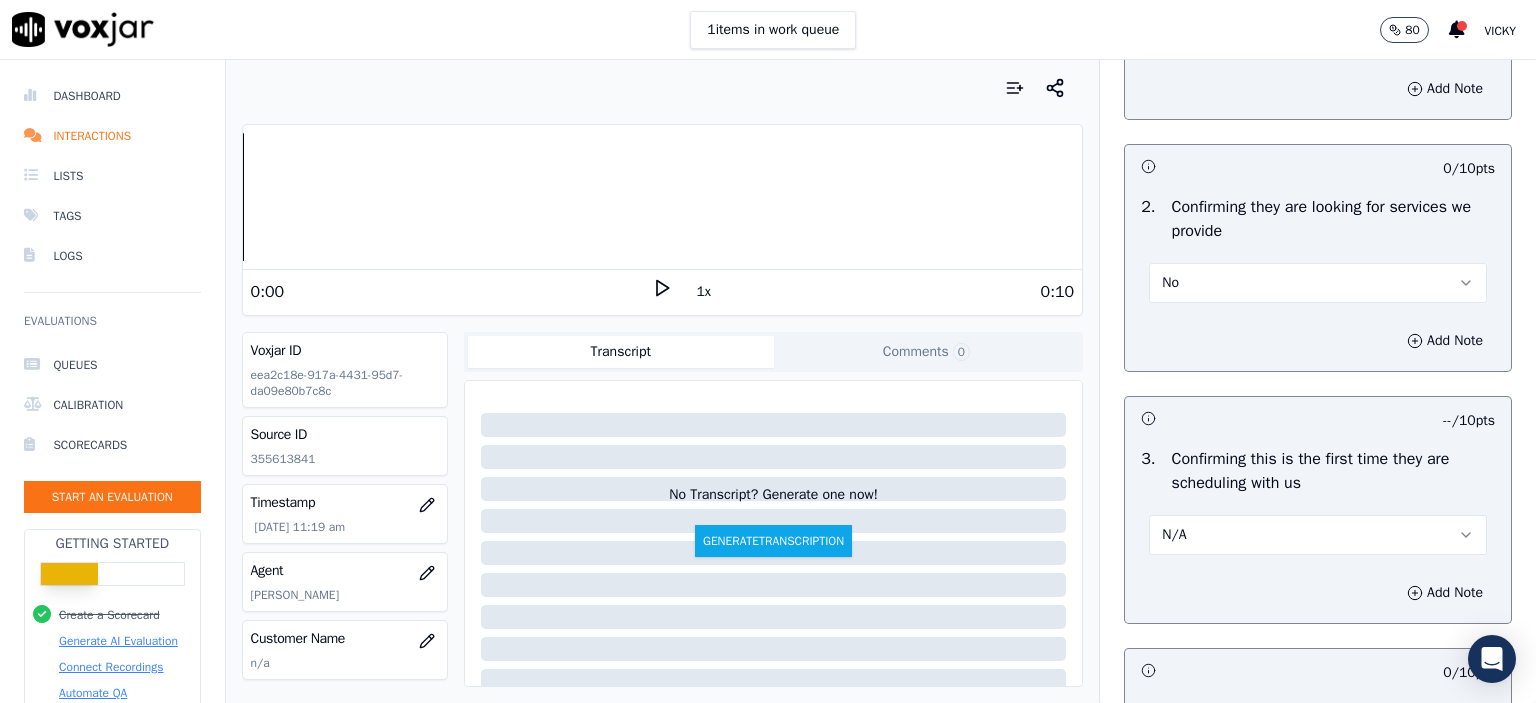 click on "N/A" at bounding box center [1318, 535] 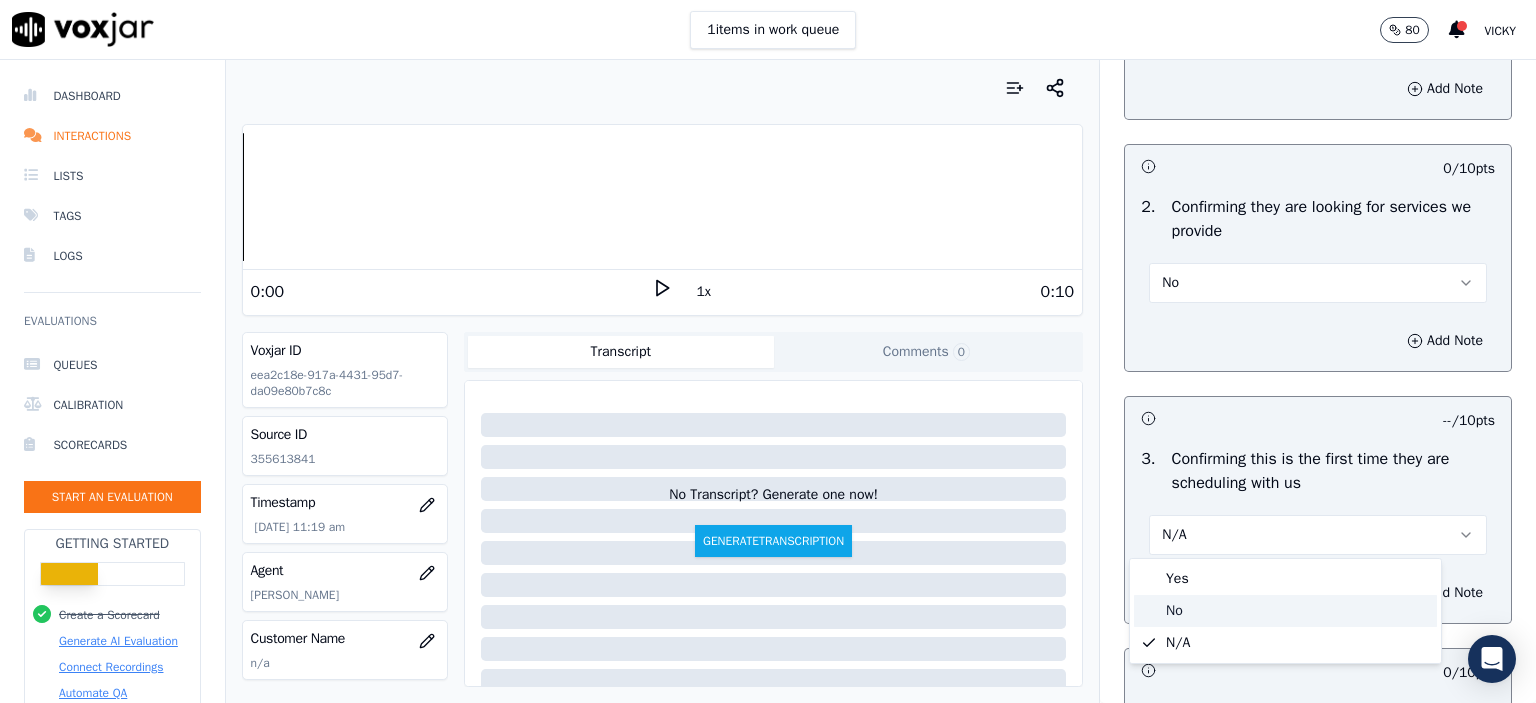 click on "No" 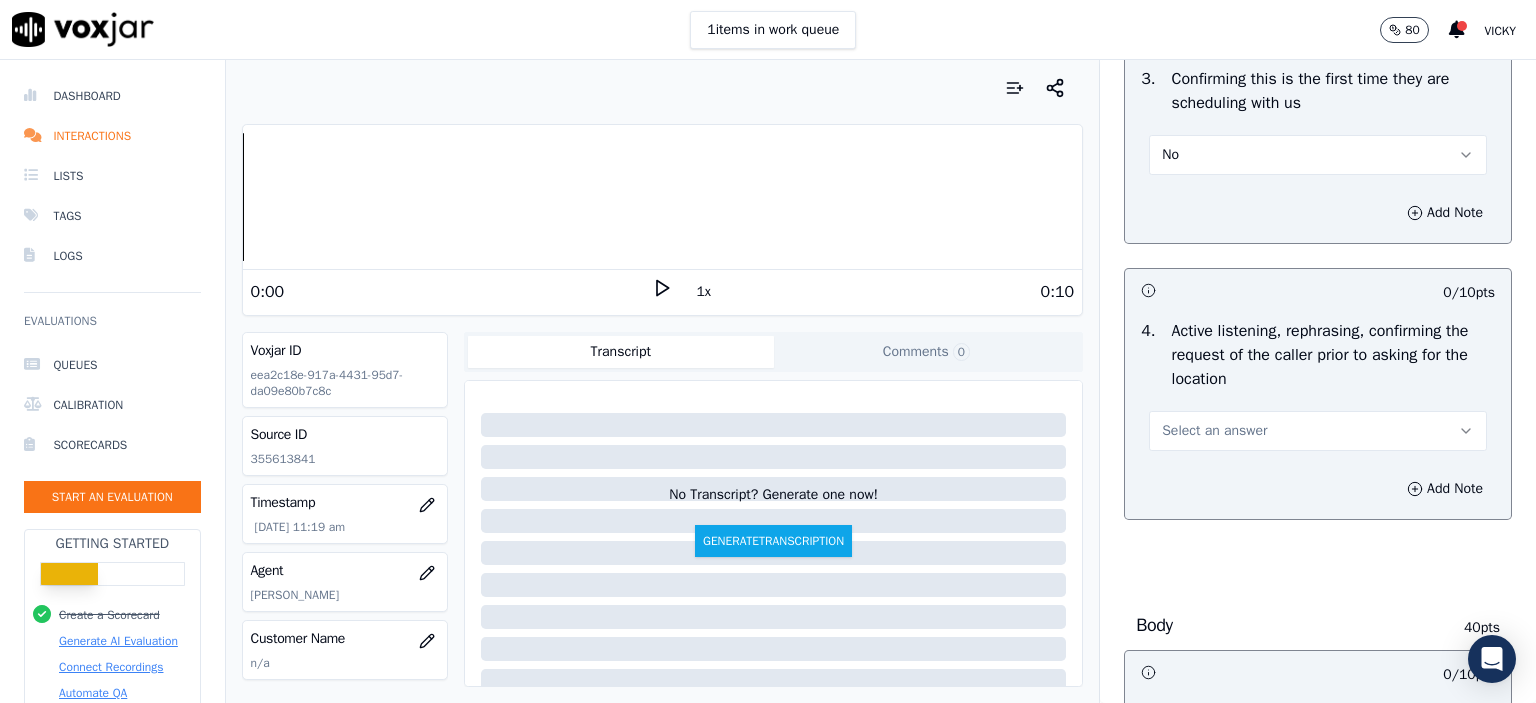 scroll, scrollTop: 700, scrollLeft: 0, axis: vertical 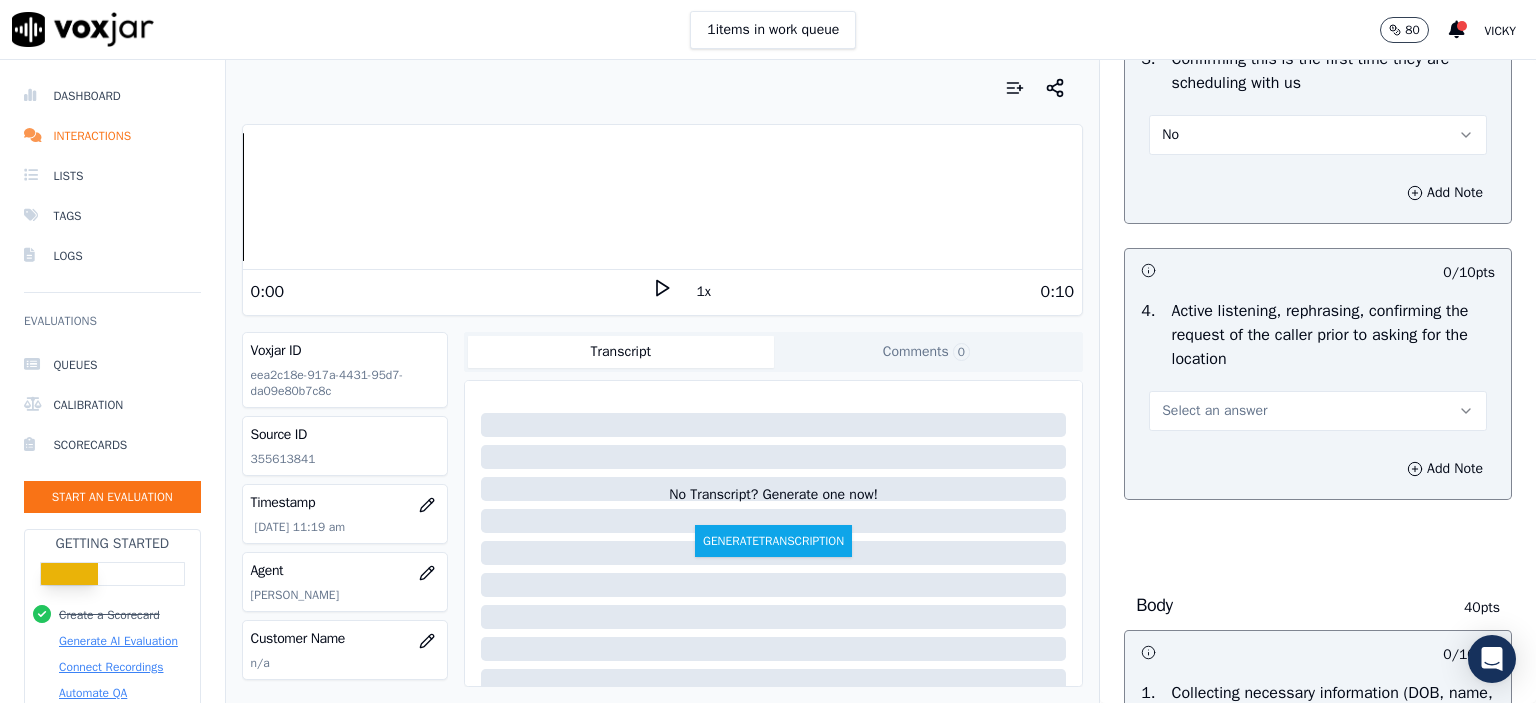 click on "Select an answer" at bounding box center [1318, 409] 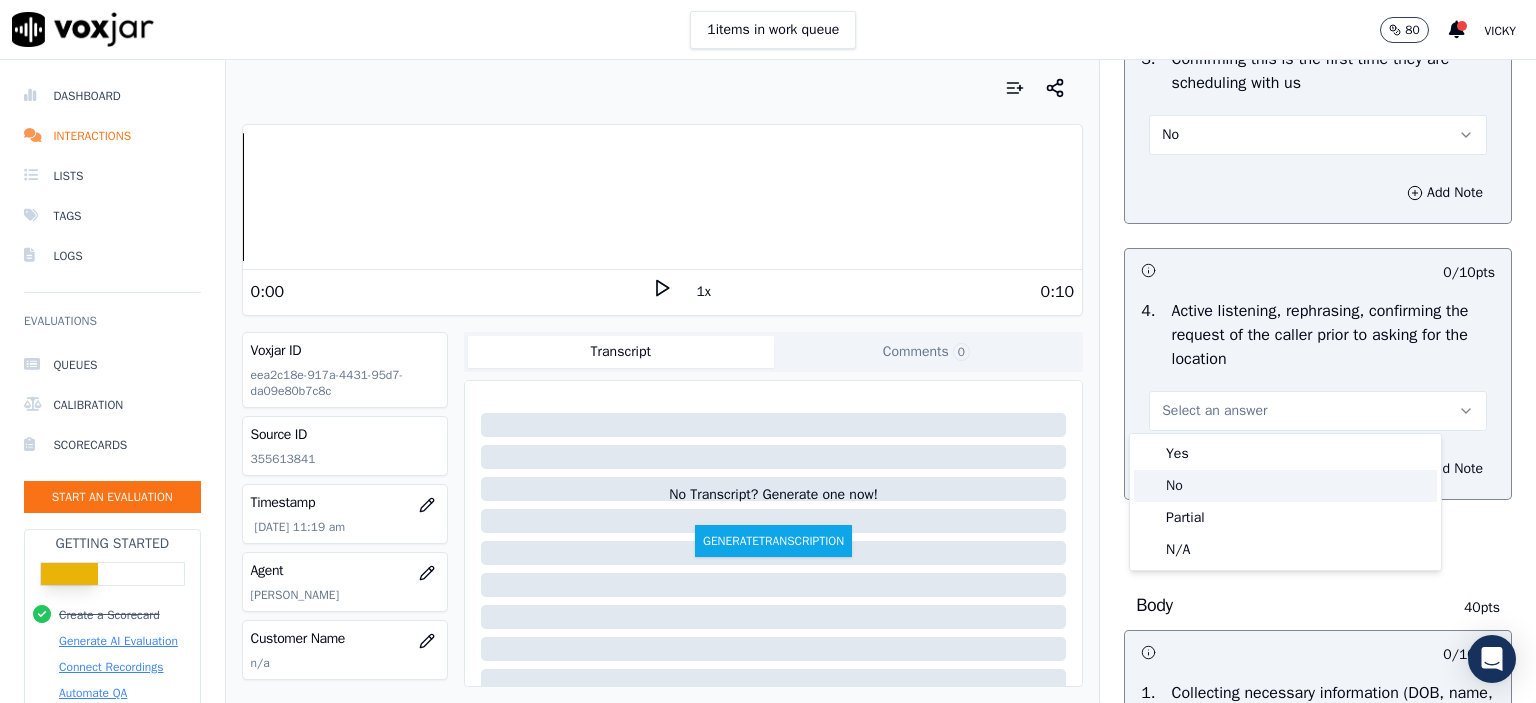 click on "No" 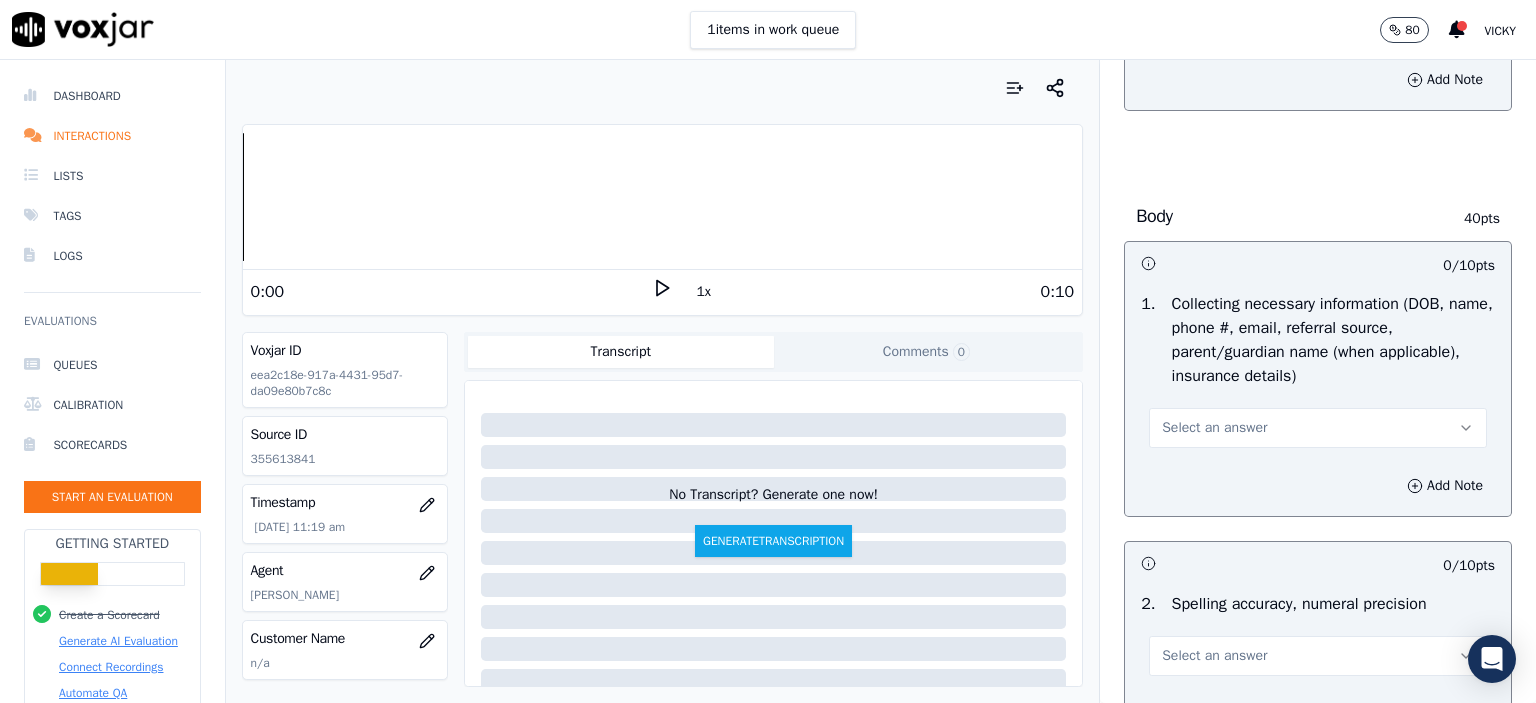 scroll, scrollTop: 1100, scrollLeft: 0, axis: vertical 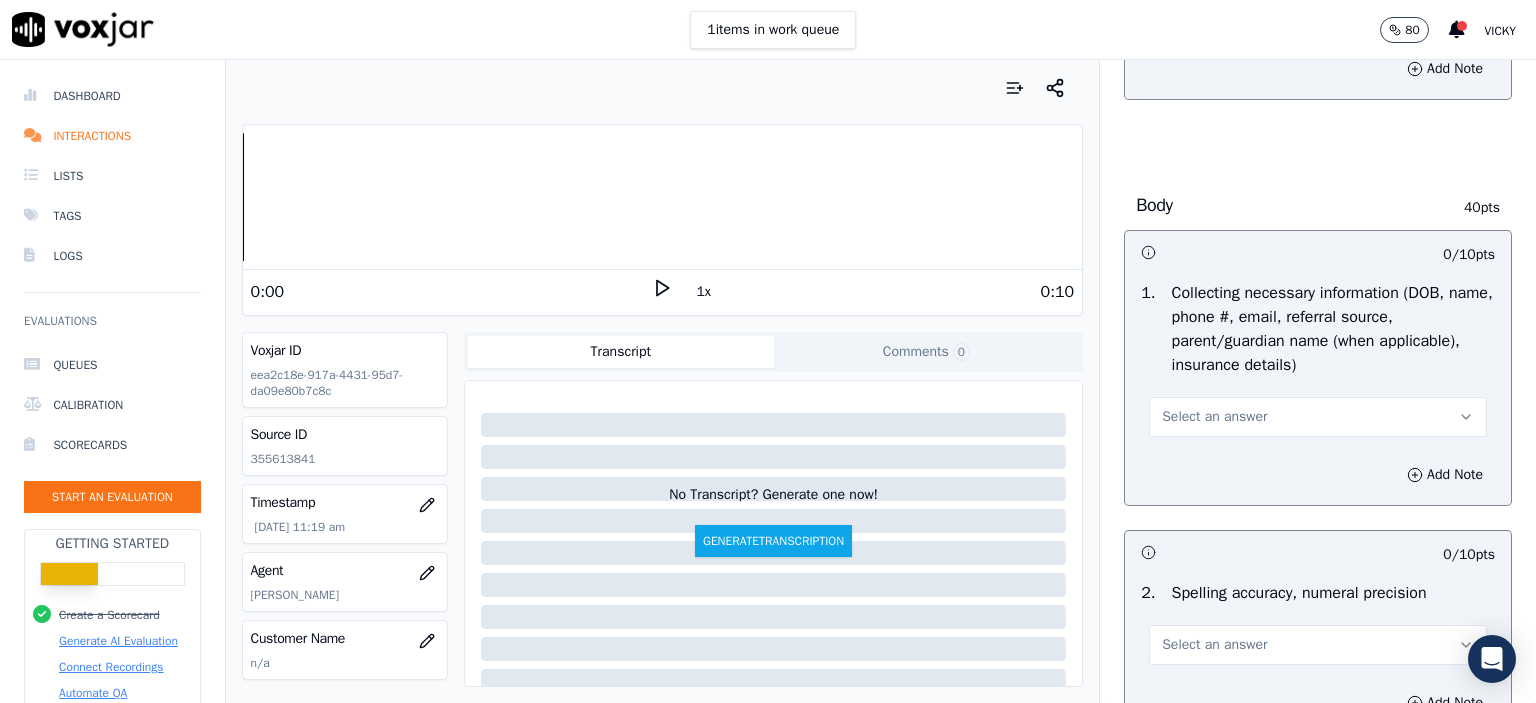 click on "Select an answer" at bounding box center [1214, 417] 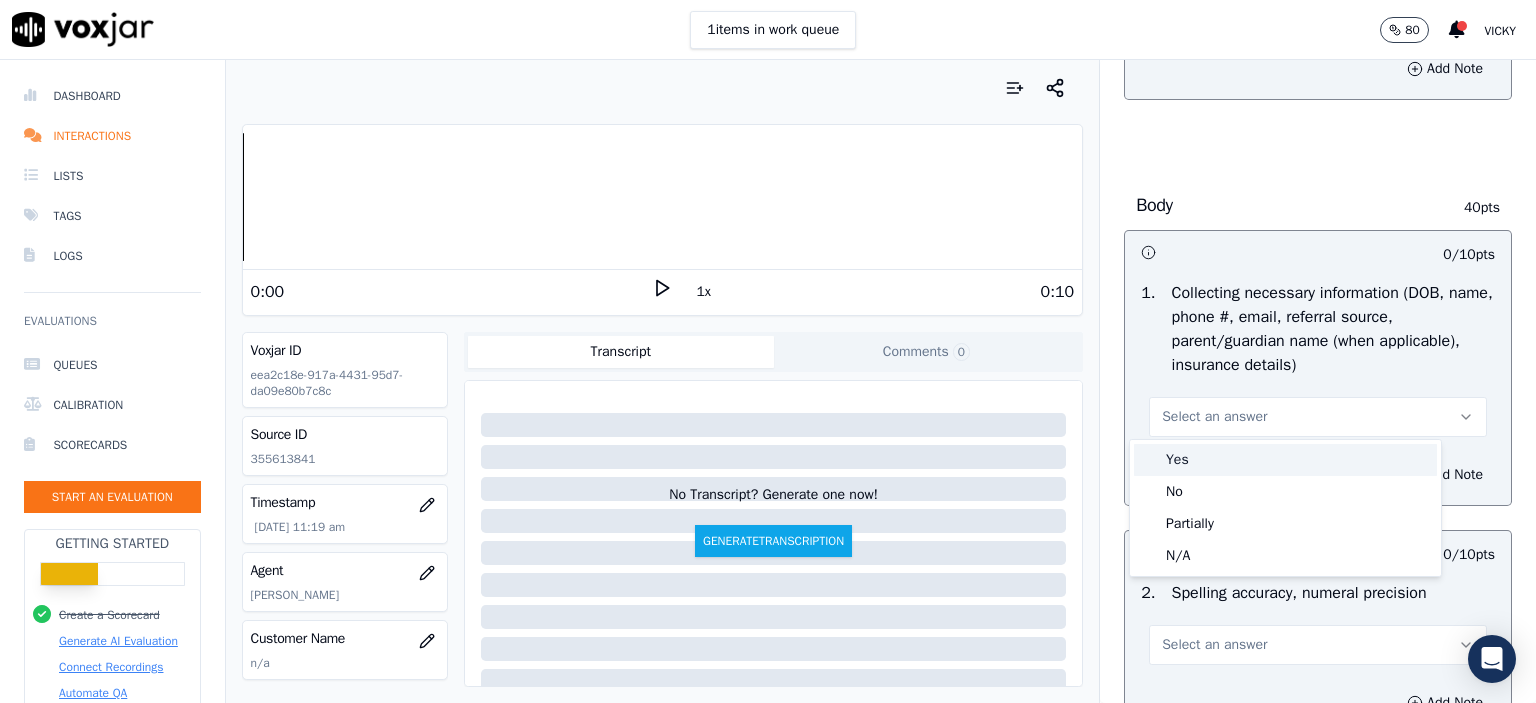 click on "Yes" at bounding box center (1285, 460) 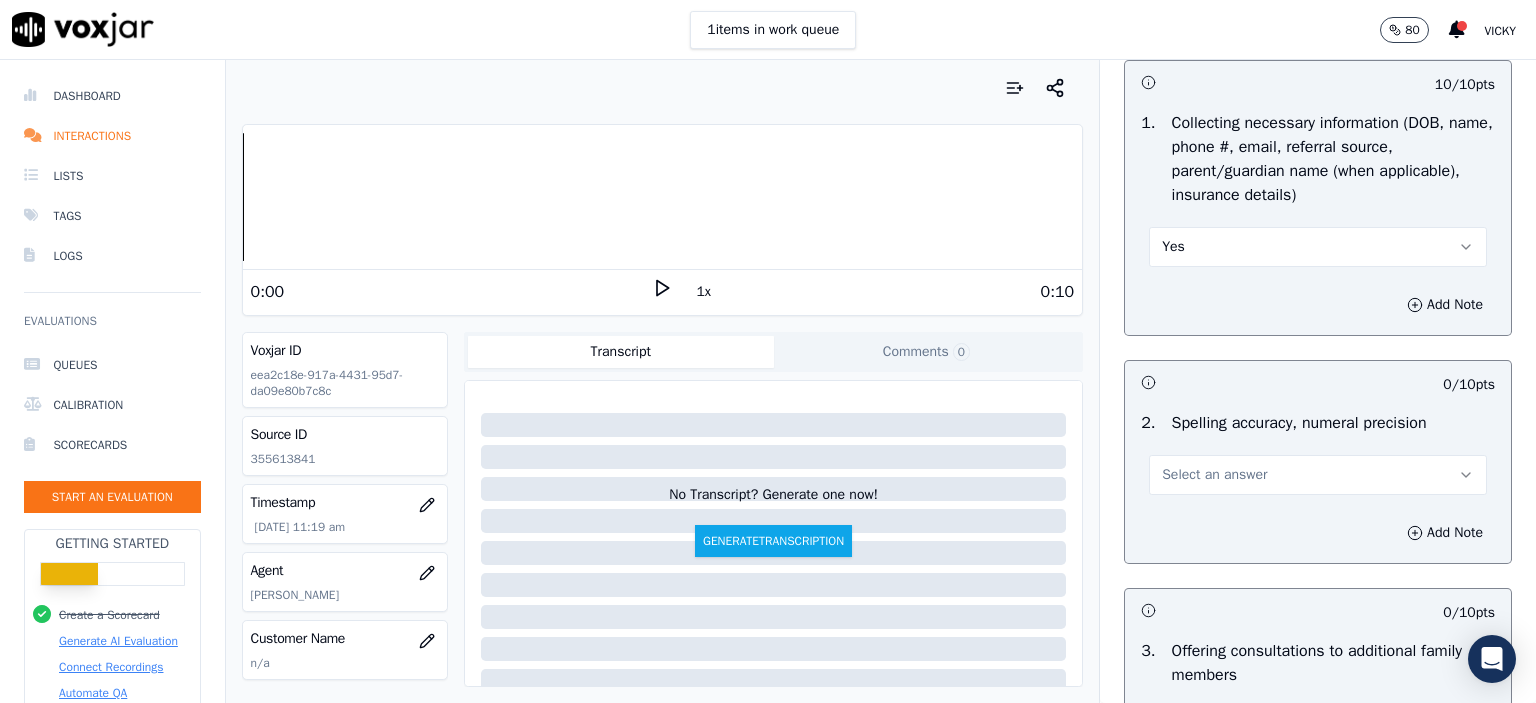 scroll, scrollTop: 1300, scrollLeft: 0, axis: vertical 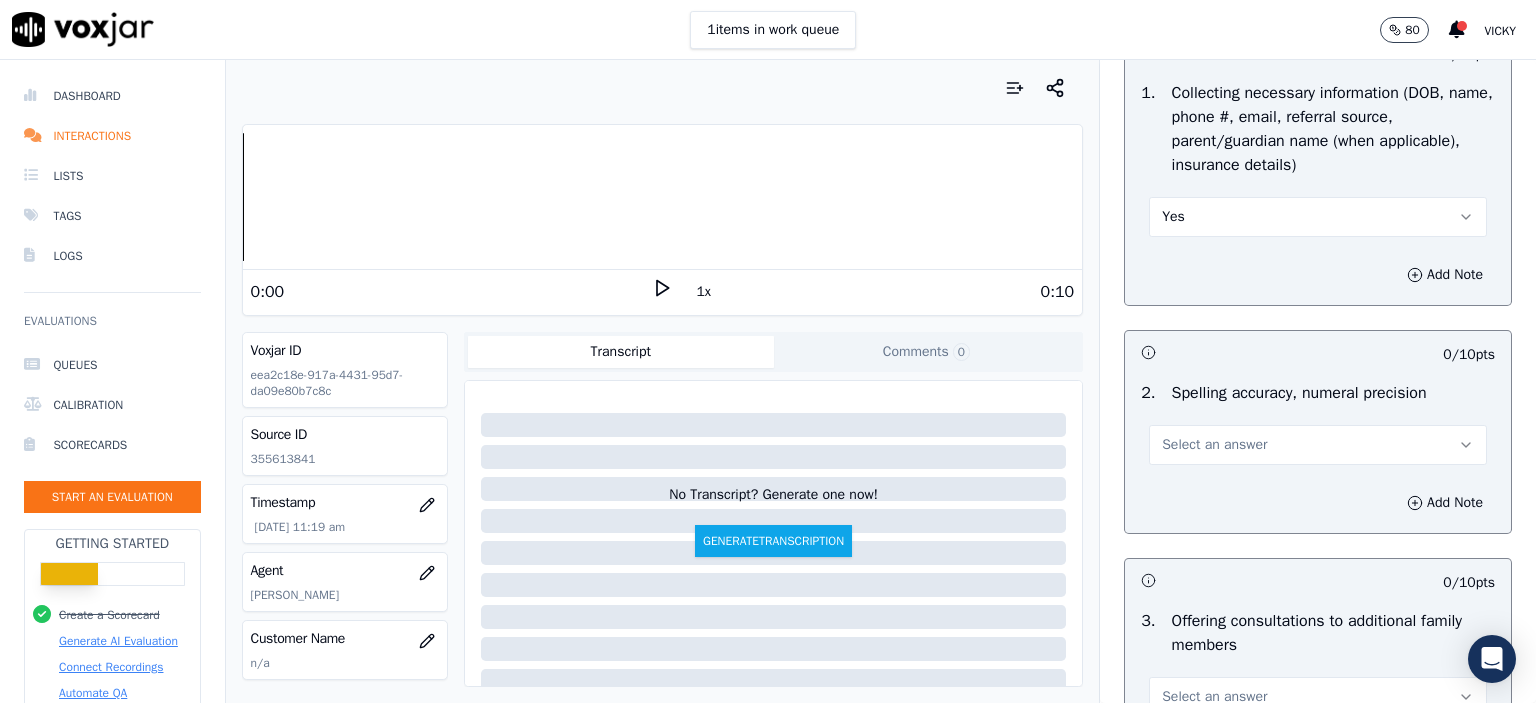 click on "Select an answer" at bounding box center [1318, 445] 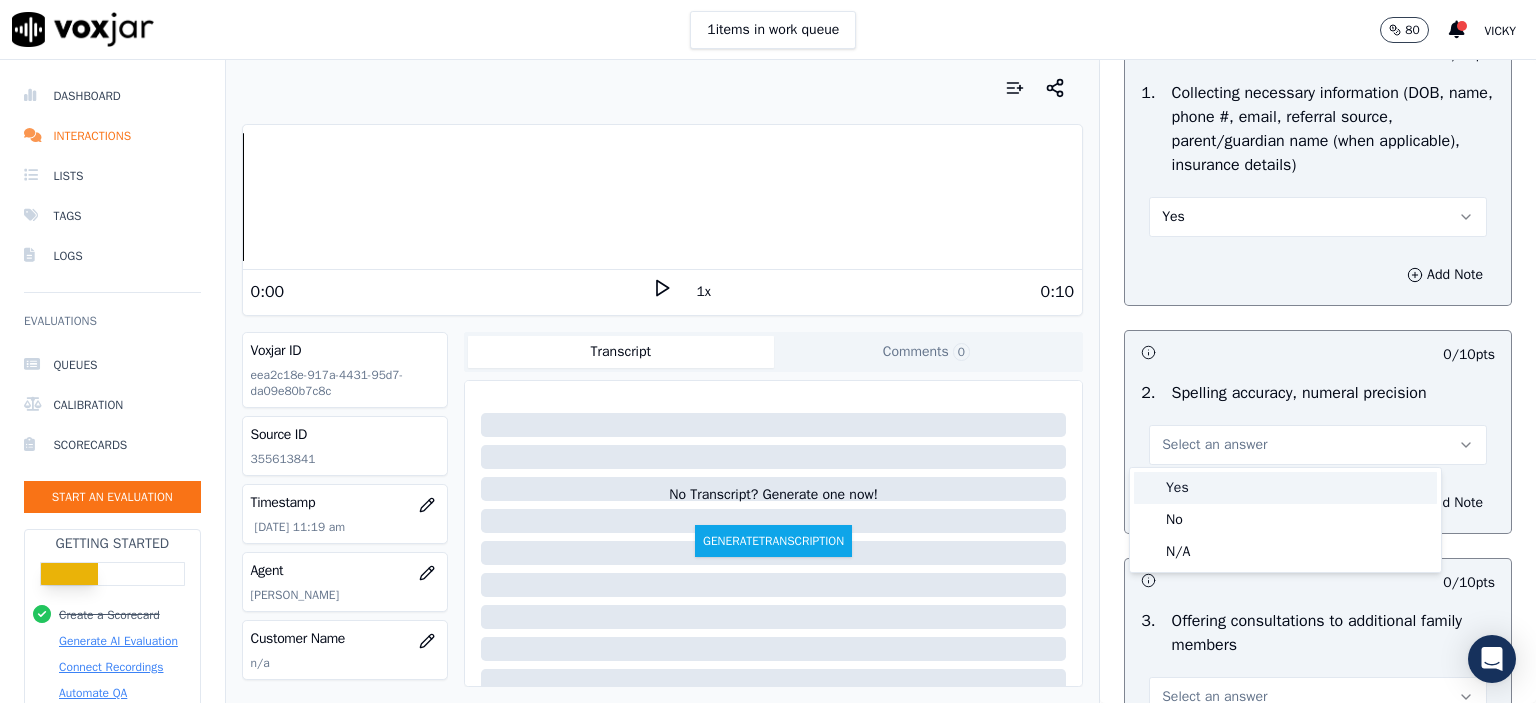 click on "Yes" at bounding box center [1285, 488] 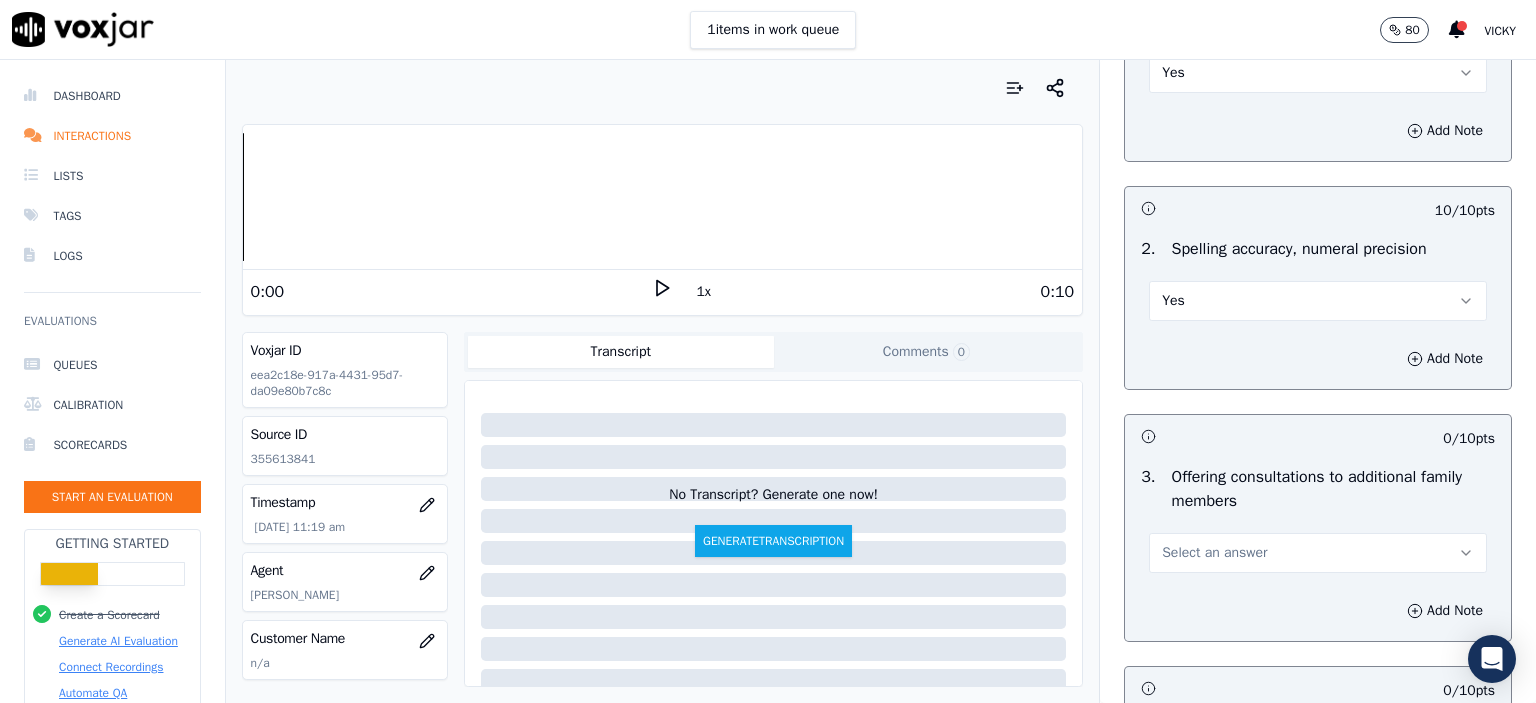 scroll, scrollTop: 1500, scrollLeft: 0, axis: vertical 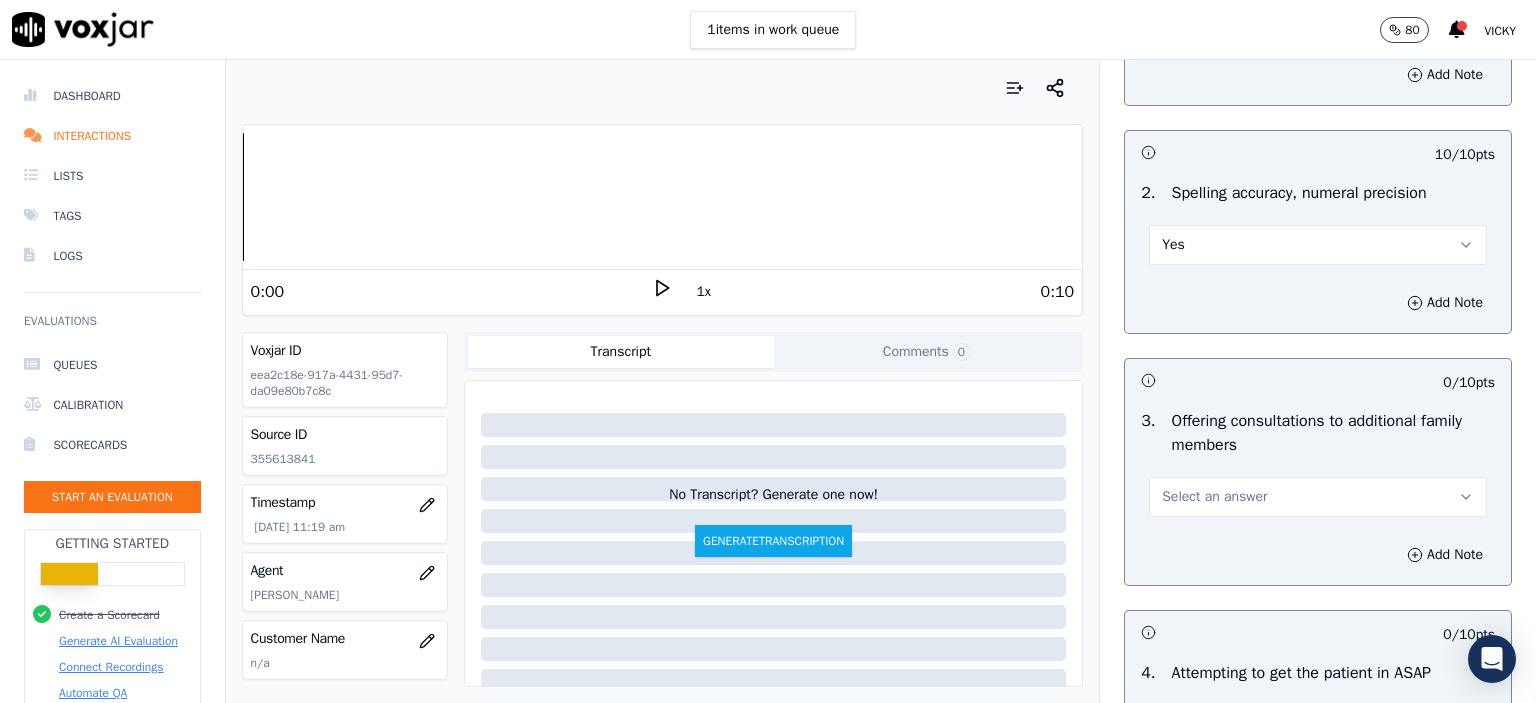 click on "Select an answer" at bounding box center [1318, 497] 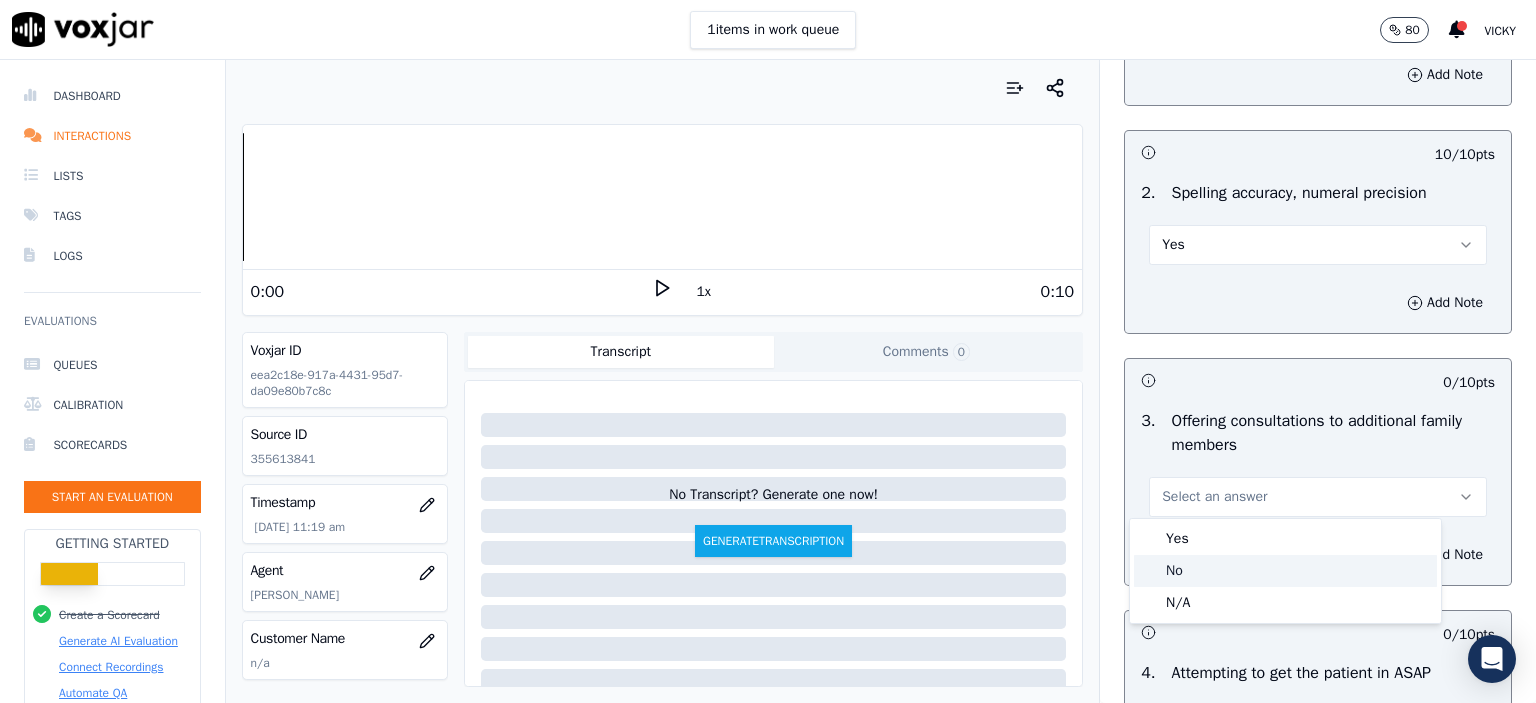click on "No" 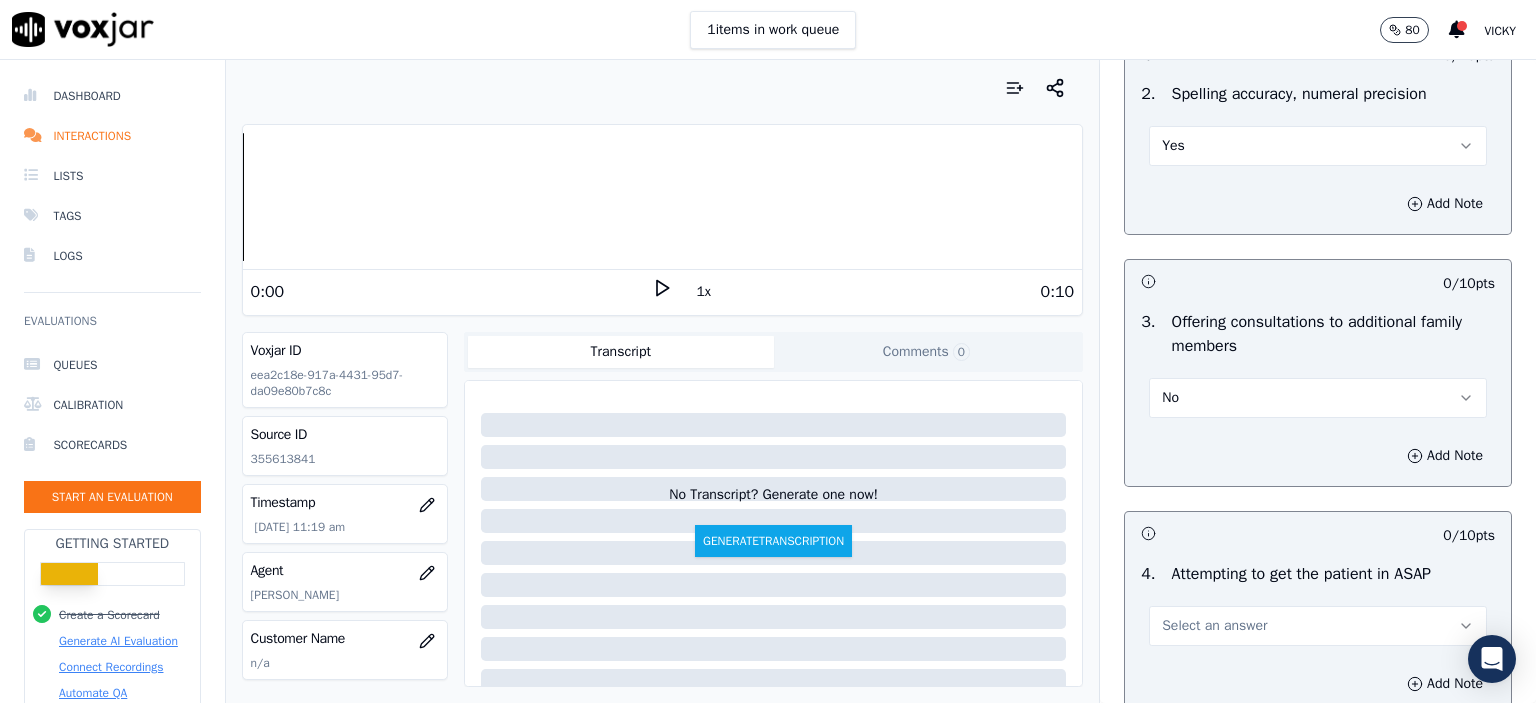 scroll, scrollTop: 1600, scrollLeft: 0, axis: vertical 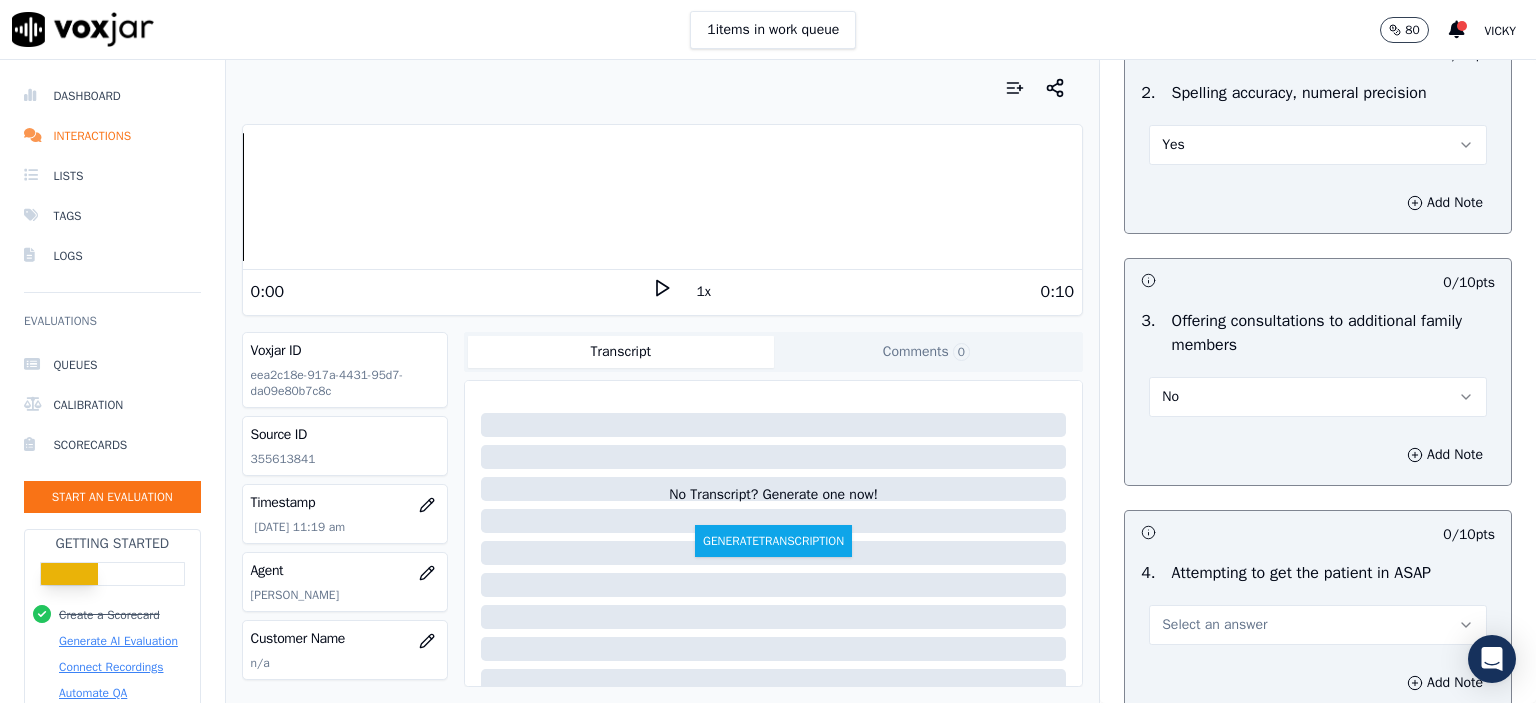 click on "No" at bounding box center [1318, 397] 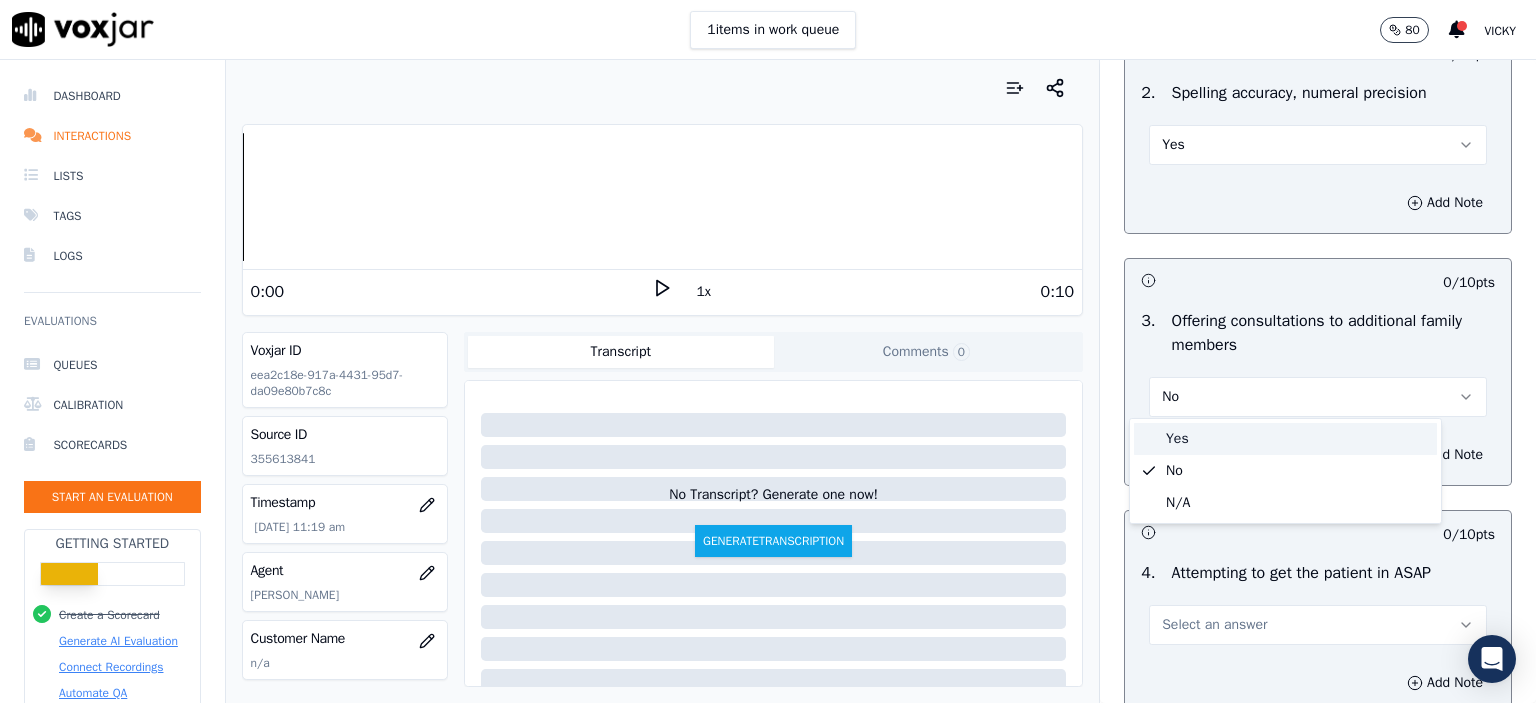 click on "Yes" at bounding box center [1285, 439] 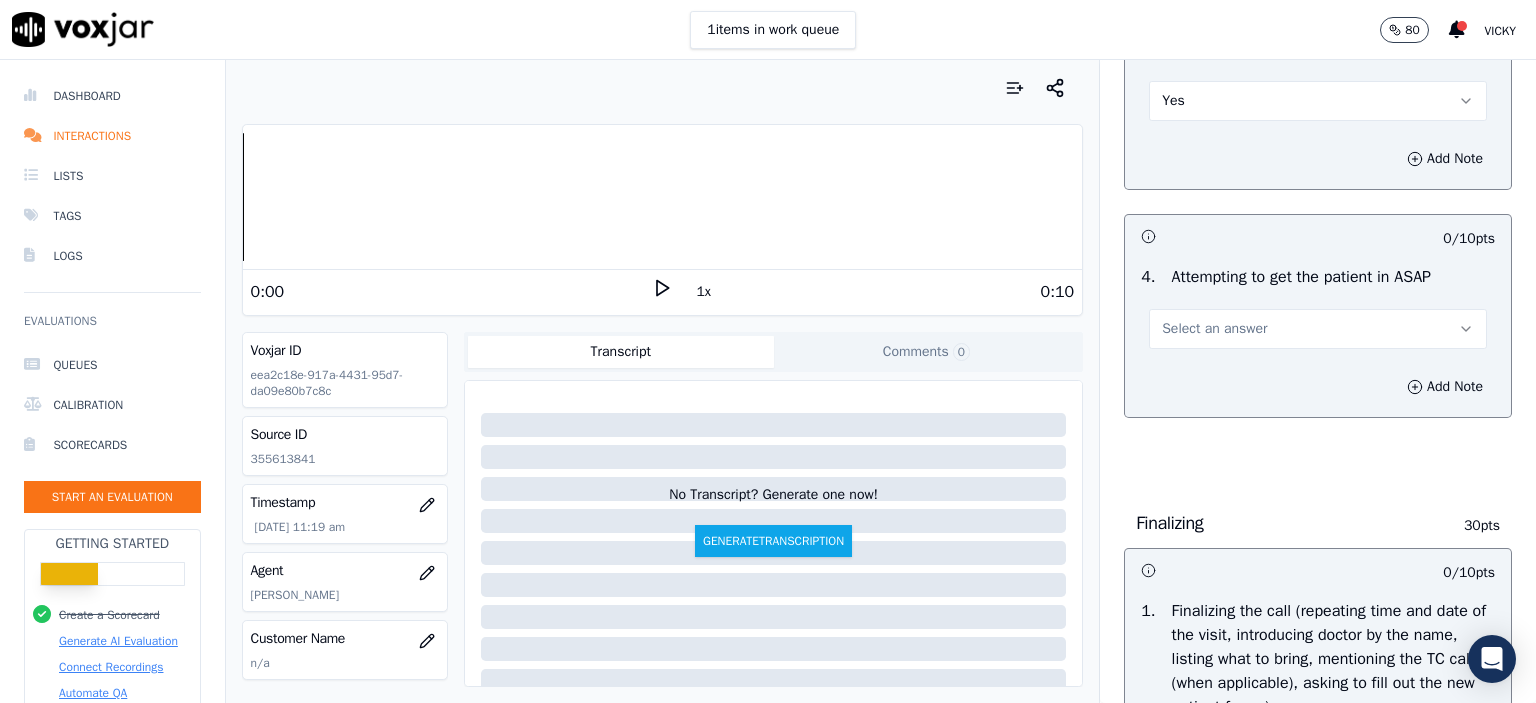 scroll, scrollTop: 1900, scrollLeft: 0, axis: vertical 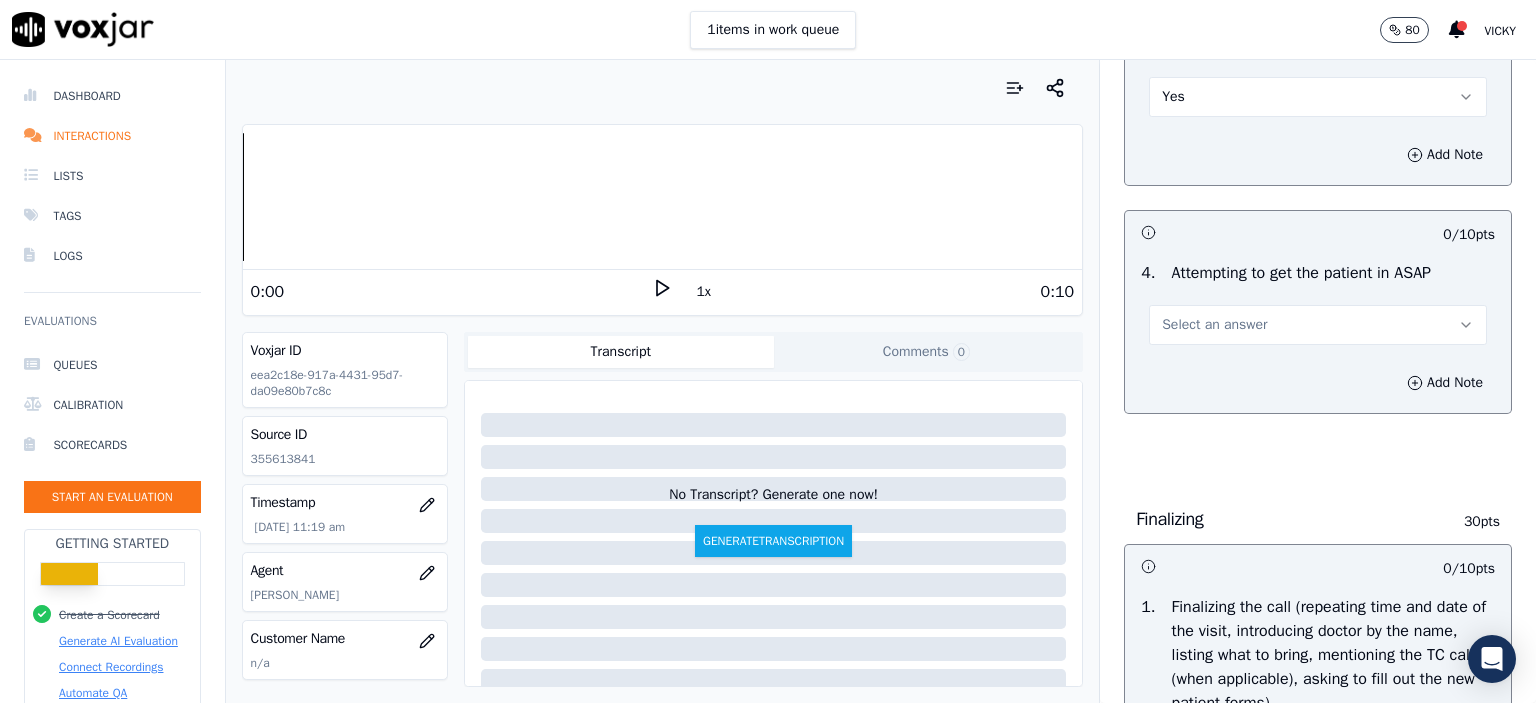 click on "Select an answer" at bounding box center (1318, 325) 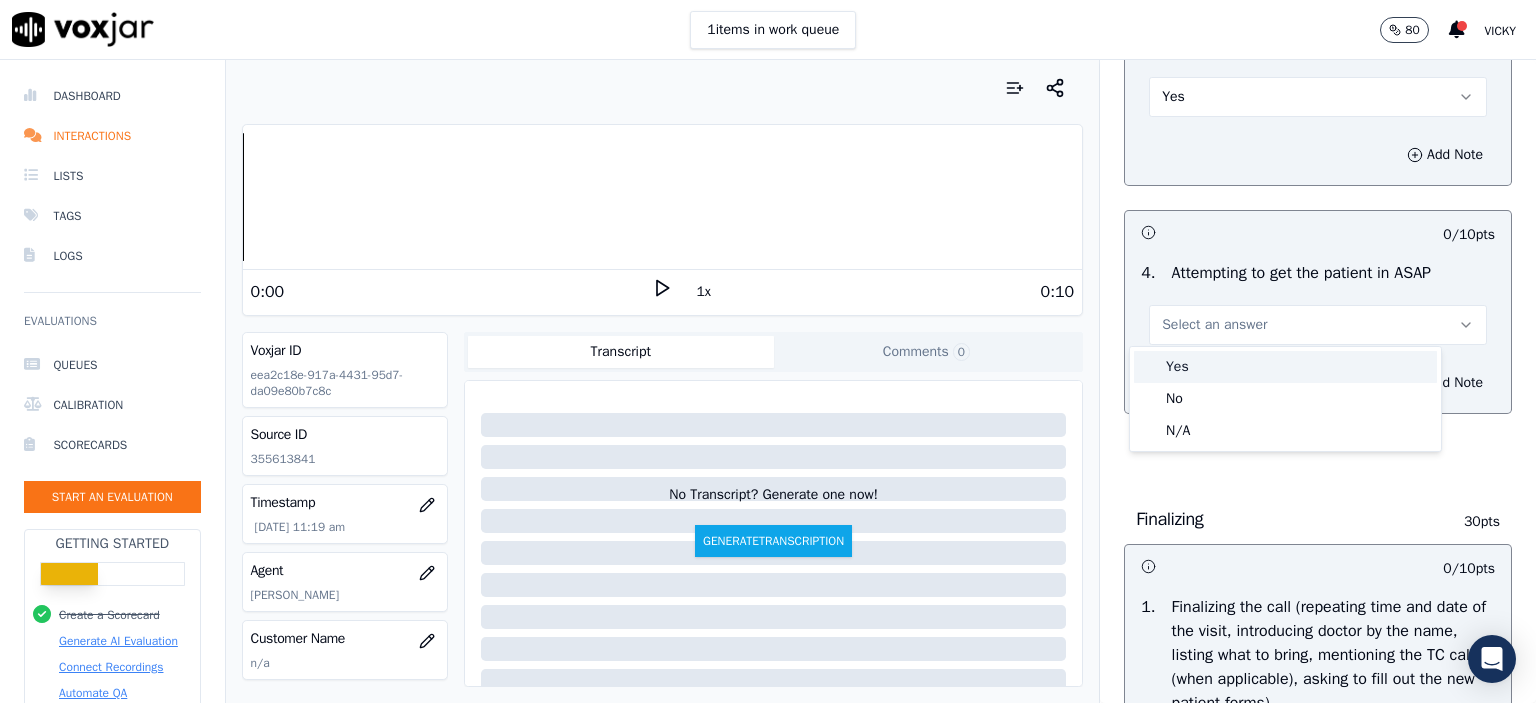 click on "Yes" at bounding box center (1285, 367) 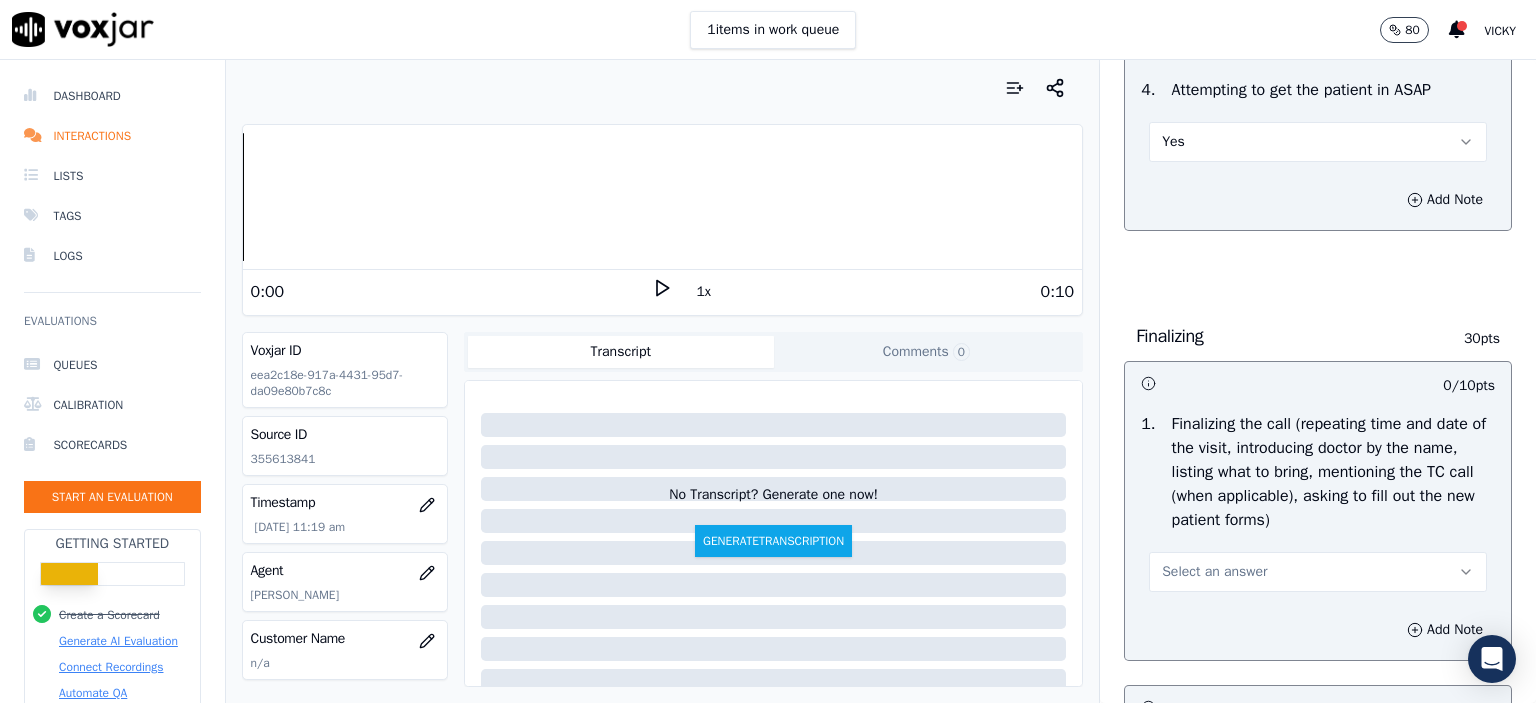 scroll, scrollTop: 2100, scrollLeft: 0, axis: vertical 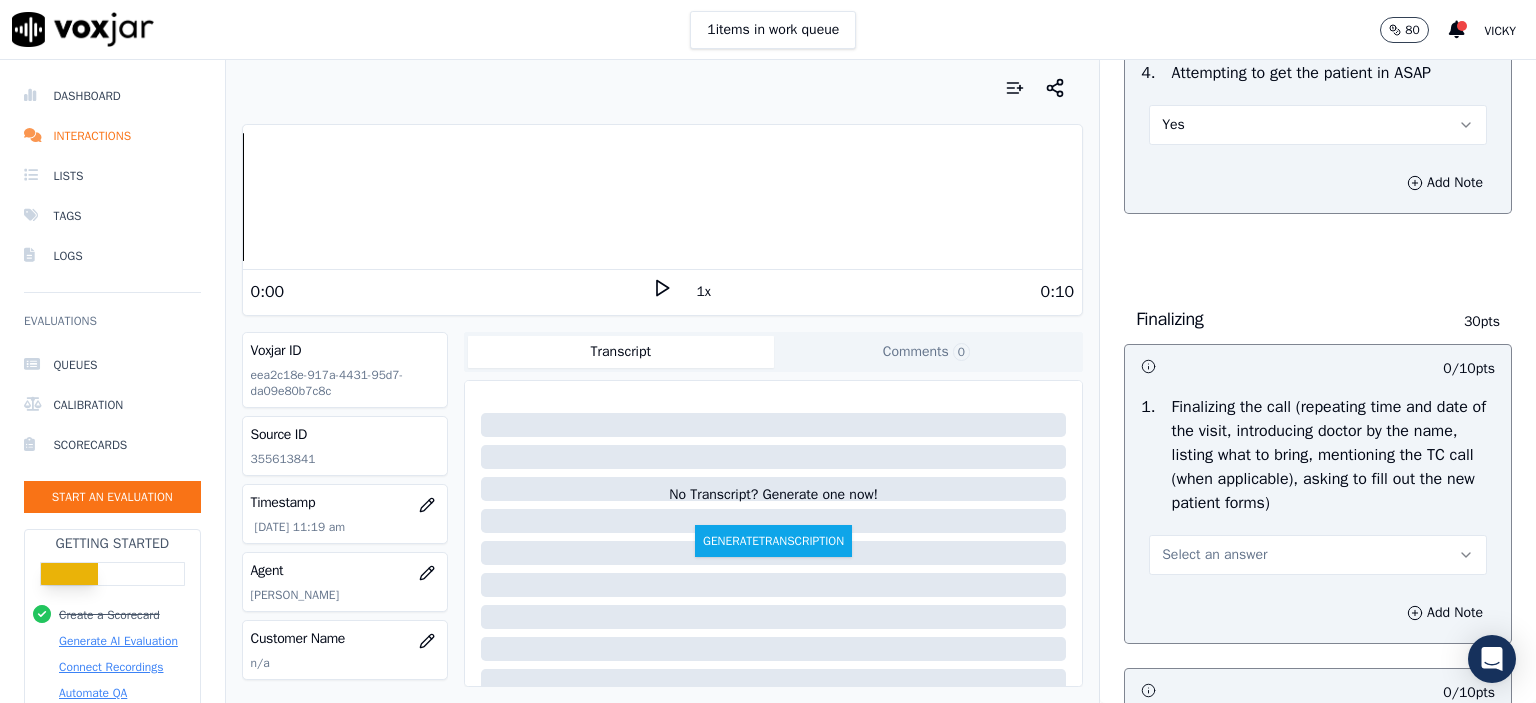 click on "Select an answer" at bounding box center (1318, 555) 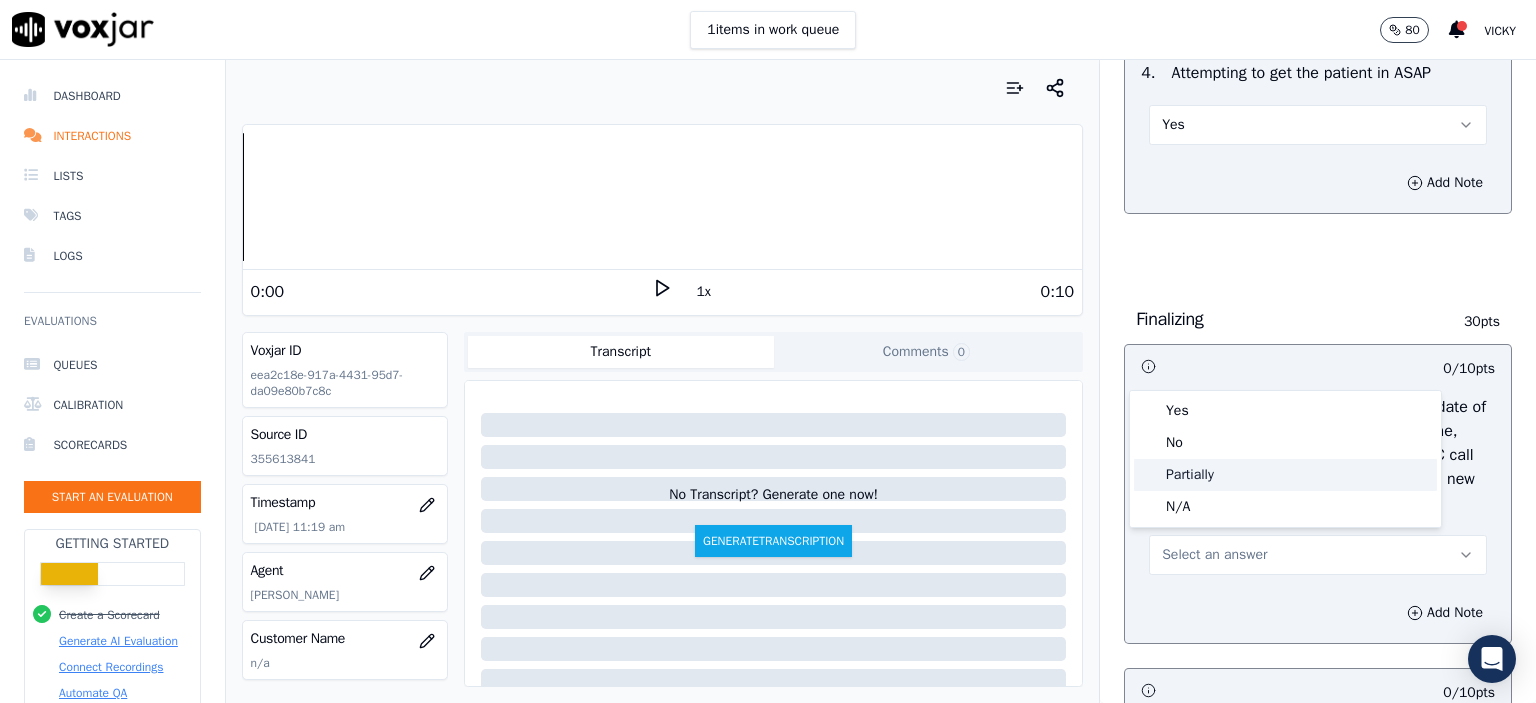 click on "Partially" 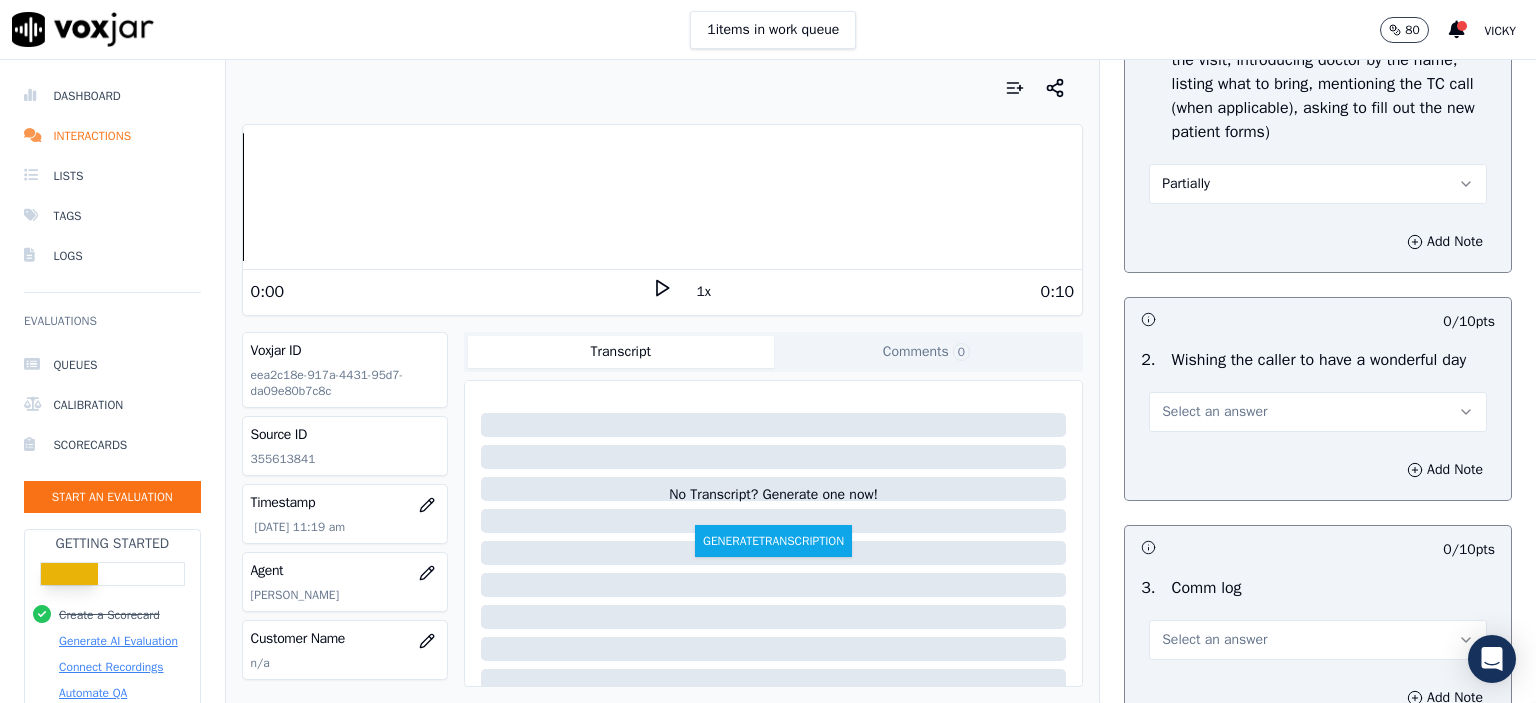 scroll, scrollTop: 2500, scrollLeft: 0, axis: vertical 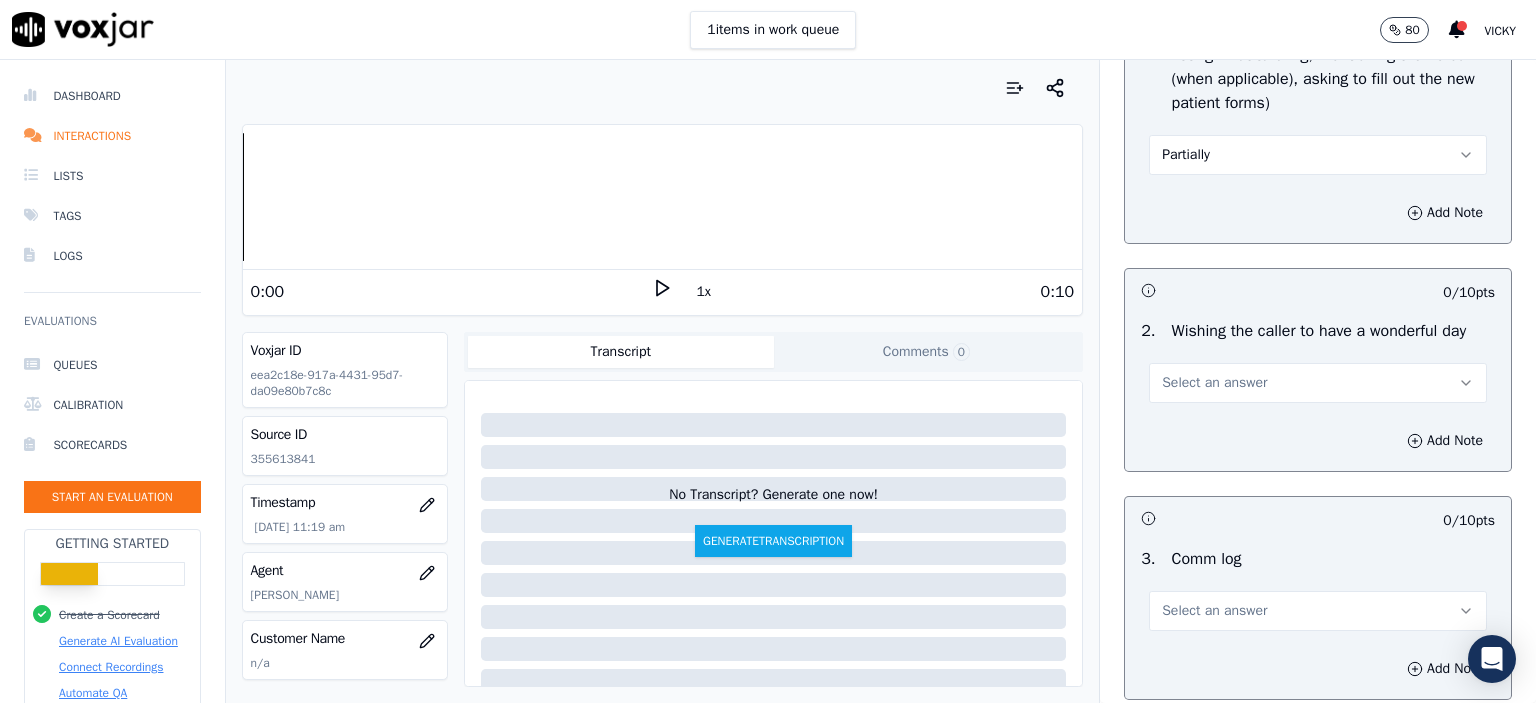 click on "Select an answer" at bounding box center [1318, 383] 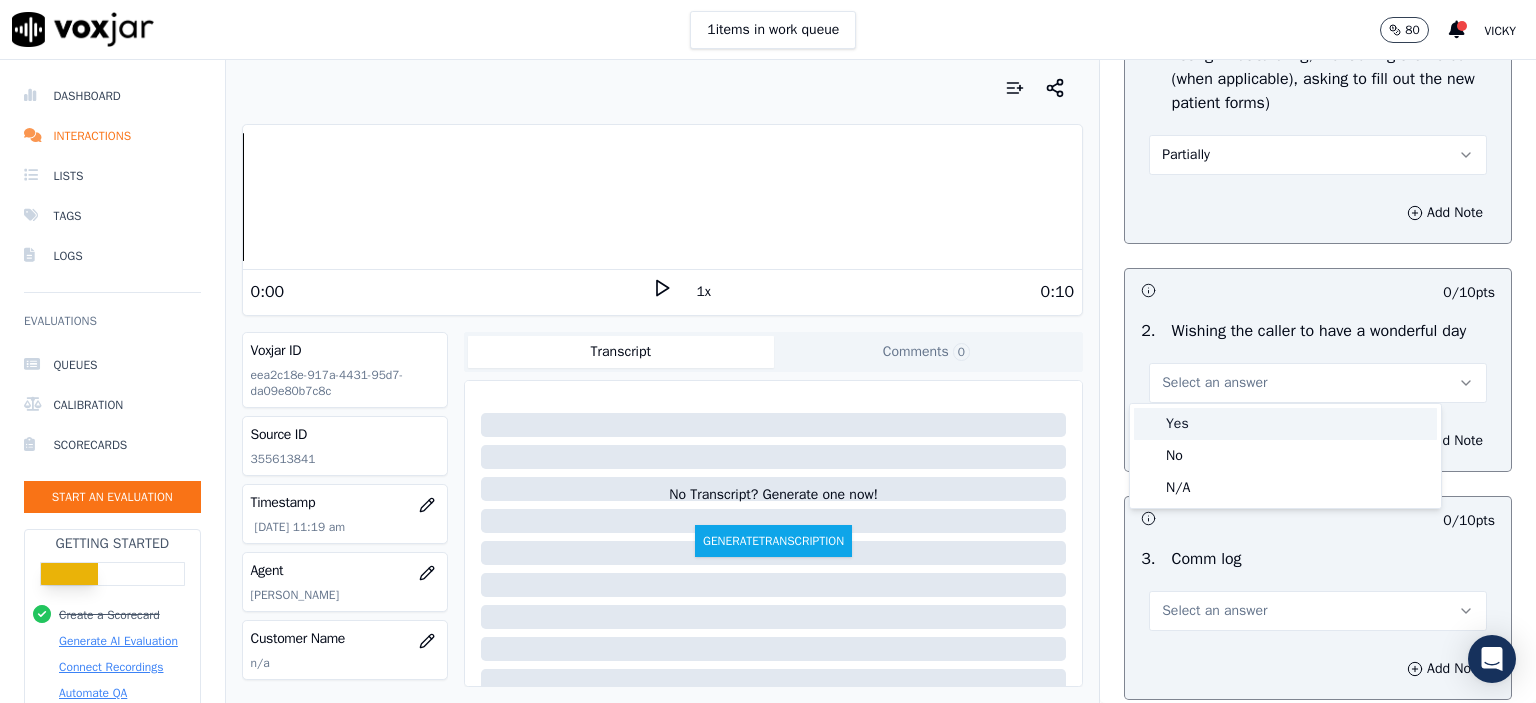 click on "Yes" at bounding box center [1285, 424] 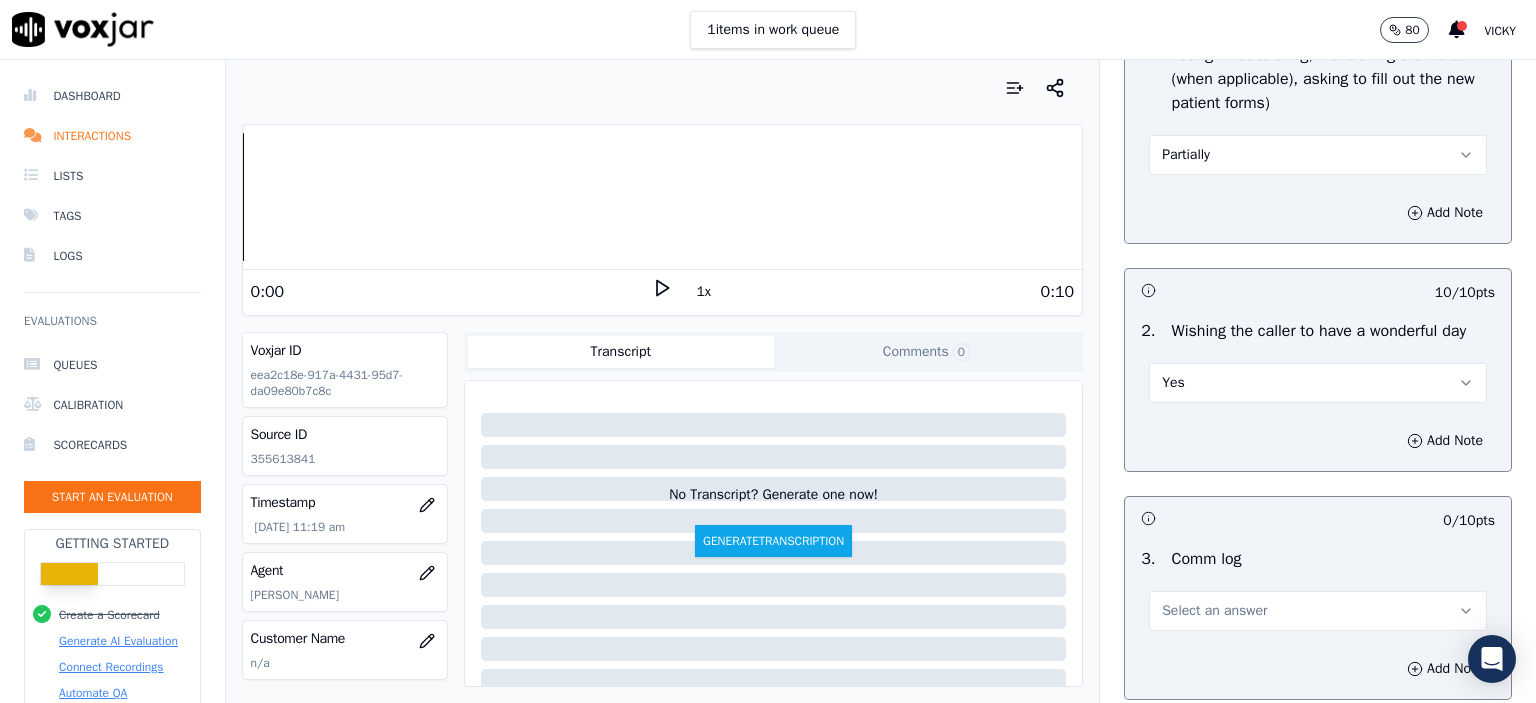 drag, startPoint x: 1235, startPoint y: 595, endPoint x: 1234, endPoint y: 606, distance: 11.045361 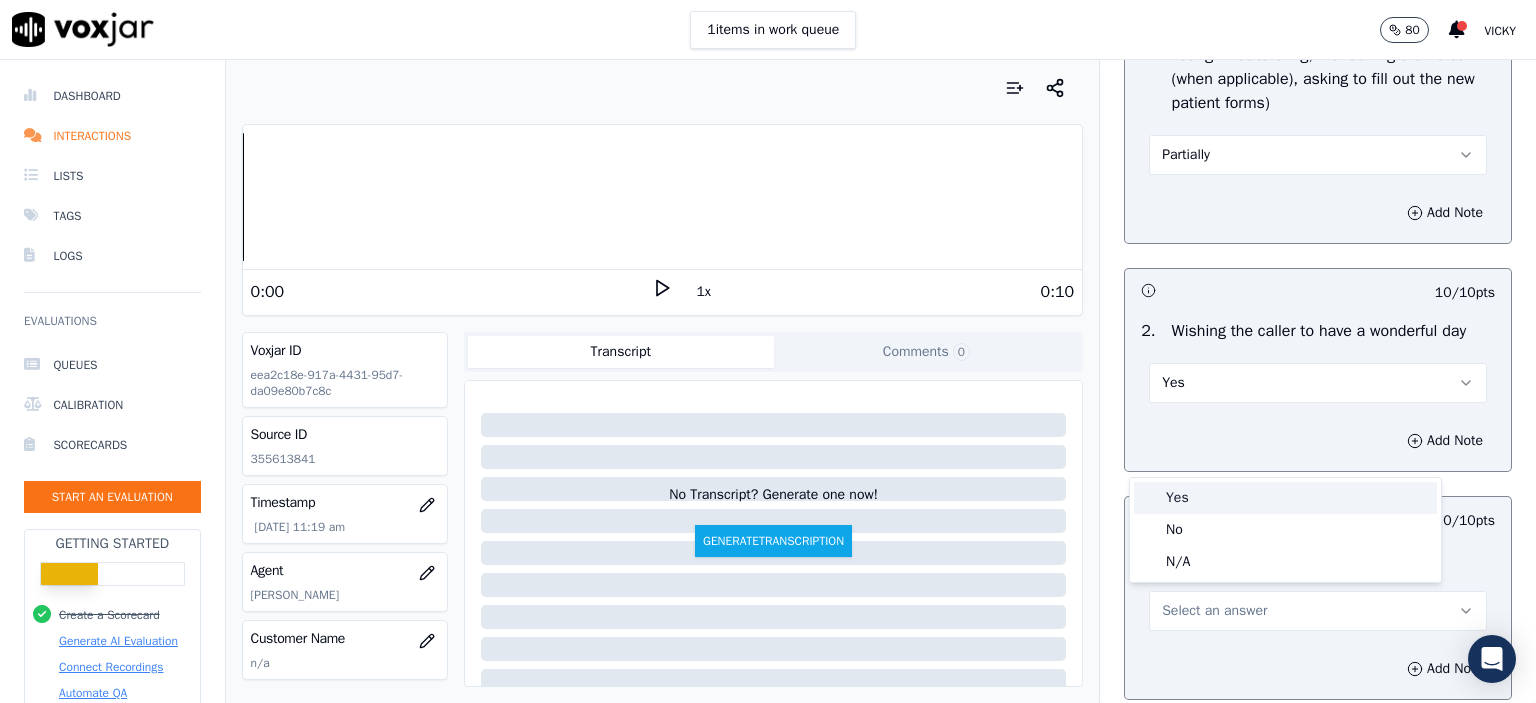 click on "Yes" at bounding box center (1285, 498) 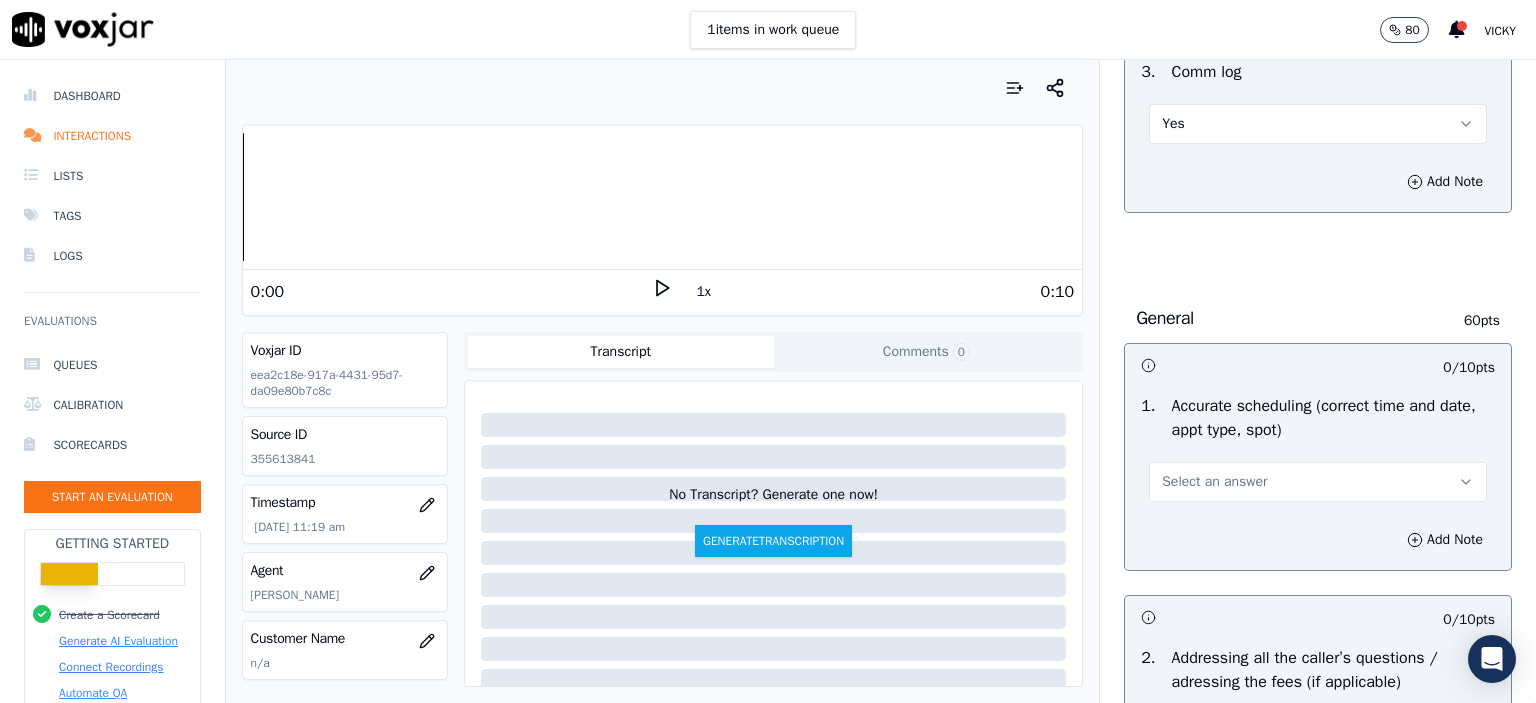 scroll, scrollTop: 3100, scrollLeft: 0, axis: vertical 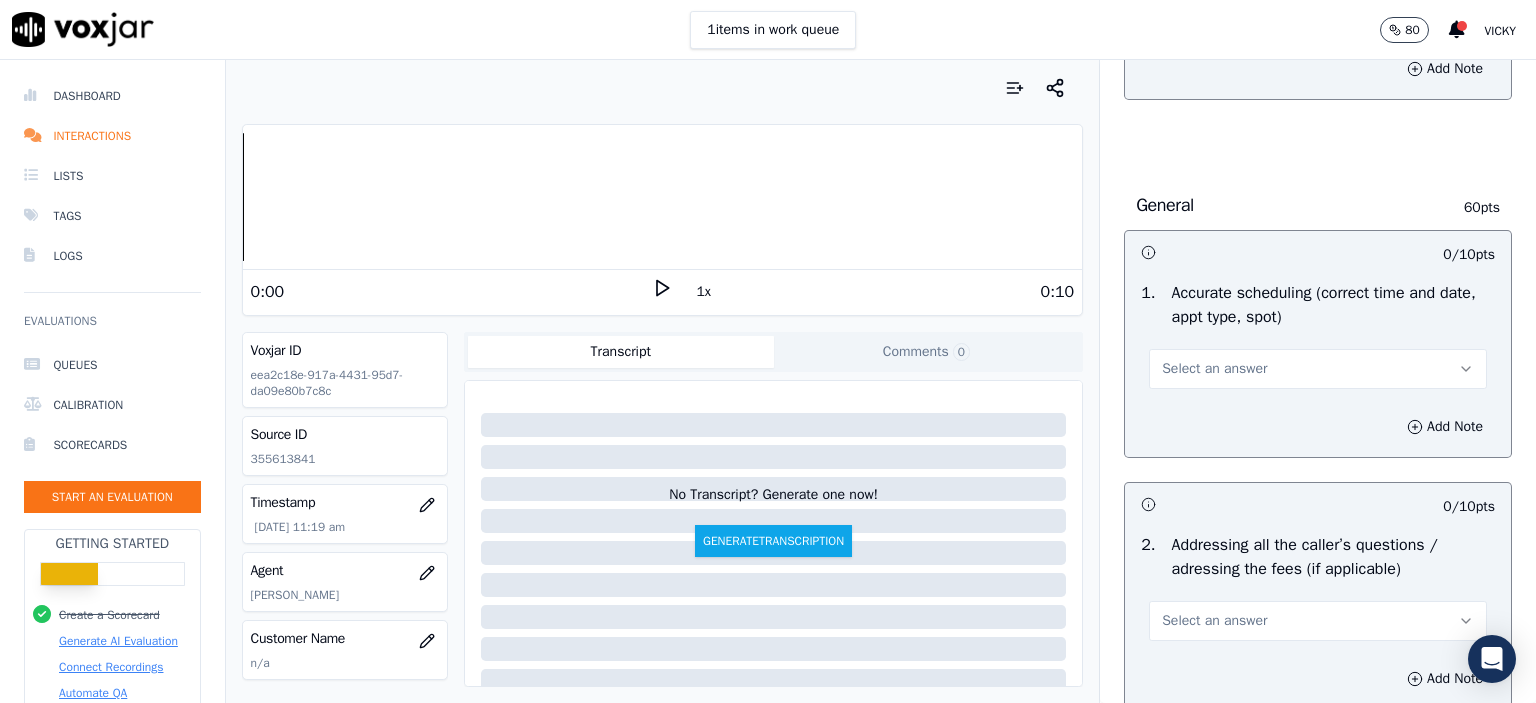 click on "Select an answer" at bounding box center [1318, 369] 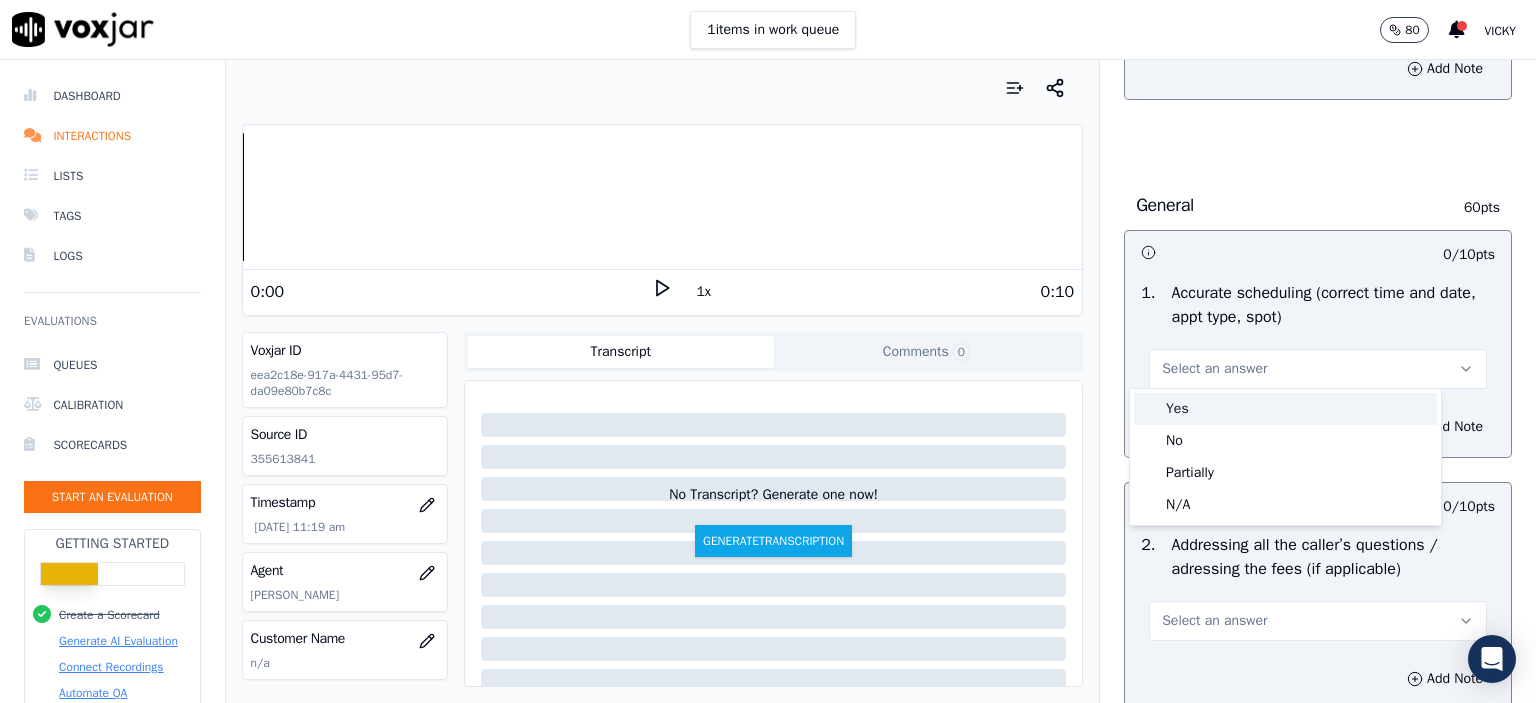 click on "Yes" at bounding box center (1285, 409) 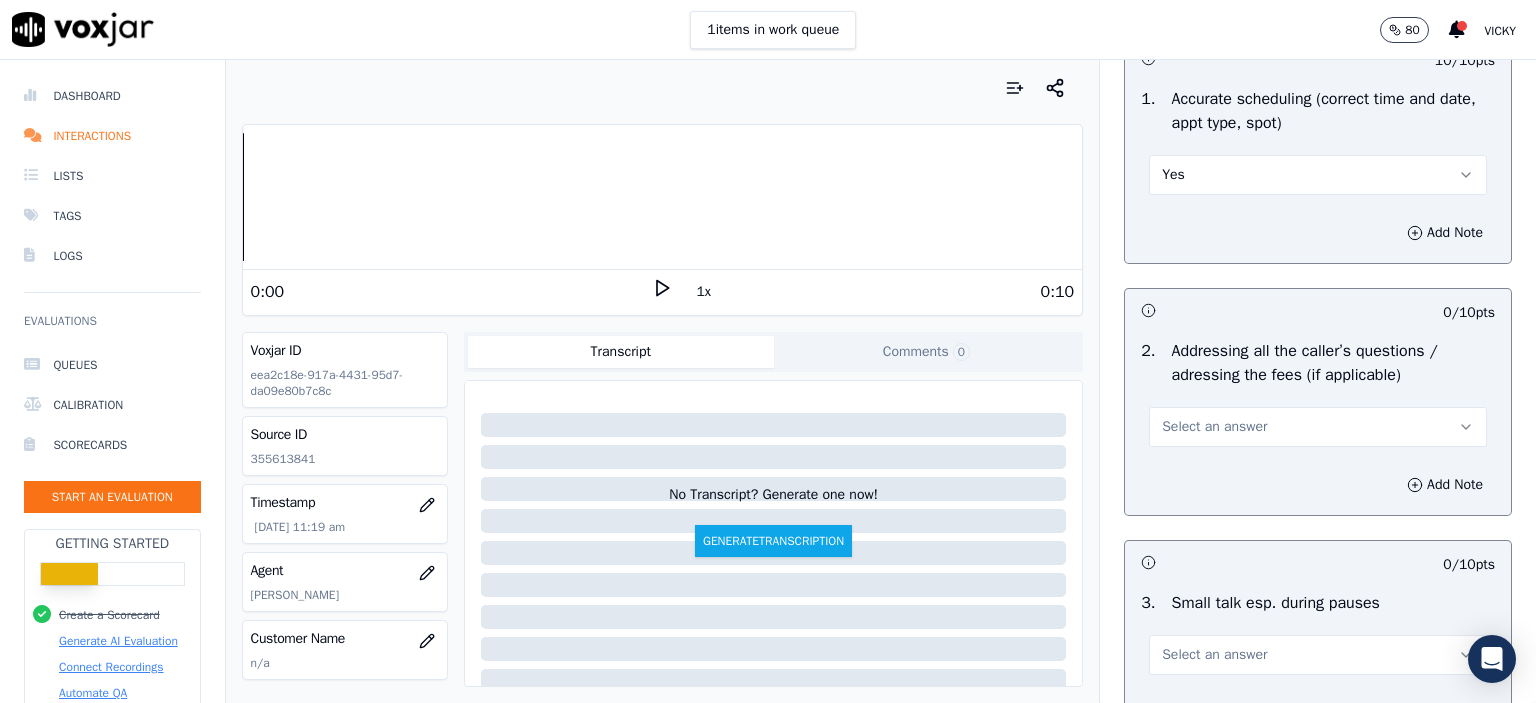 scroll, scrollTop: 3300, scrollLeft: 0, axis: vertical 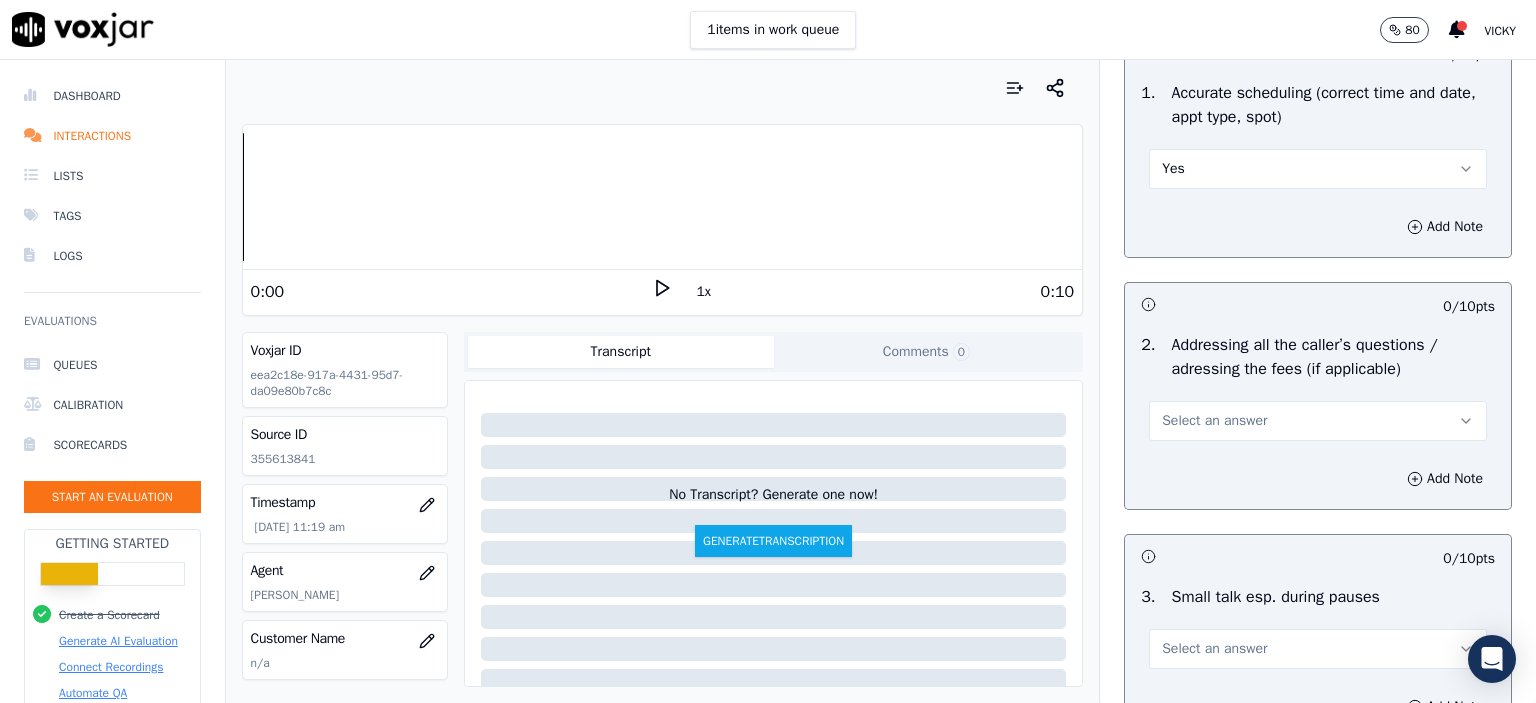 click on "Select an answer" at bounding box center (1318, 421) 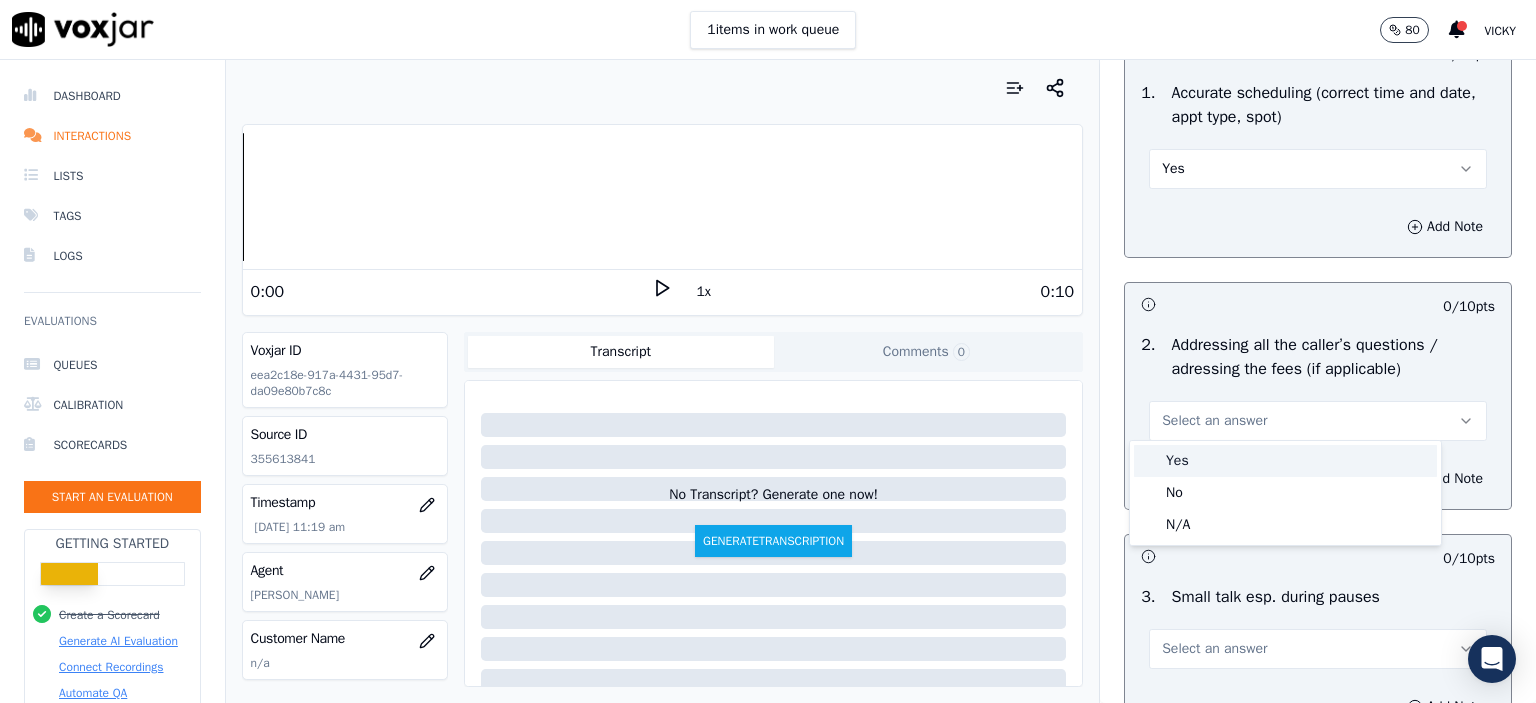 click on "Yes" at bounding box center [1285, 461] 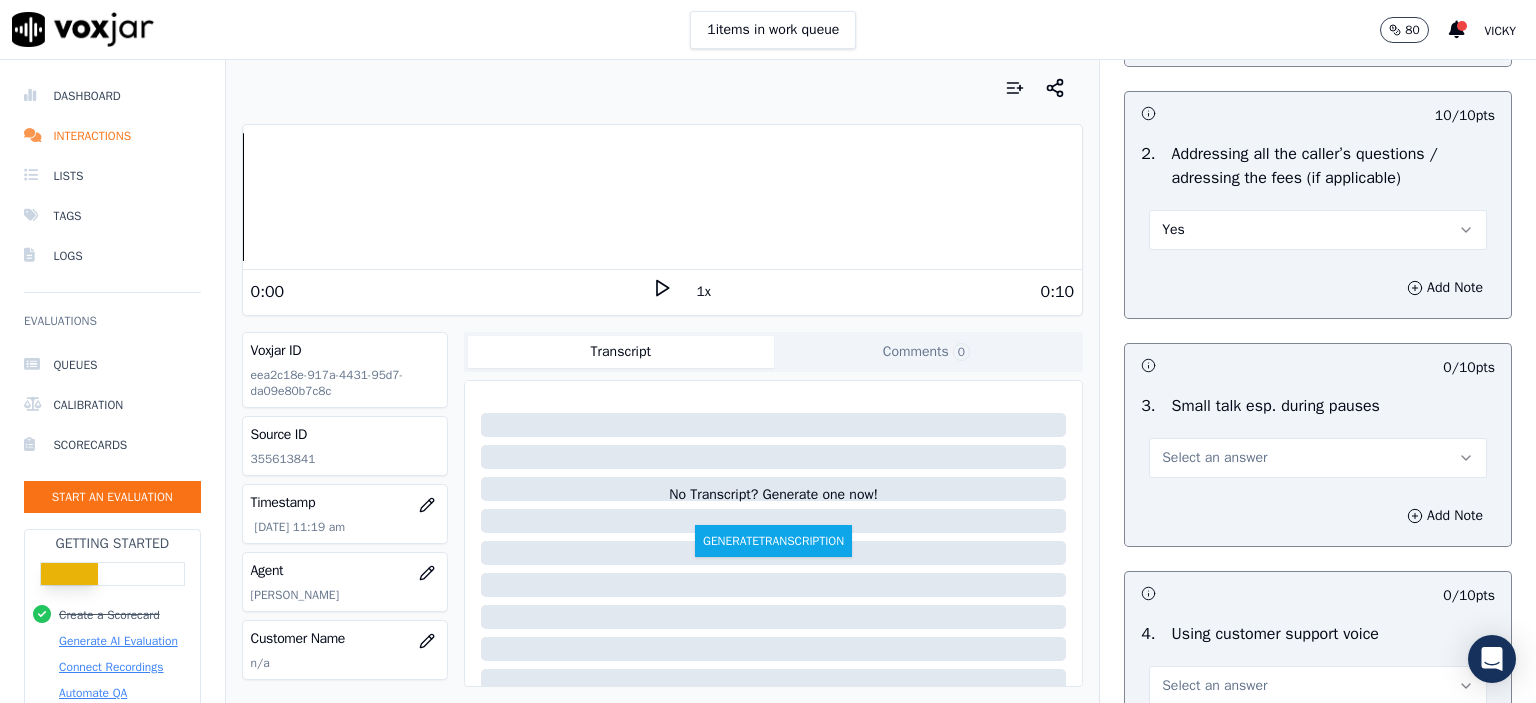 scroll, scrollTop: 3500, scrollLeft: 0, axis: vertical 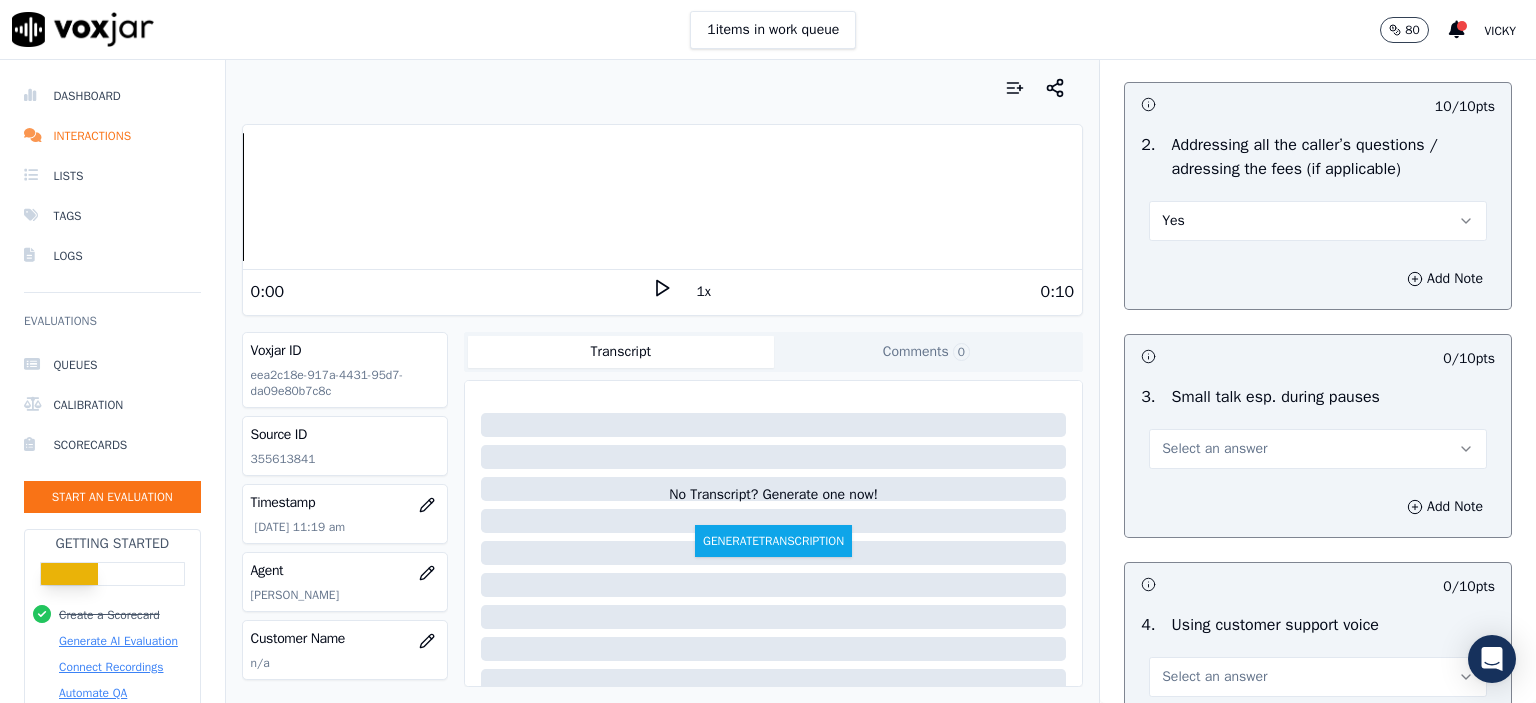 click on "Select an answer" at bounding box center (1318, 449) 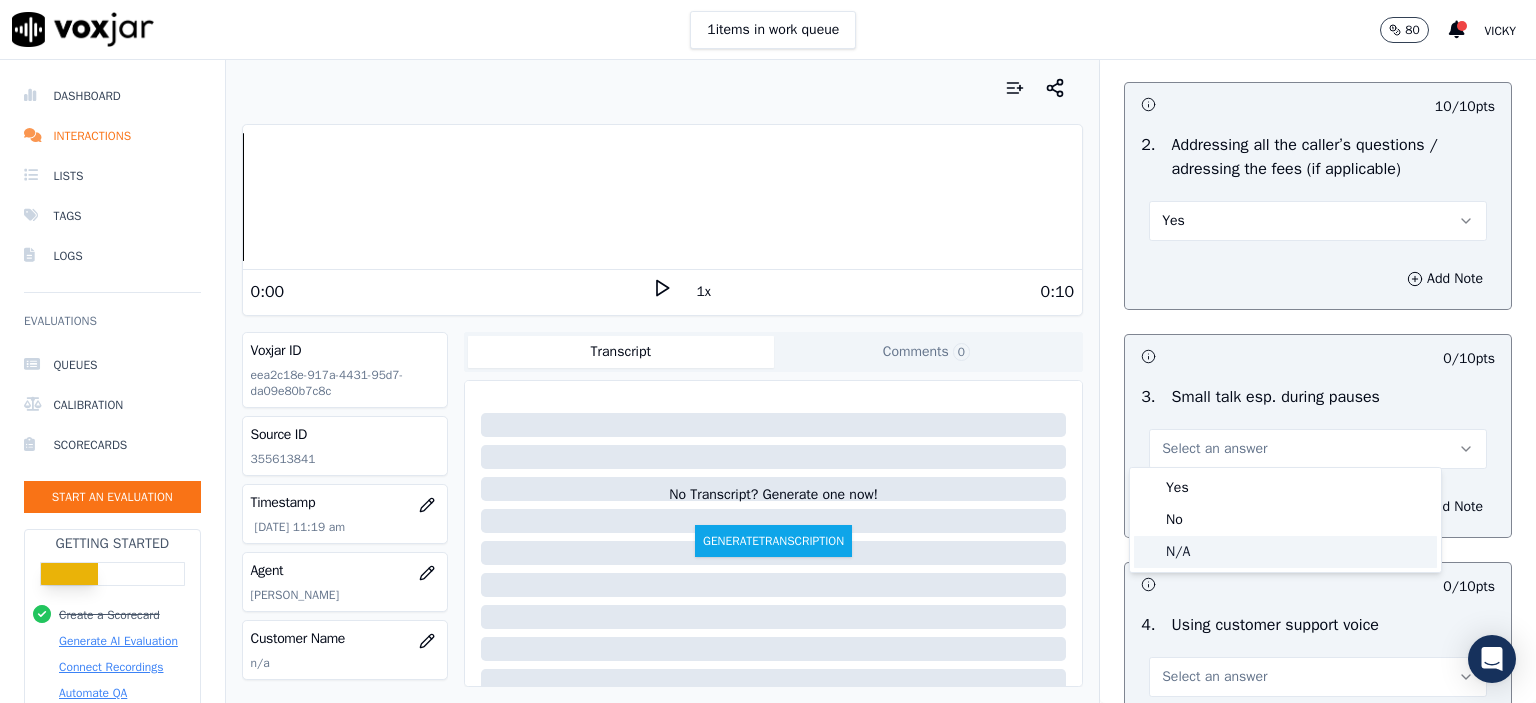 click on "N/A" 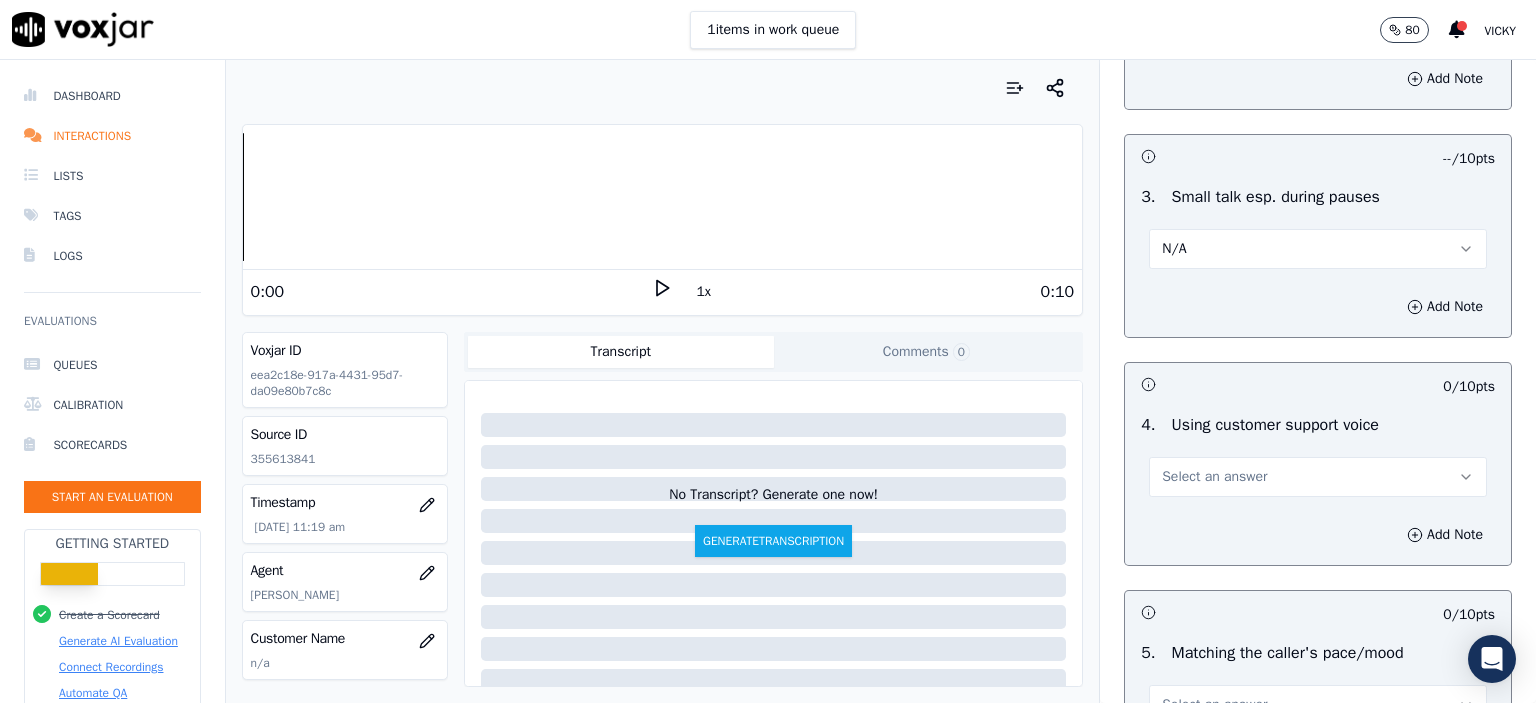 click on "Select an answer" at bounding box center [1214, 477] 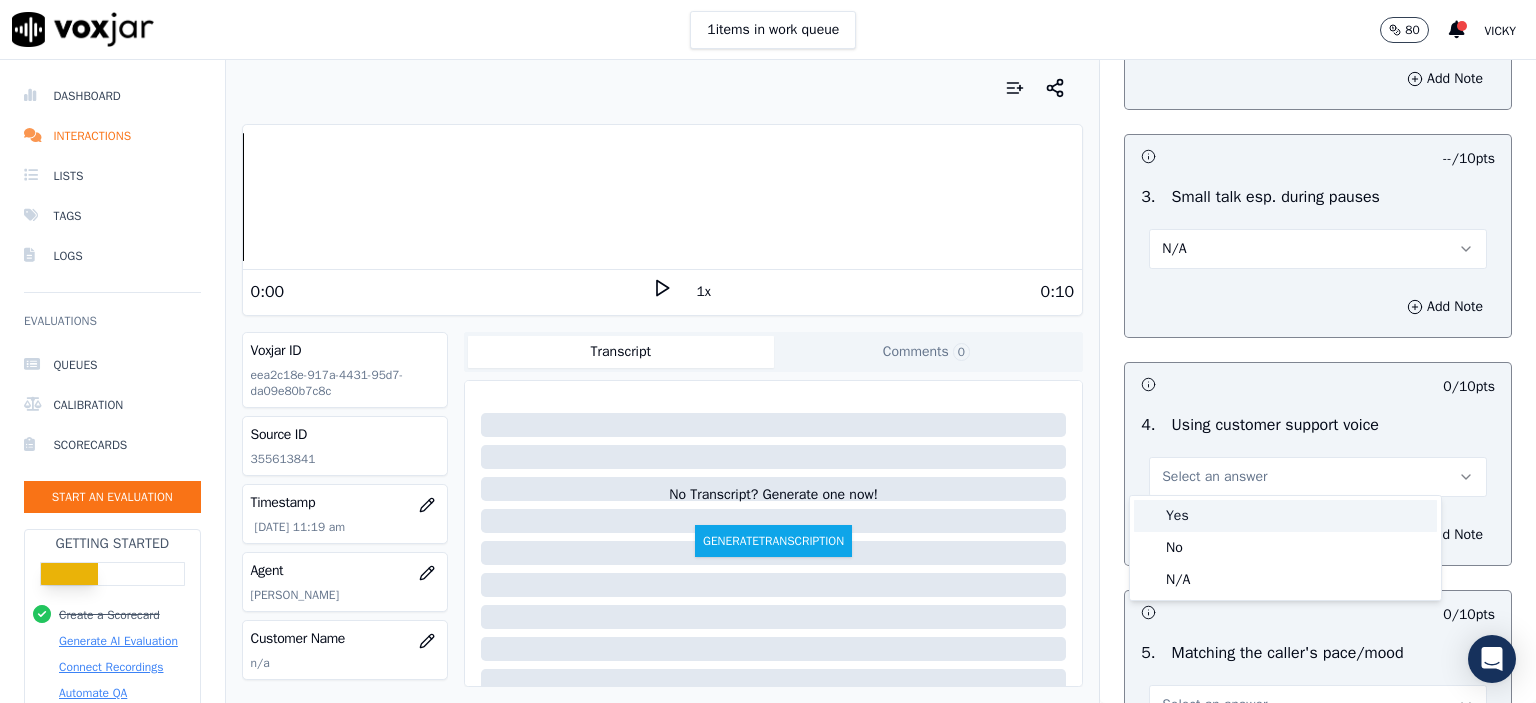 click on "Yes" at bounding box center (1285, 516) 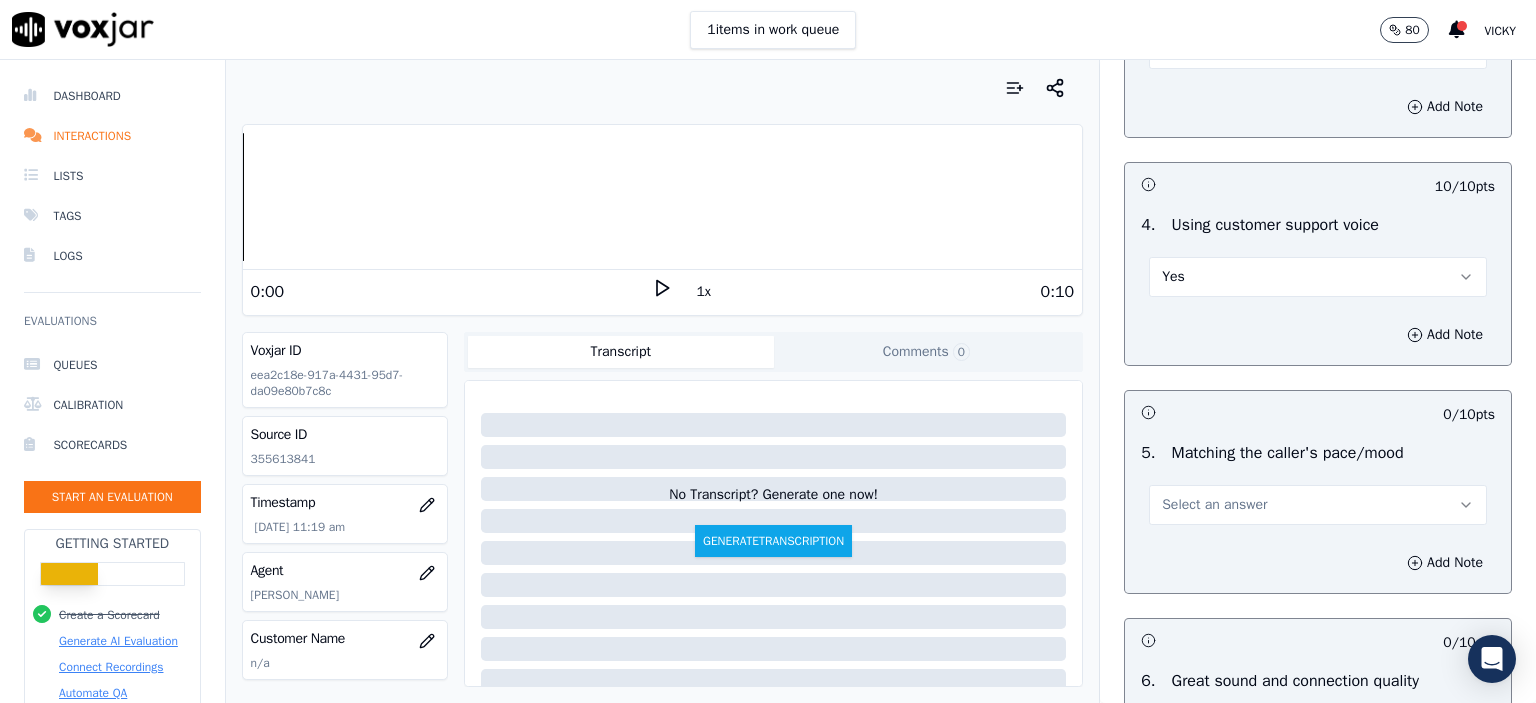 click on "Select an answer" at bounding box center [1214, 505] 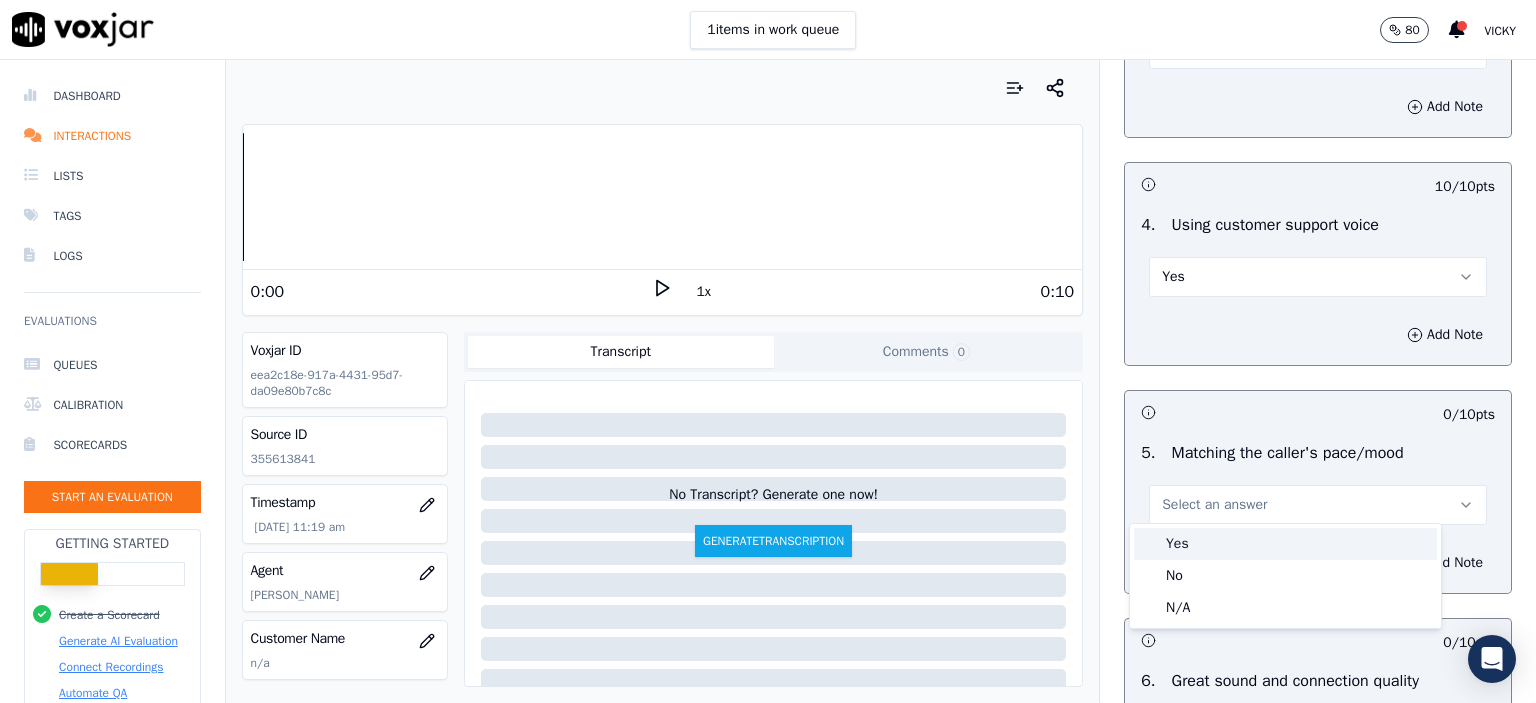 click on "Yes" at bounding box center (1285, 544) 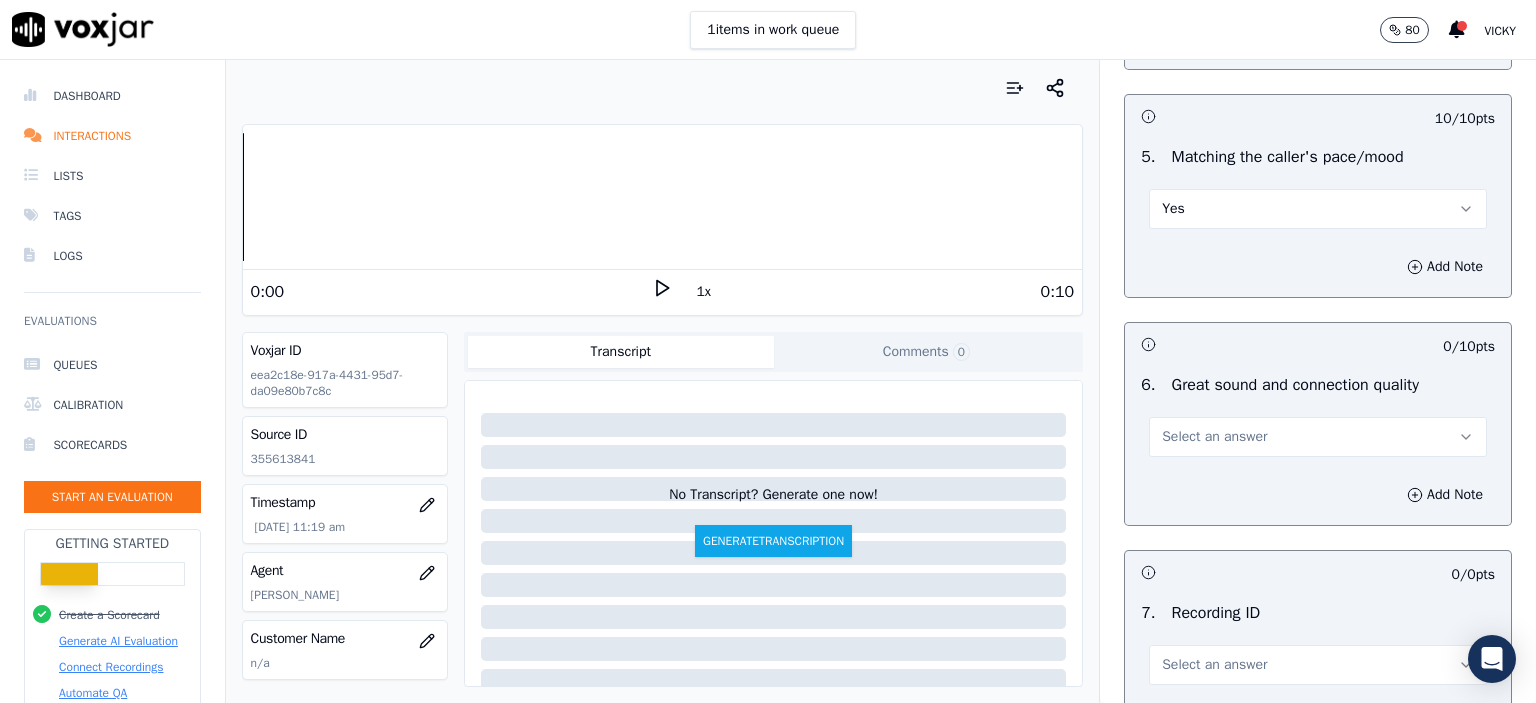 scroll, scrollTop: 4200, scrollLeft: 0, axis: vertical 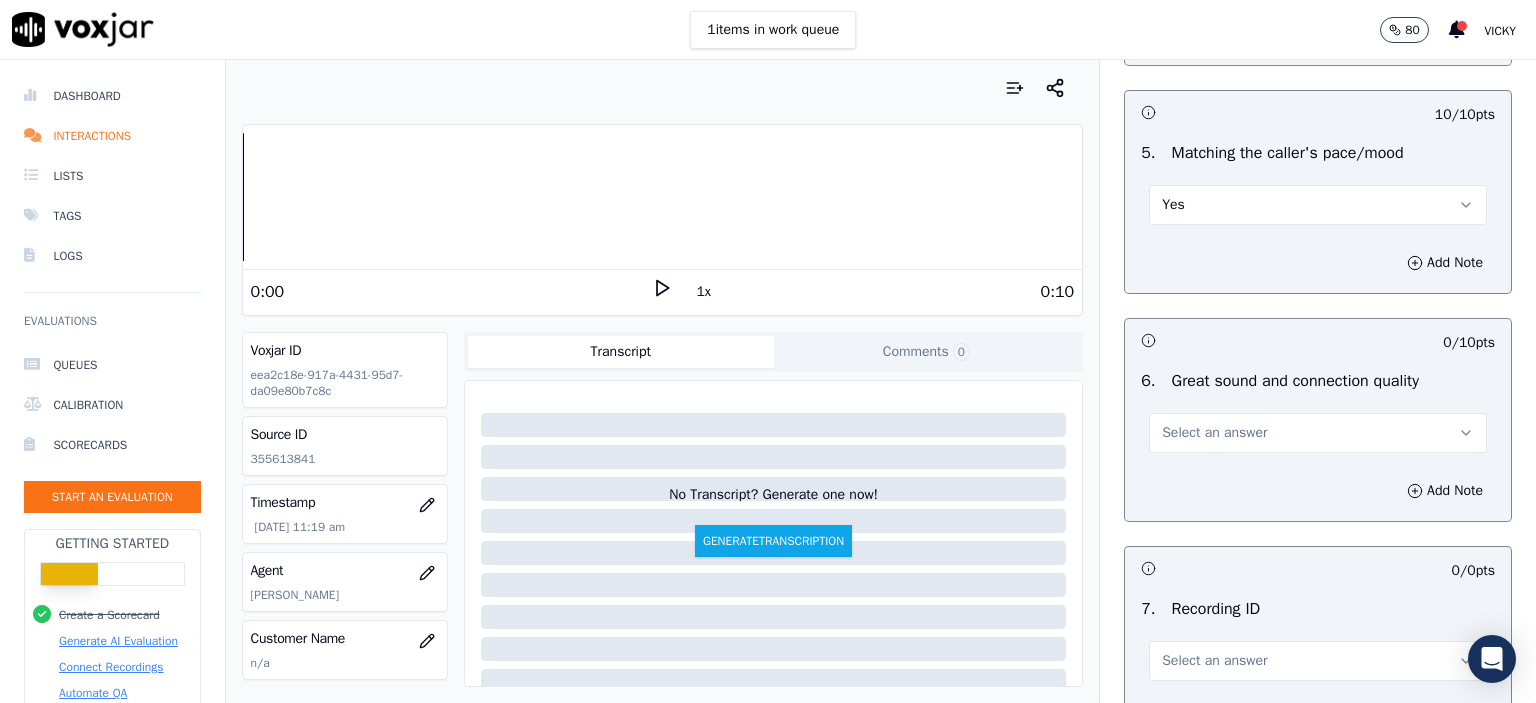 click on "Select an answer" at bounding box center [1318, 433] 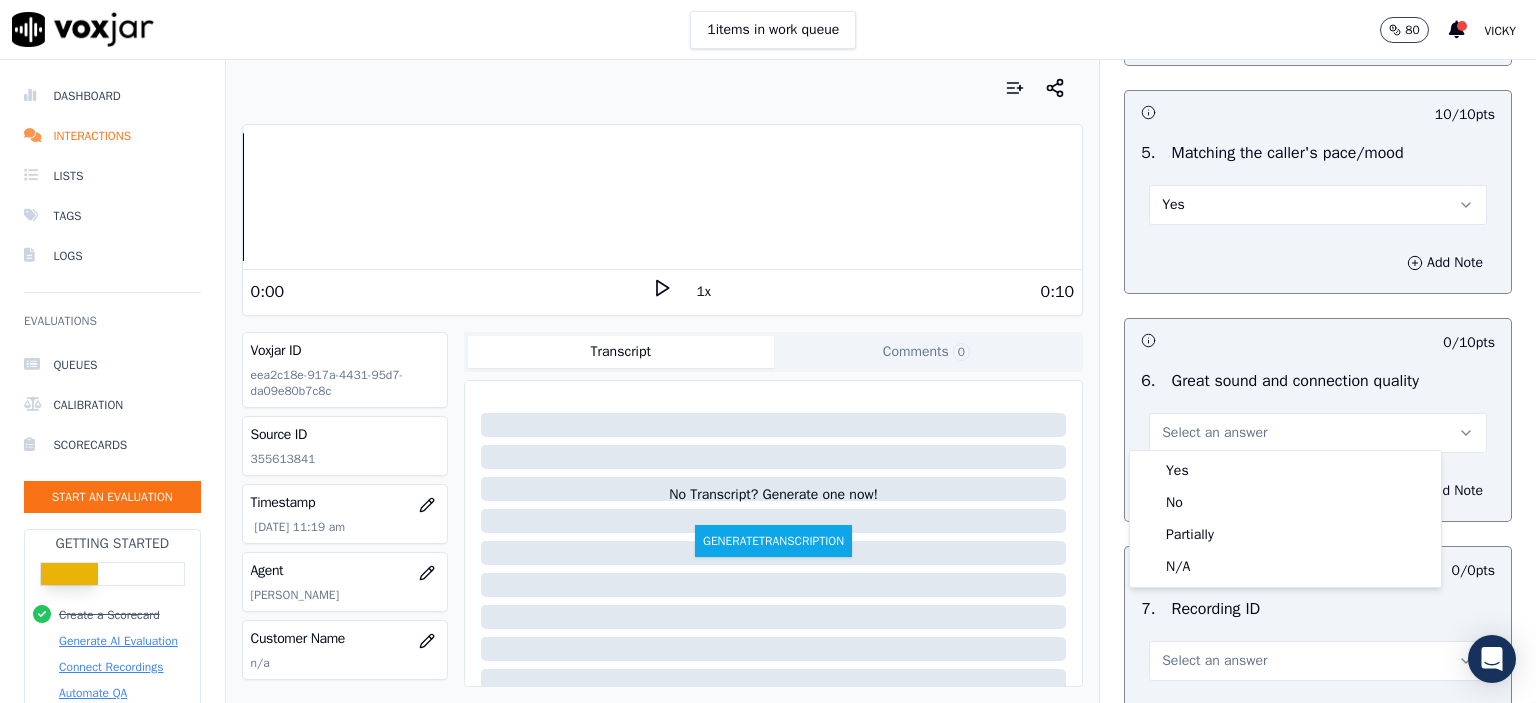 click on "Yes" at bounding box center (1285, 471) 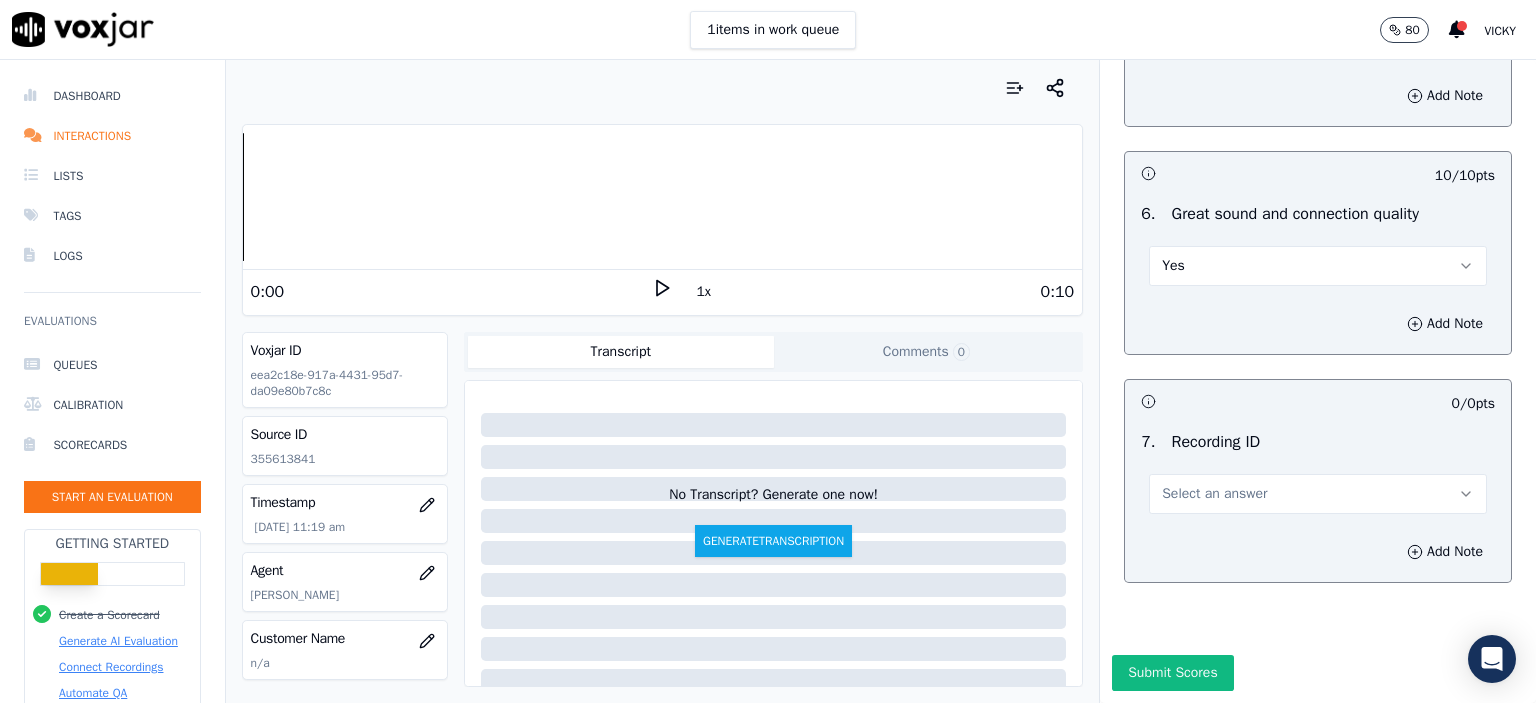 scroll, scrollTop: 4404, scrollLeft: 0, axis: vertical 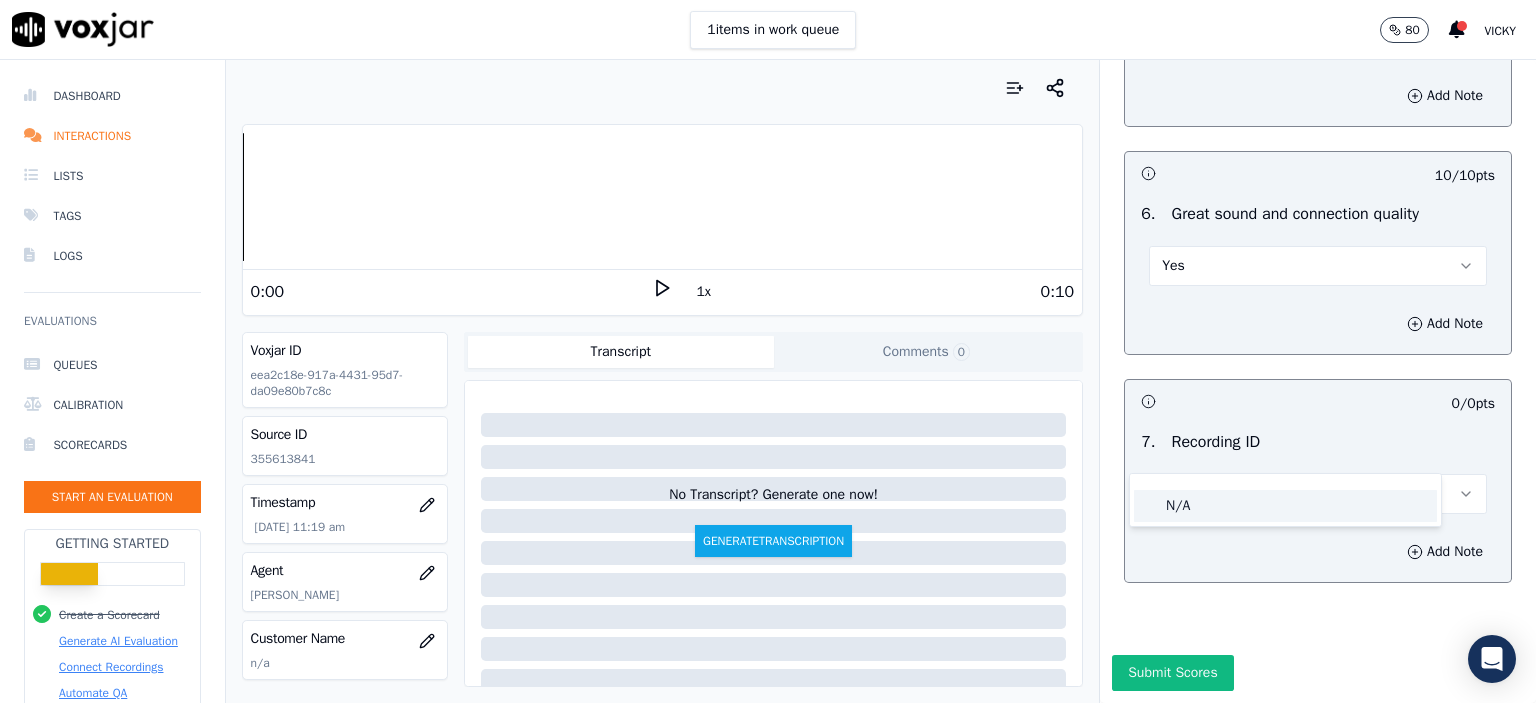 click on "N/A" 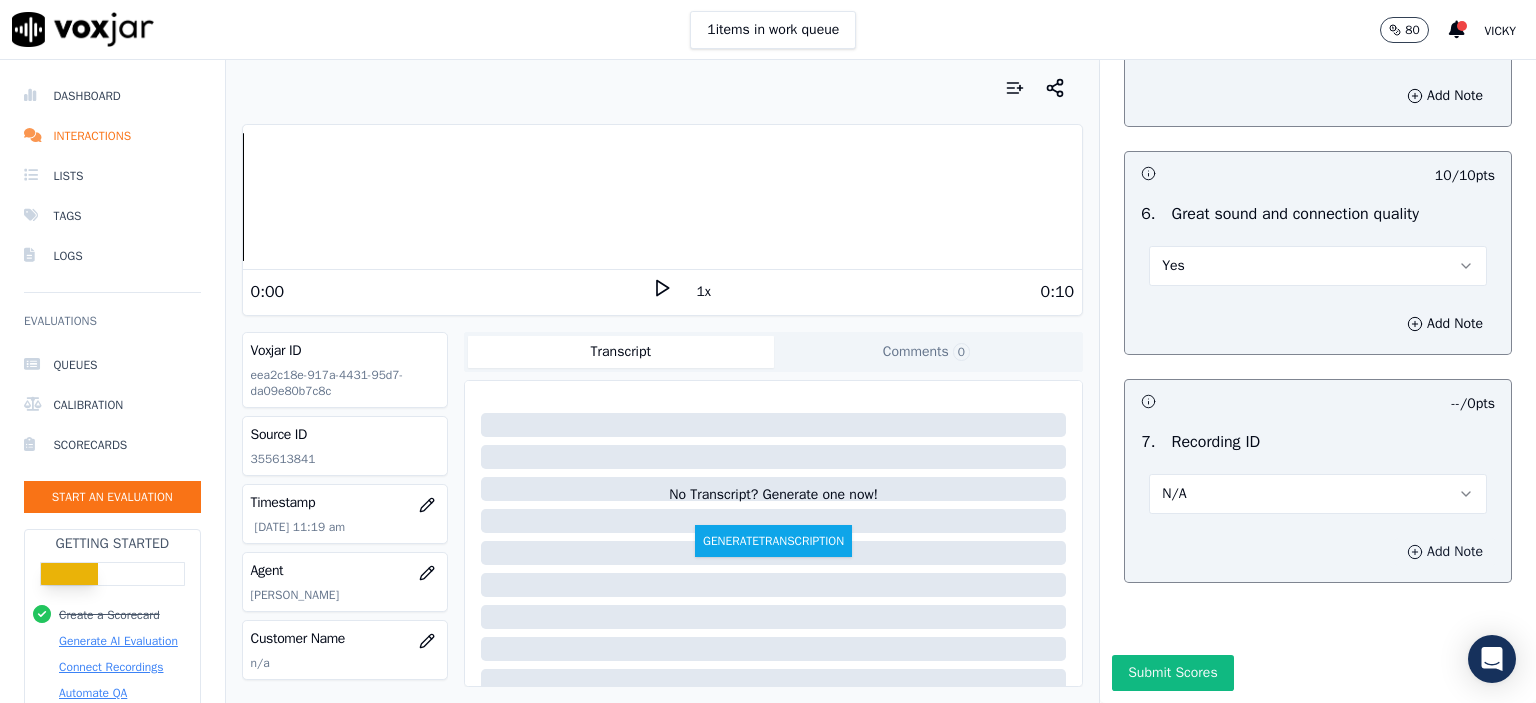 click on "Add Note" at bounding box center [1445, 552] 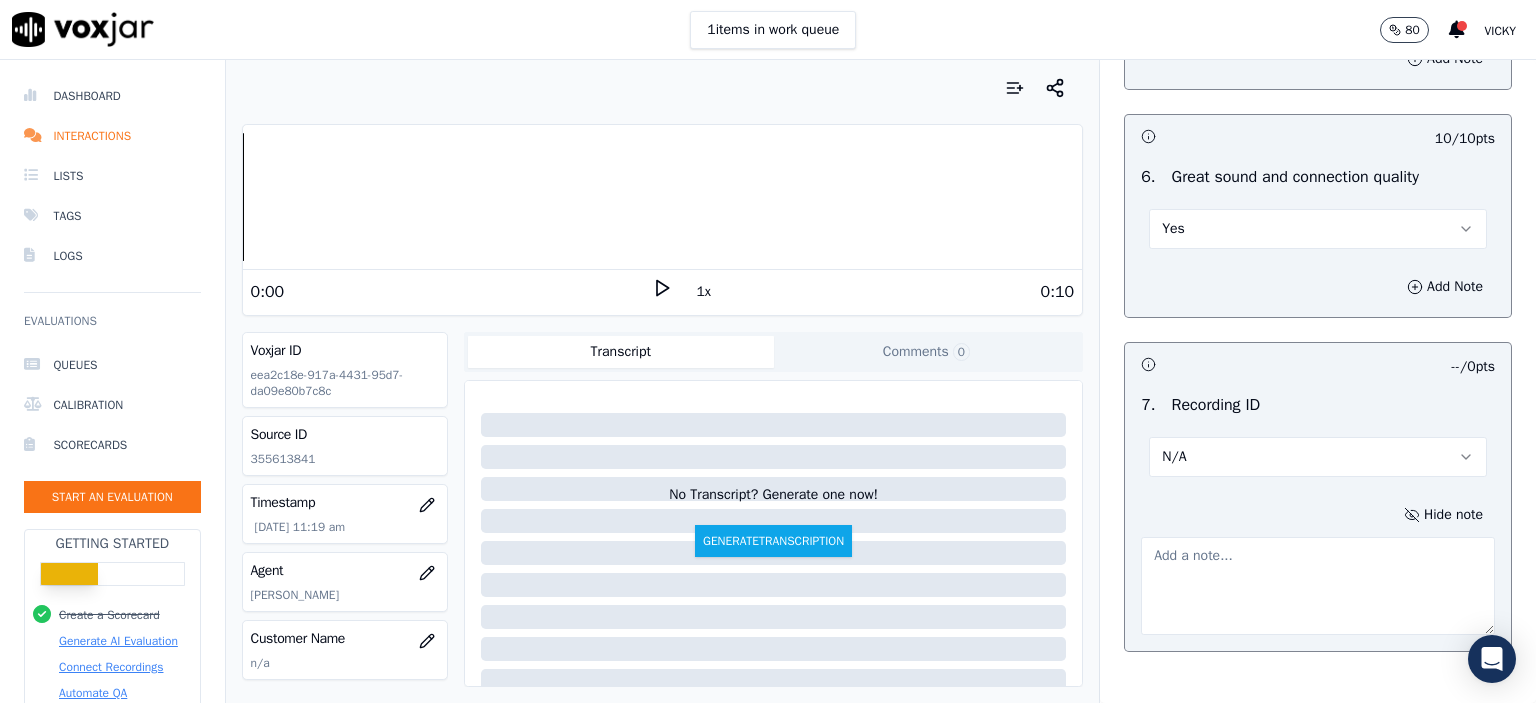 click on "Source ID   355613841" at bounding box center (345, 446) 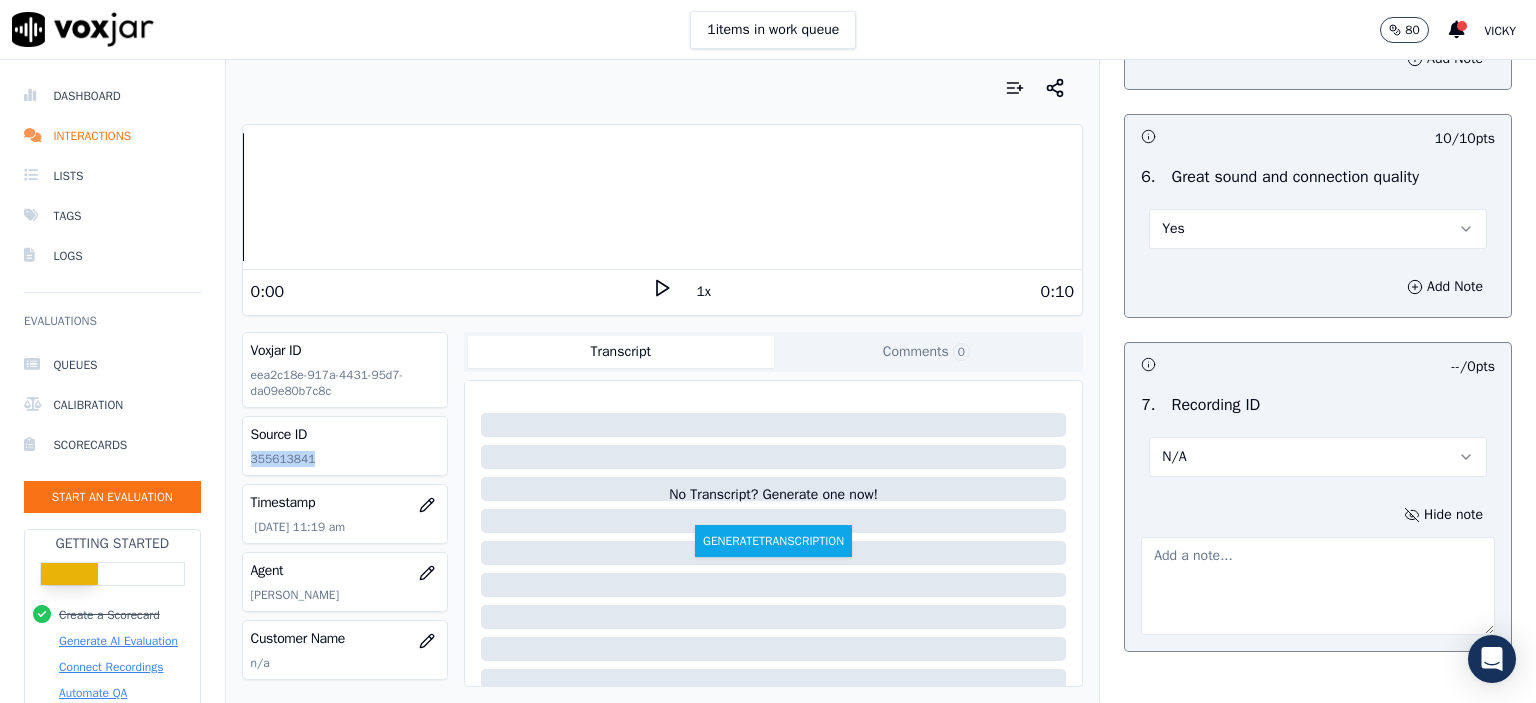 click on "355613841" 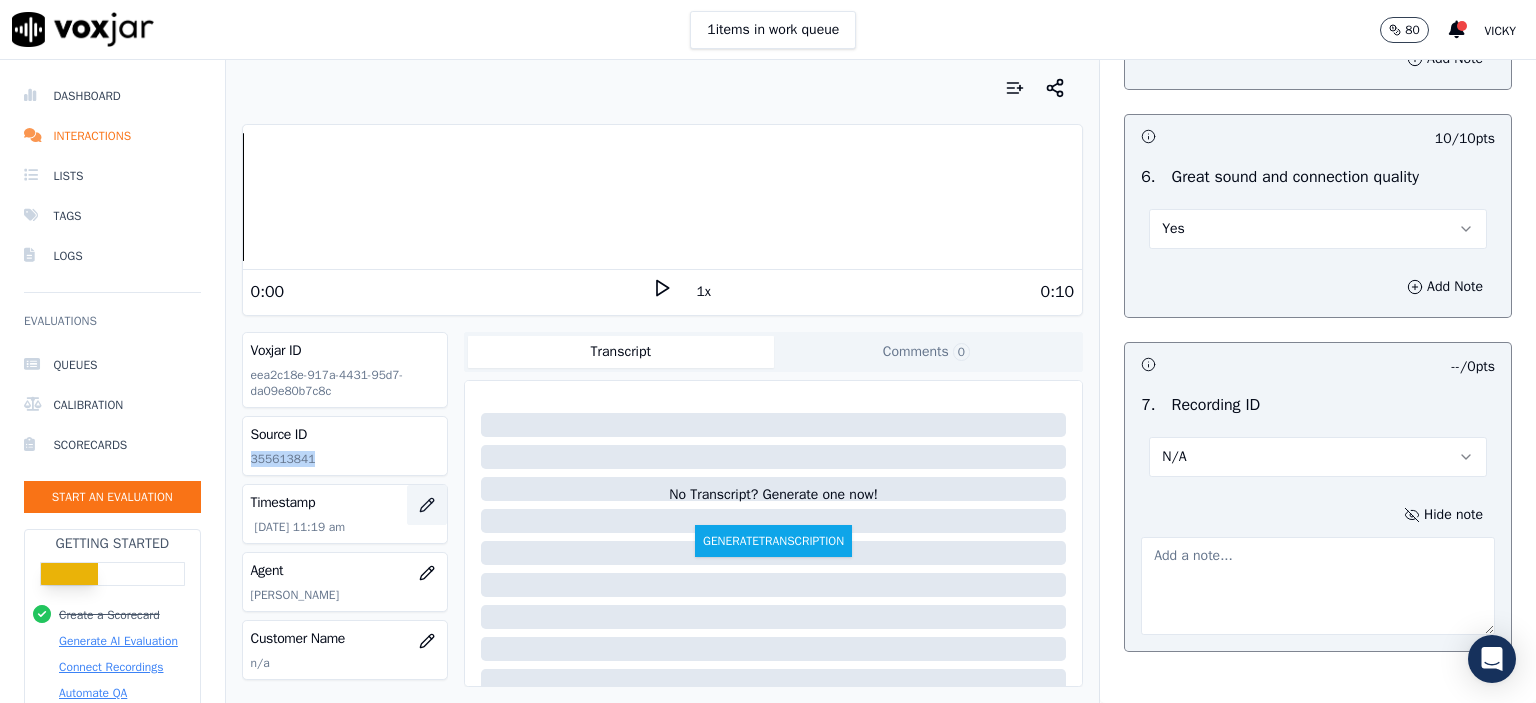 copy on "355613841" 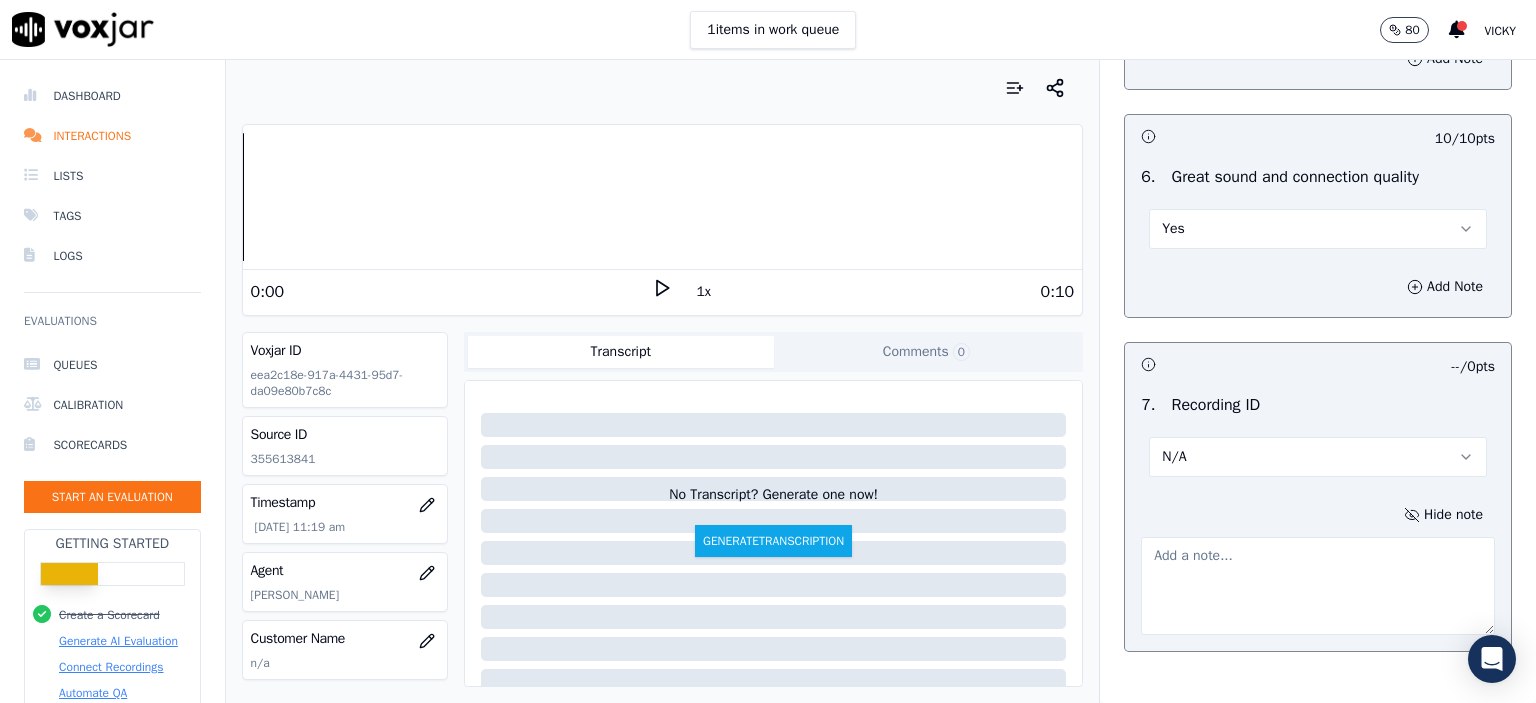 click at bounding box center [1318, 586] 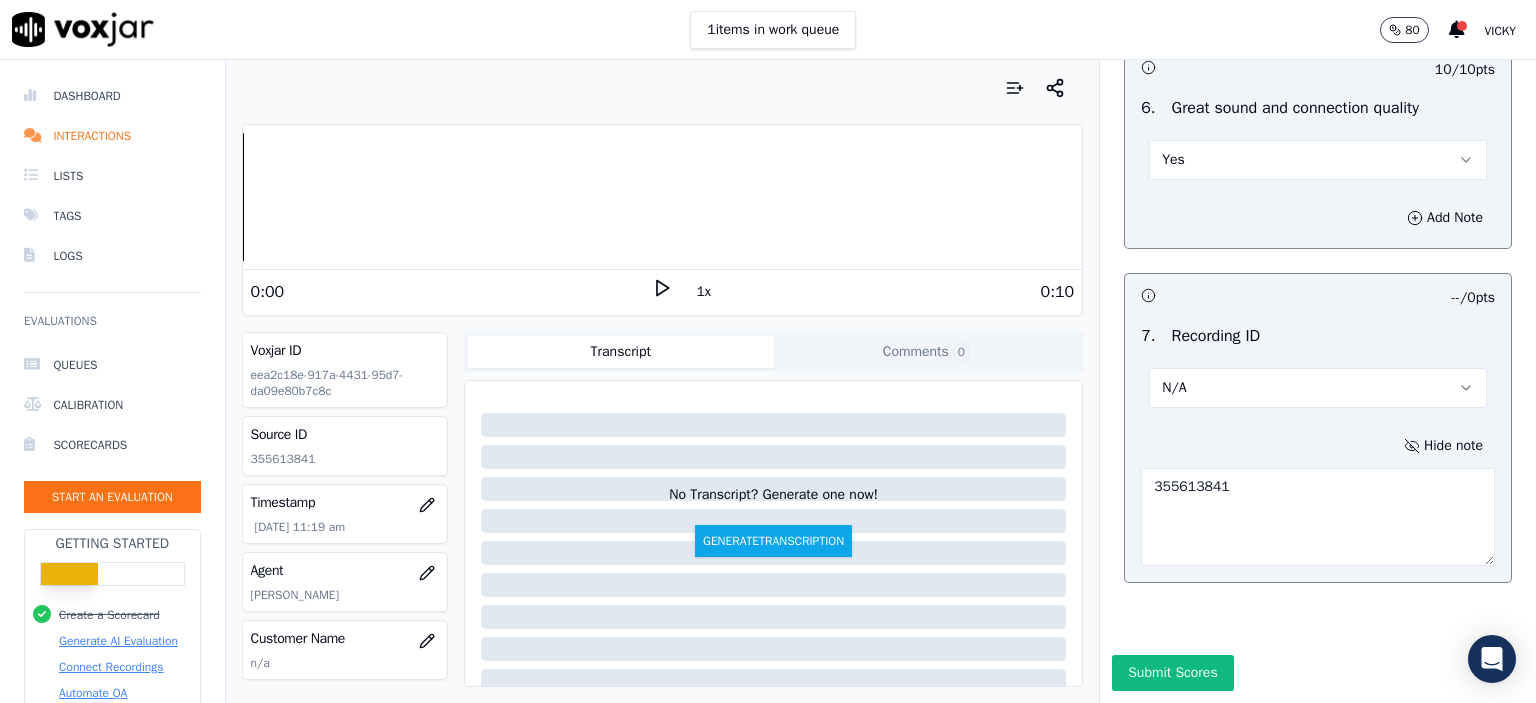 scroll, scrollTop: 4510, scrollLeft: 0, axis: vertical 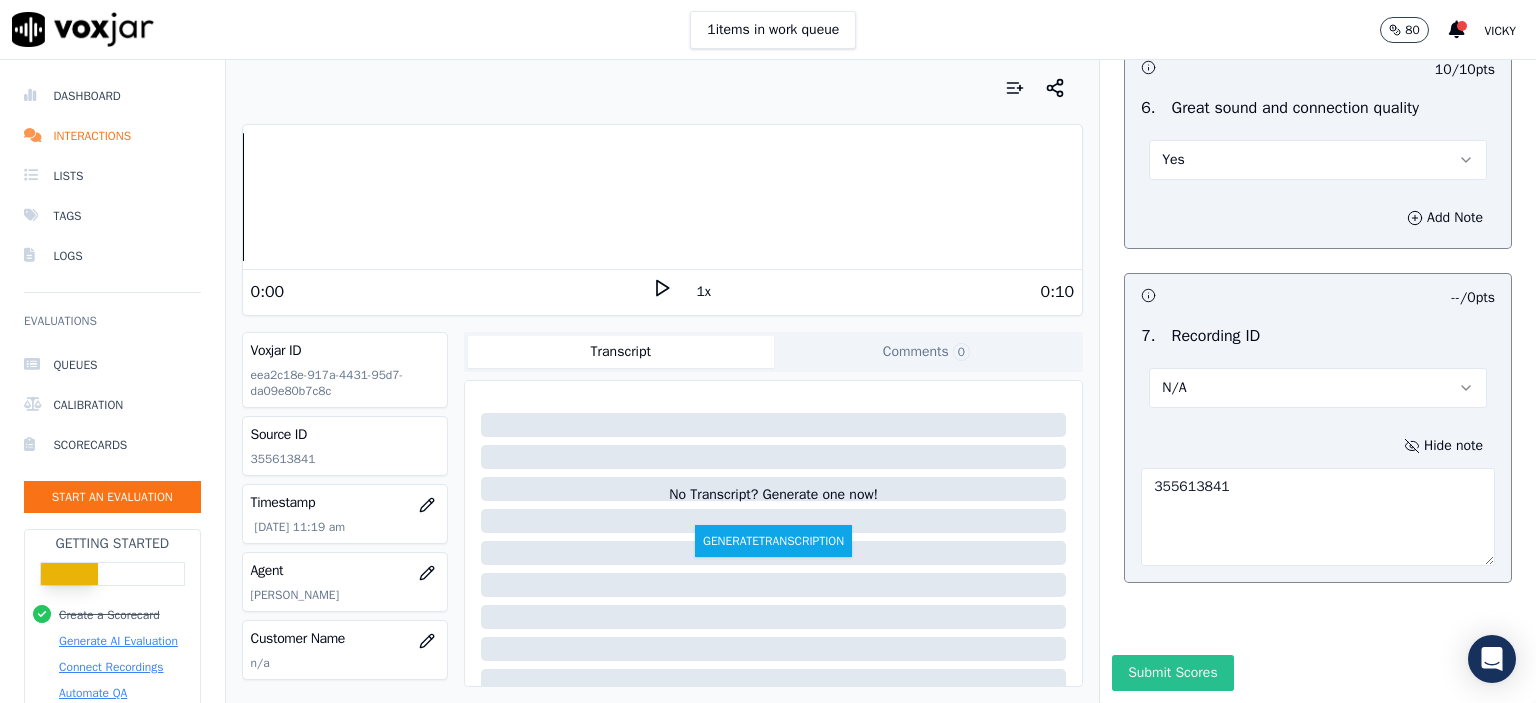 type on "355613841" 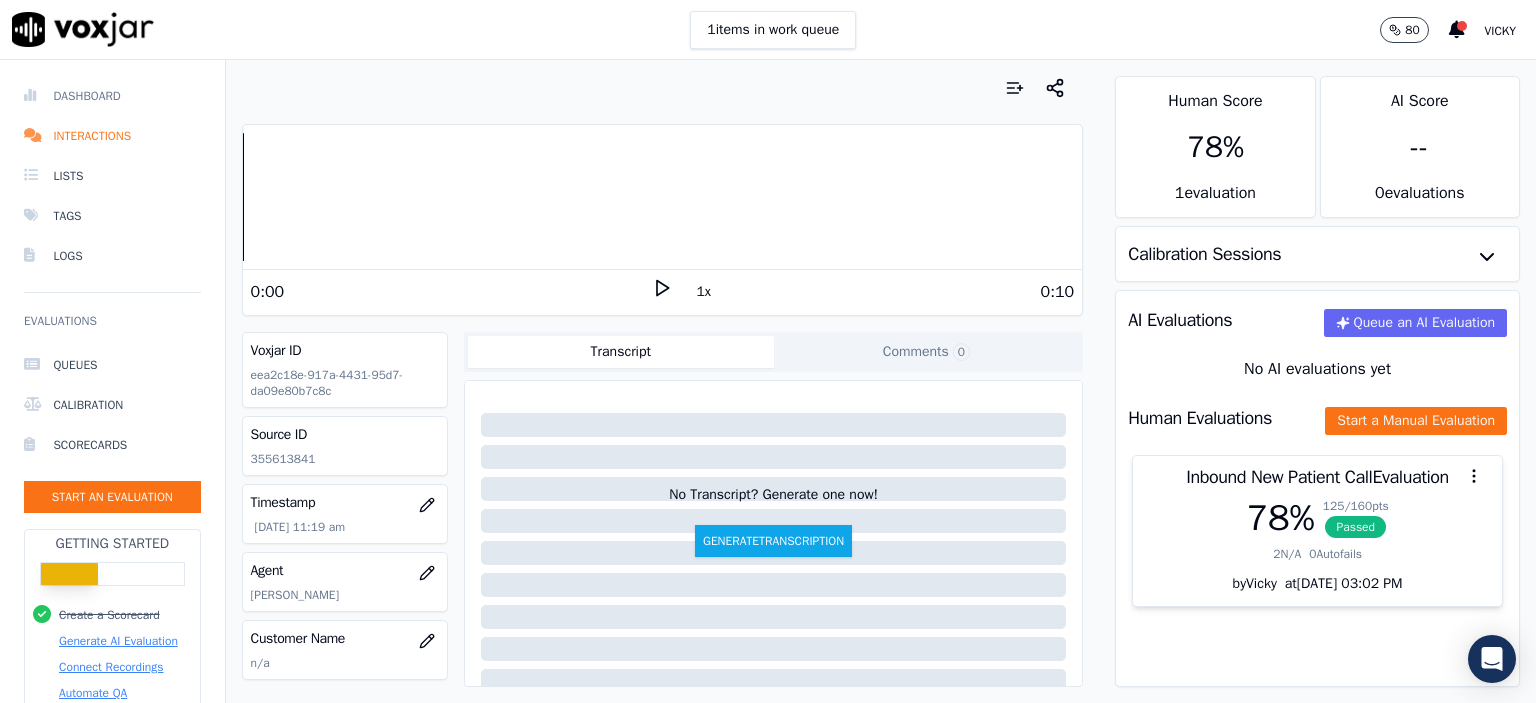click on "Dashboard" at bounding box center (112, 96) 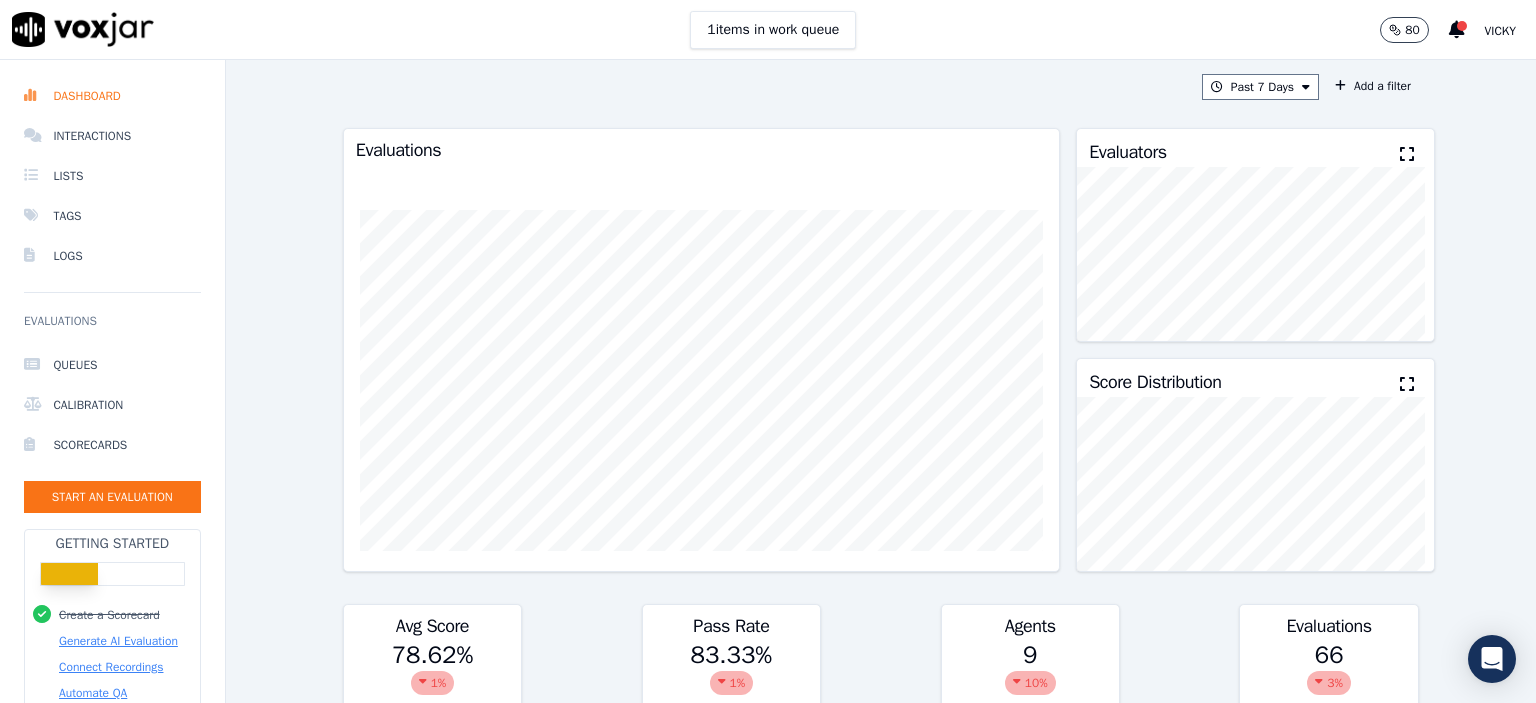 scroll, scrollTop: 0, scrollLeft: 0, axis: both 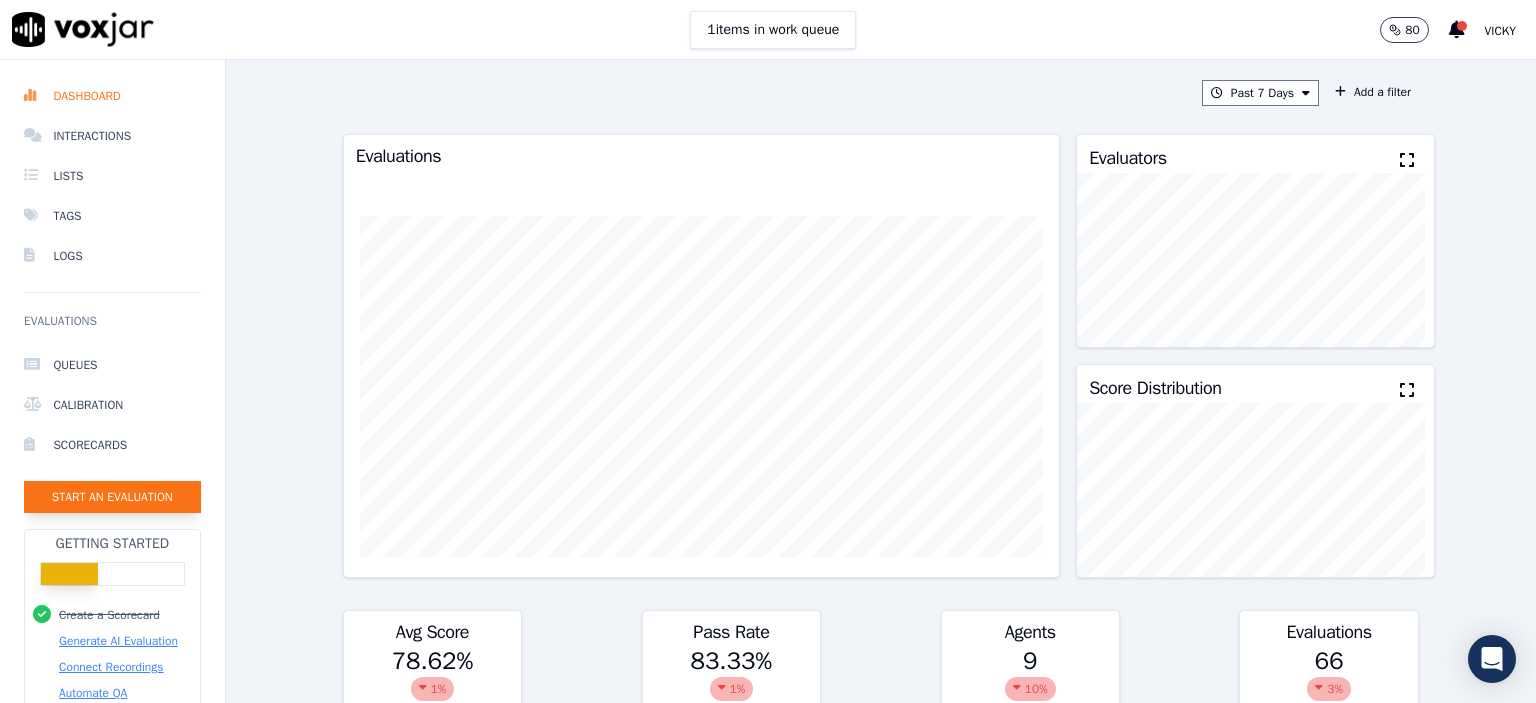 click on "Start an Evaluation" 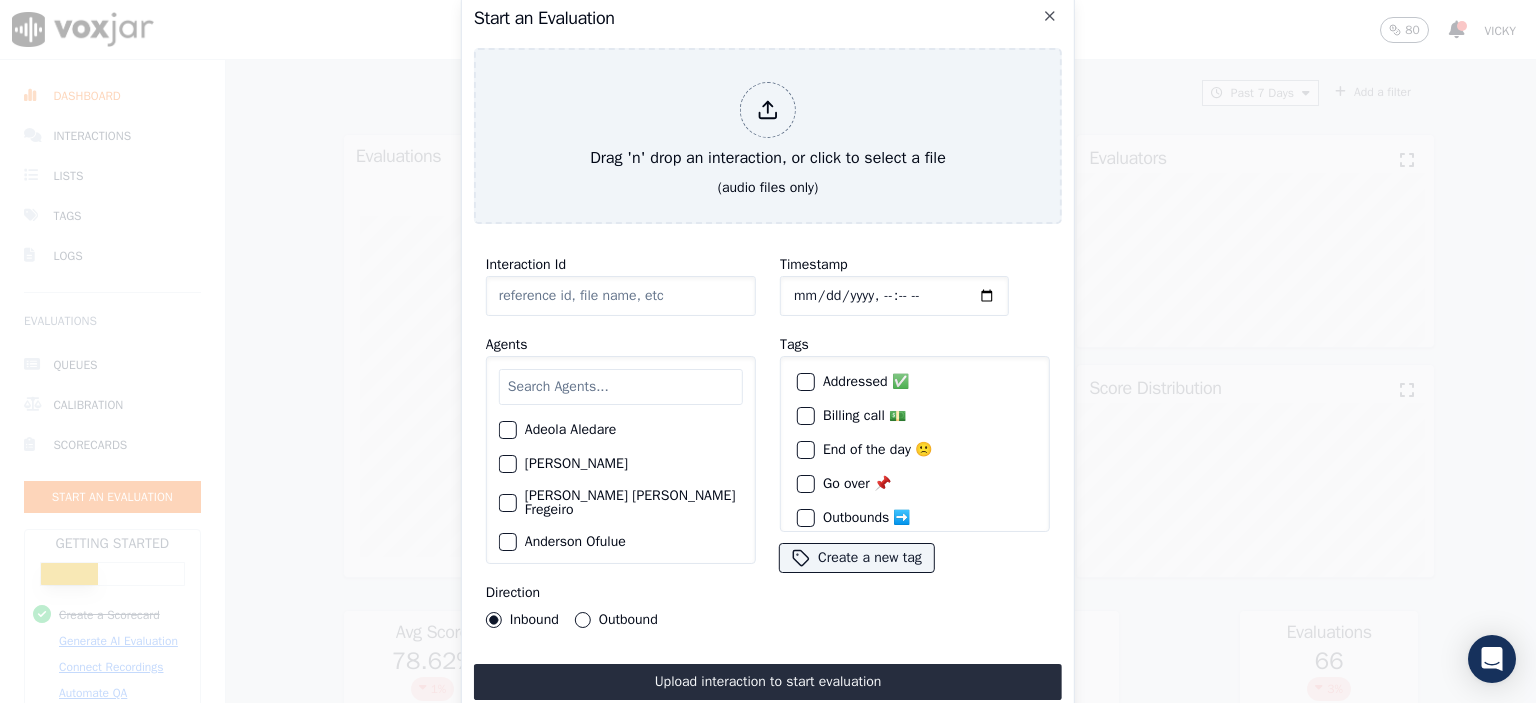 click on "Interaction Id" 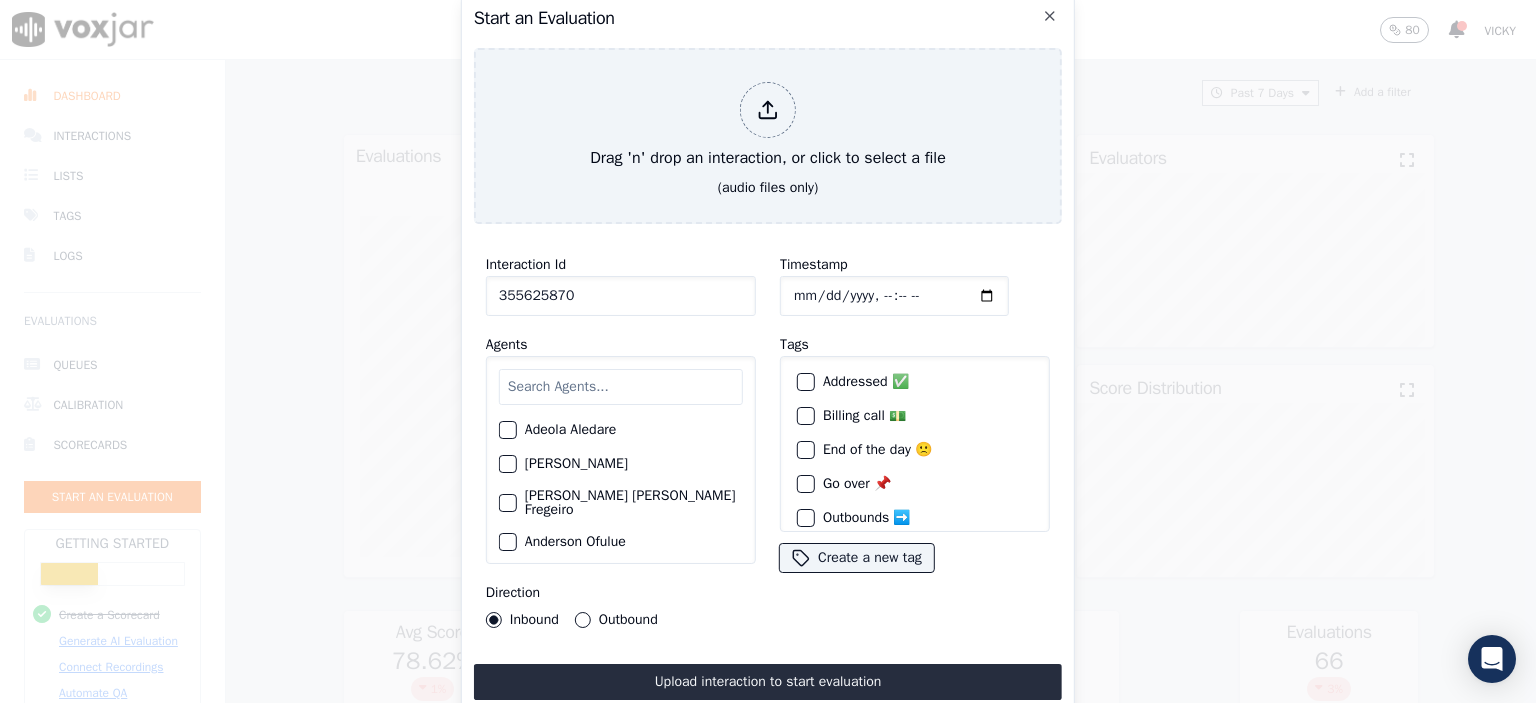 type on "355625870" 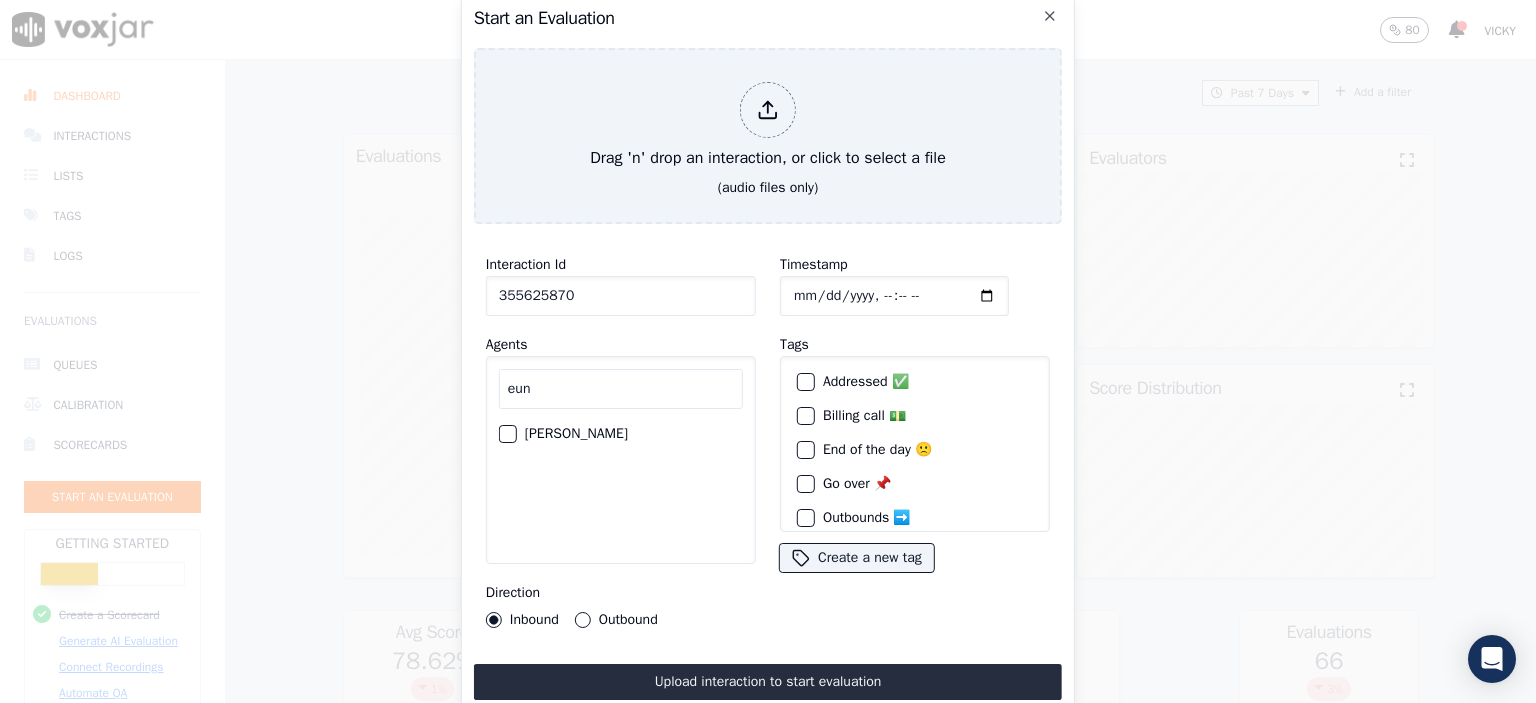 type on "eun" 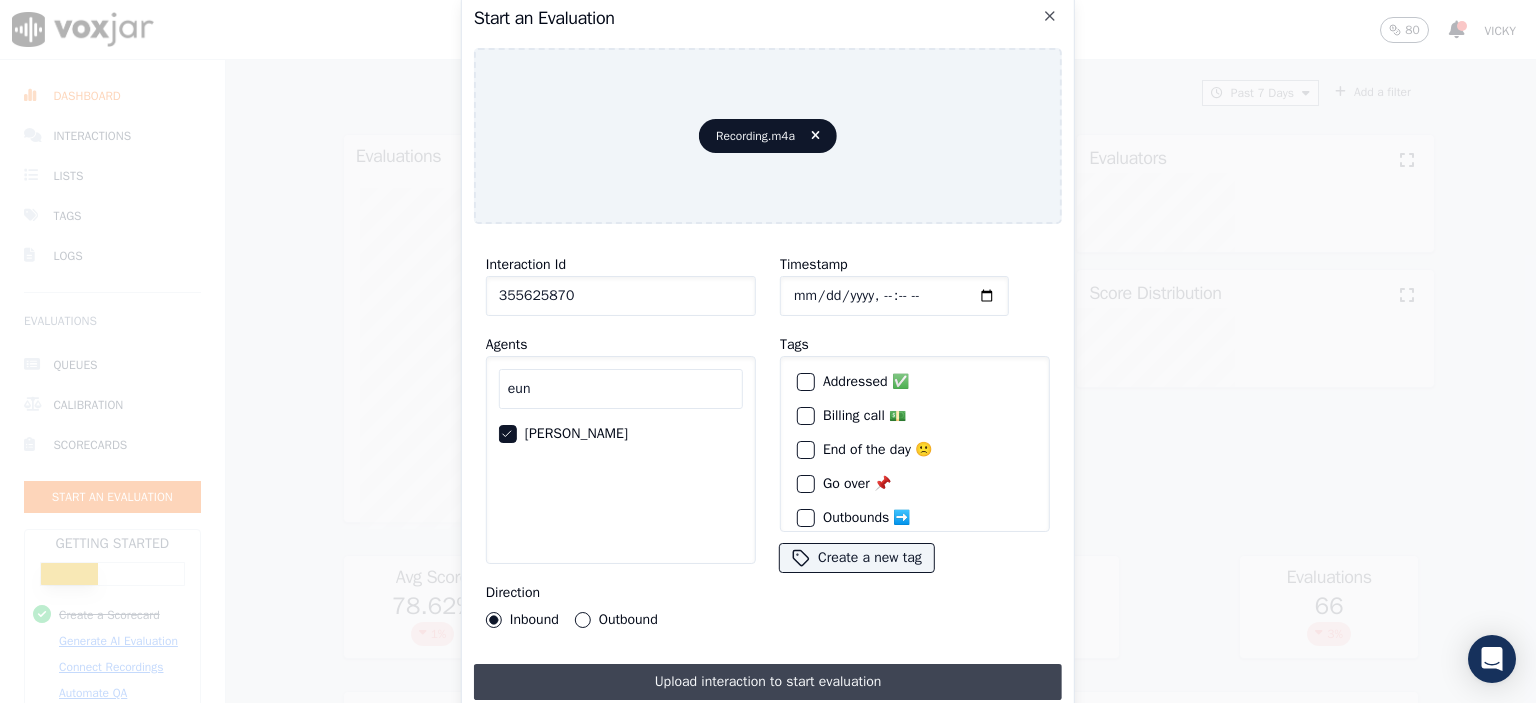 click on "Upload interaction to start evaluation" at bounding box center [768, 682] 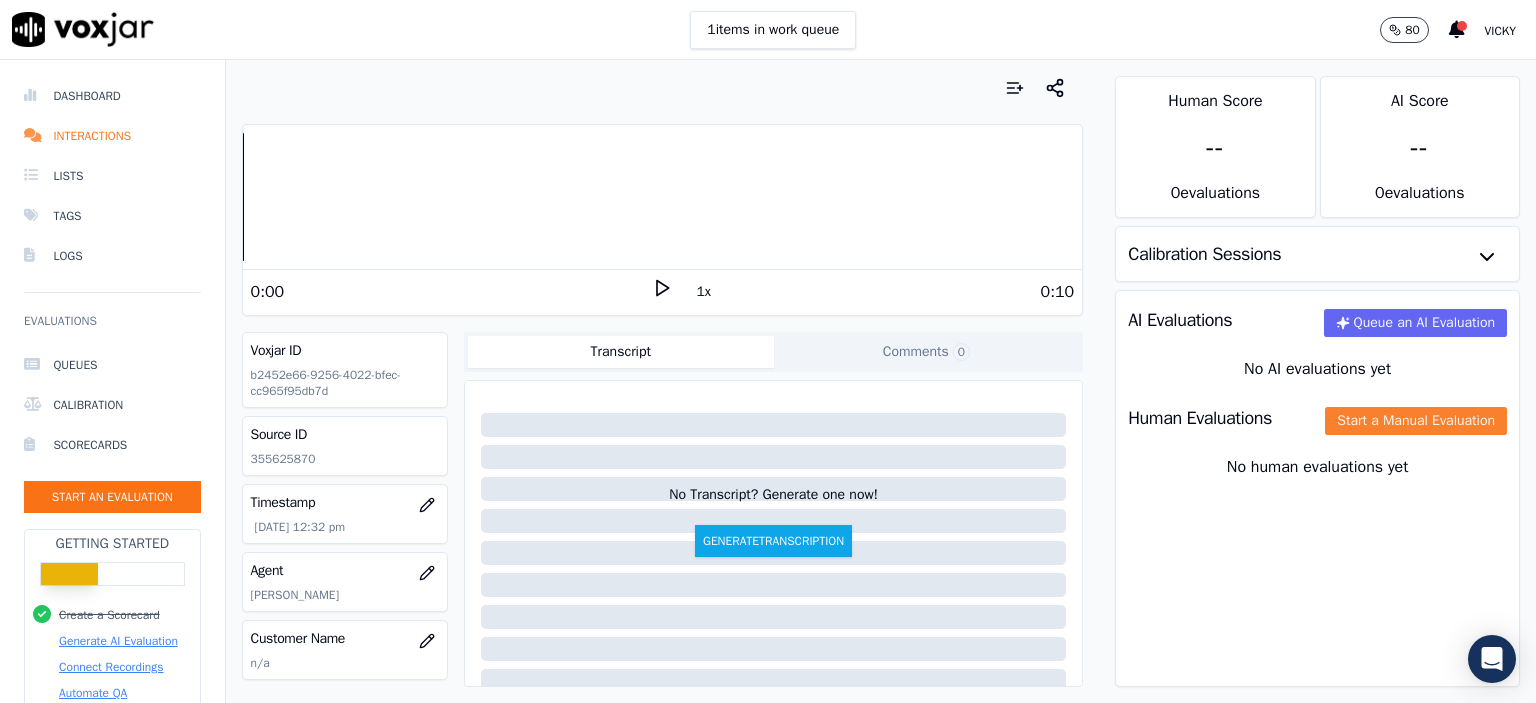 click on "Start a Manual Evaluation" 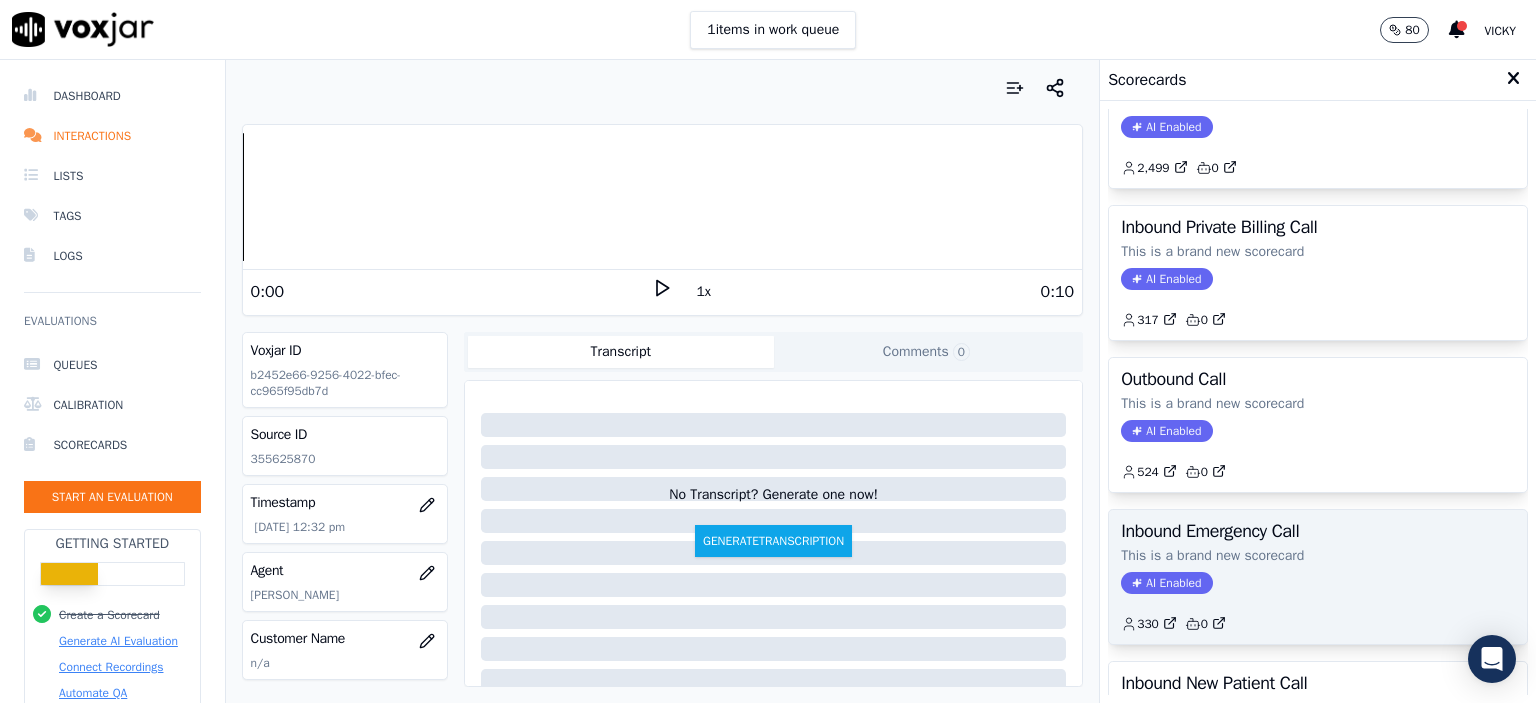 scroll, scrollTop: 200, scrollLeft: 0, axis: vertical 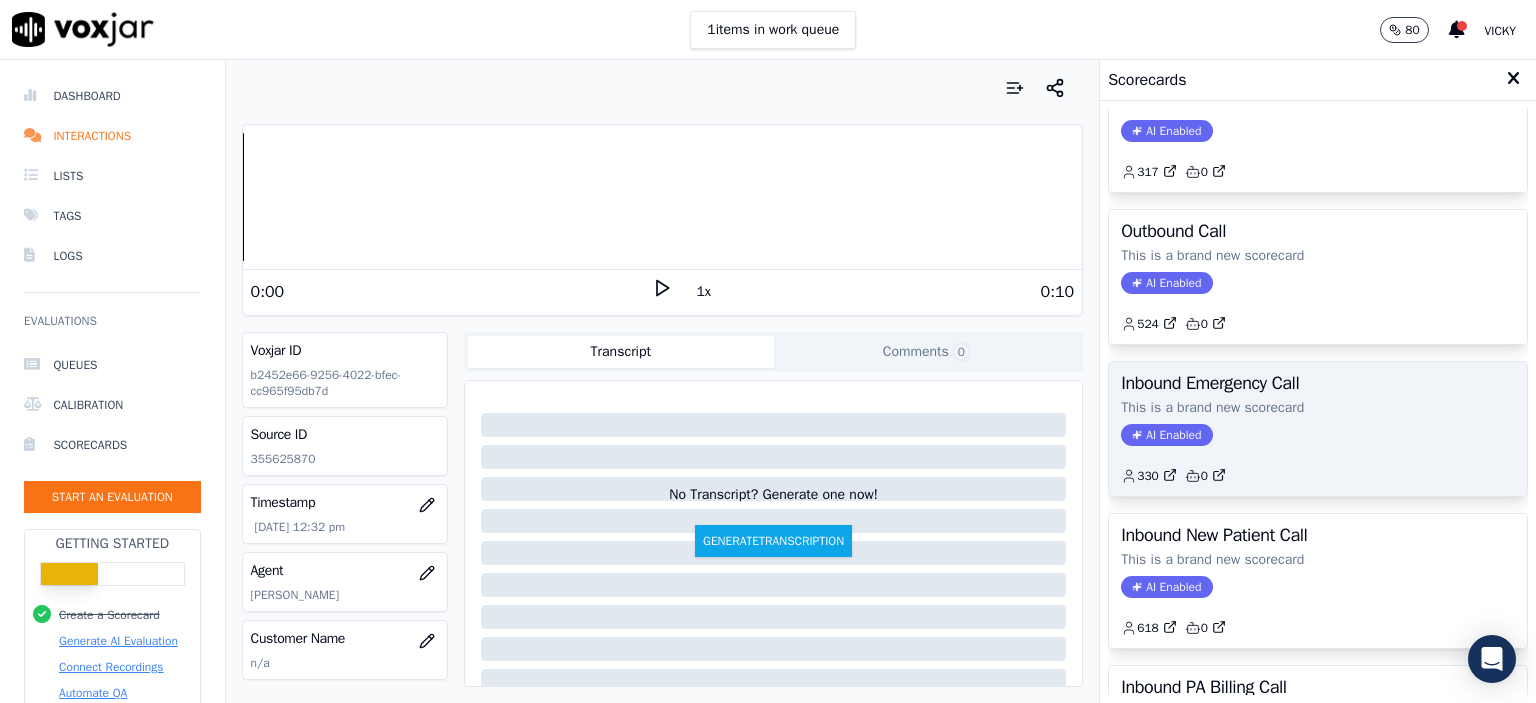 click on "330         0" 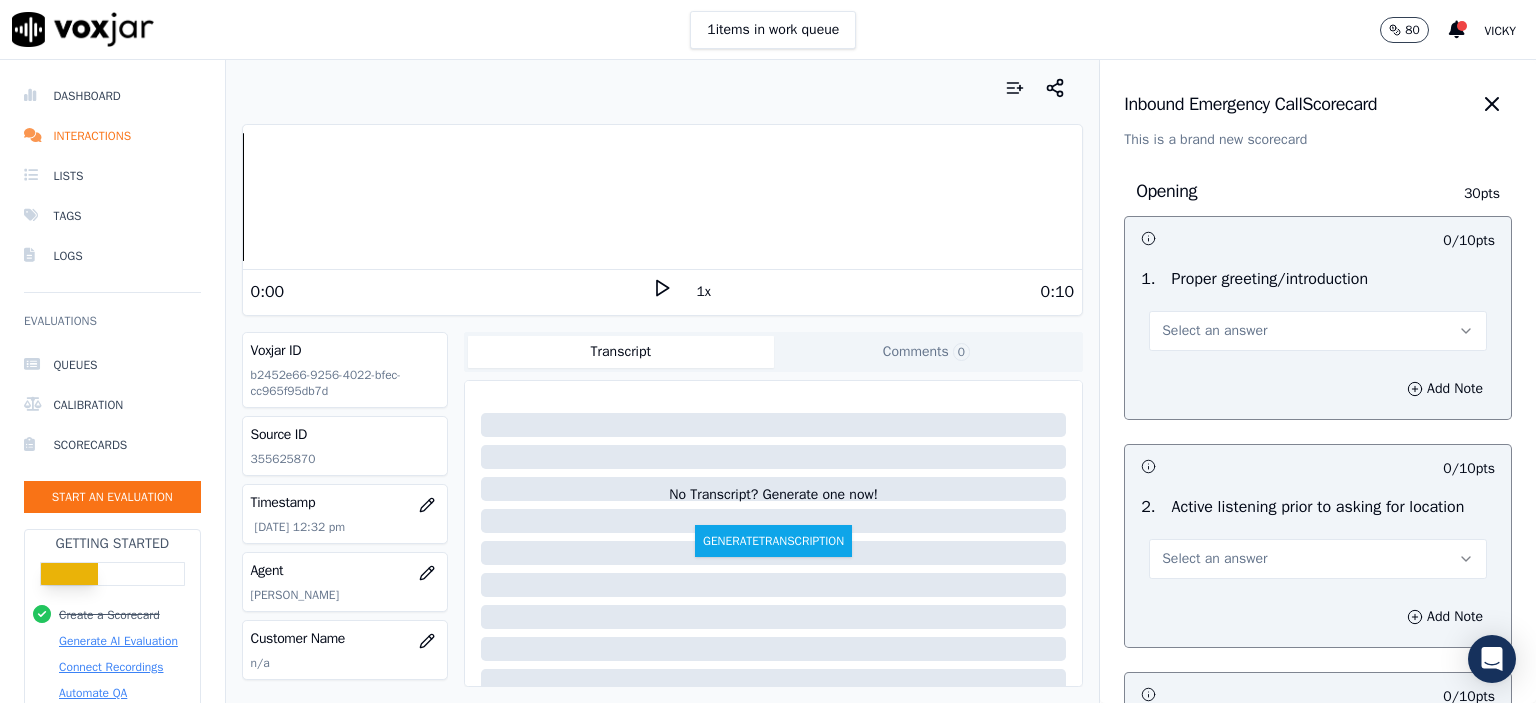 click on "Select an answer" at bounding box center [1318, 331] 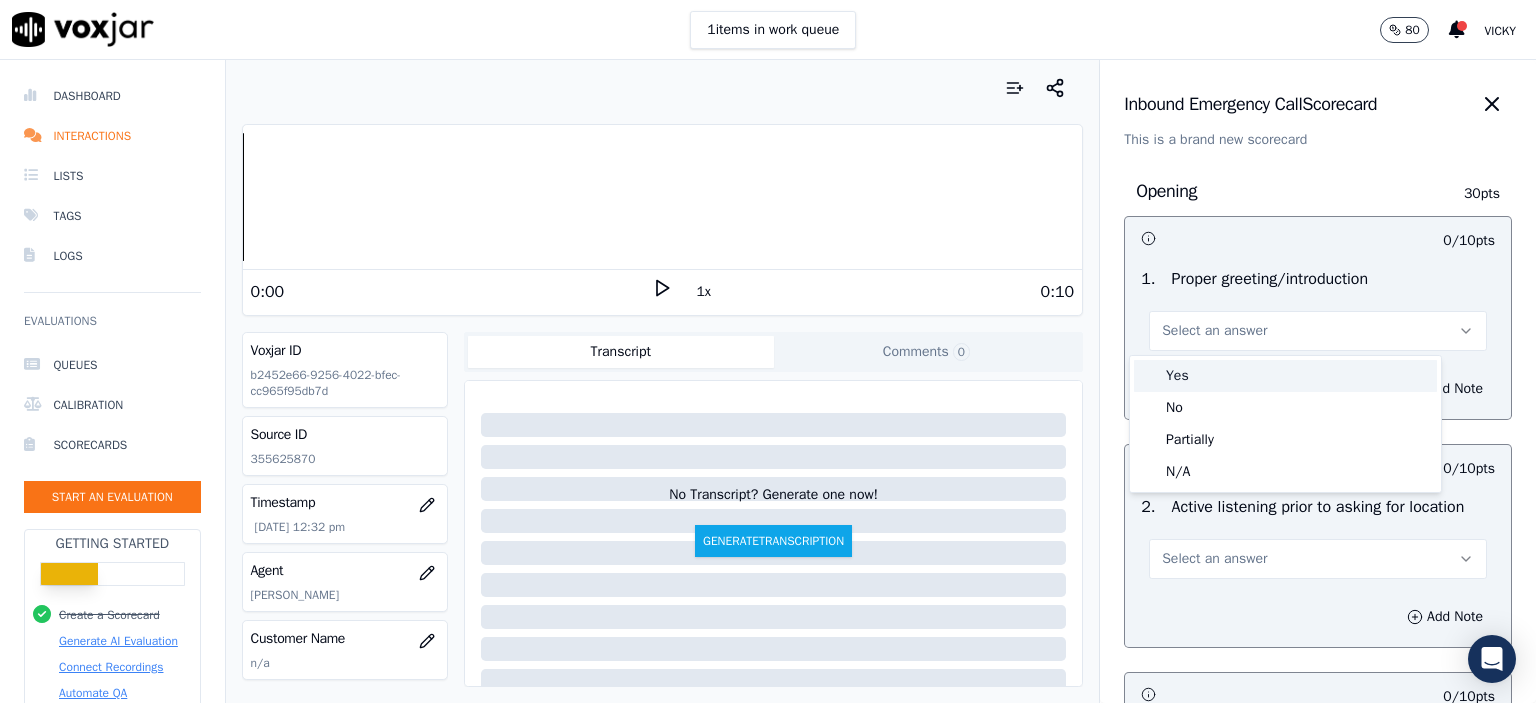 click on "Yes" at bounding box center [1285, 376] 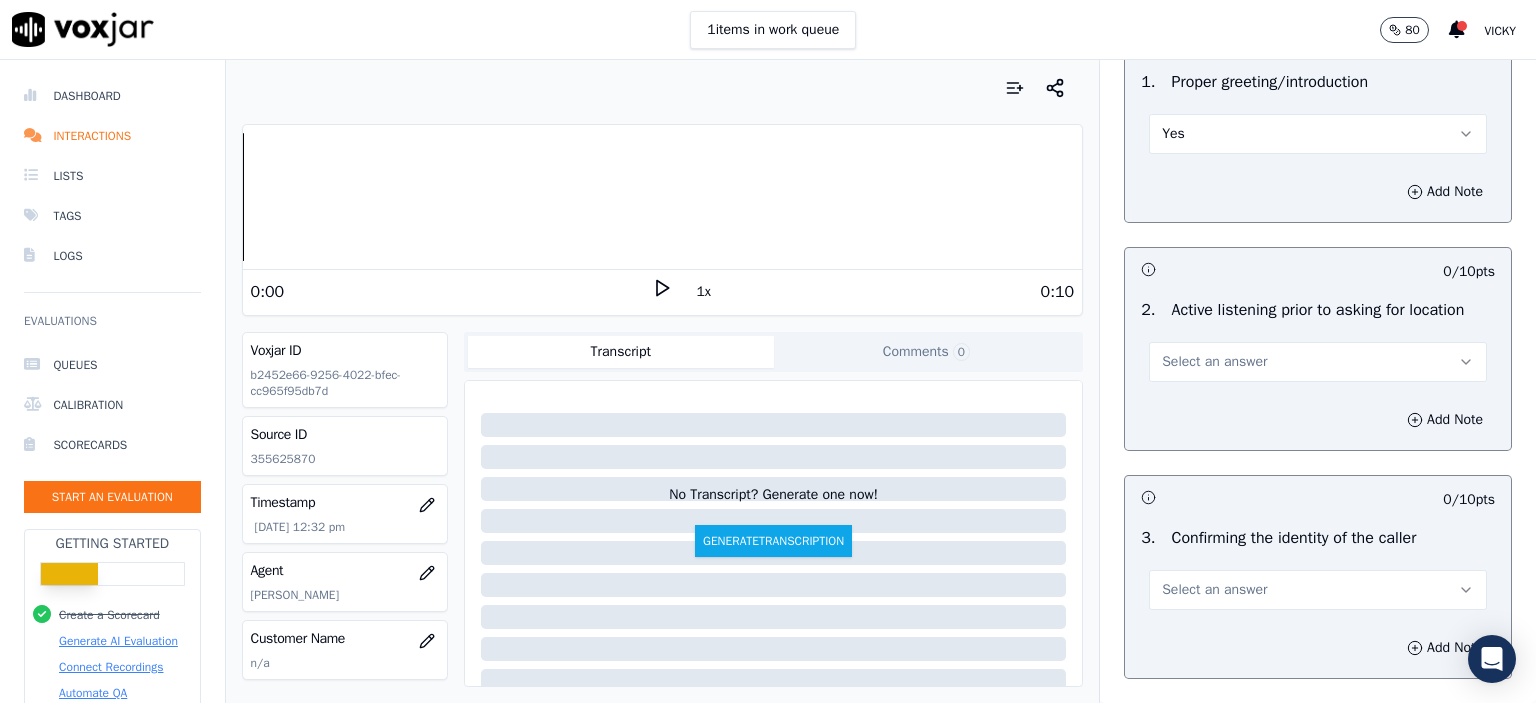 scroll, scrollTop: 200, scrollLeft: 0, axis: vertical 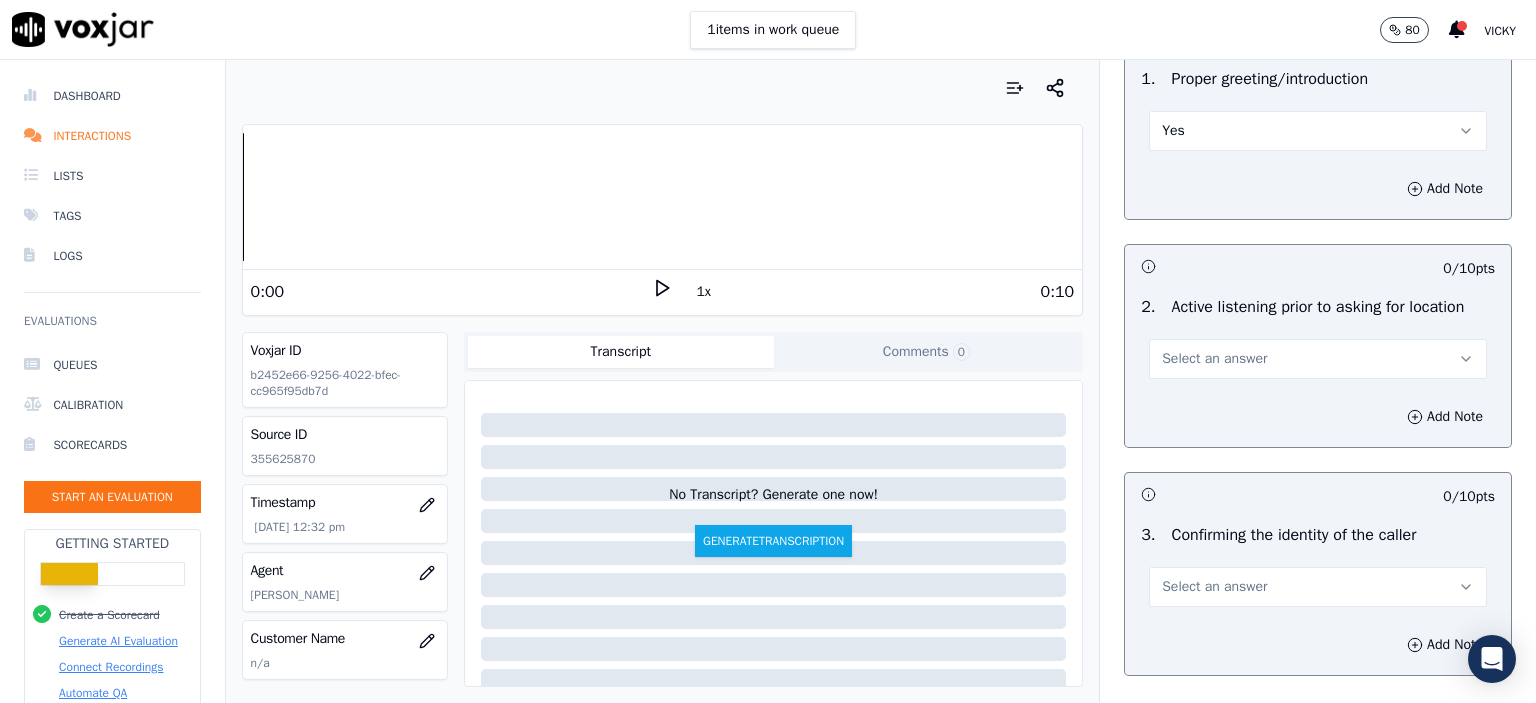 click on "Select an answer" at bounding box center [1318, 359] 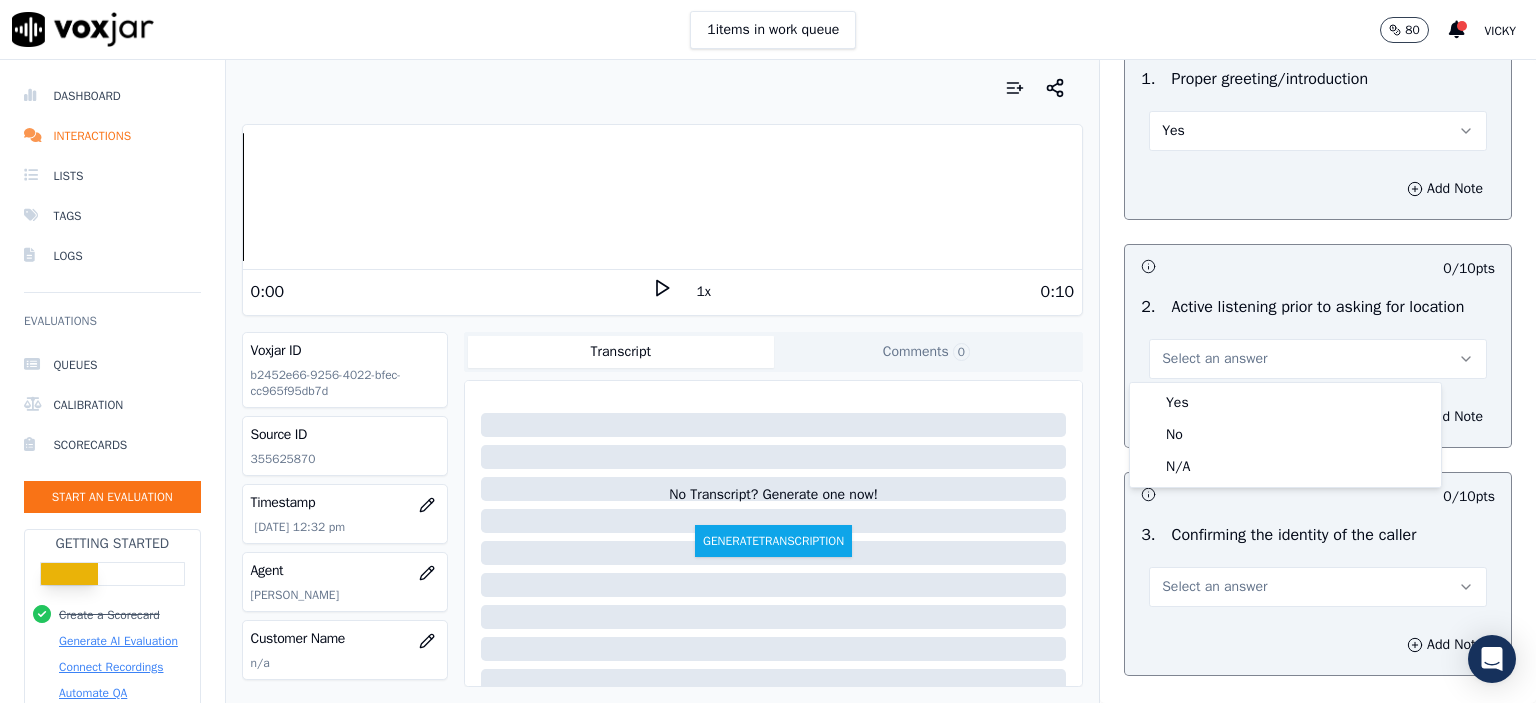 click on "Yes" at bounding box center (1285, 403) 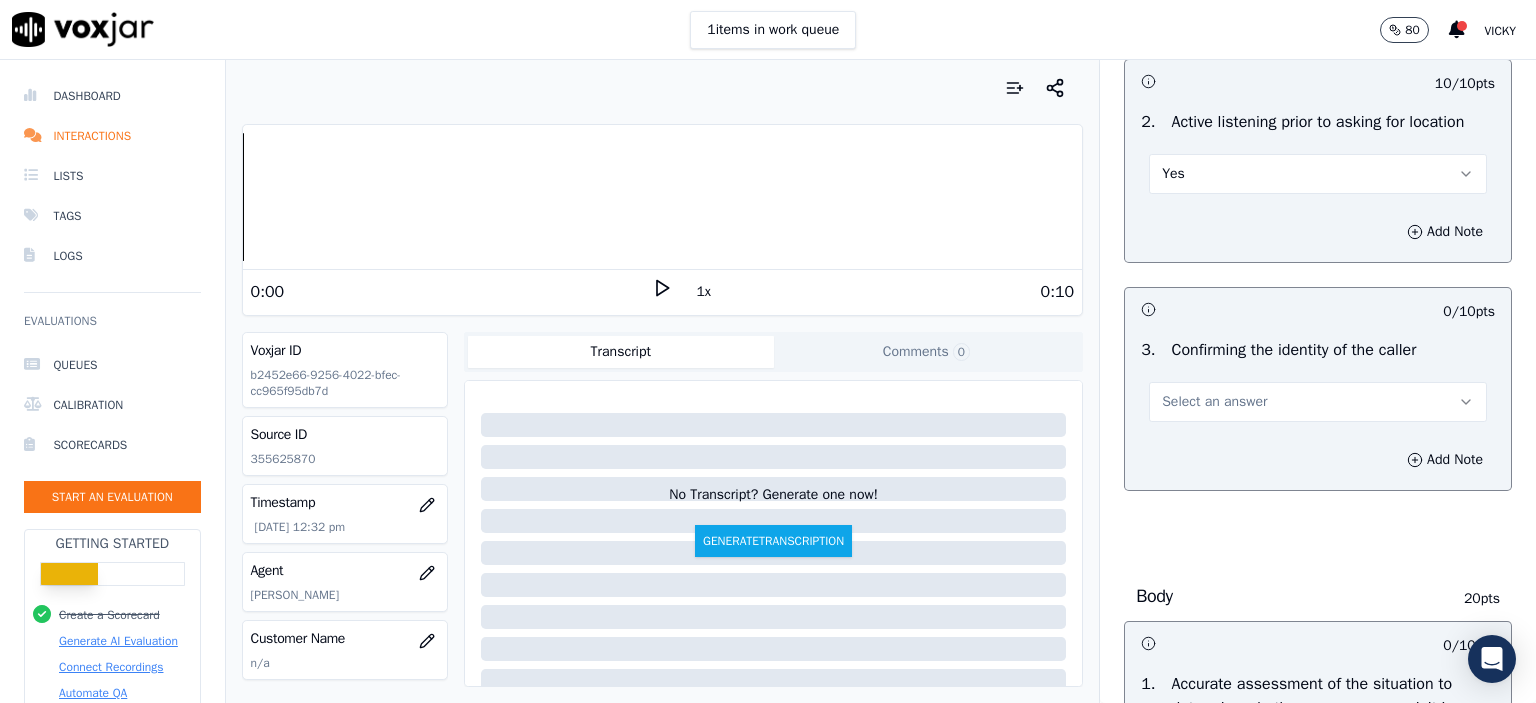 scroll, scrollTop: 400, scrollLeft: 0, axis: vertical 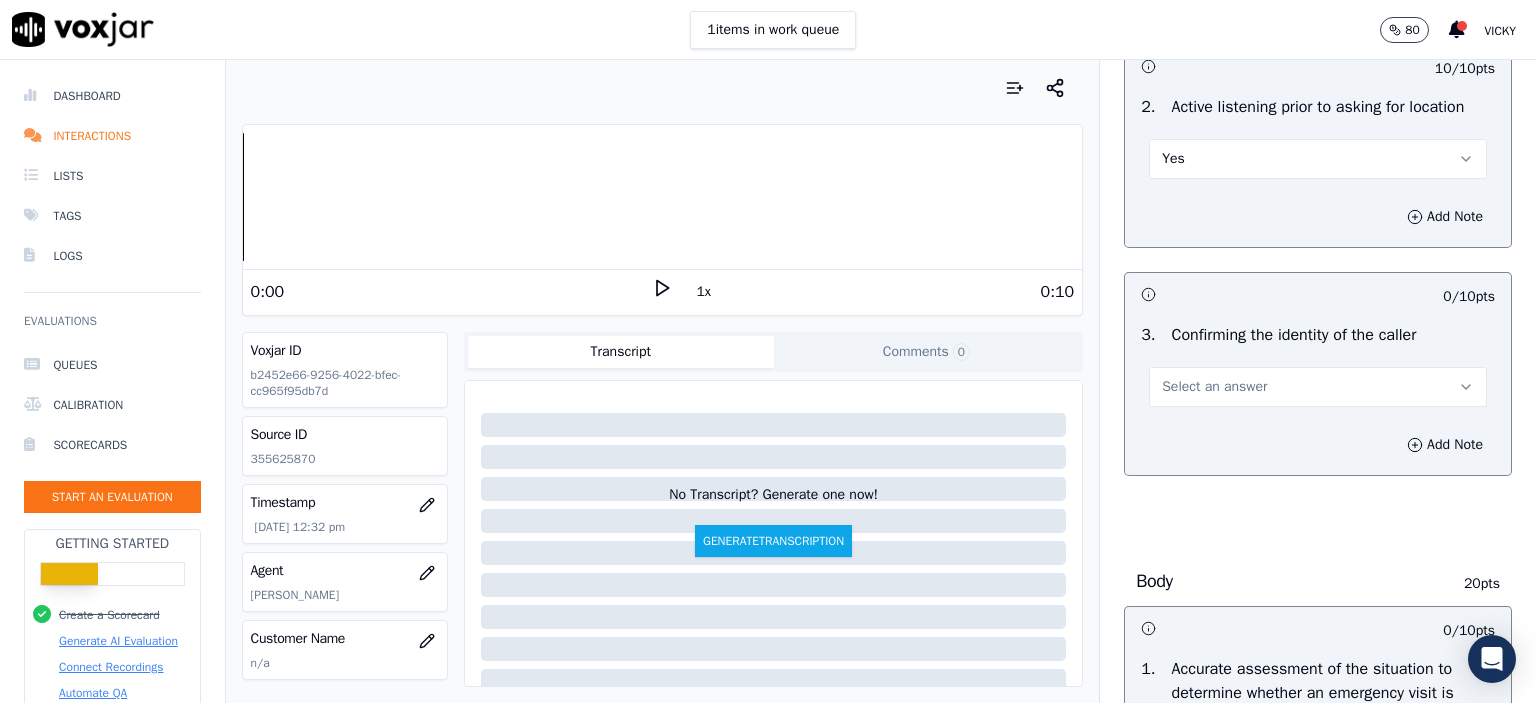 click on "Select an answer" at bounding box center [1214, 387] 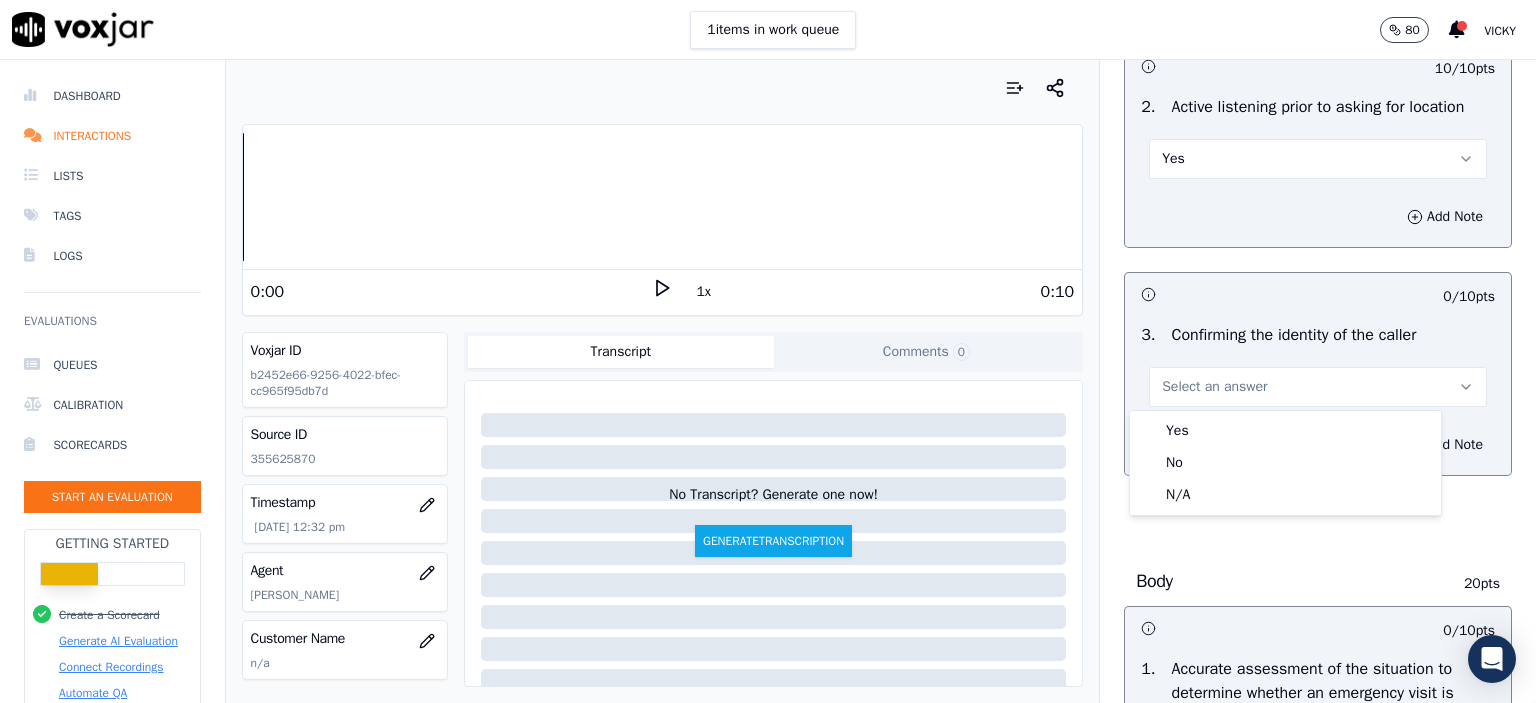 click on "Opening     30  pts                 10 / 10  pts     1 .   Proper greeting/introduction    Yes          Add Note                           10 / 10  pts     2 .   Active listening prior to asking for location    Yes          Add Note                           0 / 10  pts     3 .   Confirming the identity of the caller    Select an answer          Add Note             Body     20  pts                 0 / 10  pts     1 .   Accurate assessment of the situation to determine whether an emergency visit is necessary    Select an answer          Add Note                           0 / 10  pts     2 .   Scheduling the emergency visit / explaining why the emergency visit is not necessary and advising about at-home solutions (which may include texting a link to a YouTube video)    Select an answer          Add Note             Finalizing     20  pts                 0 / 10  pts     1 .   Wishing the caller to have a wonderful day    Select an answer          Add Note                           0 / 10  pts     2 .   Commlog" at bounding box center (1318, 1634) 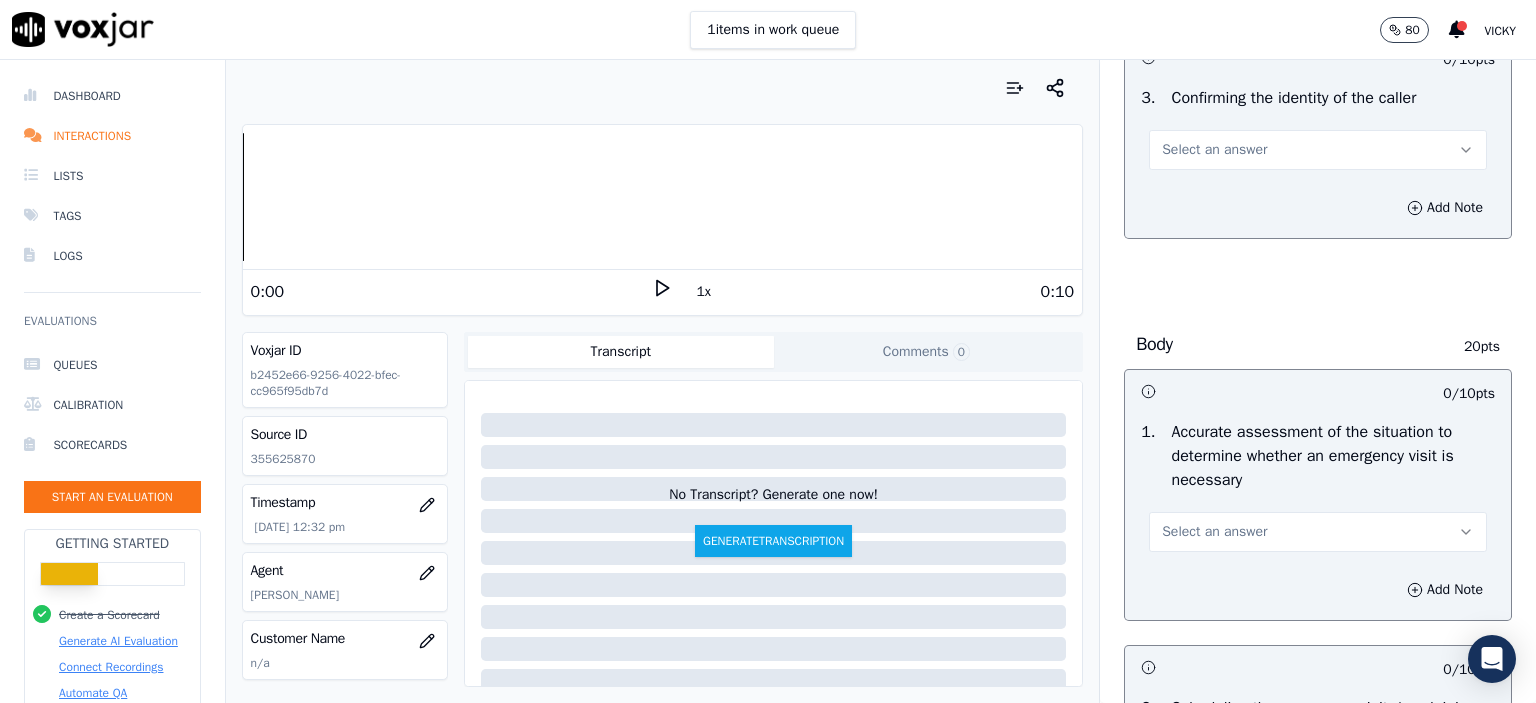 scroll, scrollTop: 700, scrollLeft: 0, axis: vertical 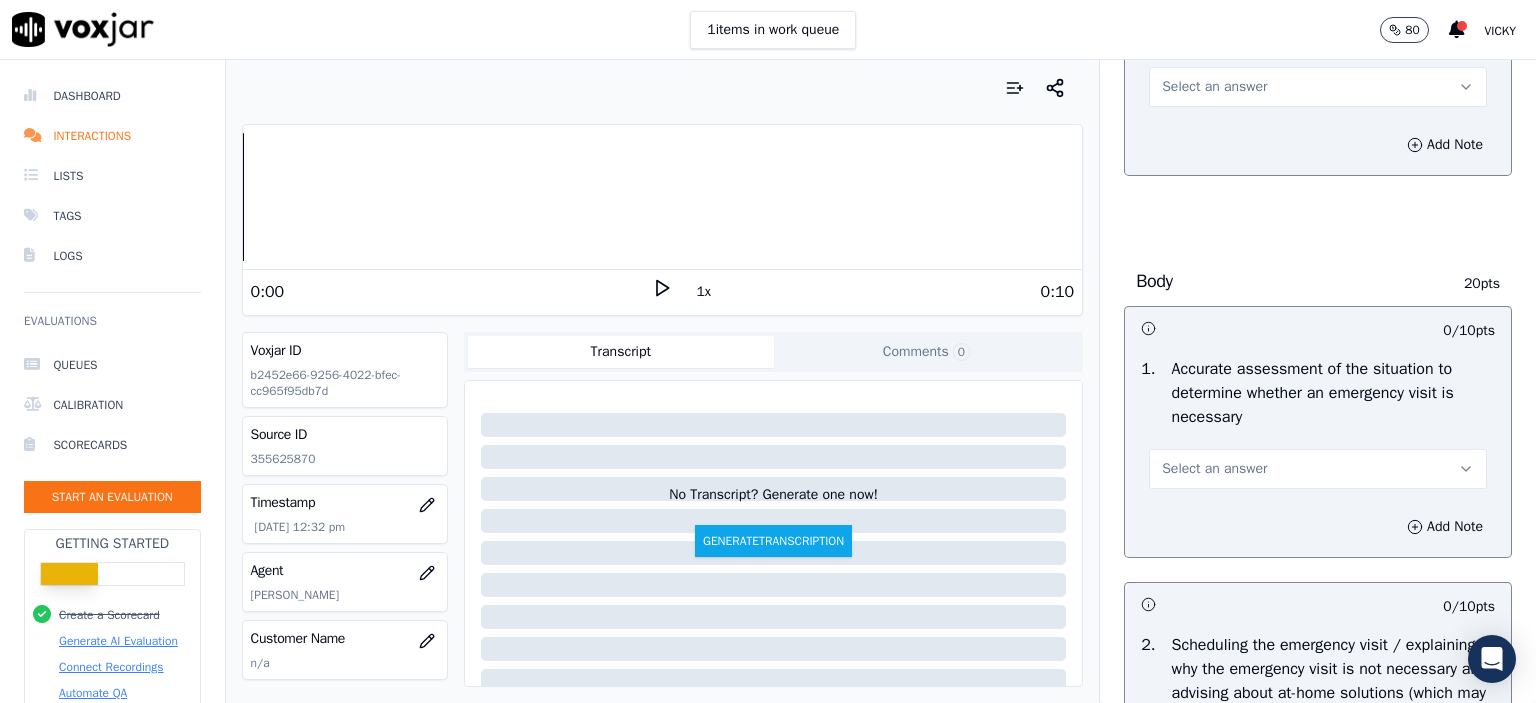 click on "Select an answer" at bounding box center (1214, 469) 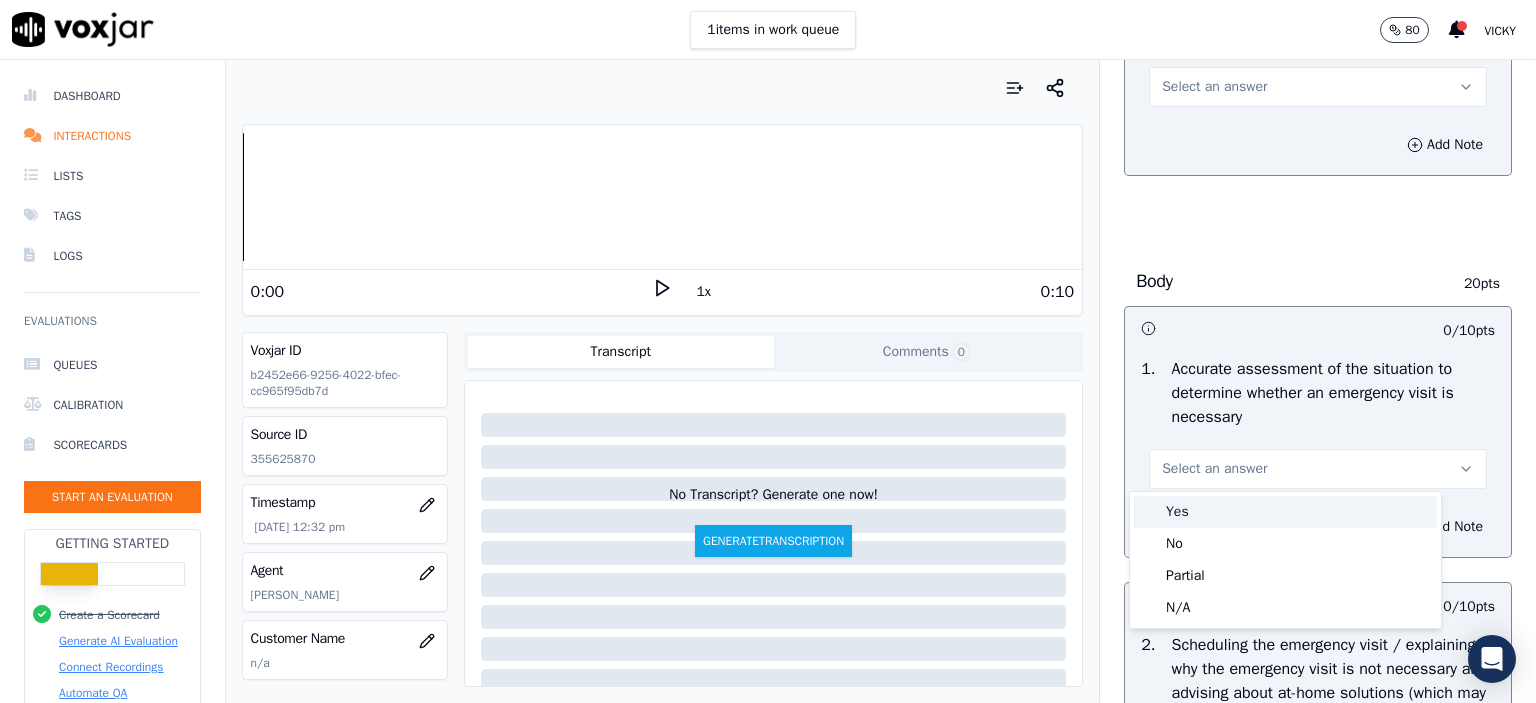 click on "Yes" at bounding box center [1285, 512] 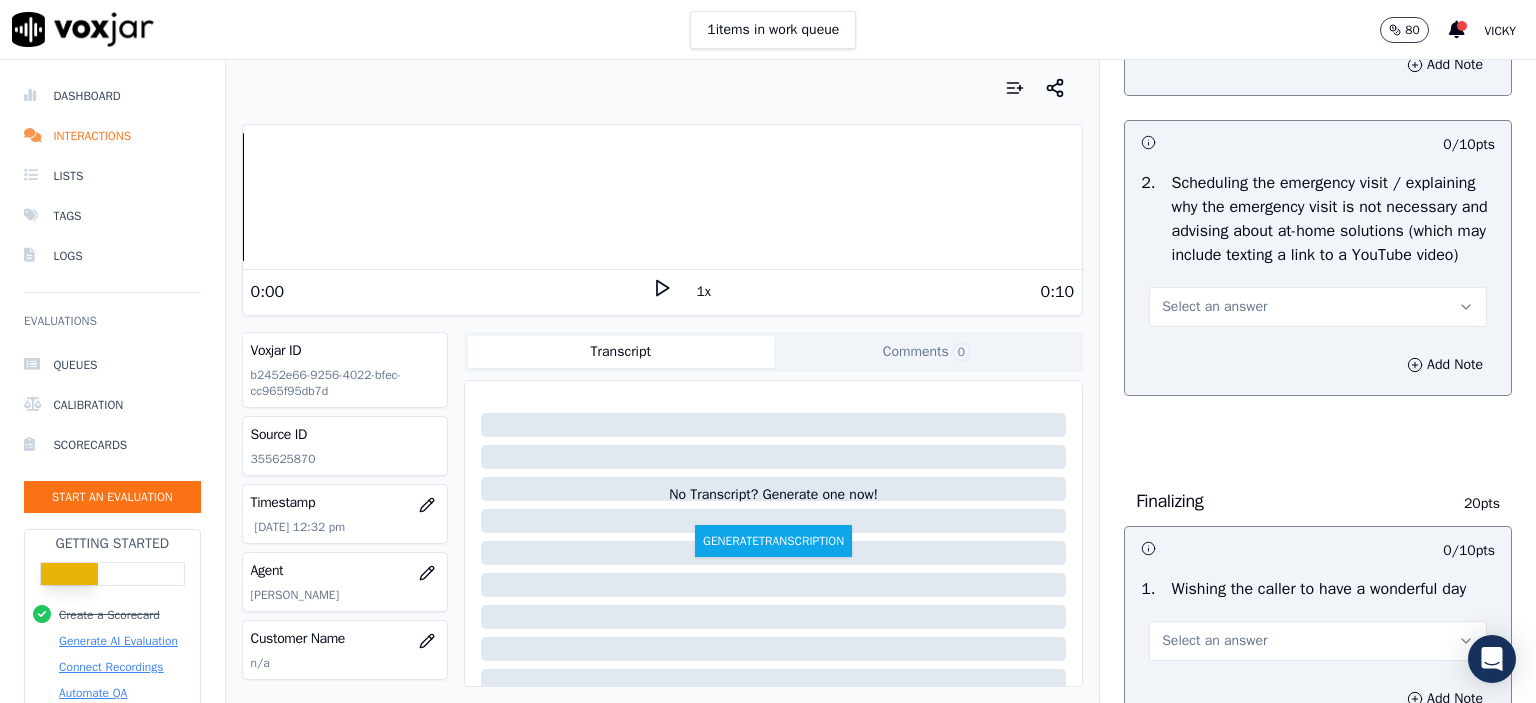 scroll, scrollTop: 1200, scrollLeft: 0, axis: vertical 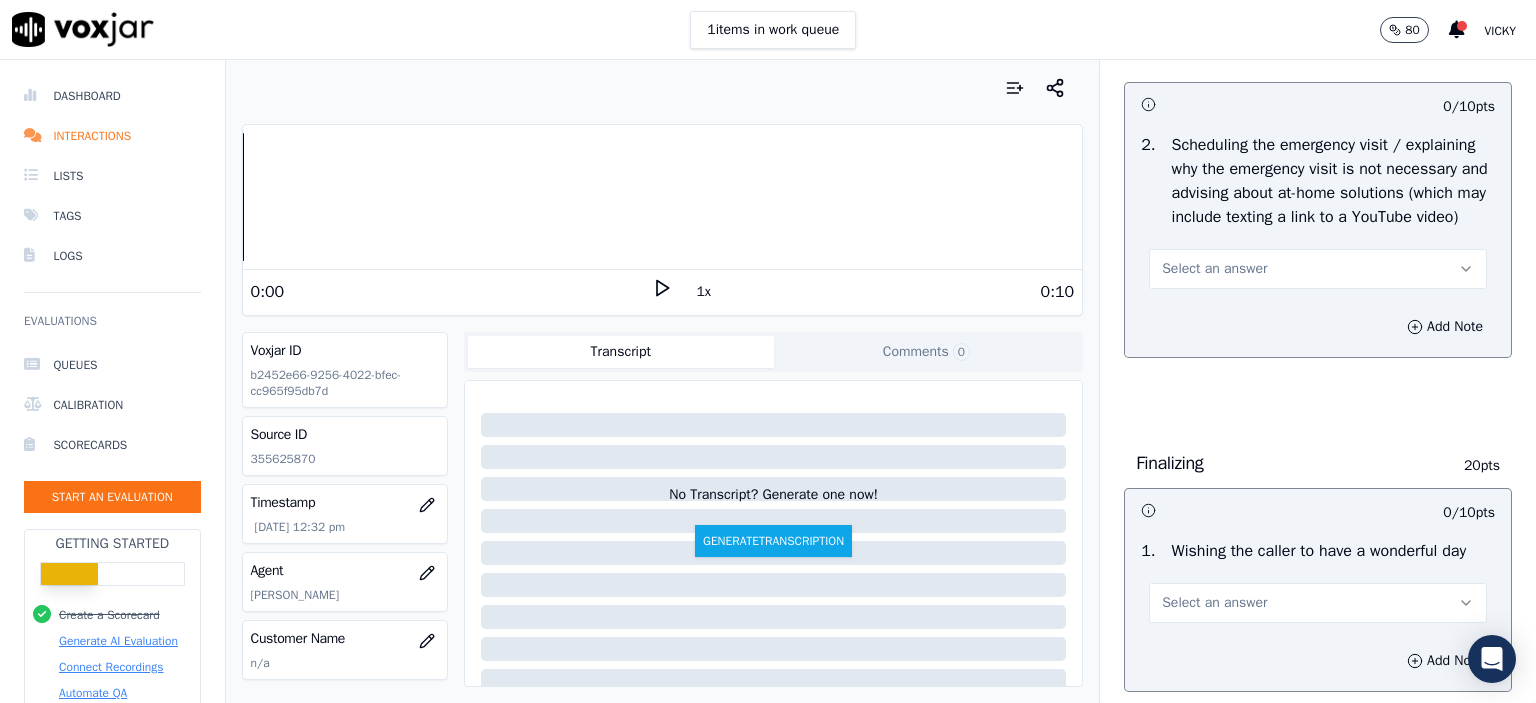 click on "Select an answer" at bounding box center [1214, 269] 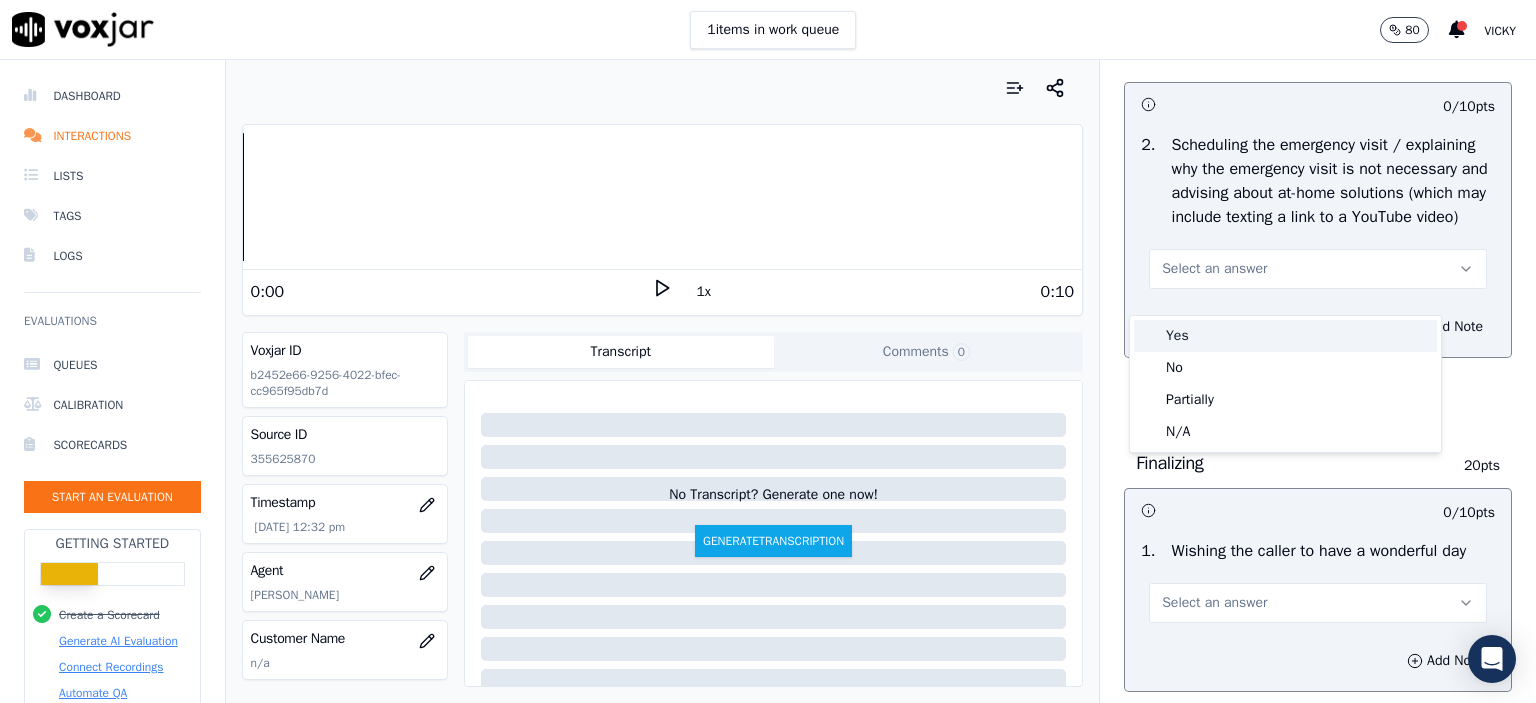 click on "Yes" at bounding box center [1285, 336] 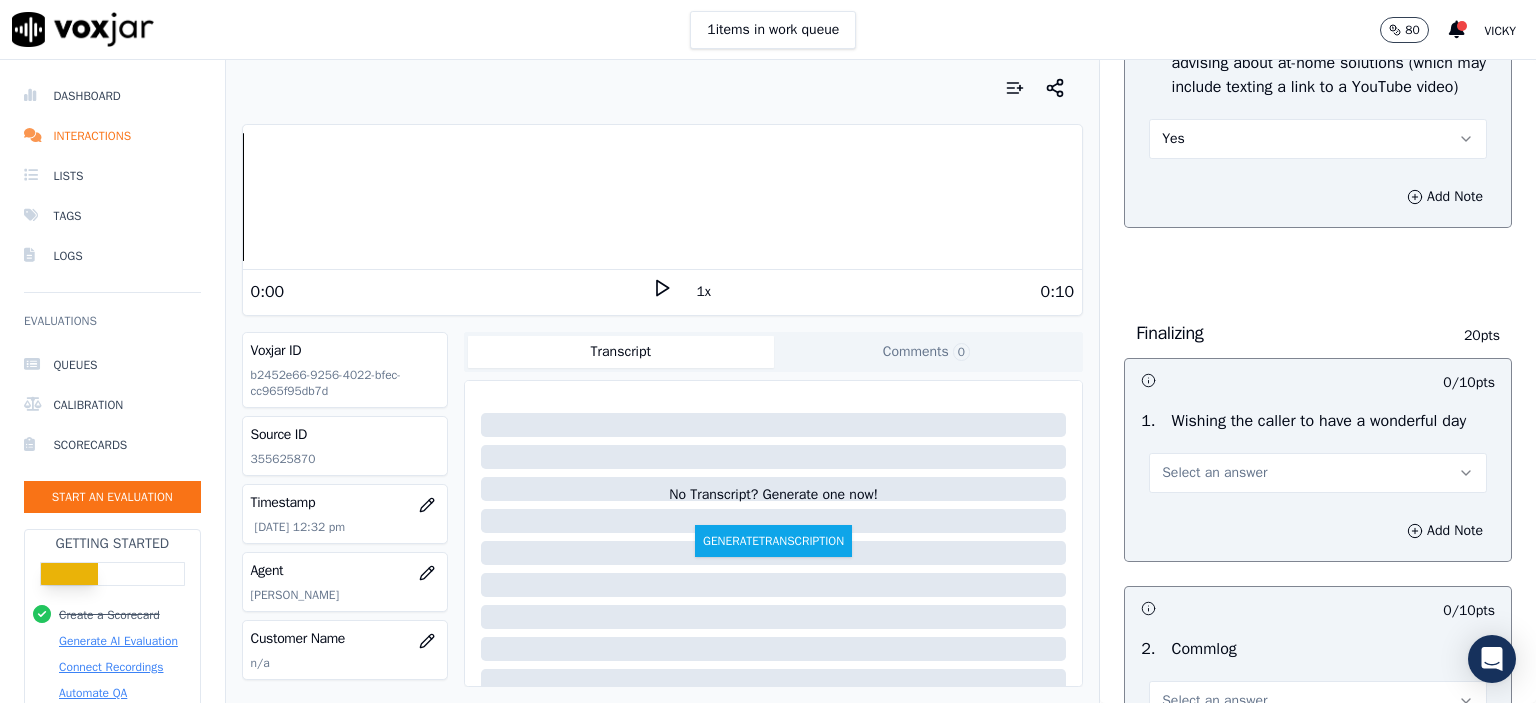 scroll, scrollTop: 1400, scrollLeft: 0, axis: vertical 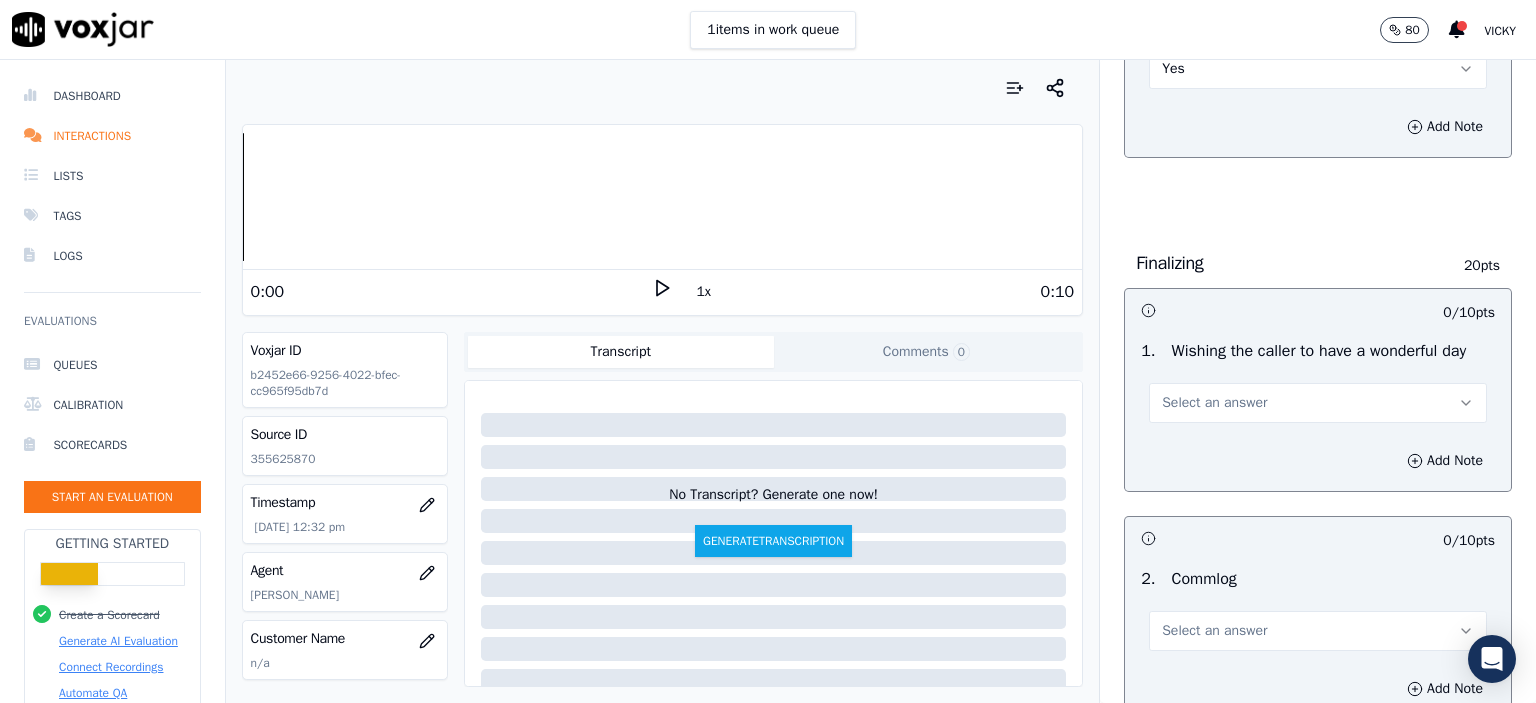 click on "Select an answer" at bounding box center (1318, 403) 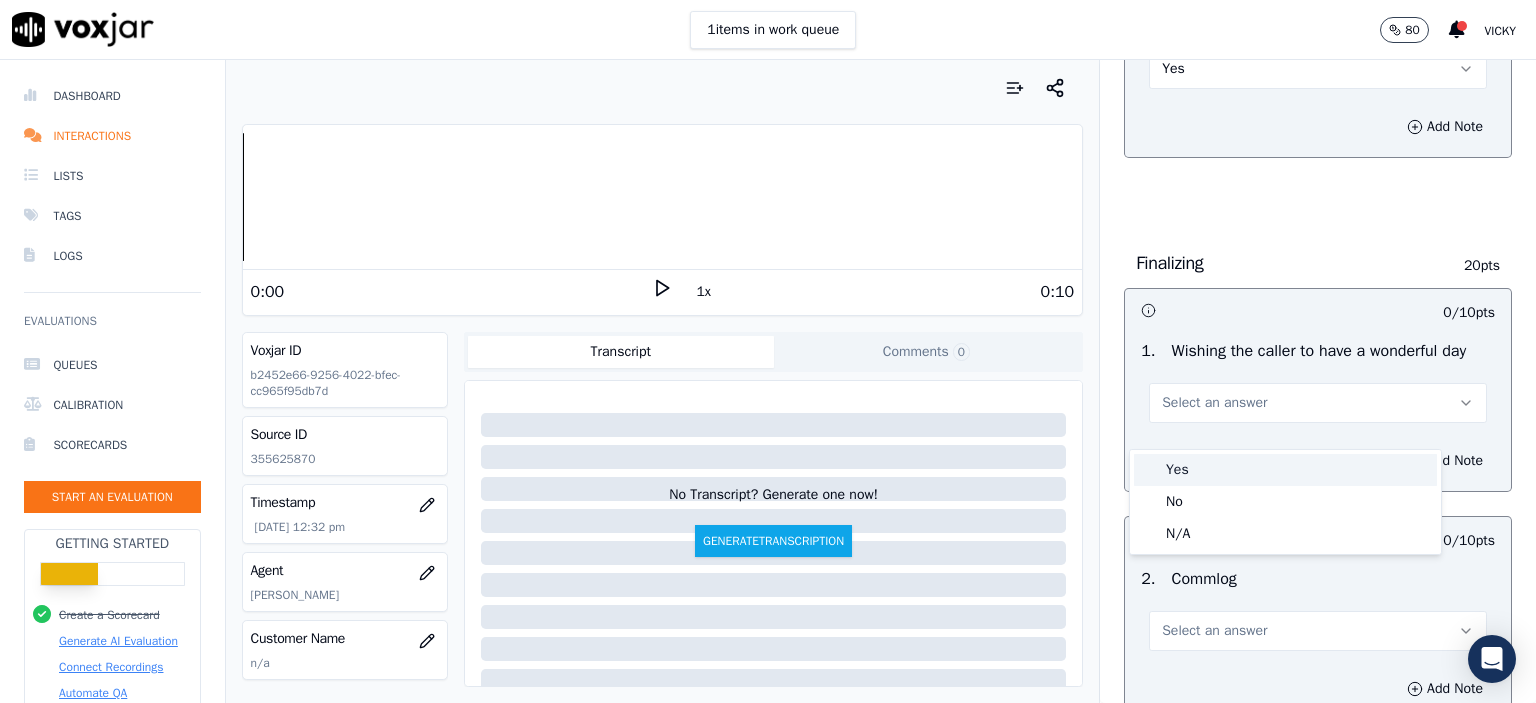 click on "Yes" at bounding box center [1285, 470] 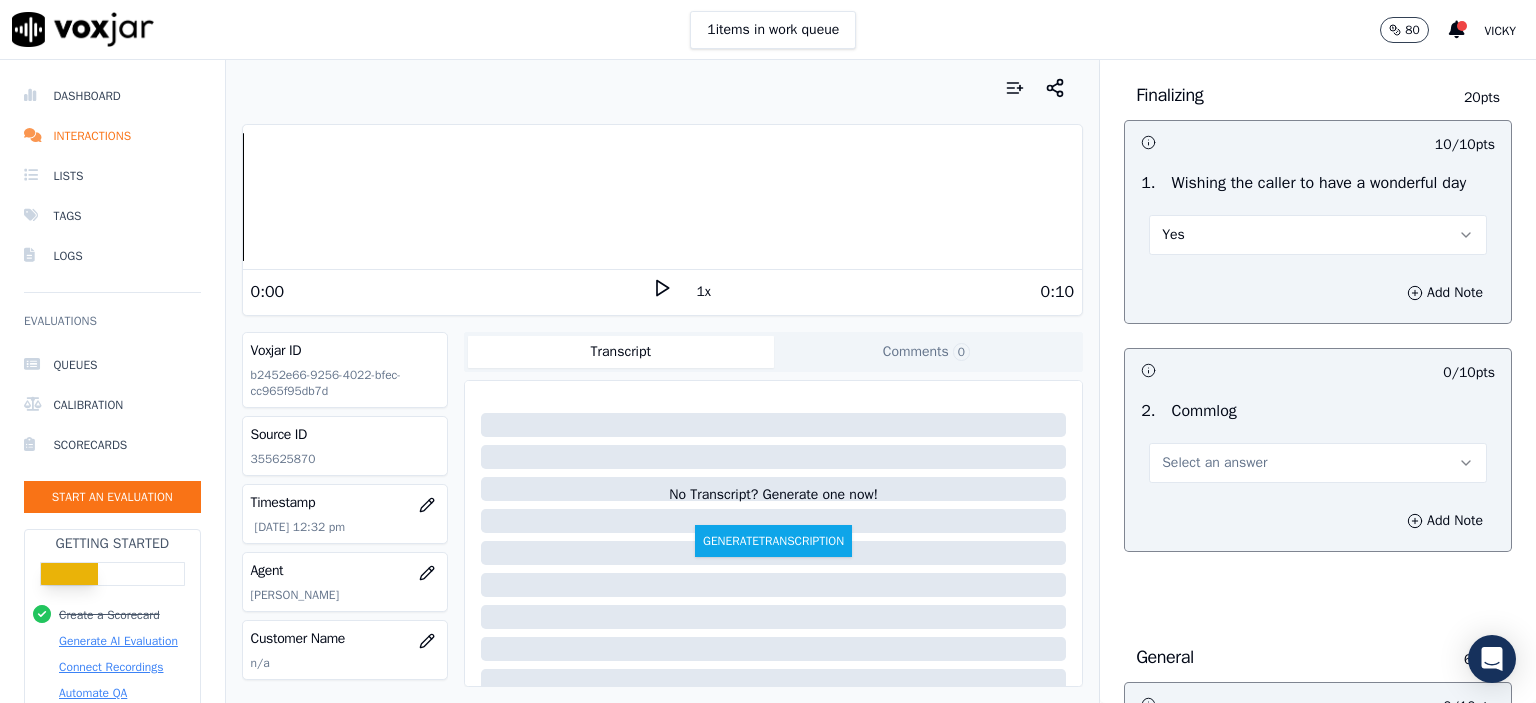 scroll, scrollTop: 1600, scrollLeft: 0, axis: vertical 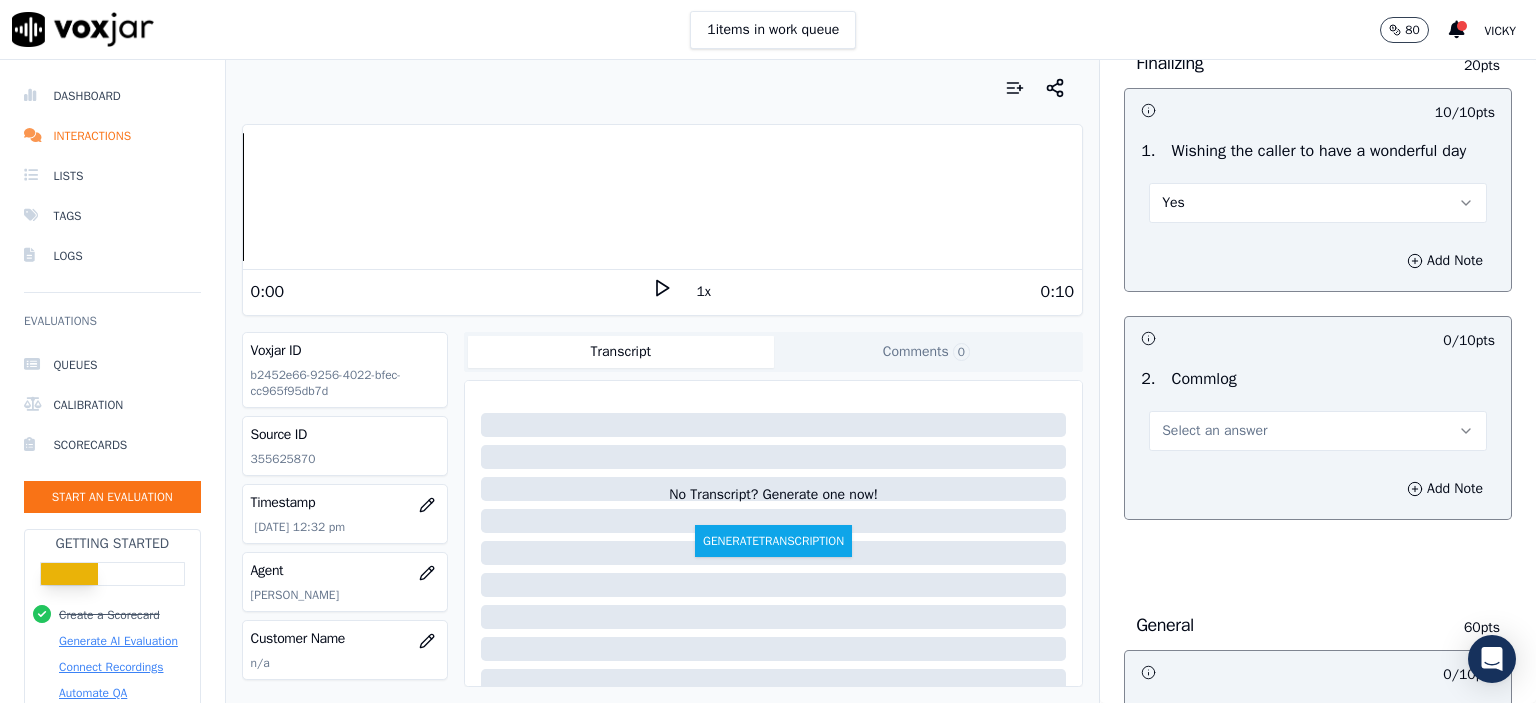 click on "Select an answer" at bounding box center [1214, 431] 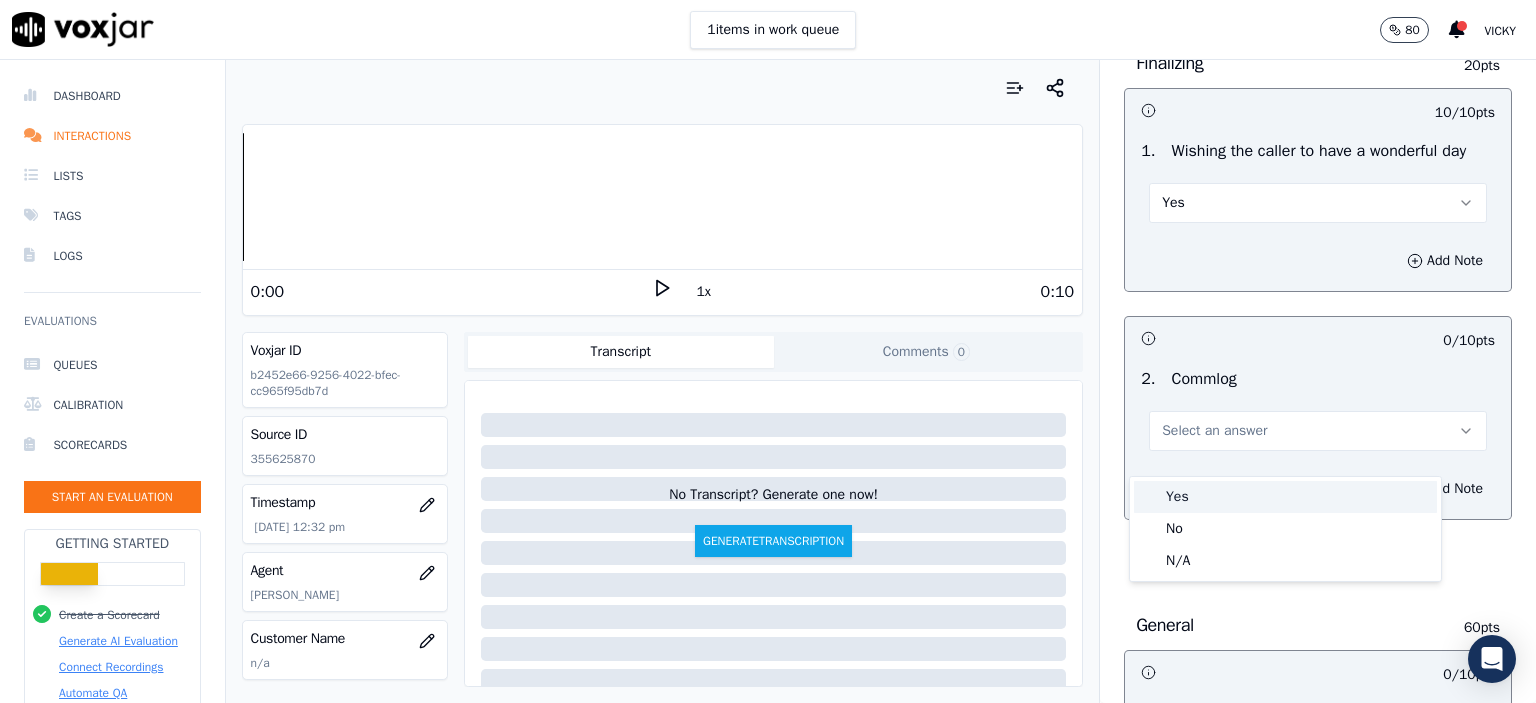 click on "Yes" at bounding box center [1285, 497] 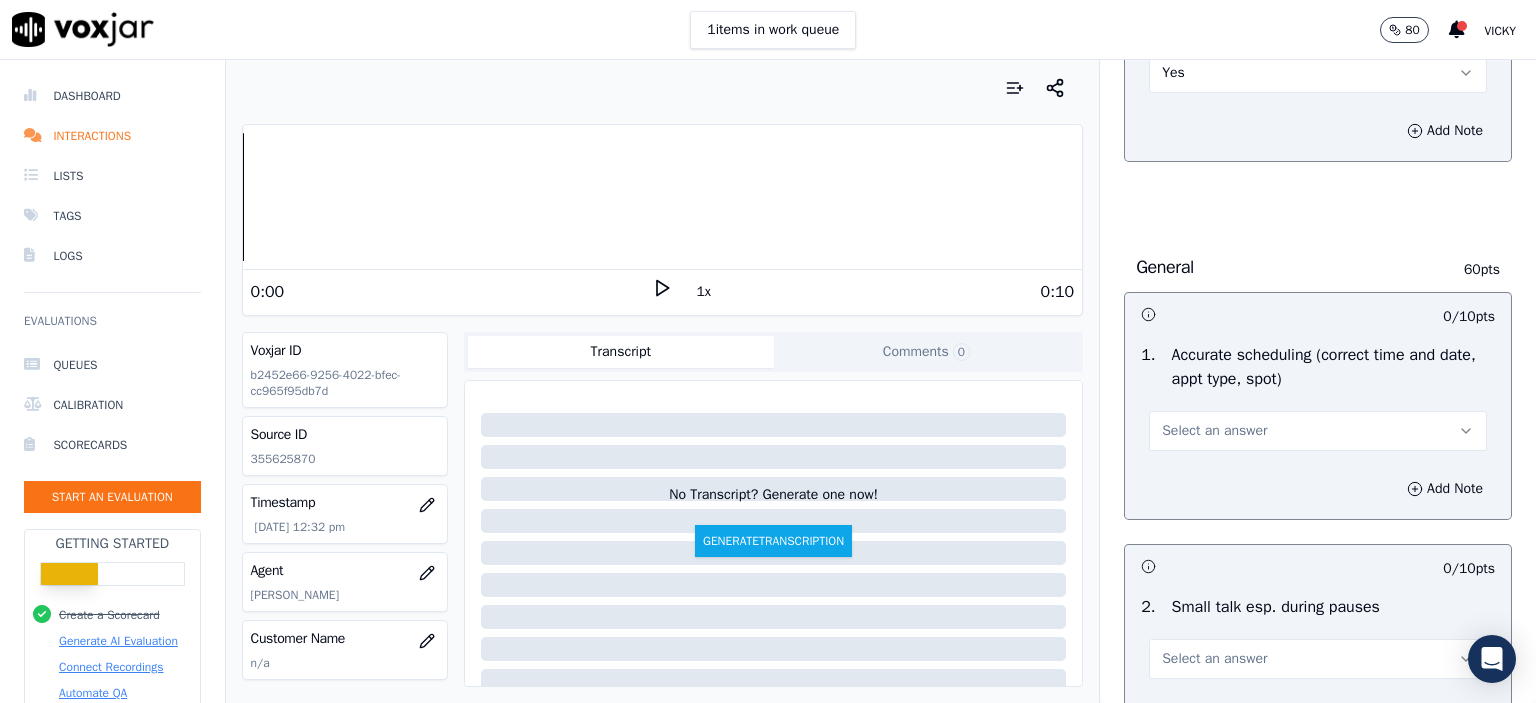 scroll, scrollTop: 2000, scrollLeft: 0, axis: vertical 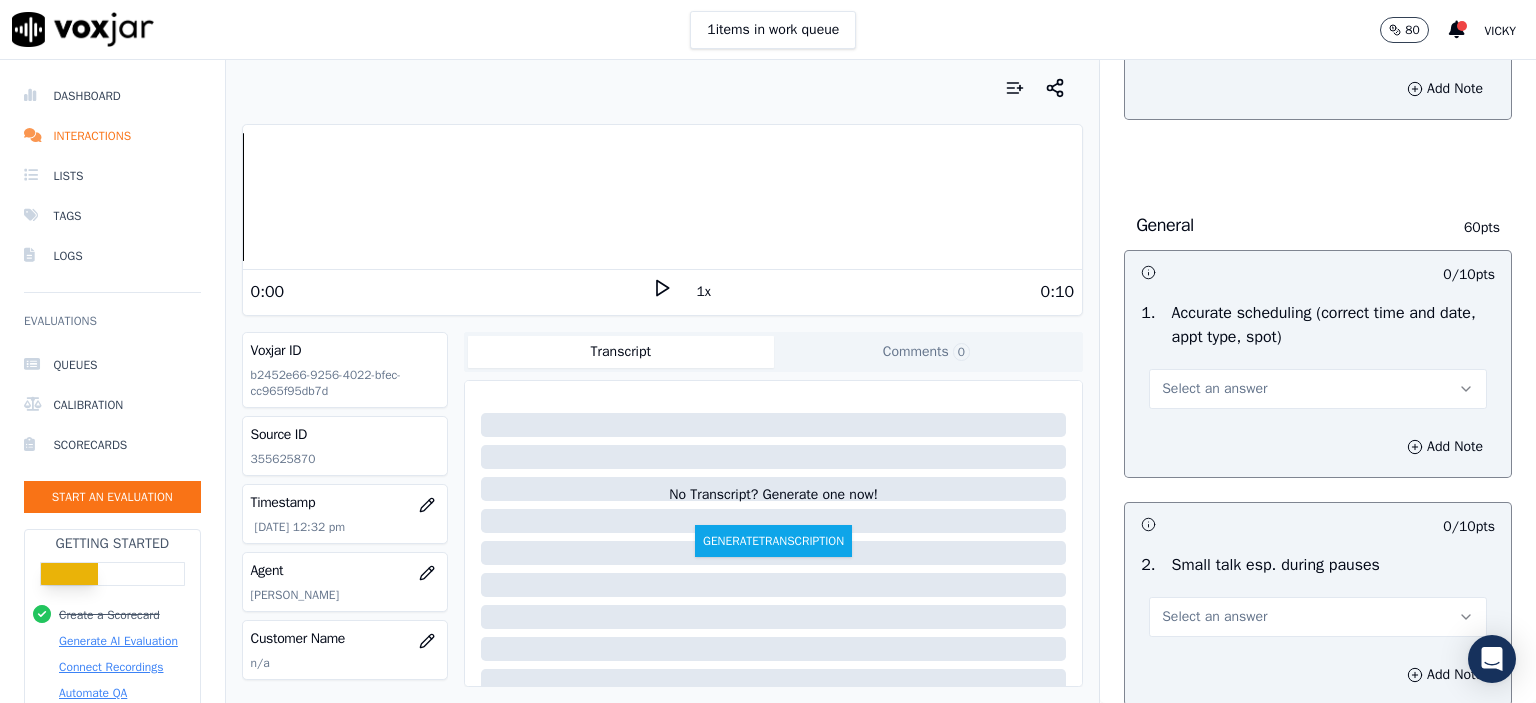 click on "Select an answer" at bounding box center [1214, 389] 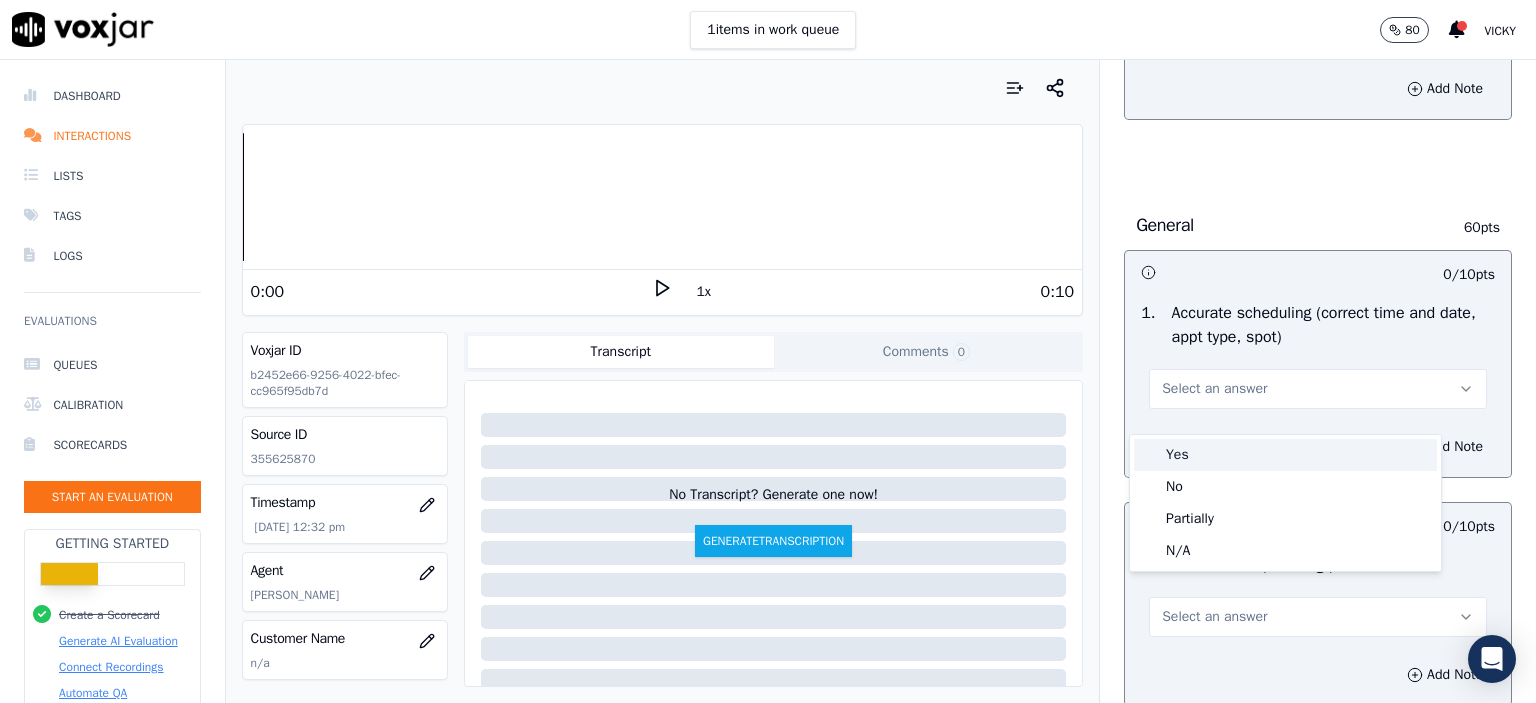 click on "Yes" at bounding box center (1285, 455) 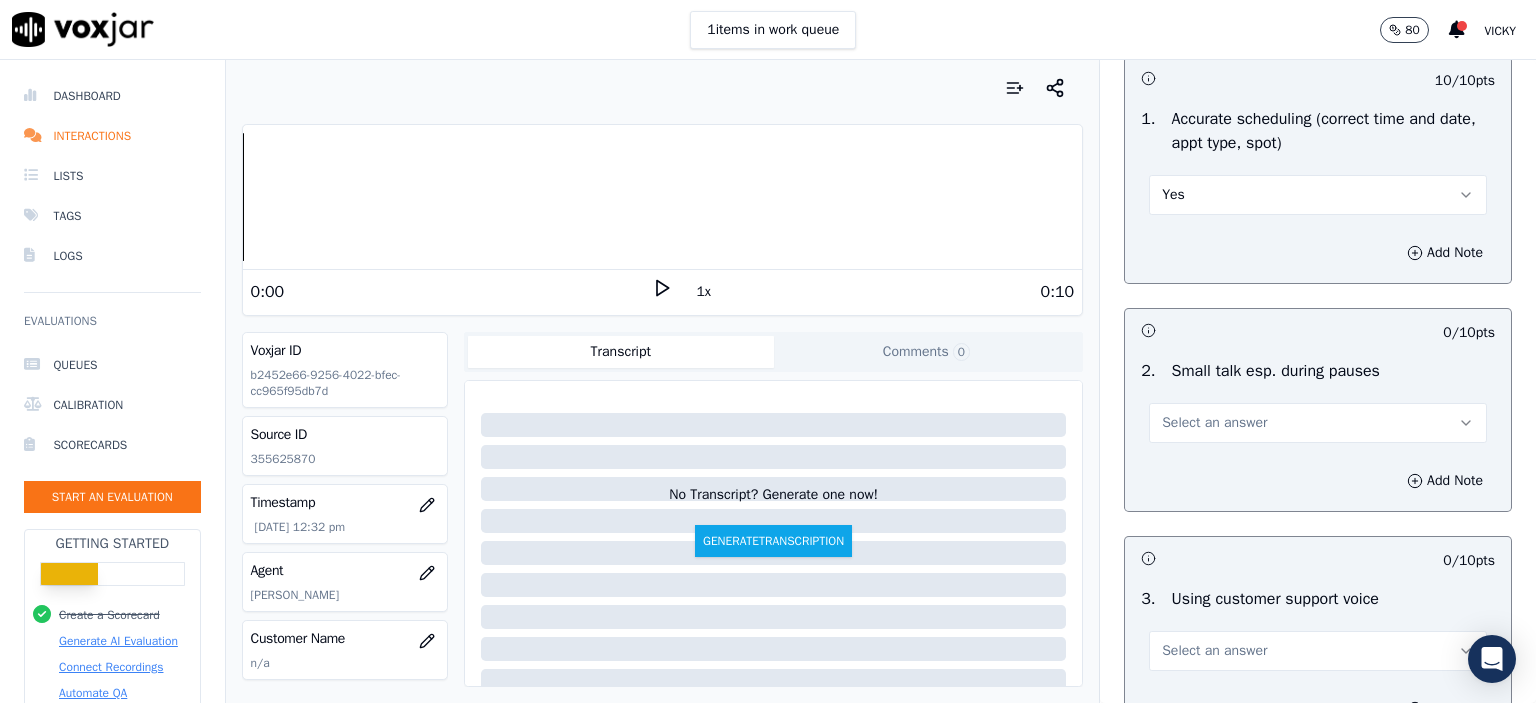 scroll, scrollTop: 2200, scrollLeft: 0, axis: vertical 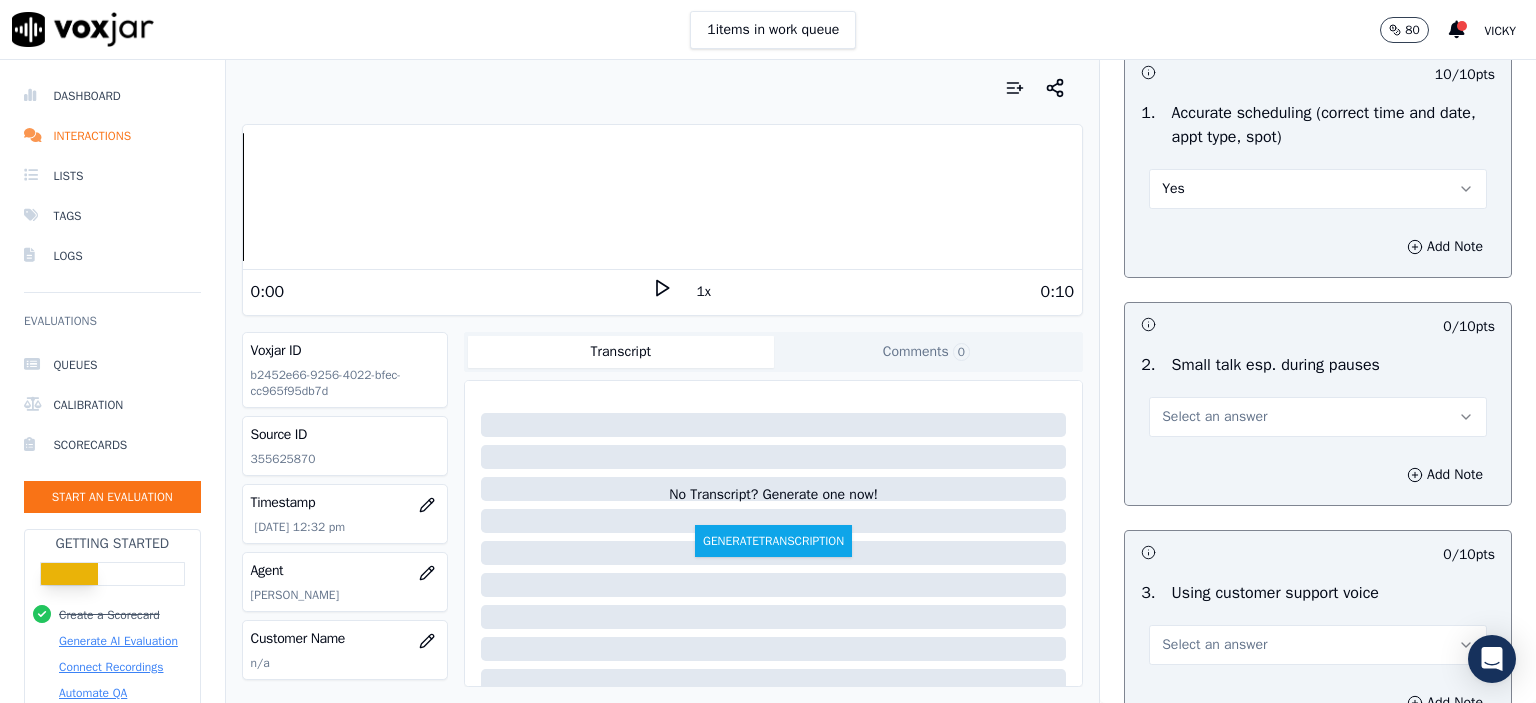 click on "Select an answer" at bounding box center (1214, 417) 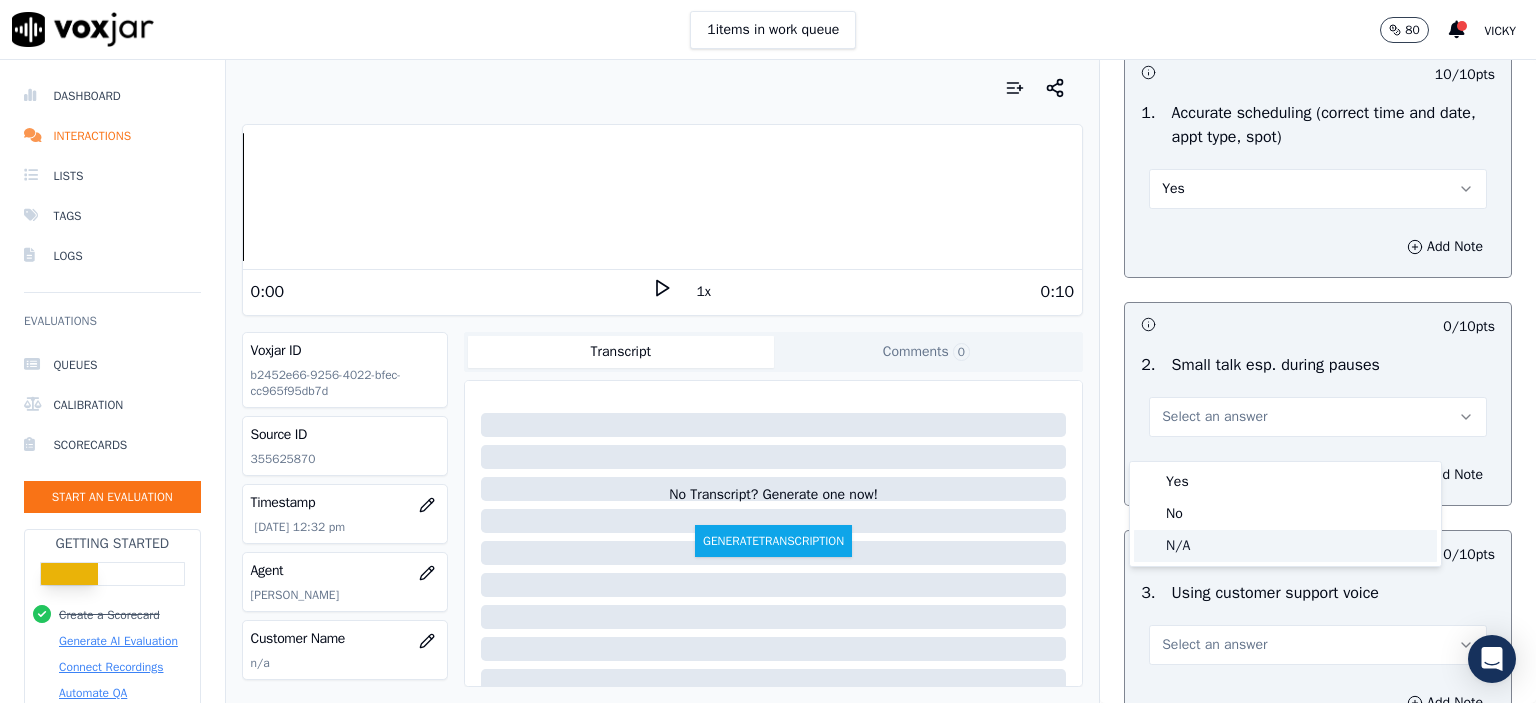 click on "N/A" 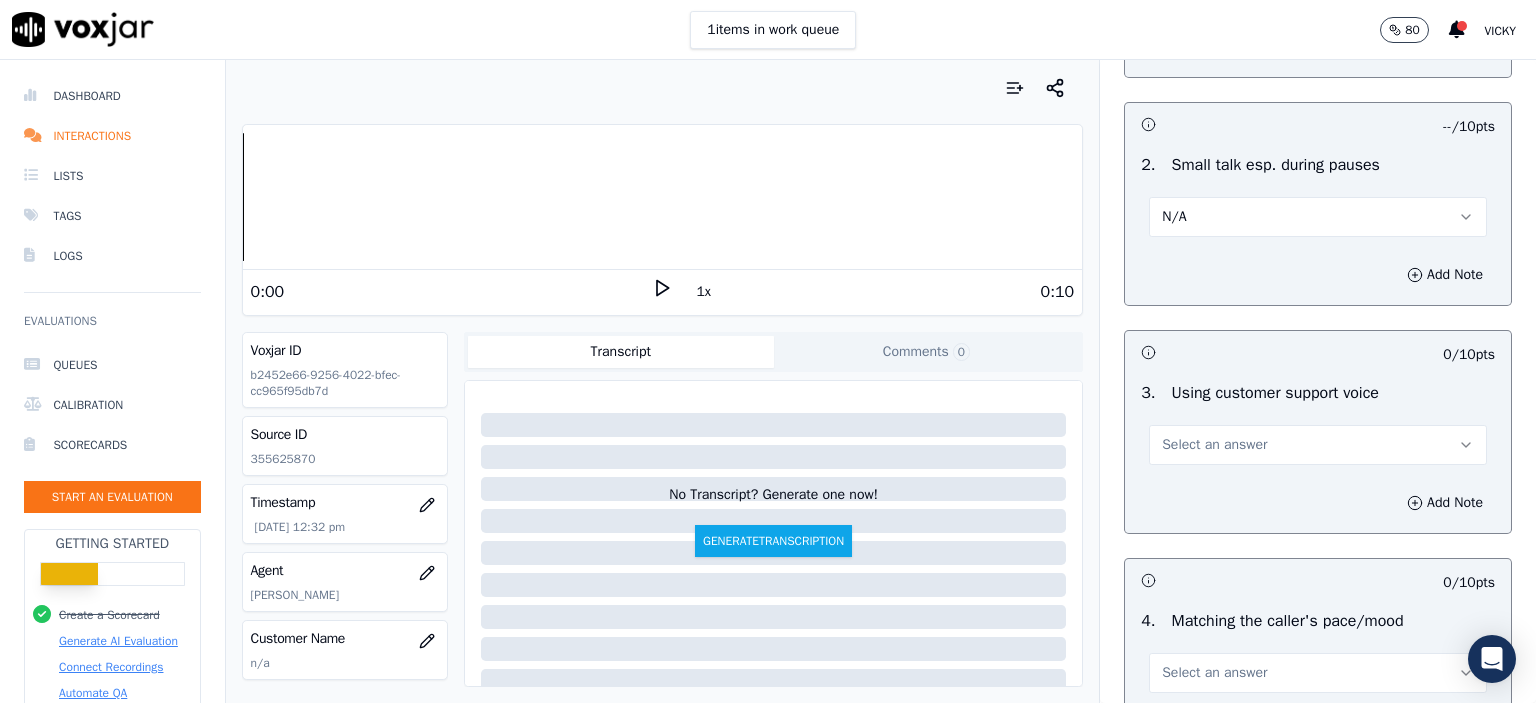 click on "Select an answer" at bounding box center (1214, 445) 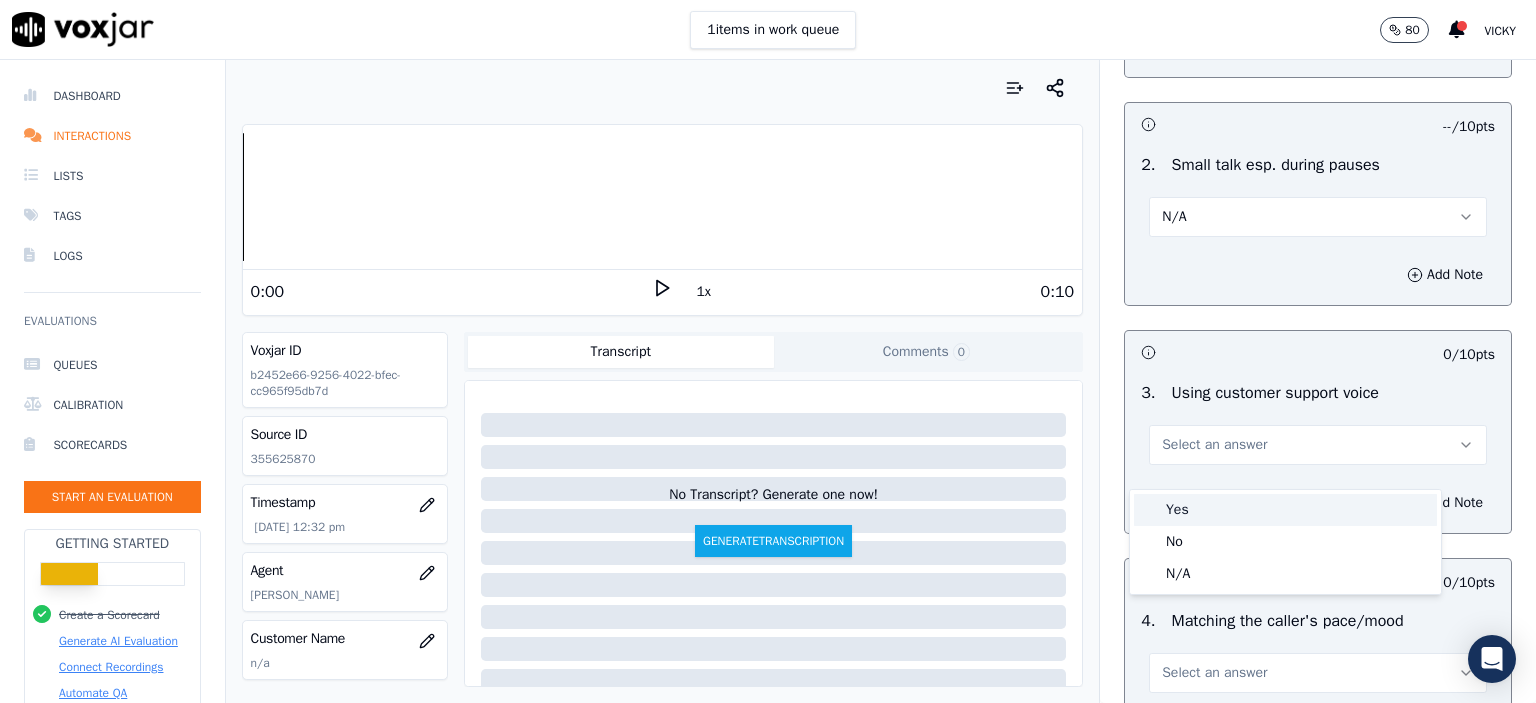 click on "Yes" at bounding box center [1285, 510] 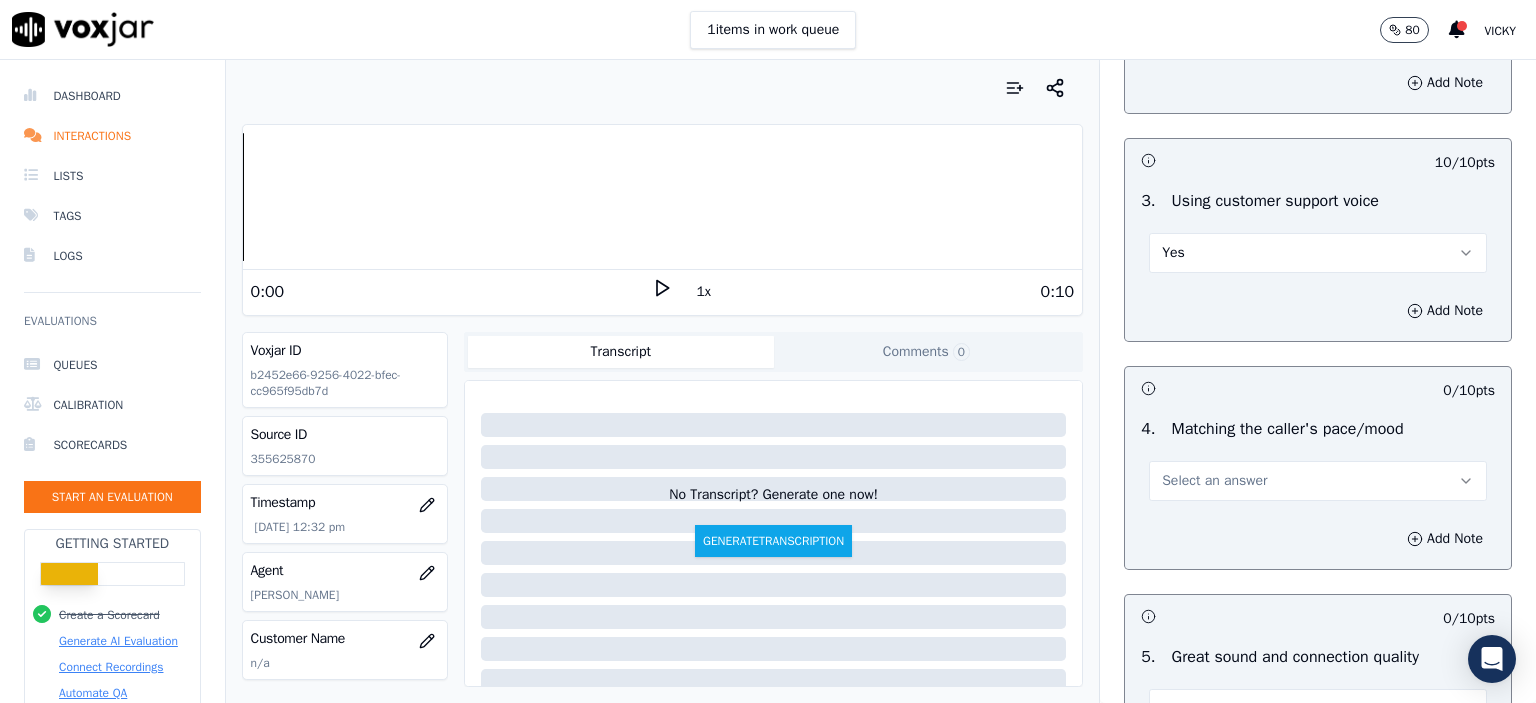 scroll, scrollTop: 2600, scrollLeft: 0, axis: vertical 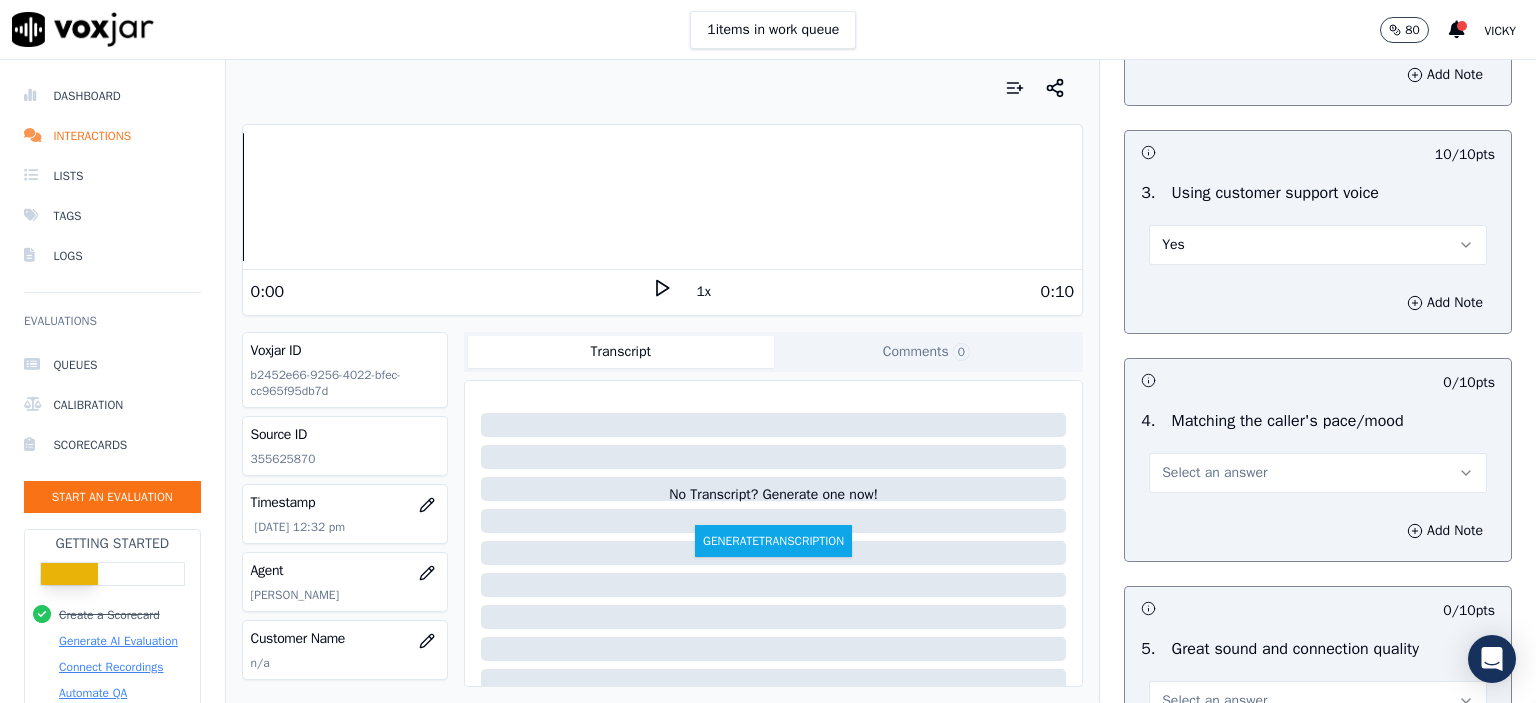click on "Select an answer" at bounding box center [1214, 473] 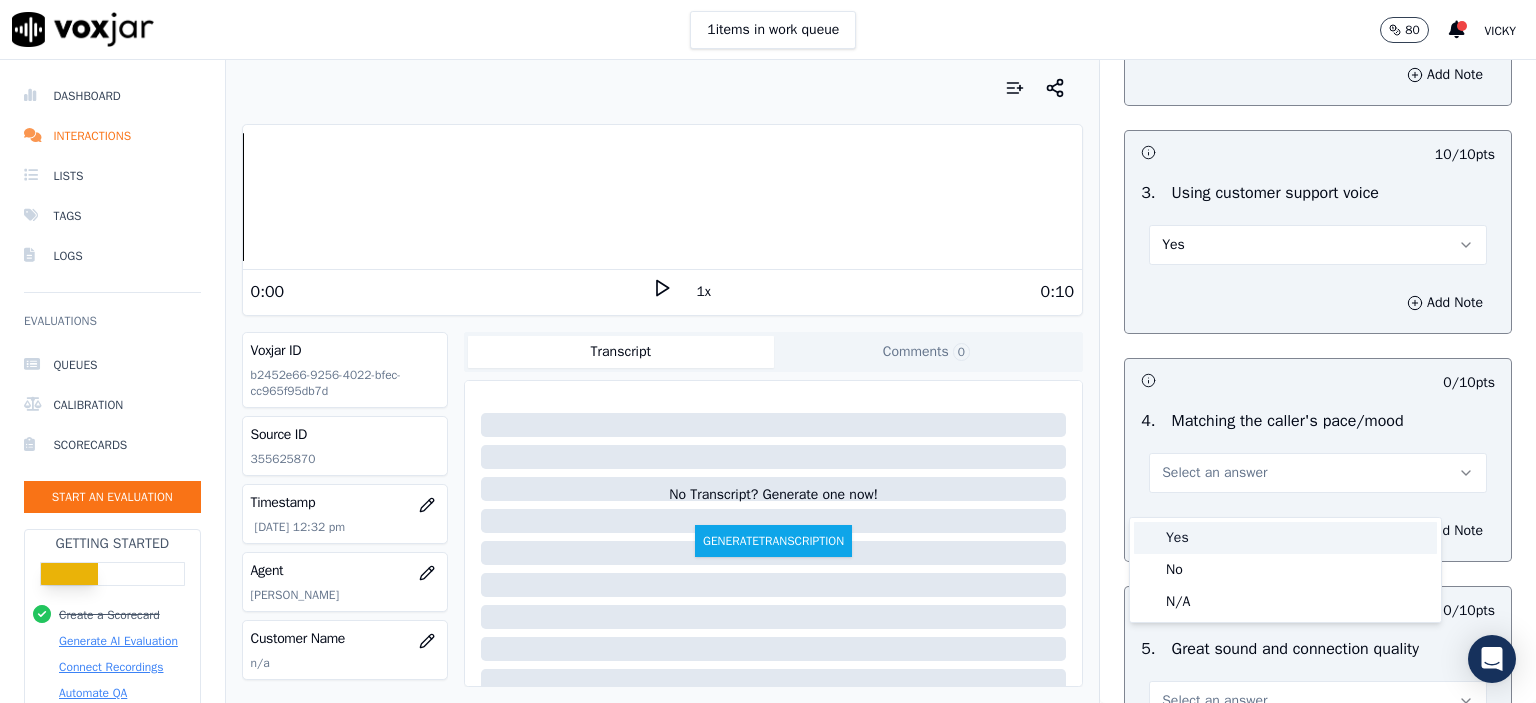 click on "Yes" at bounding box center [1285, 538] 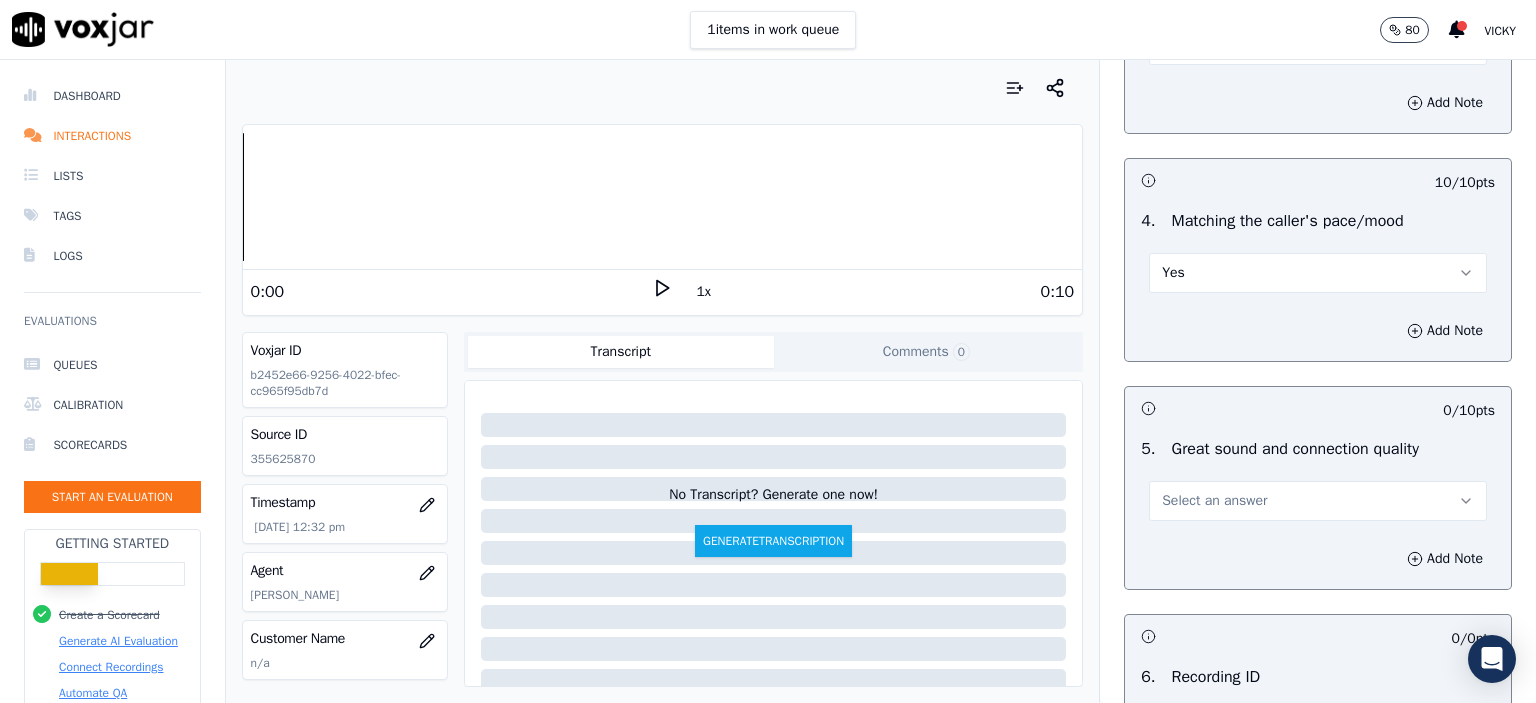 click on "Select an answer" at bounding box center (1214, 501) 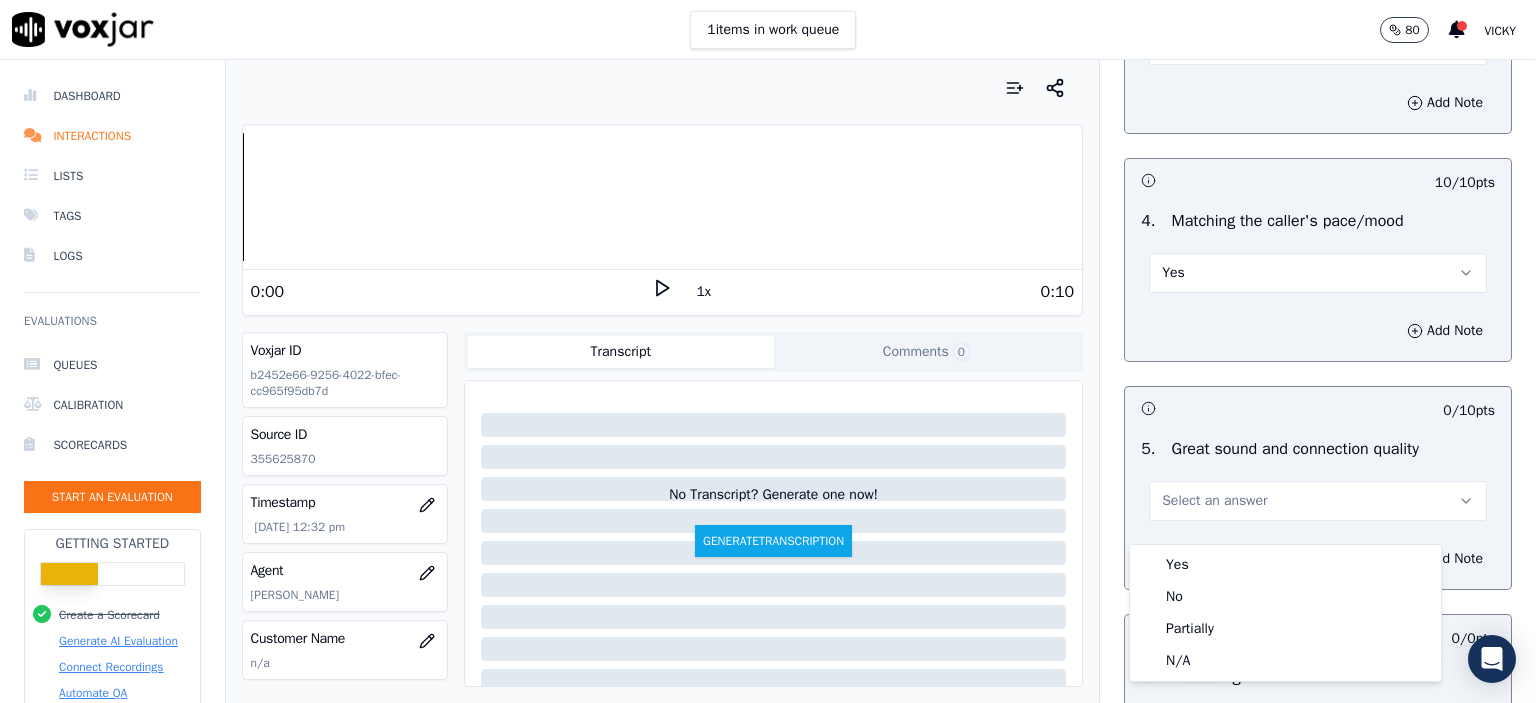 click on "Yes" at bounding box center (1285, 565) 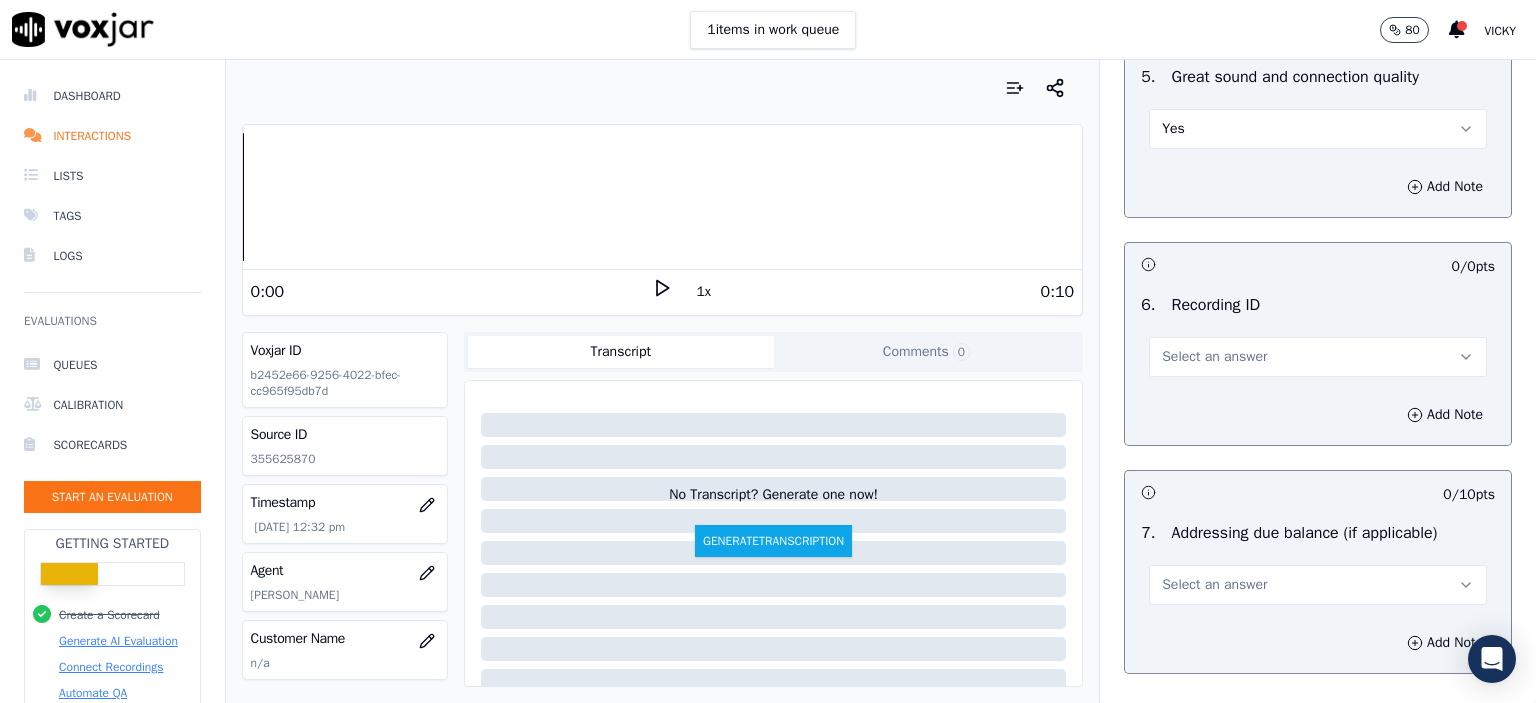 scroll, scrollTop: 3200, scrollLeft: 0, axis: vertical 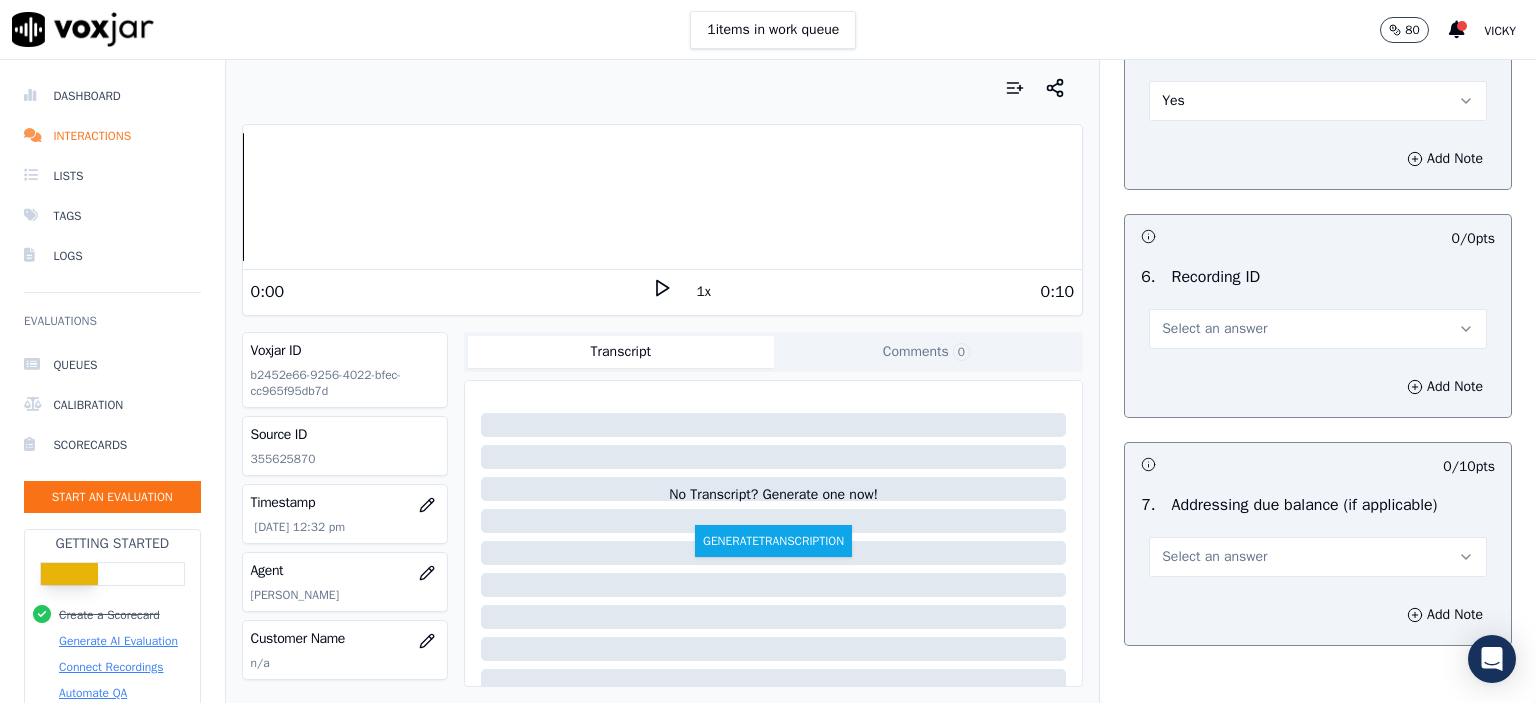 click on "Select an answer" at bounding box center (1318, 329) 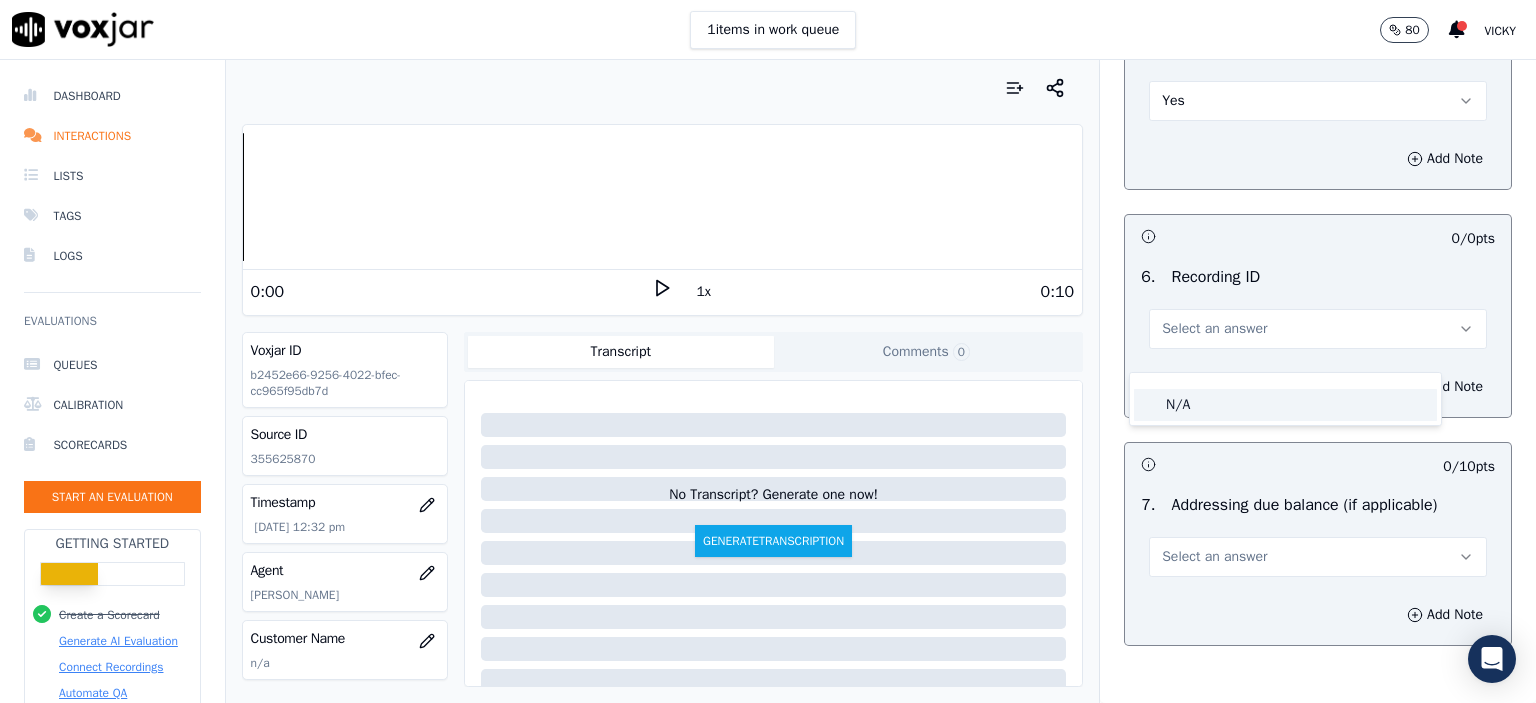 click on "N/A" 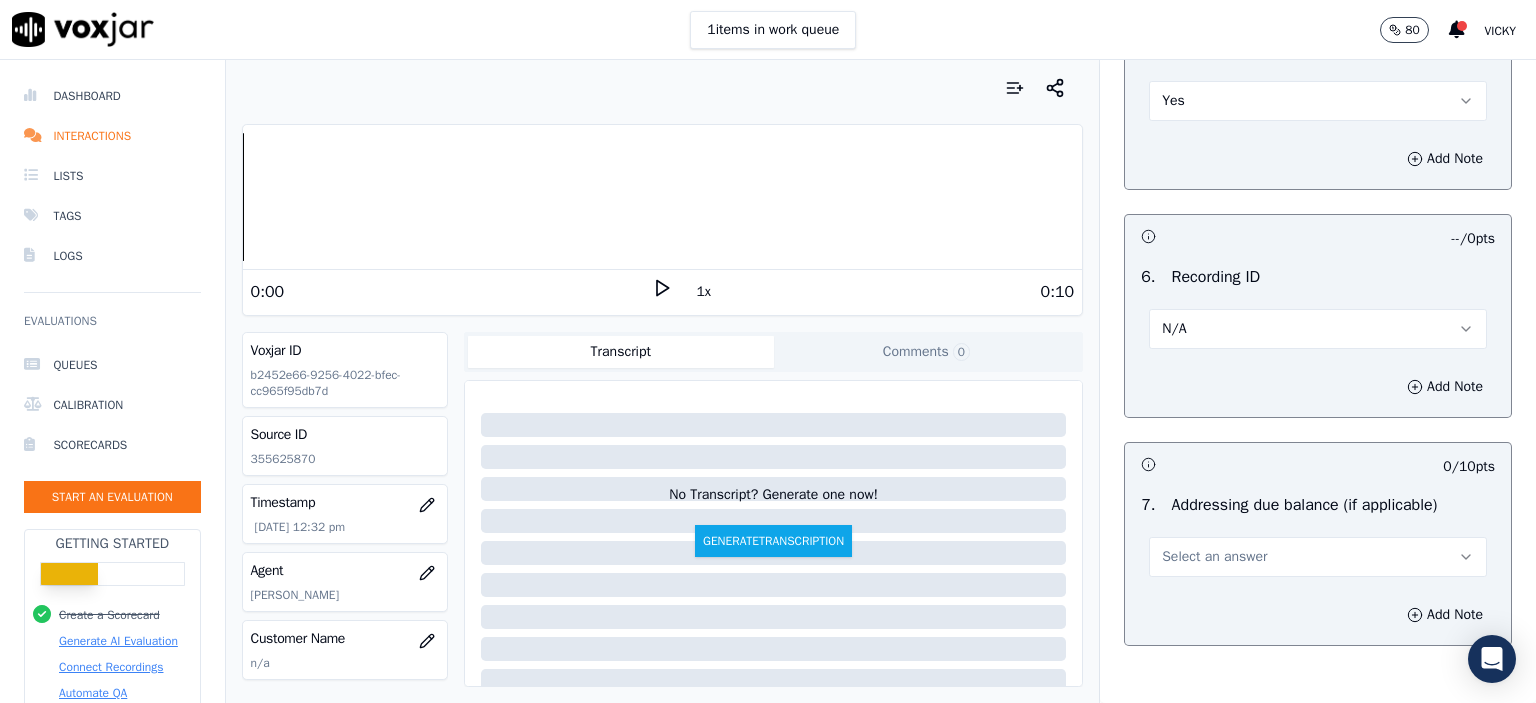 click on "355625870" 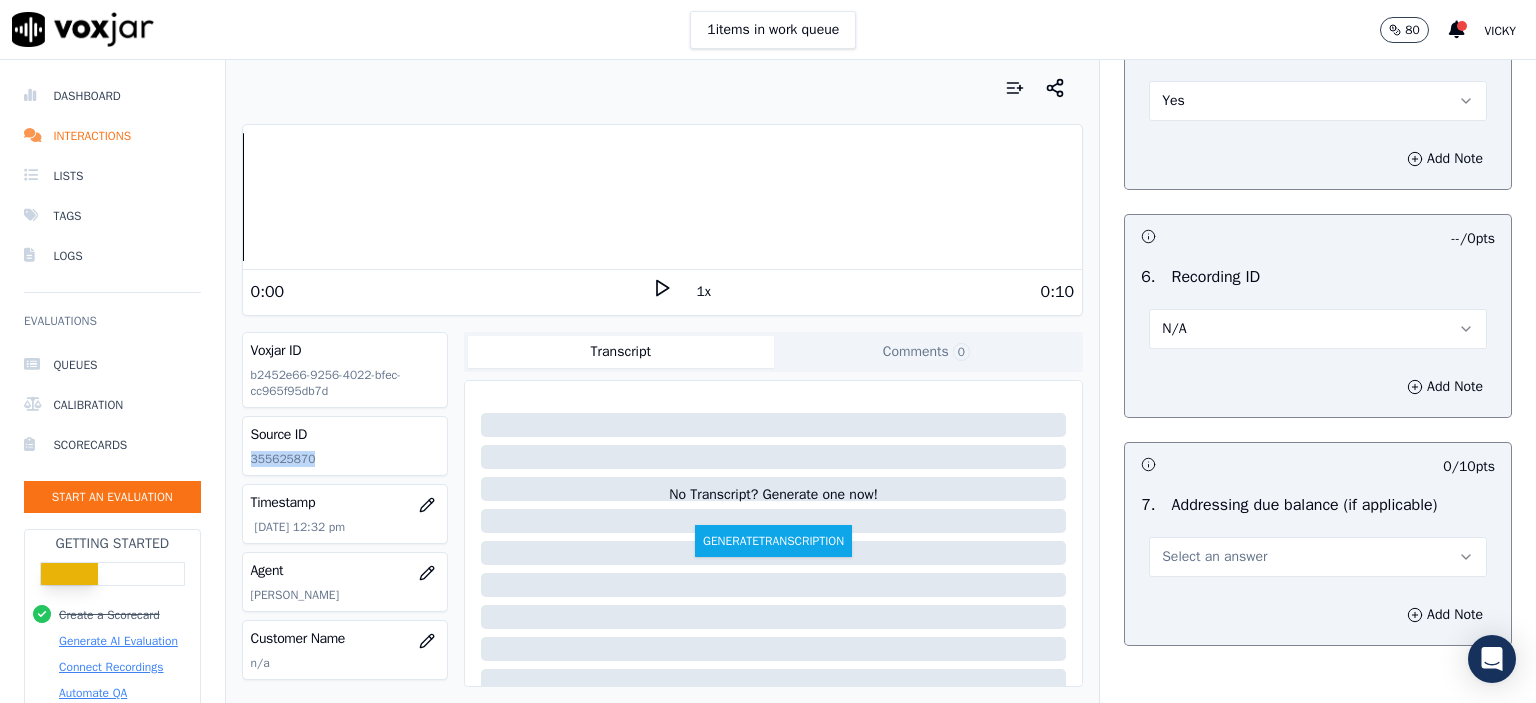 click on "355625870" 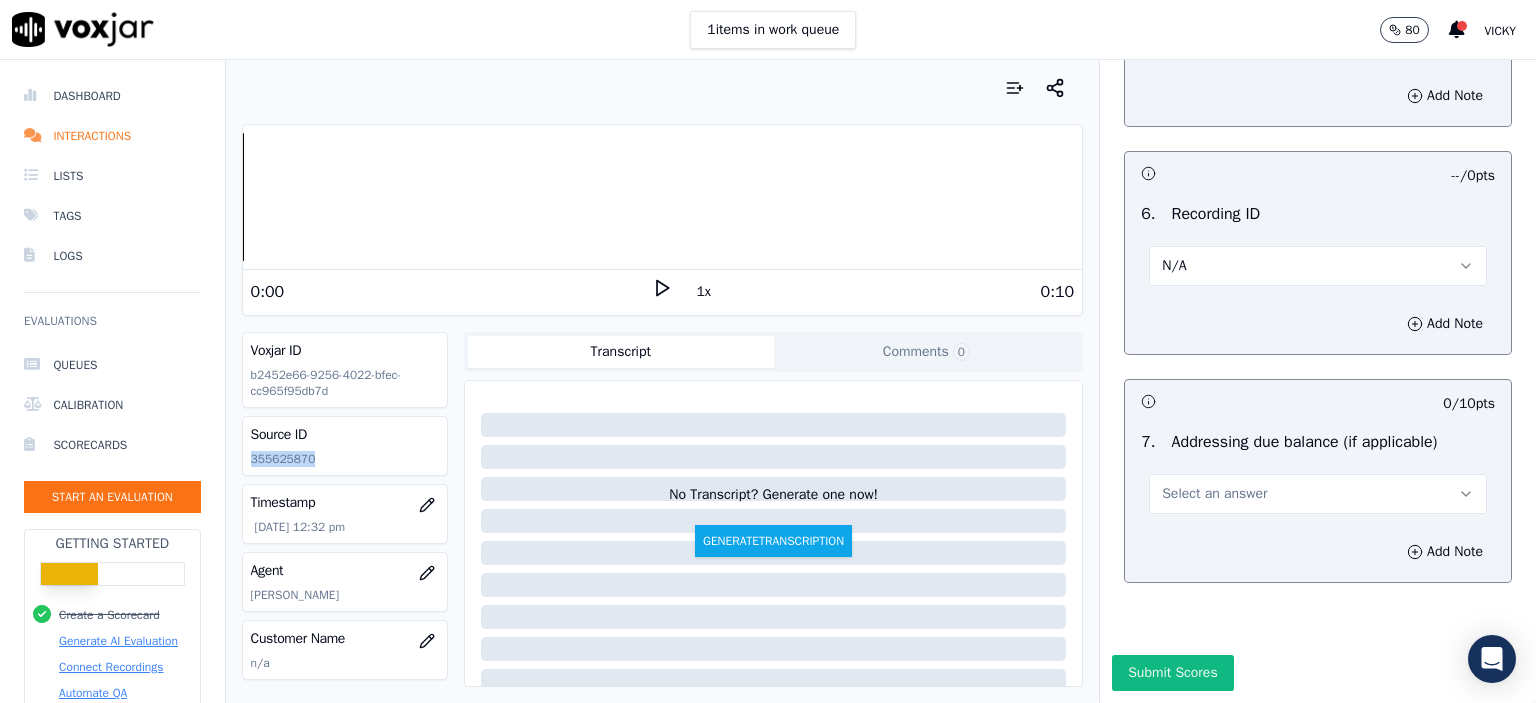 scroll, scrollTop: 3326, scrollLeft: 0, axis: vertical 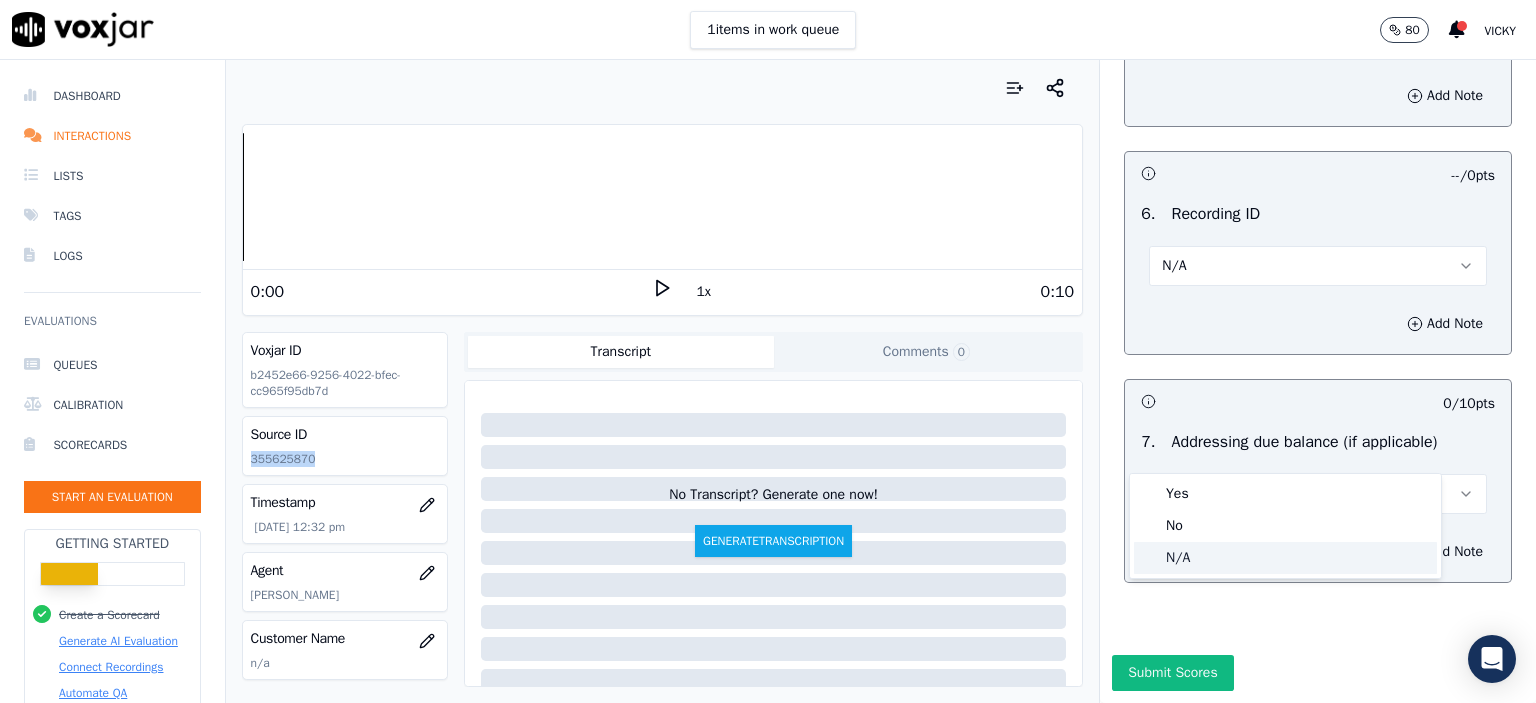 click on "N/A" 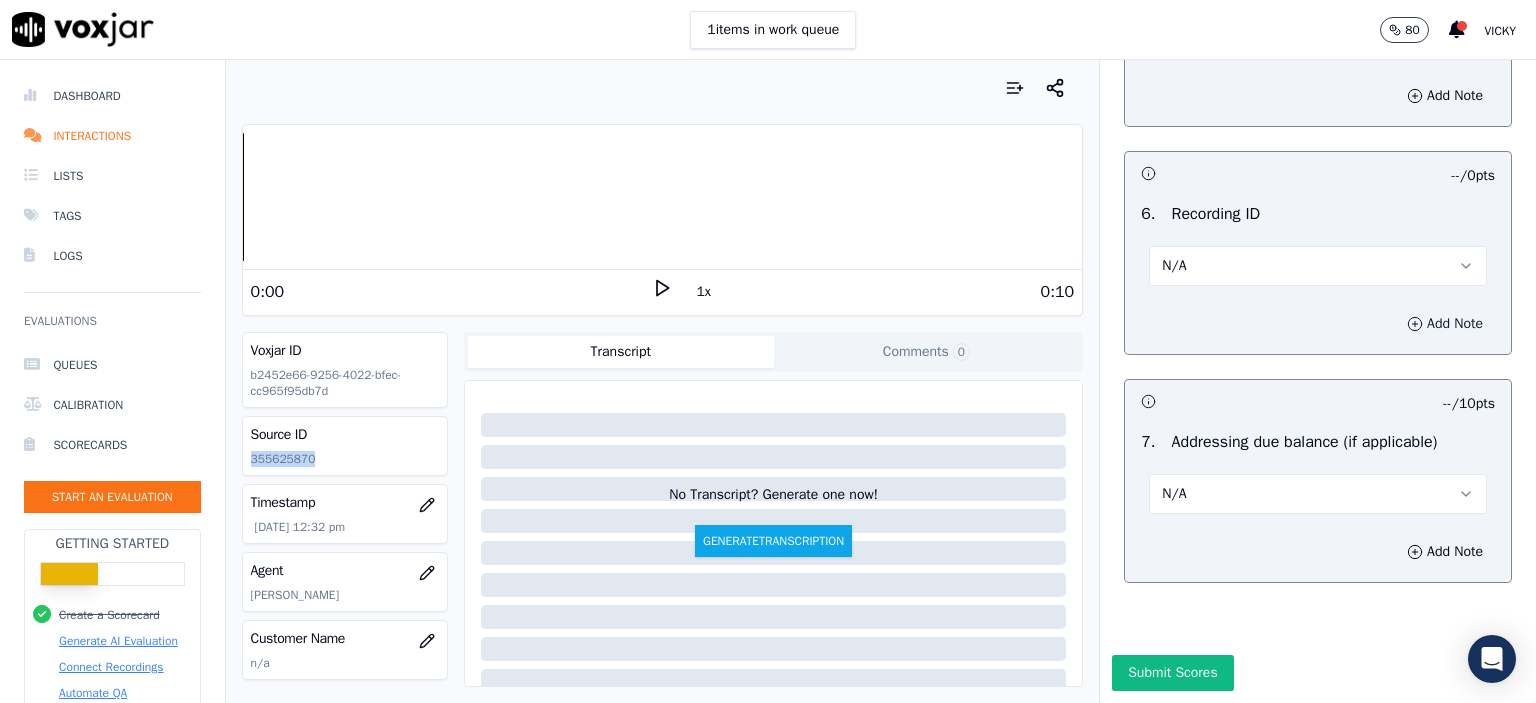click on "Add Note" at bounding box center (1445, 324) 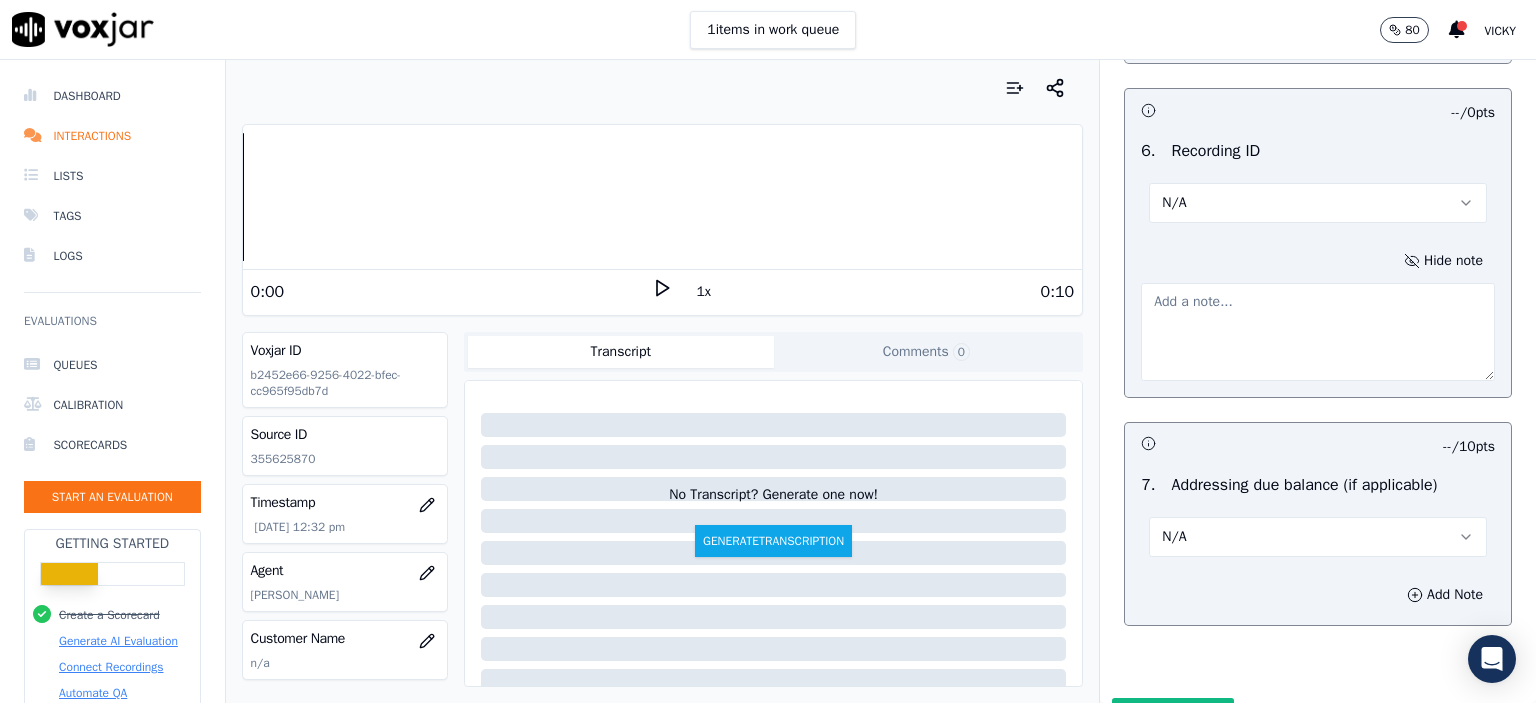 click at bounding box center (1318, 332) 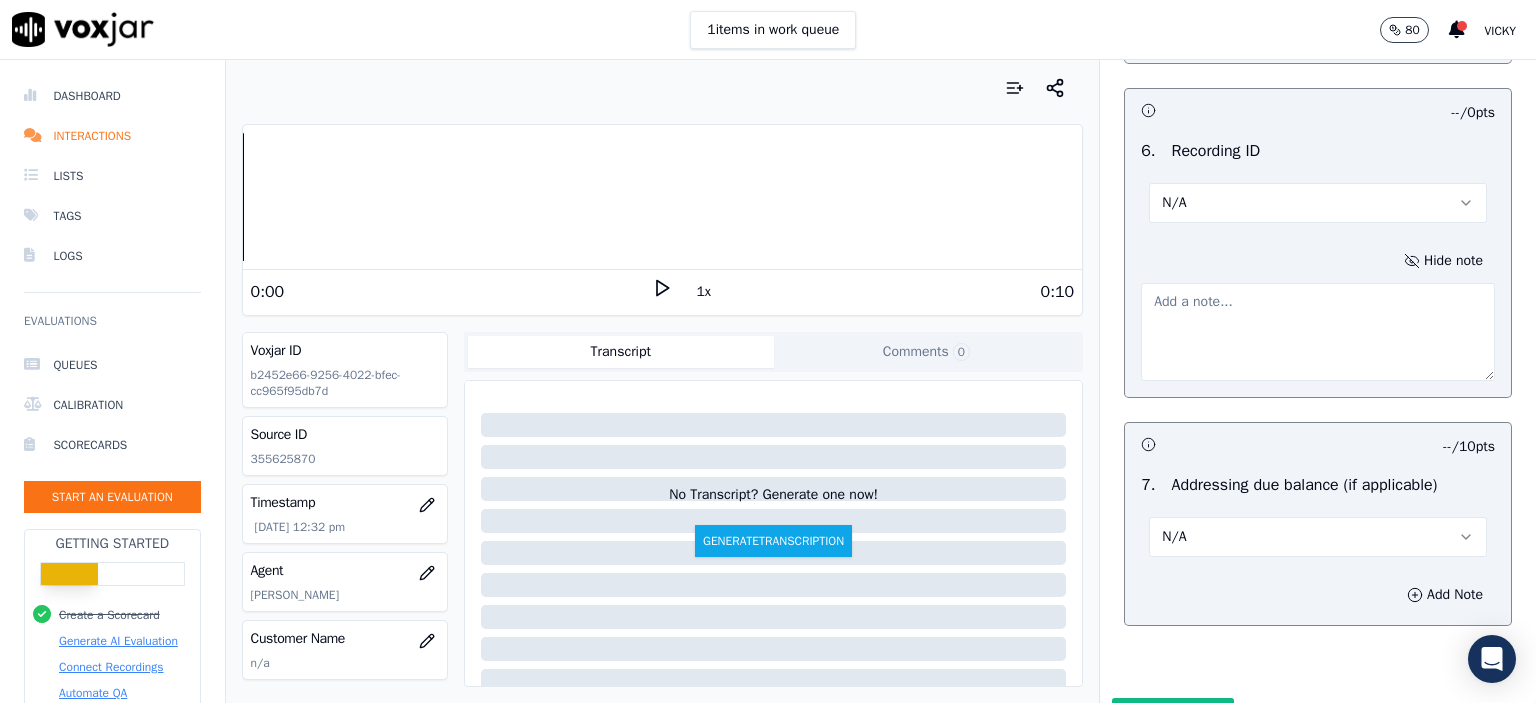 paste on "355625870" 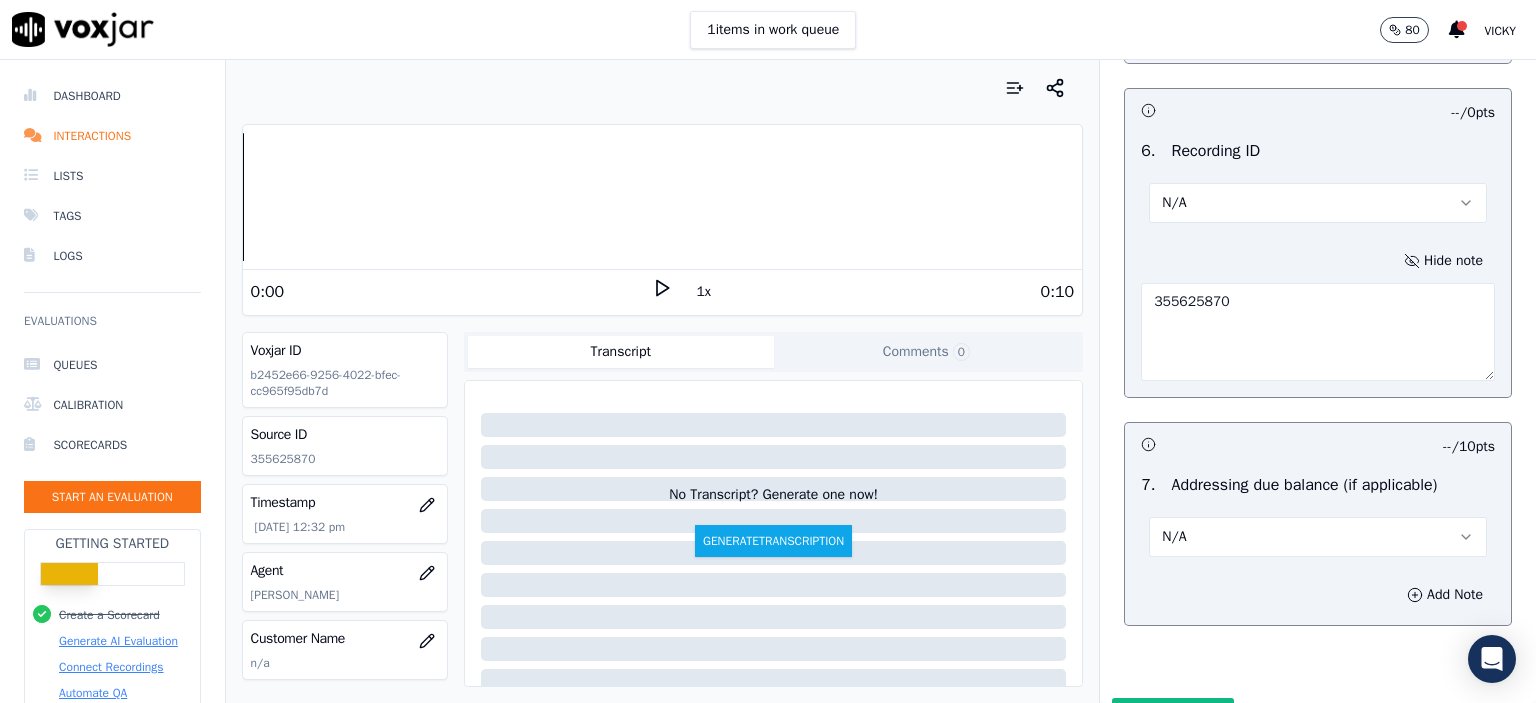 type on "355625870" 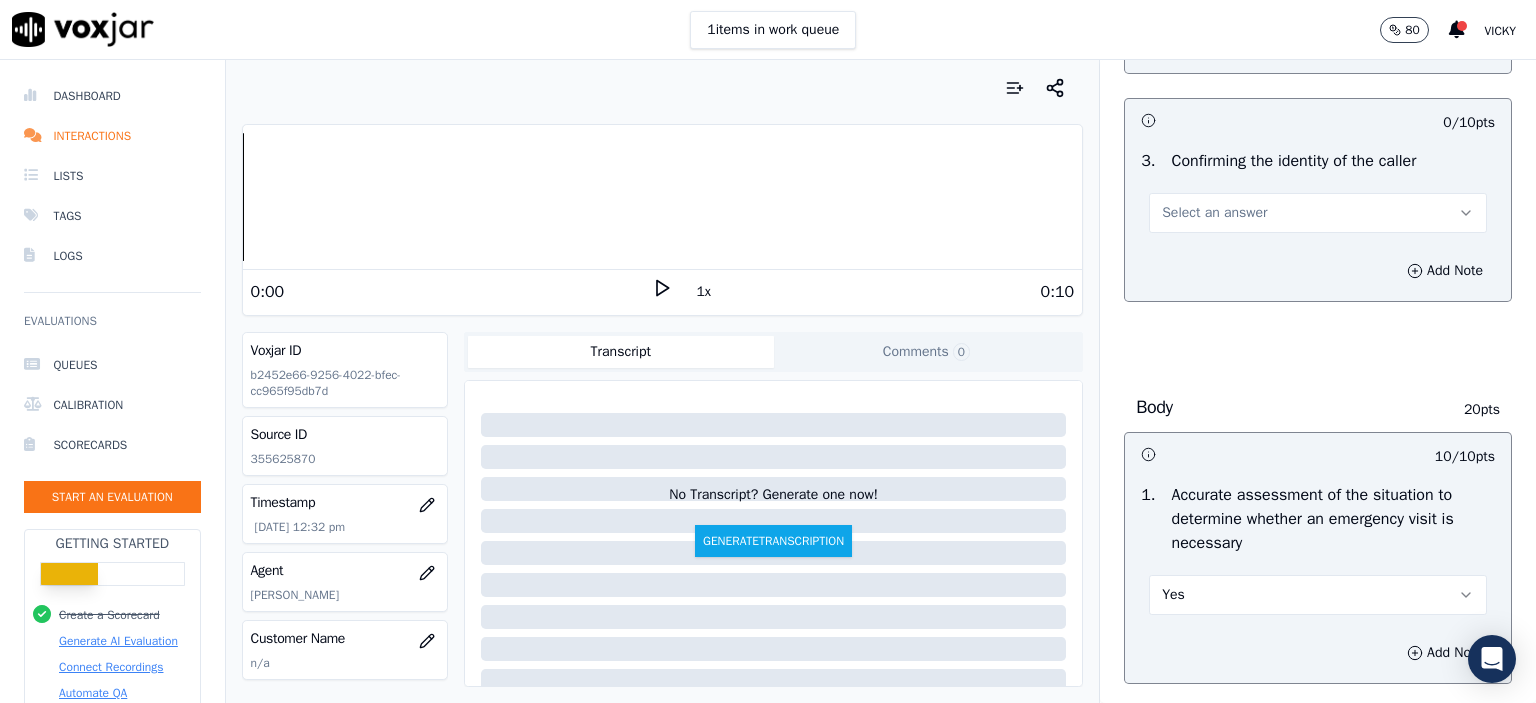 scroll, scrollTop: 532, scrollLeft: 0, axis: vertical 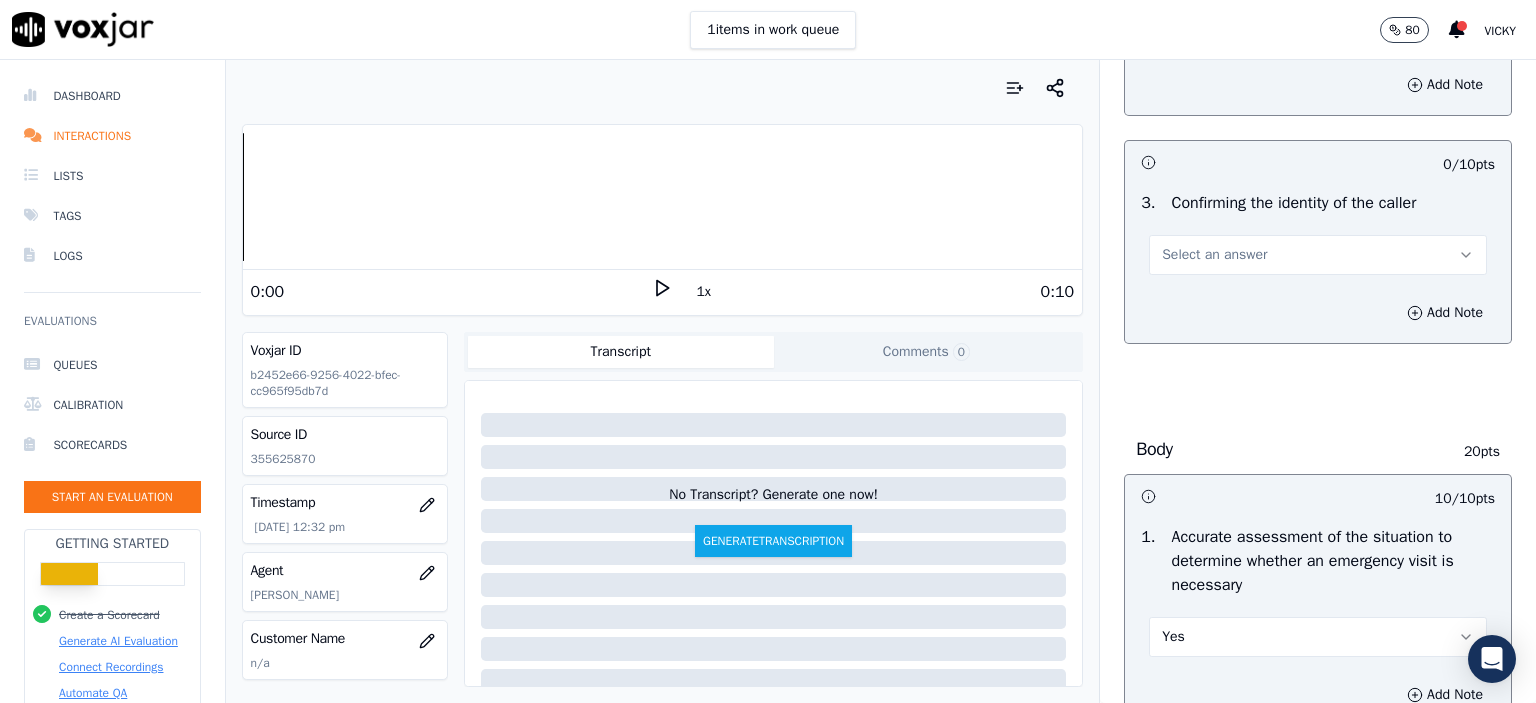 click on "Select an answer" at bounding box center [1318, 255] 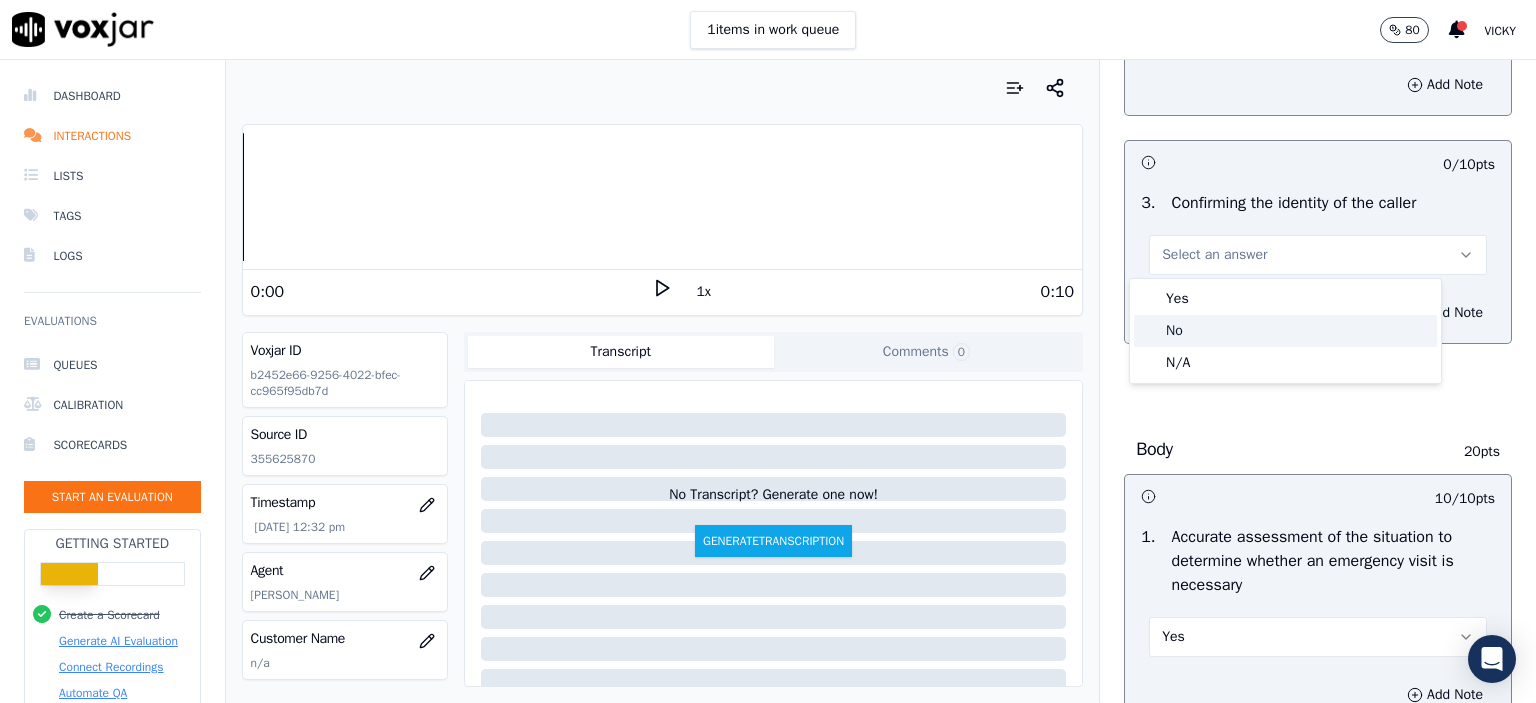 click on "No" 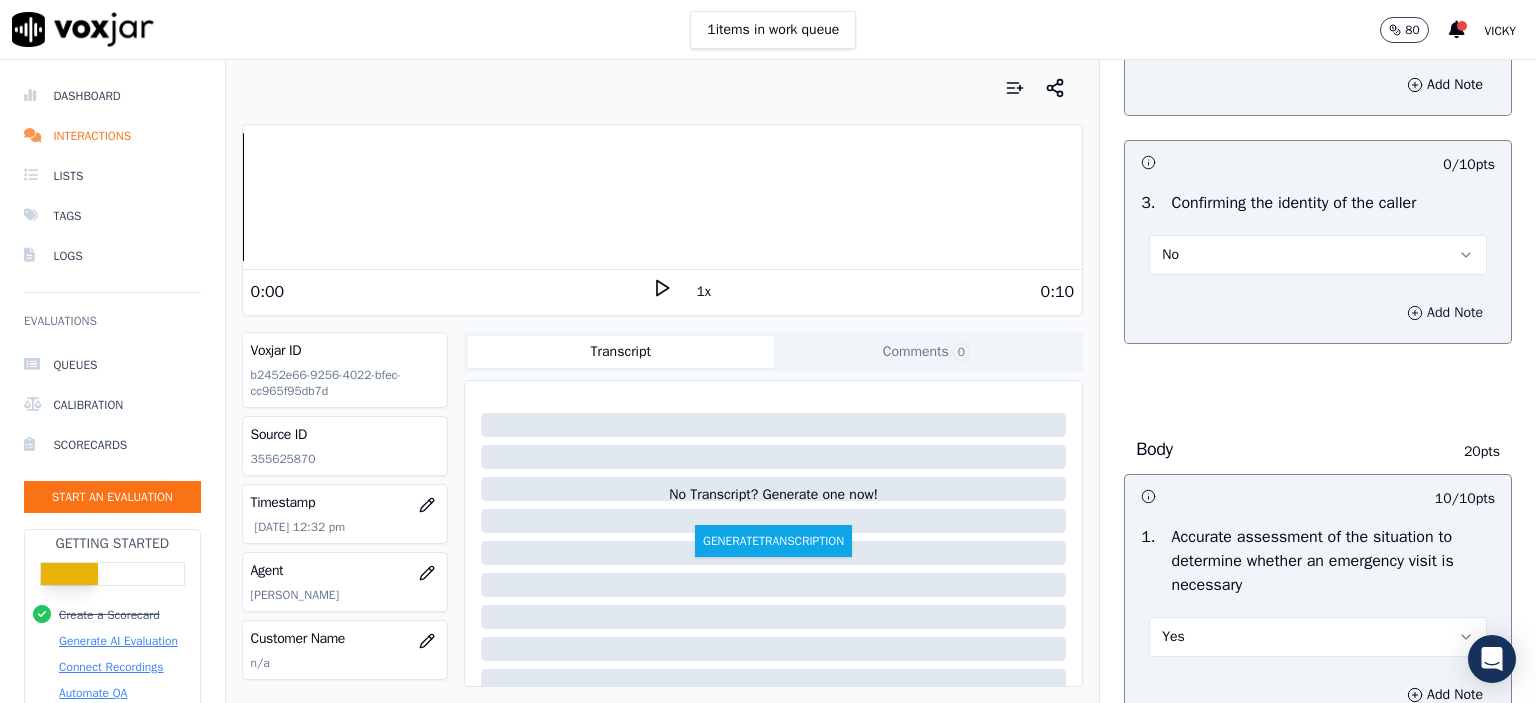 click on "Add Note" at bounding box center [1445, 313] 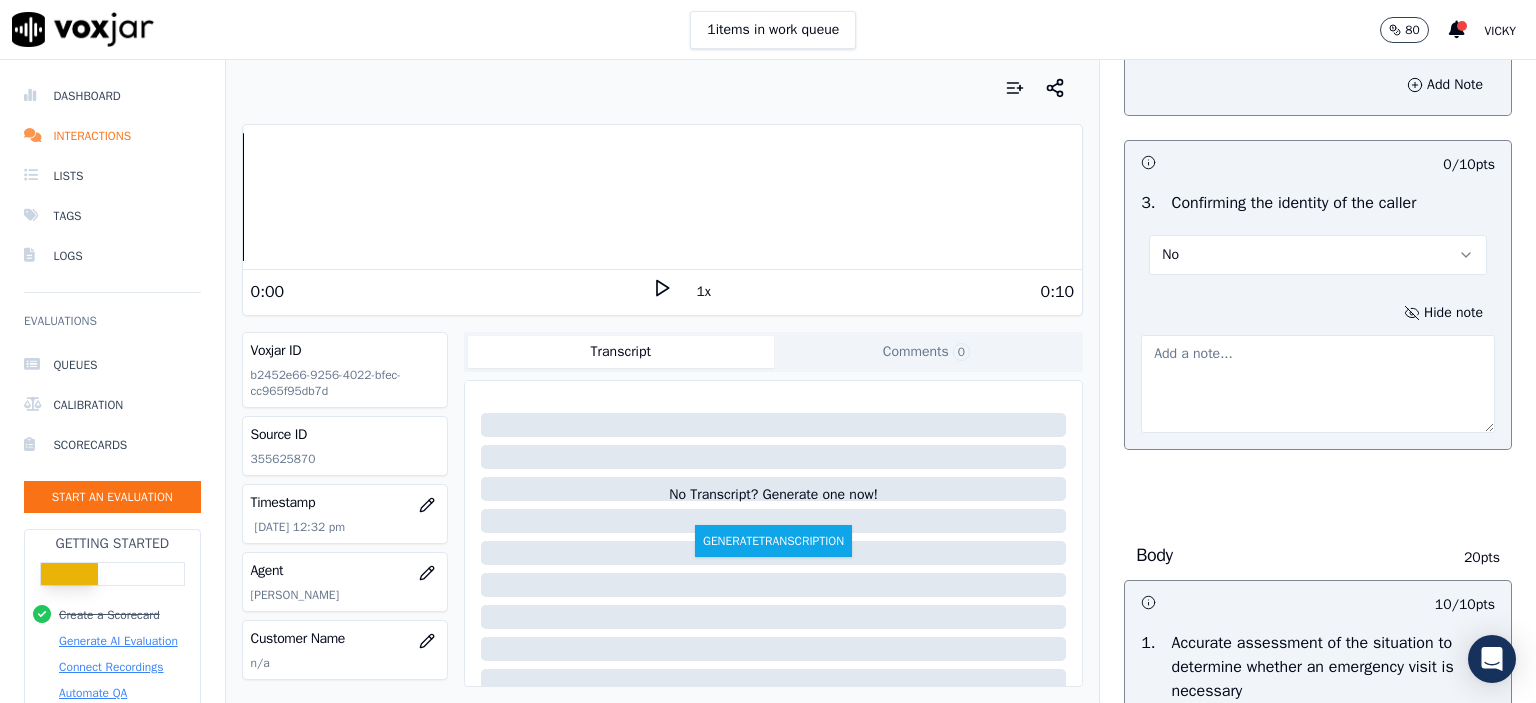 click at bounding box center [1318, 384] 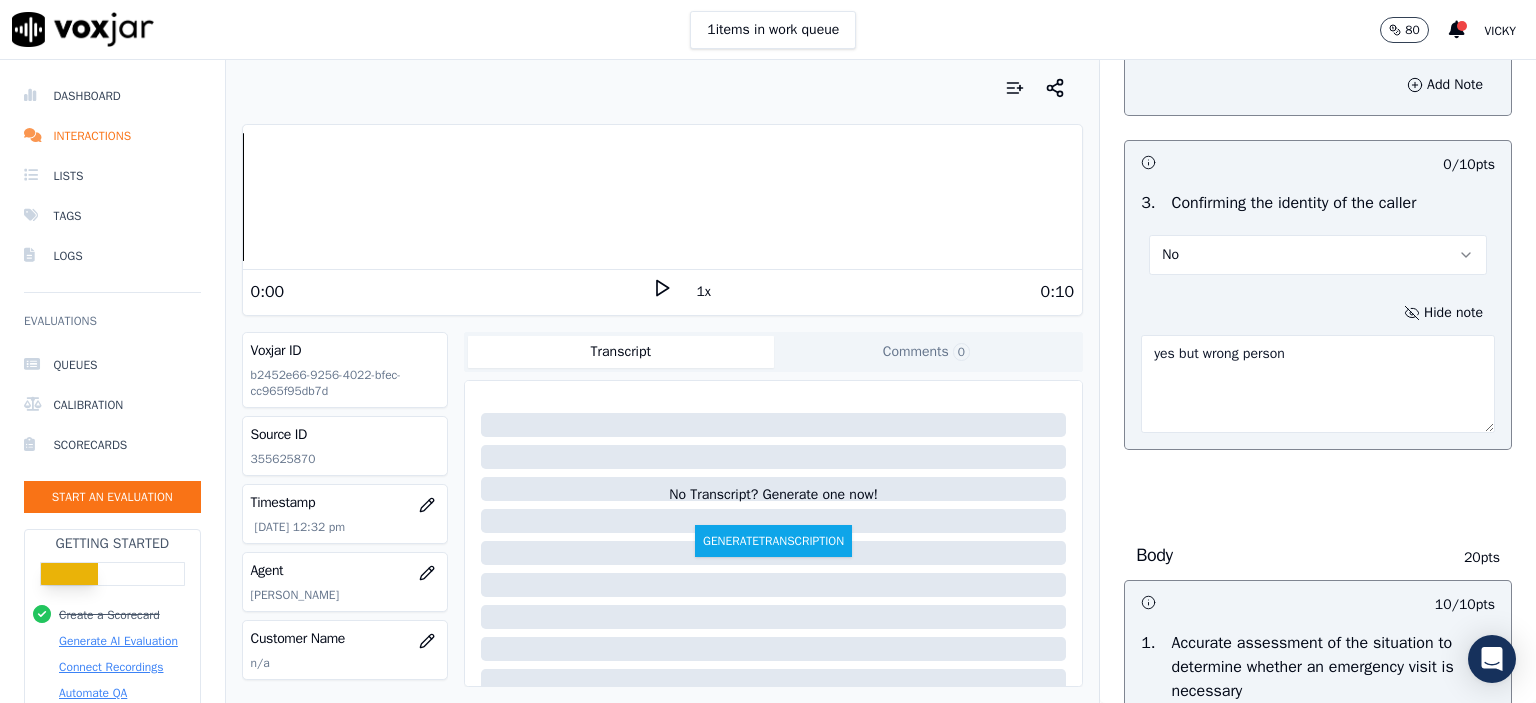 type on "yes but wrong person" 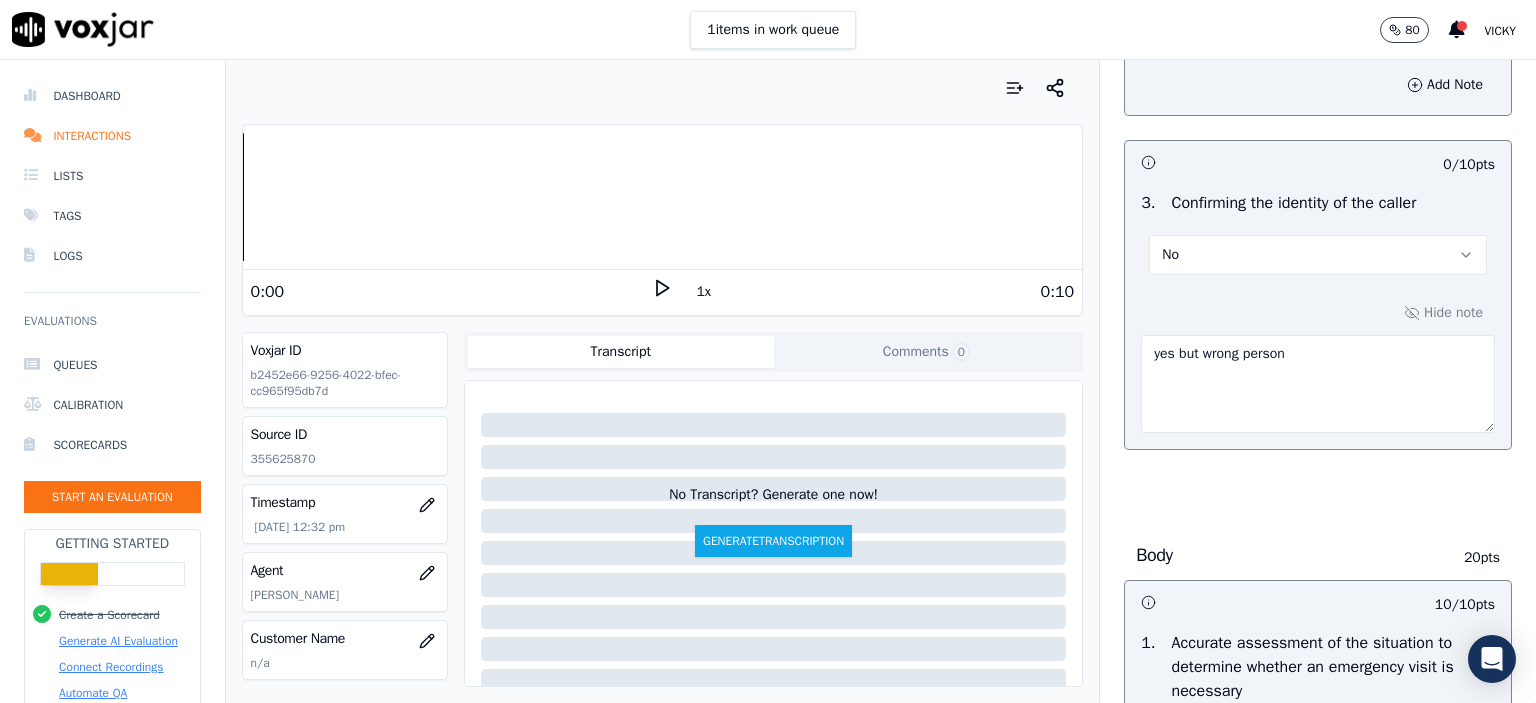 drag, startPoint x: 1280, startPoint y: 359, endPoint x: 1120, endPoint y: 361, distance: 160.0125 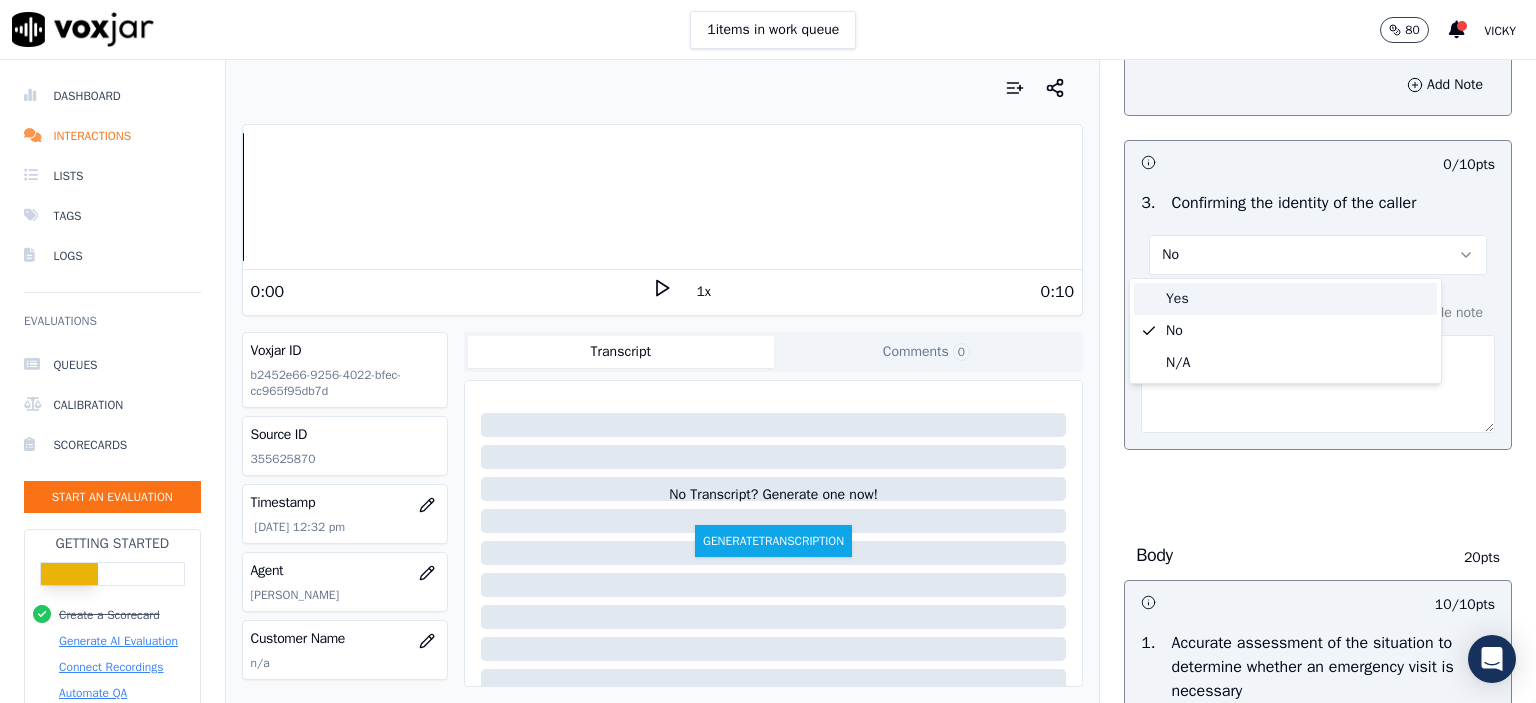 click on "Yes" at bounding box center [1285, 299] 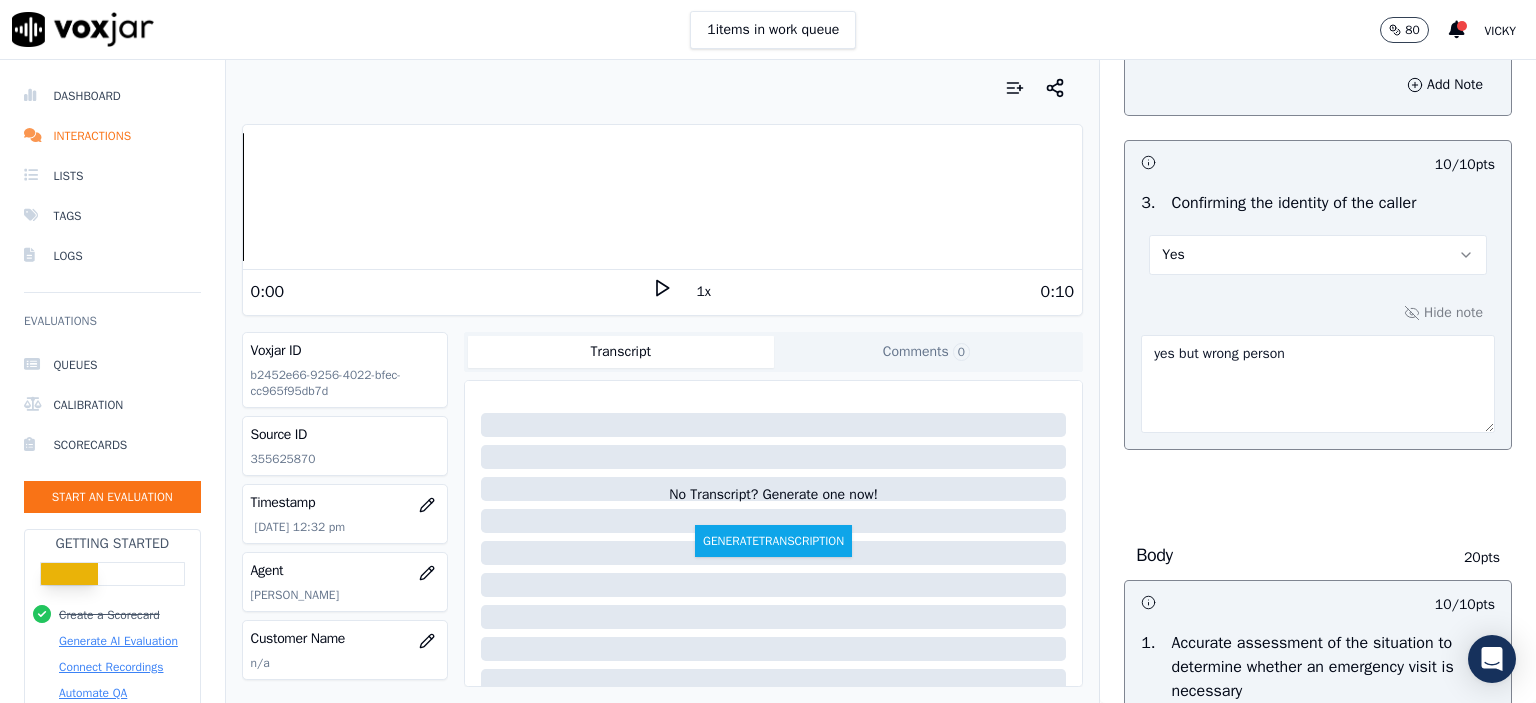 click on "yes but wrong person" at bounding box center [1318, 384] 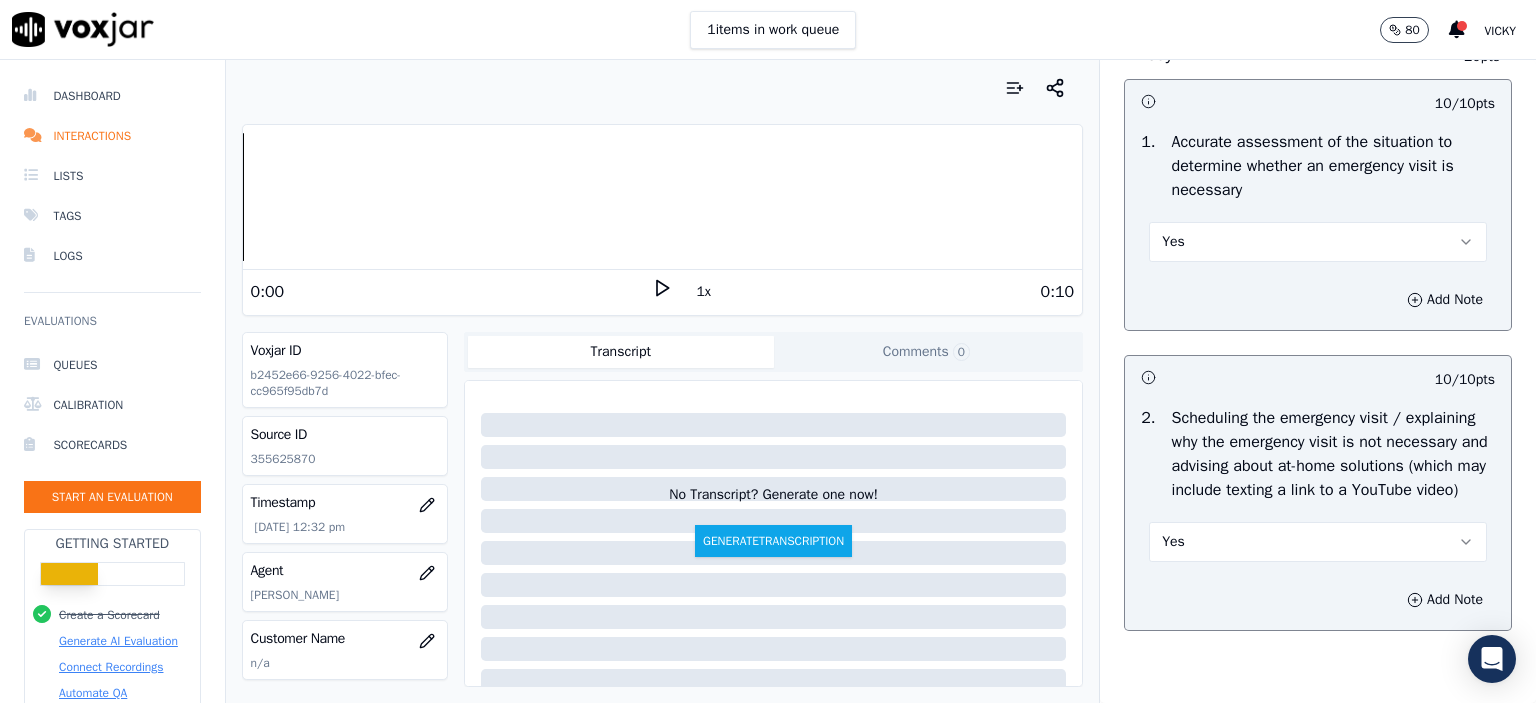scroll, scrollTop: 3537, scrollLeft: 0, axis: vertical 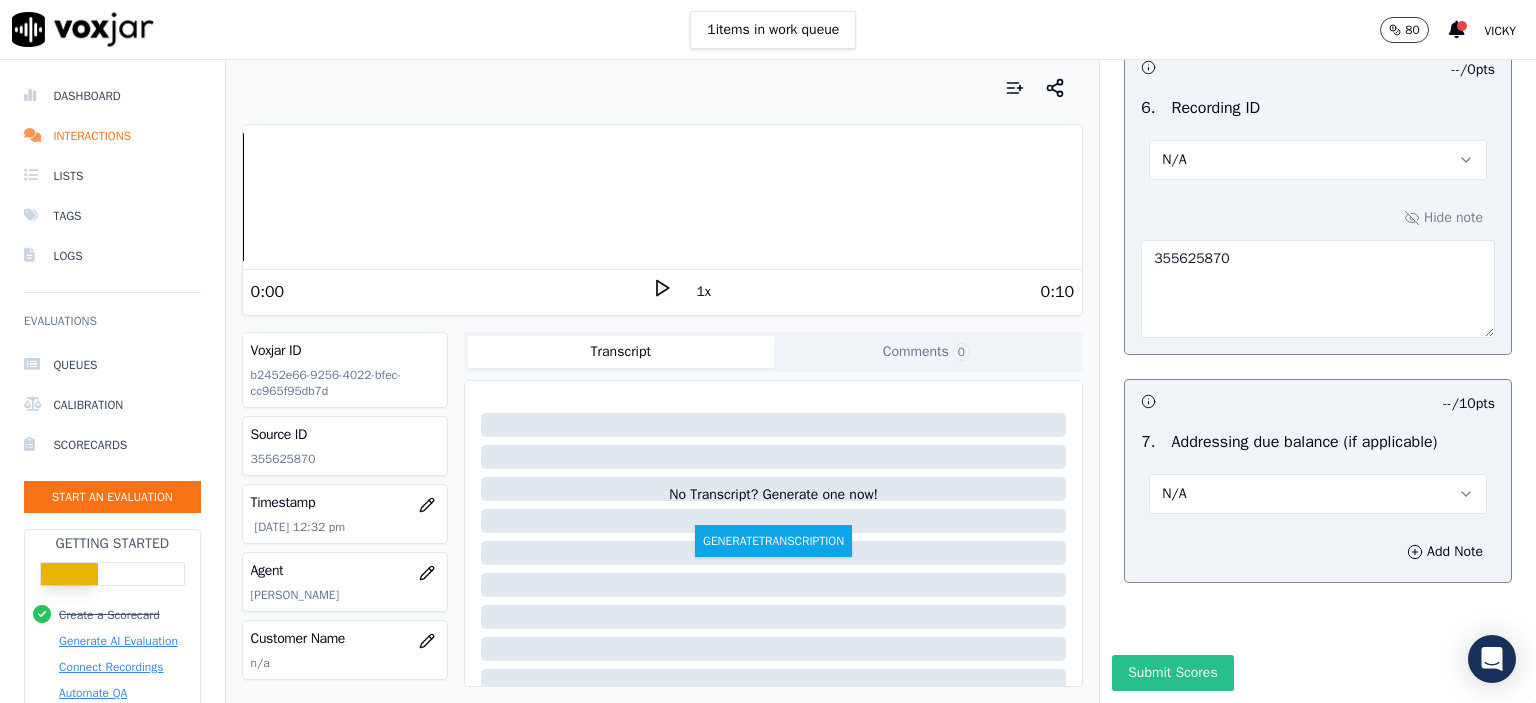 type 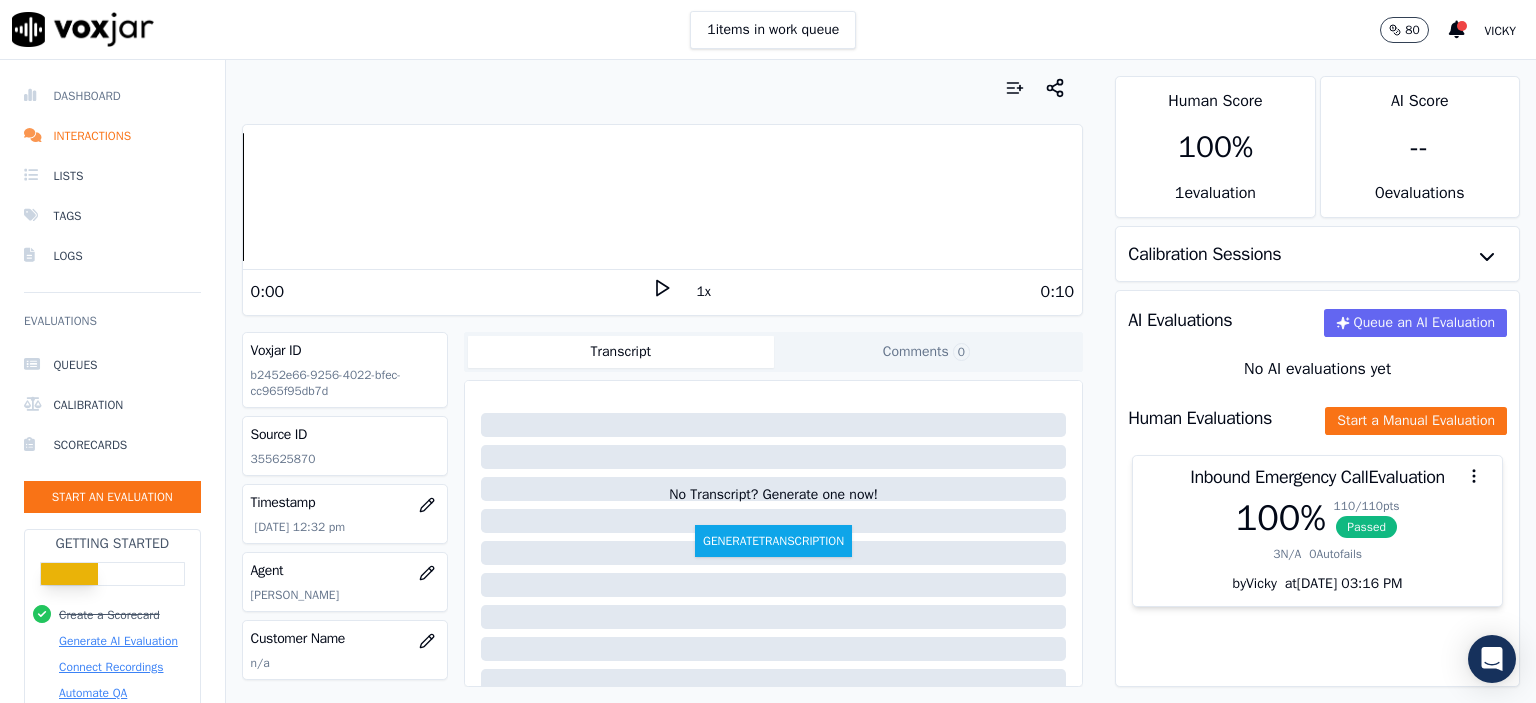 drag, startPoint x: 110, startPoint y: 103, endPoint x: 127, endPoint y: 109, distance: 18.027756 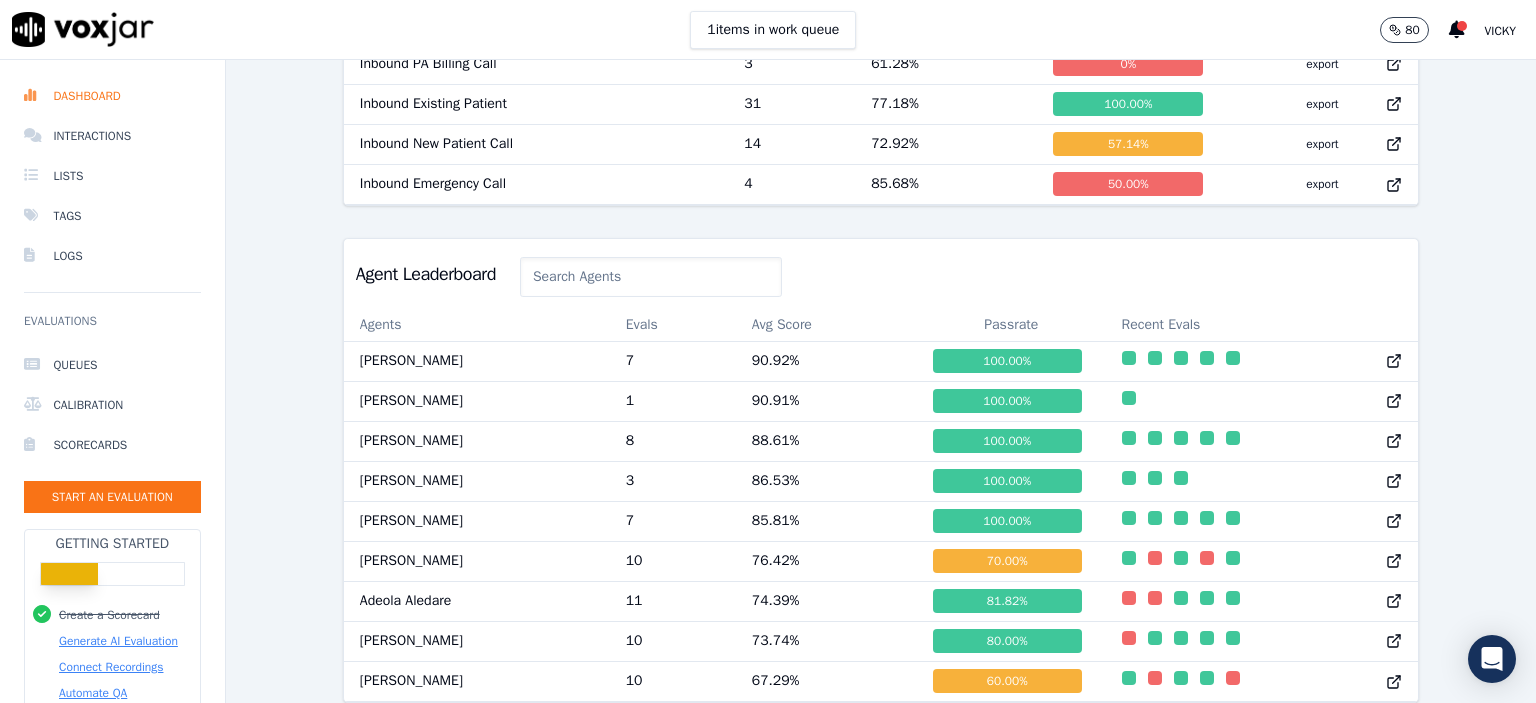 scroll, scrollTop: 938, scrollLeft: 0, axis: vertical 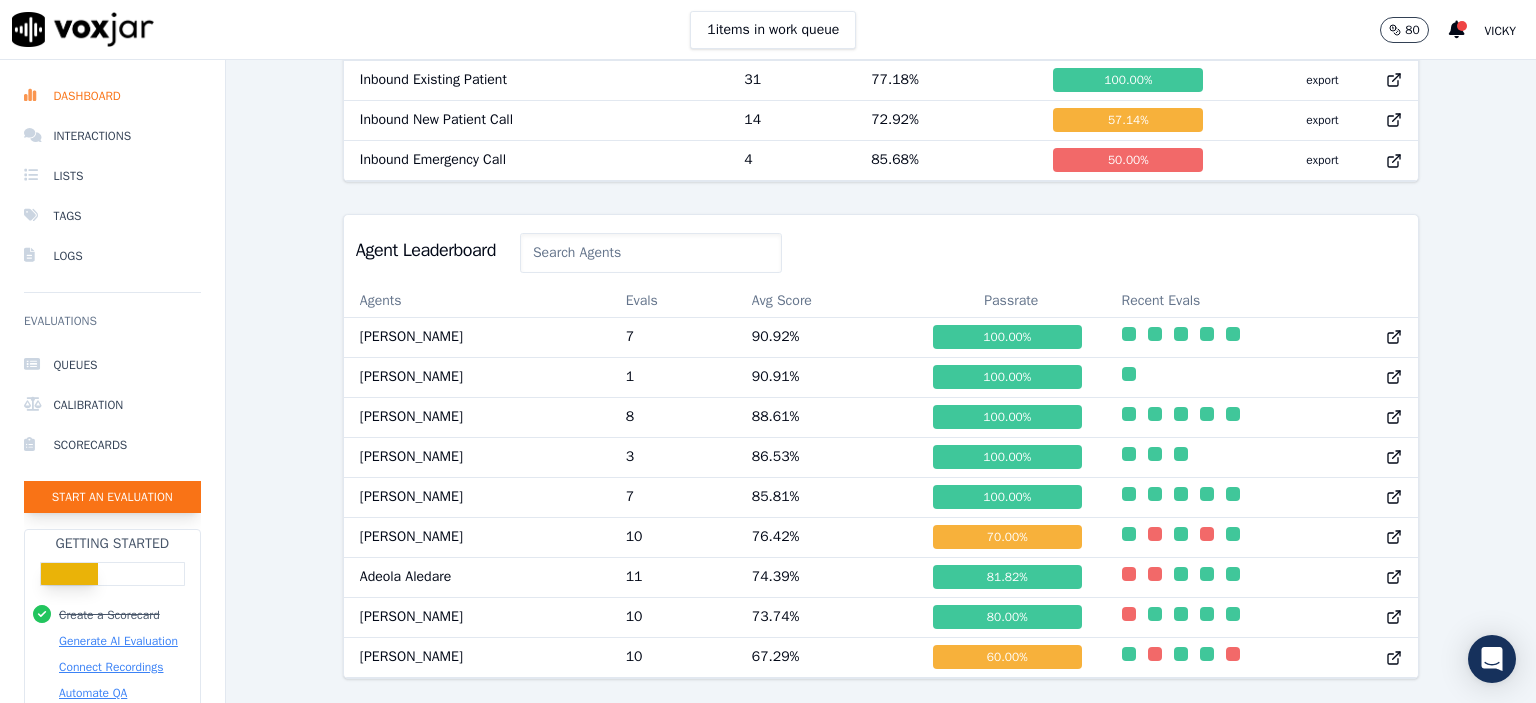 click on "Start an Evaluation" 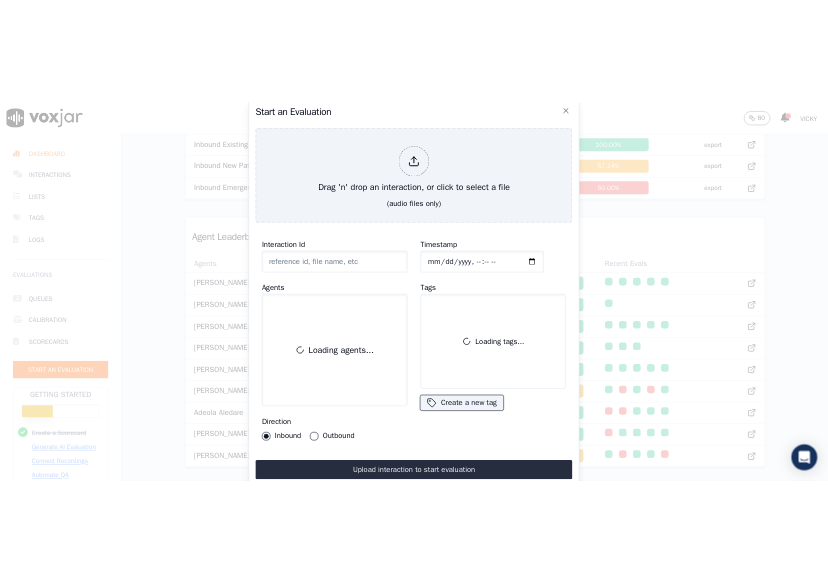 scroll, scrollTop: 122, scrollLeft: 0, axis: vertical 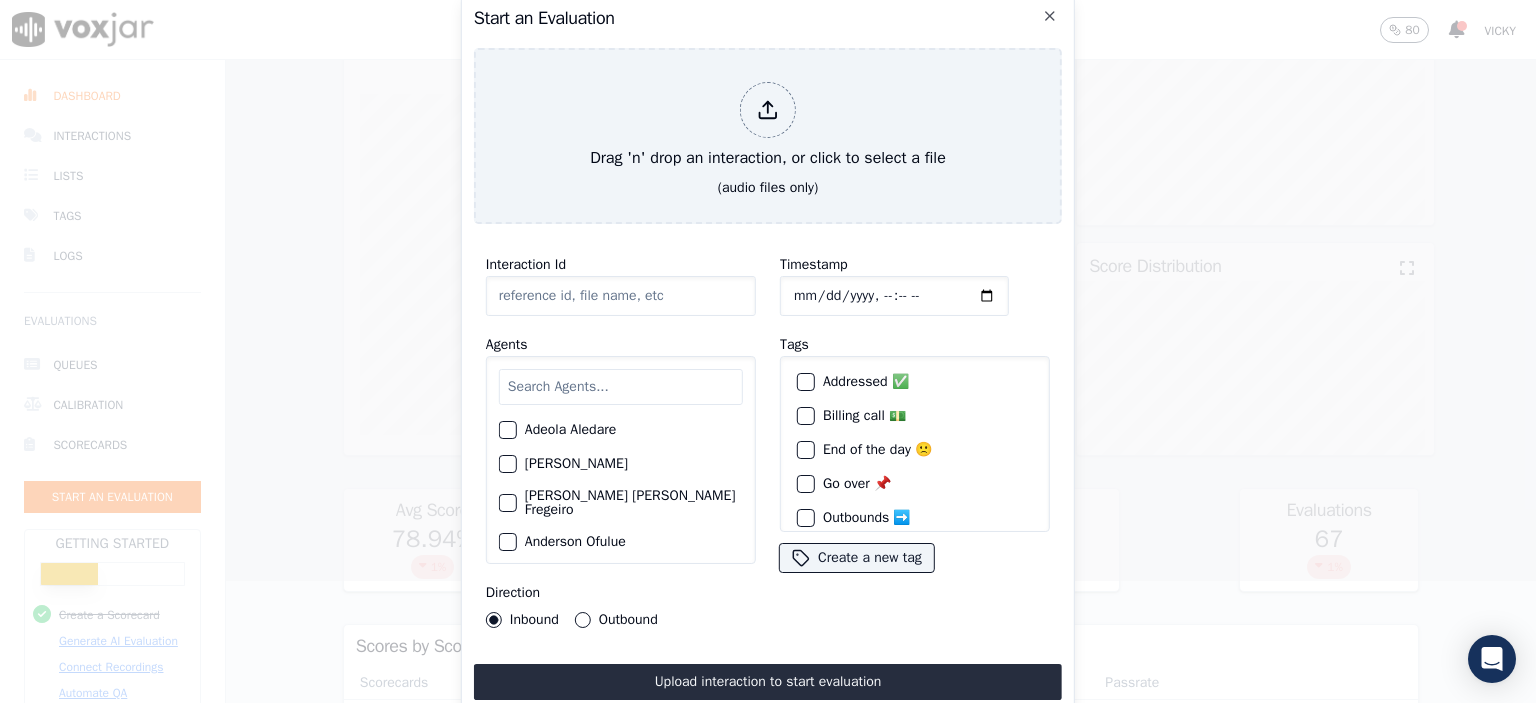 click on "Interaction Id" 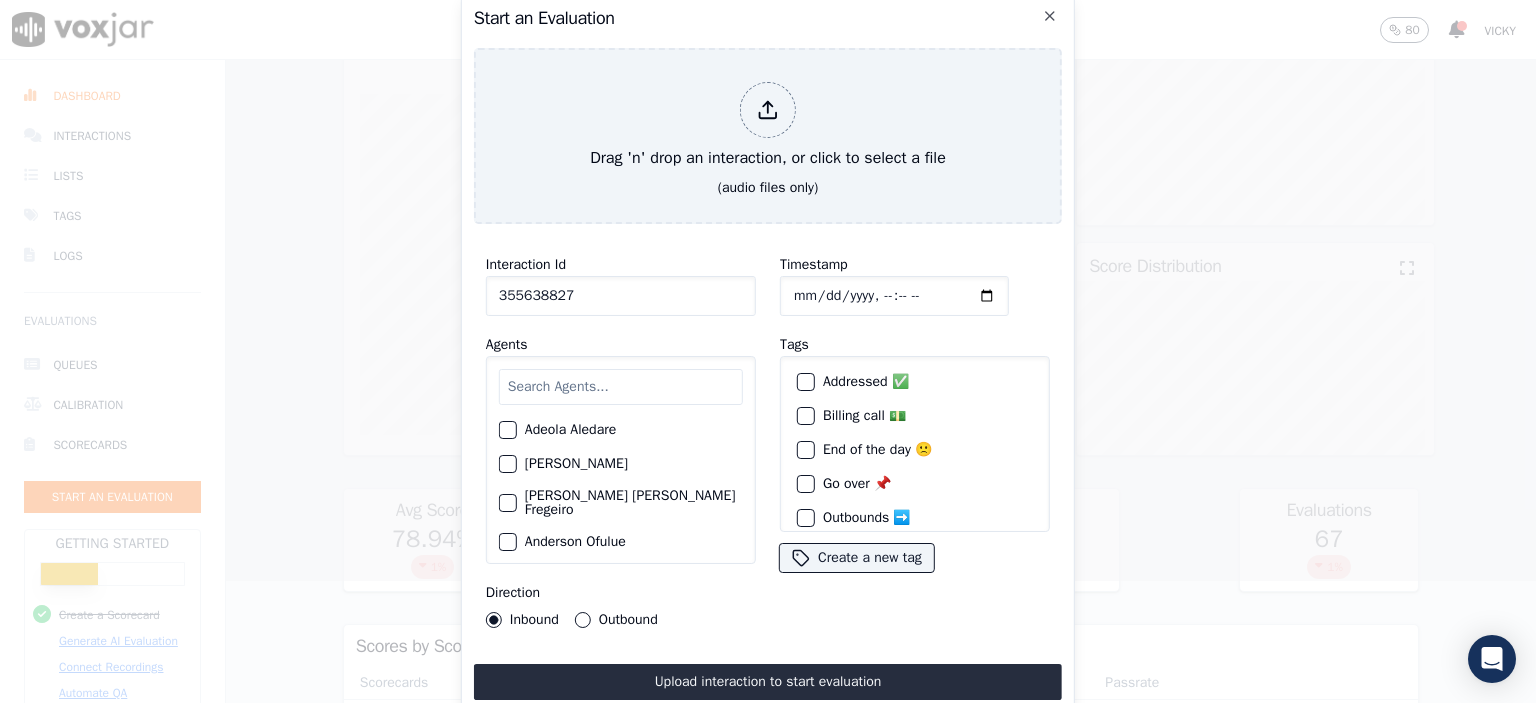 type on "355638827" 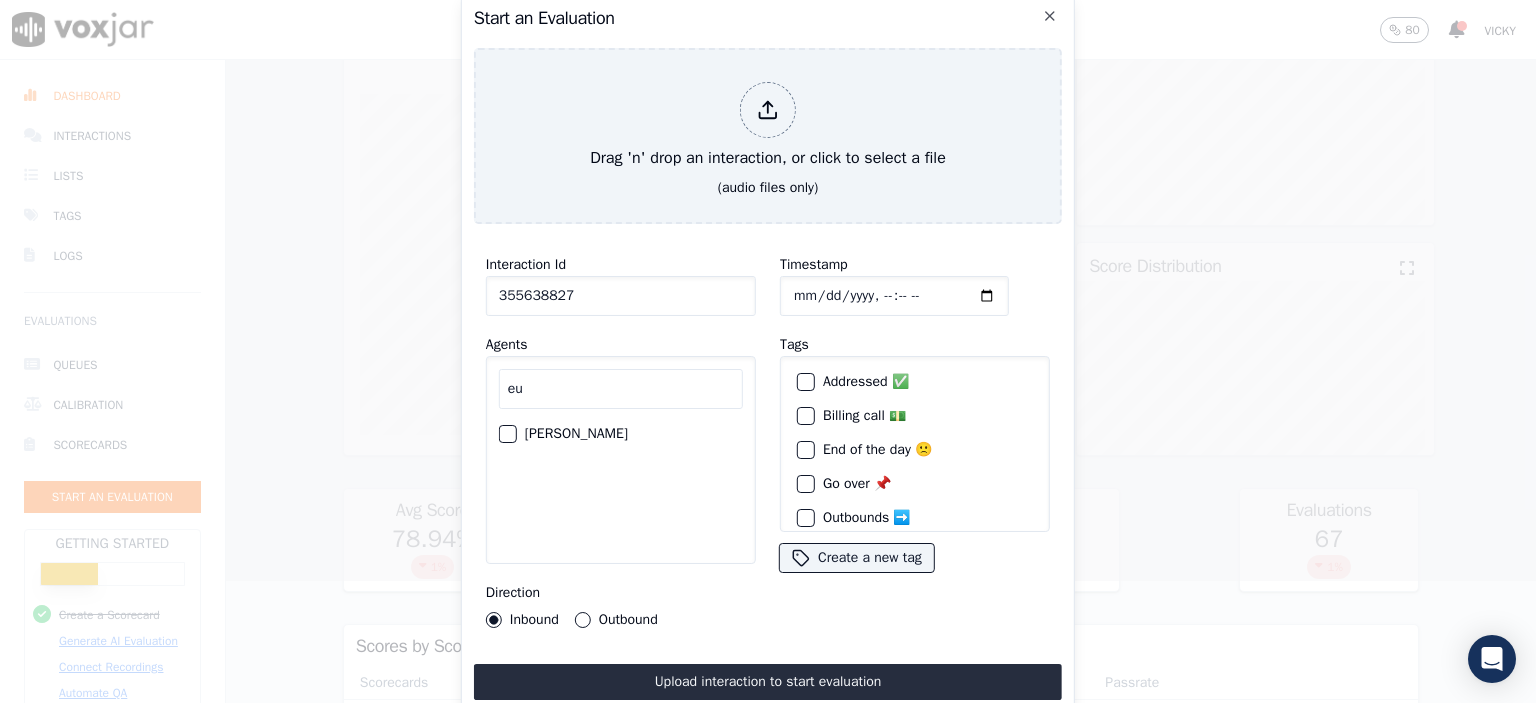 type on "eu" 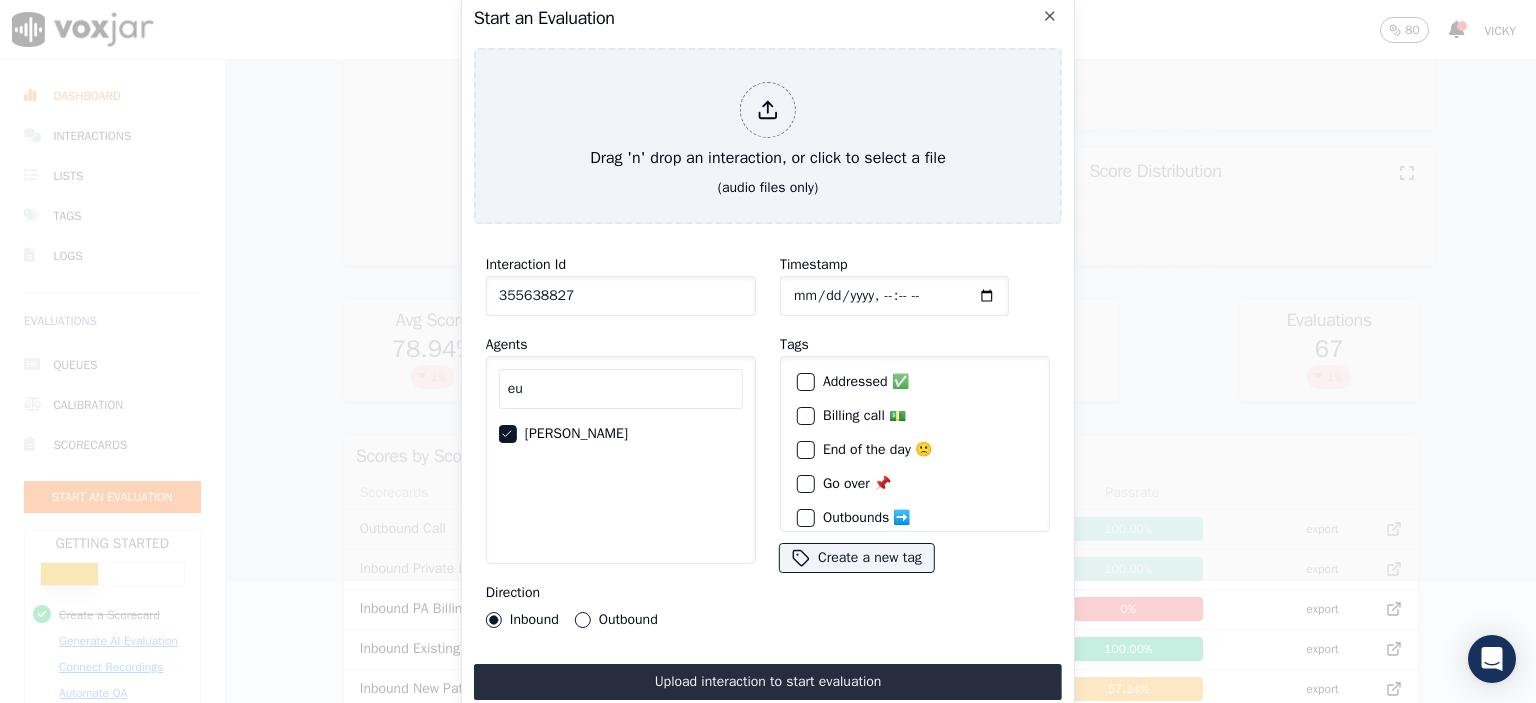 scroll, scrollTop: 30, scrollLeft: 0, axis: vertical 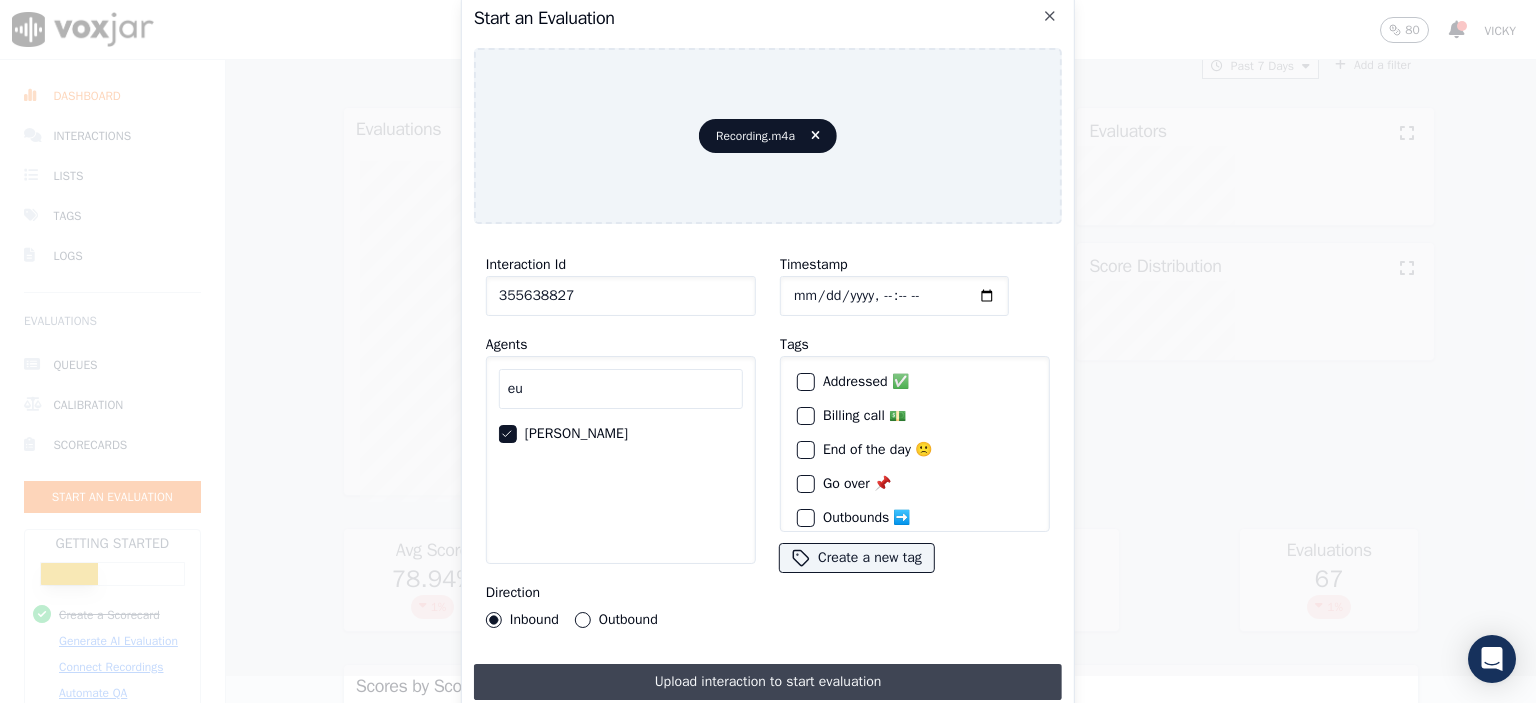 click on "Upload interaction to start evaluation" at bounding box center [768, 682] 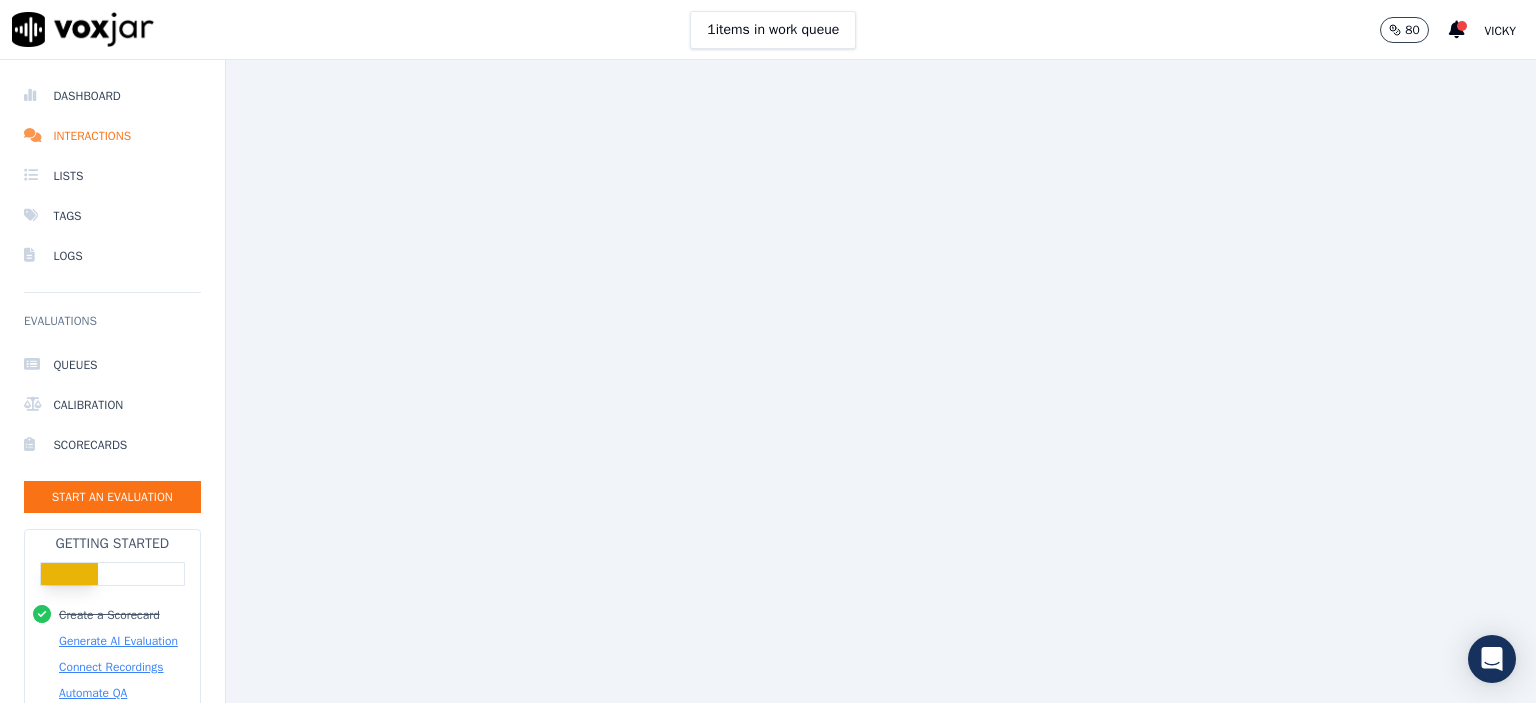scroll, scrollTop: 0, scrollLeft: 0, axis: both 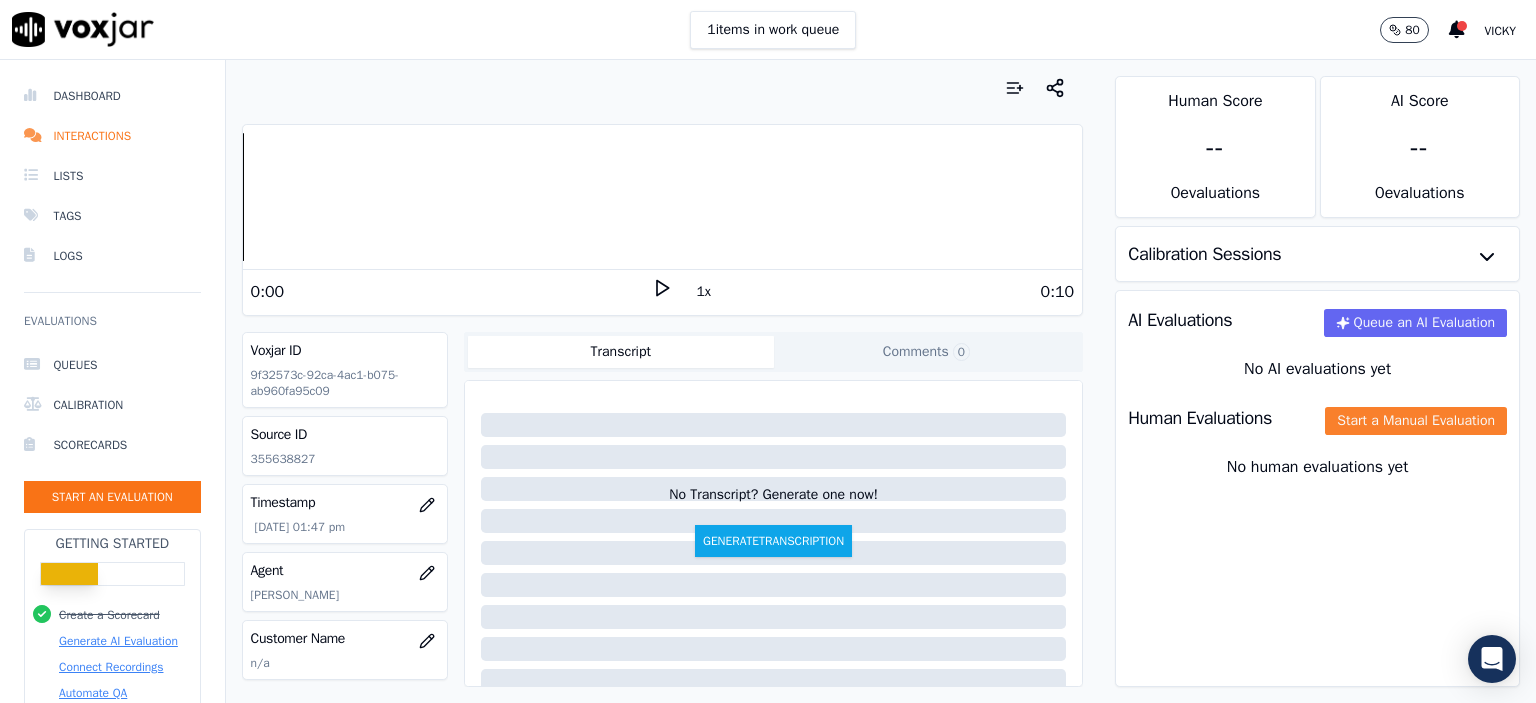 click on "Start a Manual Evaluation" 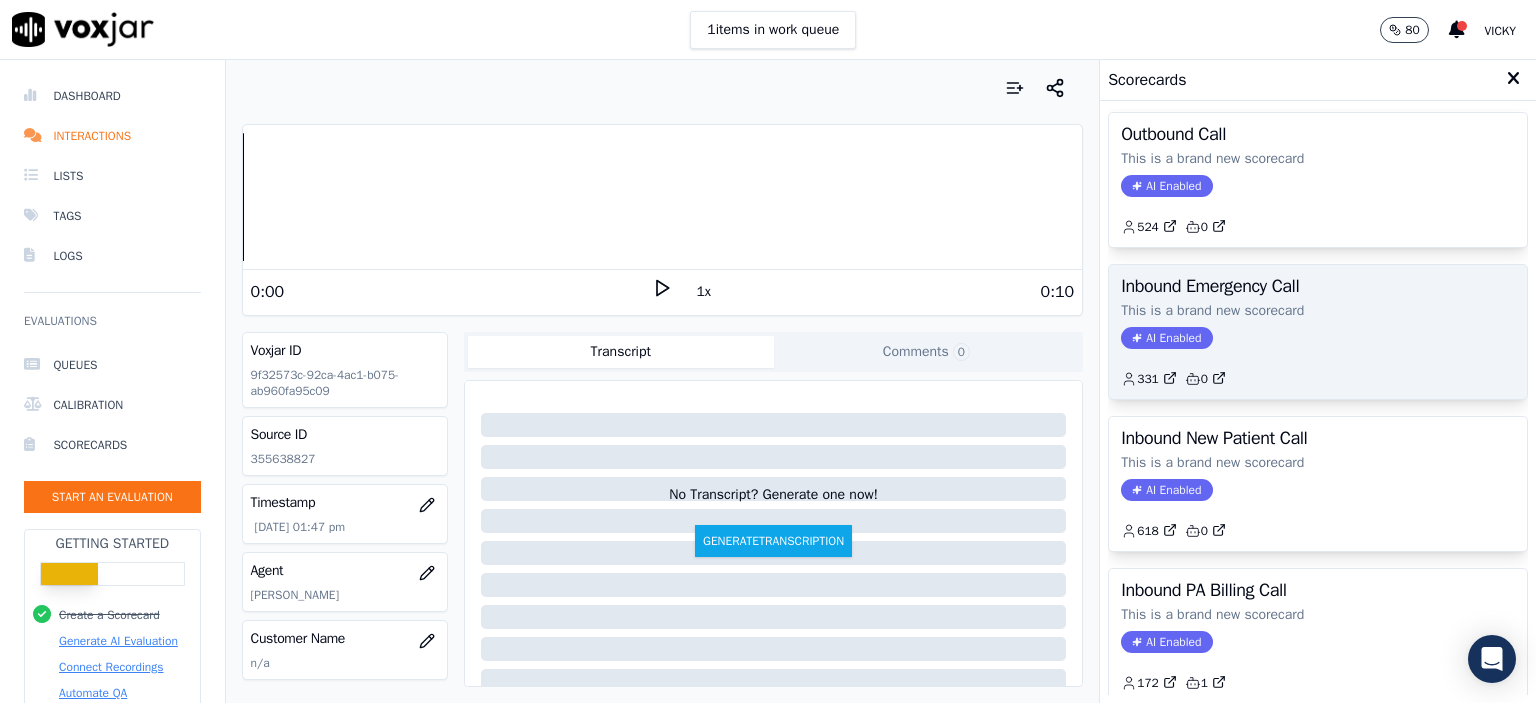 scroll, scrollTop: 300, scrollLeft: 0, axis: vertical 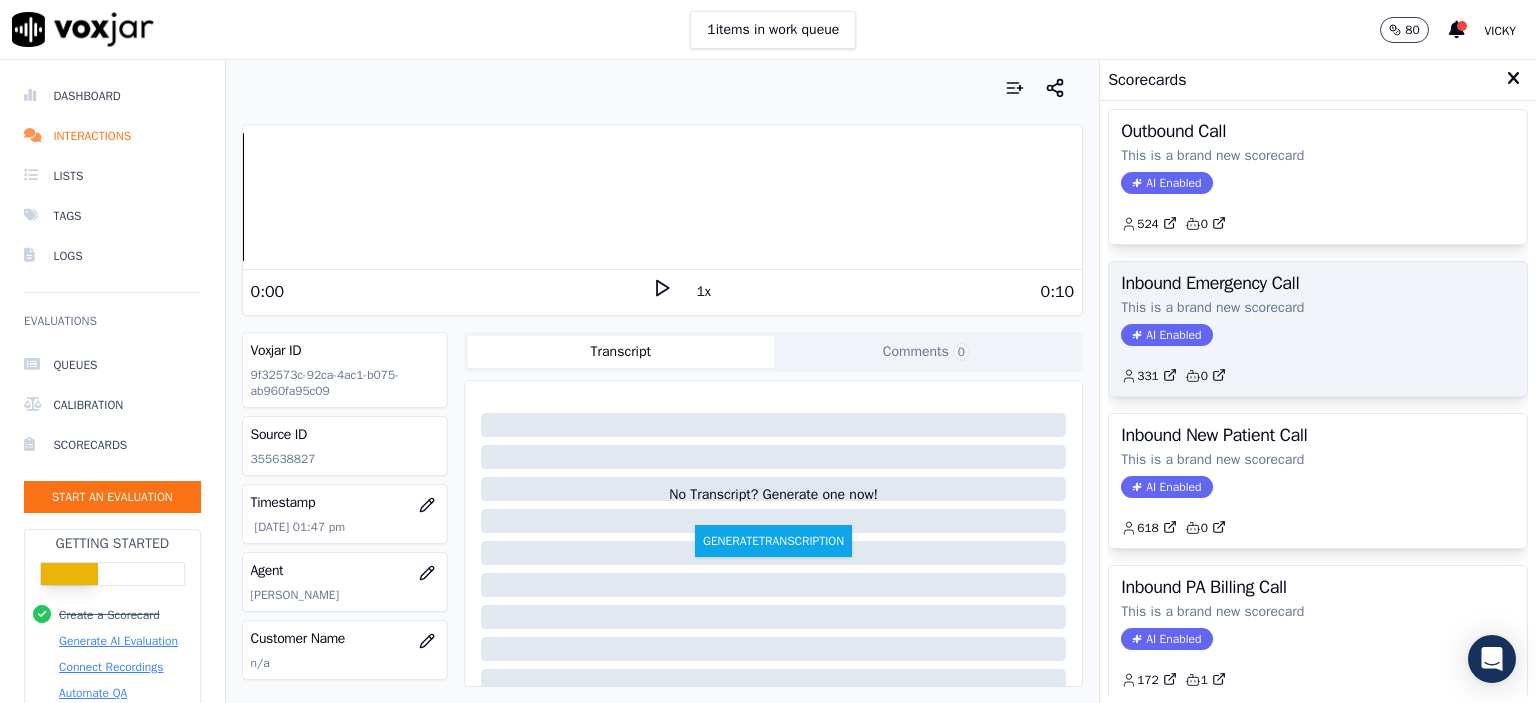 click on "This is a brand new scorecard" 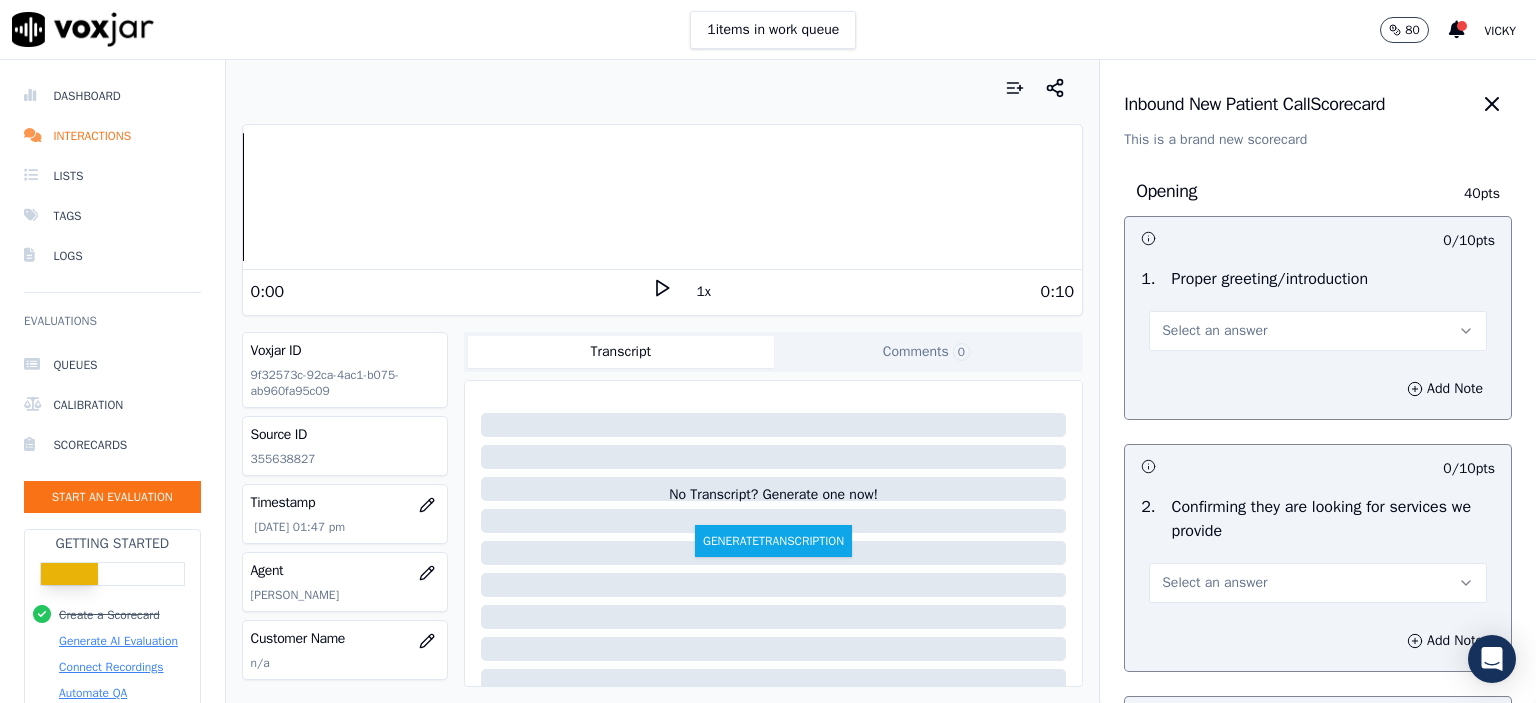 click on "Select an answer" at bounding box center (1318, 331) 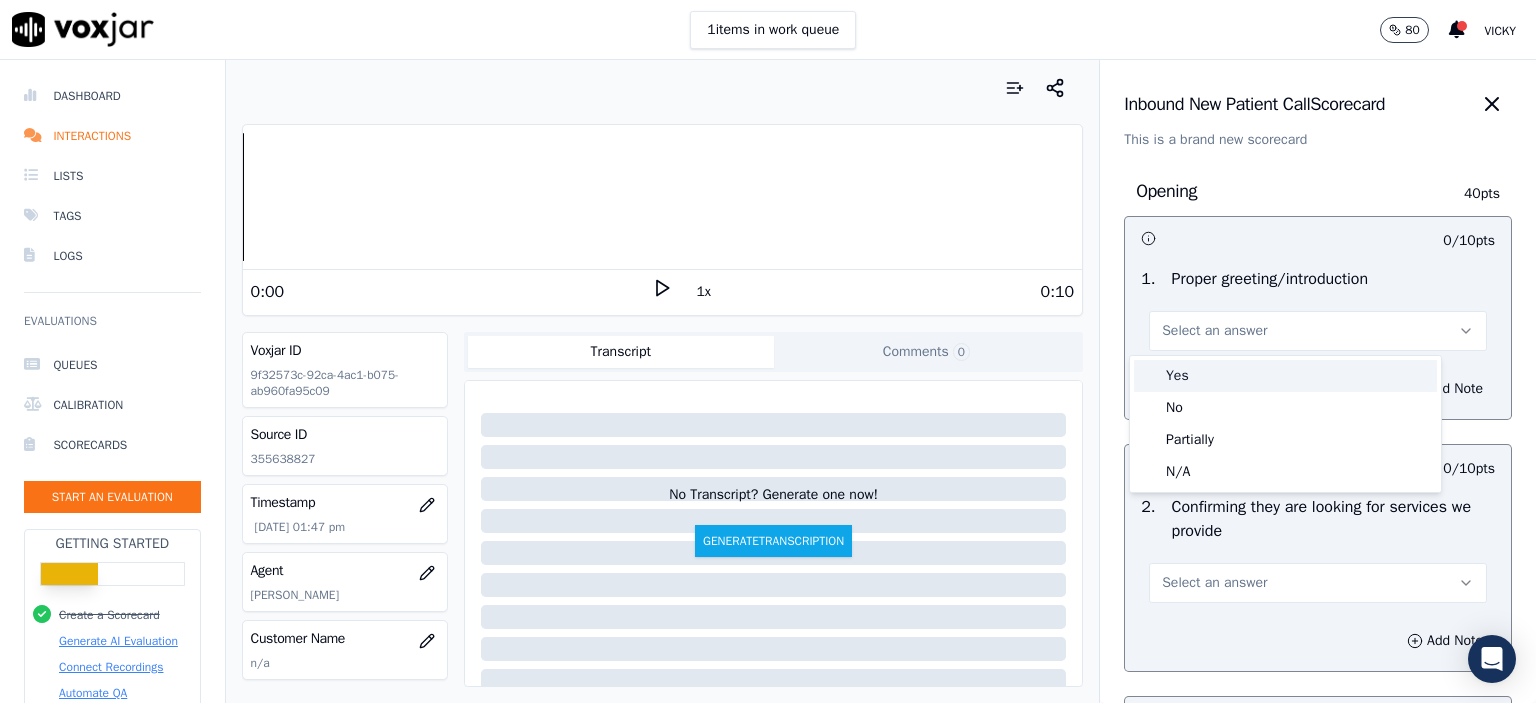 click on "Yes" at bounding box center (1285, 376) 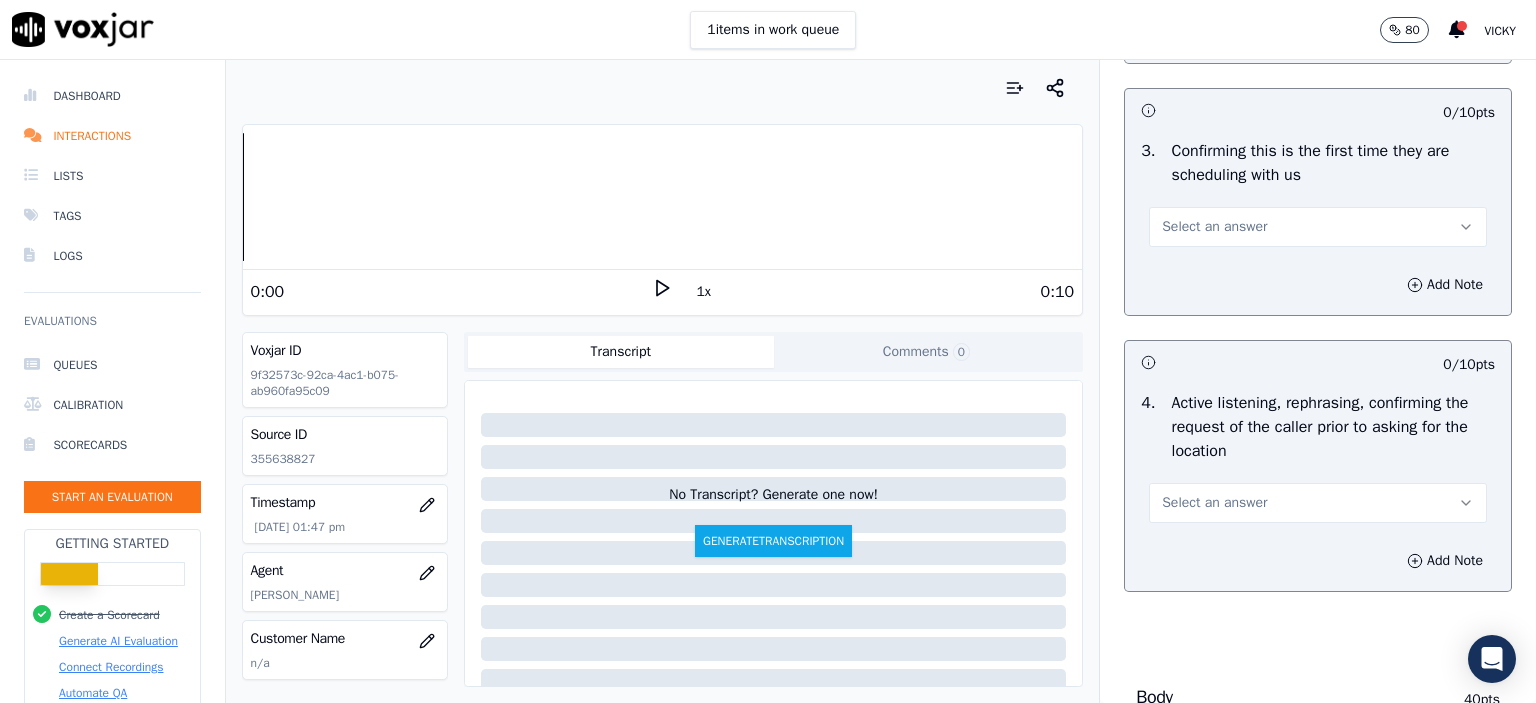 scroll, scrollTop: 300, scrollLeft: 0, axis: vertical 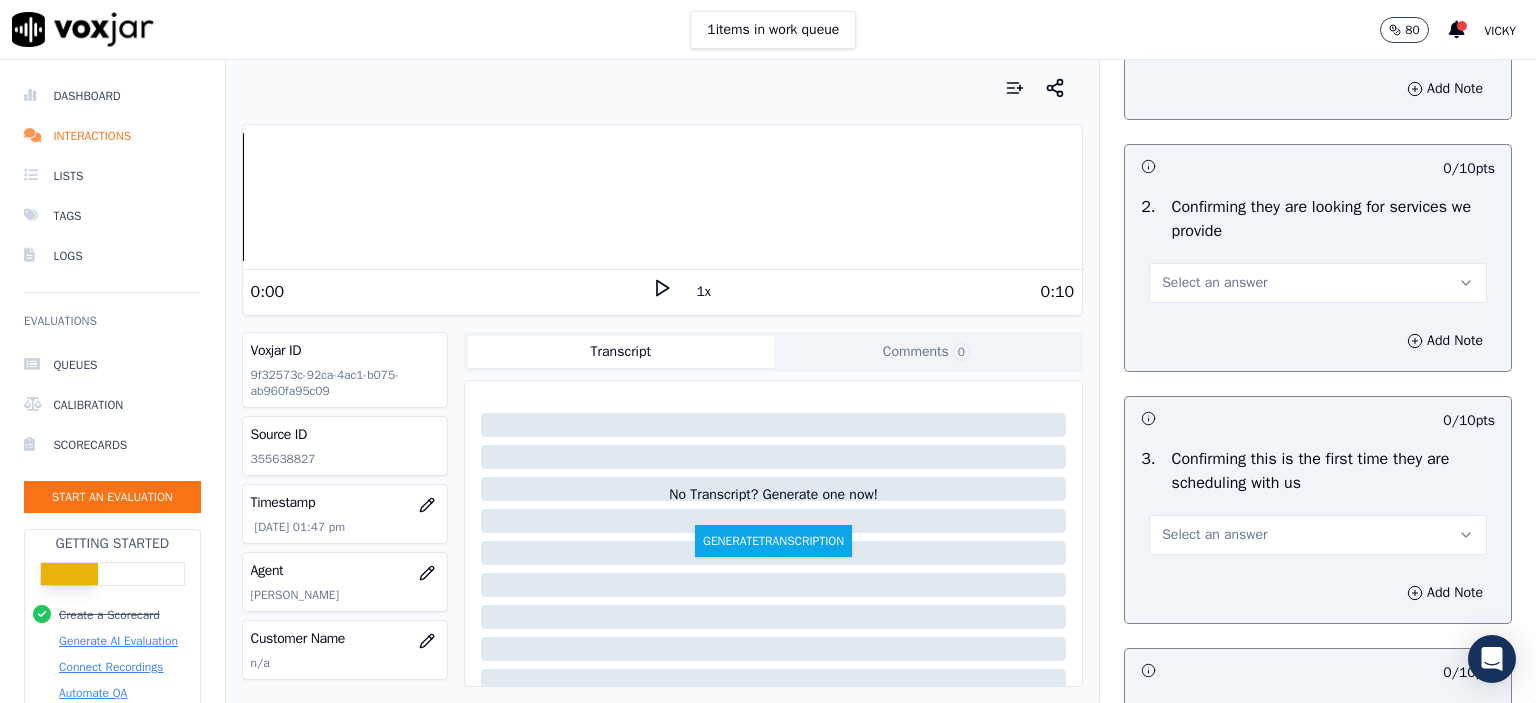 click on "Select an answer" at bounding box center (1318, 283) 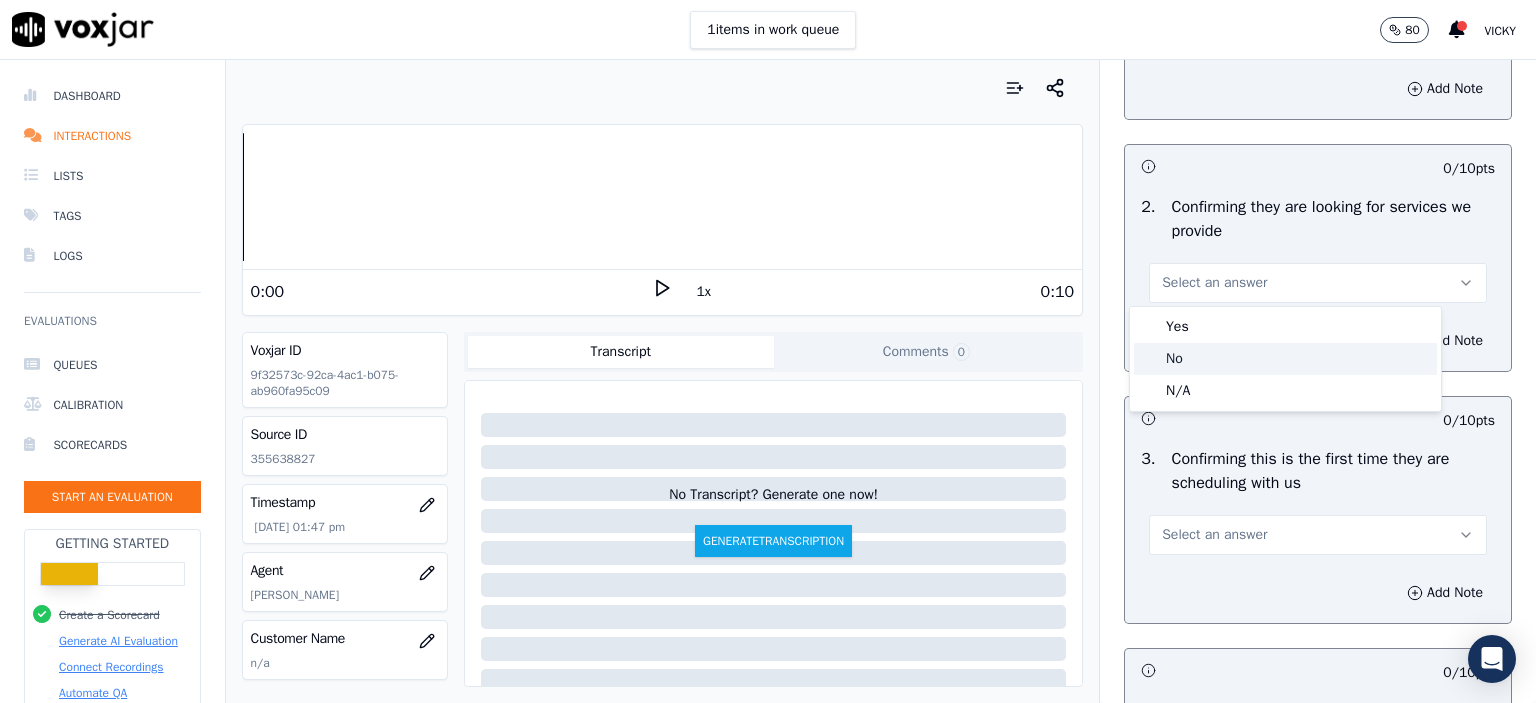 click on "No" 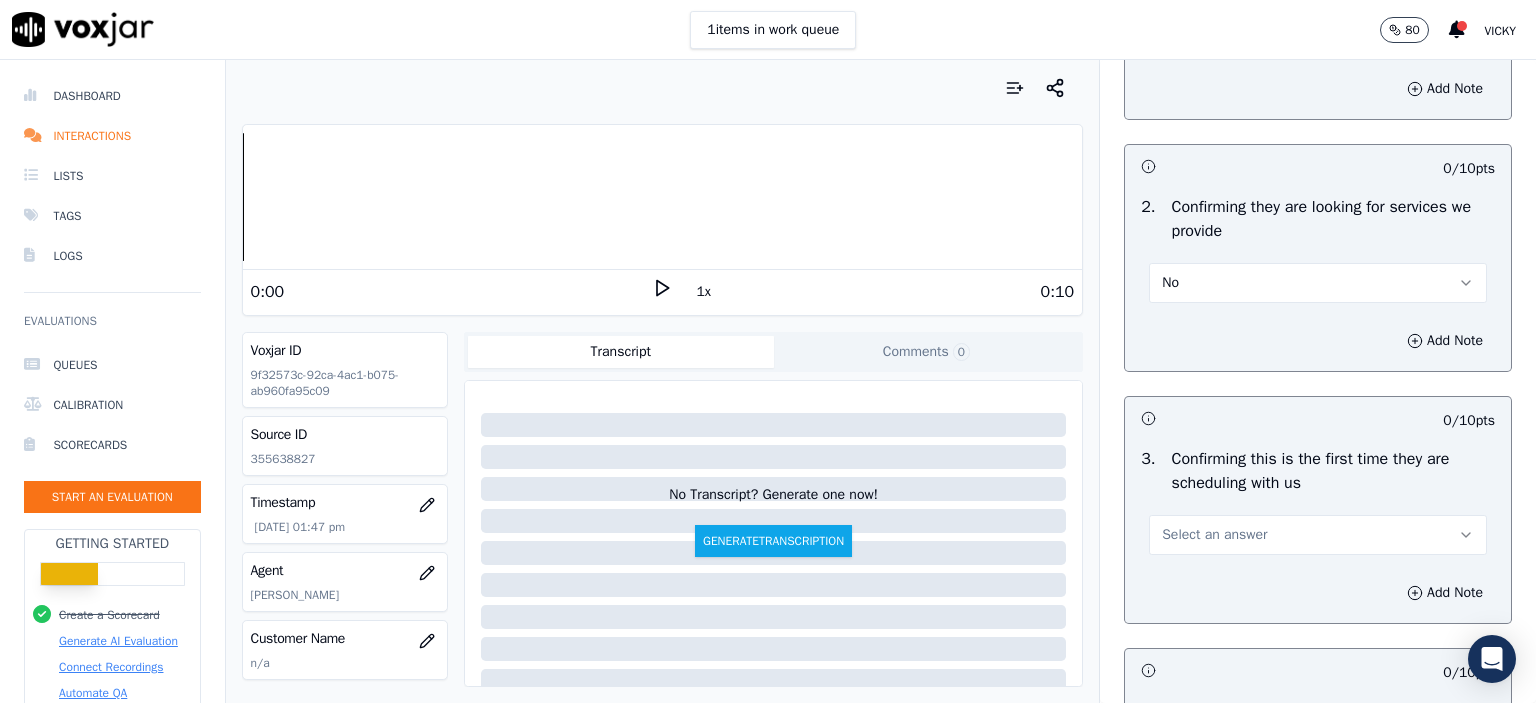 click on "Select an answer" at bounding box center (1318, 535) 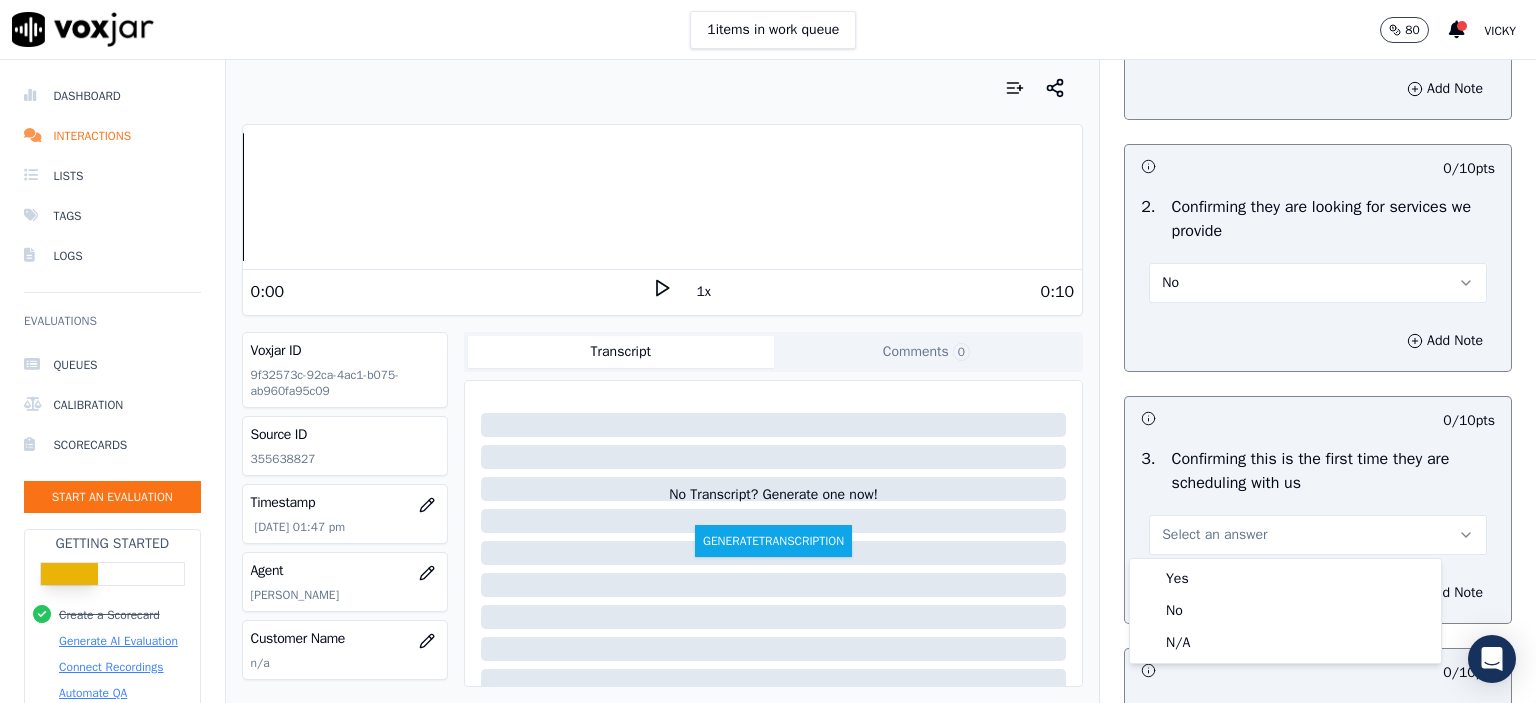 click on "Yes" at bounding box center [1285, 579] 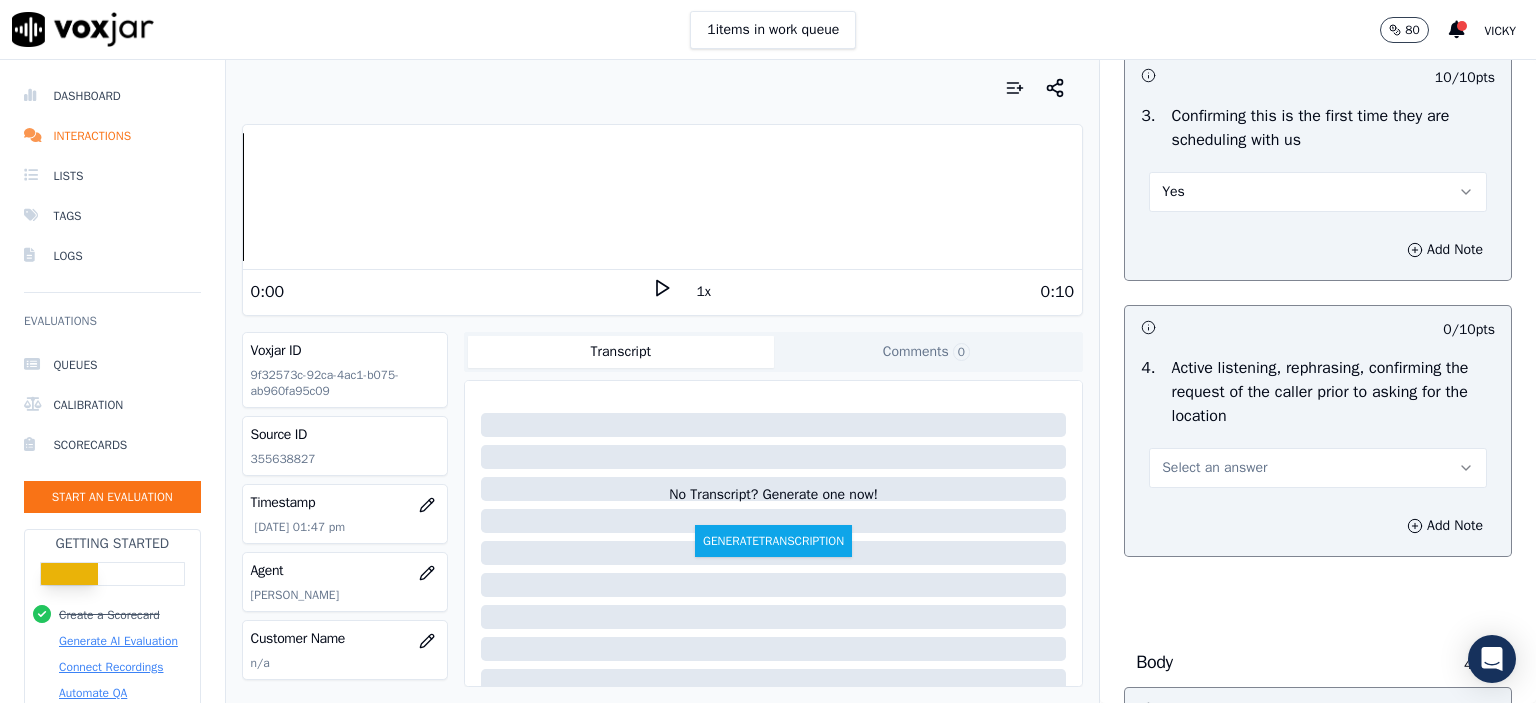 scroll, scrollTop: 700, scrollLeft: 0, axis: vertical 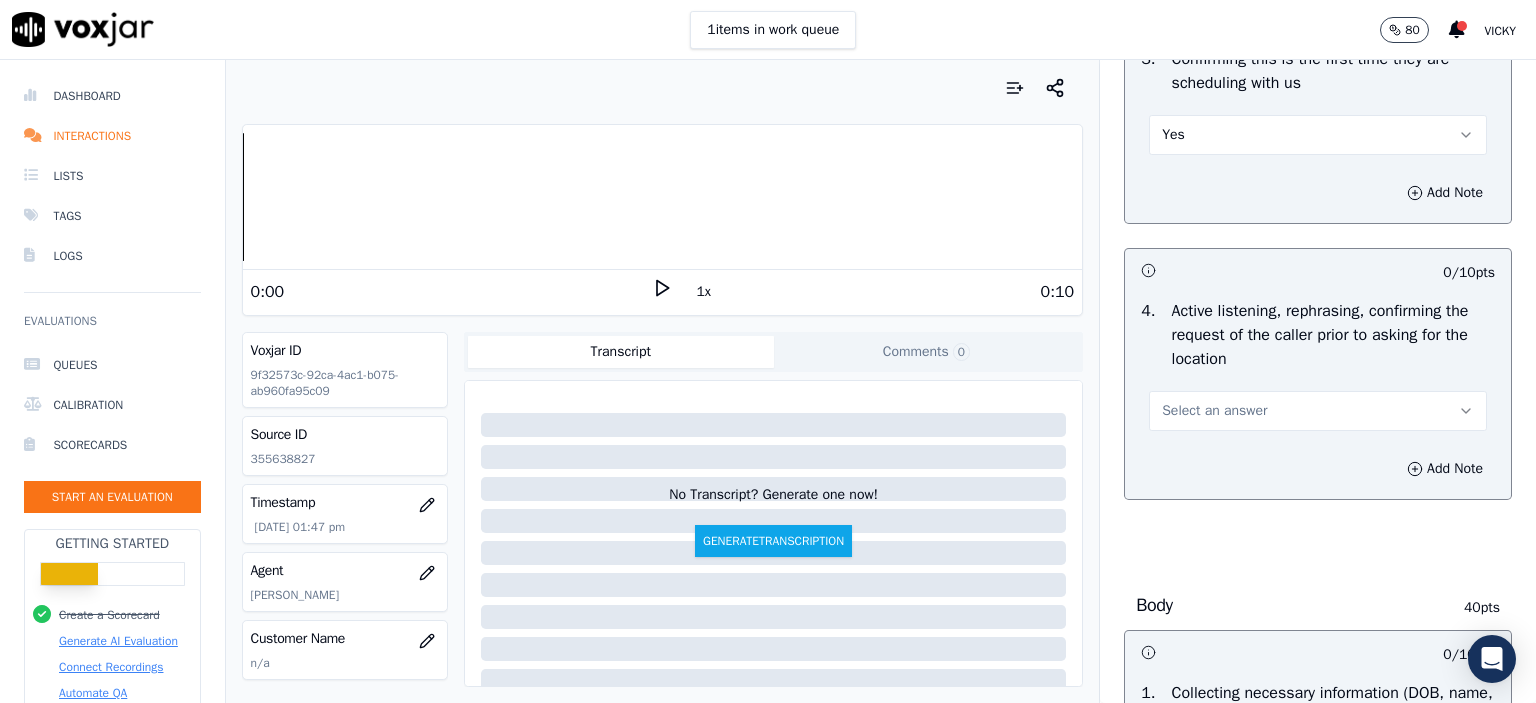 click on "Select an answer" at bounding box center (1214, 411) 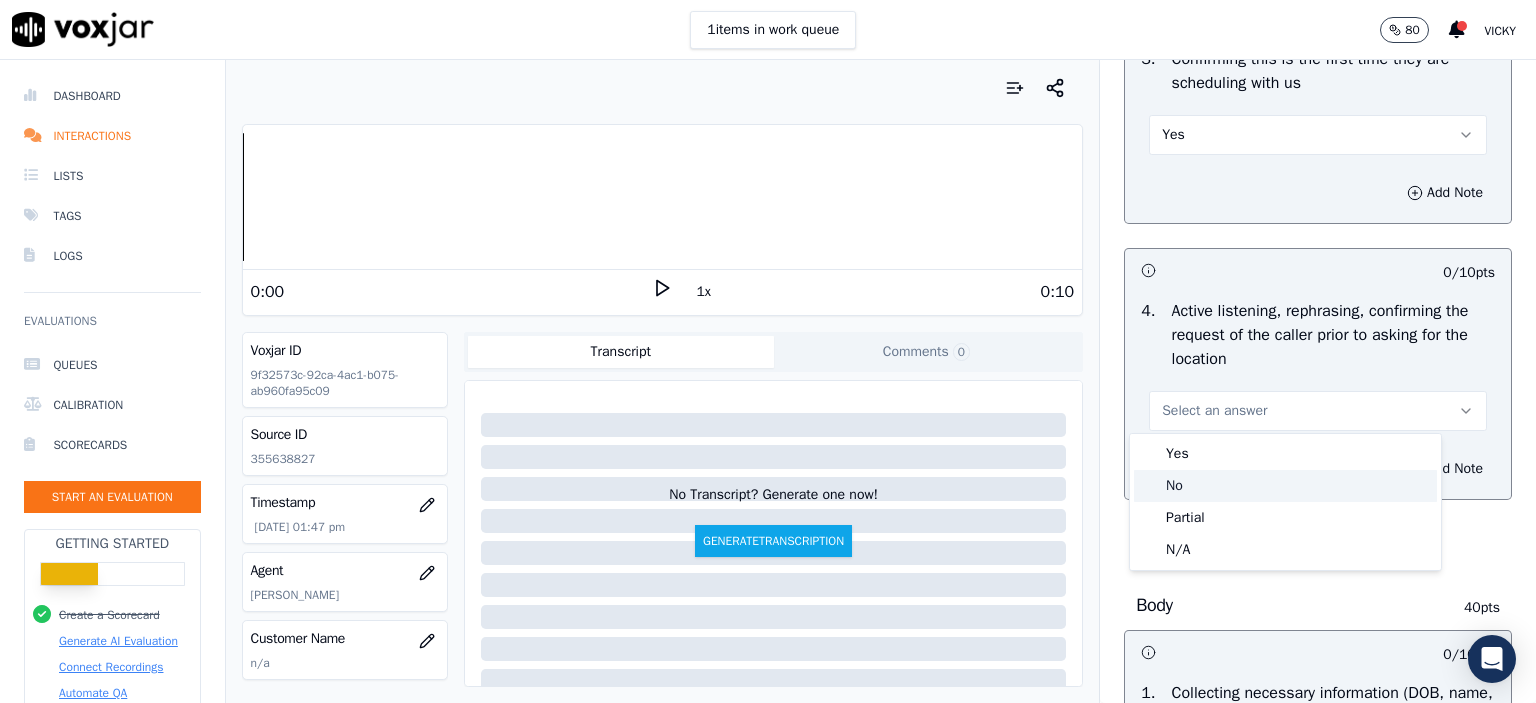 click on "No" 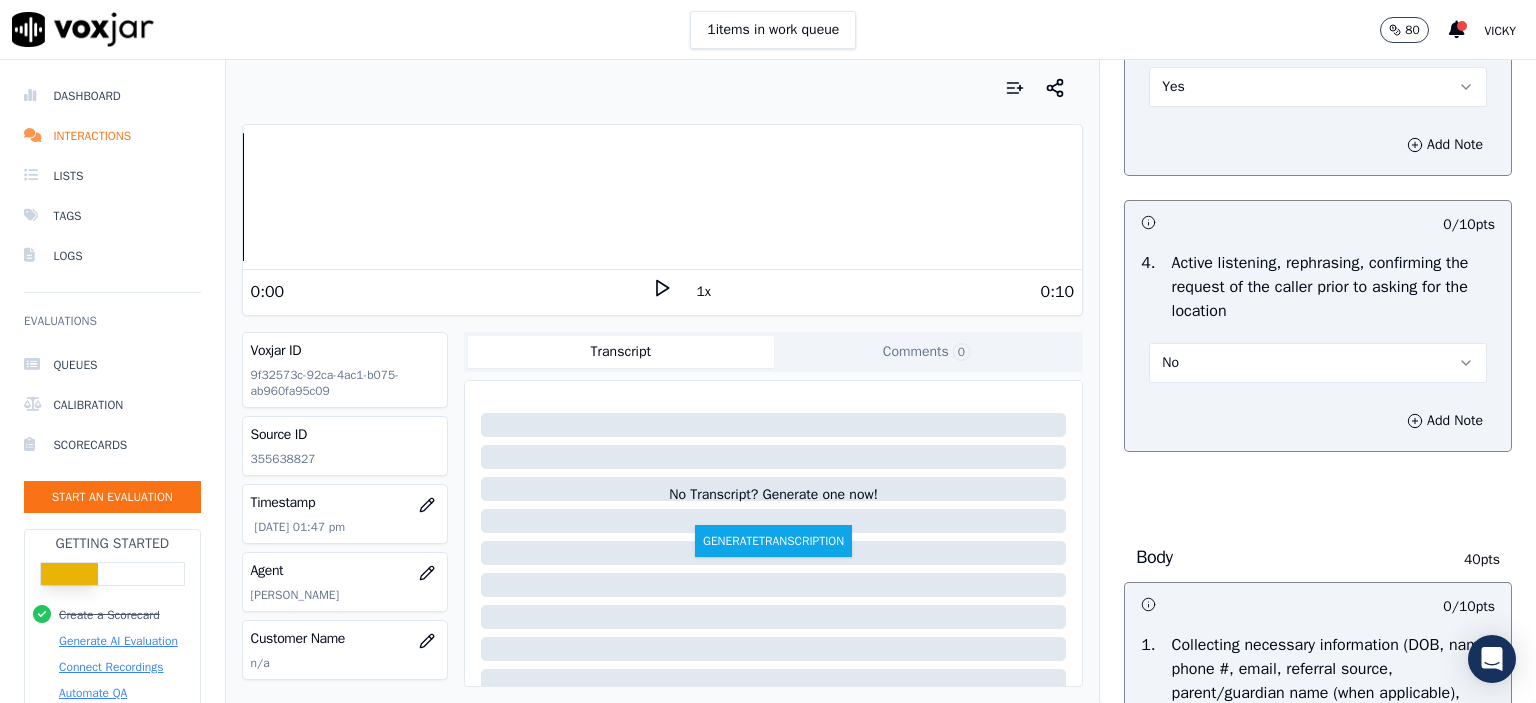 scroll, scrollTop: 1000, scrollLeft: 0, axis: vertical 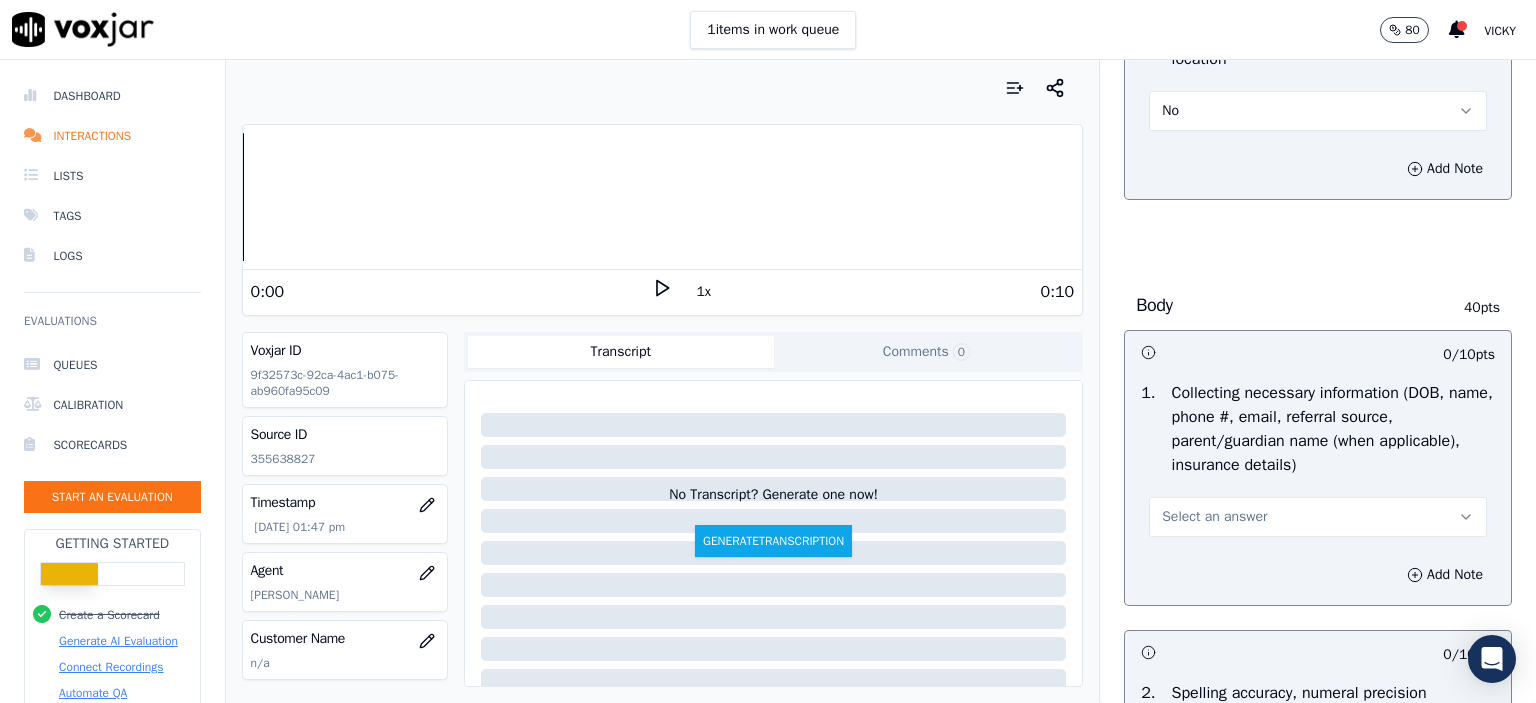click on "Select an answer" at bounding box center [1214, 517] 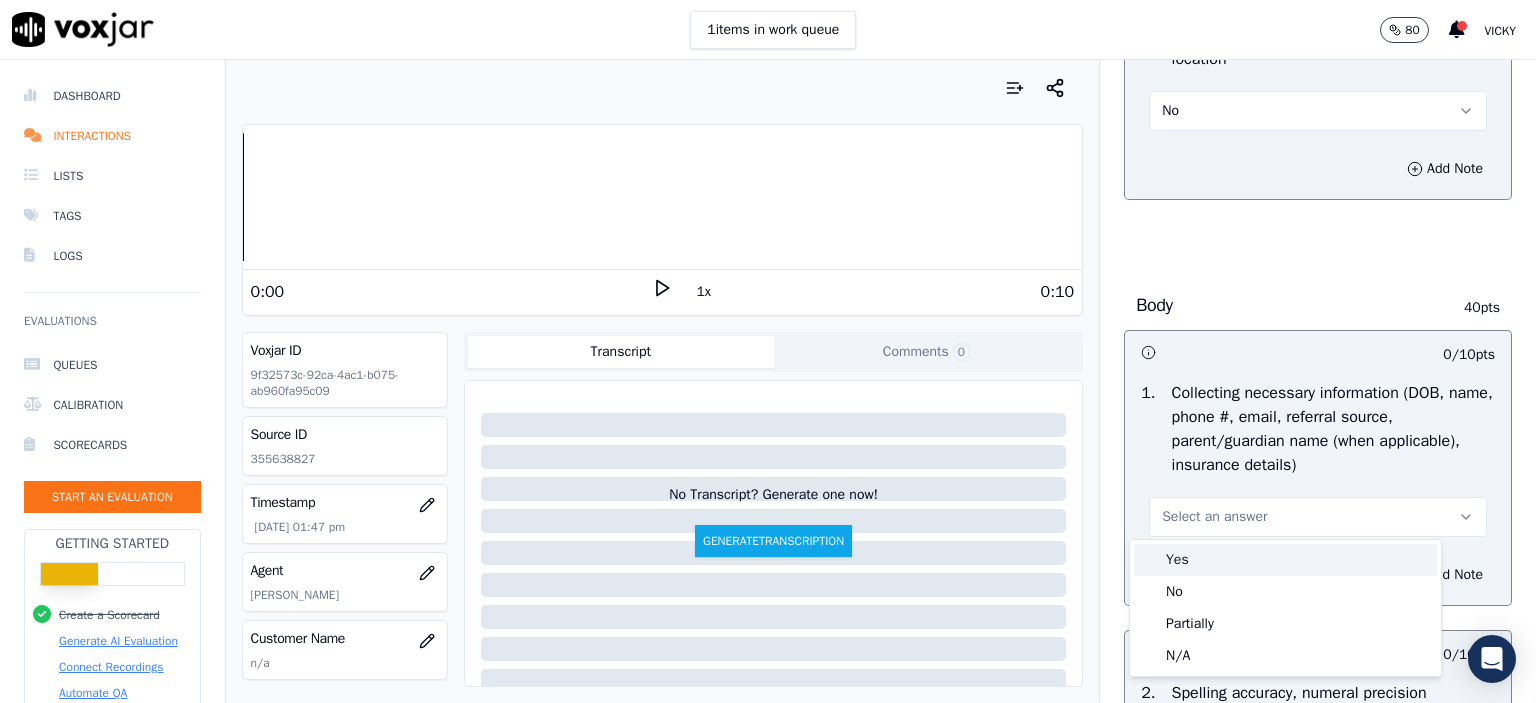click on "Yes" at bounding box center (1285, 560) 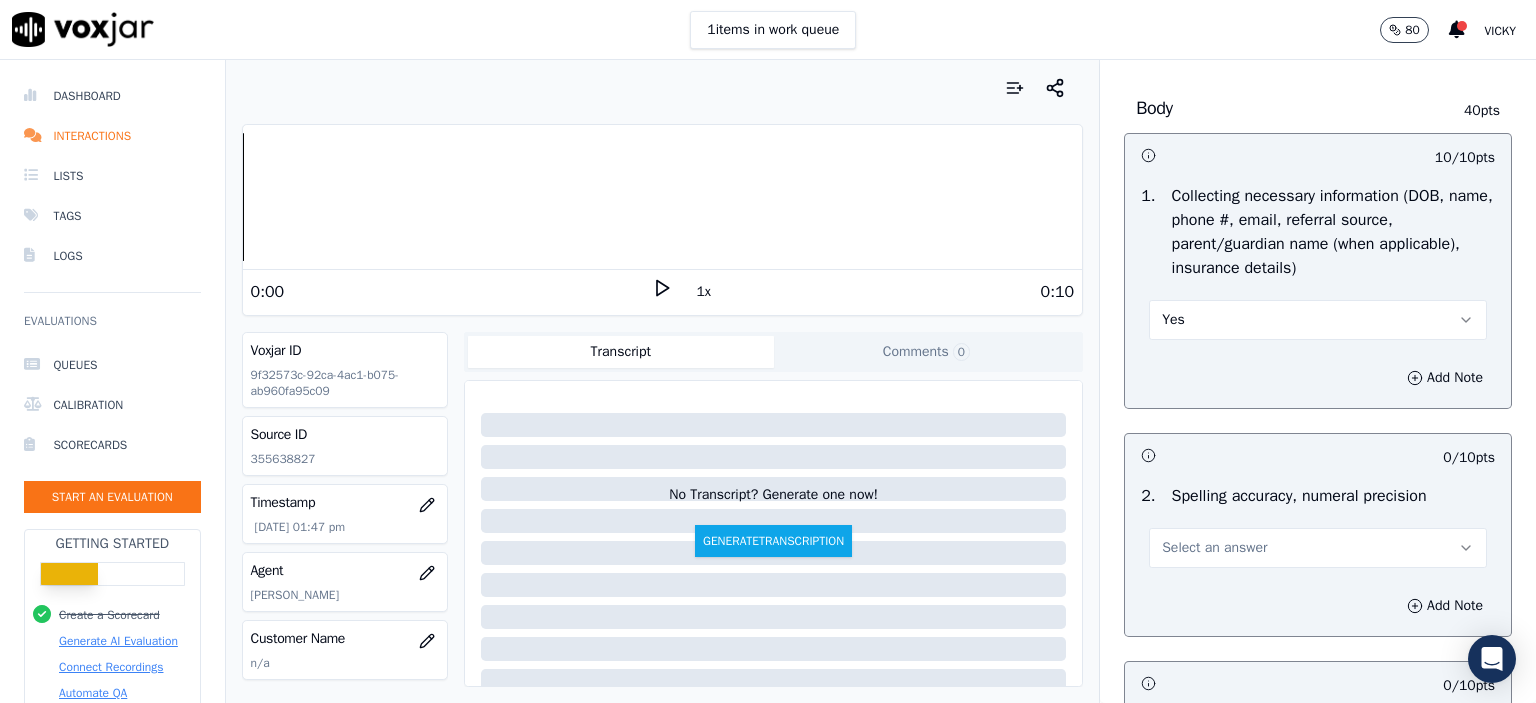 scroll, scrollTop: 1200, scrollLeft: 0, axis: vertical 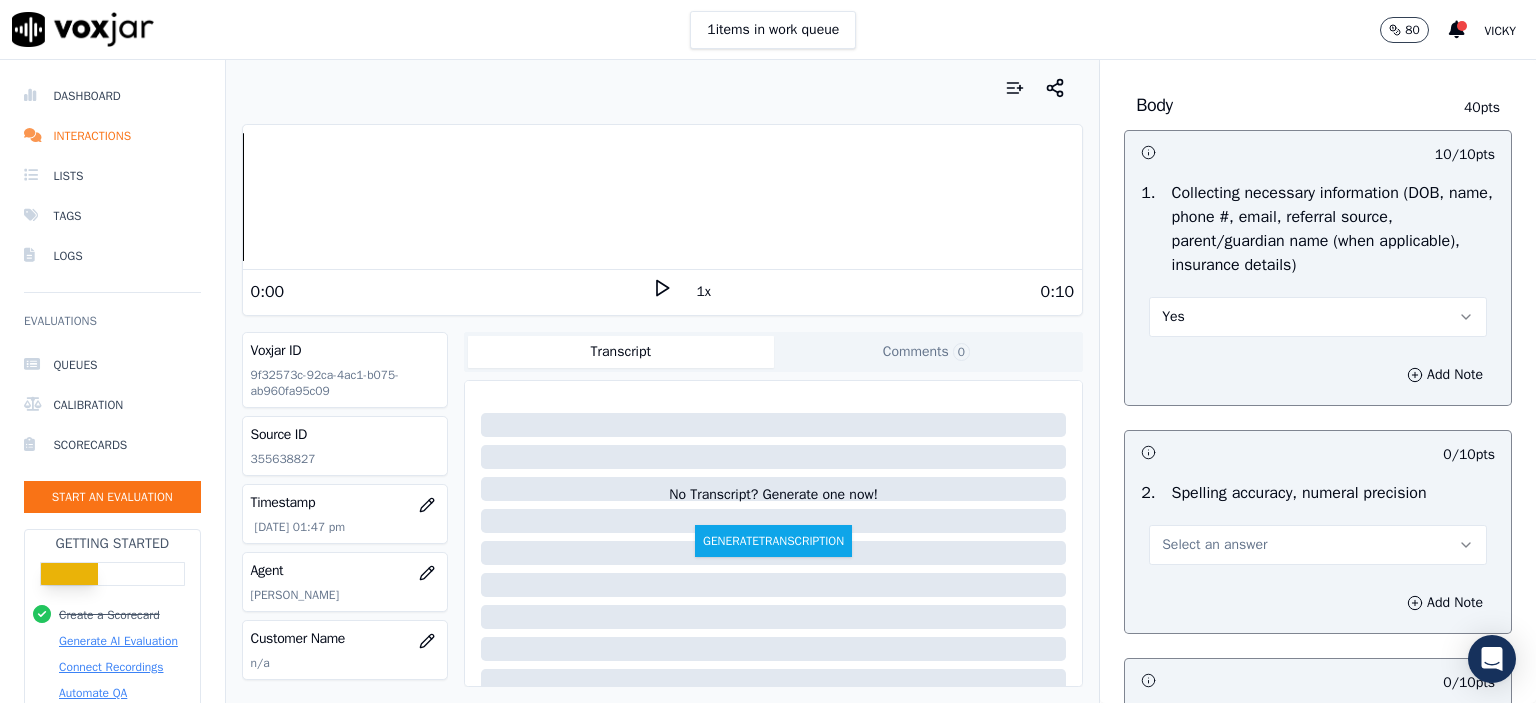drag, startPoint x: 1205, startPoint y: 535, endPoint x: 1209, endPoint y: 545, distance: 10.770329 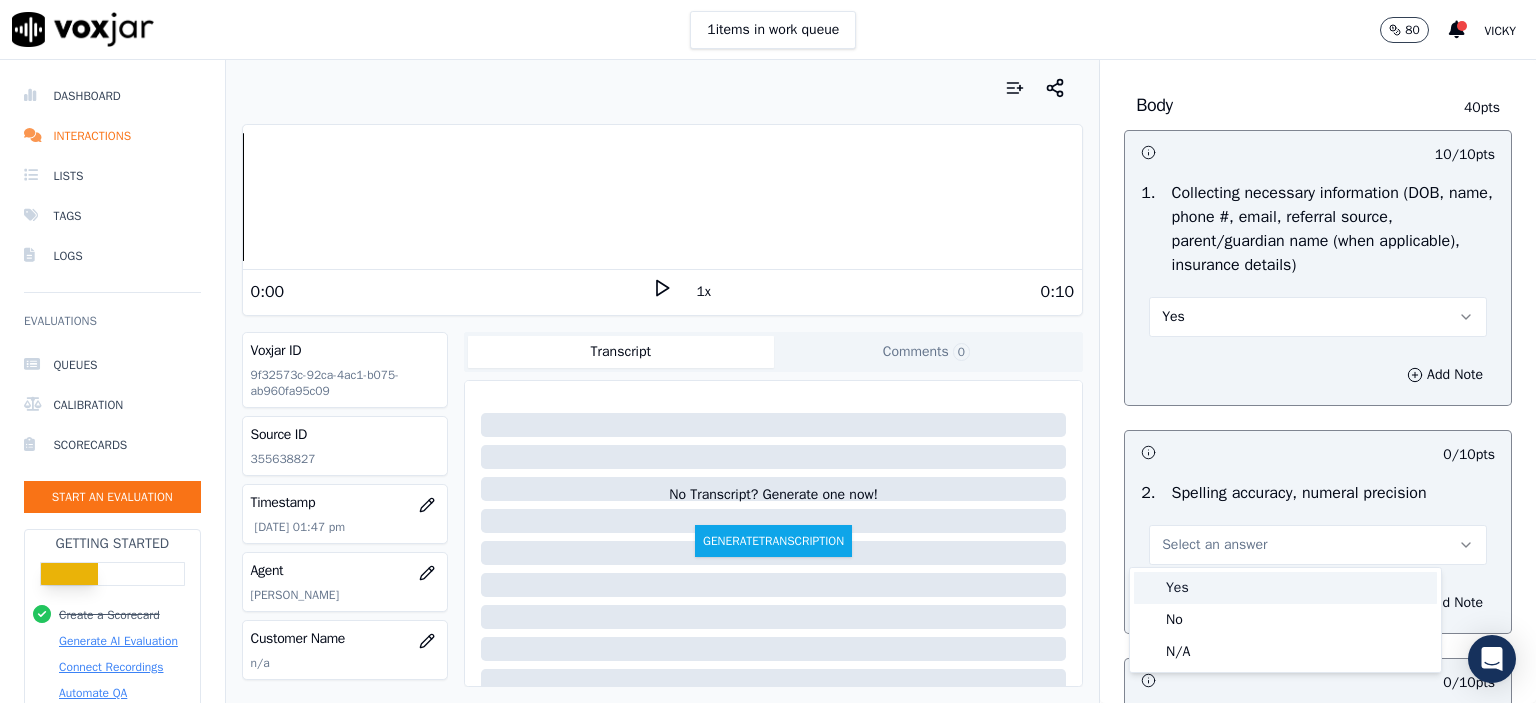 click on "Yes" at bounding box center [1285, 588] 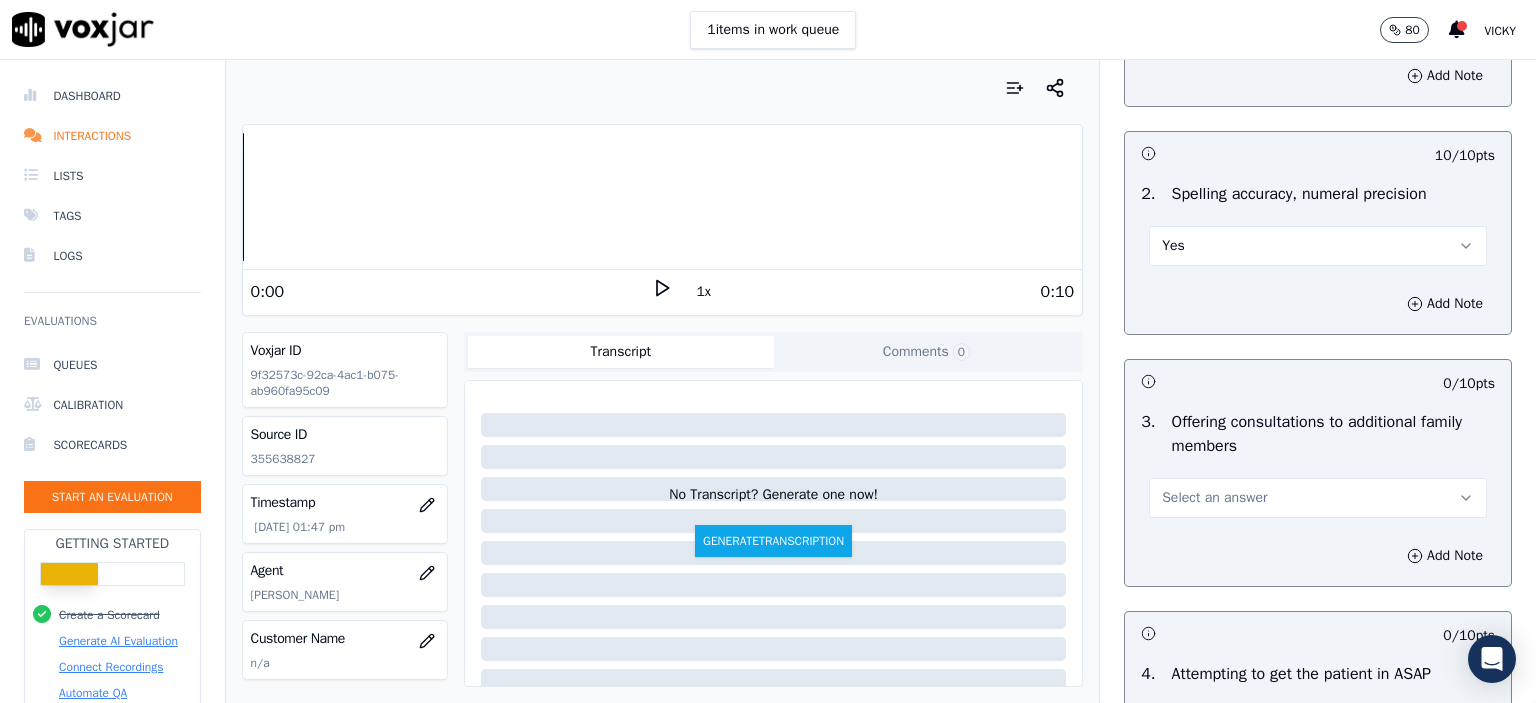 scroll, scrollTop: 1500, scrollLeft: 0, axis: vertical 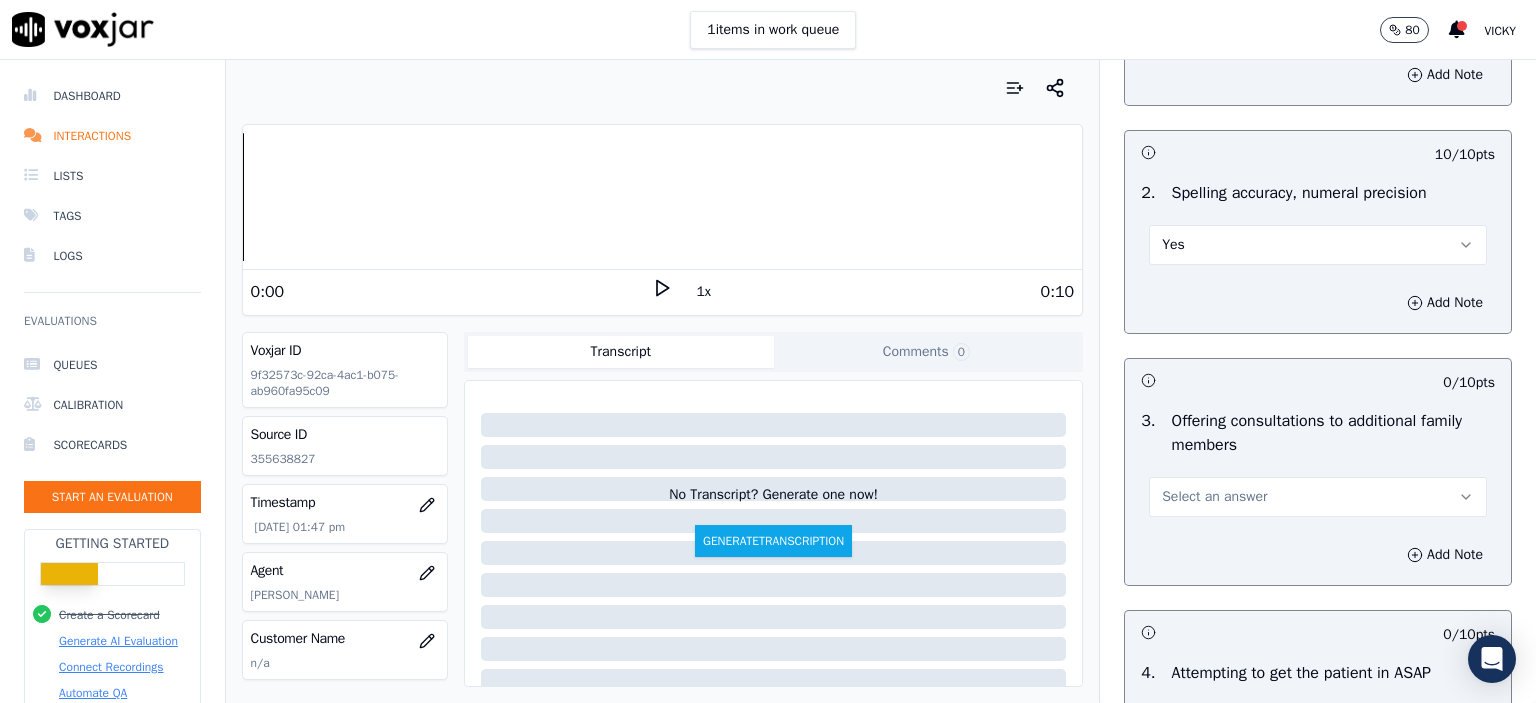 click on "Select an answer" at bounding box center (1318, 497) 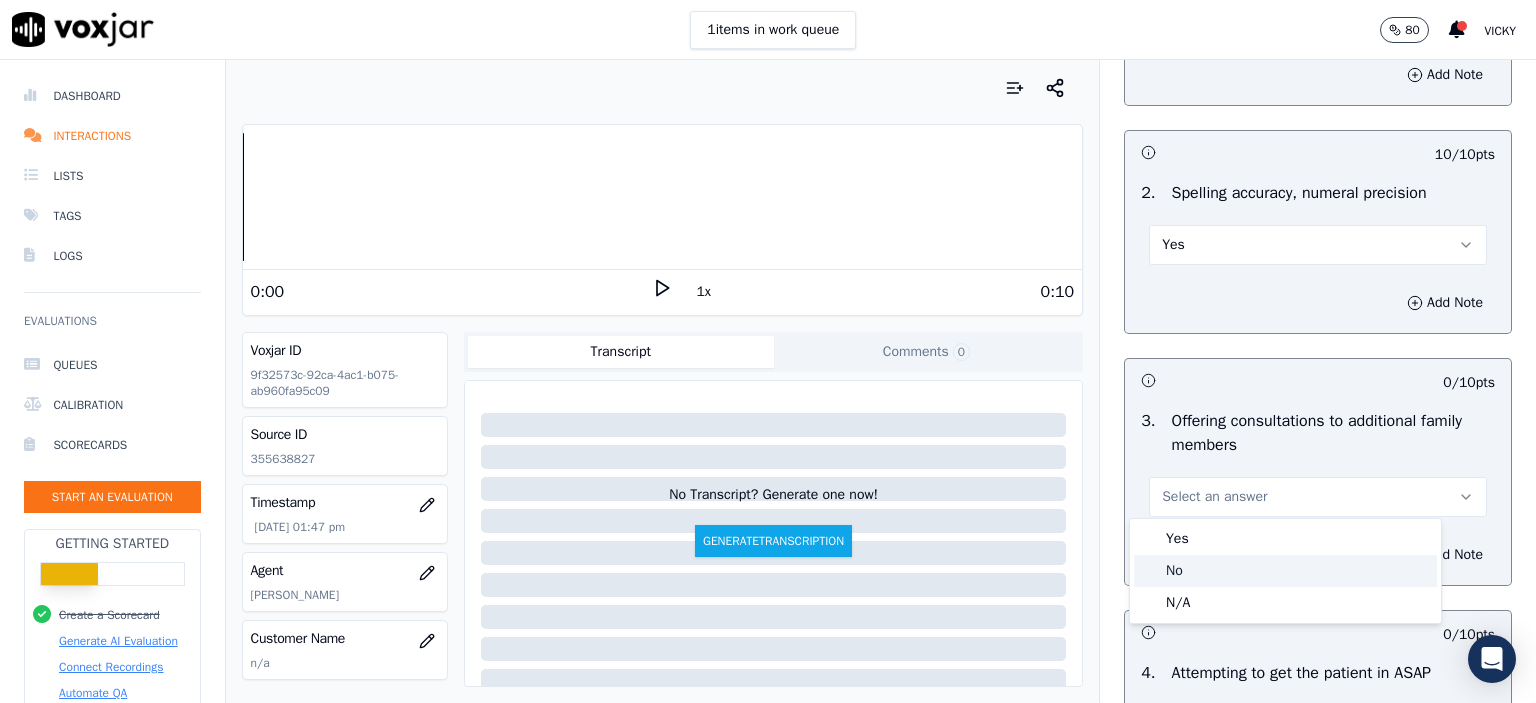 click on "No" 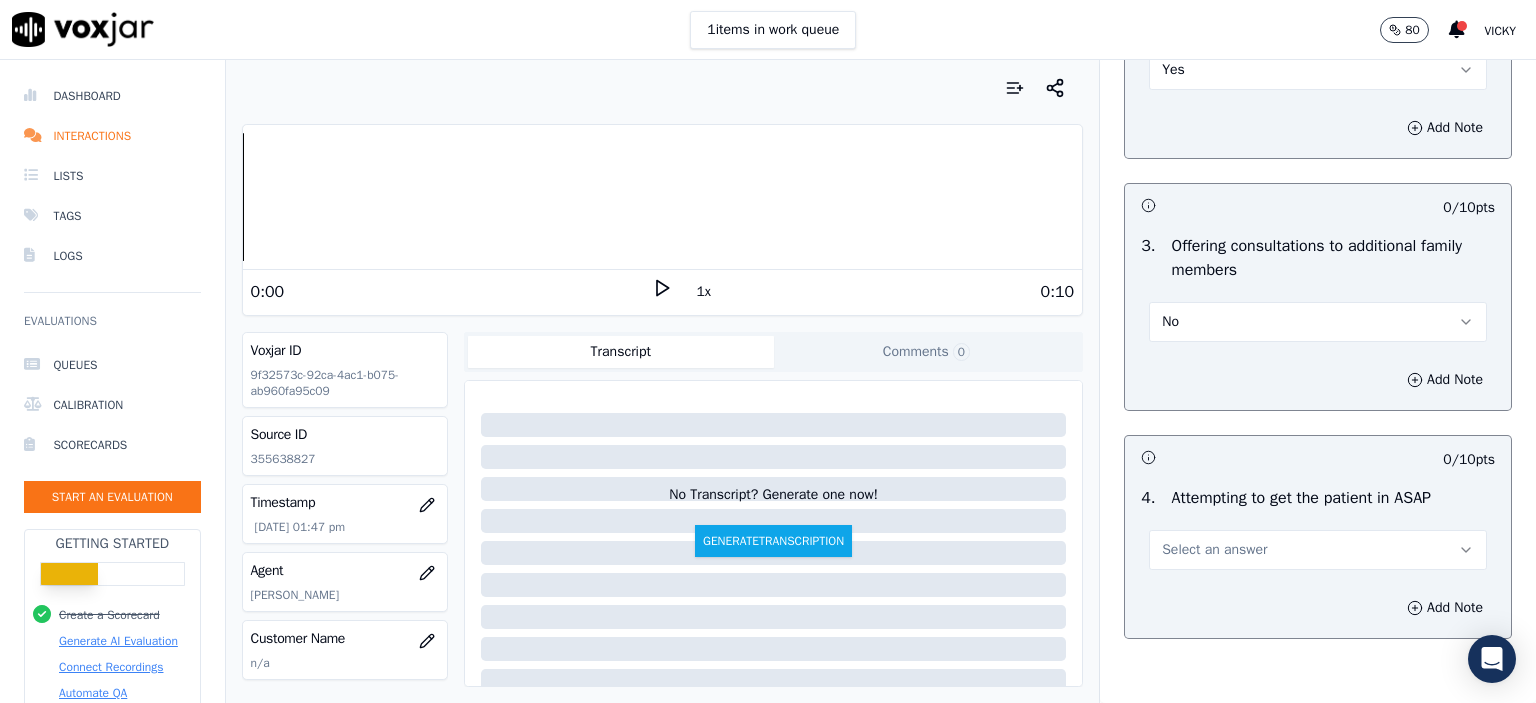 scroll, scrollTop: 1700, scrollLeft: 0, axis: vertical 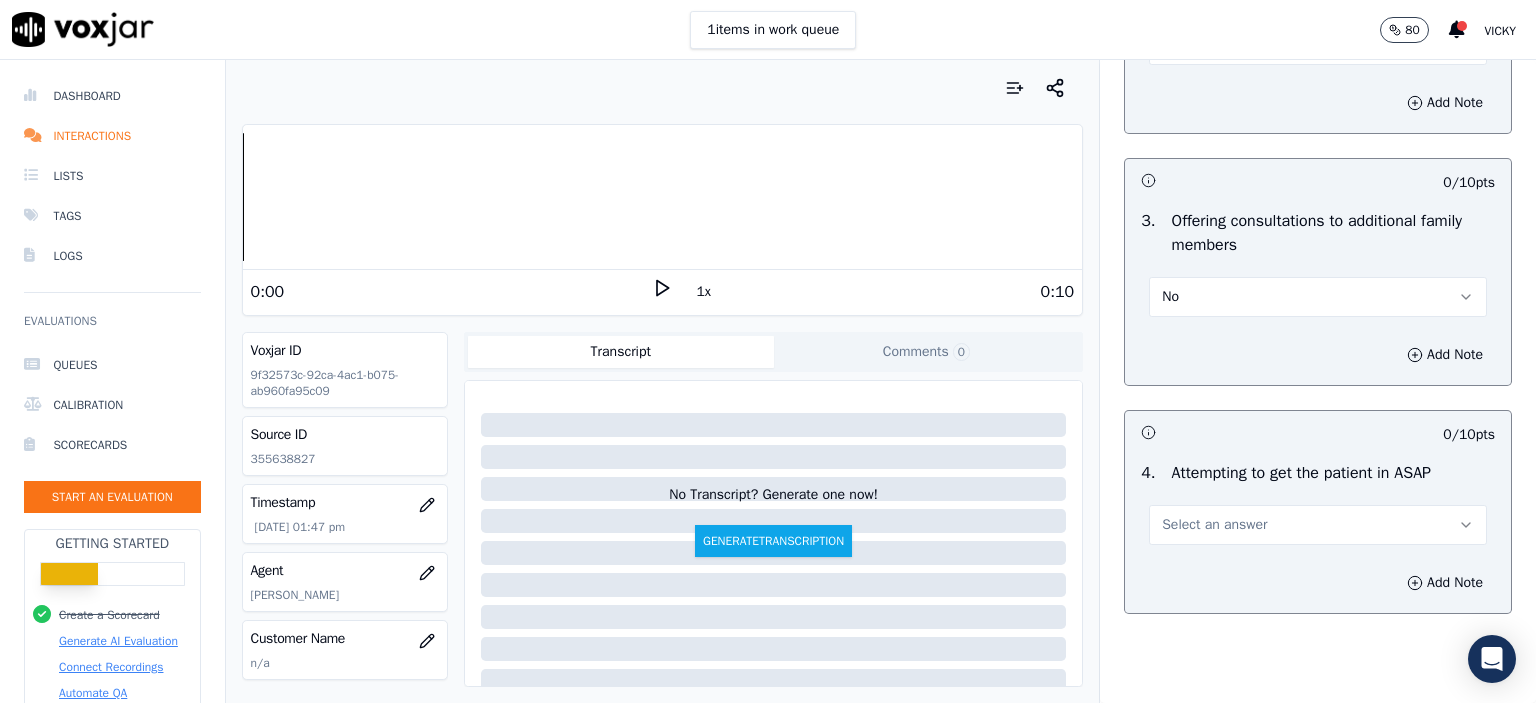 click on "Select an answer" at bounding box center [1318, 525] 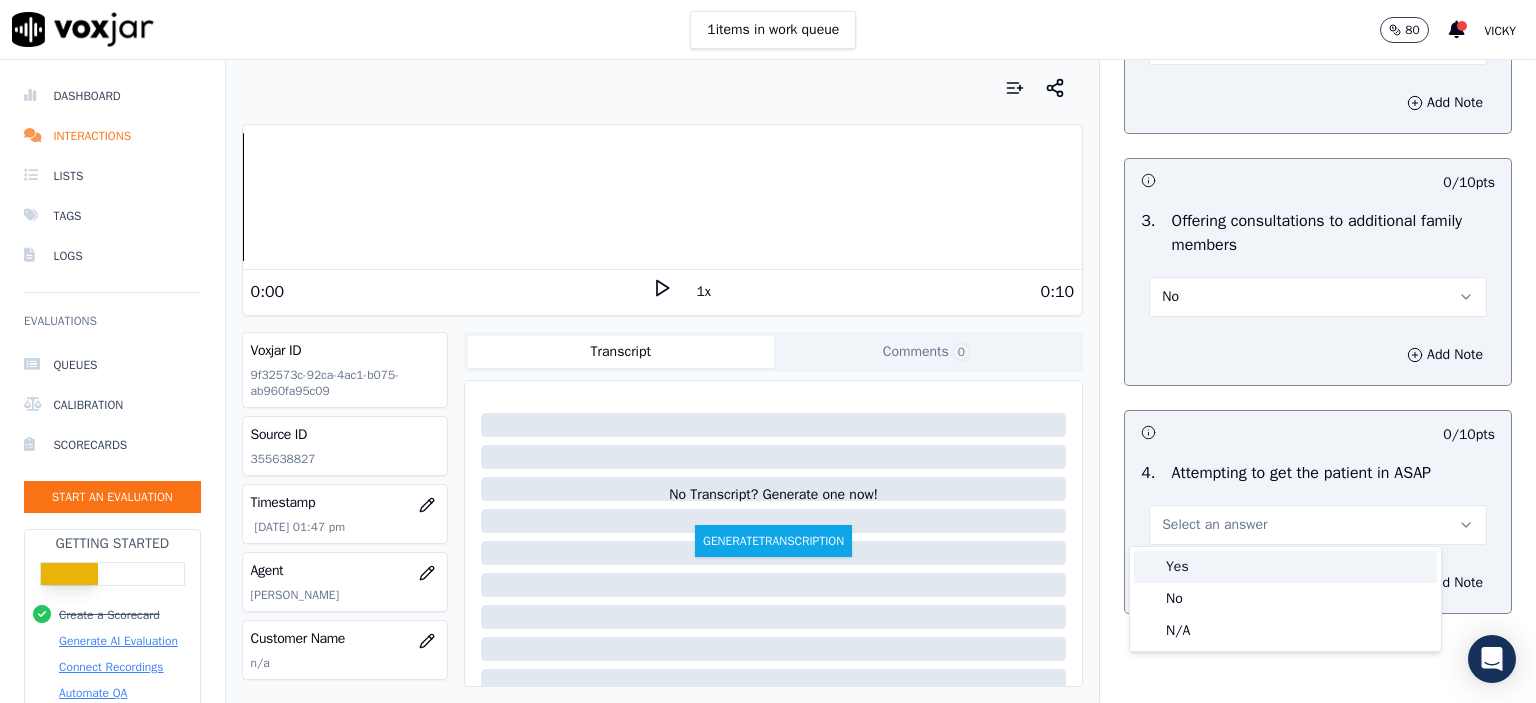 click on "Yes" at bounding box center [1285, 567] 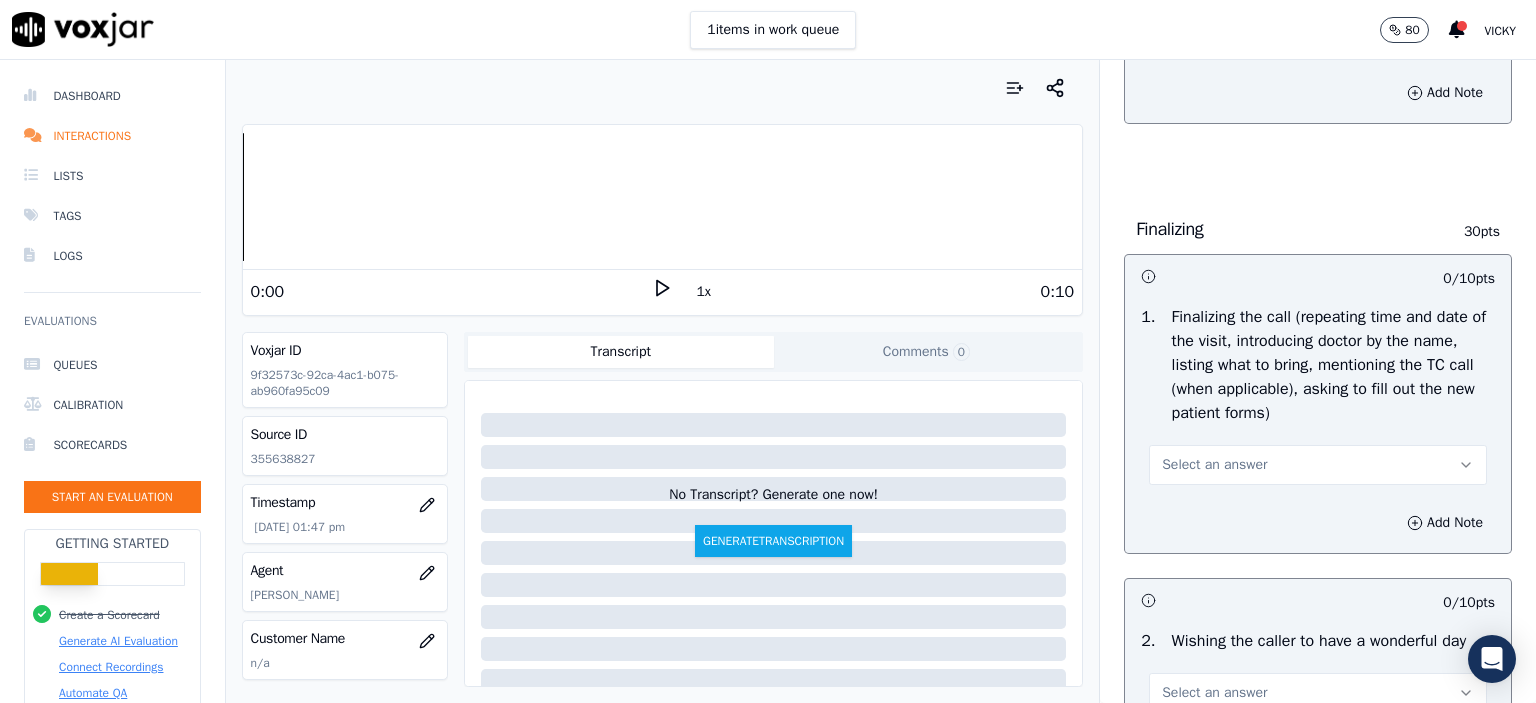 scroll, scrollTop: 2200, scrollLeft: 0, axis: vertical 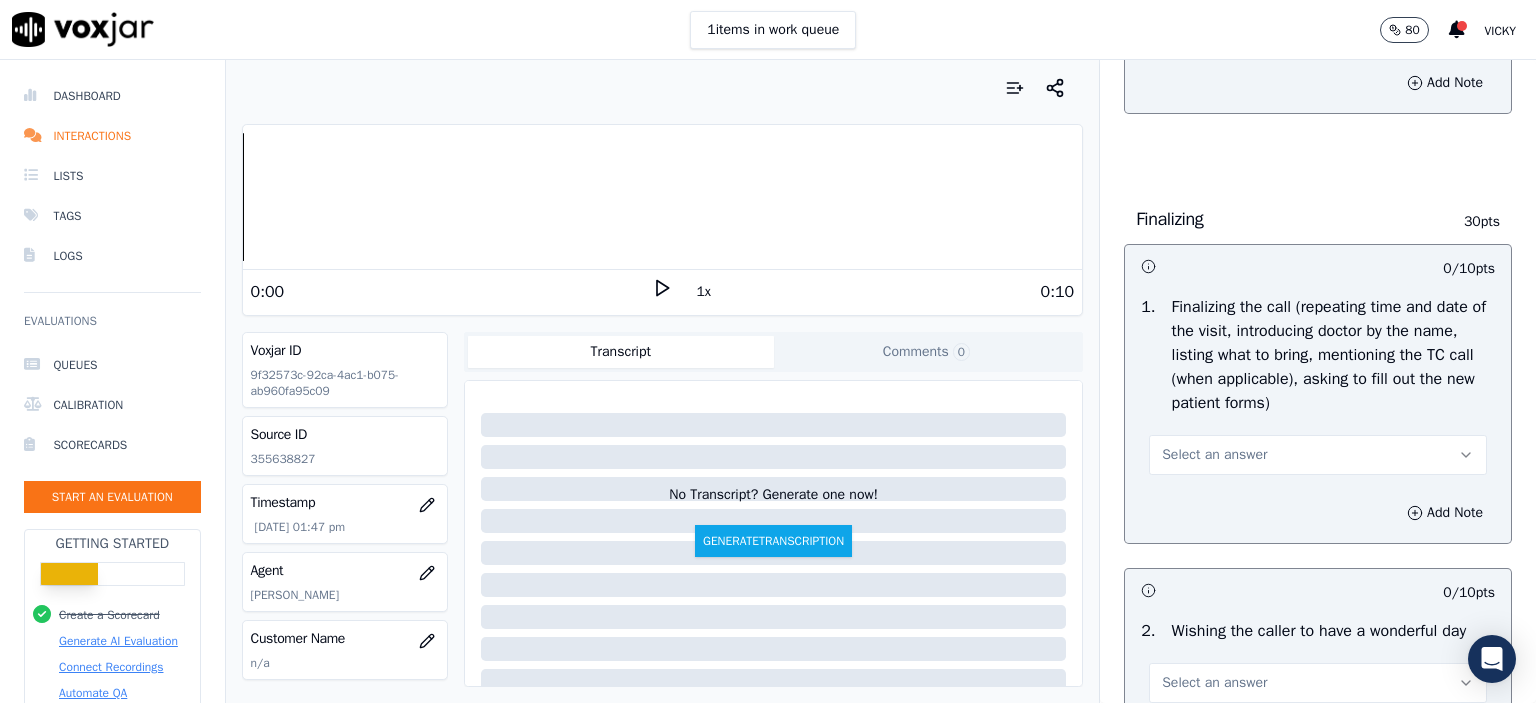 click on "Select an answer" at bounding box center [1318, 455] 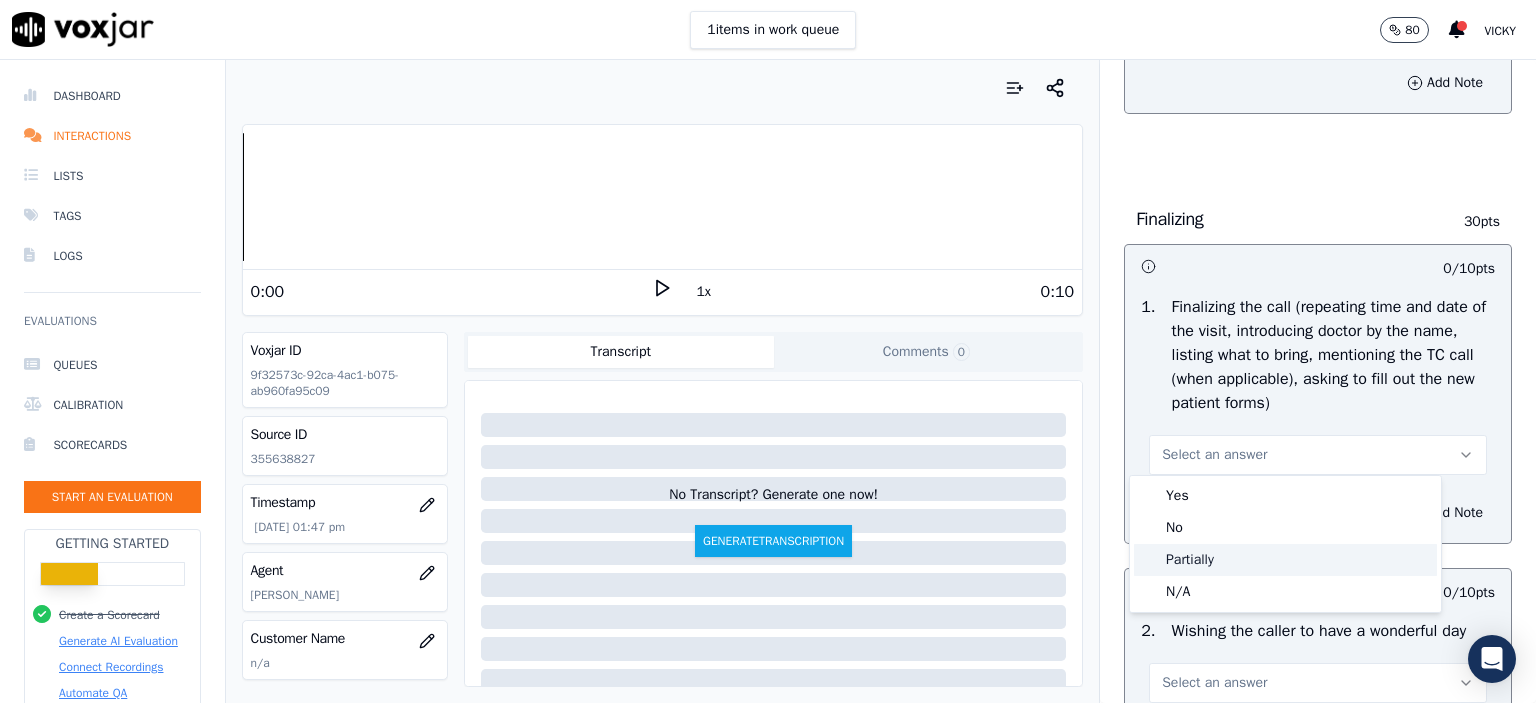 click on "Partially" 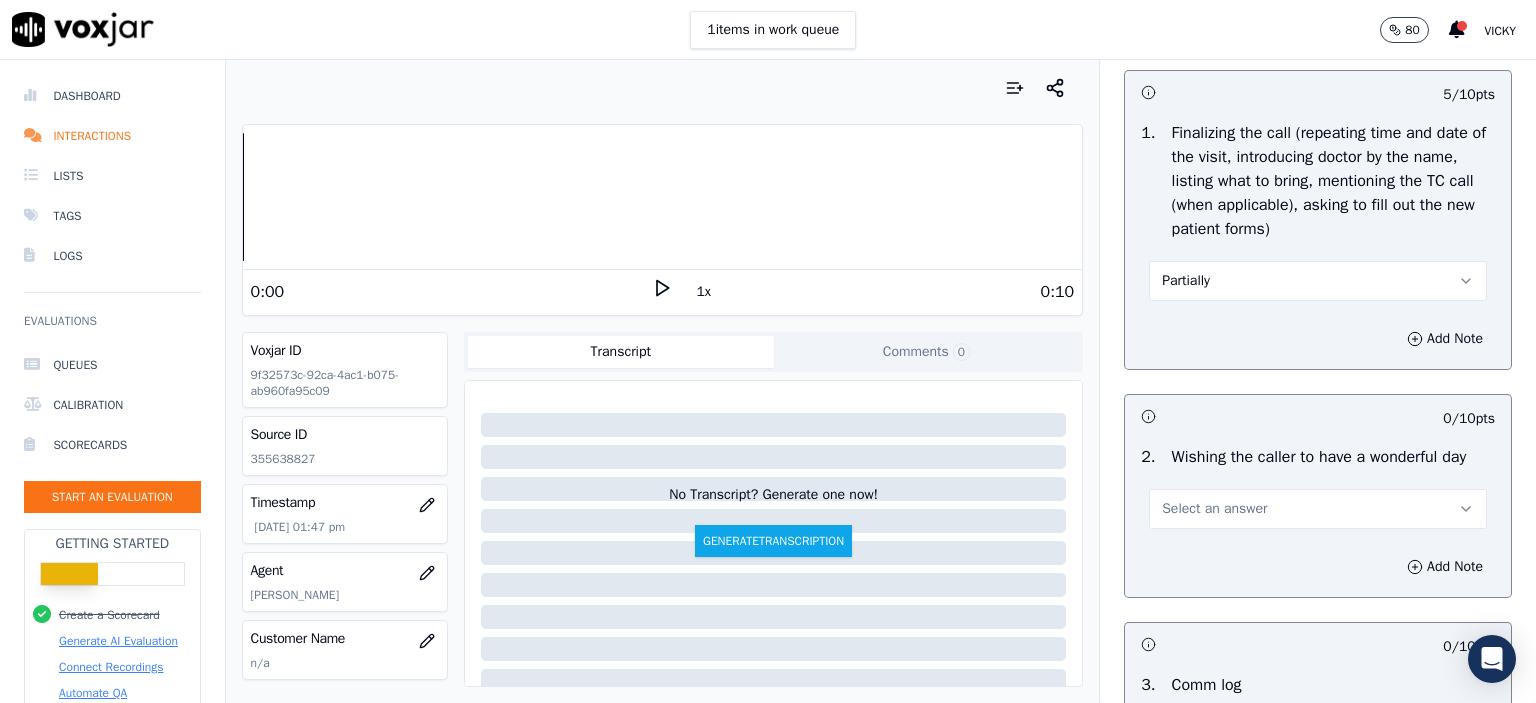 scroll, scrollTop: 2400, scrollLeft: 0, axis: vertical 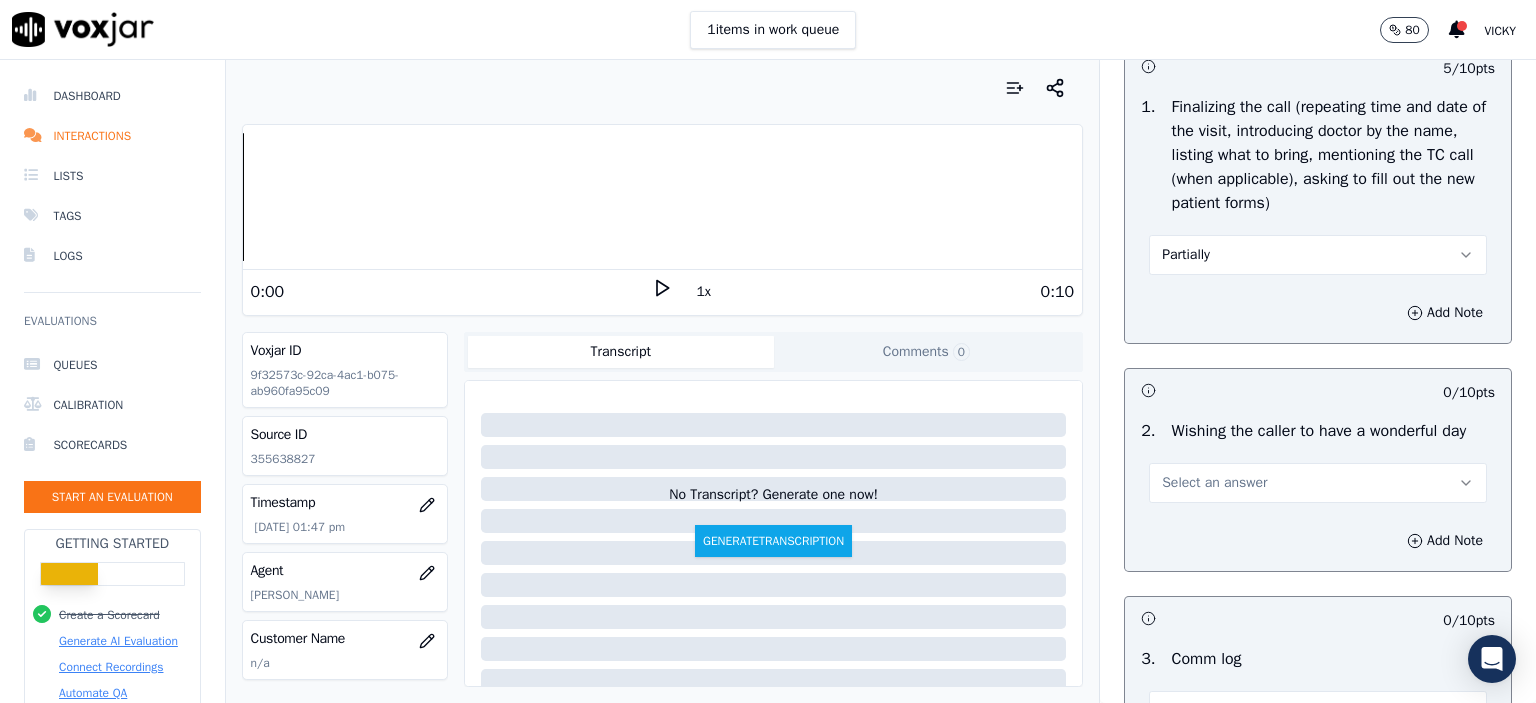 click on "Select an answer" at bounding box center (1214, 483) 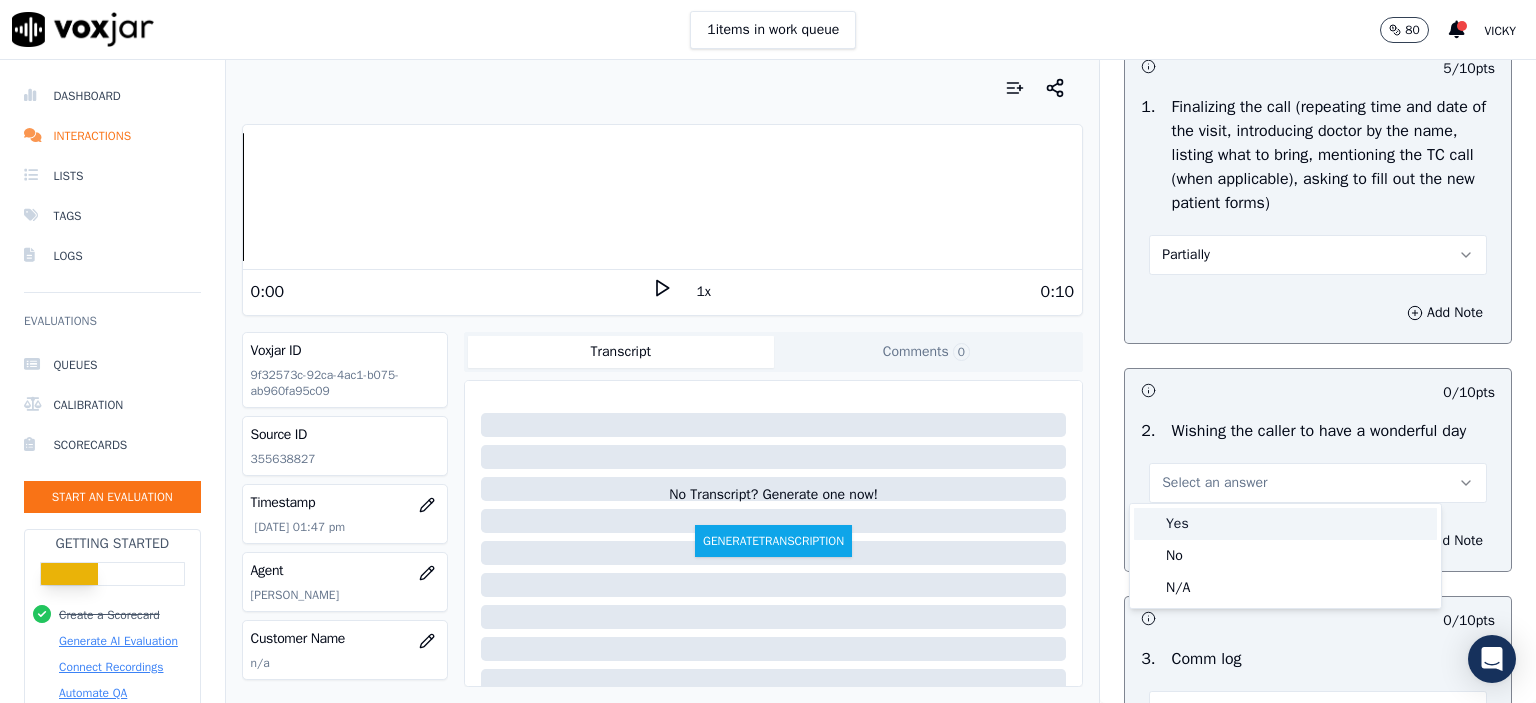 click on "Yes" at bounding box center [1285, 524] 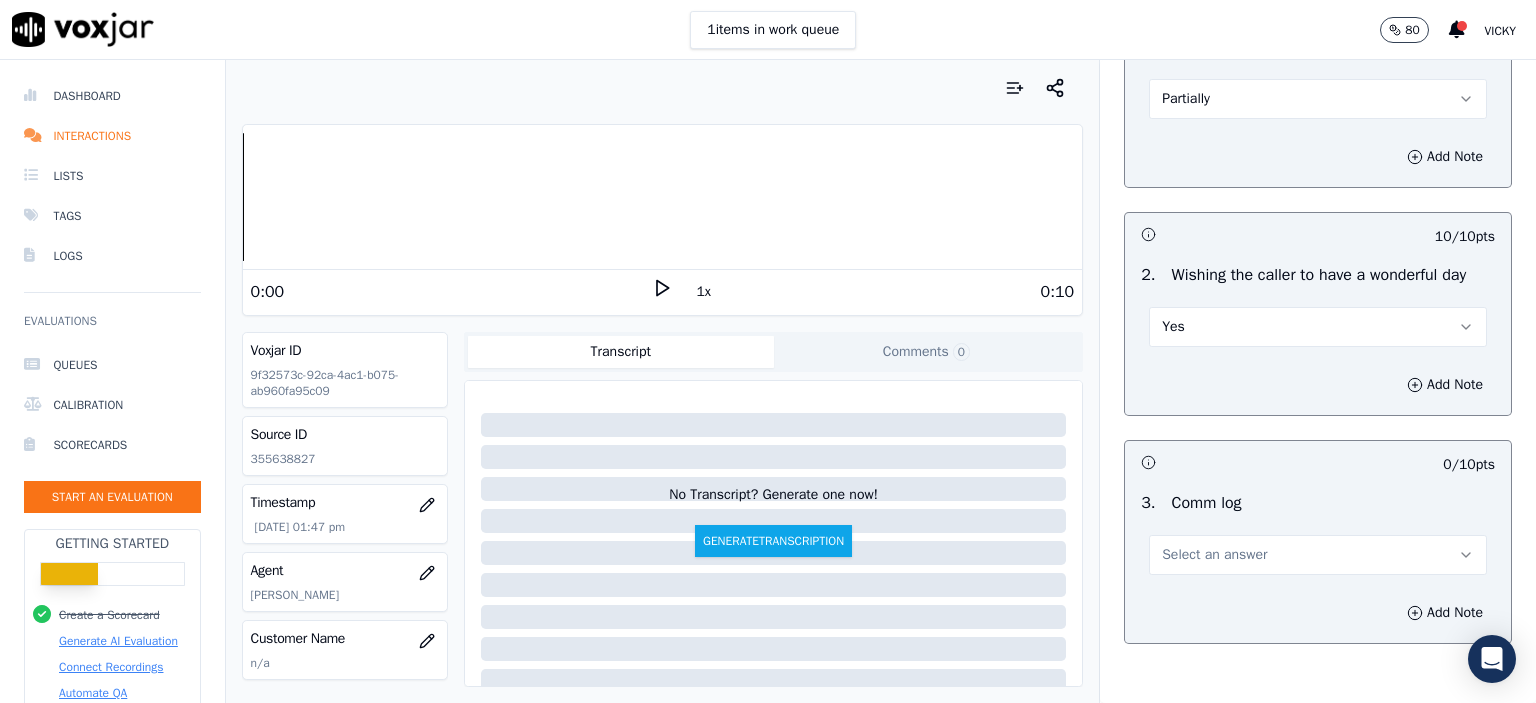 scroll, scrollTop: 2600, scrollLeft: 0, axis: vertical 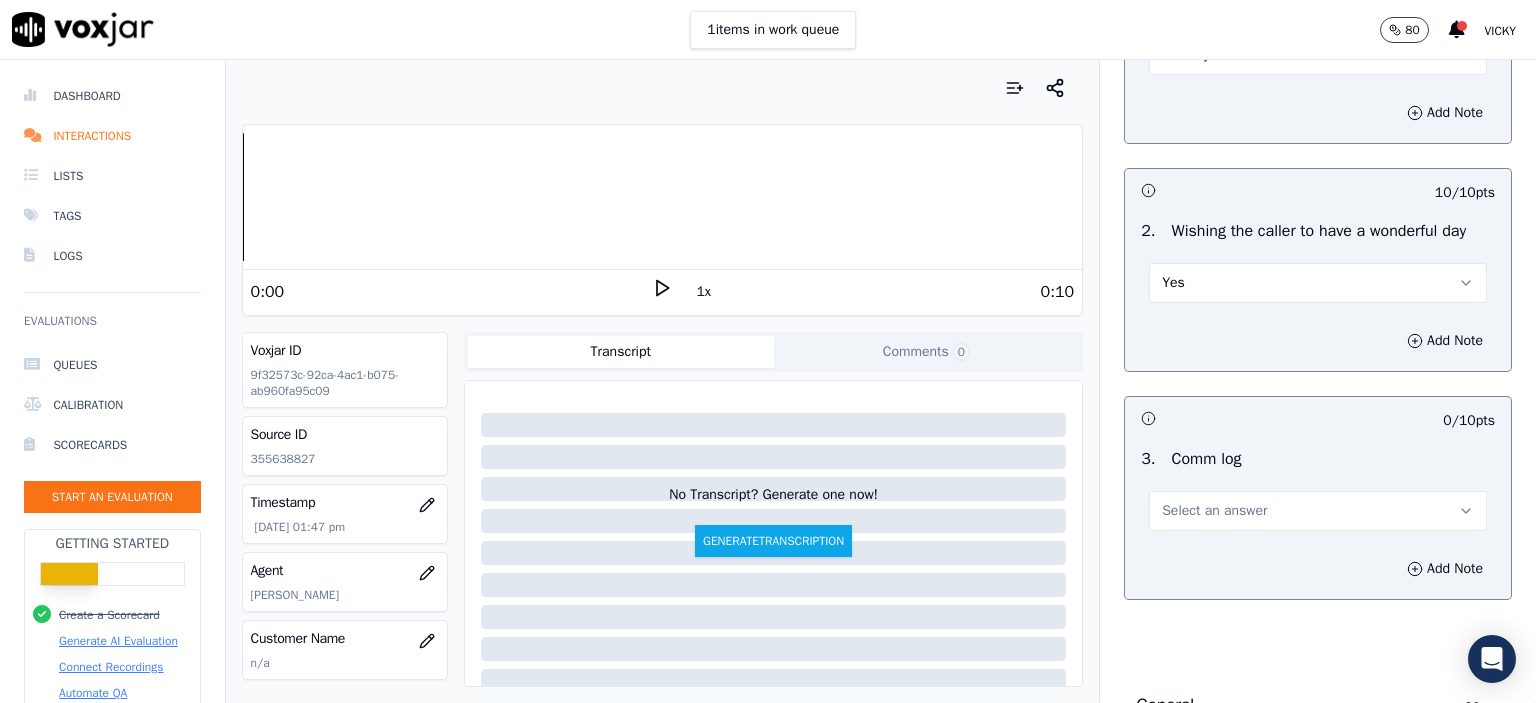click on "Select an answer" at bounding box center (1214, 511) 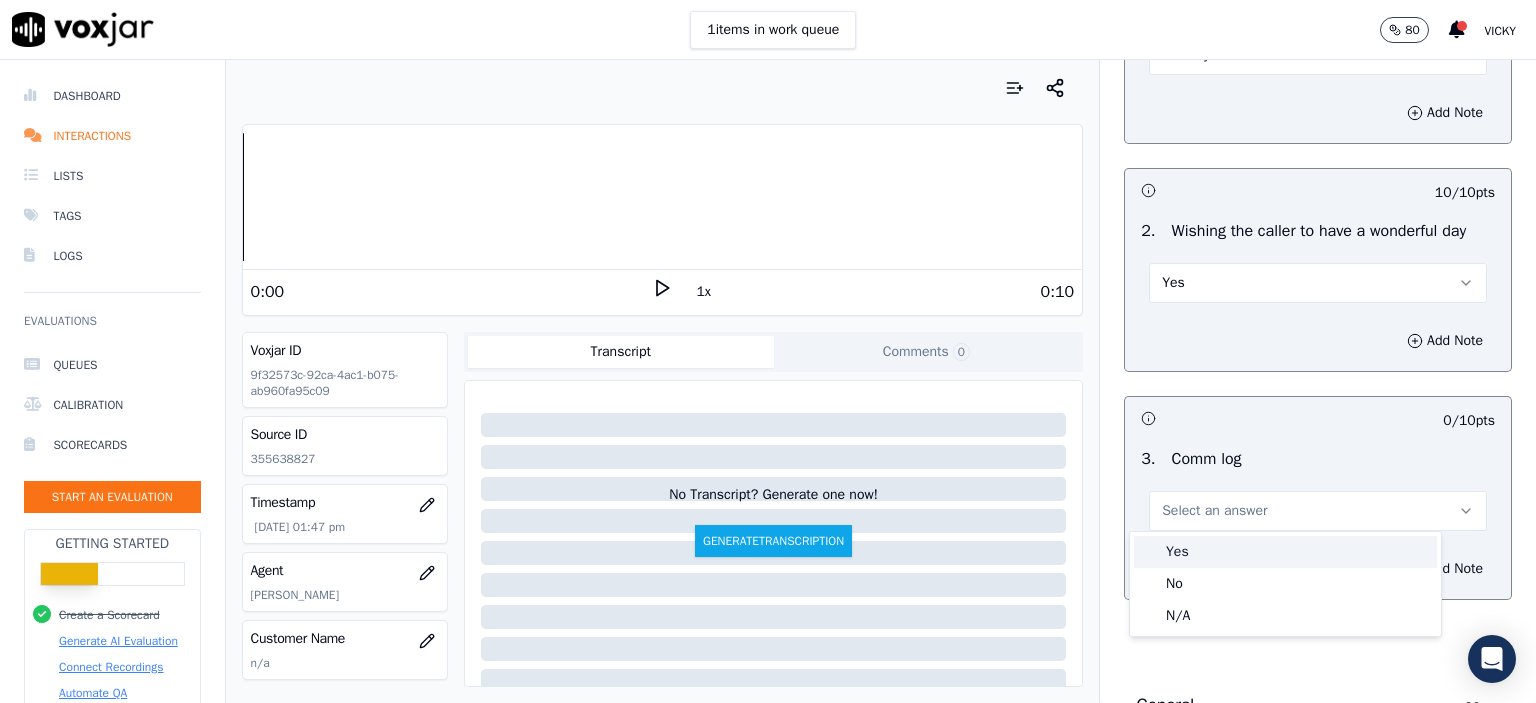 click on "Yes" at bounding box center [1285, 552] 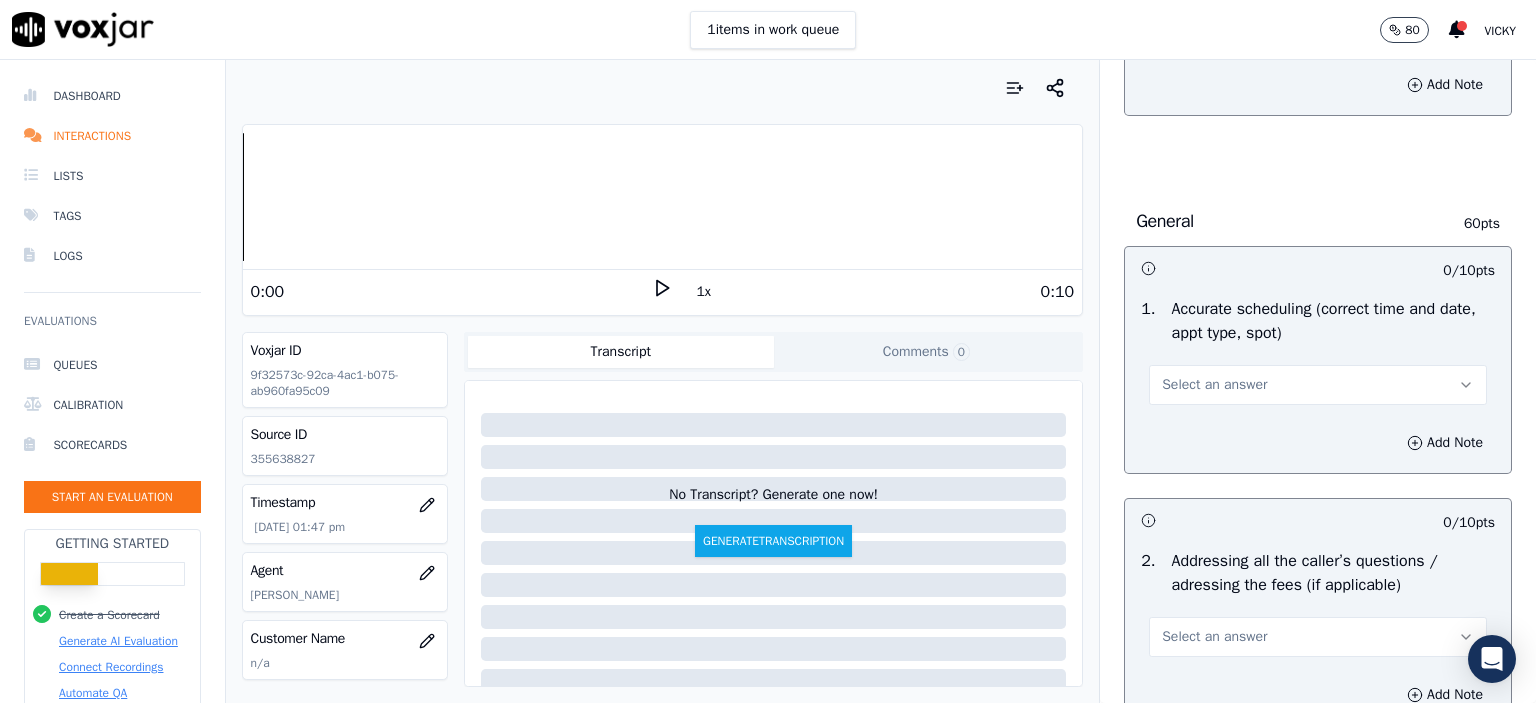 scroll, scrollTop: 3100, scrollLeft: 0, axis: vertical 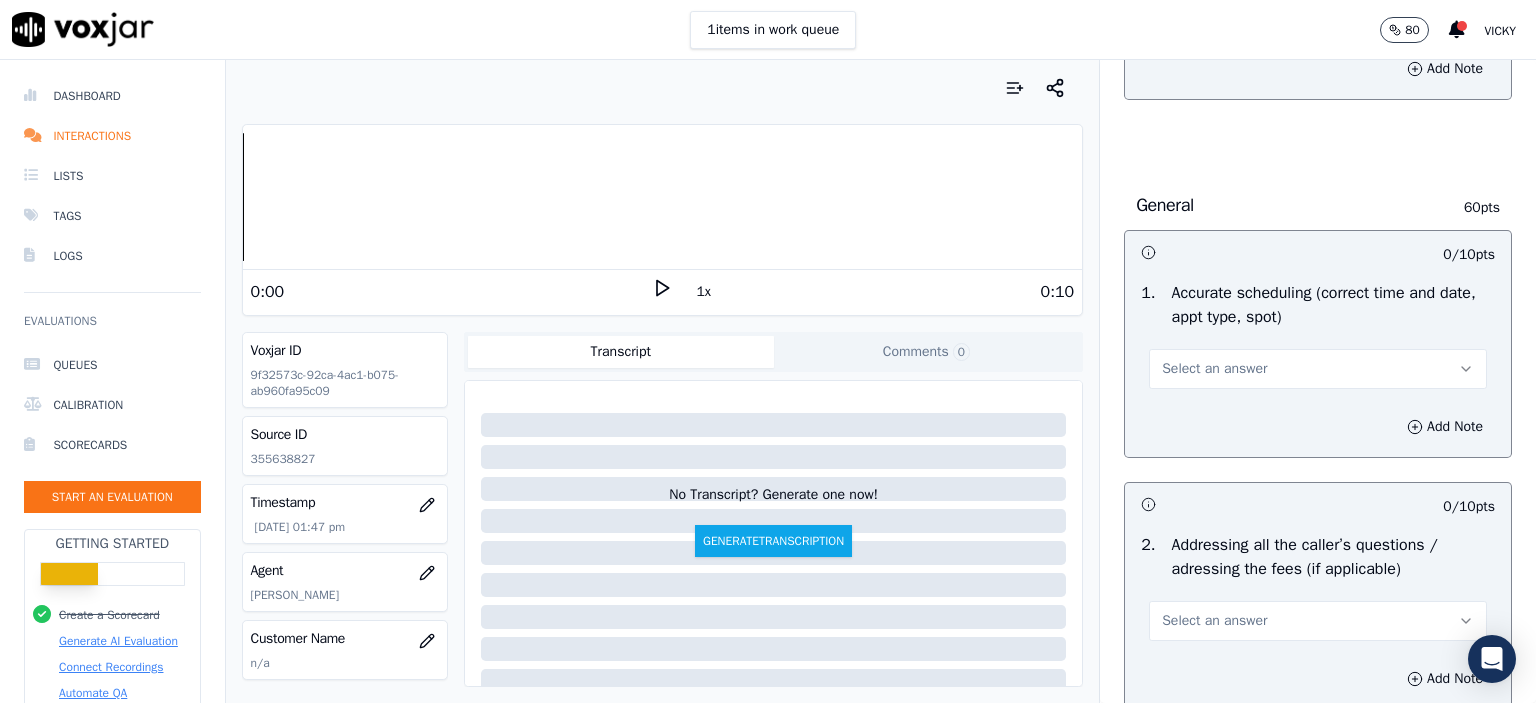 click on "Select an answer" at bounding box center (1318, 369) 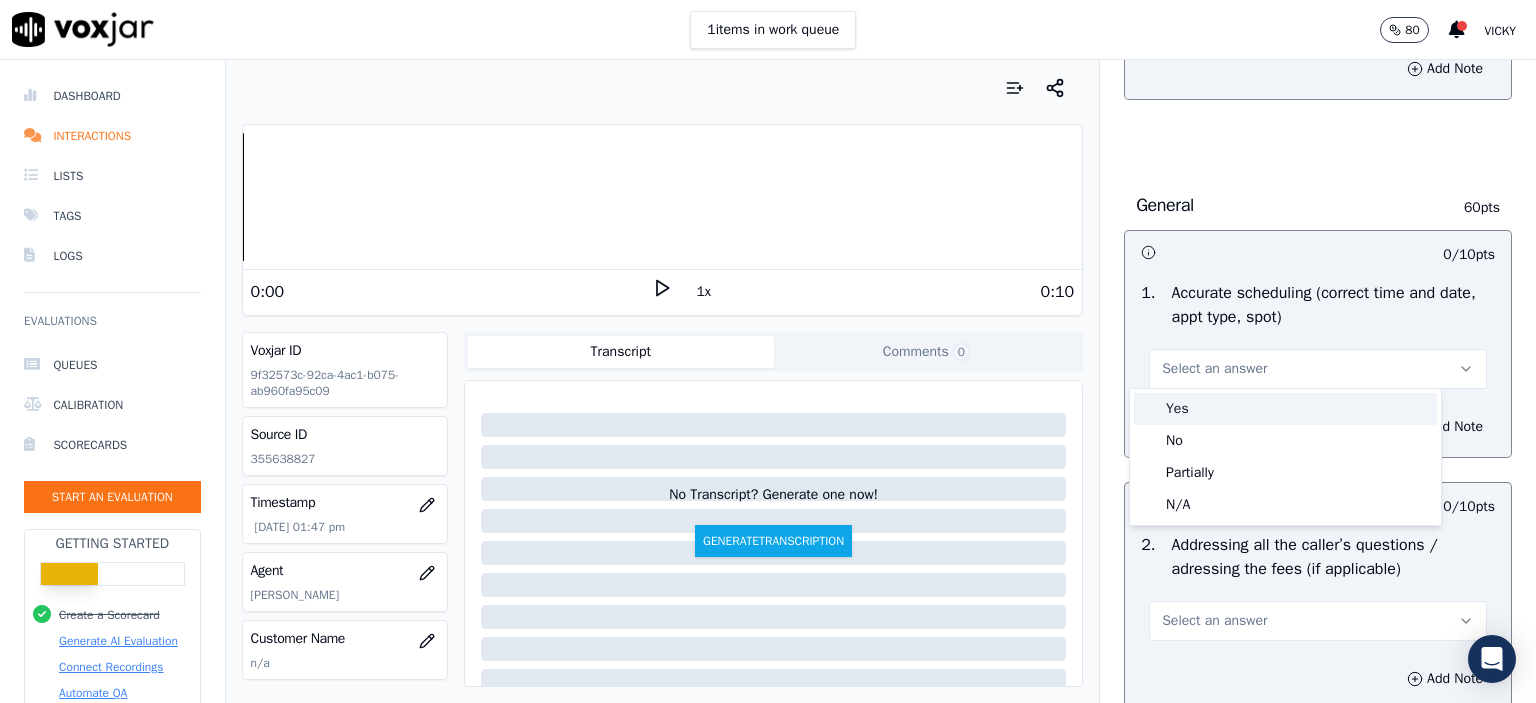 click on "Yes" at bounding box center (1285, 409) 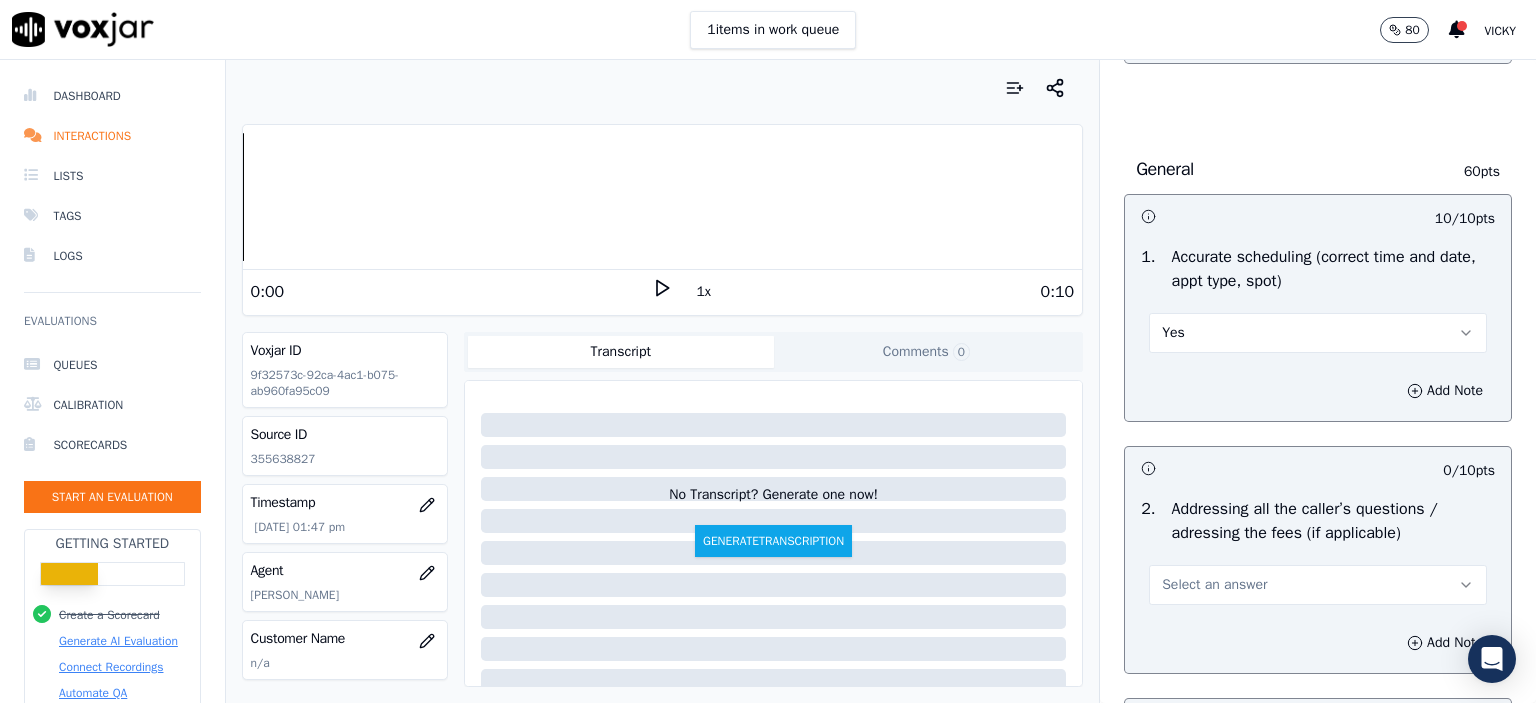scroll, scrollTop: 3200, scrollLeft: 0, axis: vertical 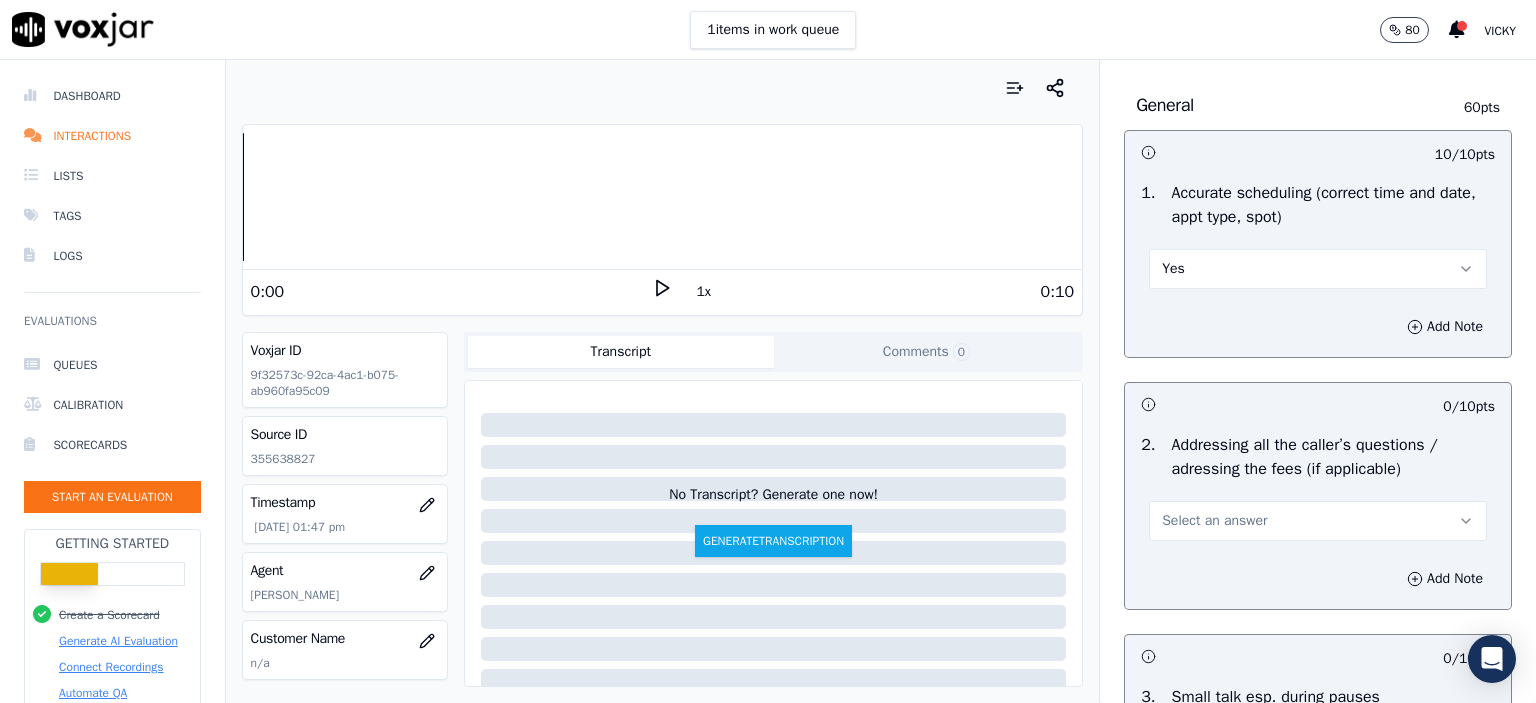 click on "Select an answer" at bounding box center [1318, 521] 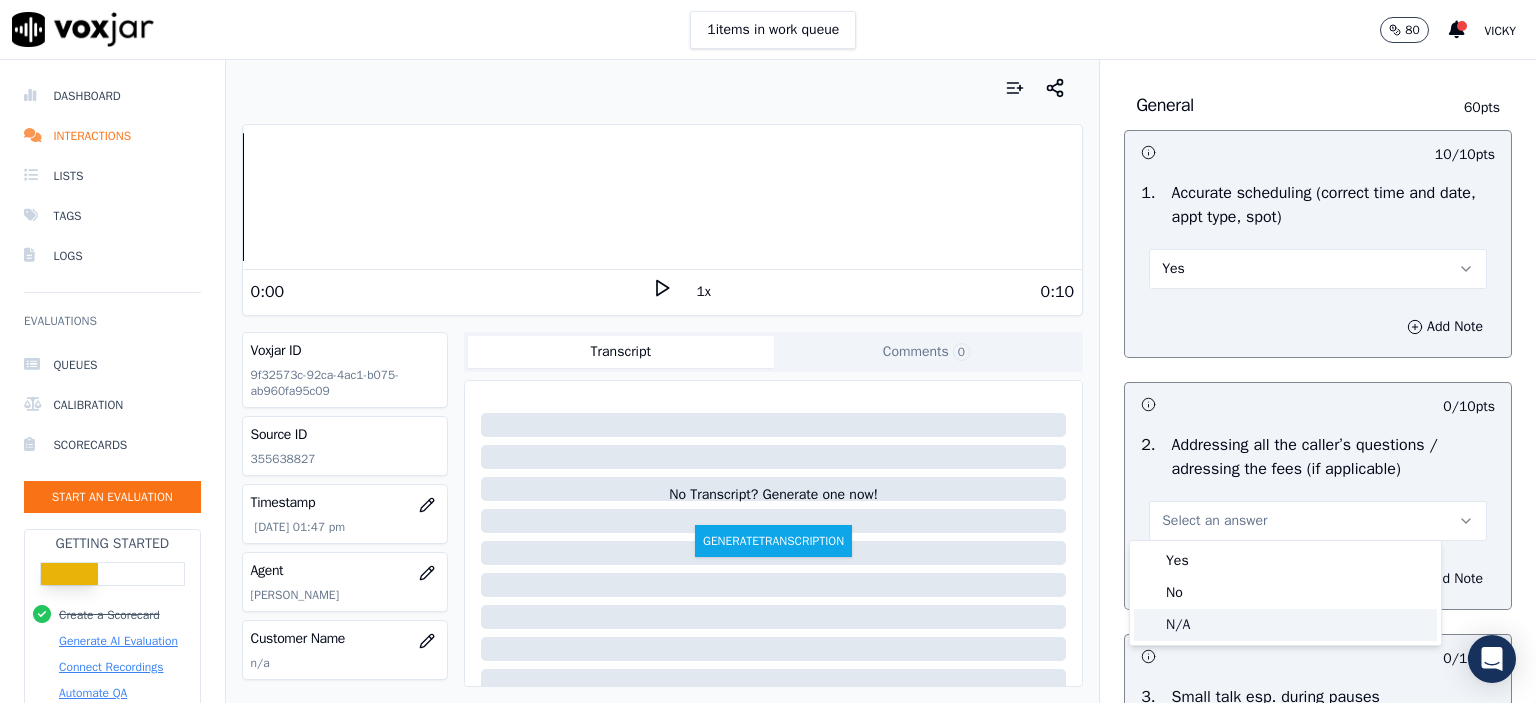 click on "N/A" 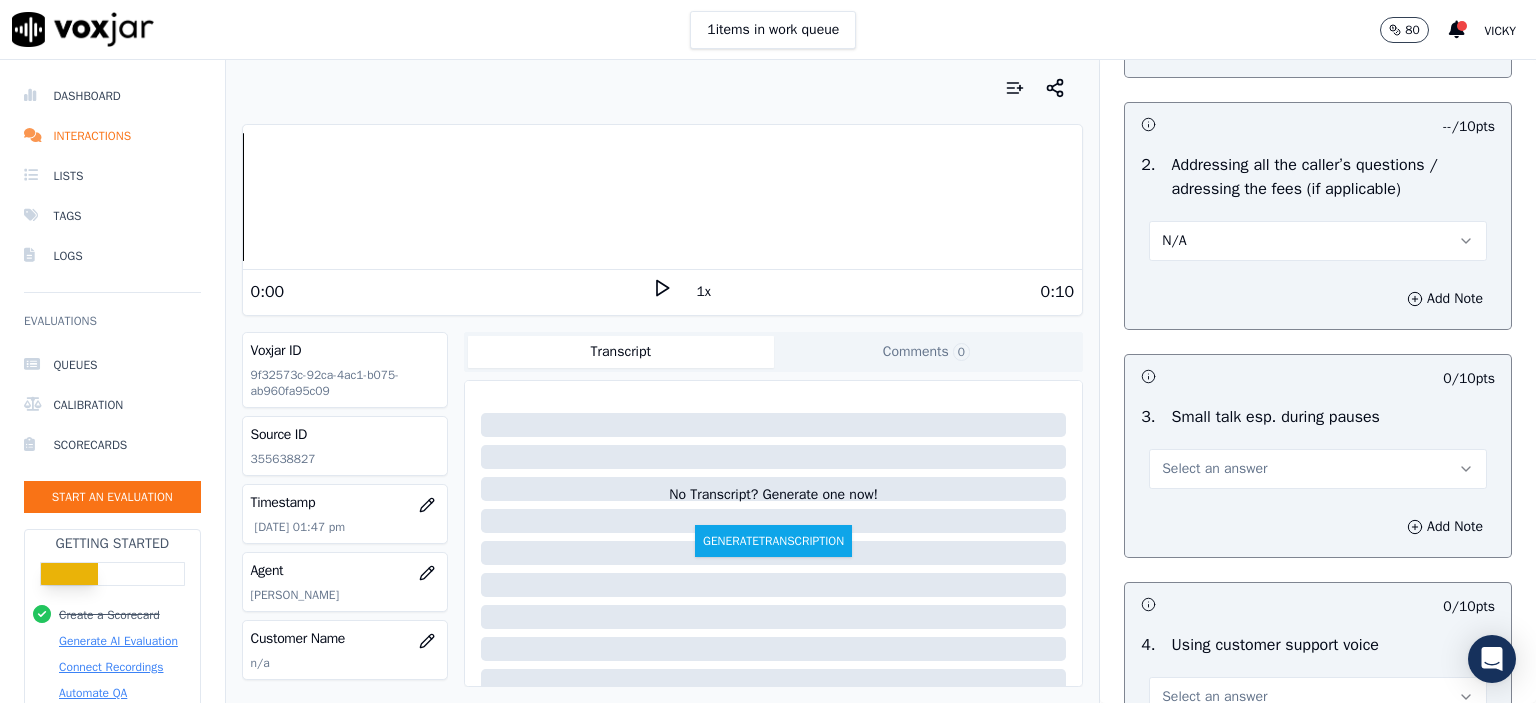 scroll, scrollTop: 3500, scrollLeft: 0, axis: vertical 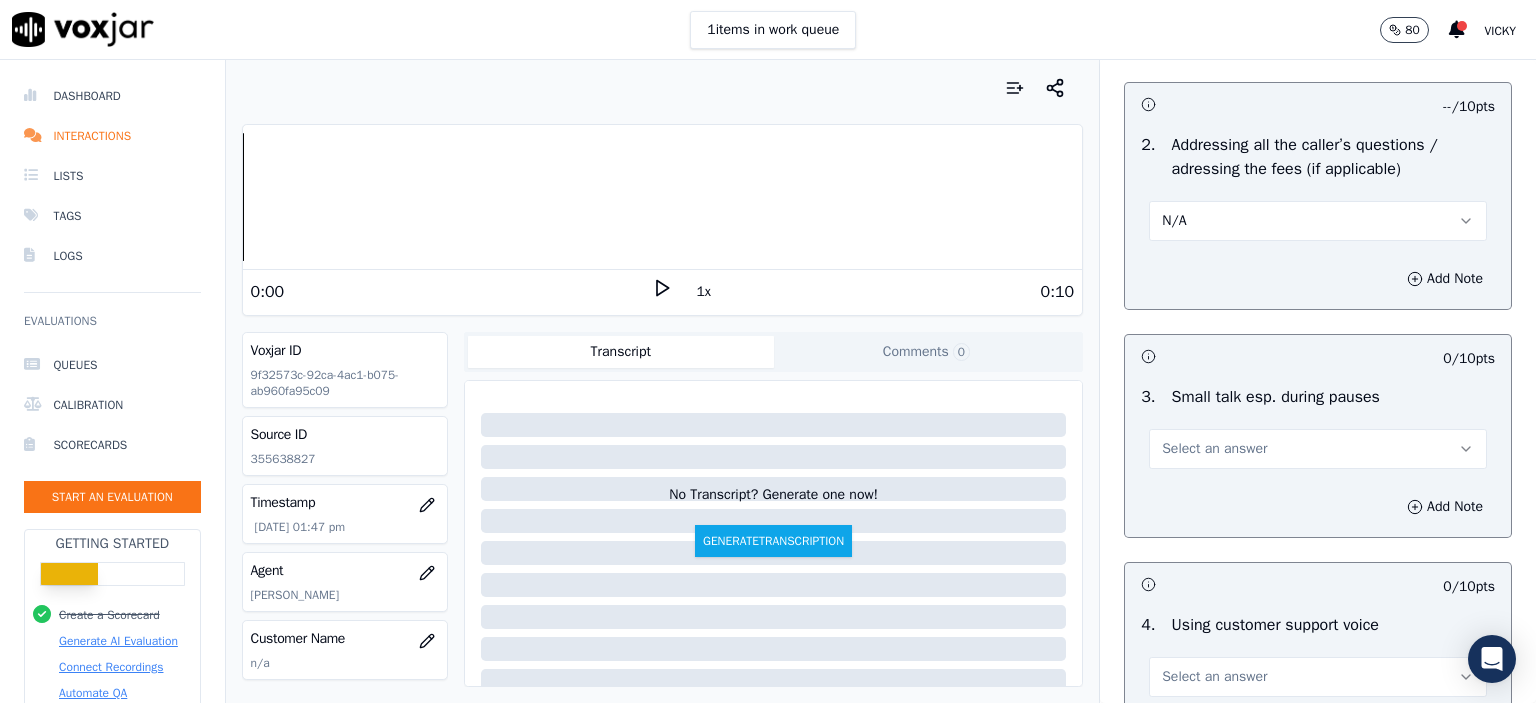 click on "Select an answer" at bounding box center [1318, 449] 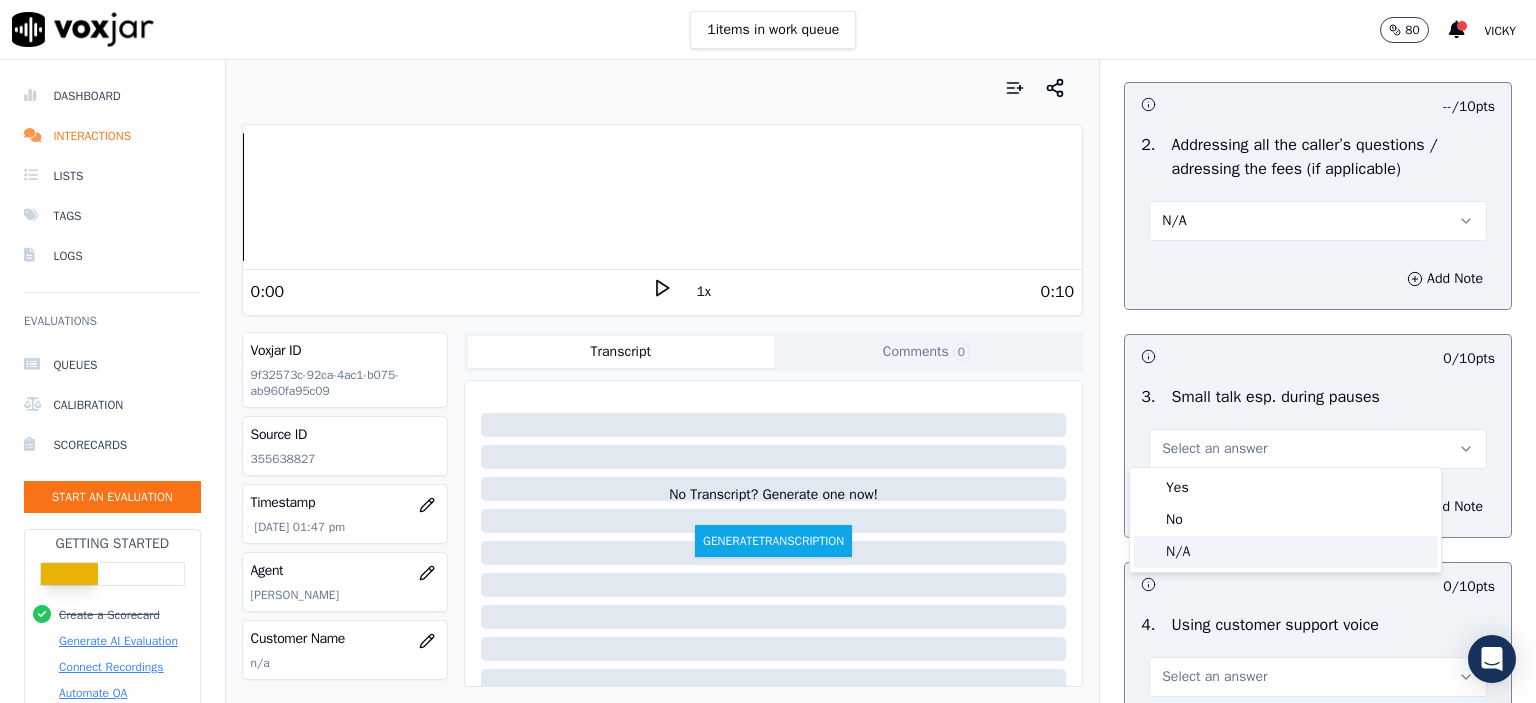click on "N/A" 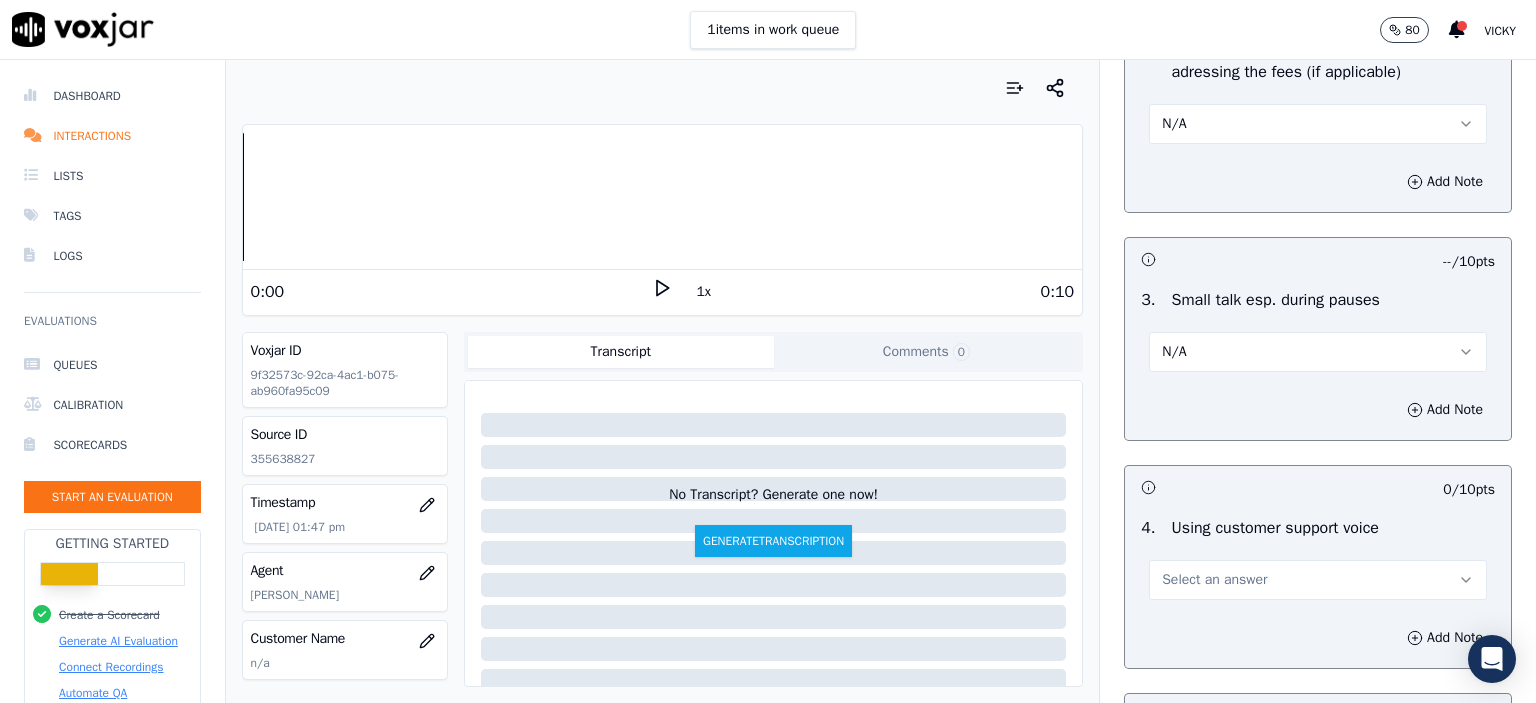 scroll, scrollTop: 3600, scrollLeft: 0, axis: vertical 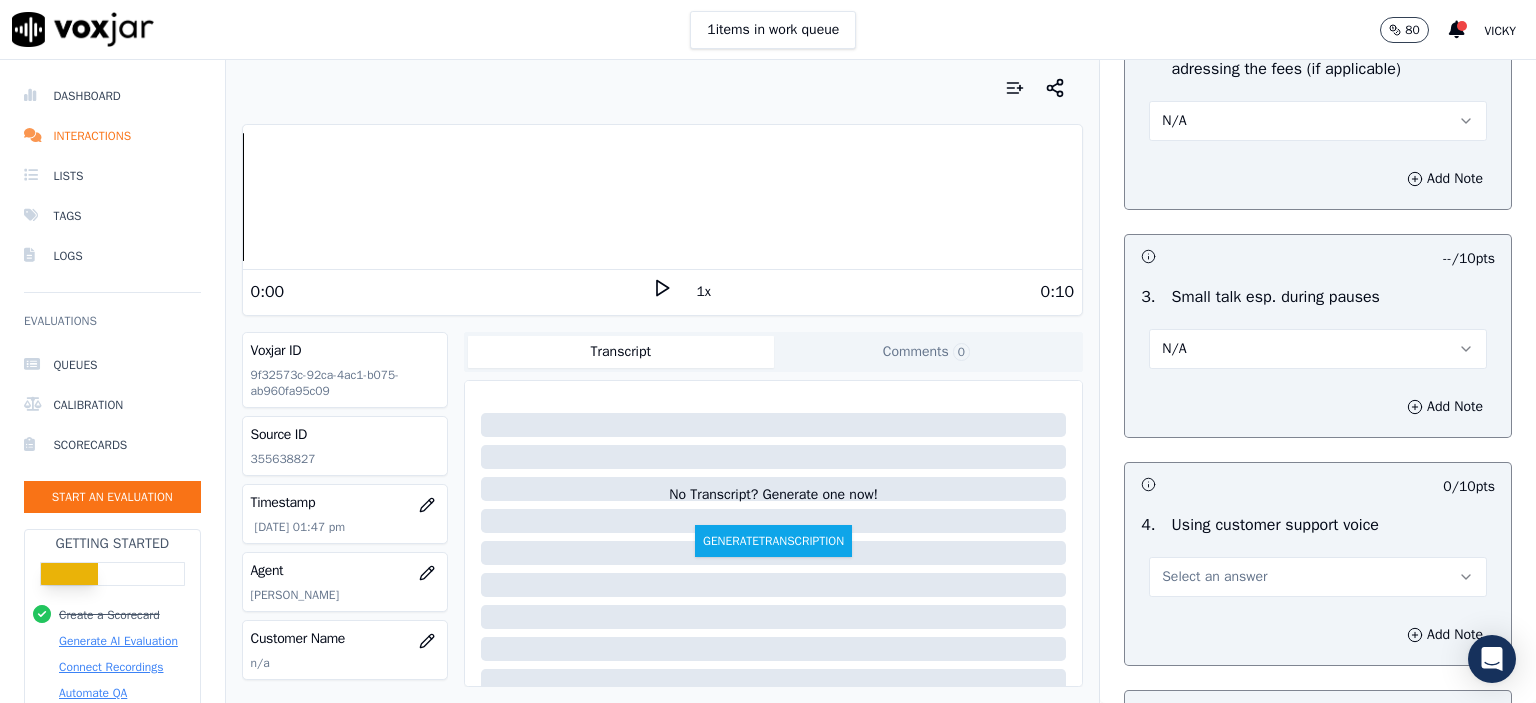 click on "Select an answer" at bounding box center [1214, 577] 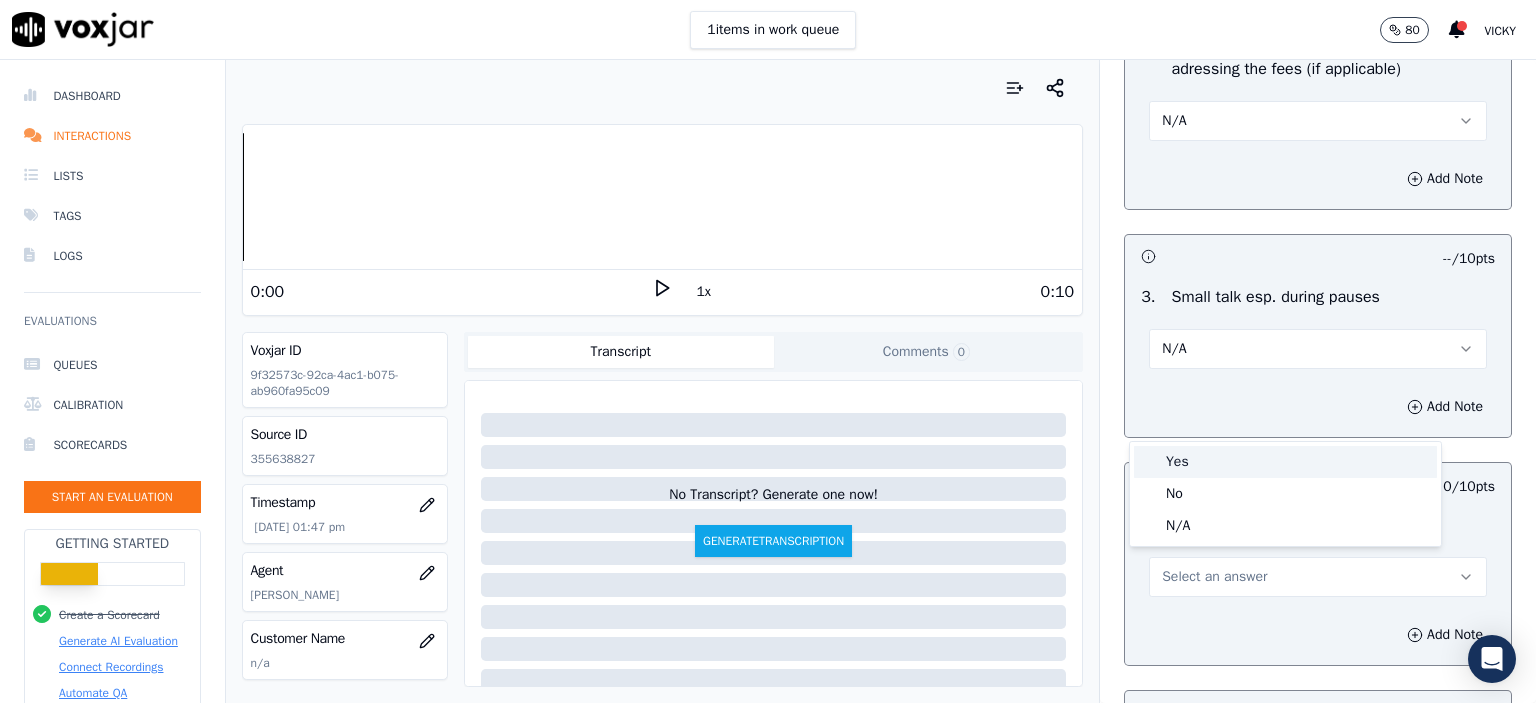 click on "Yes" at bounding box center (1285, 462) 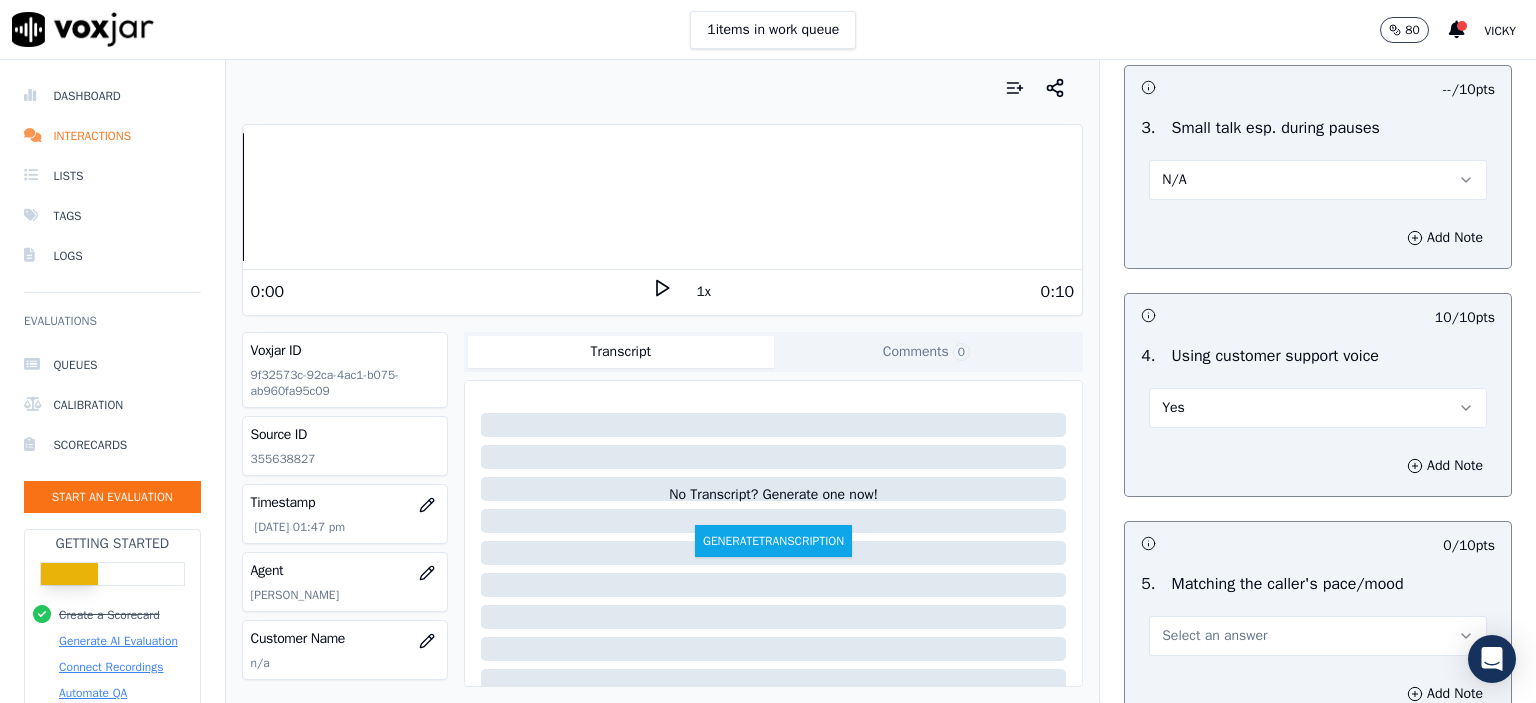 scroll, scrollTop: 3800, scrollLeft: 0, axis: vertical 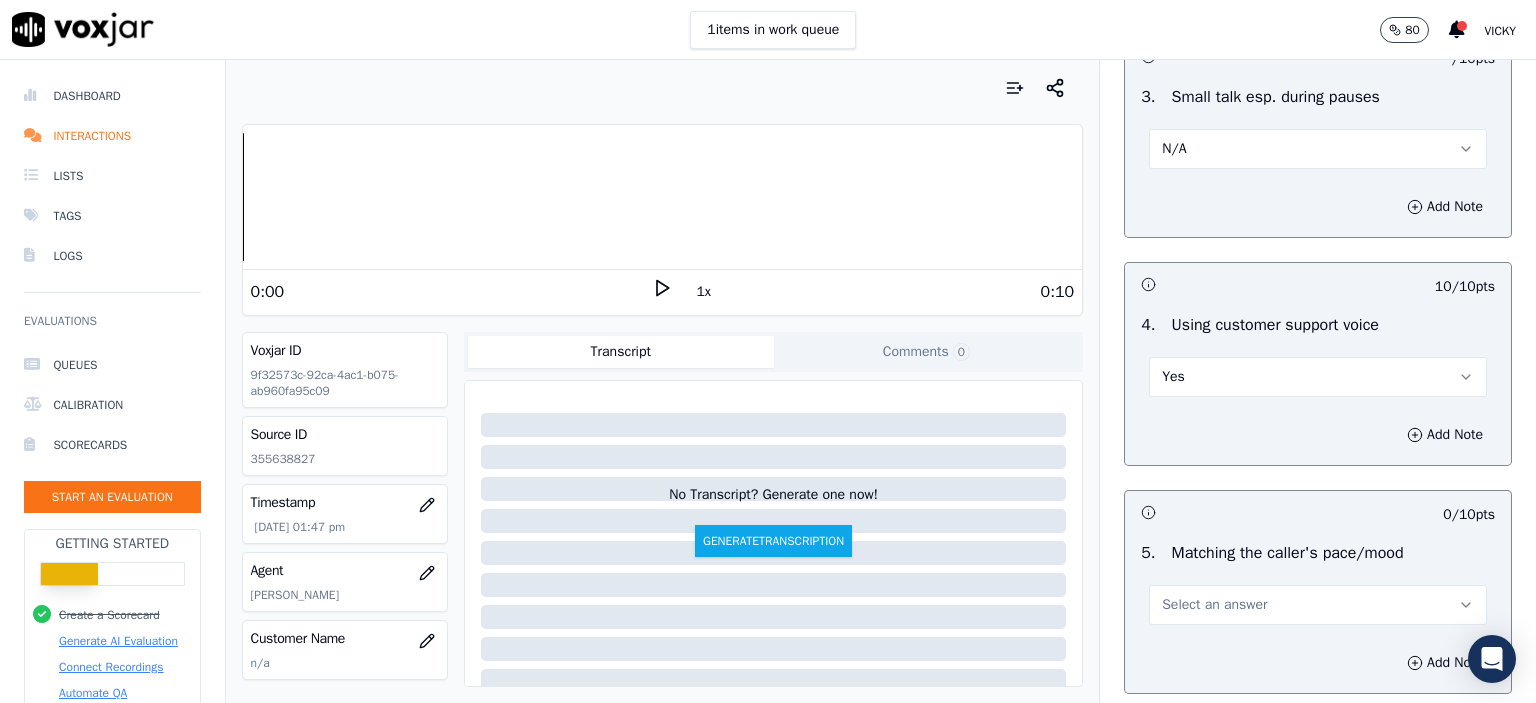 click on "Select an answer" at bounding box center [1214, 605] 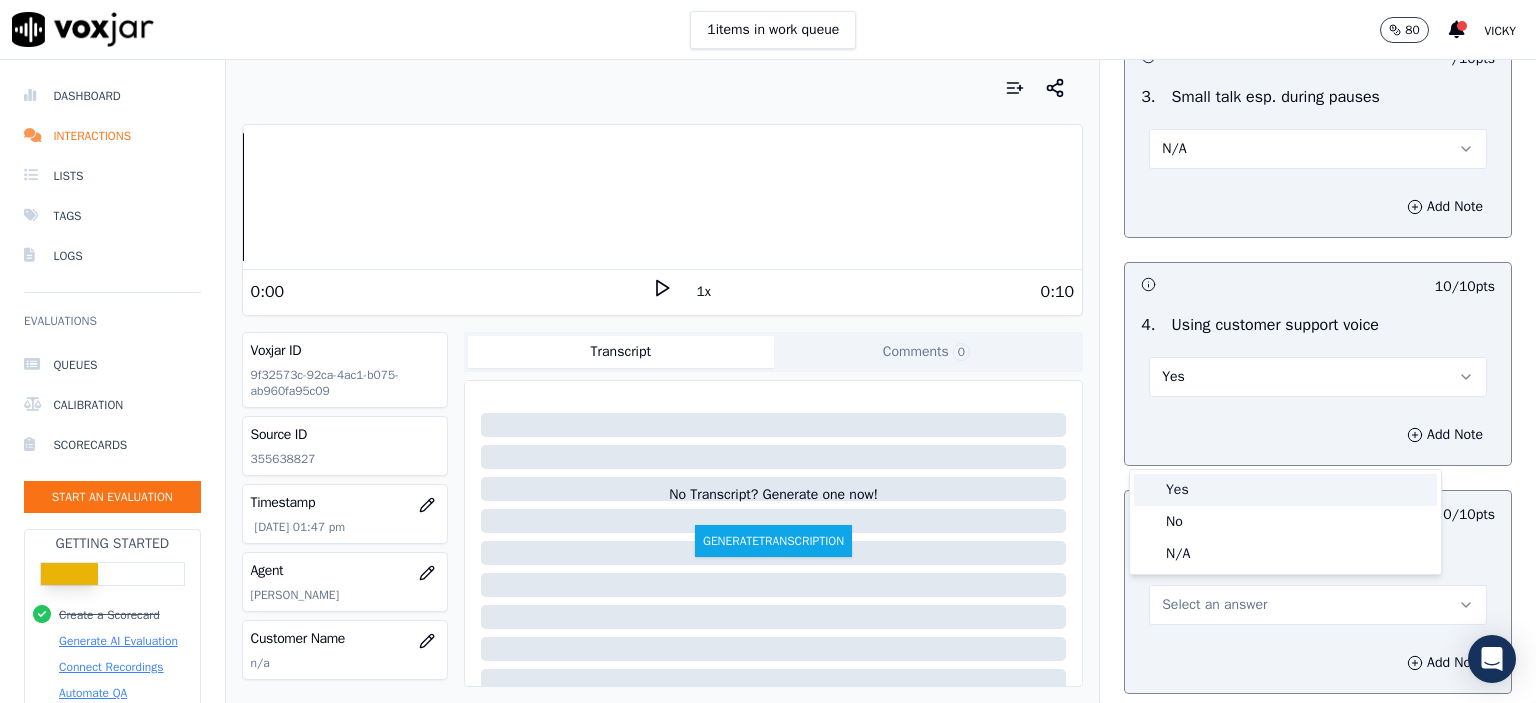 click on "Yes" at bounding box center [1285, 490] 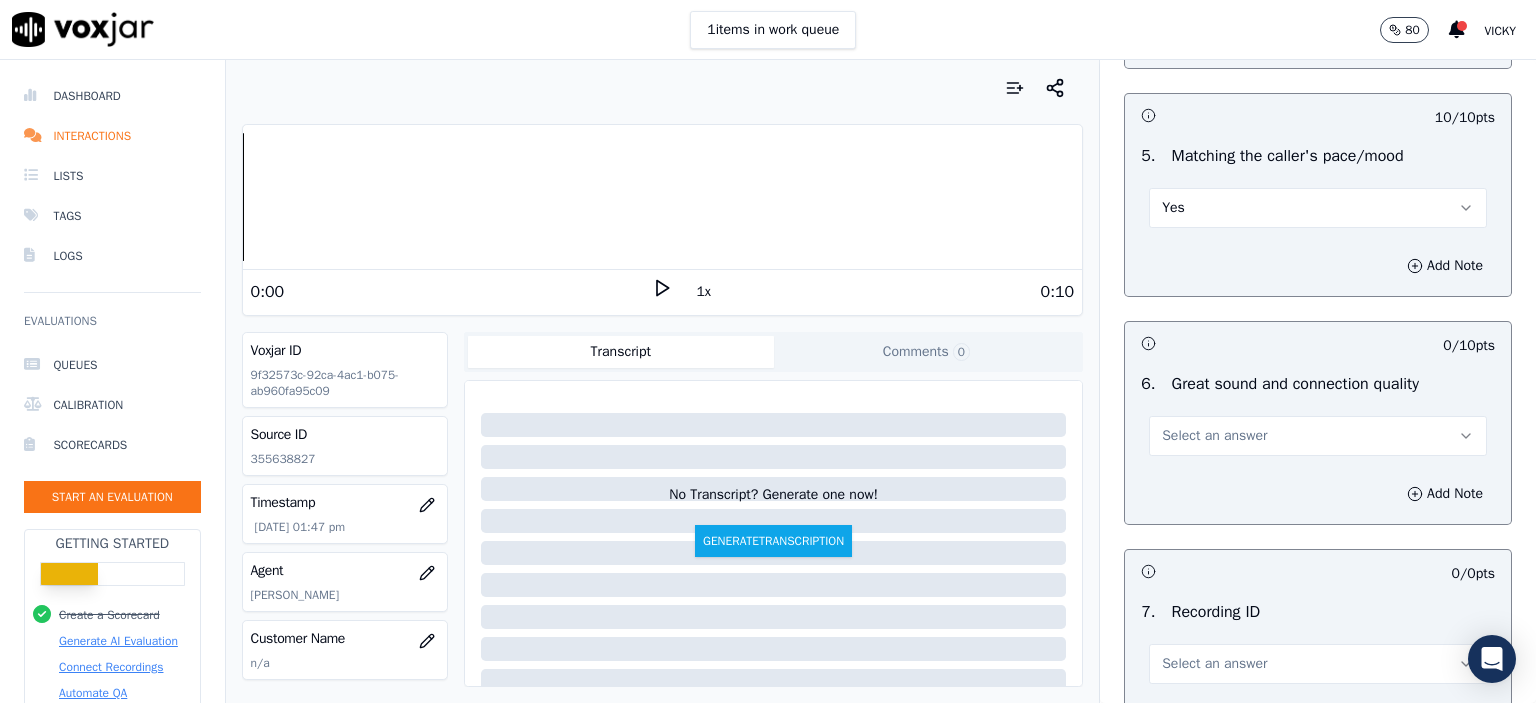scroll, scrollTop: 4200, scrollLeft: 0, axis: vertical 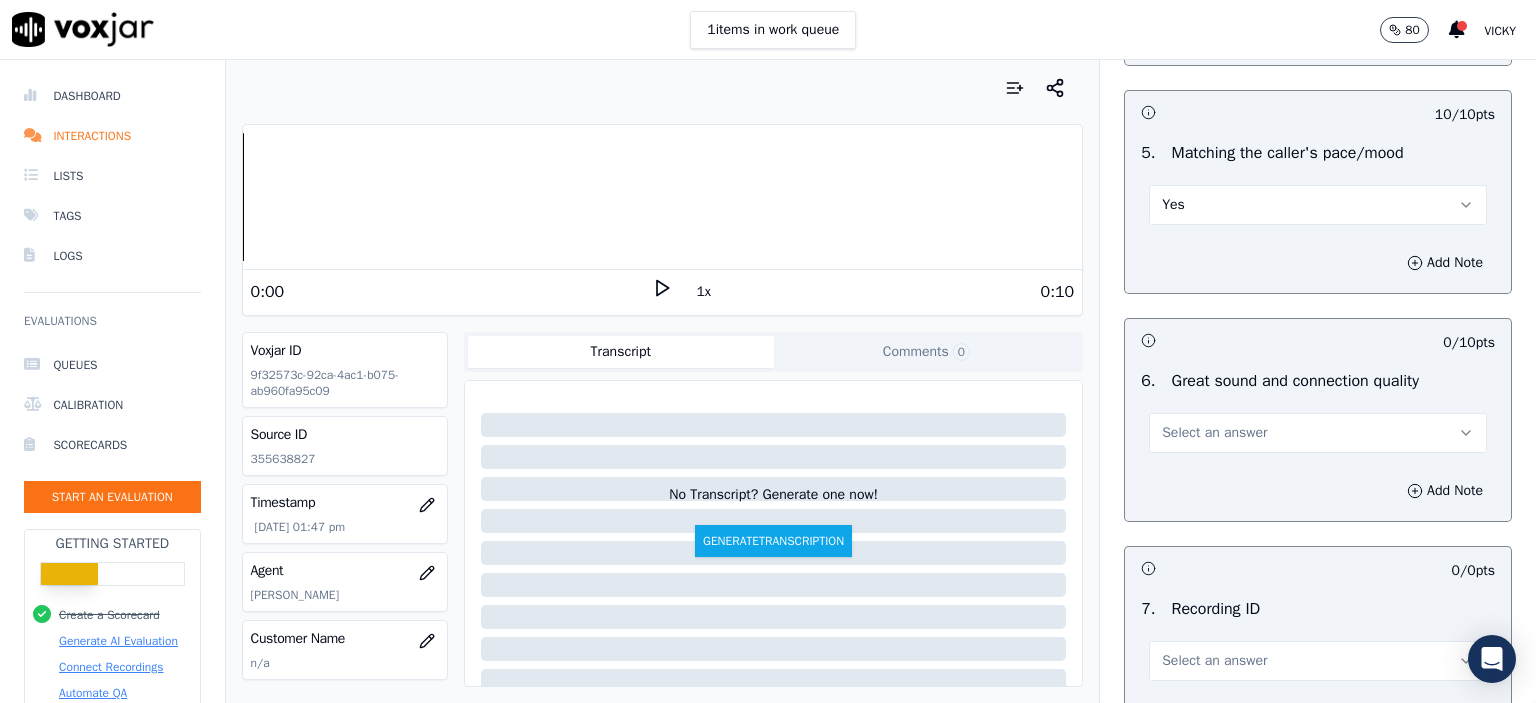 click on "Select an answer" at bounding box center (1214, 433) 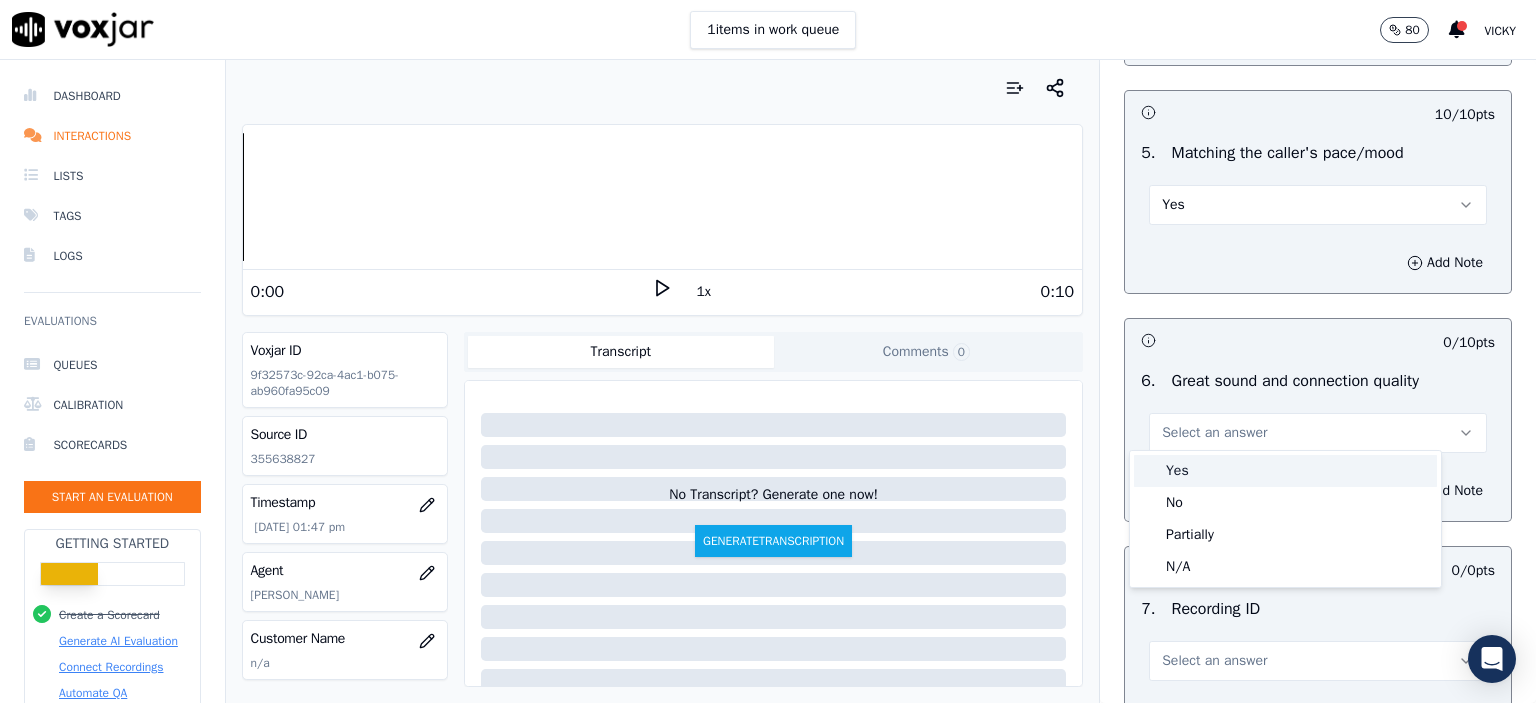 click on "Yes" at bounding box center (1285, 471) 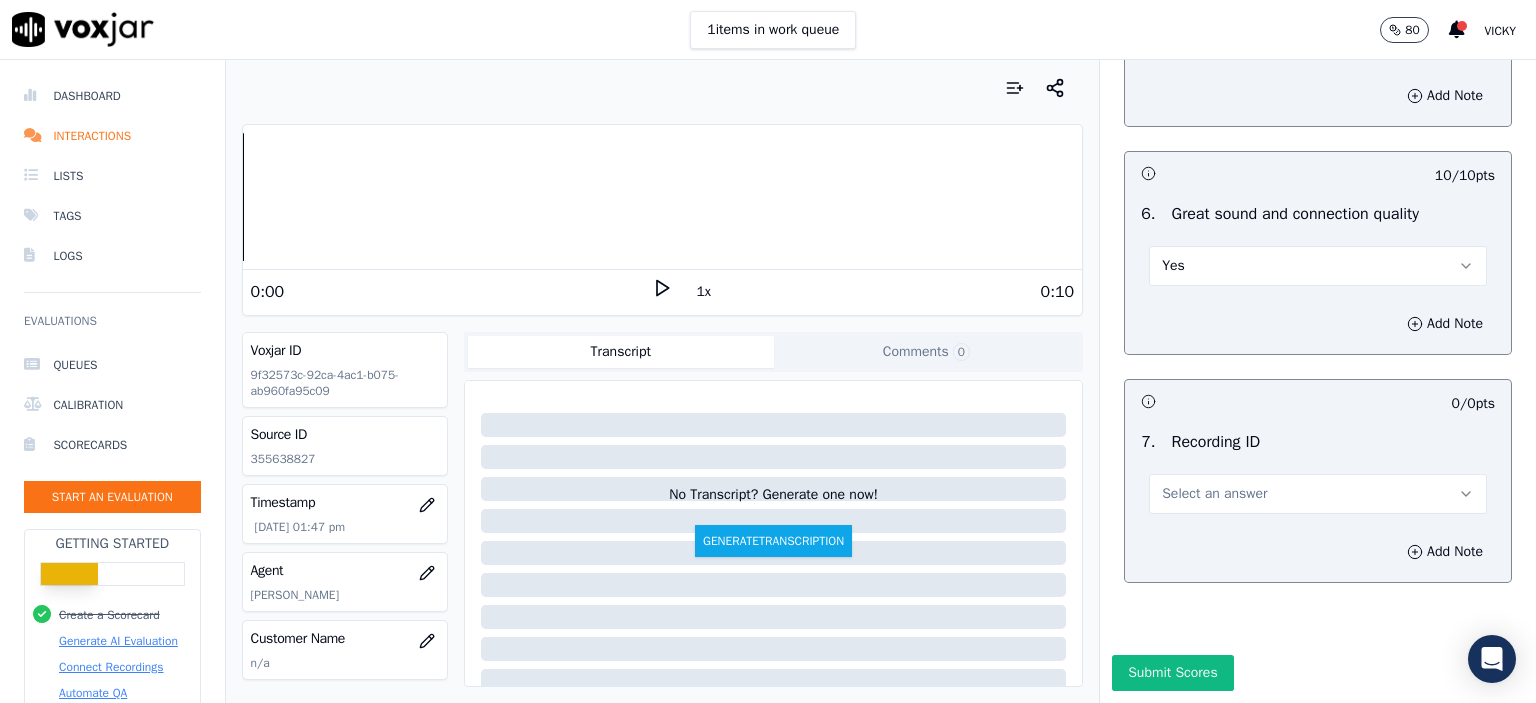 scroll, scrollTop: 4404, scrollLeft: 0, axis: vertical 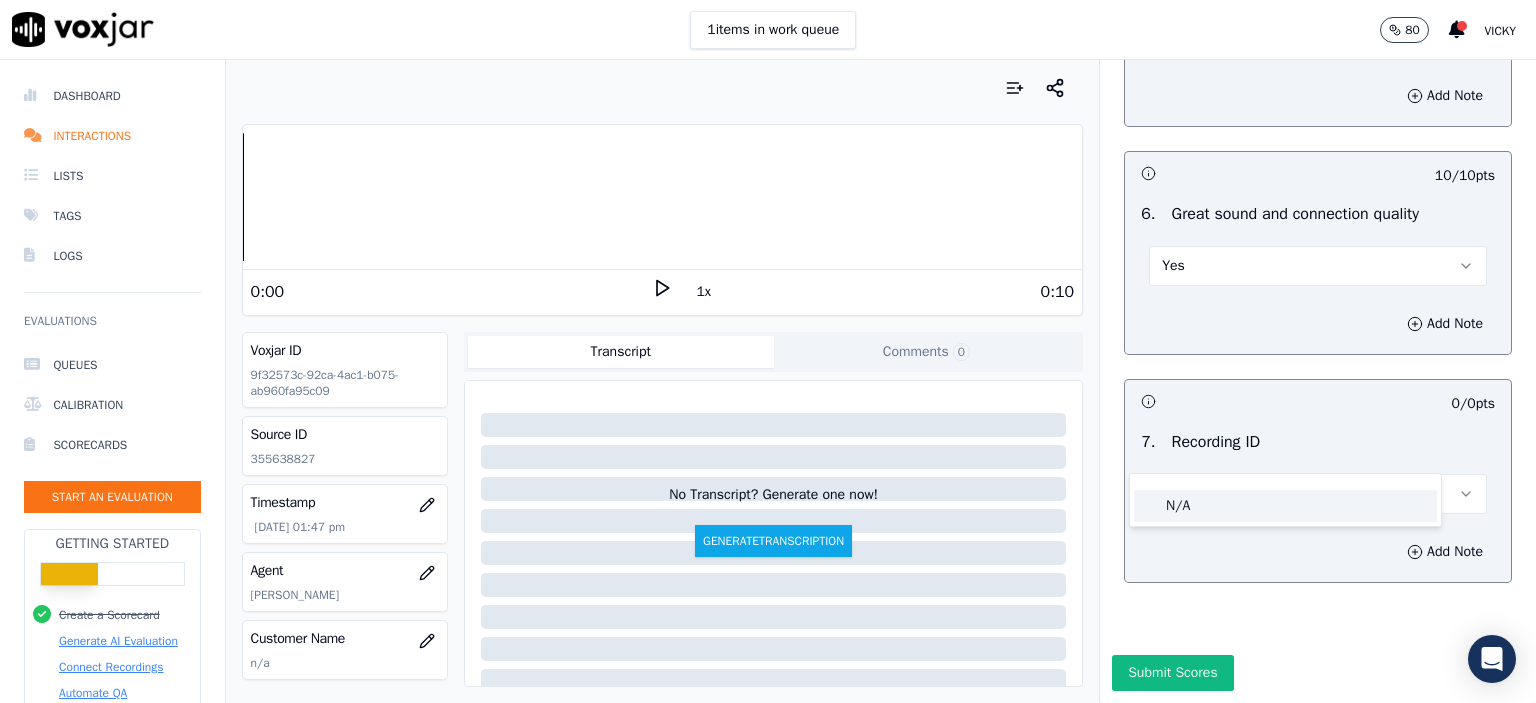 click on "N/A" 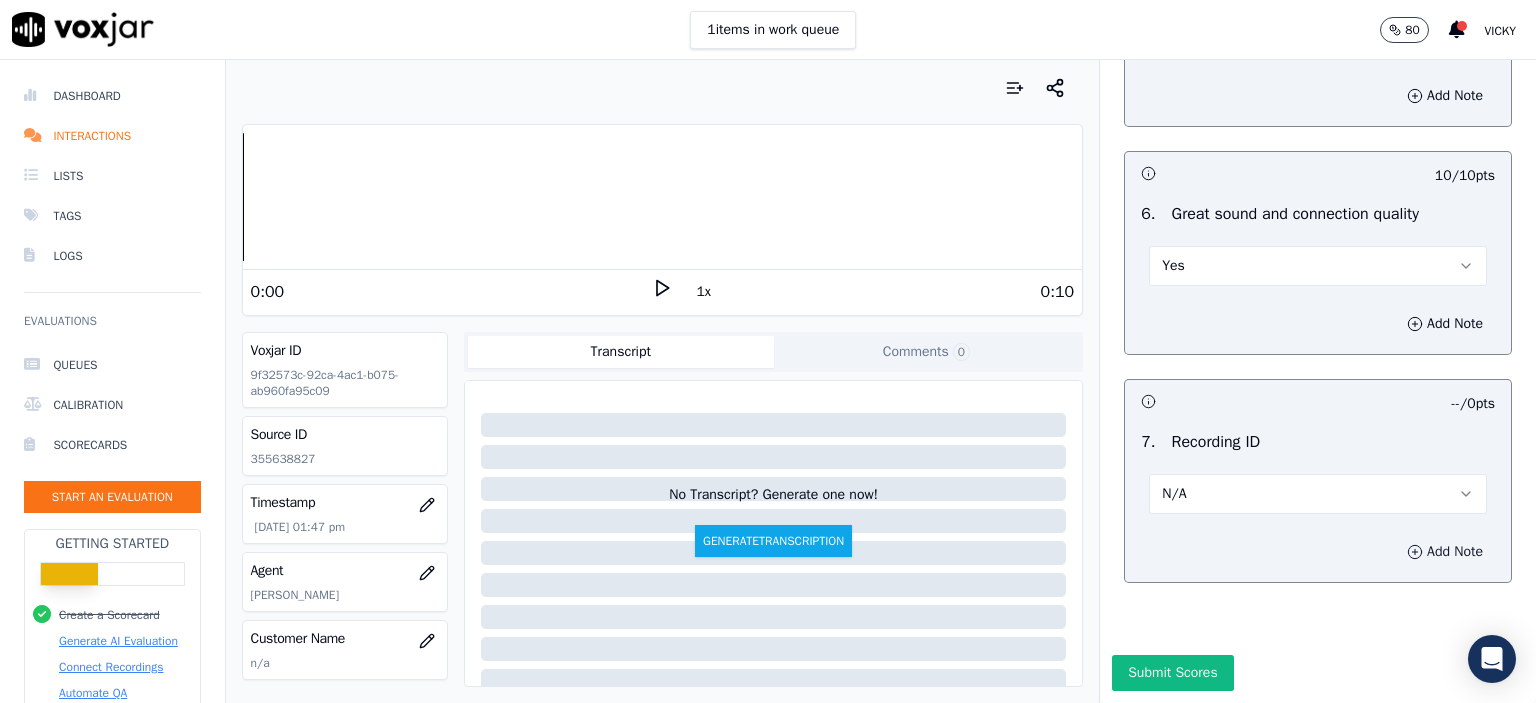 click on "Add Note" at bounding box center (1445, 552) 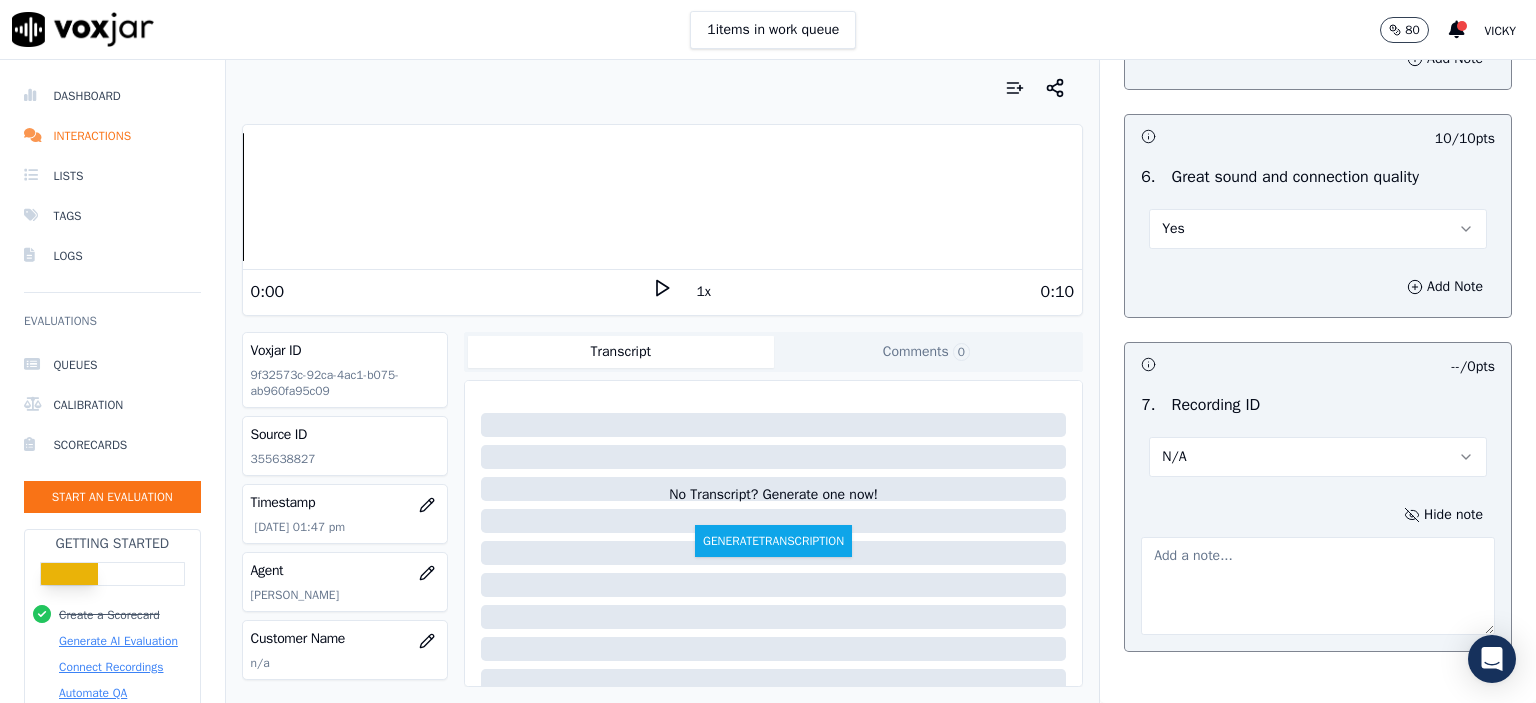 click on "355638827" 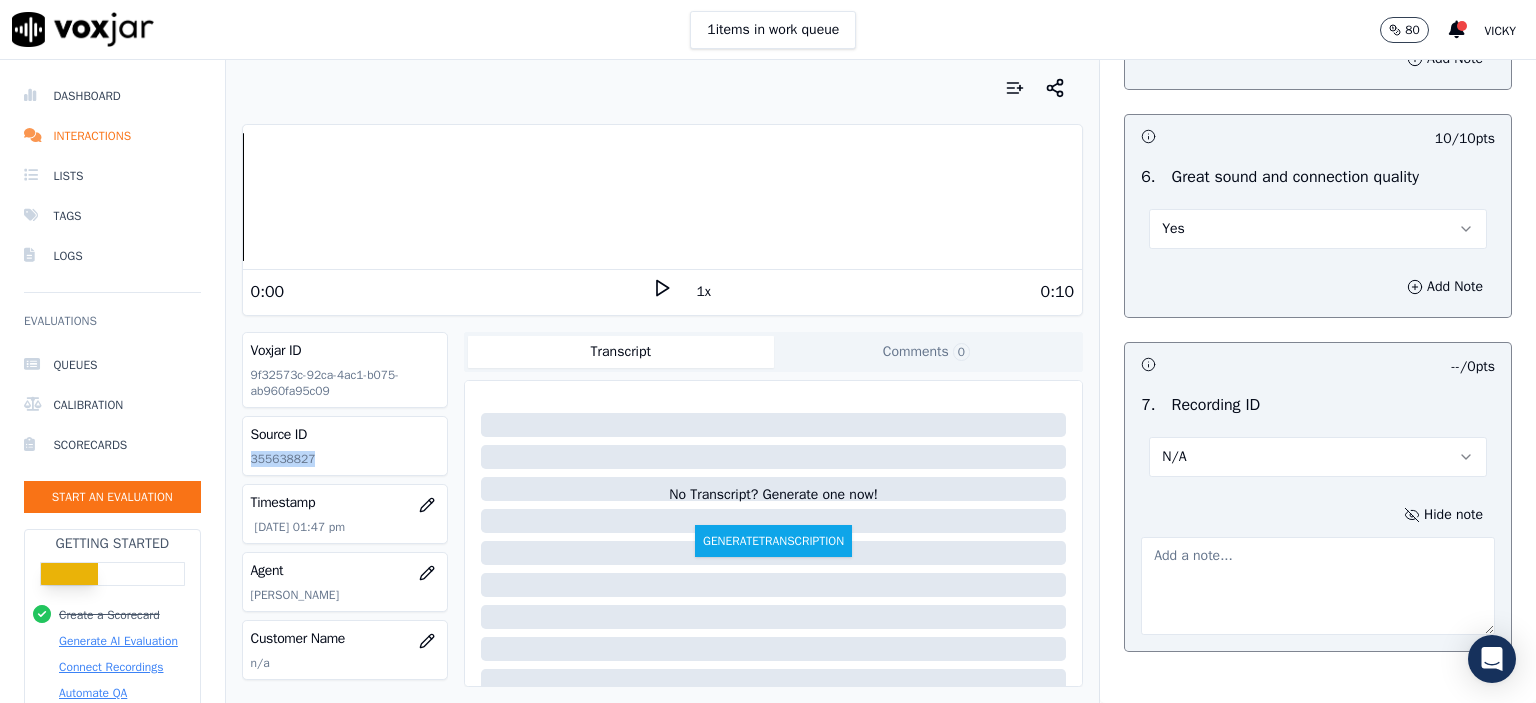 click on "355638827" 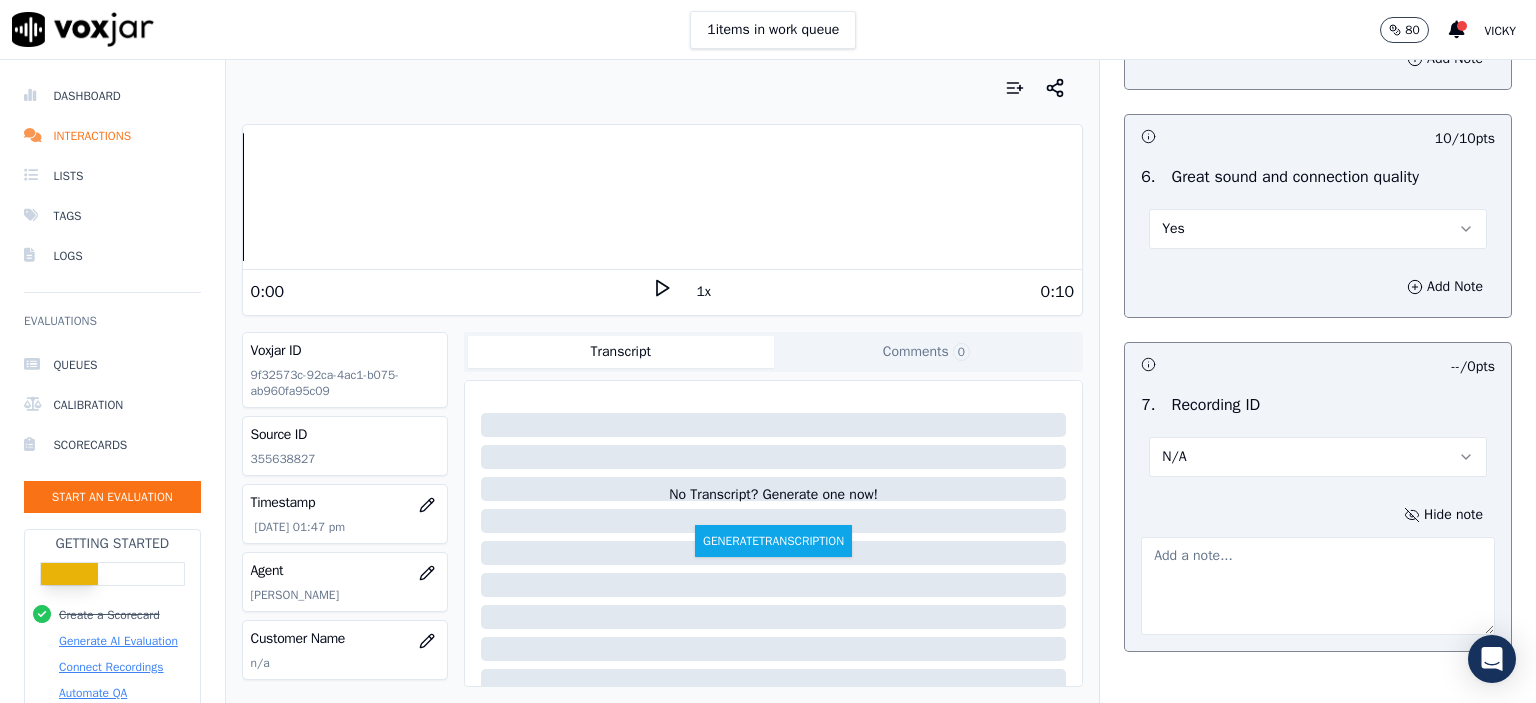 click at bounding box center (1318, 586) 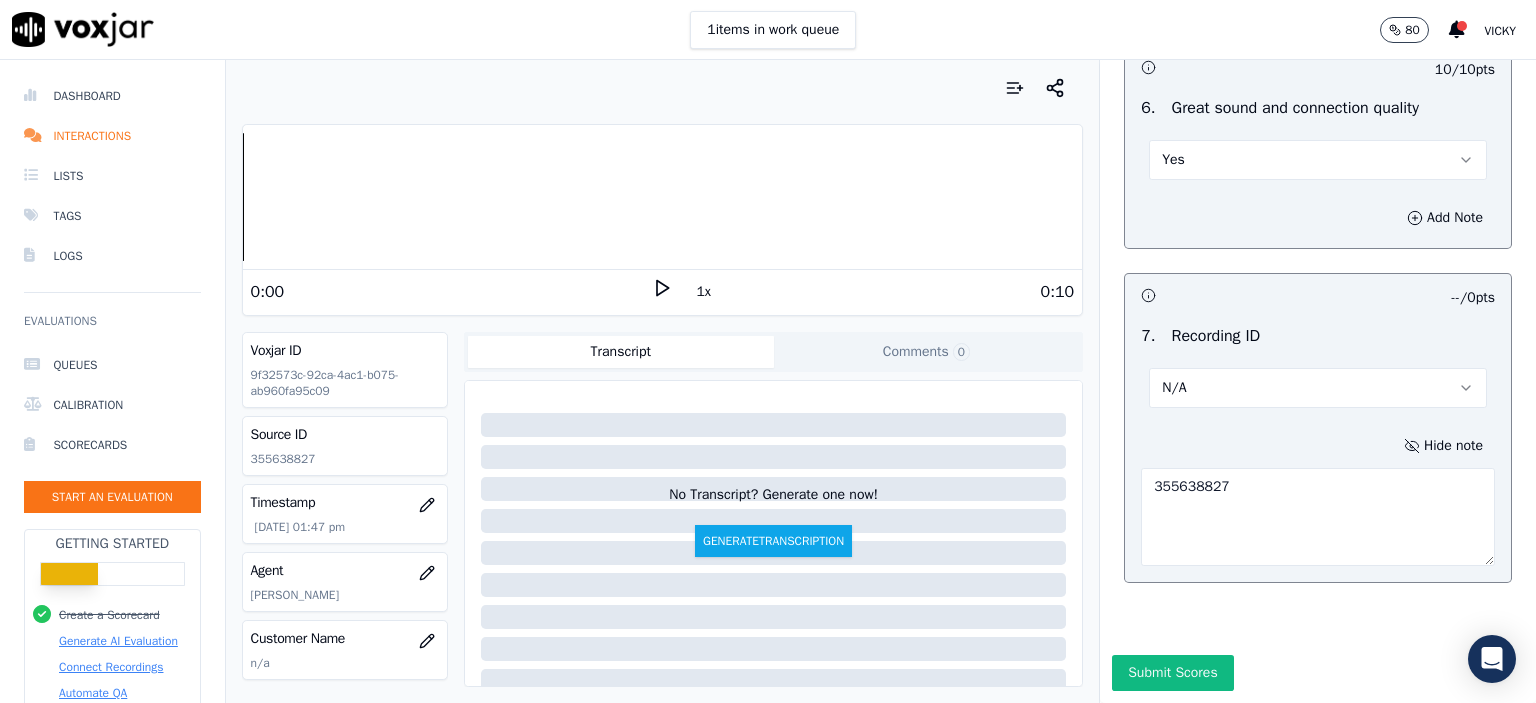 scroll, scrollTop: 4510, scrollLeft: 0, axis: vertical 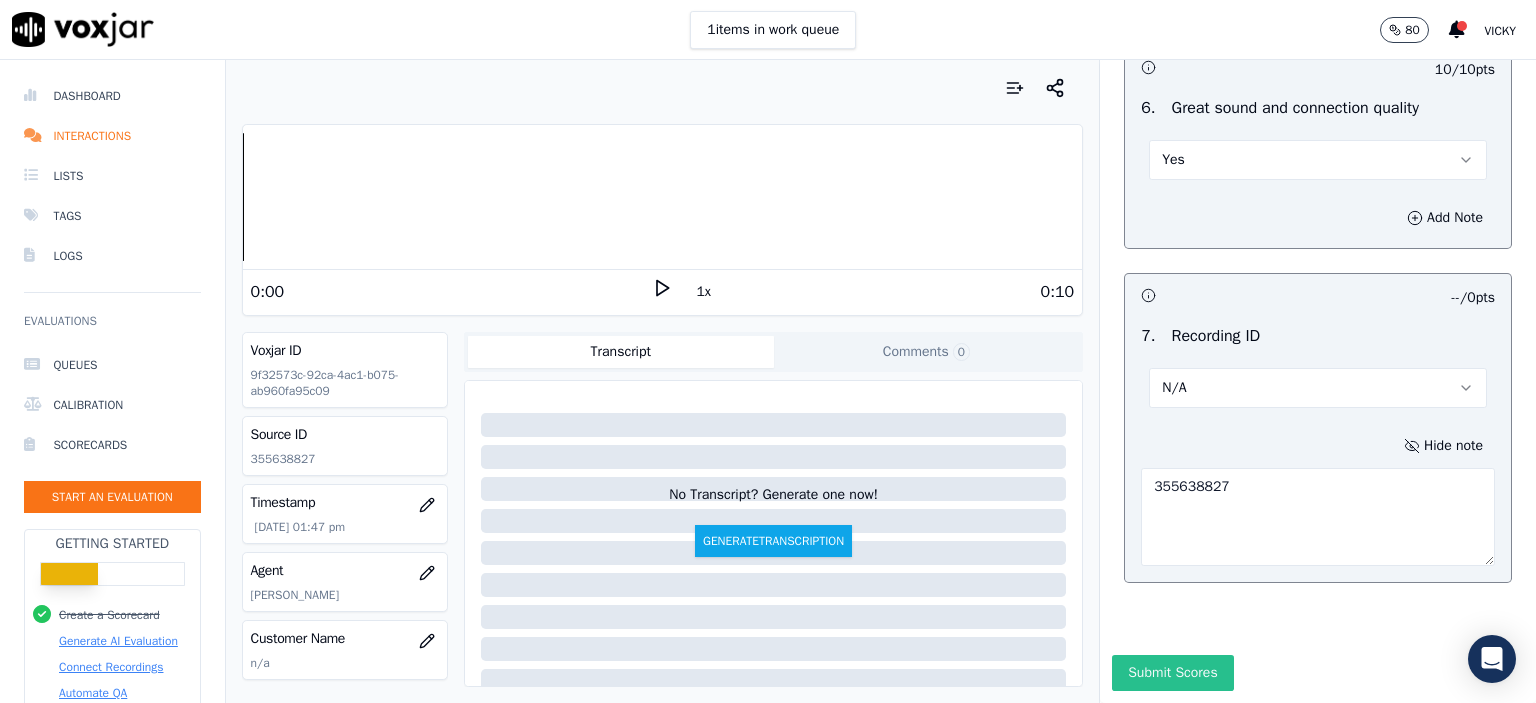 type on "355638827" 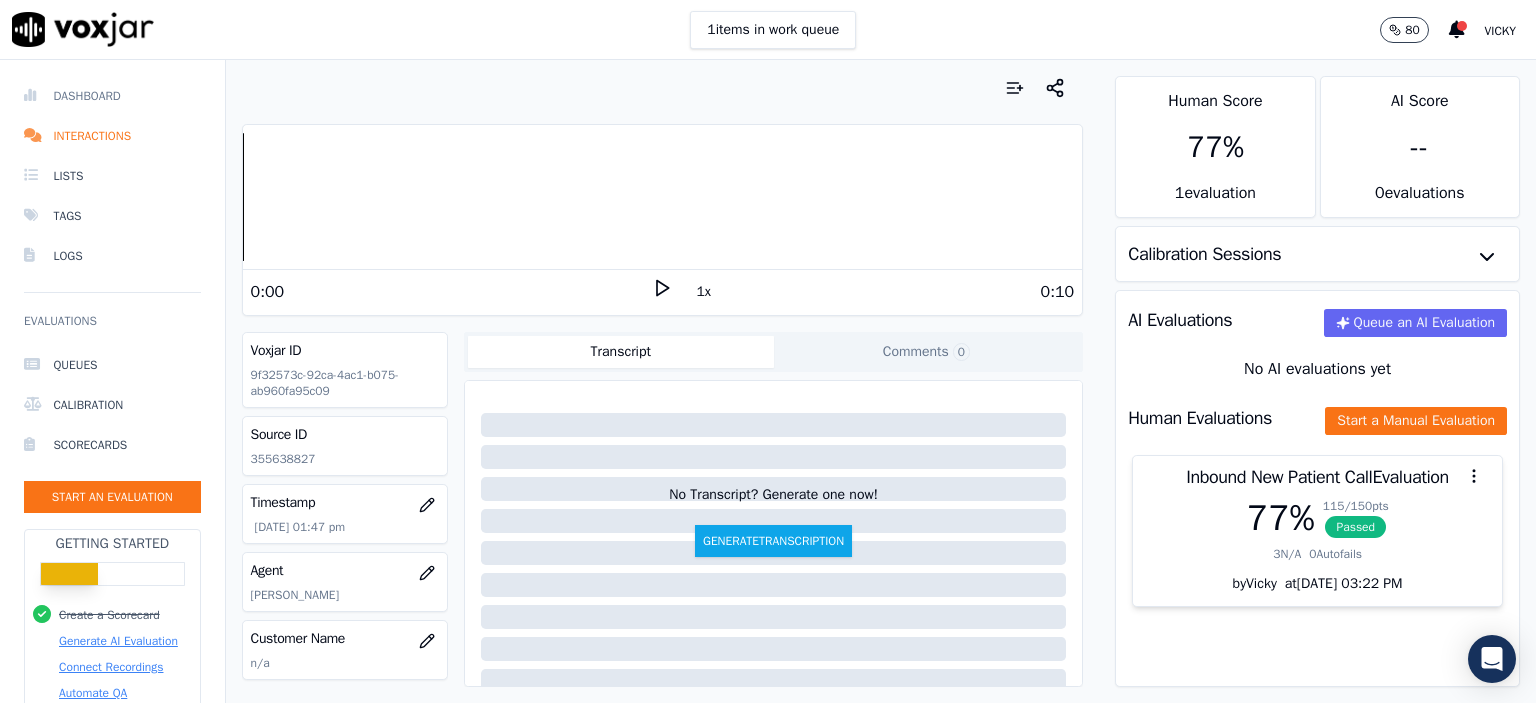 click on "Dashboard" at bounding box center [112, 96] 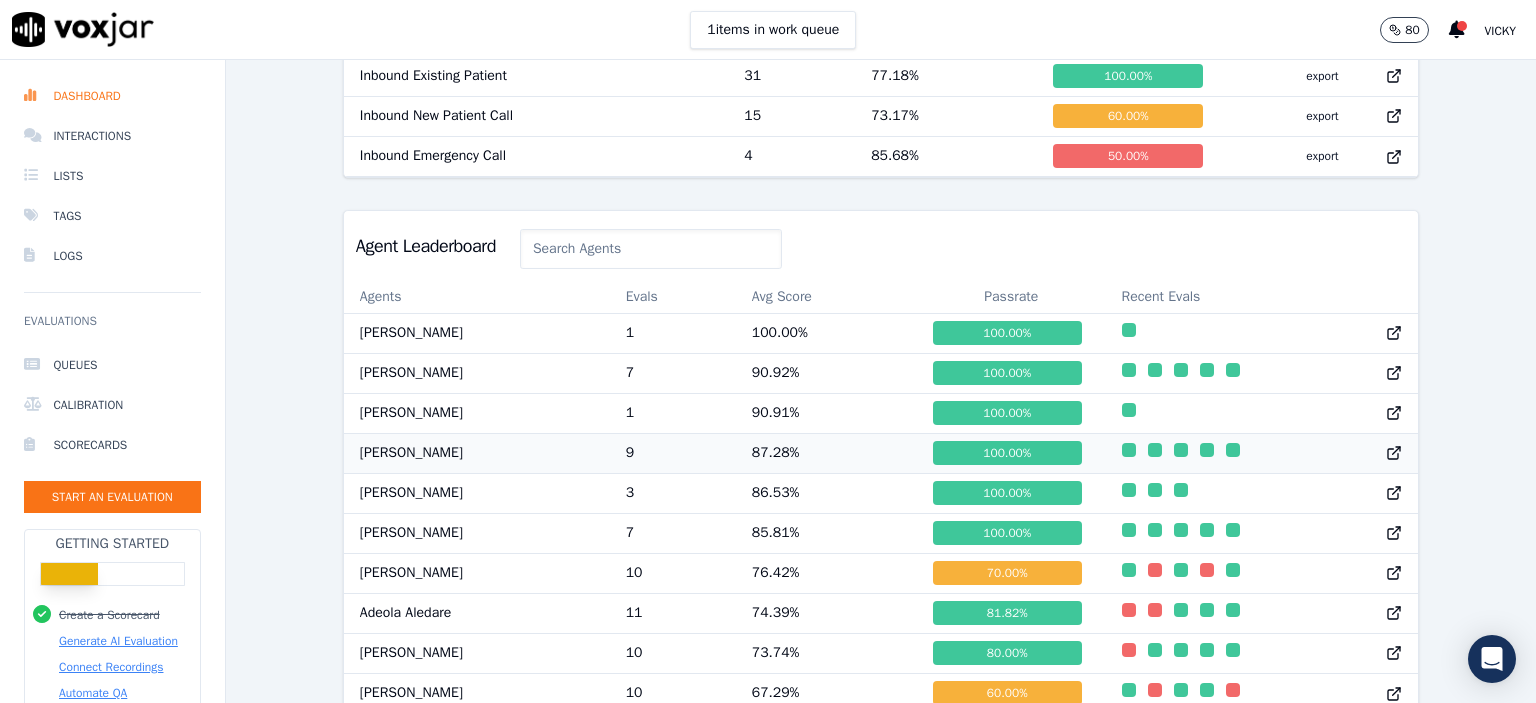 scroll, scrollTop: 978, scrollLeft: 0, axis: vertical 